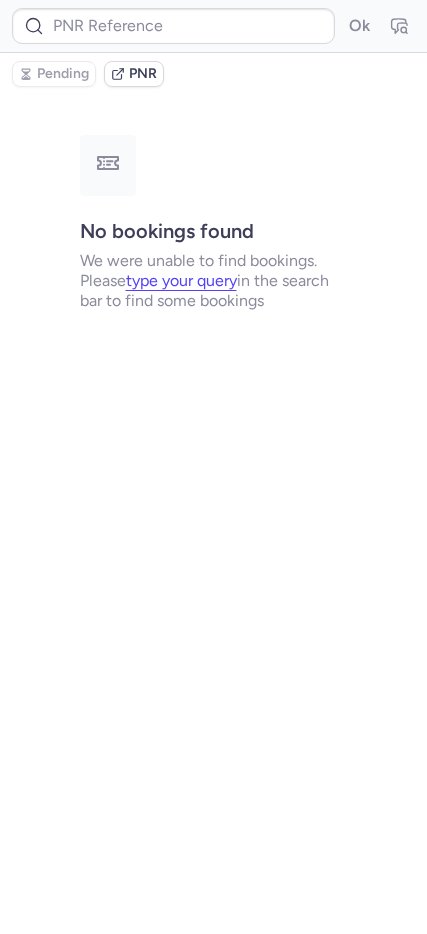 scroll, scrollTop: 0, scrollLeft: 0, axis: both 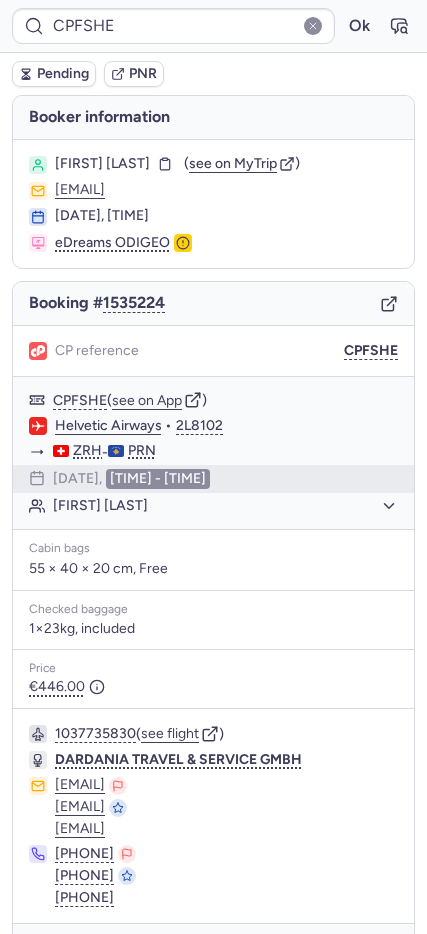 type 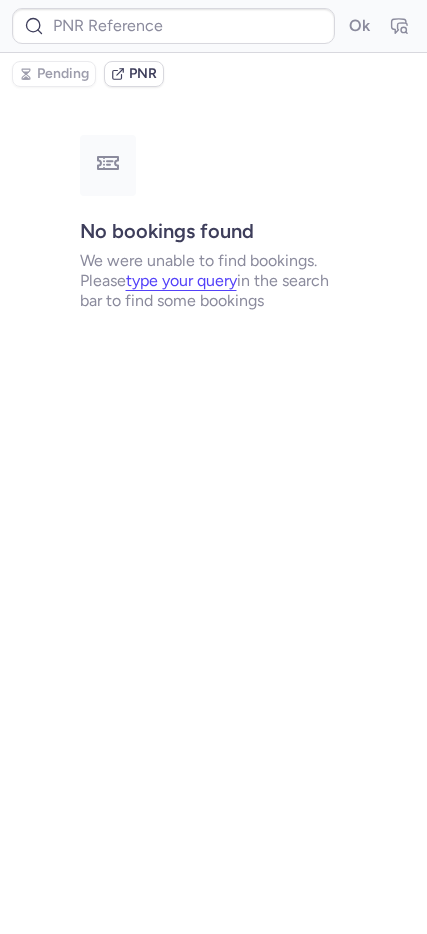 scroll, scrollTop: 0, scrollLeft: 0, axis: both 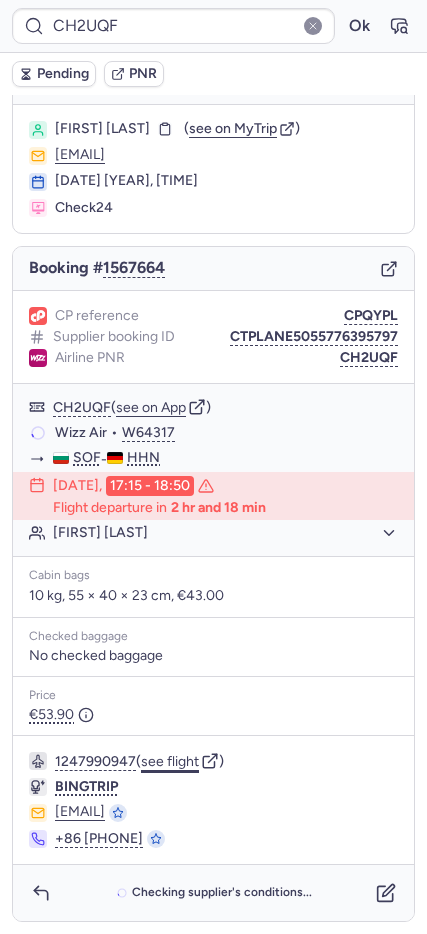 click on "see flight" 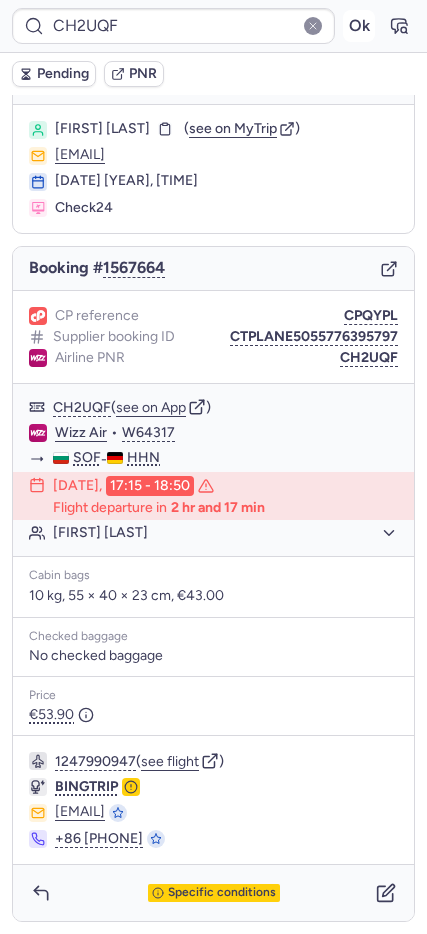click on "Ok" at bounding box center [359, 26] 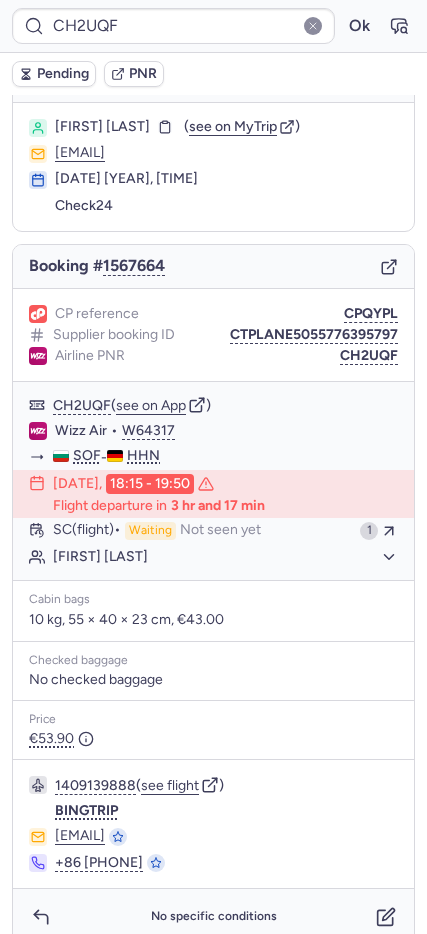 scroll, scrollTop: 35, scrollLeft: 0, axis: vertical 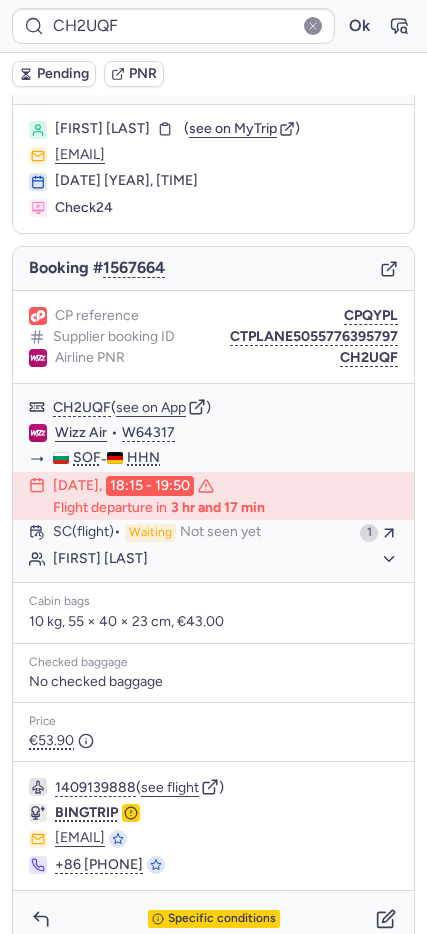 type on "CPGMIC" 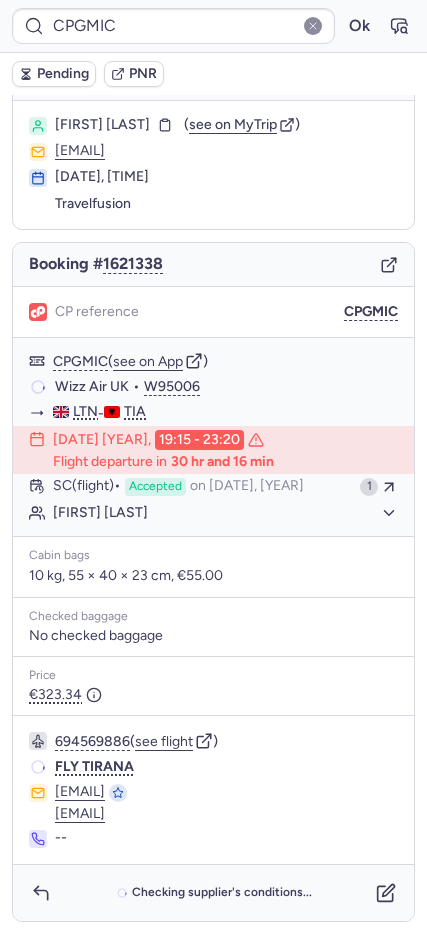 scroll, scrollTop: 39, scrollLeft: 0, axis: vertical 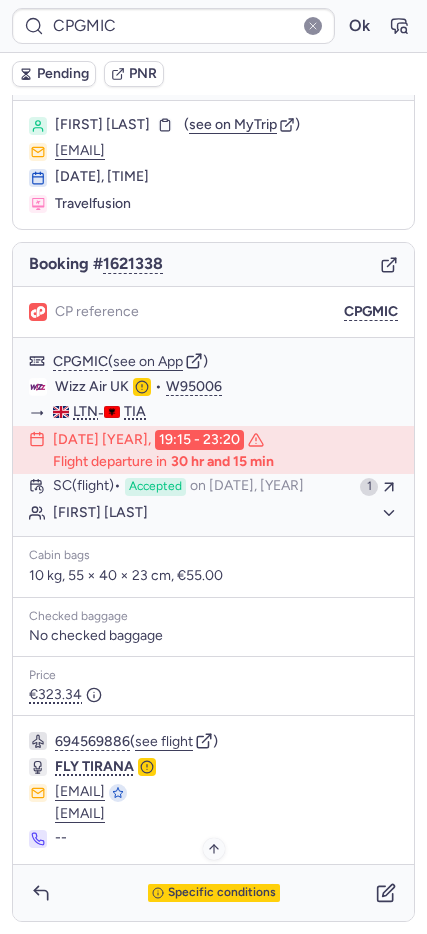 click on "Specific conditions" at bounding box center (213, 893) 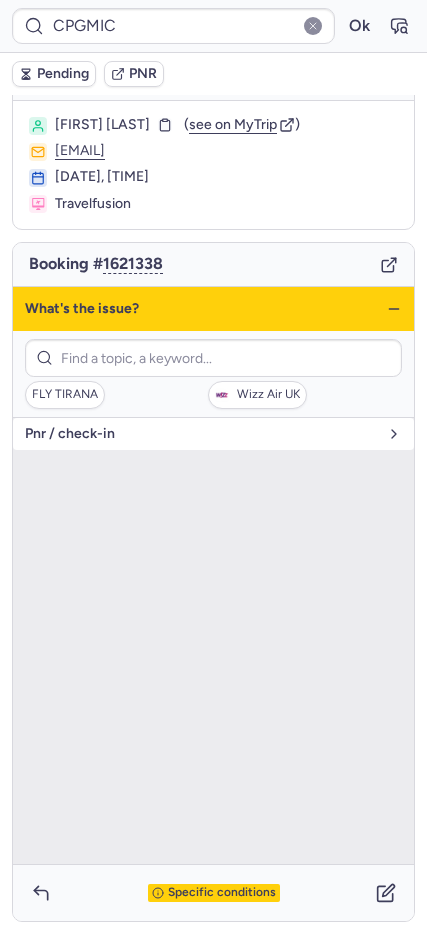click on "pnr / check-in" at bounding box center (213, 640) 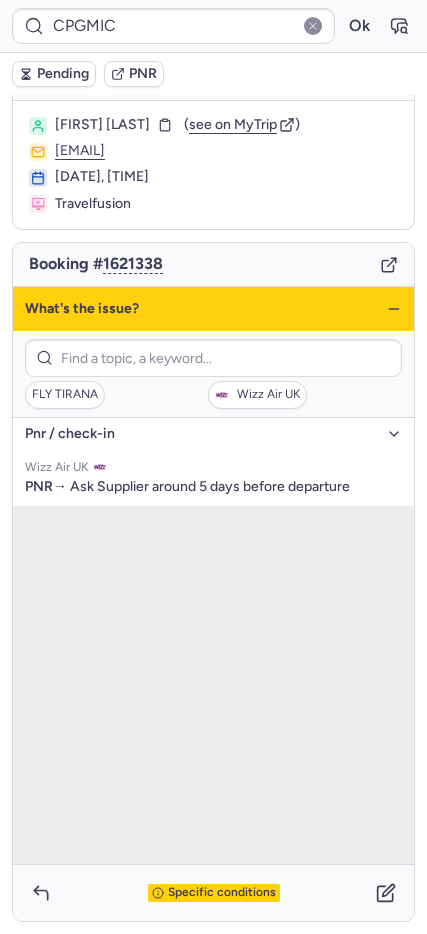 click 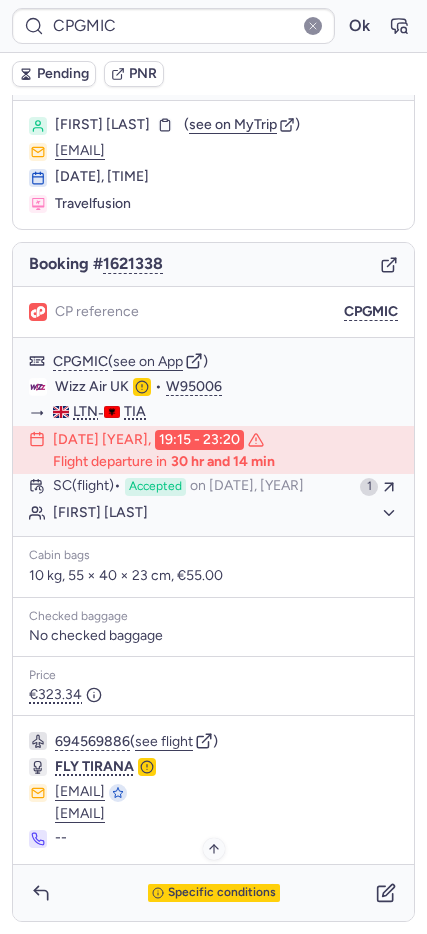 click on "Specific conditions" at bounding box center (222, 893) 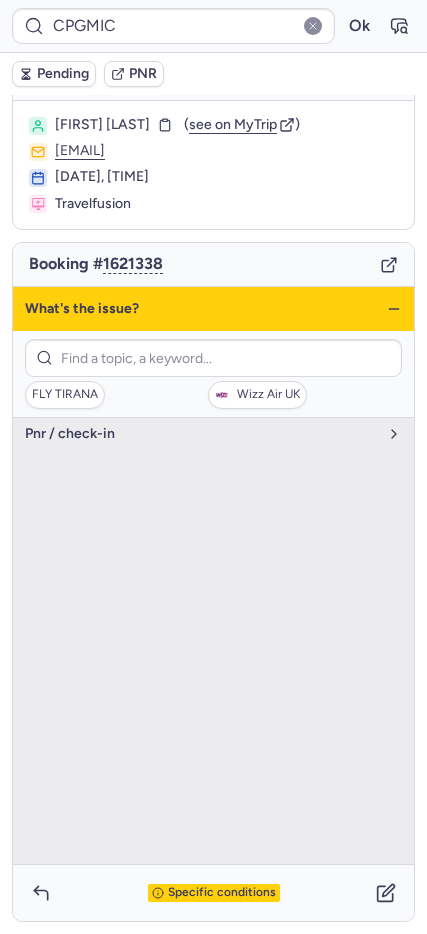 click on "pnr / check-in" at bounding box center (201, 434) 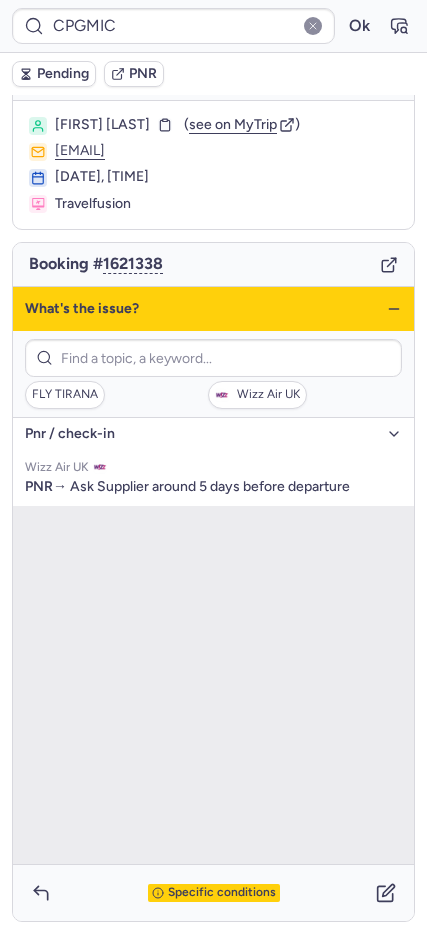click 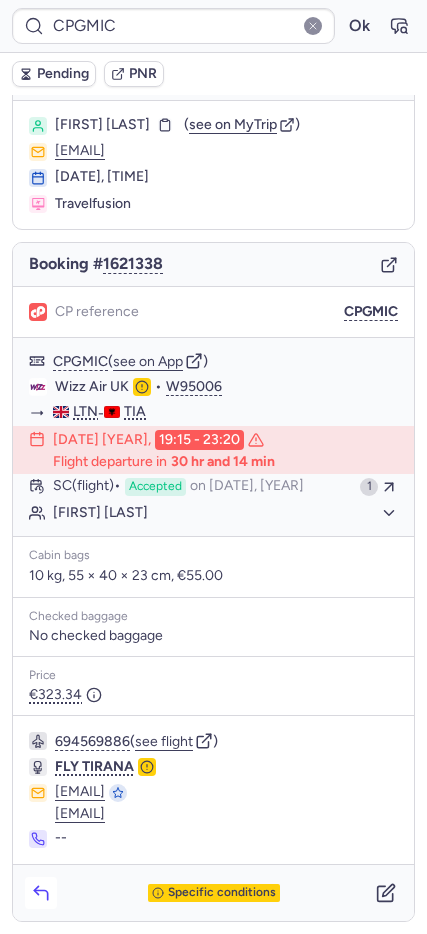 click at bounding box center (41, 893) 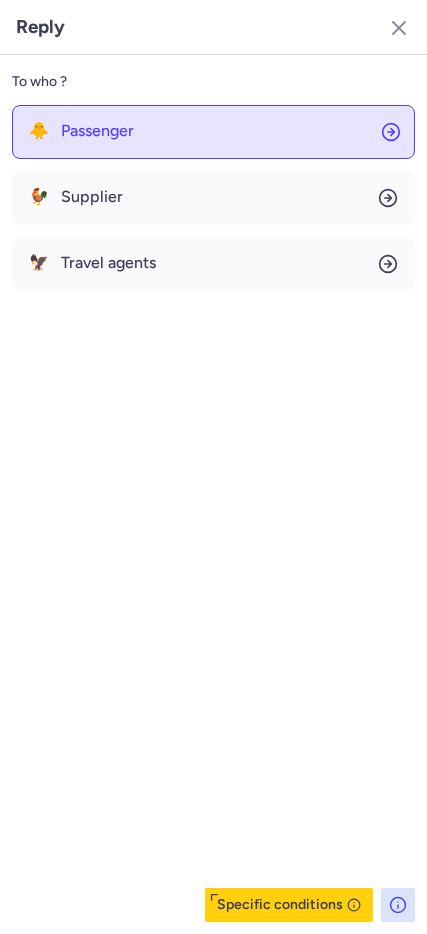 click on "Passenger" at bounding box center [97, 131] 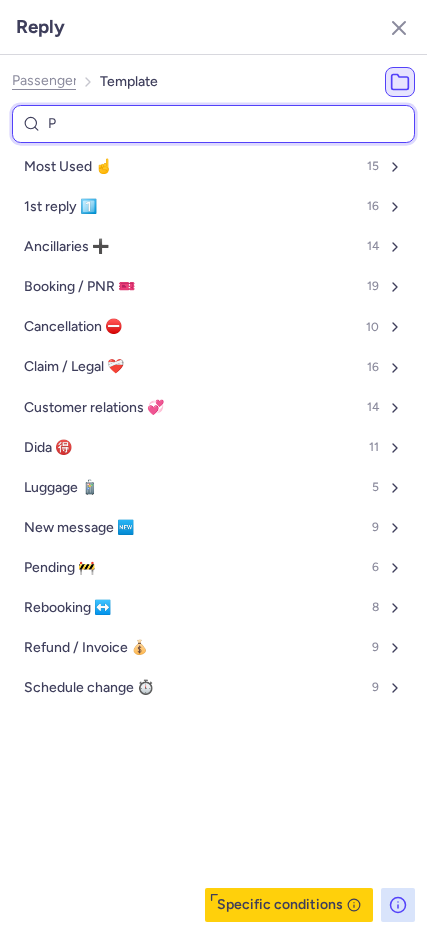 type on "PE" 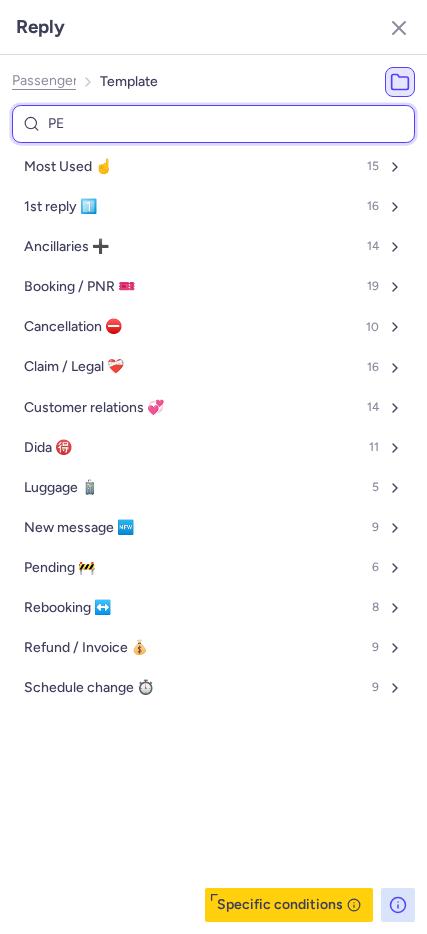 select on "en" 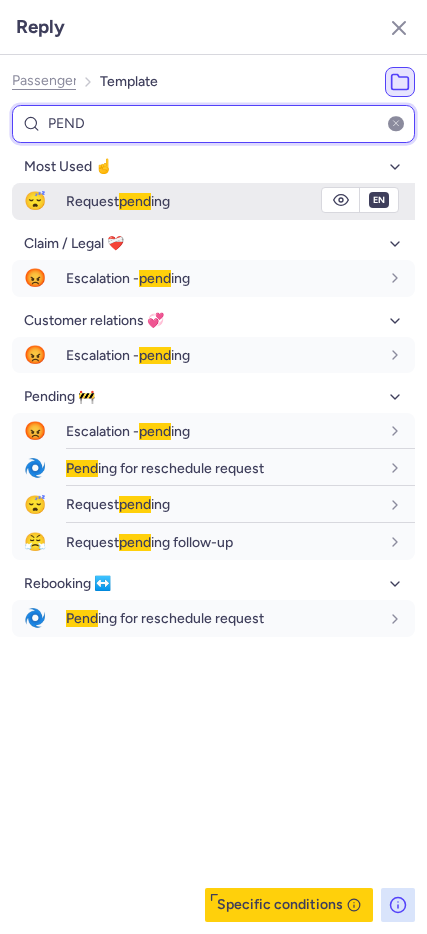 type on "PEND" 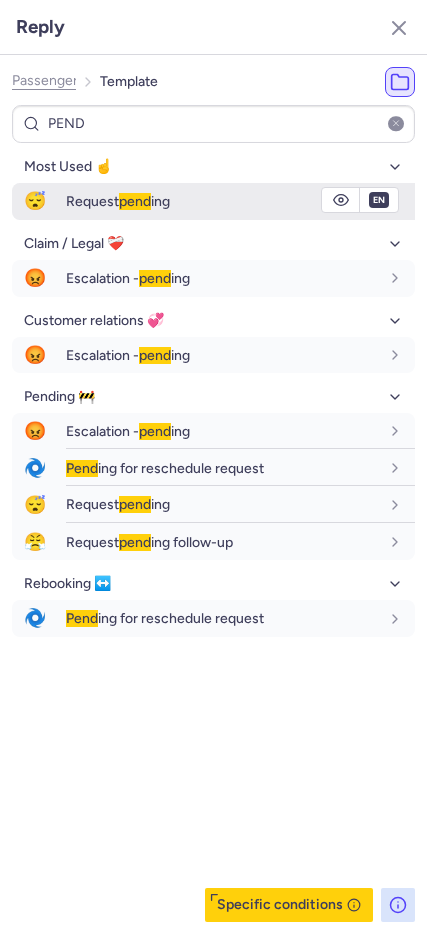 click on "😴" at bounding box center (35, 201) 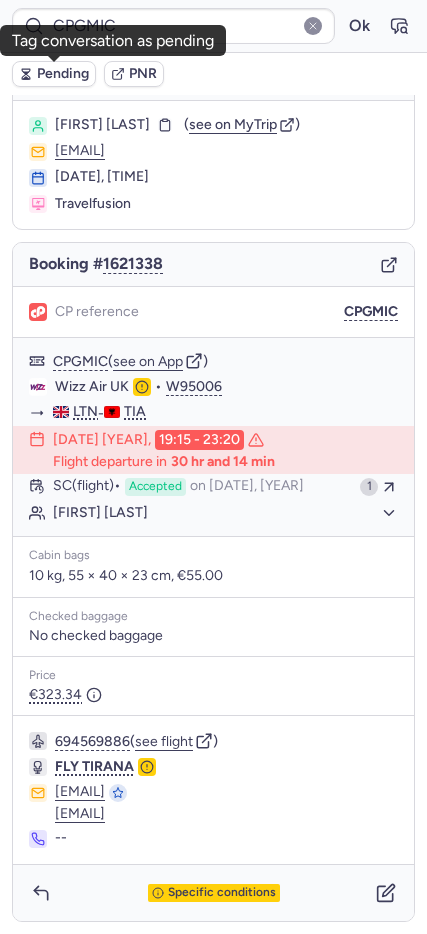 click on "Pending" at bounding box center [63, 74] 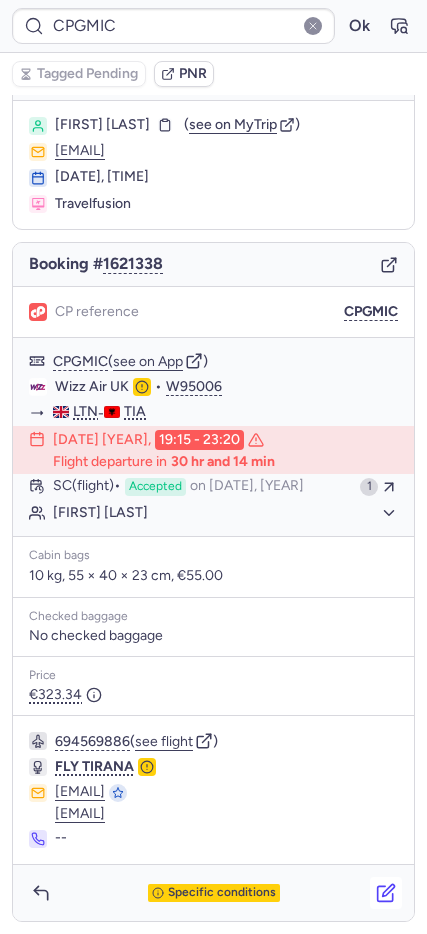 click 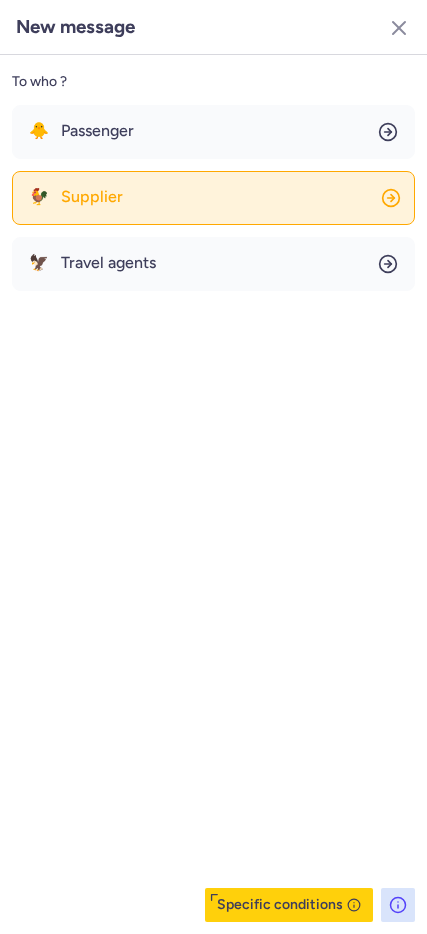 click on "Supplier" at bounding box center (92, 197) 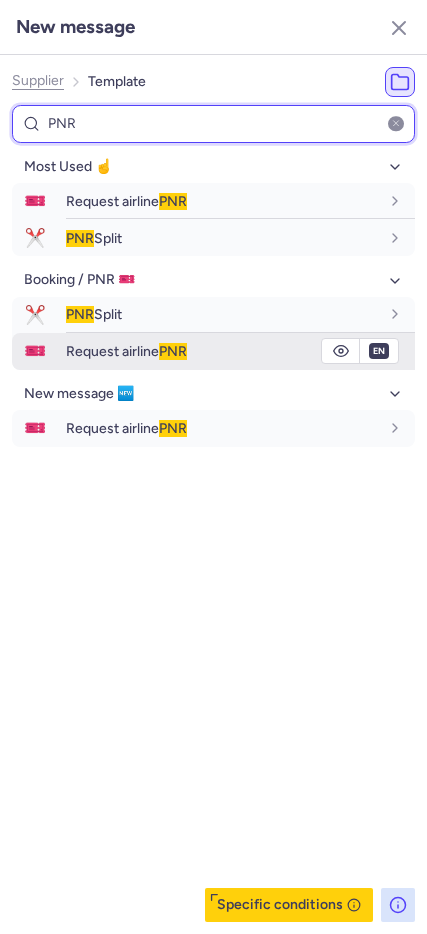 type on "PNR" 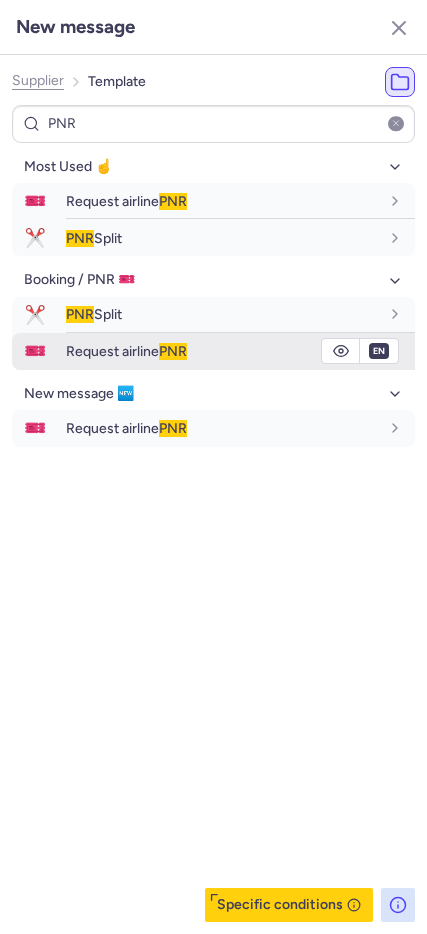 click on "Request airline  PNR" at bounding box center (126, 351) 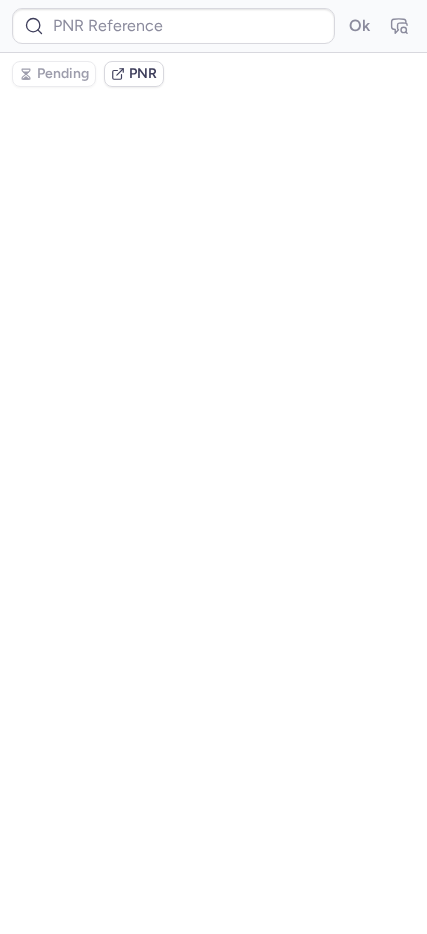 scroll, scrollTop: 0, scrollLeft: 0, axis: both 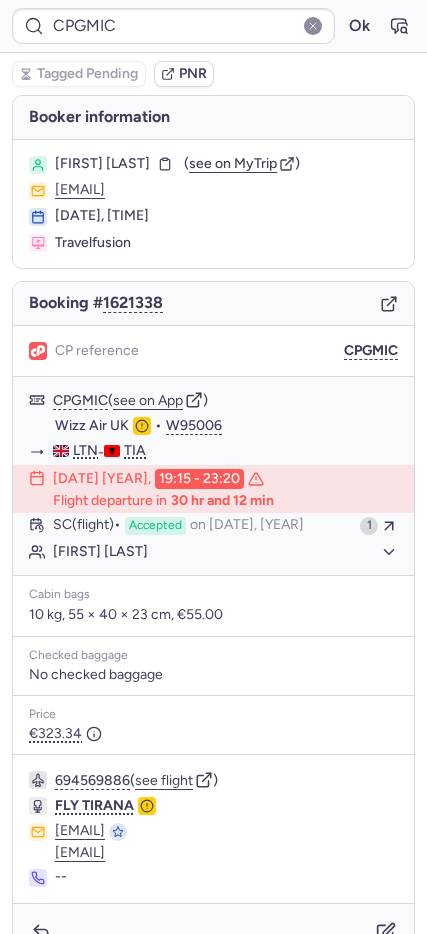 type on "CH2UQF" 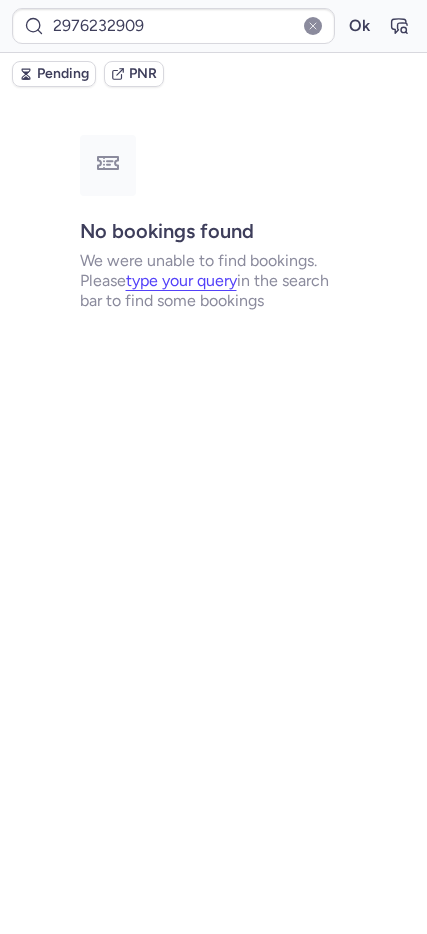 type on "CPGMIC" 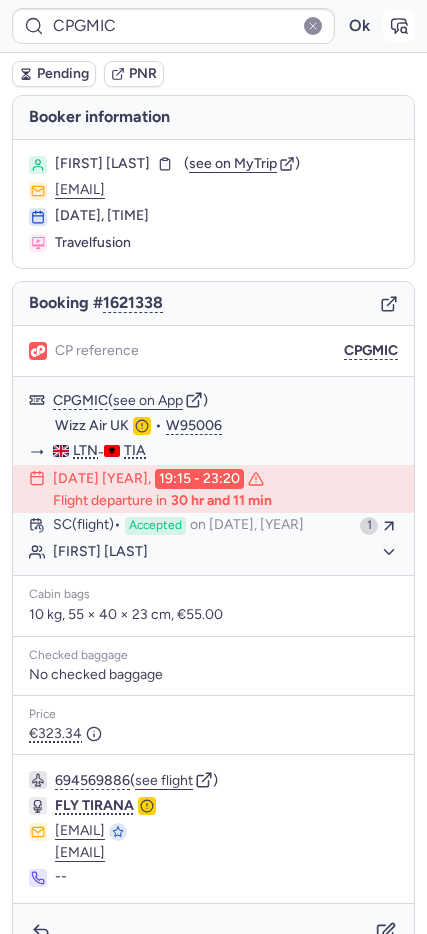 click 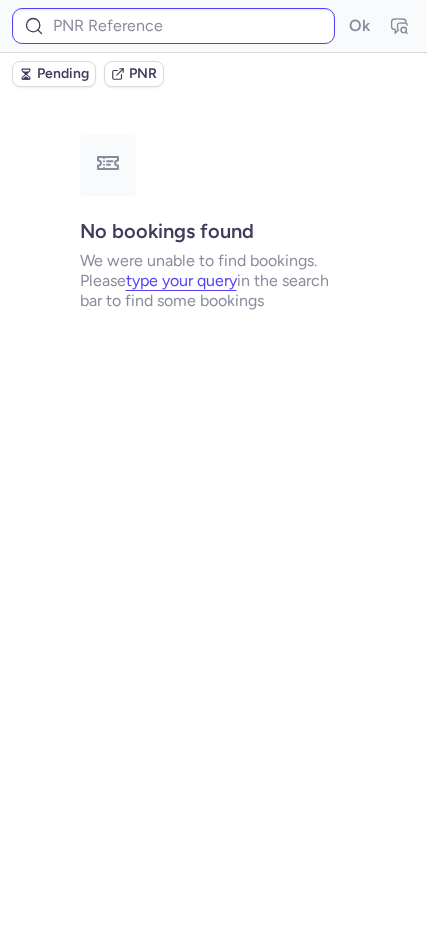 type on "CPGMIC" 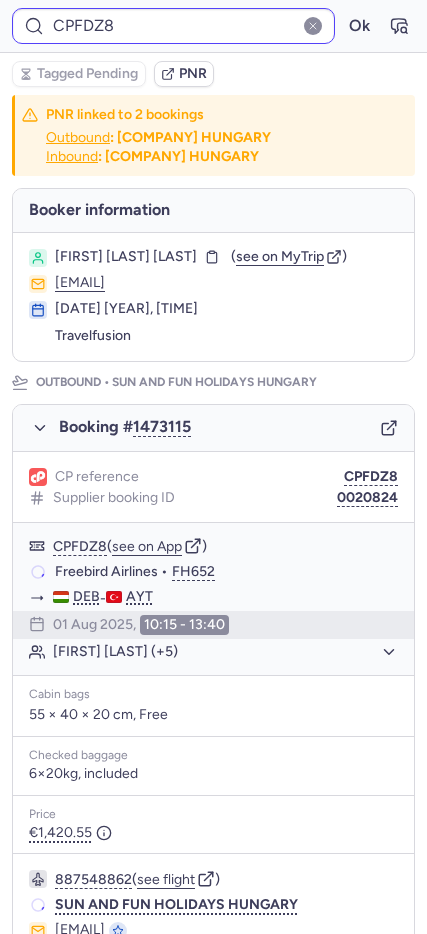 type on "CPGMIC" 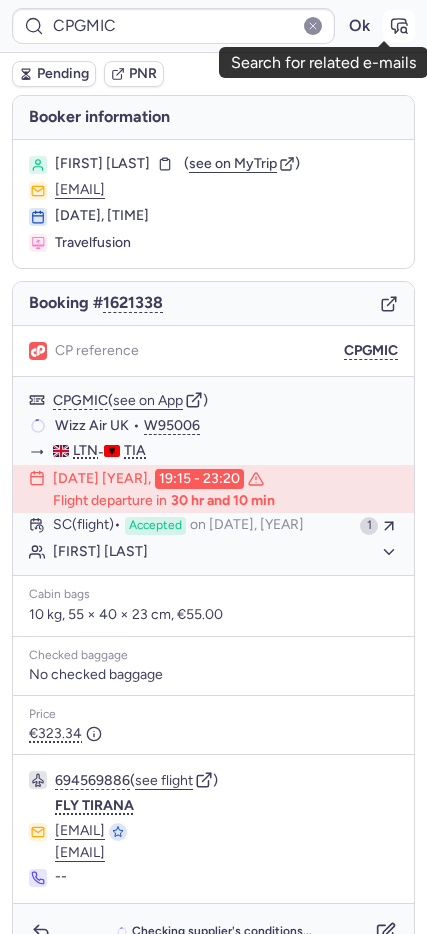 click 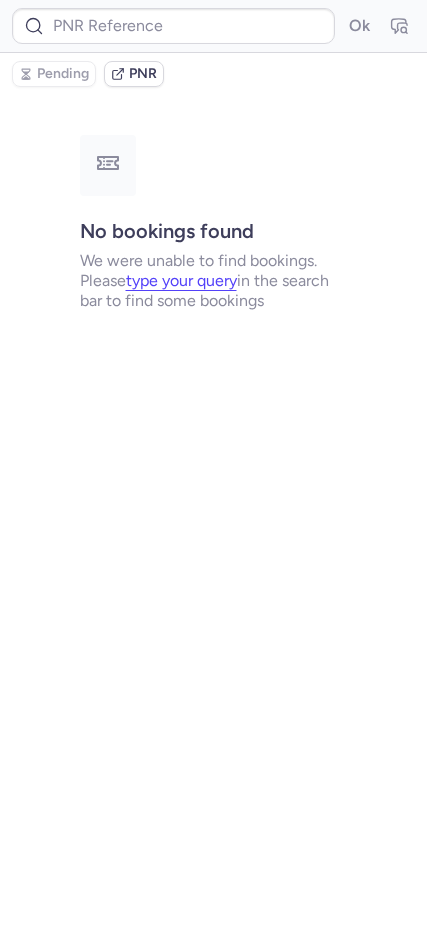 type on "CPGMIC" 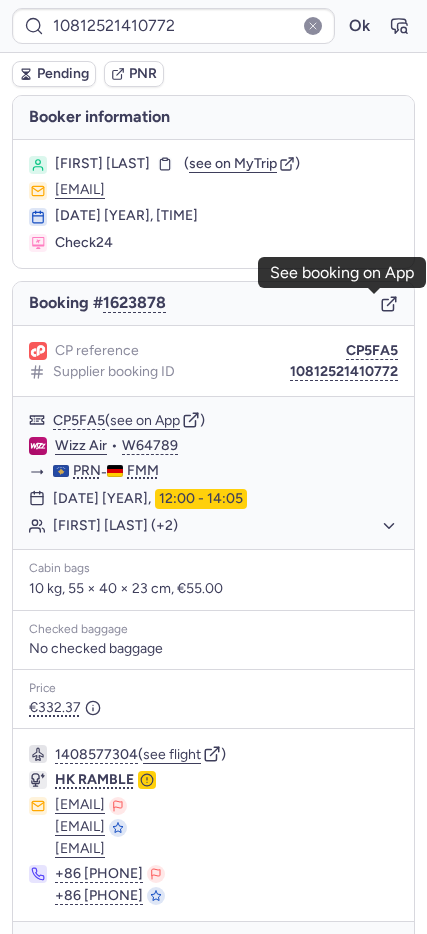 click 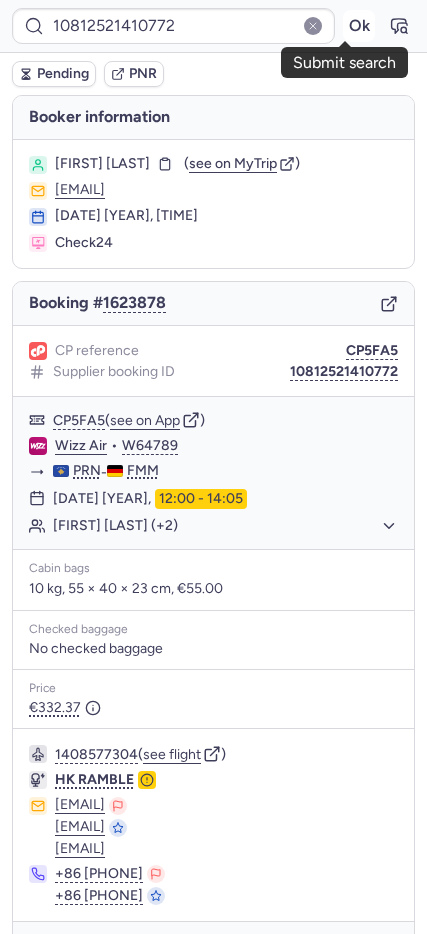 click on "Ok" at bounding box center (359, 26) 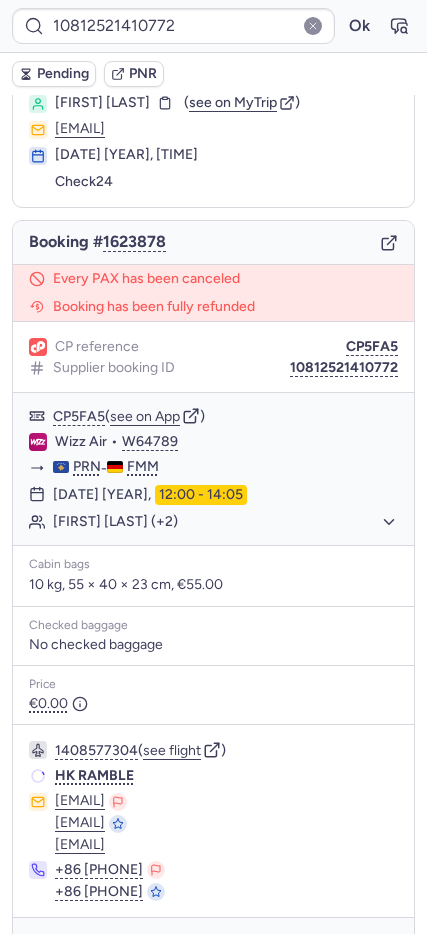 scroll, scrollTop: 114, scrollLeft: 0, axis: vertical 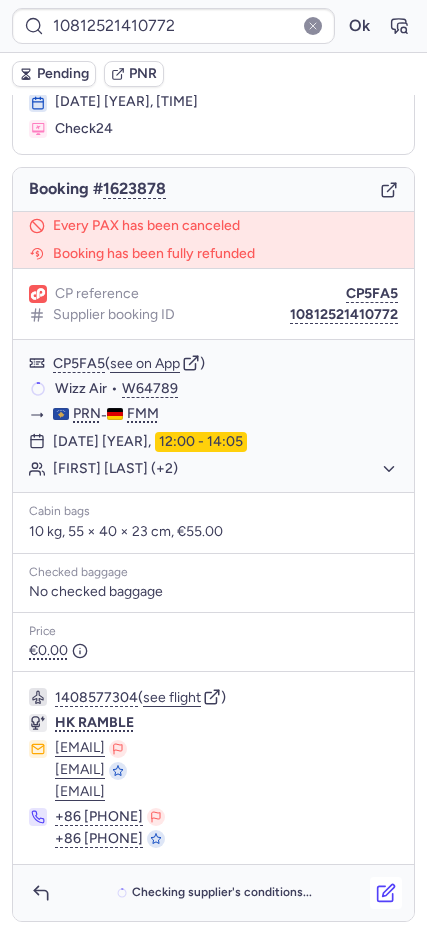 click at bounding box center (386, 893) 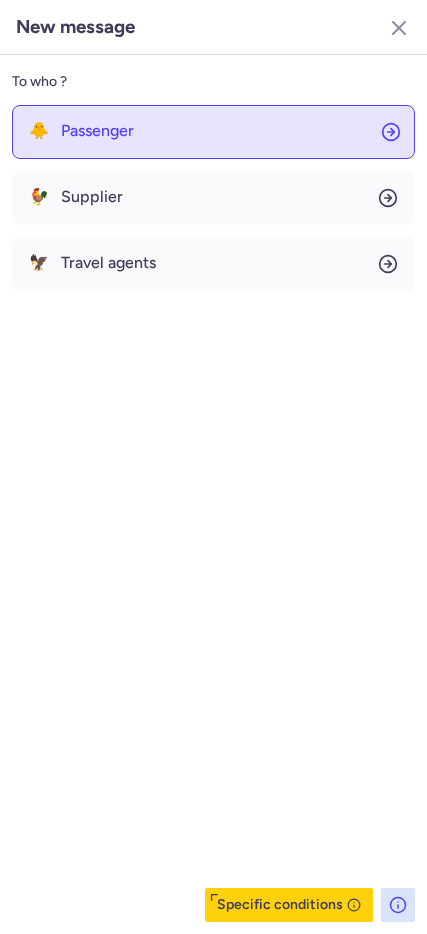 click on "🐥" at bounding box center [39, 131] 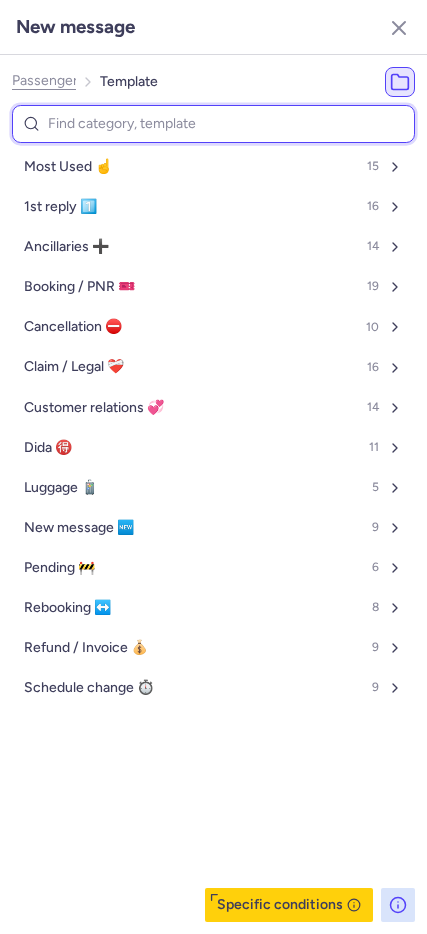 click at bounding box center [213, 124] 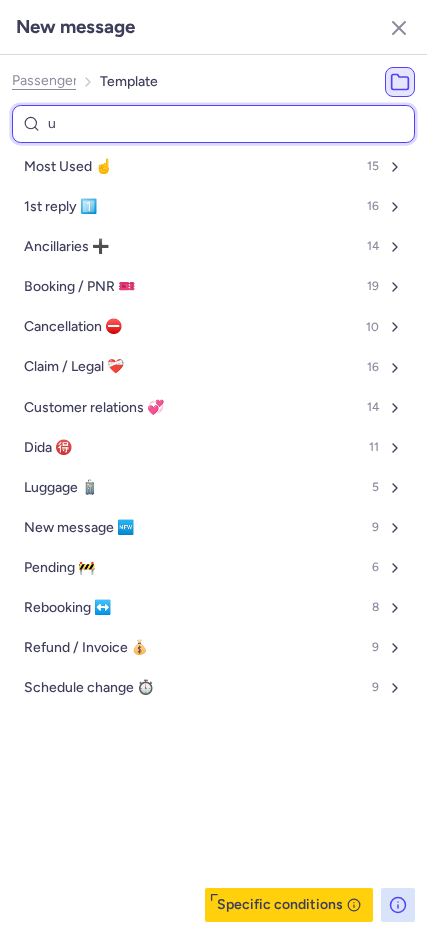 type on "un" 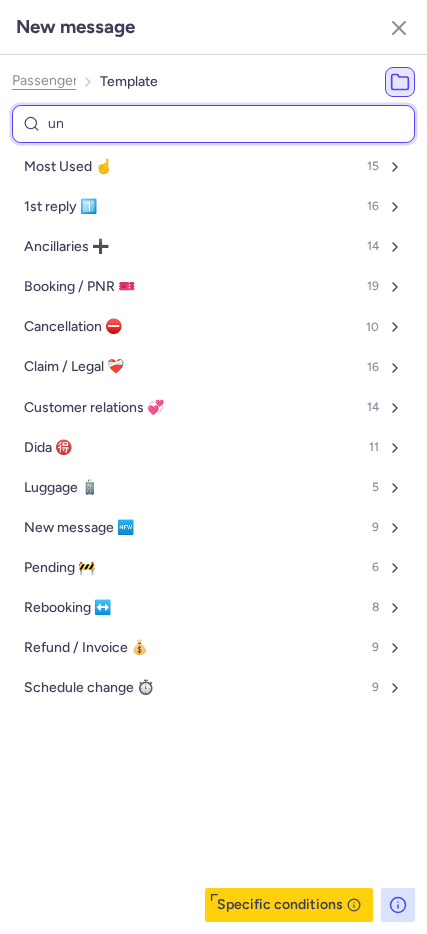 select on "en" 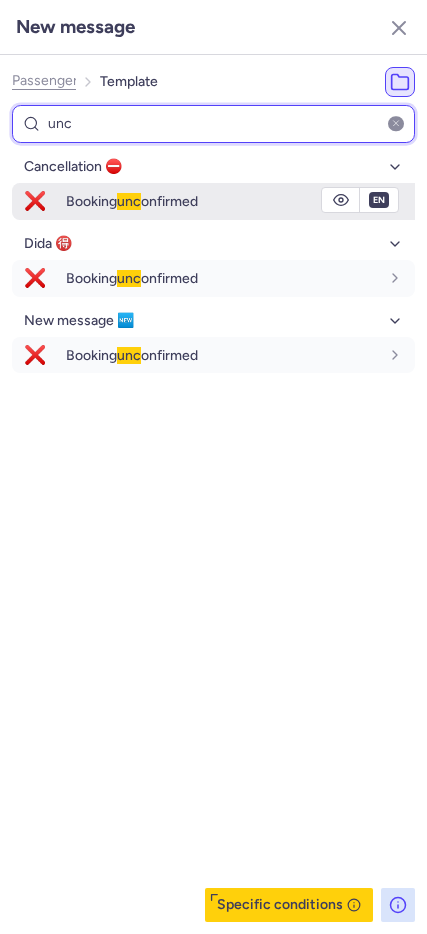type on "unc" 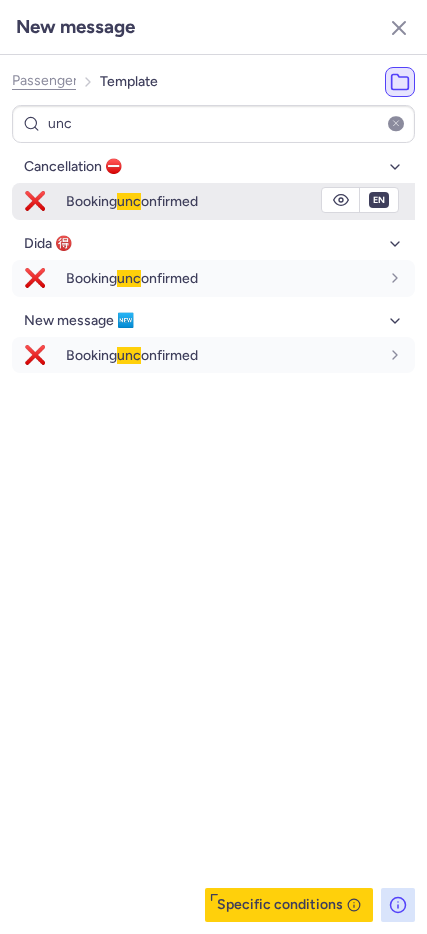 click on "❌" at bounding box center (35, 201) 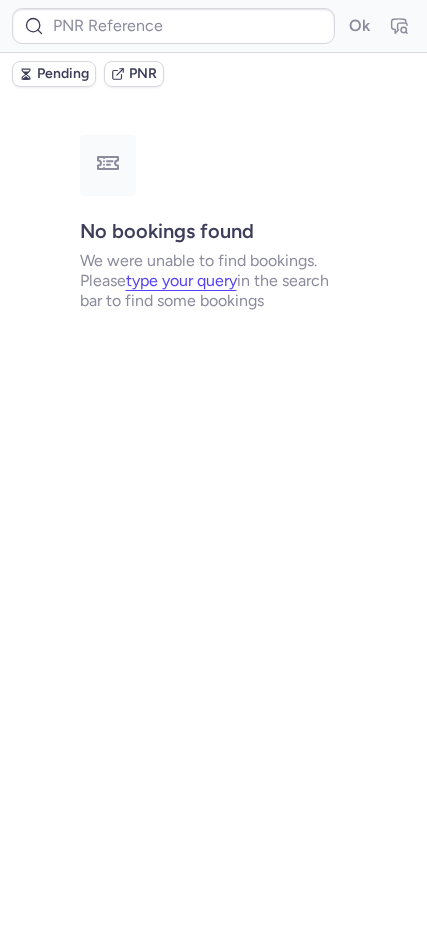 scroll, scrollTop: 0, scrollLeft: 0, axis: both 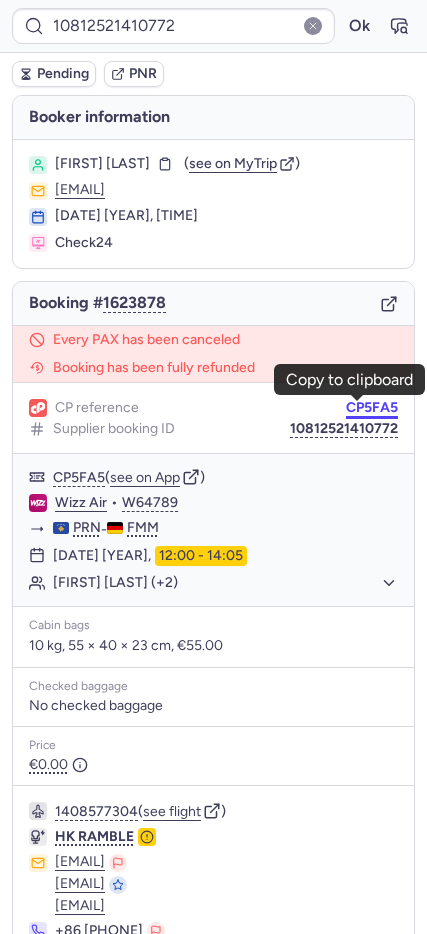 click on "CP5FA5" at bounding box center [372, 408] 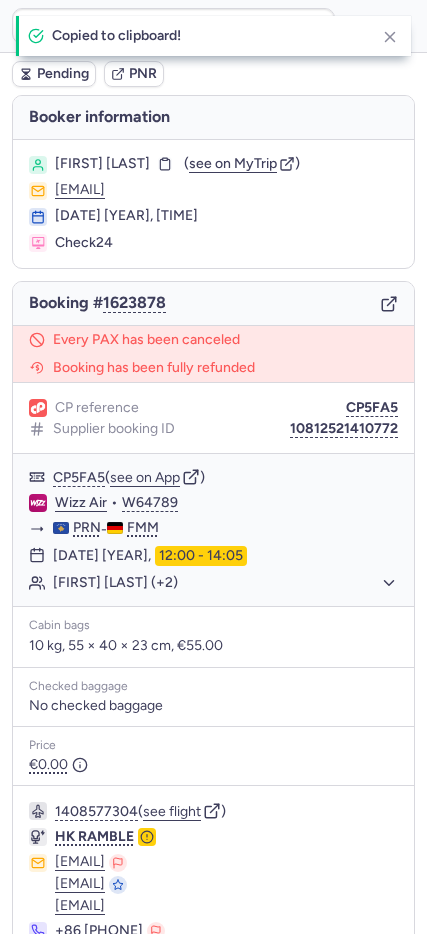 type on "CP5FA5" 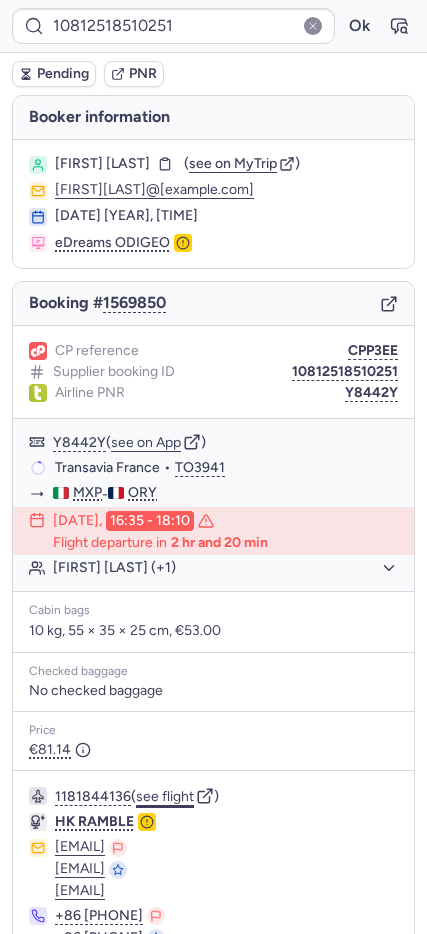 click on "see flight" 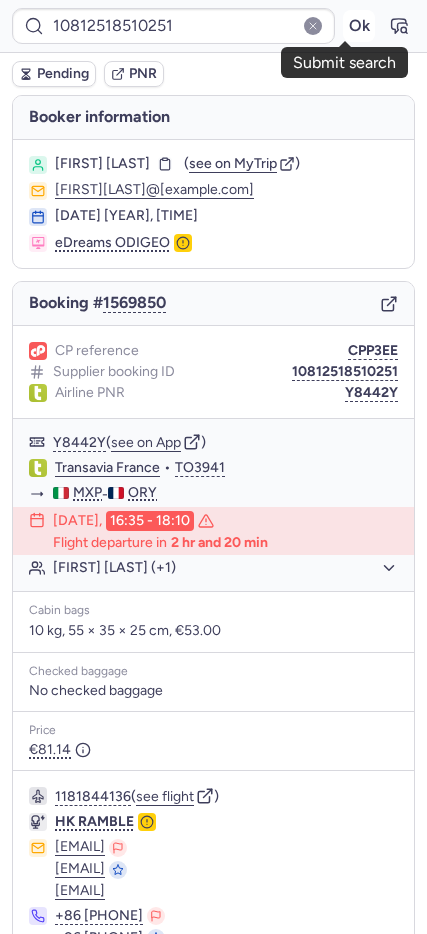 click on "Ok" at bounding box center (359, 26) 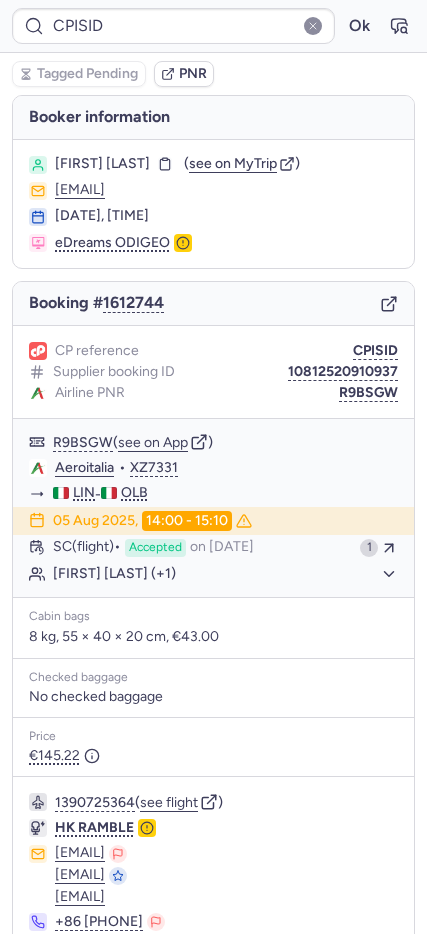 type on "10812518510251" 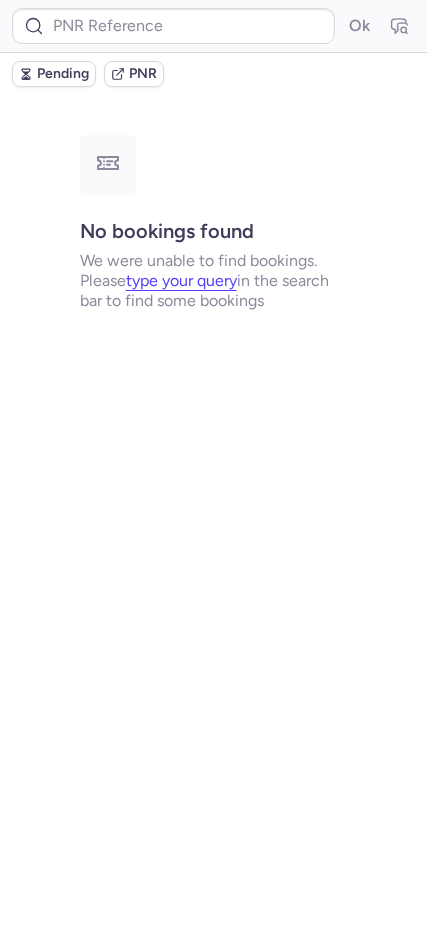 type on "CPK9CA" 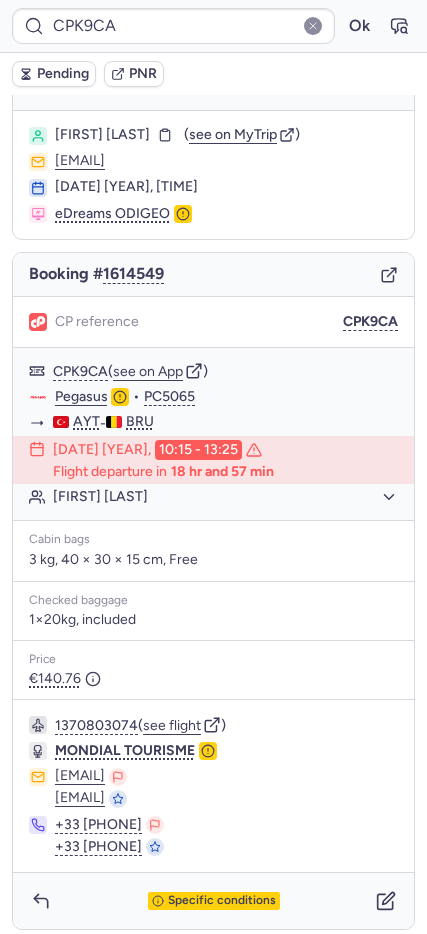 scroll, scrollTop: 37, scrollLeft: 0, axis: vertical 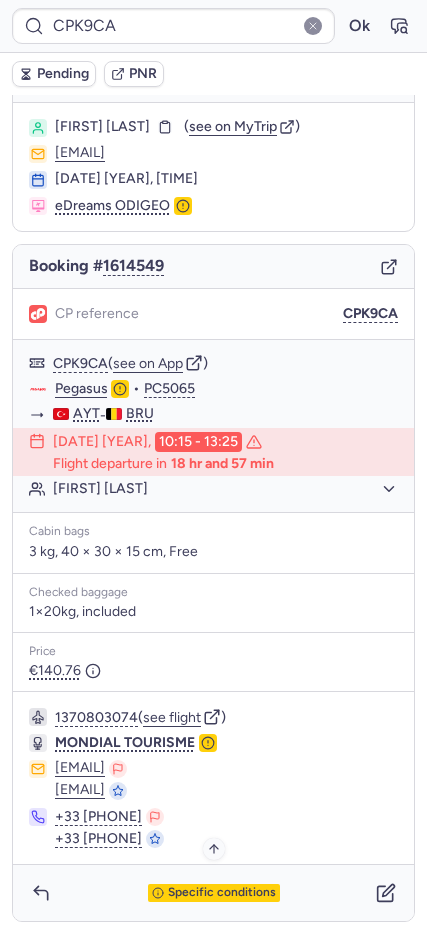 click on "Specific conditions" at bounding box center [222, 893] 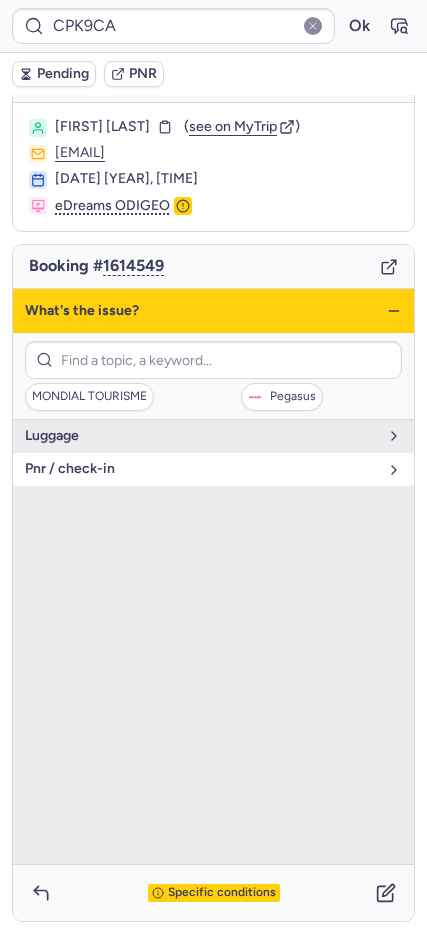 click on "pnr / check-in" at bounding box center (201, 469) 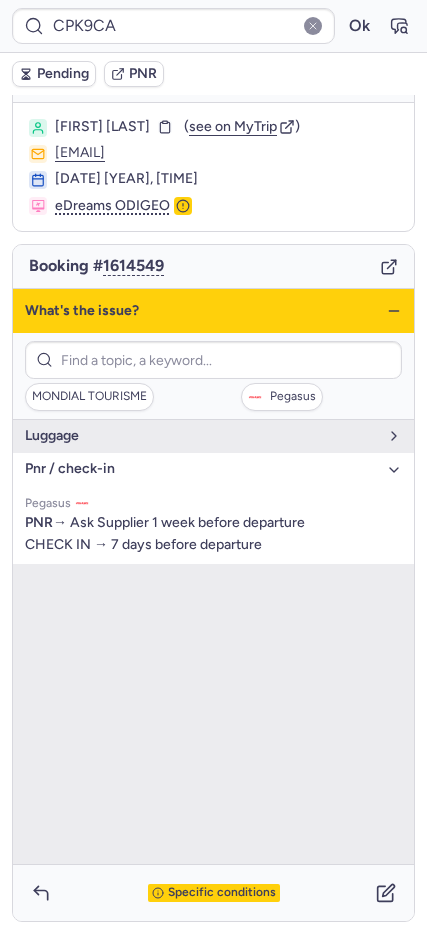 click 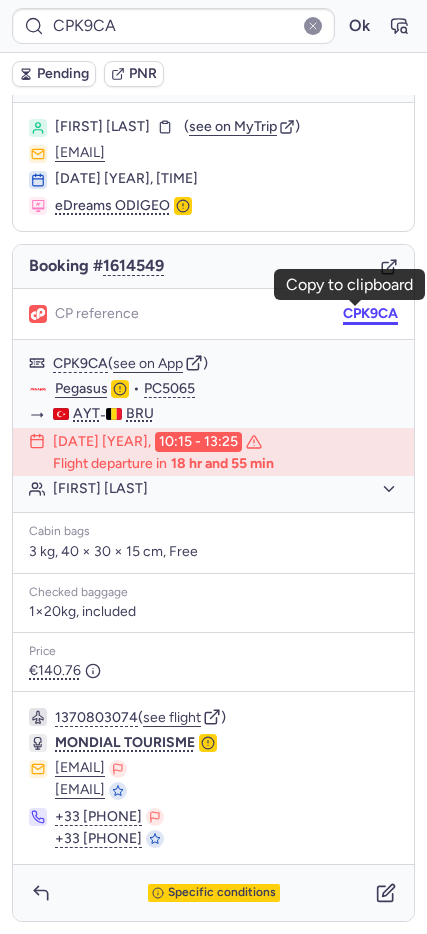 click on "CPK9CA" at bounding box center [370, 314] 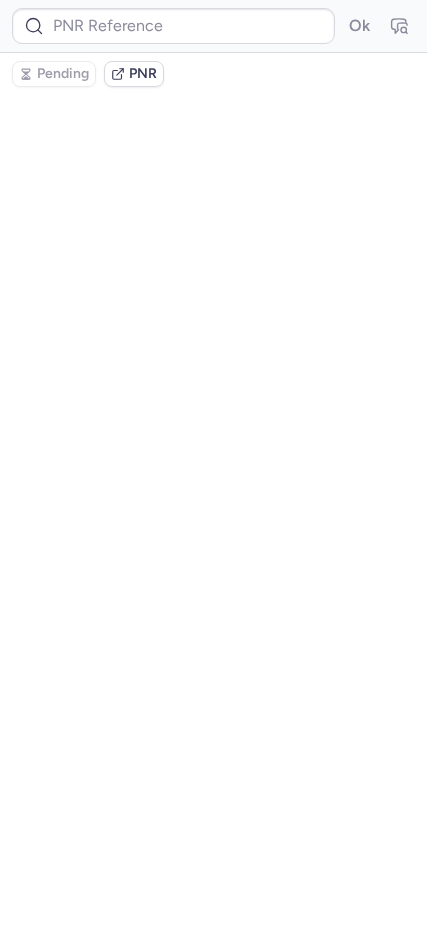 scroll, scrollTop: 0, scrollLeft: 0, axis: both 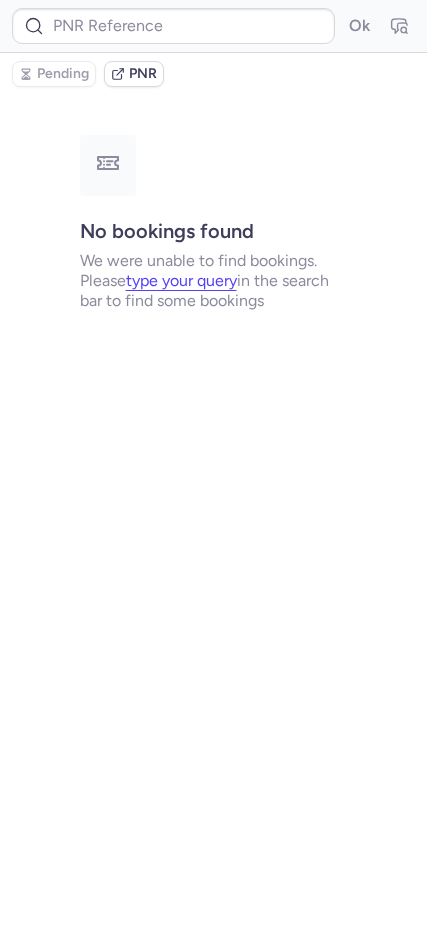 type on "CPISID" 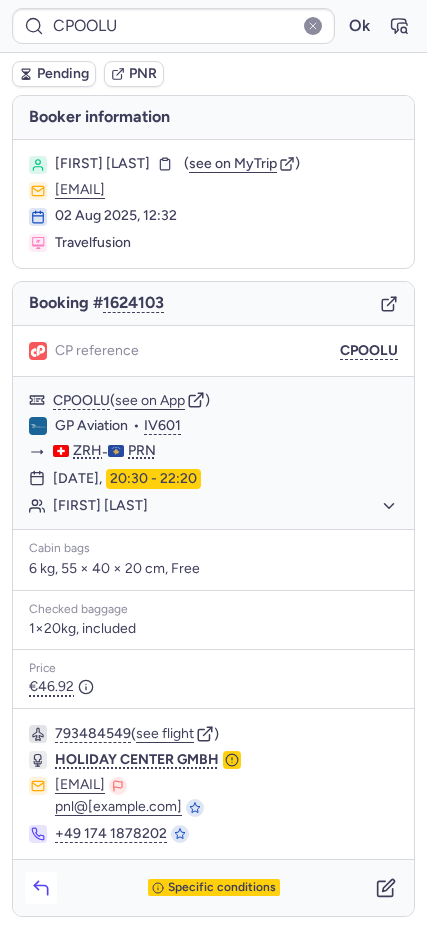 click at bounding box center (41, 888) 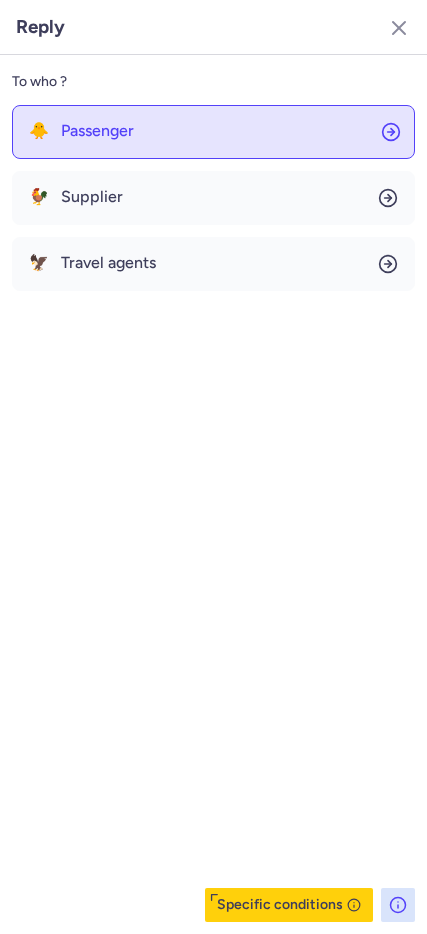 drag, startPoint x: 156, startPoint y: 133, endPoint x: 163, endPoint y: 153, distance: 21.189621 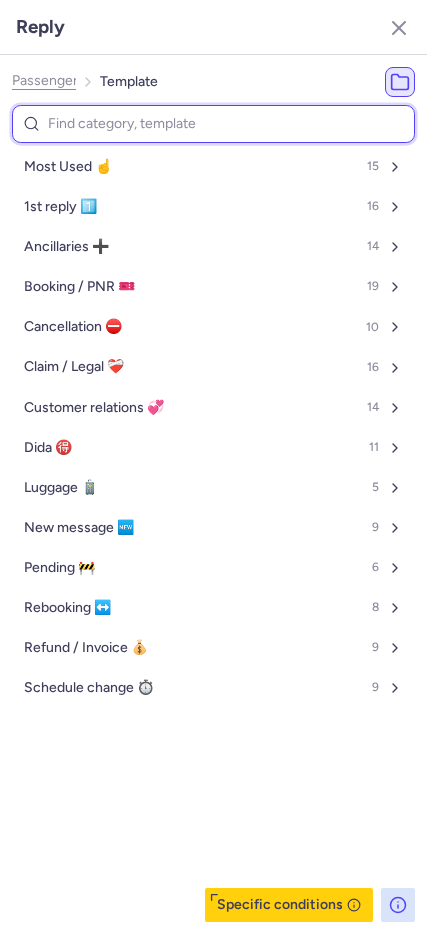 type on "P" 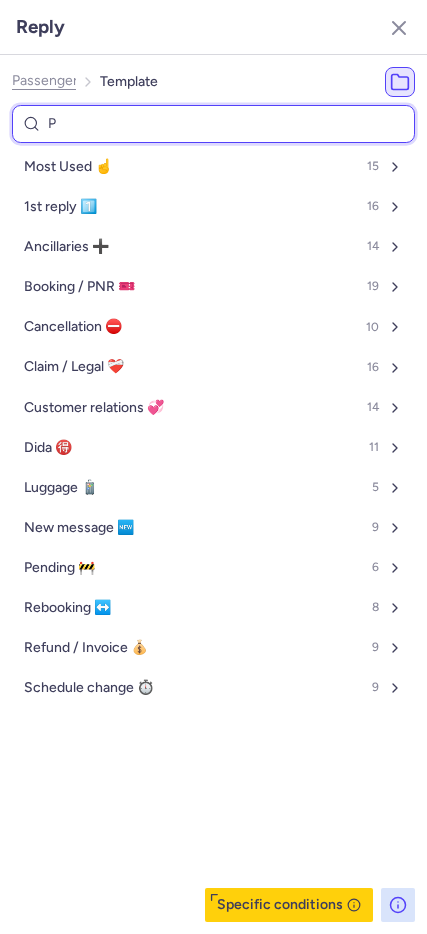 select on "en" 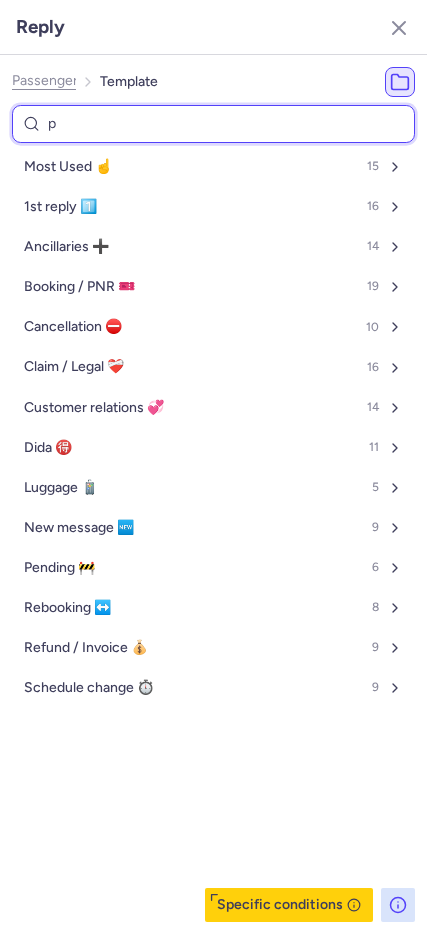 type on "pe" 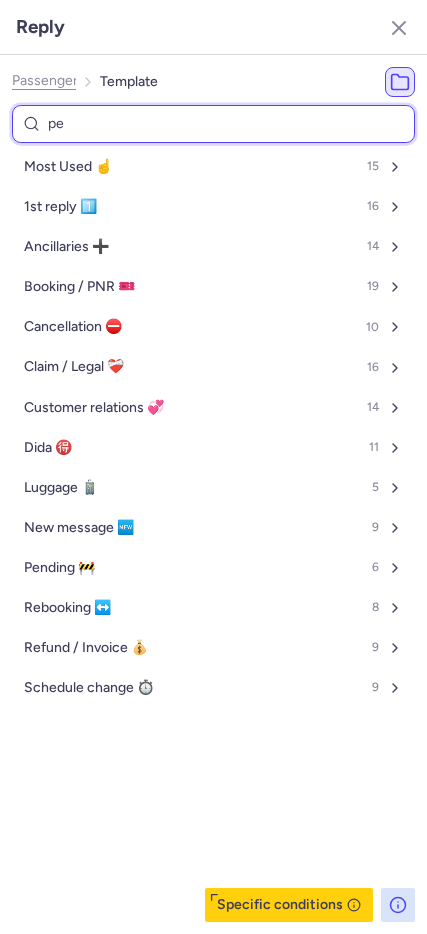select on "en" 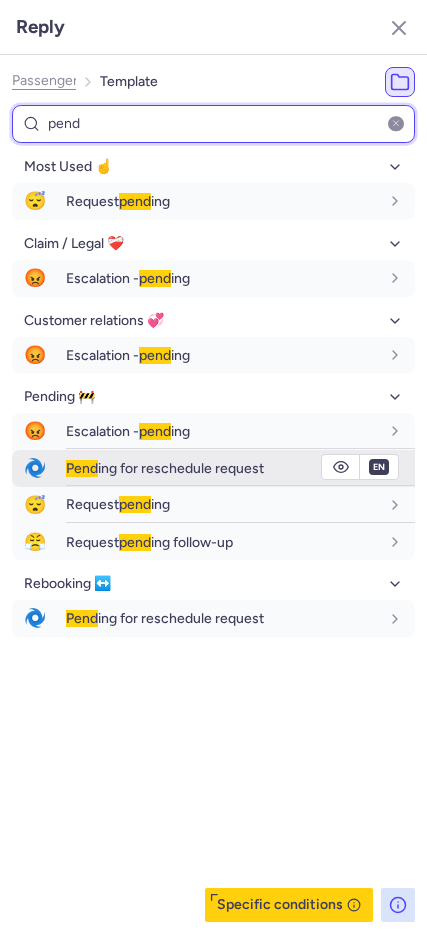 type on "pend" 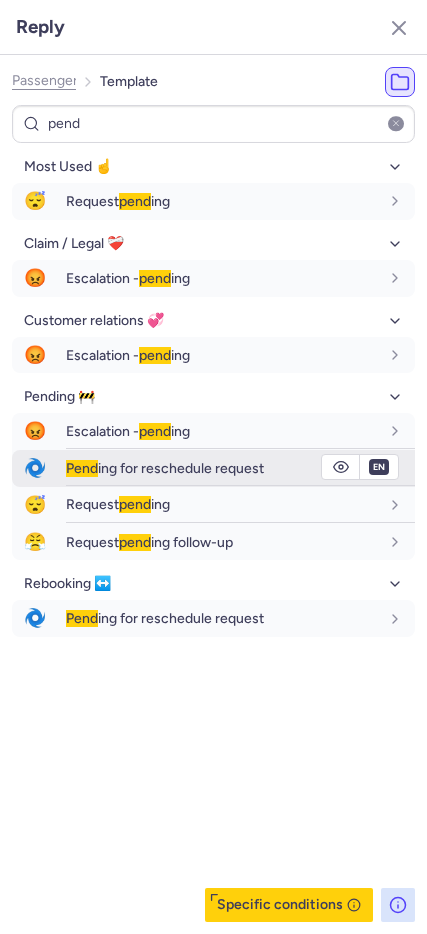click on "Pend ing for reschedule request" at bounding box center (240, 468) 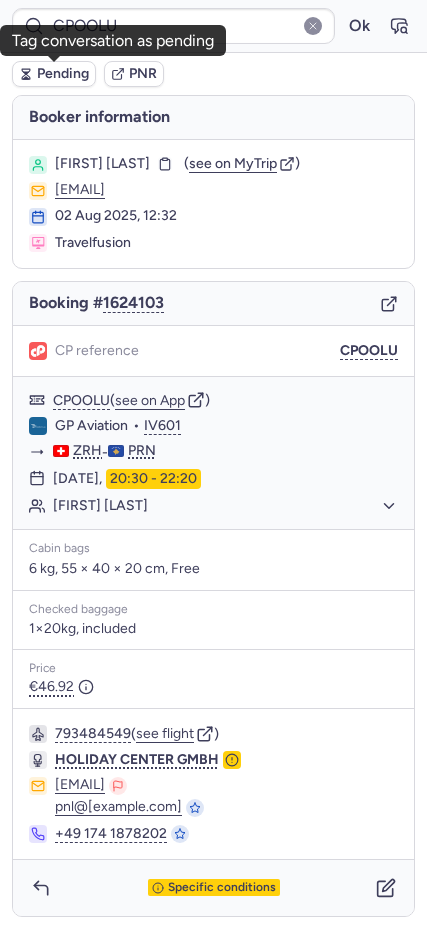 click on "Pending" at bounding box center (63, 74) 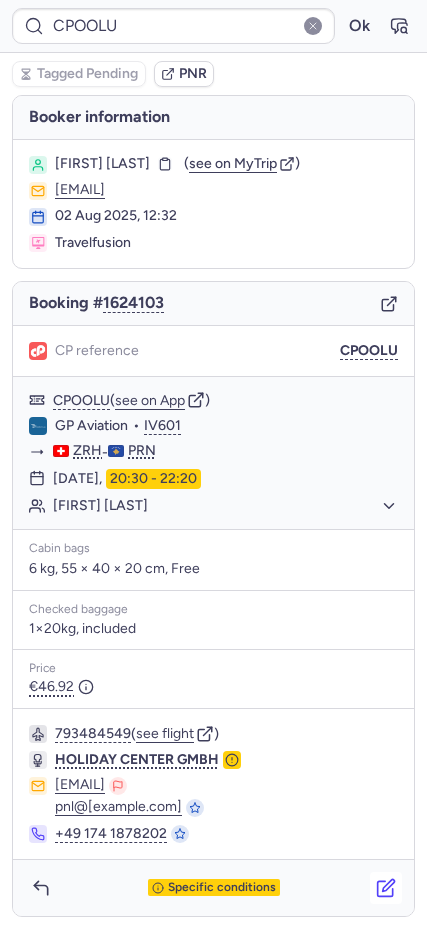 click 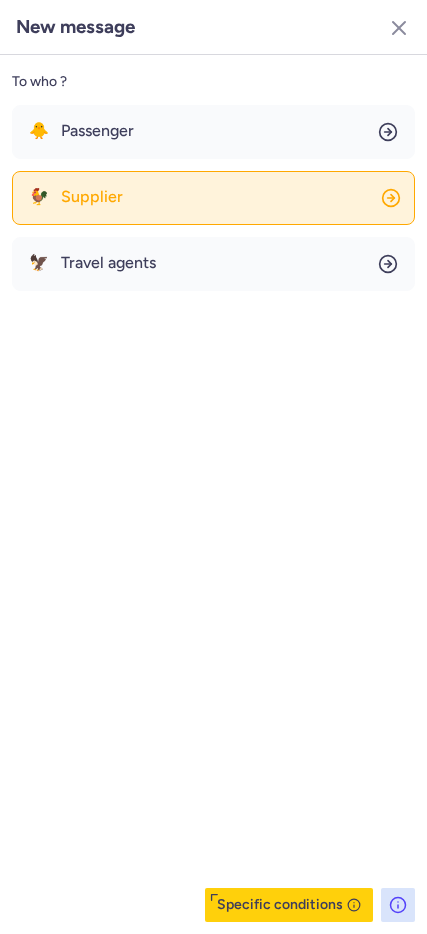 click on "🐓 Supplier" 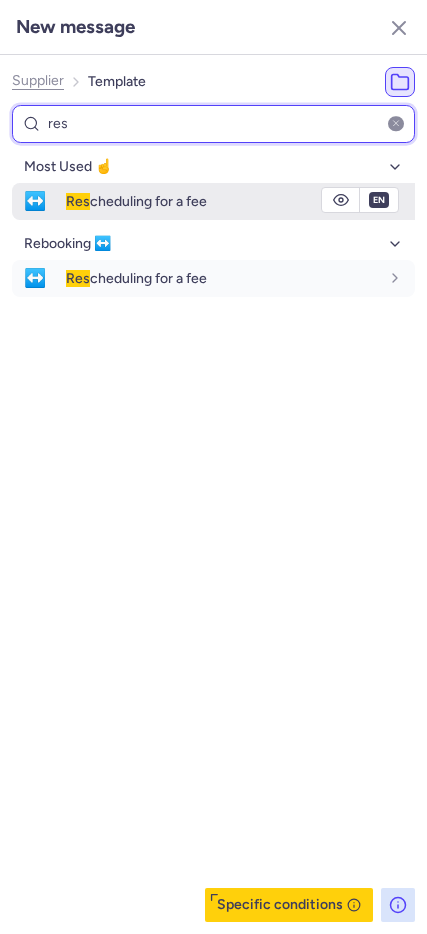 type on "res" 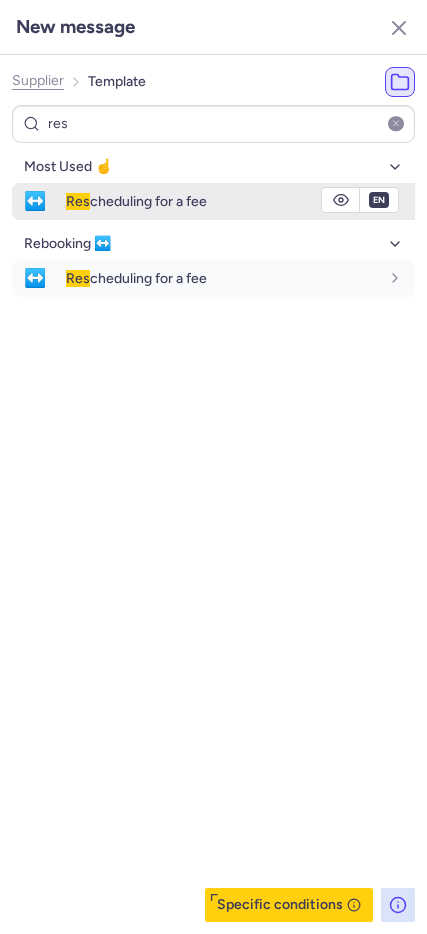 click on "↔️" at bounding box center [35, 201] 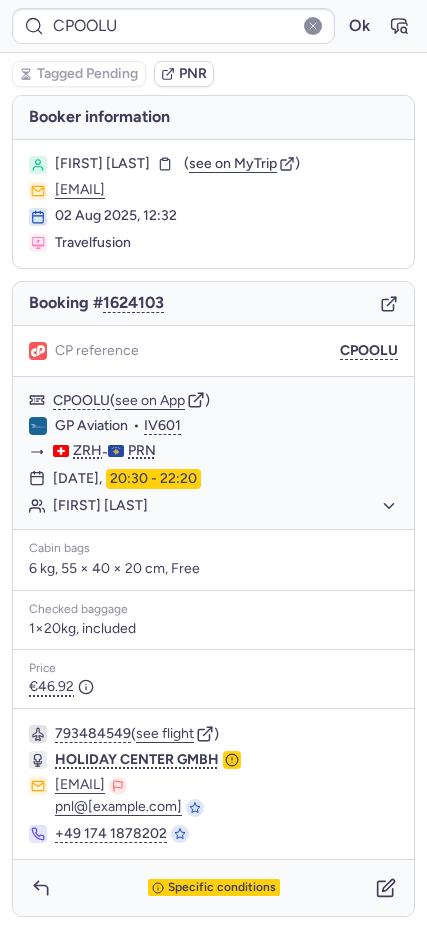 type on "VIP5HM" 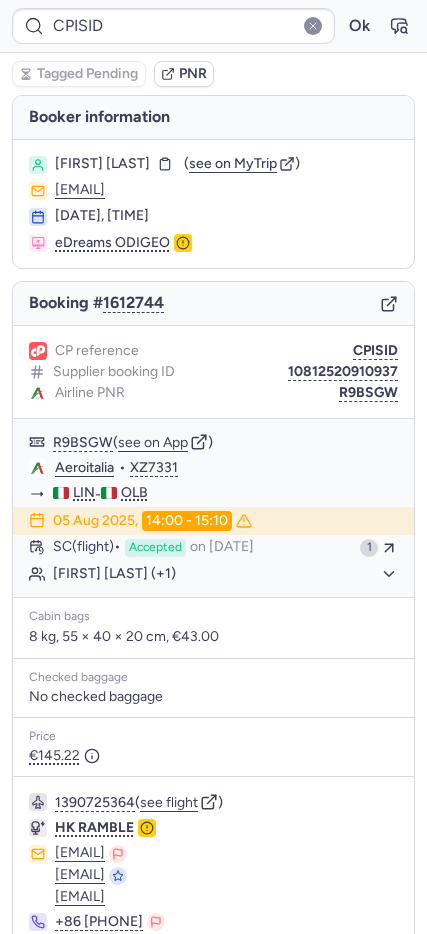 type on "CPQA2H" 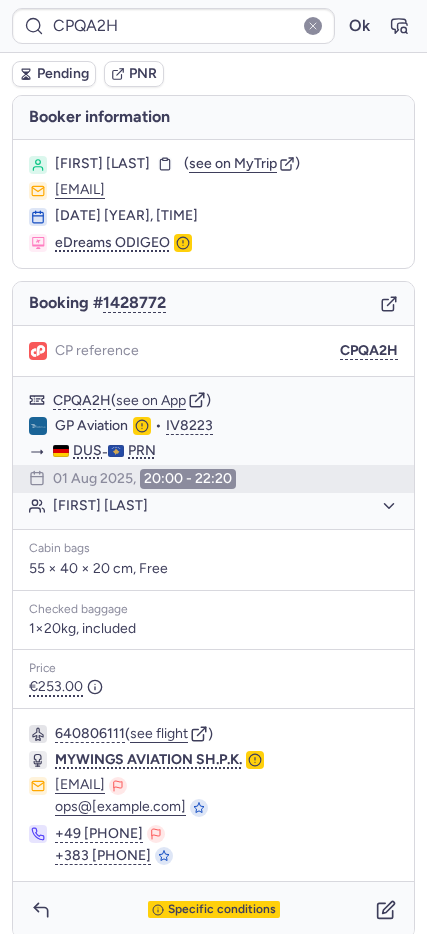 scroll, scrollTop: 17, scrollLeft: 0, axis: vertical 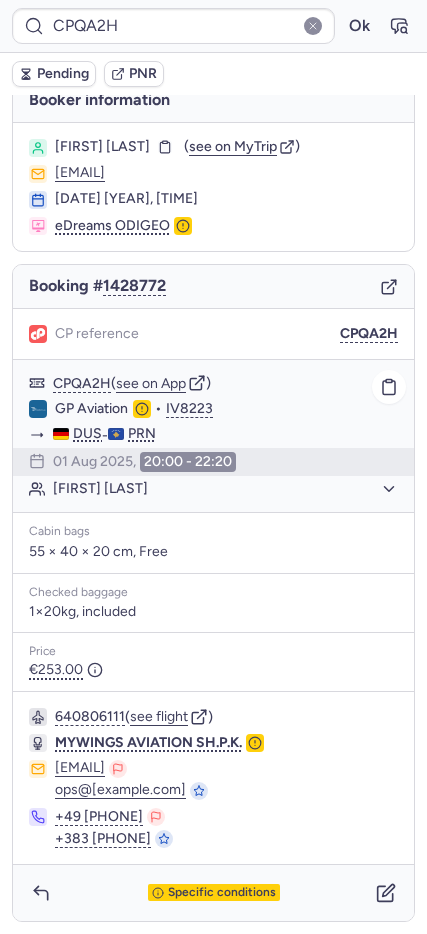 click on "GP Aviation" 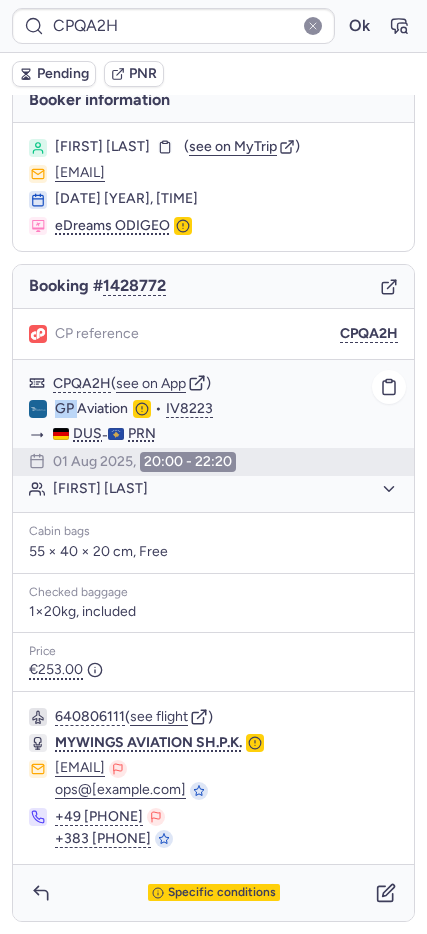 click on "GP Aviation" 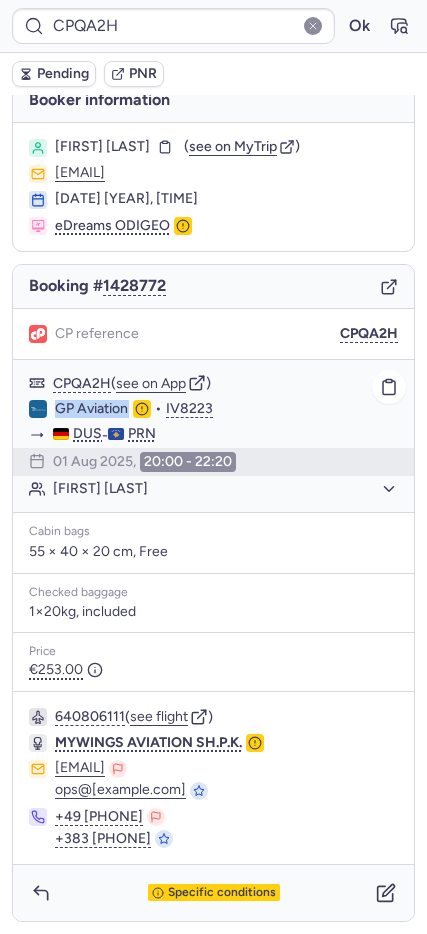 click on "GP Aviation" 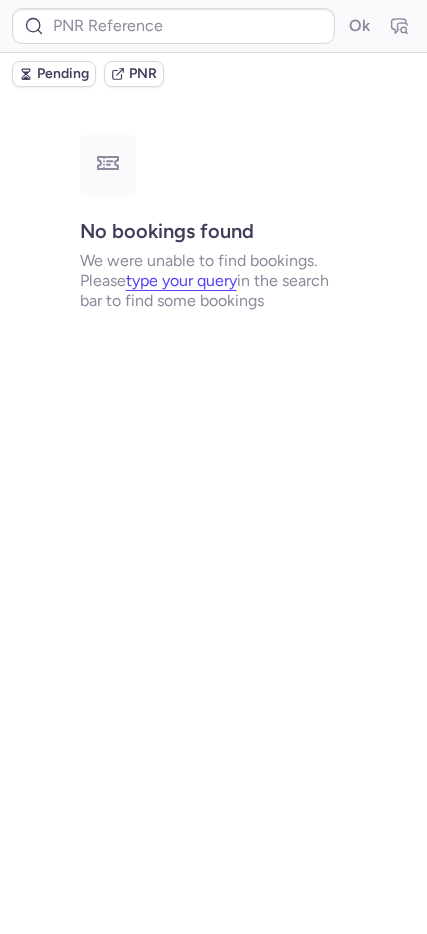 scroll, scrollTop: 0, scrollLeft: 0, axis: both 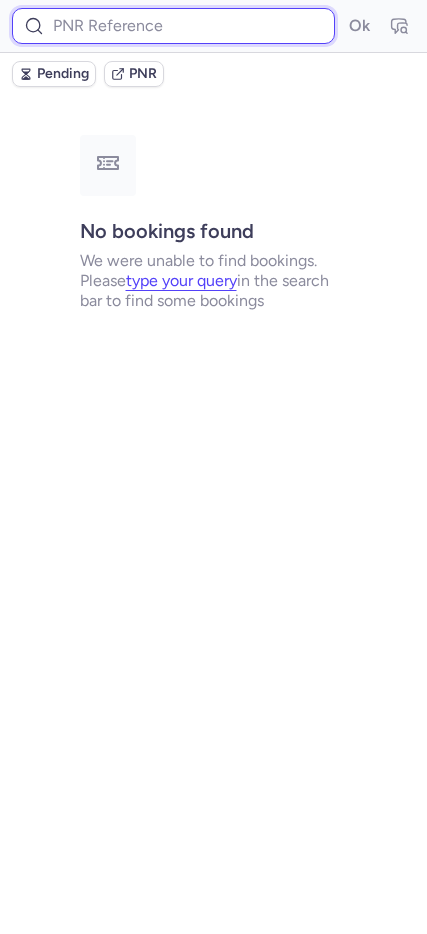 click at bounding box center (173, 26) 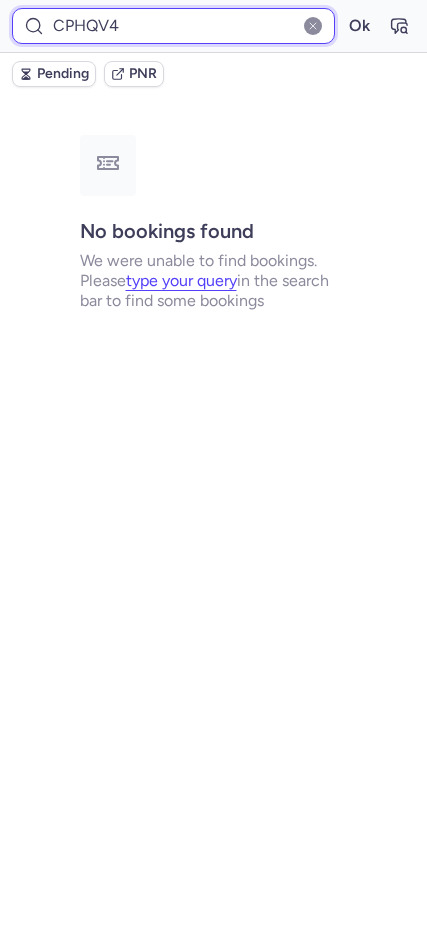click on "Ok" at bounding box center [359, 26] 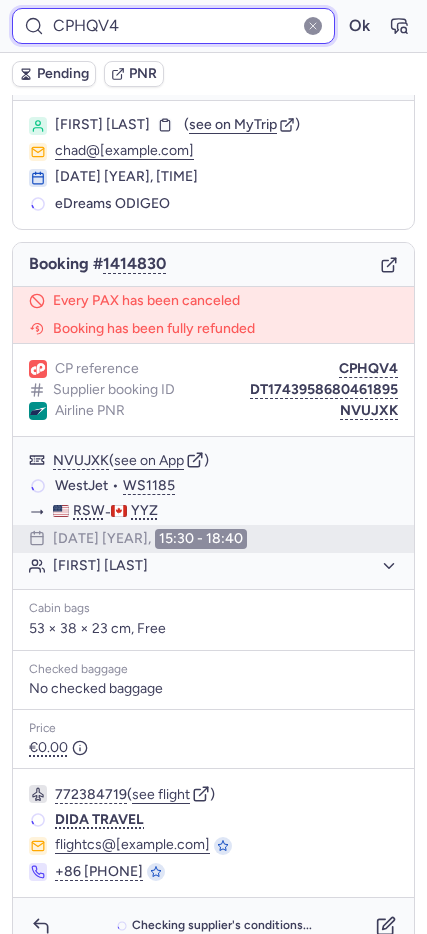 scroll, scrollTop: 72, scrollLeft: 0, axis: vertical 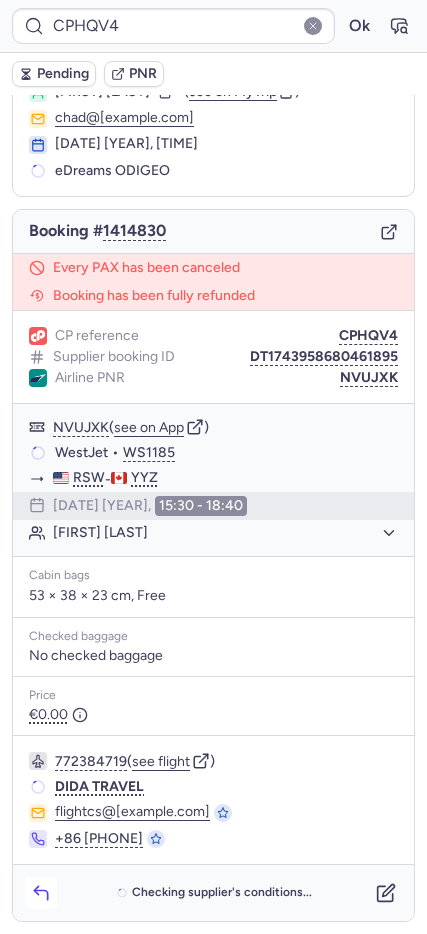 click 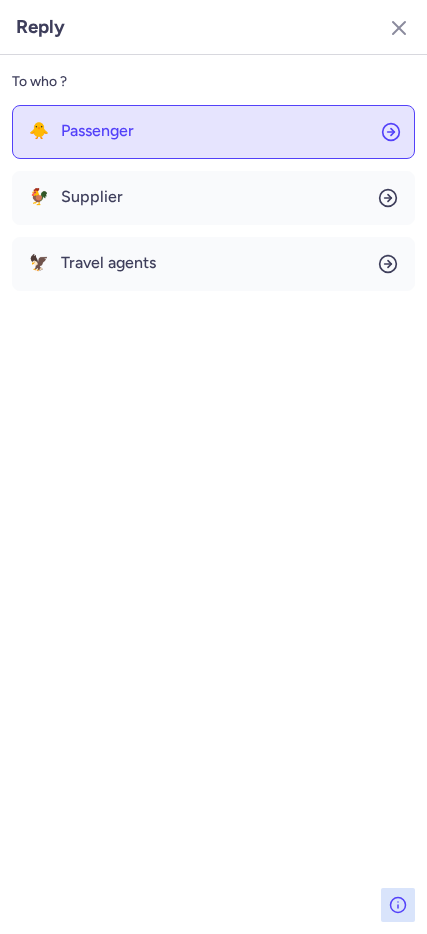click on "Passenger" at bounding box center (97, 131) 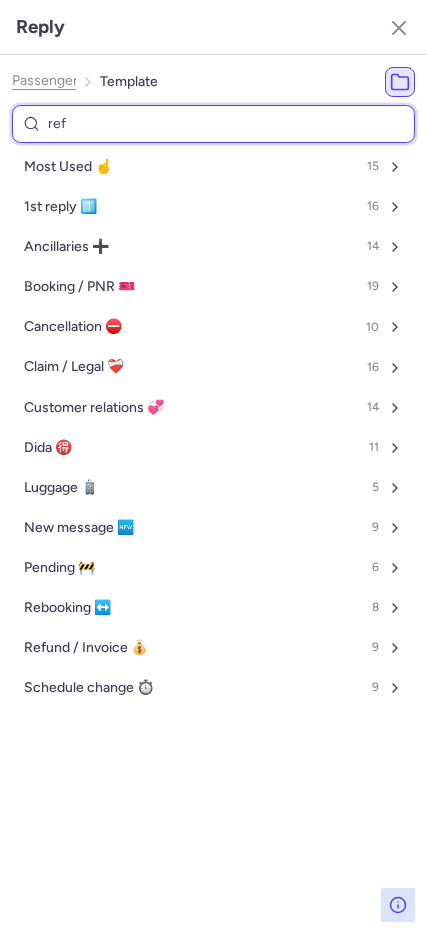 type on "refe" 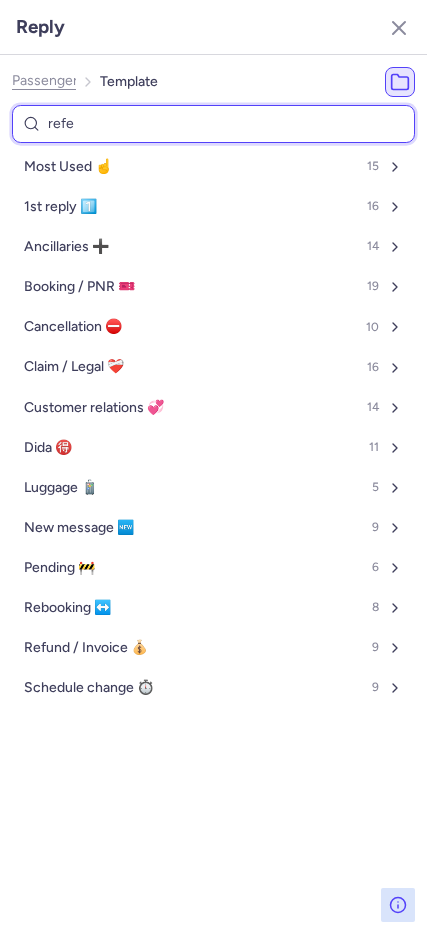 select on "en" 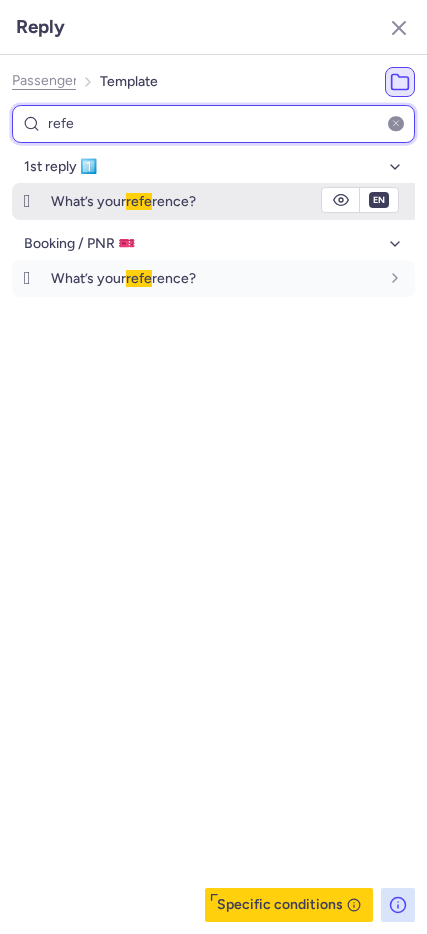 type on "refe" 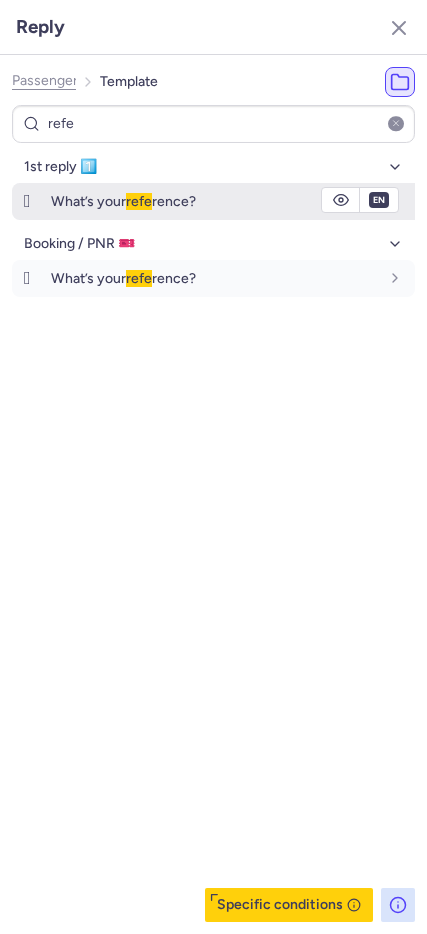 click on "🛞" at bounding box center (27, 201) 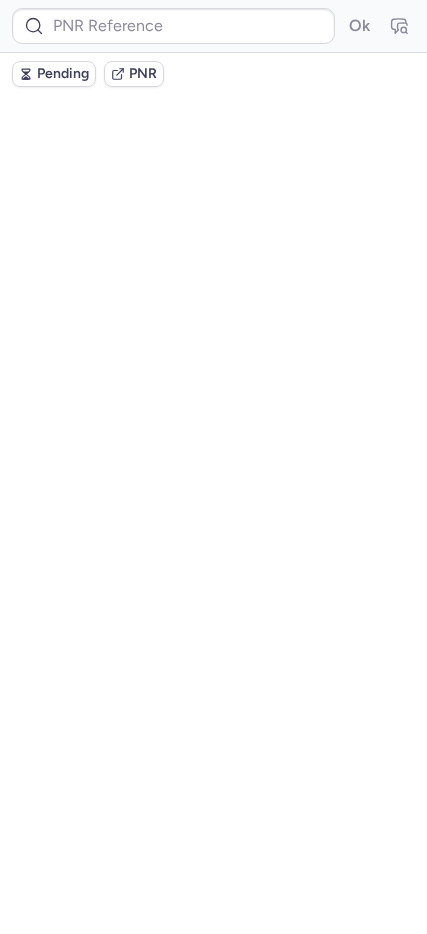 scroll, scrollTop: 0, scrollLeft: 0, axis: both 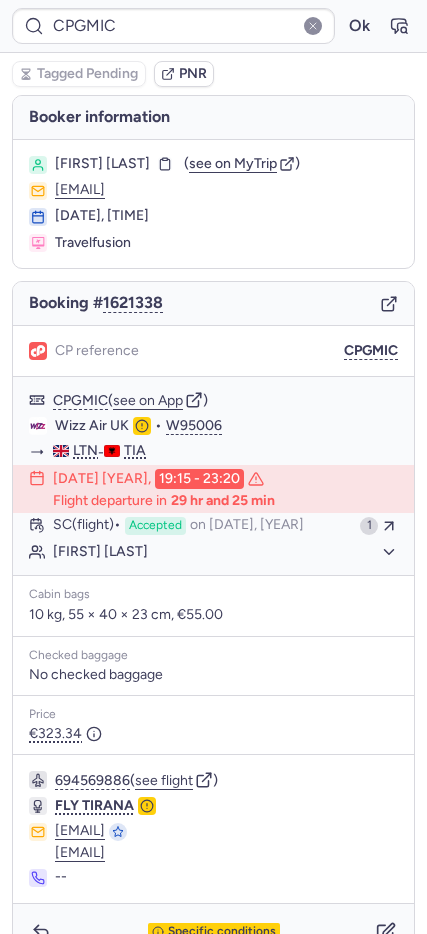 type on "CPQA2H" 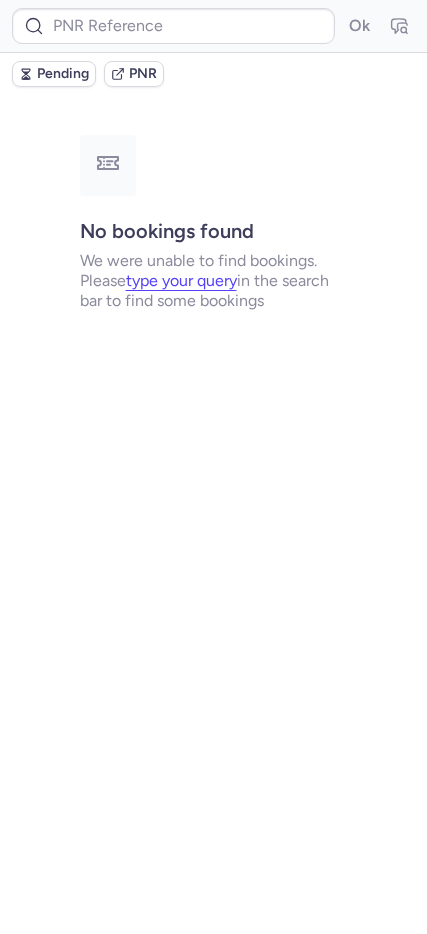 type on "CPILFQ" 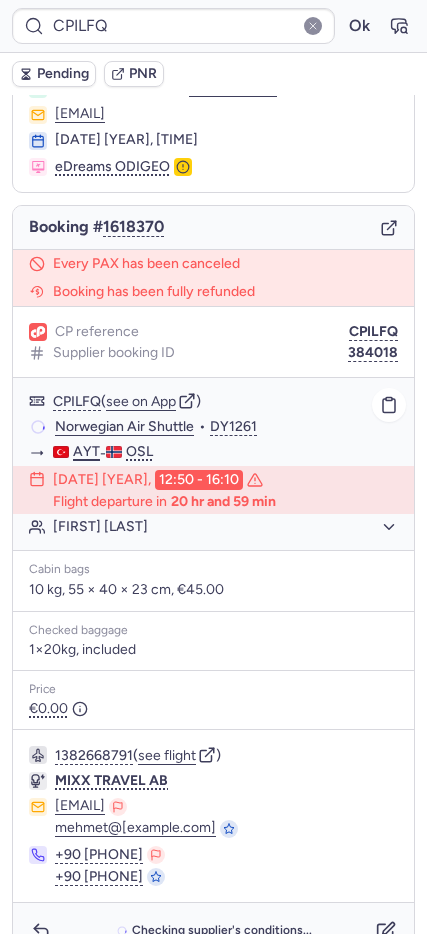 scroll, scrollTop: 114, scrollLeft: 0, axis: vertical 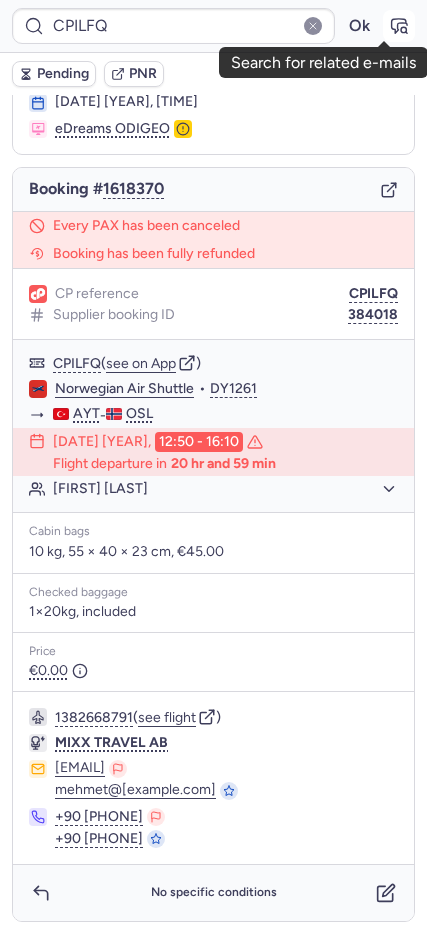 click 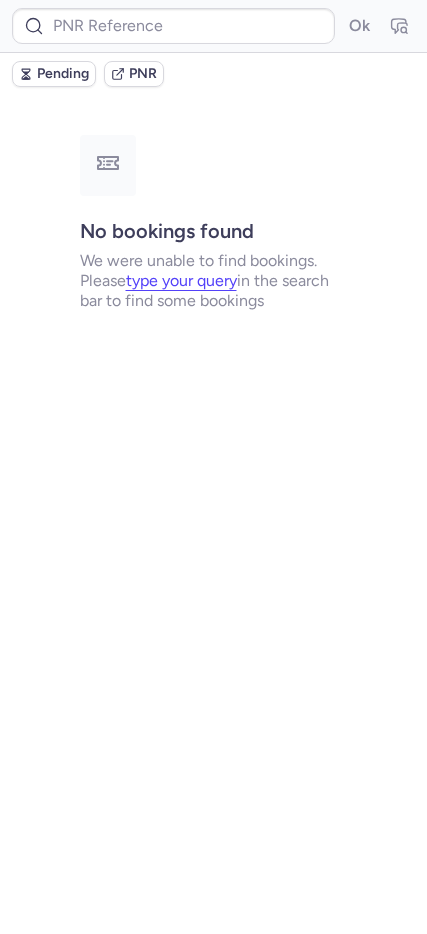 scroll, scrollTop: 0, scrollLeft: 0, axis: both 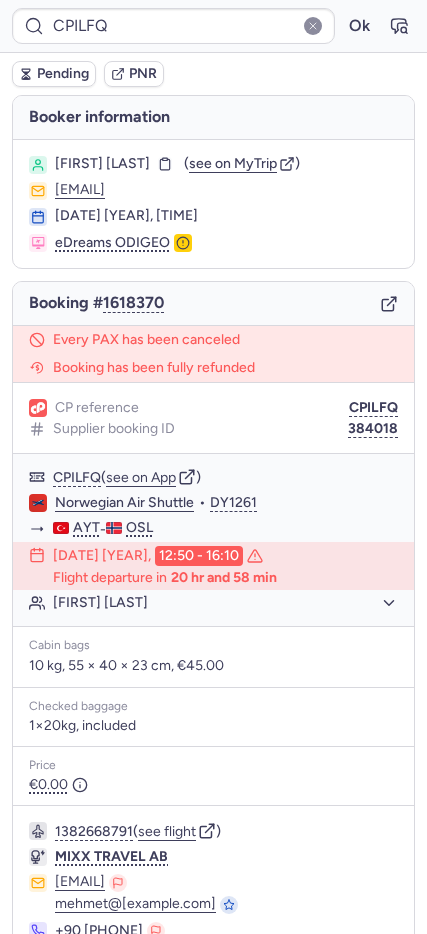 type on "CP5HIJ" 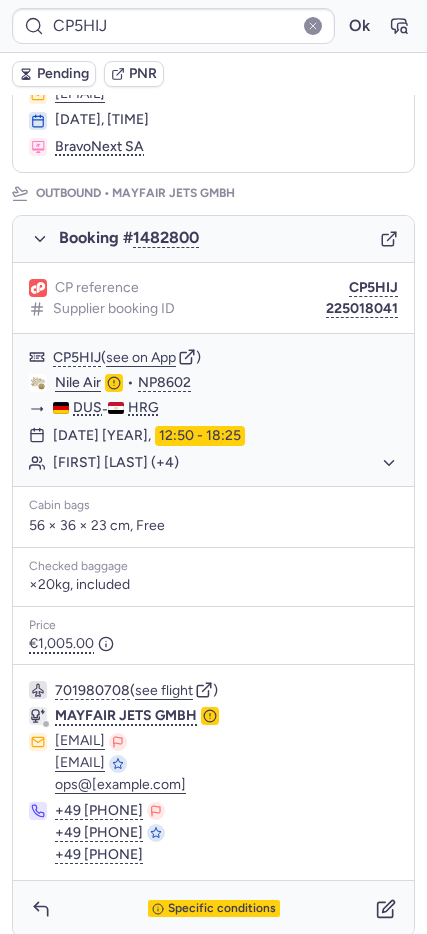 scroll, scrollTop: 969, scrollLeft: 0, axis: vertical 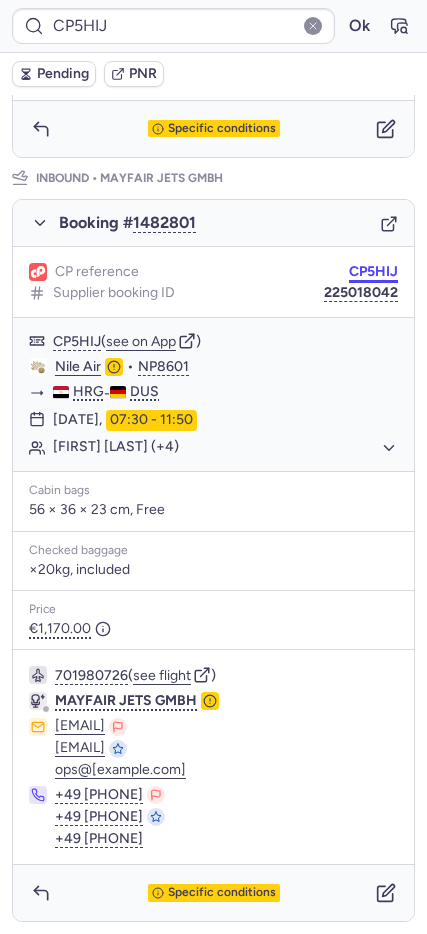 click on "CP5HIJ" at bounding box center [373, 272] 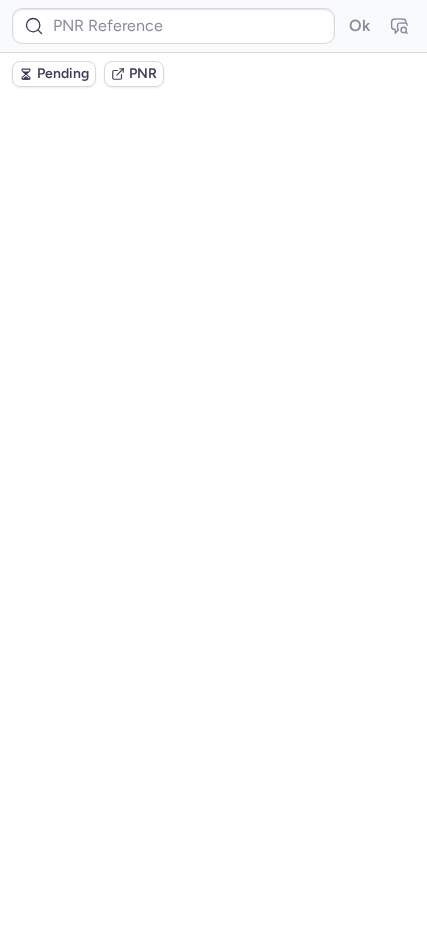 scroll, scrollTop: 0, scrollLeft: 0, axis: both 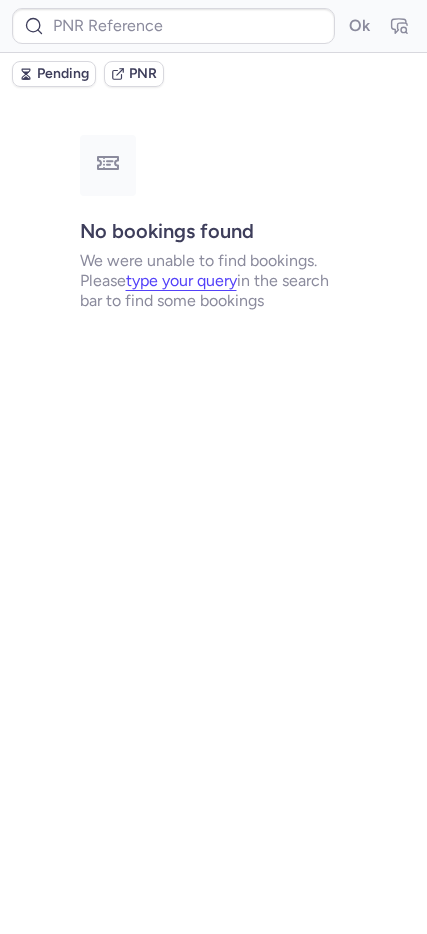 type on "CPOM3H" 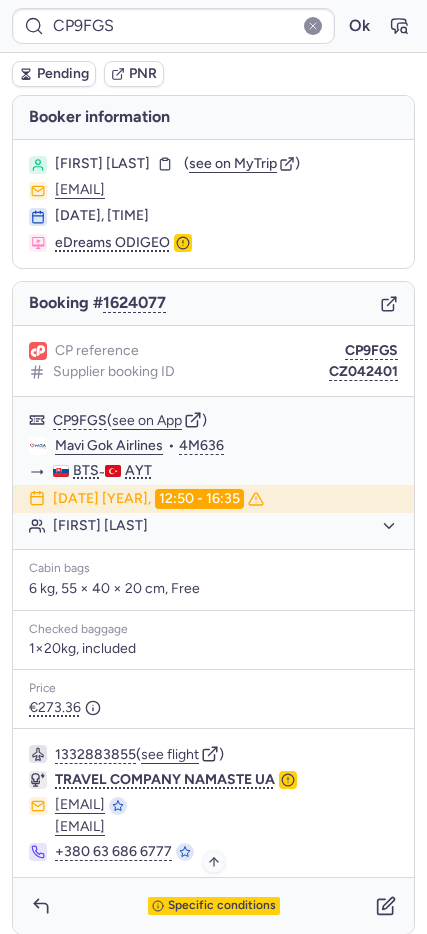 click on "Specific conditions" at bounding box center (222, 906) 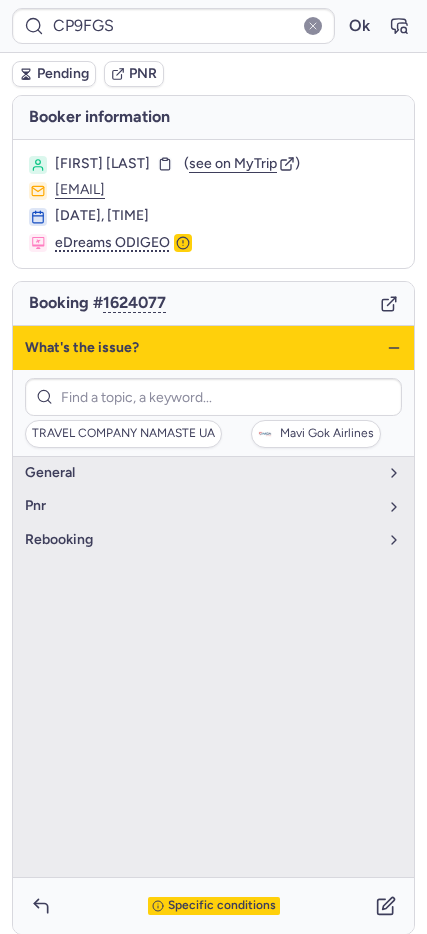 type on "CPPZU6" 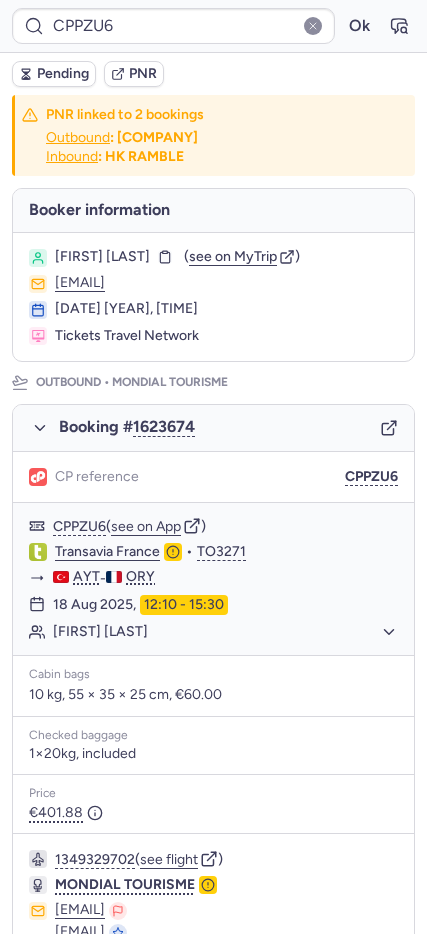 scroll, scrollTop: 817, scrollLeft: 0, axis: vertical 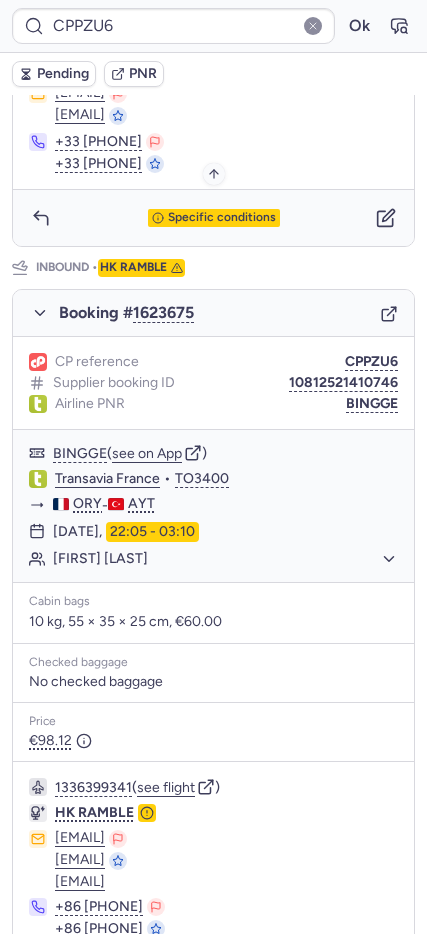 click on "Specific conditions" at bounding box center [222, 218] 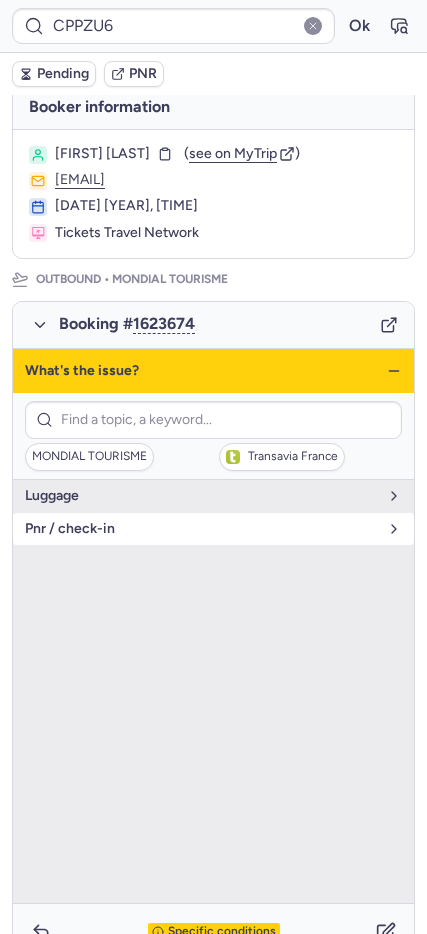 click on "pnr / check-in" at bounding box center (201, 529) 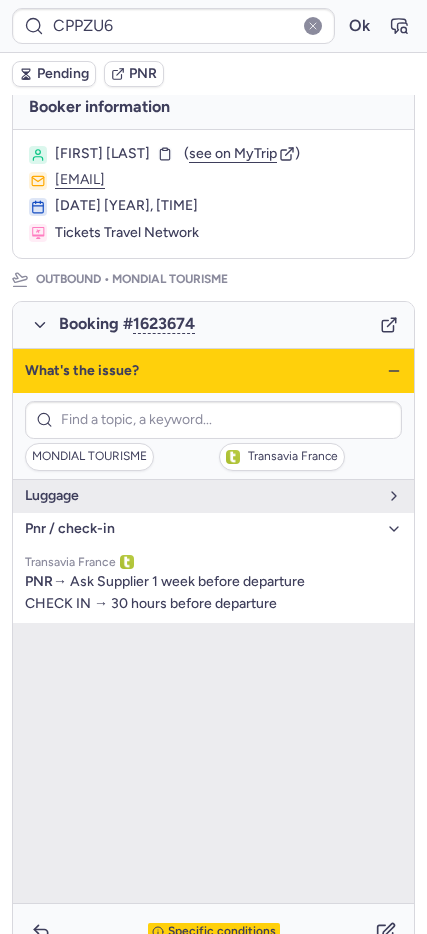click 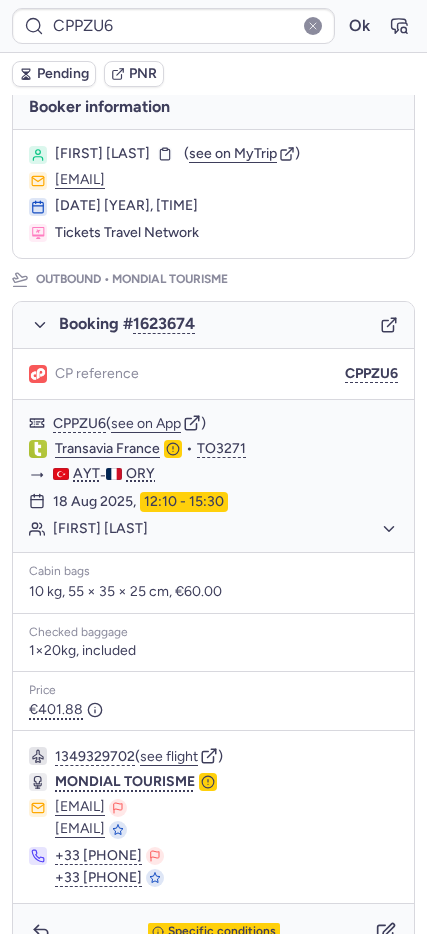scroll, scrollTop: 907, scrollLeft: 0, axis: vertical 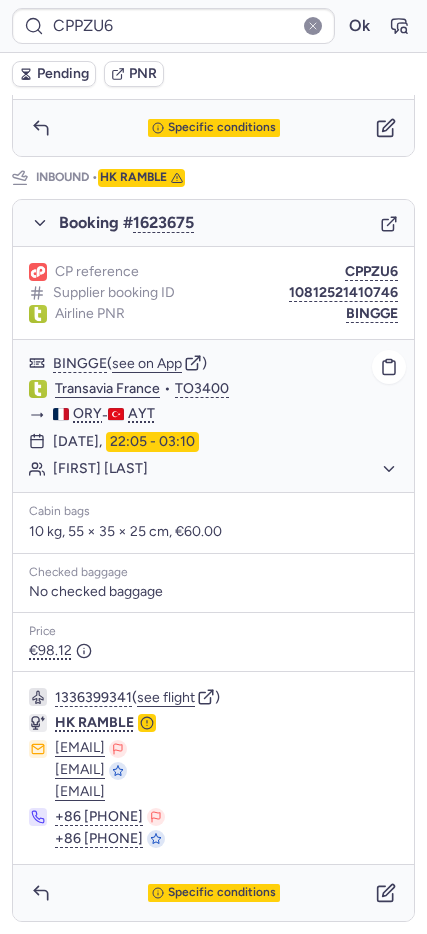 click on "Ruslana FOMENKO" 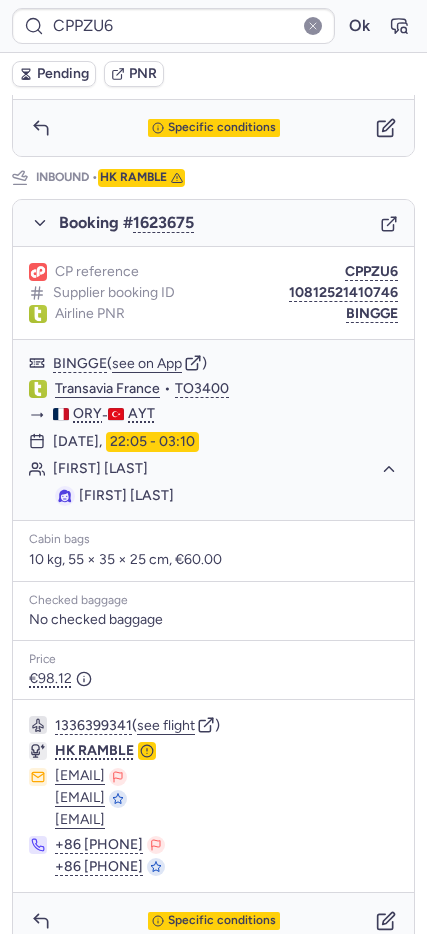 scroll, scrollTop: 90, scrollLeft: 0, axis: vertical 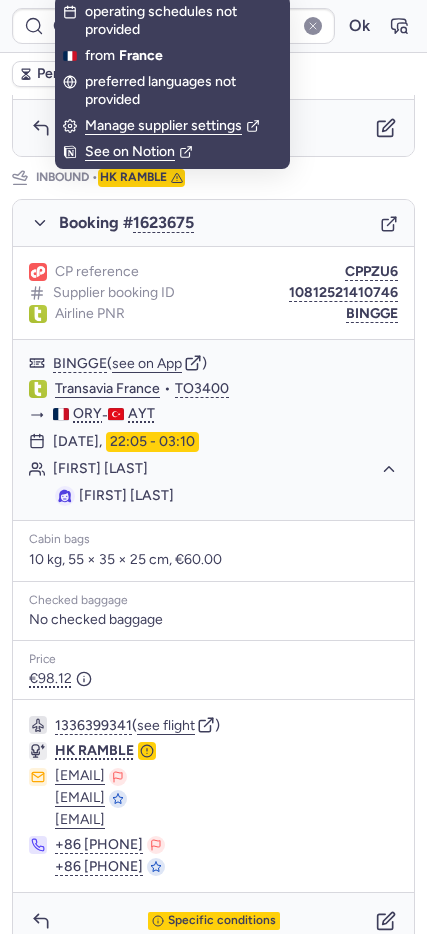 click on "Specific conditions" at bounding box center [213, 128] 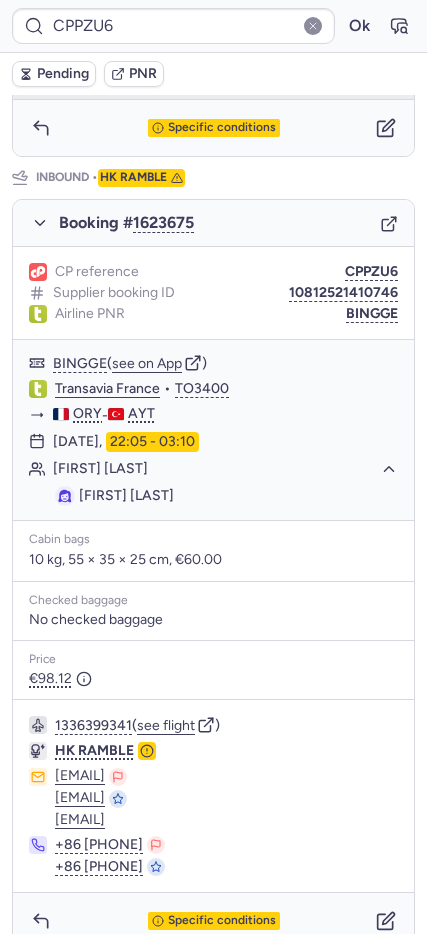 scroll, scrollTop: 103, scrollLeft: 0, axis: vertical 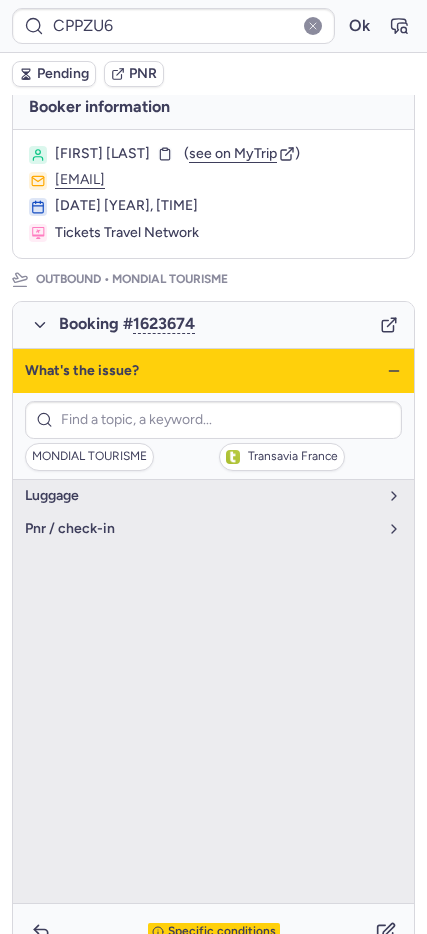 click on "What's the issue?" at bounding box center (213, 371) 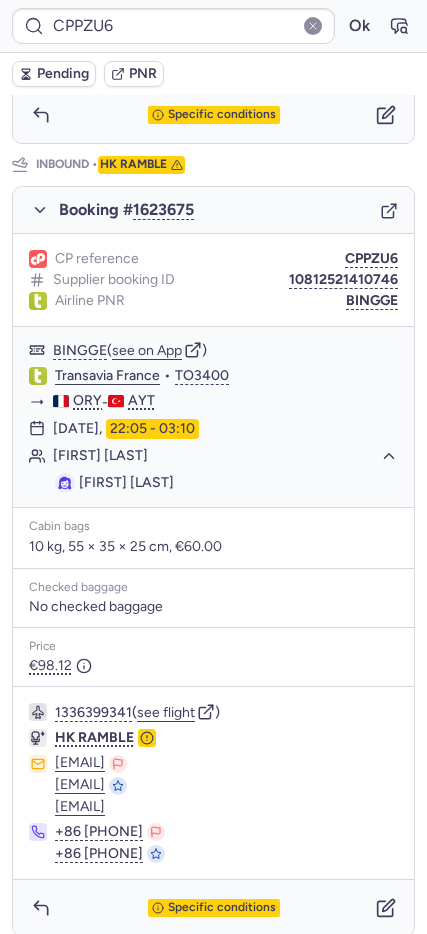 click on "Specific conditions" at bounding box center (222, 115) 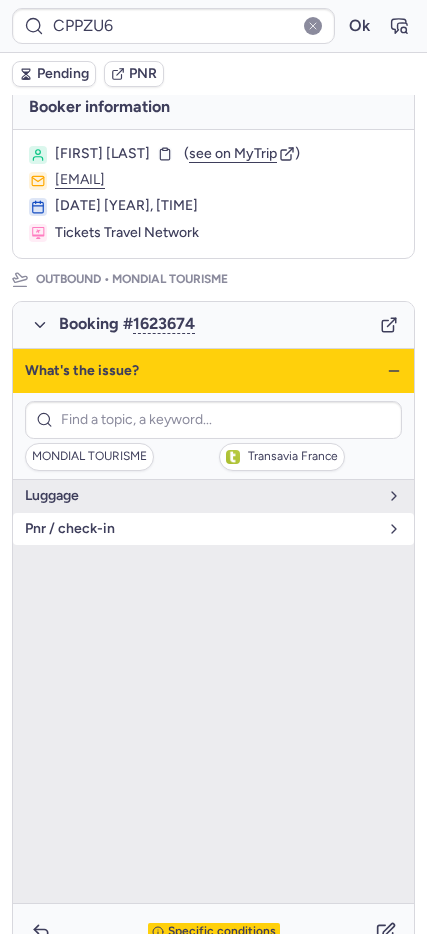 click on "pnr / check-in" at bounding box center (201, 529) 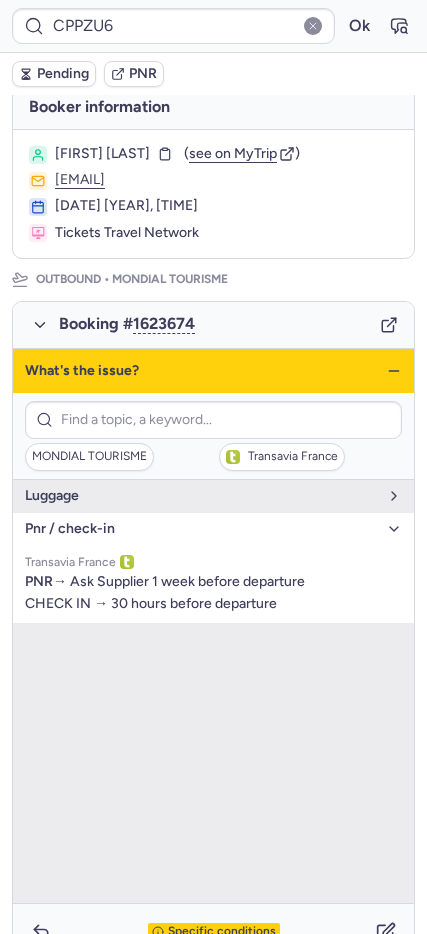click 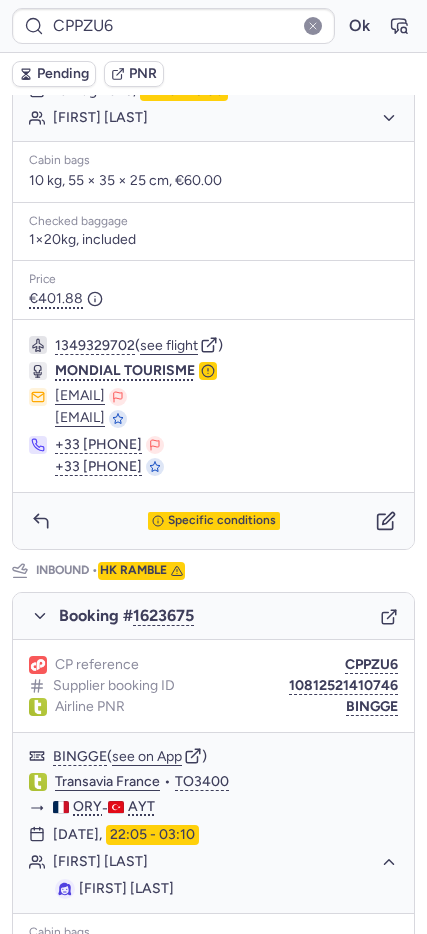 scroll, scrollTop: 463, scrollLeft: 0, axis: vertical 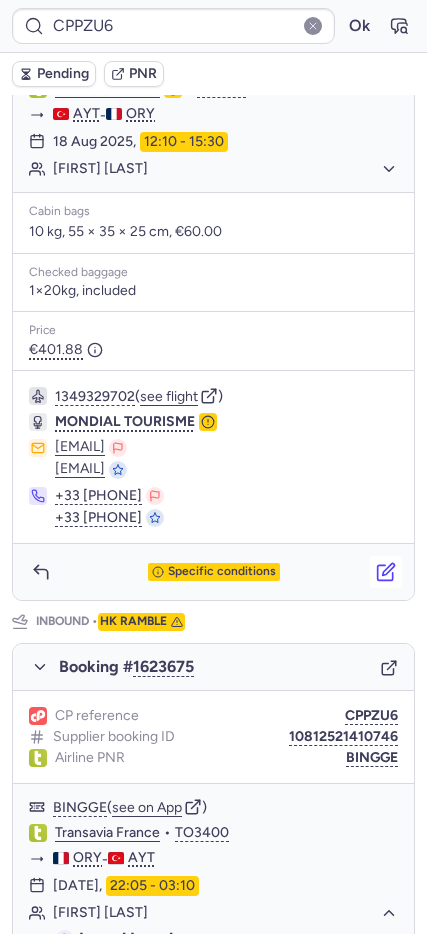 click 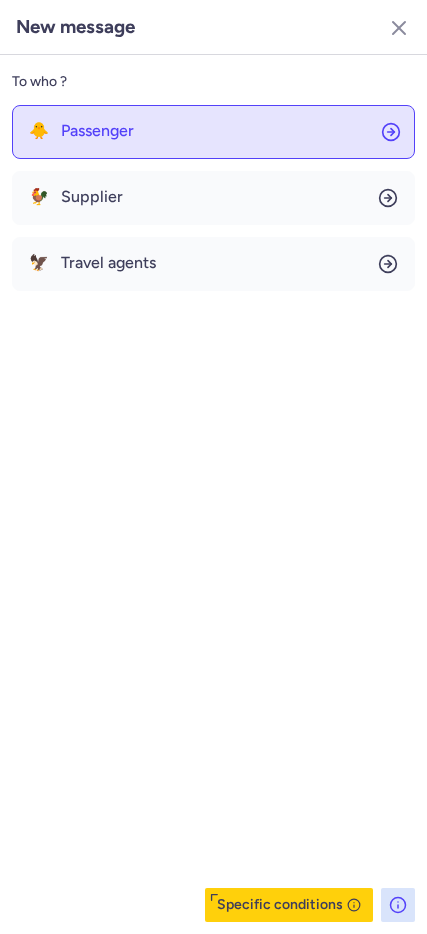 click on "Passenger" at bounding box center [97, 131] 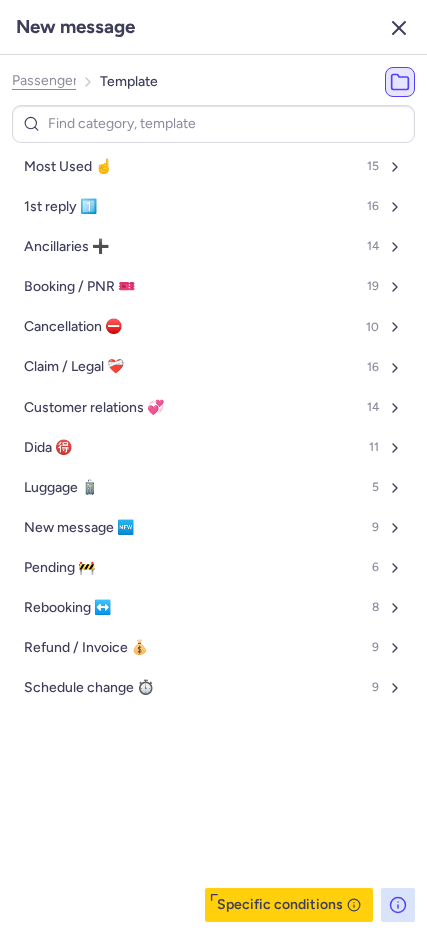 click 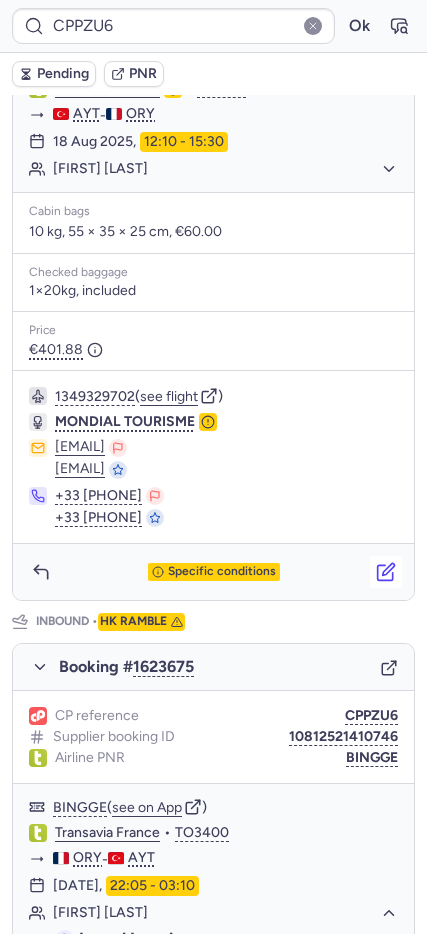 click 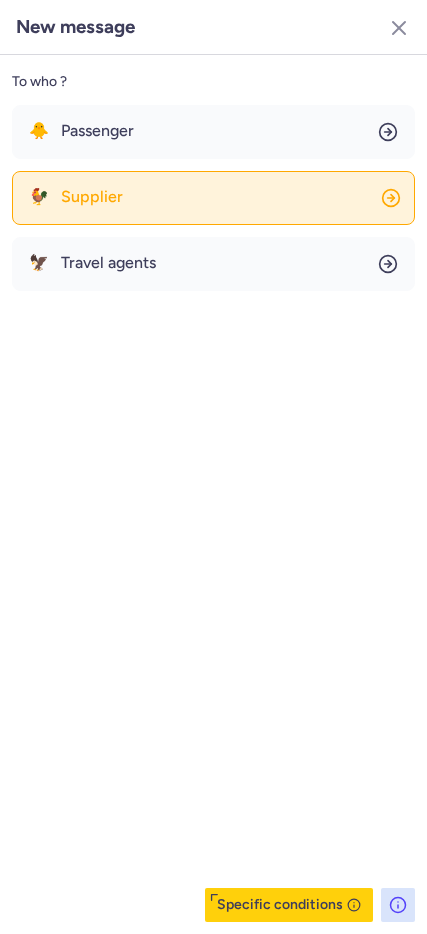 click on "🐓 Supplier" 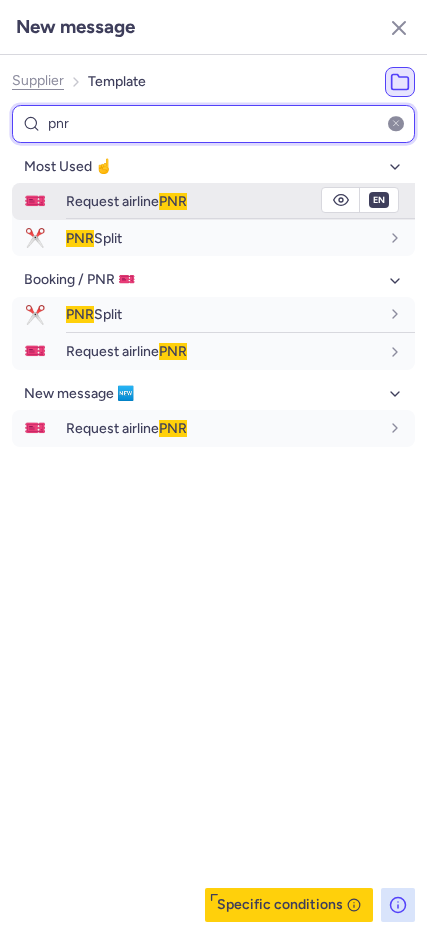 type on "pnr" 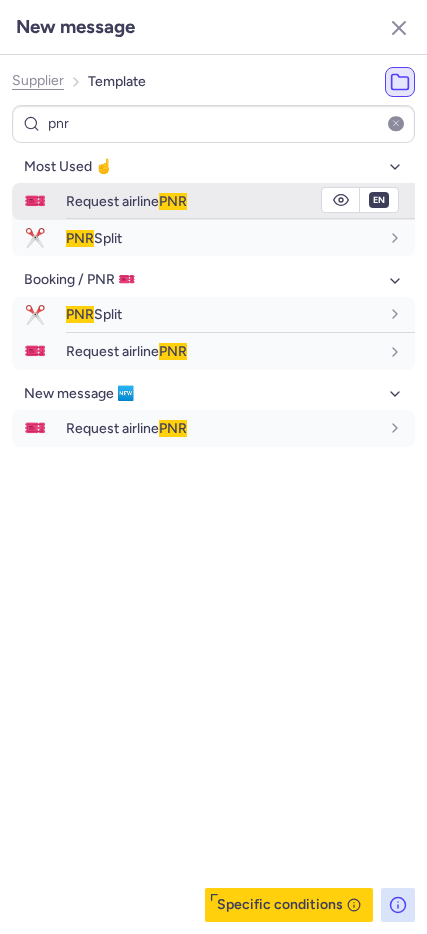 click on "🎫" at bounding box center (35, 201) 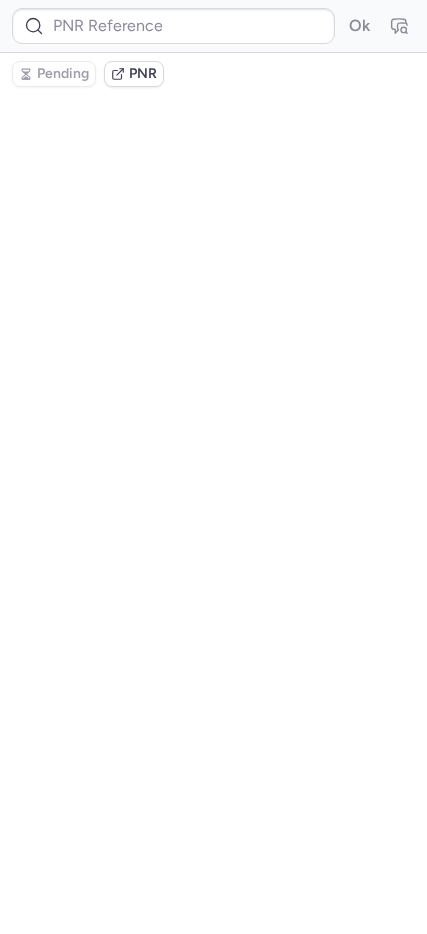 scroll, scrollTop: 0, scrollLeft: 0, axis: both 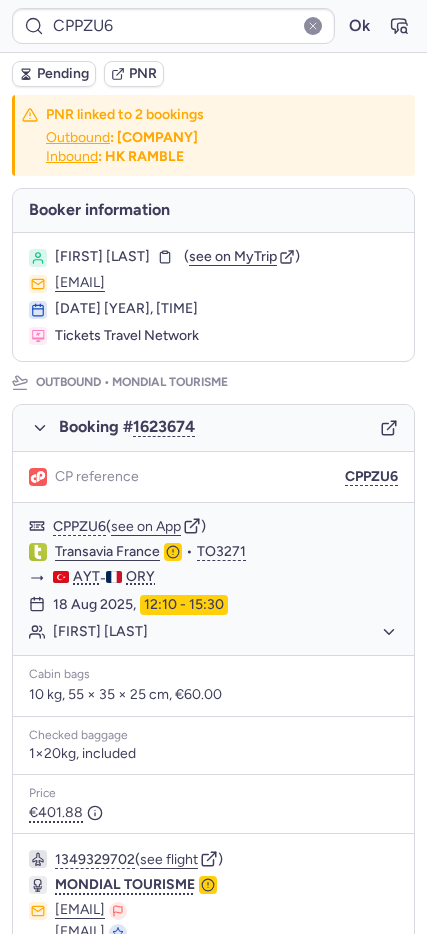 click on "Pending" at bounding box center (63, 74) 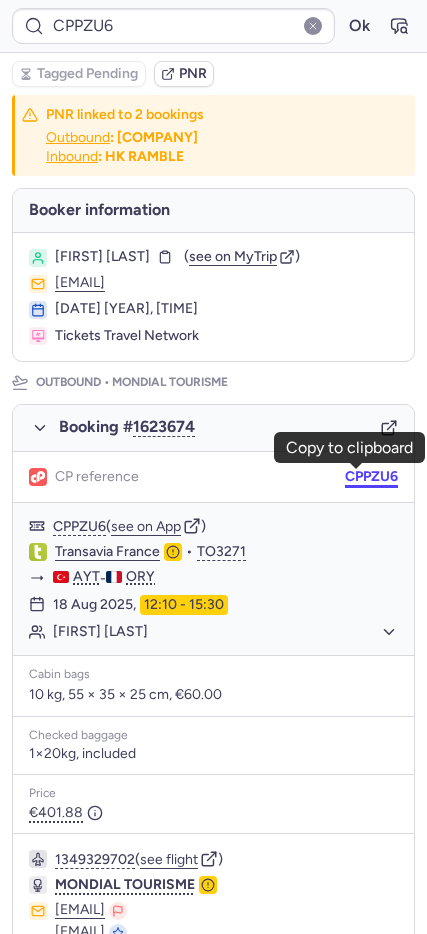 click on "CPPZU6" at bounding box center (371, 477) 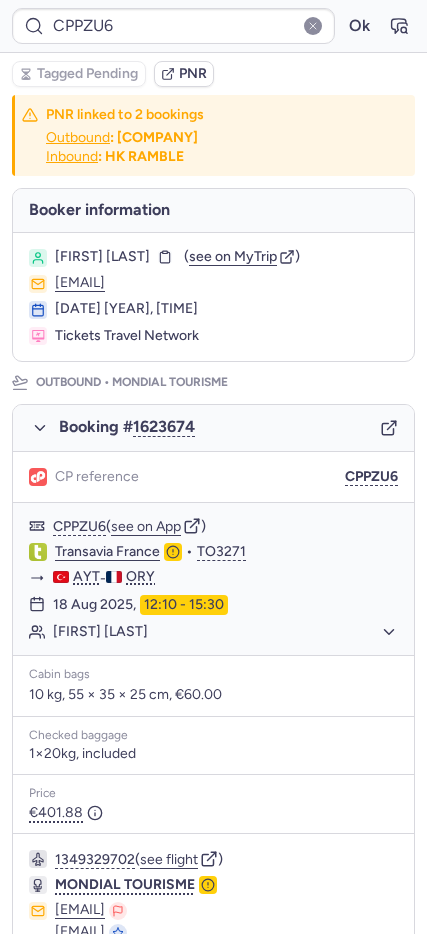type on "W42883" 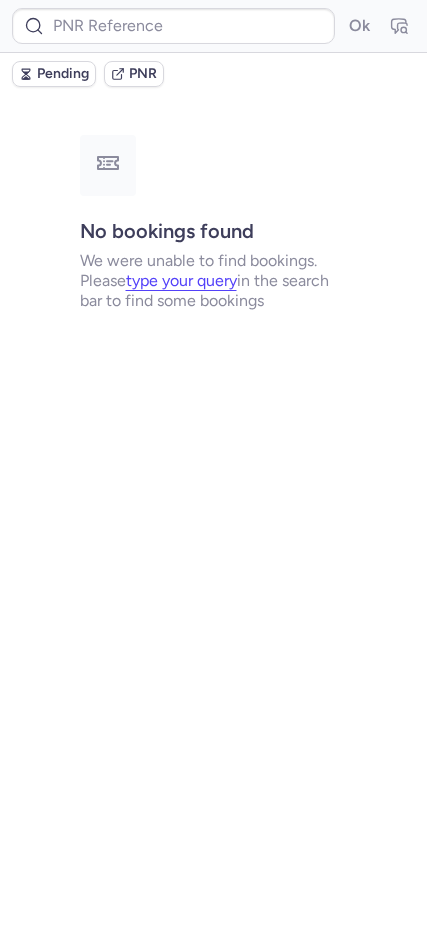 type on "CPDNVE" 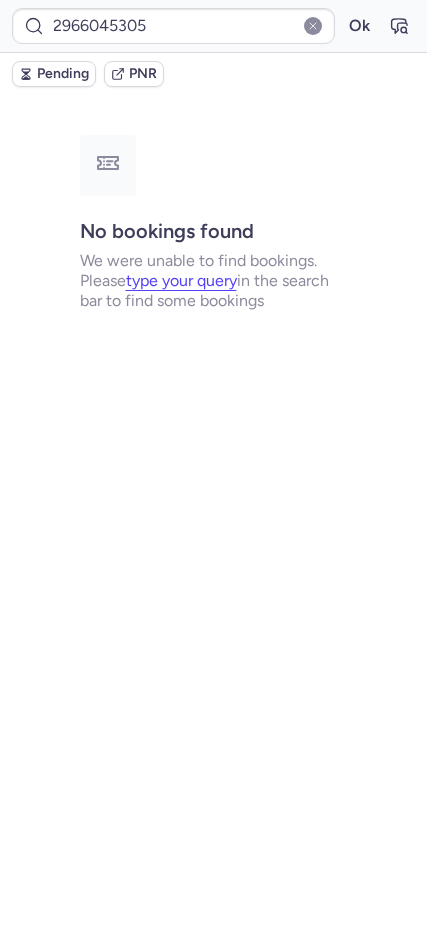 type on "CP47LL" 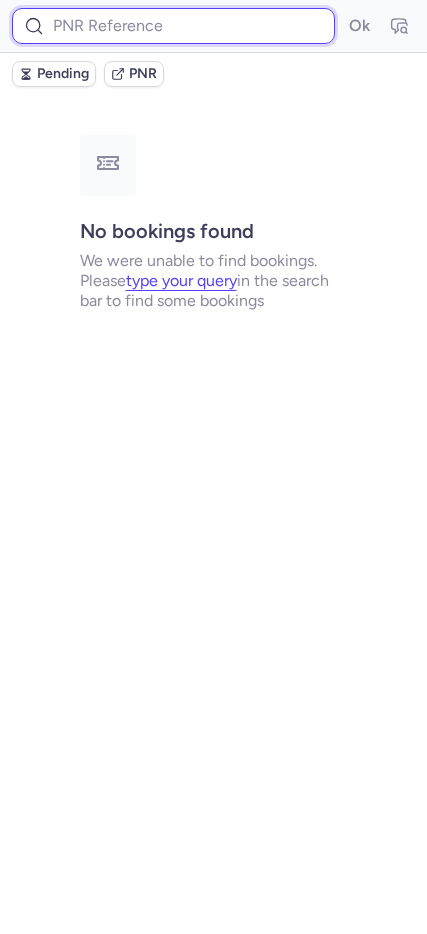 click at bounding box center (173, 26) 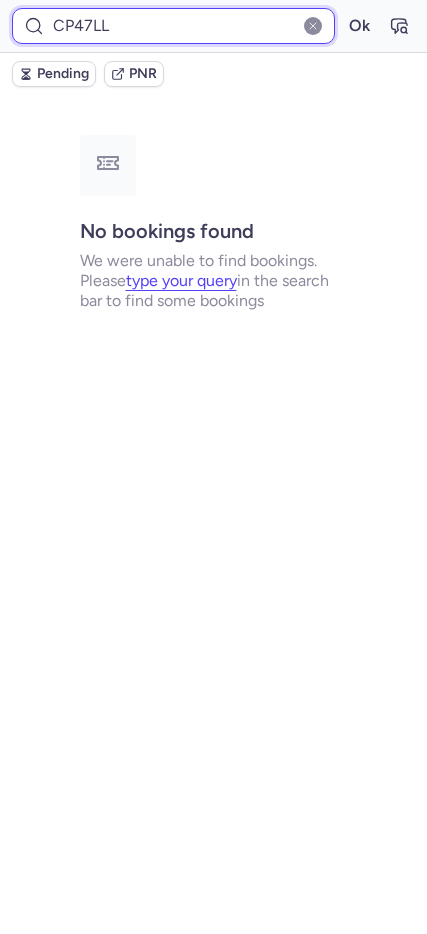 type on "CP47LL" 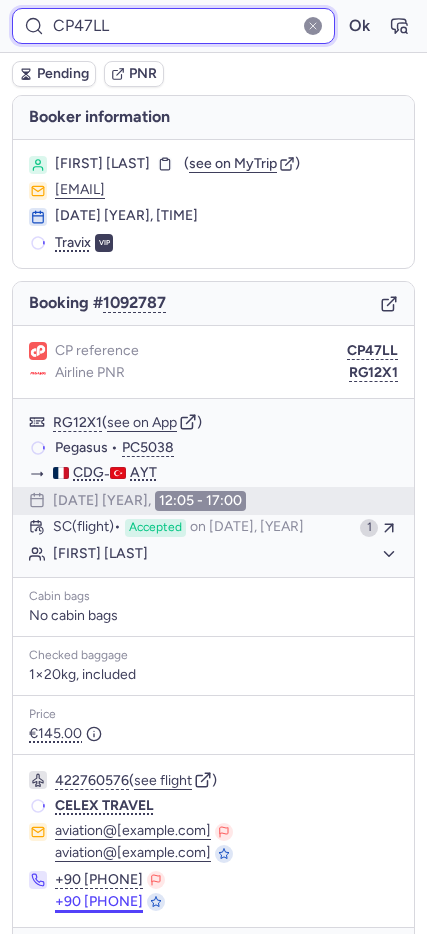 scroll, scrollTop: 63, scrollLeft: 0, axis: vertical 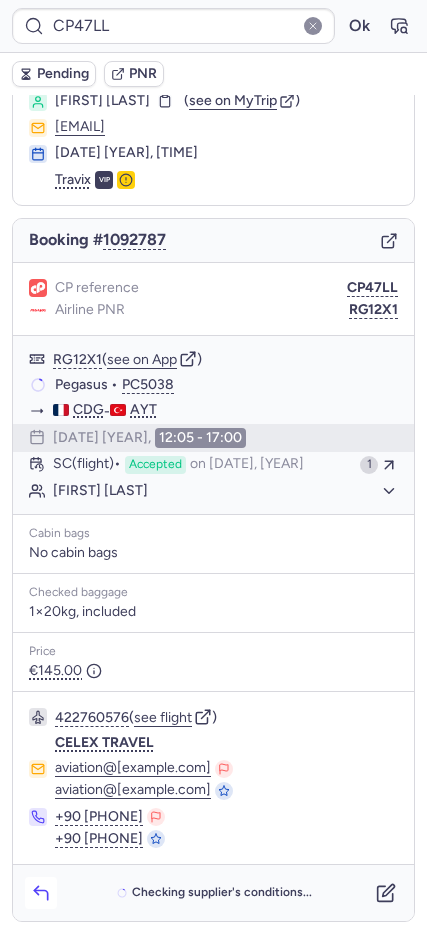 click 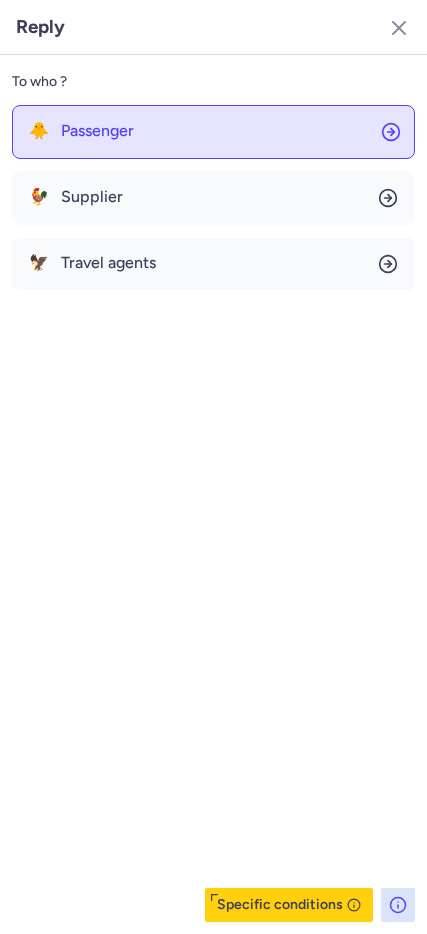 click on "🐥 Passenger" 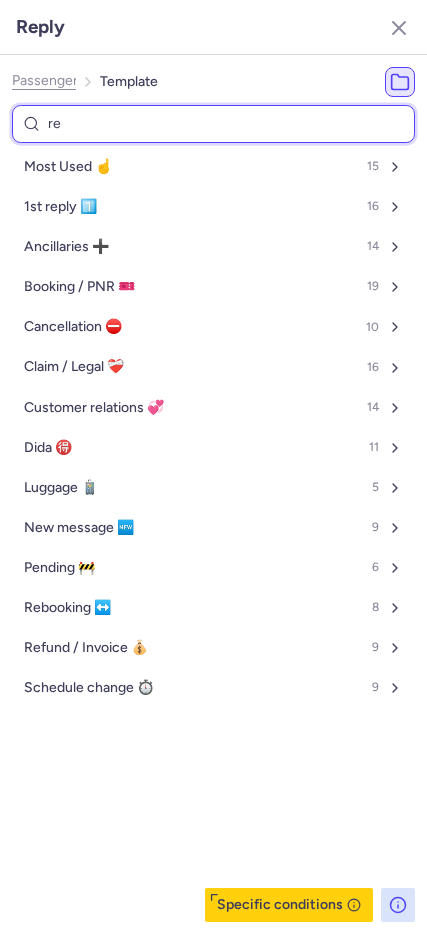 type on "ref" 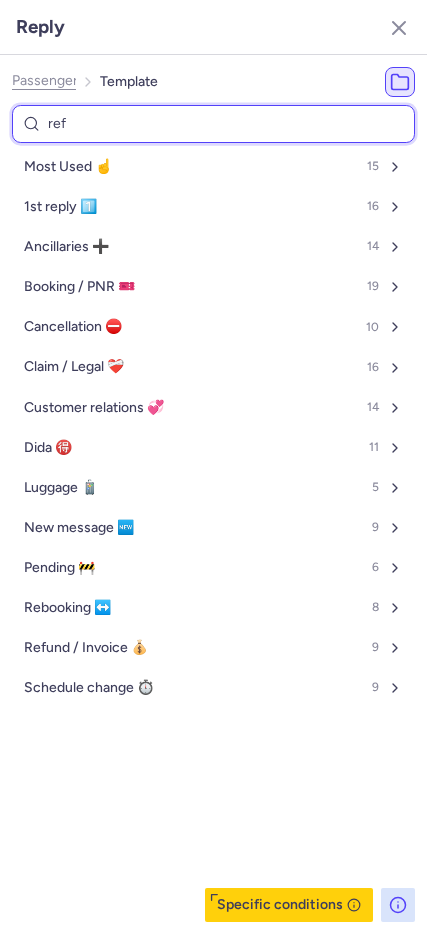 select on "en" 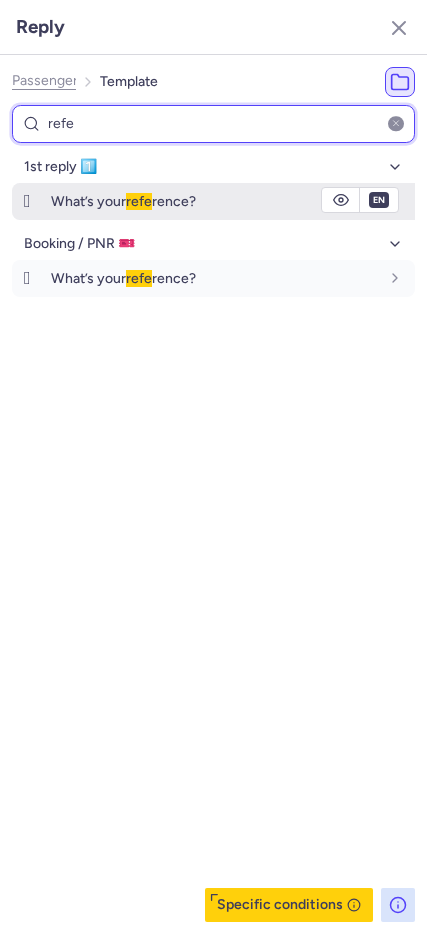 type on "refe" 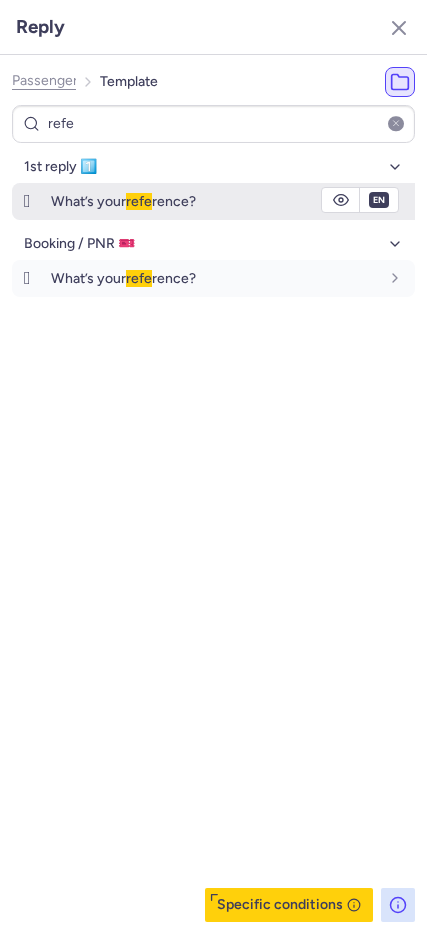 click on "🛞" at bounding box center [27, 201] 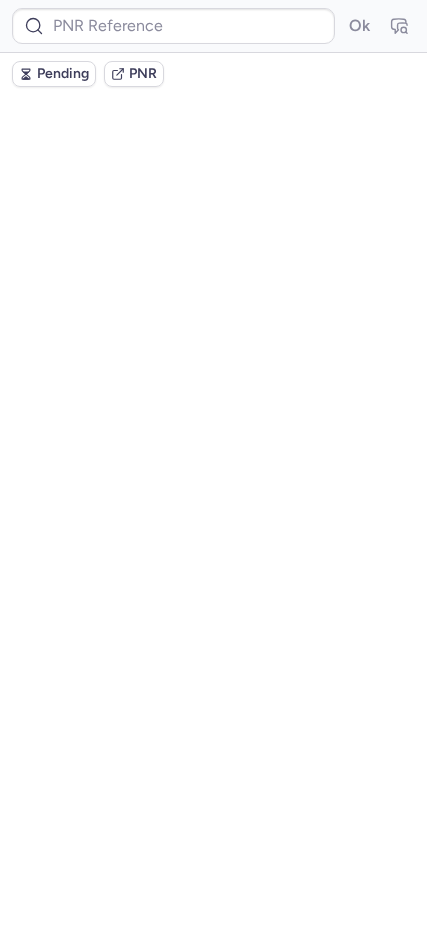scroll, scrollTop: 0, scrollLeft: 0, axis: both 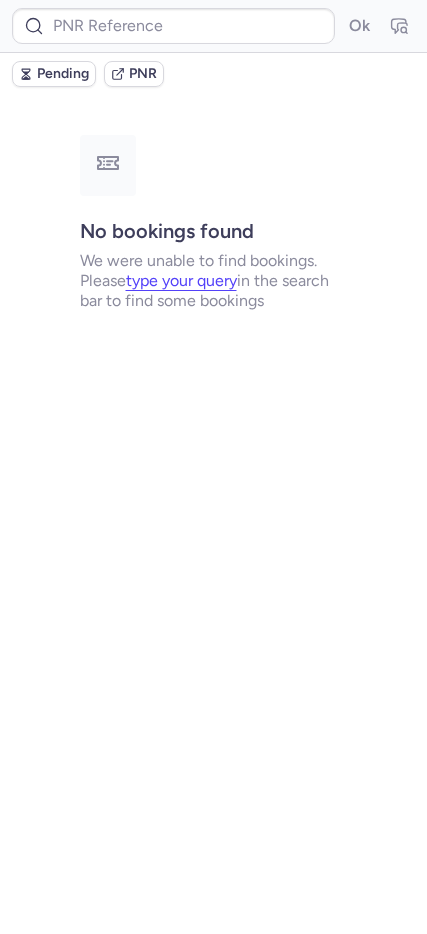 type on "CP9FGS" 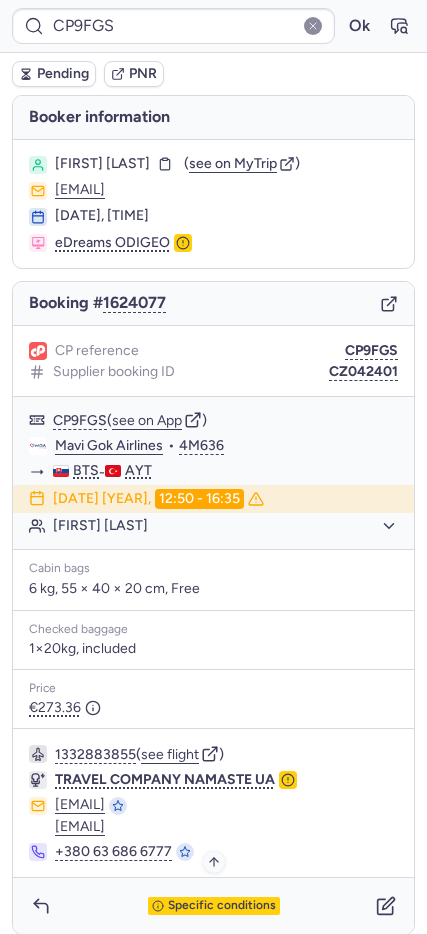 click on "Specific conditions" at bounding box center (222, 906) 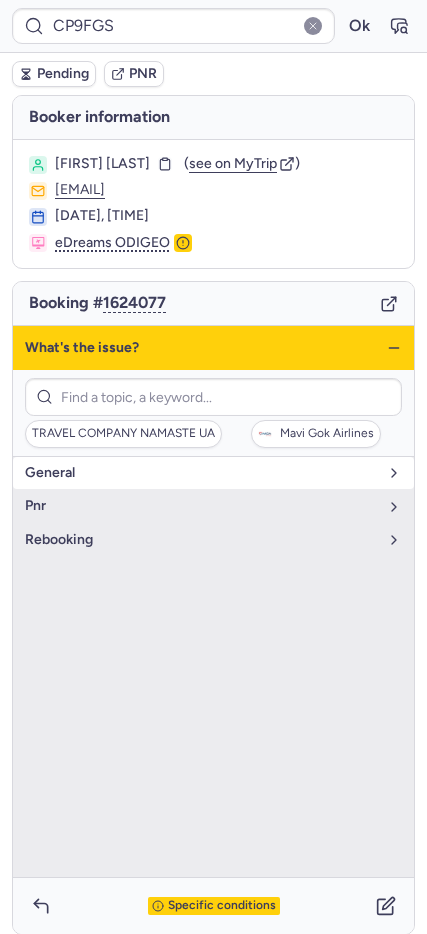 click on "general" at bounding box center (213, 473) 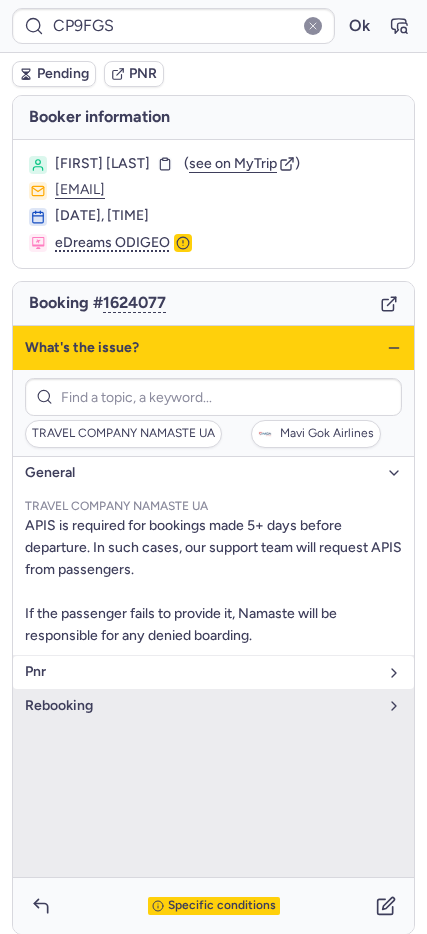 click on "pnr" at bounding box center [213, 672] 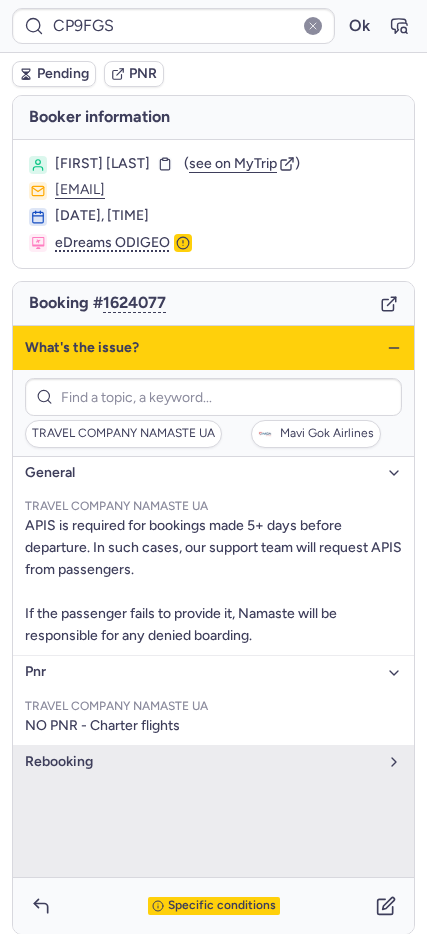 click 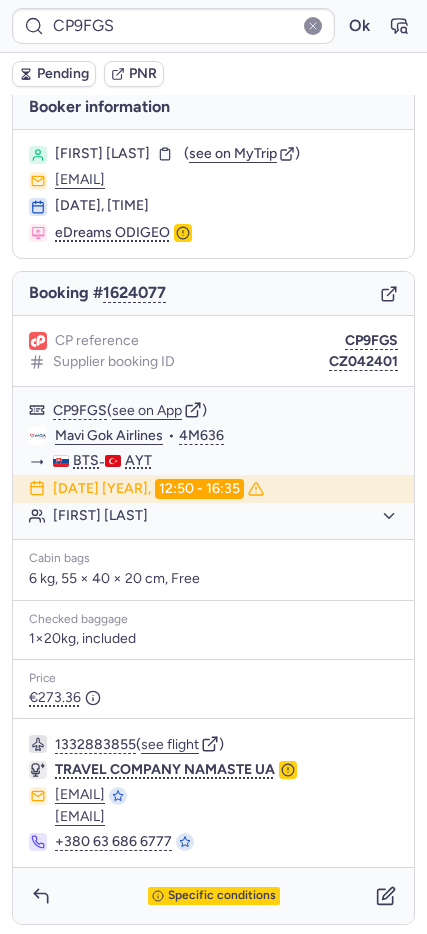 scroll, scrollTop: 13, scrollLeft: 0, axis: vertical 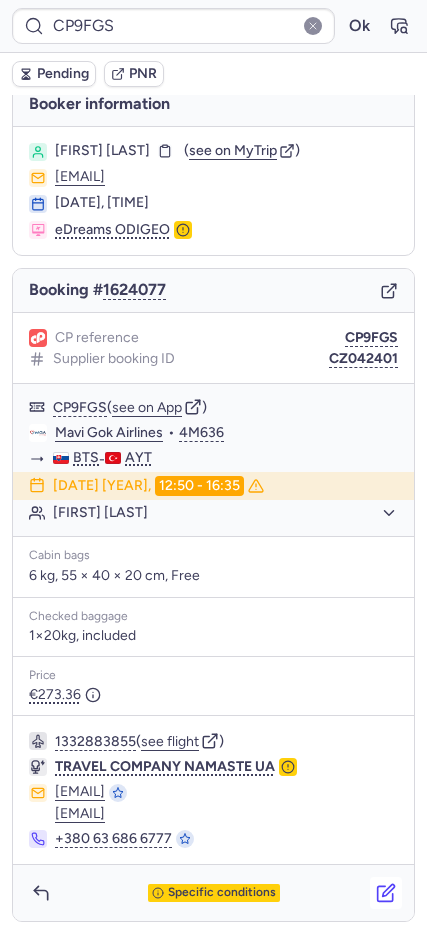 click 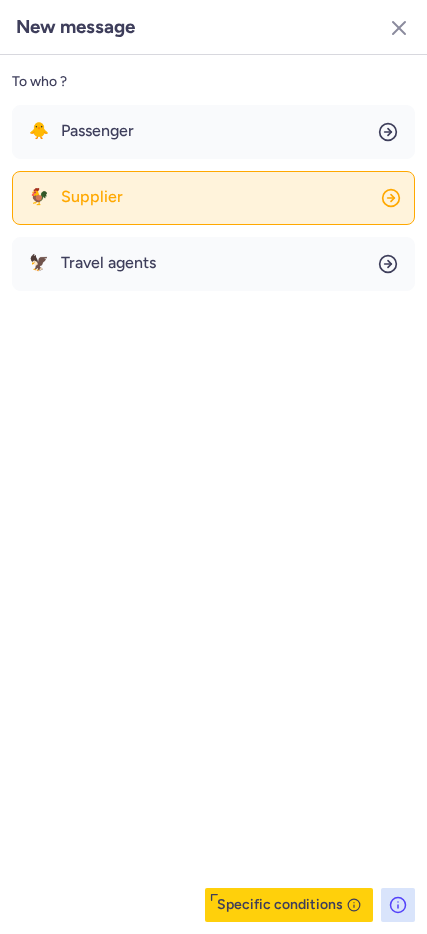 click on "🐓 Supplier" 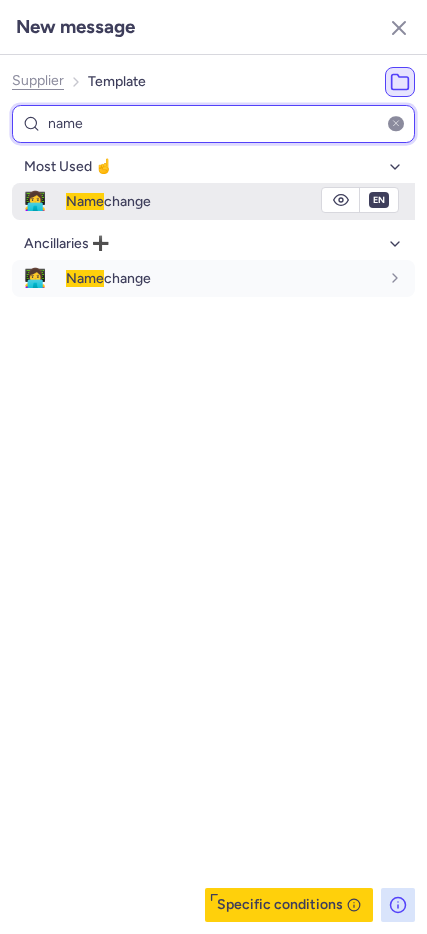 type on "name" 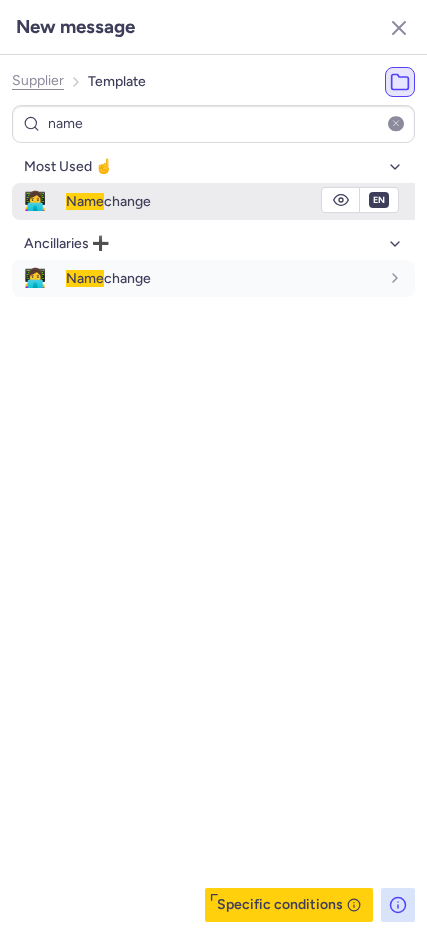 click on "Name  change" at bounding box center (108, 201) 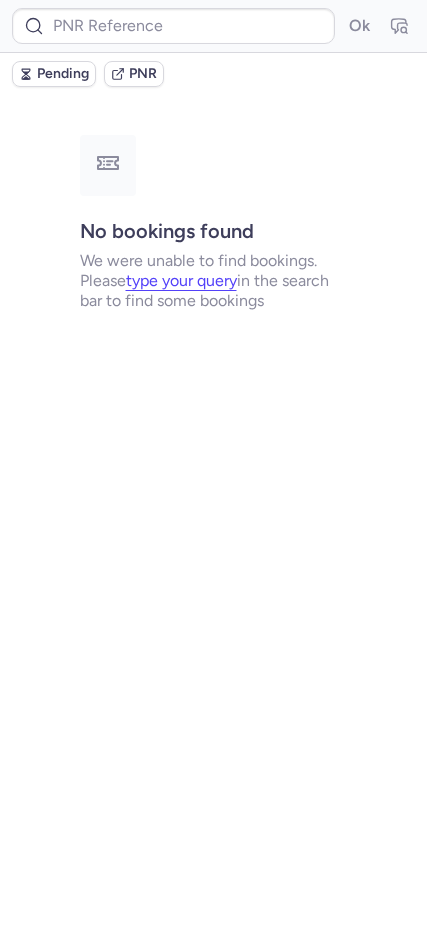 scroll, scrollTop: 0, scrollLeft: 0, axis: both 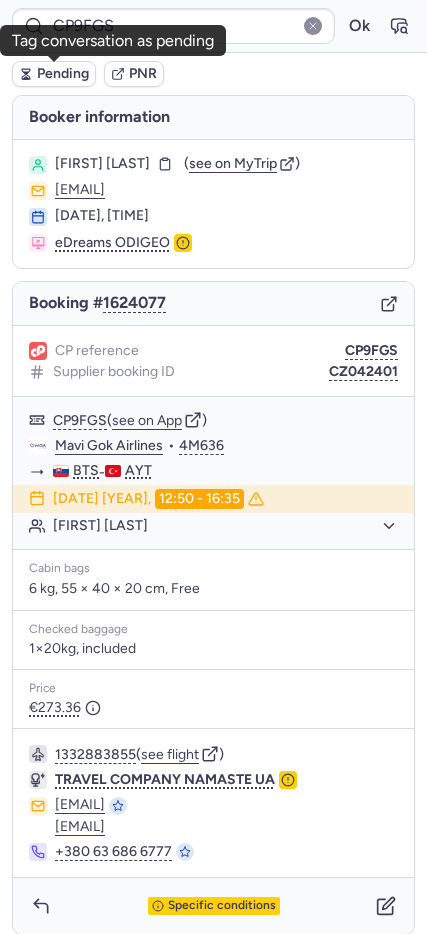 click on "Pending" at bounding box center (63, 74) 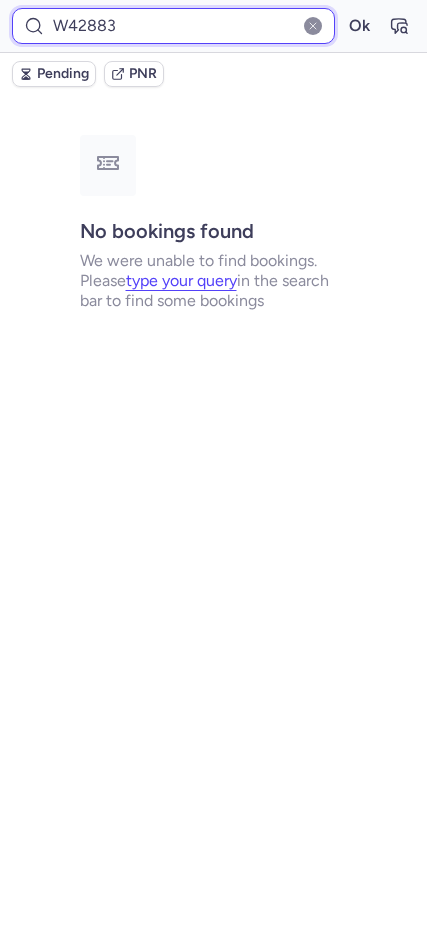 click on "W42883" at bounding box center [173, 26] 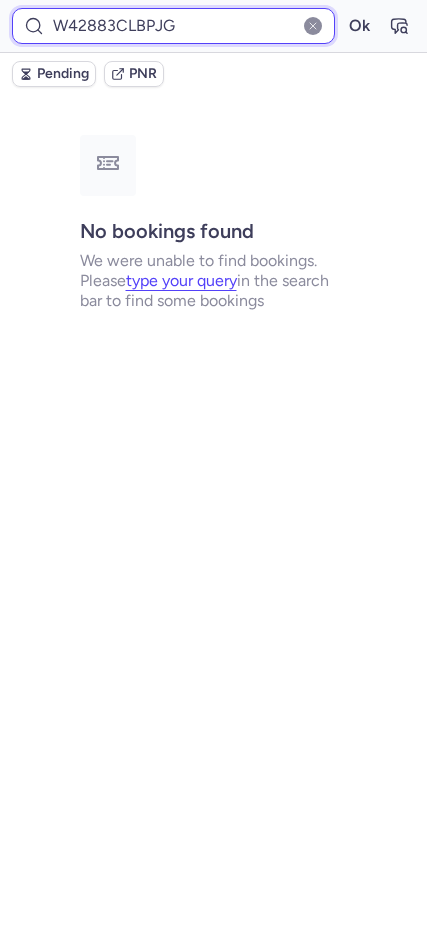 click on "Ok" at bounding box center [359, 26] 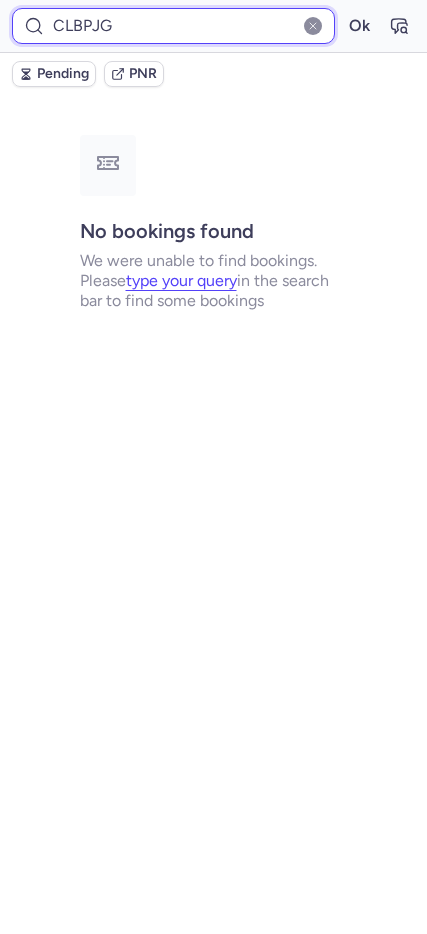 click on "Ok" at bounding box center [359, 26] 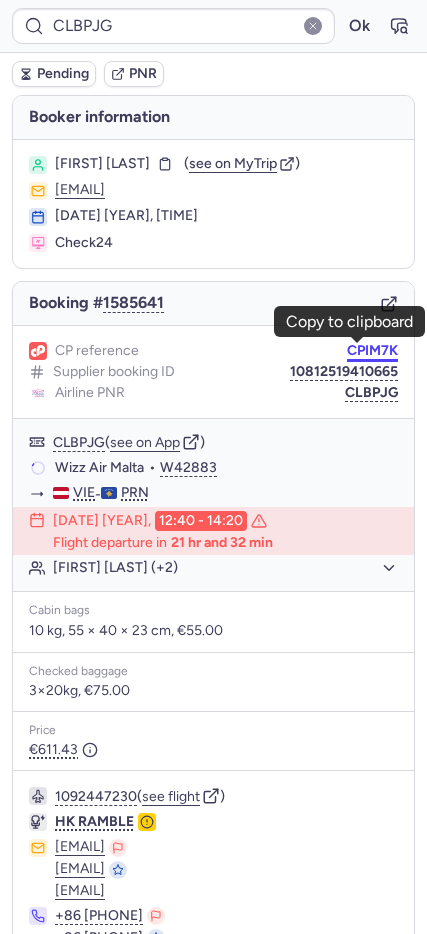 drag, startPoint x: 337, startPoint y: 349, endPoint x: 53, endPoint y: 303, distance: 287.70123 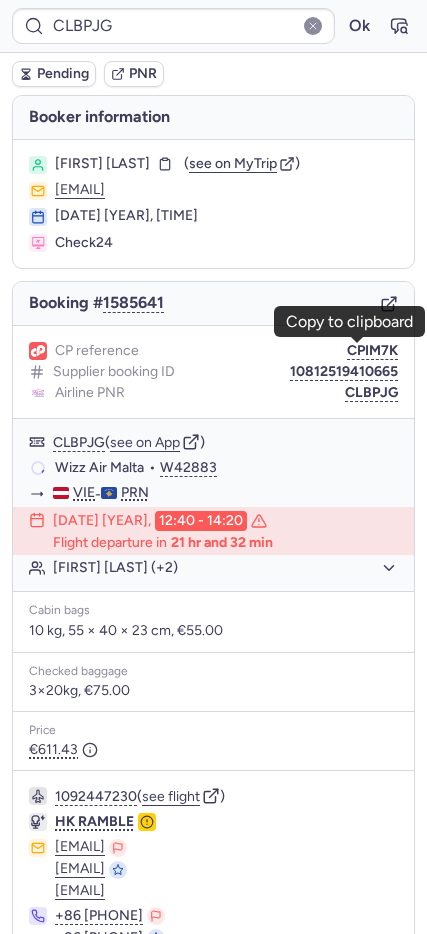 click on "CPIM7K" at bounding box center [372, 351] 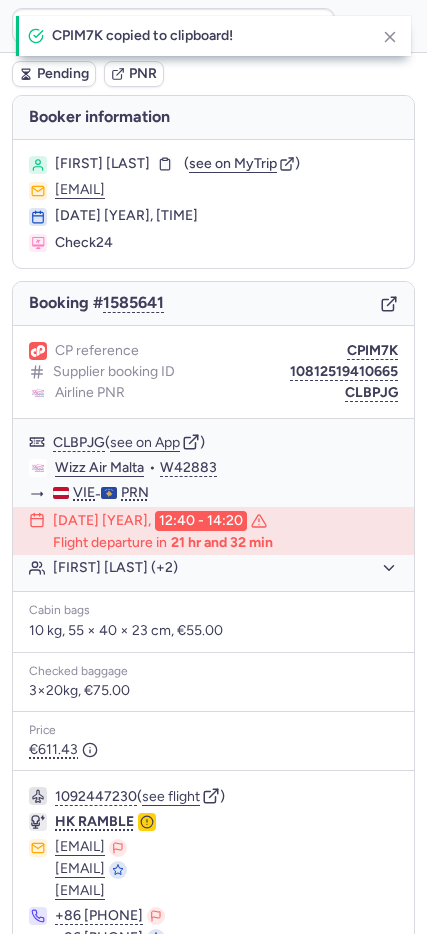type on "CPIM7K" 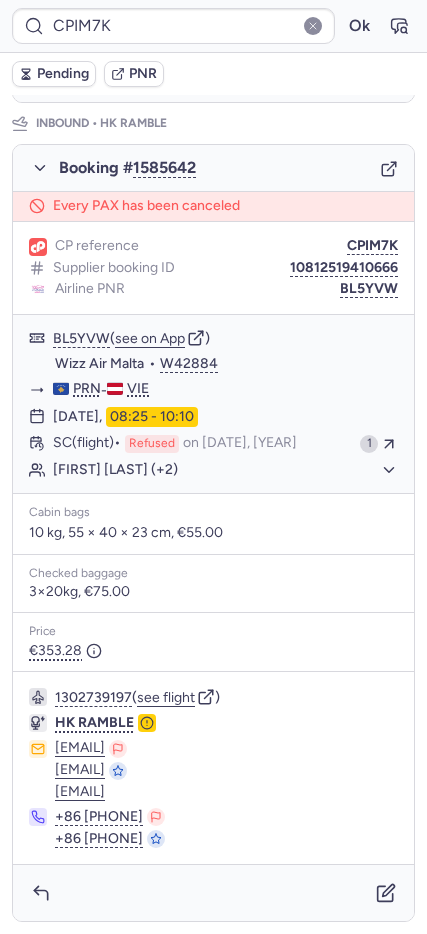 scroll, scrollTop: 227, scrollLeft: 0, axis: vertical 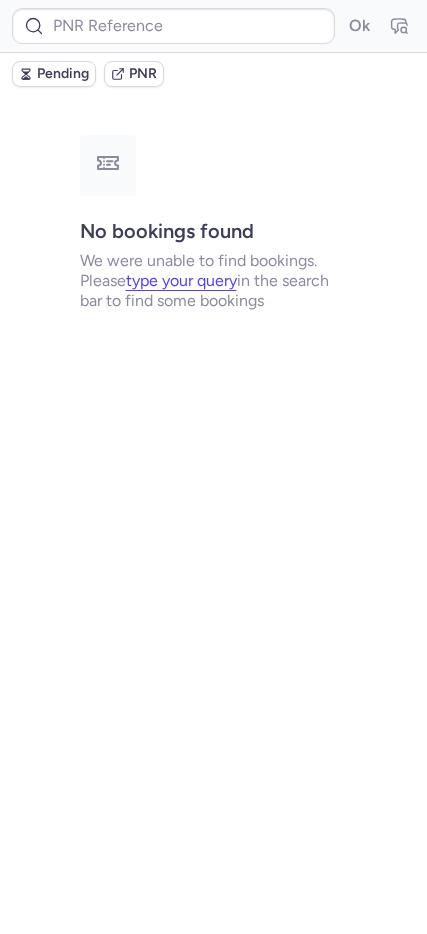 type on "CPOOLU" 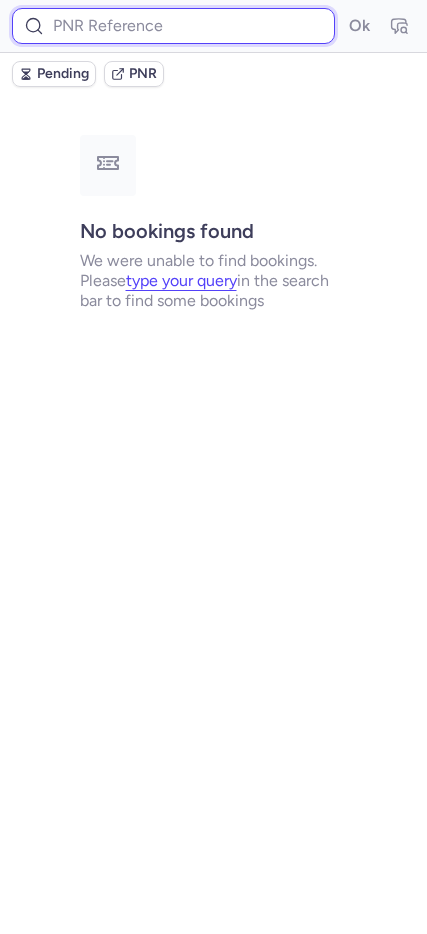 click at bounding box center (173, 26) 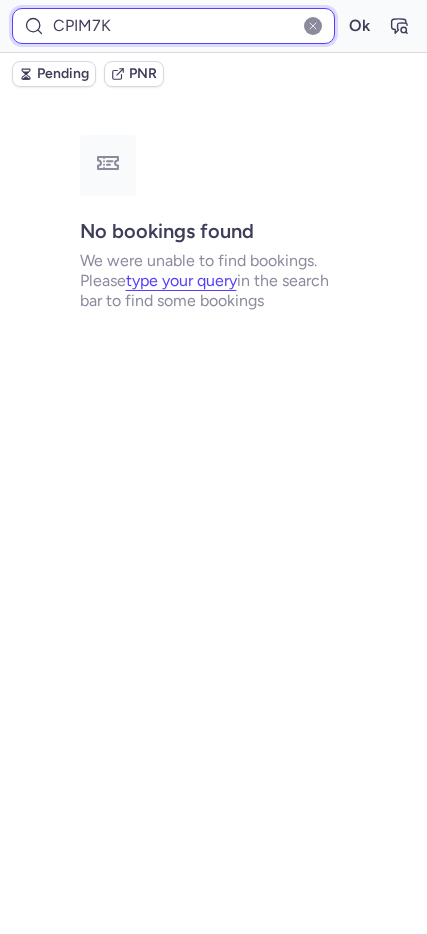 type on "CPIM7K" 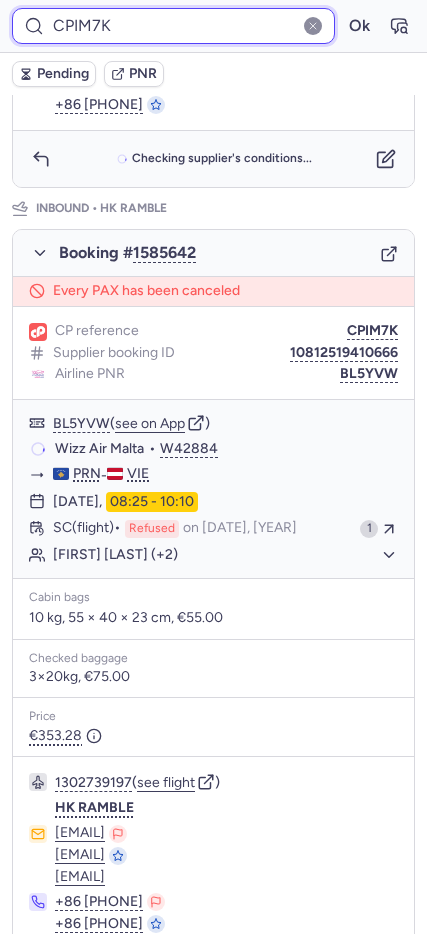 scroll, scrollTop: 1044, scrollLeft: 0, axis: vertical 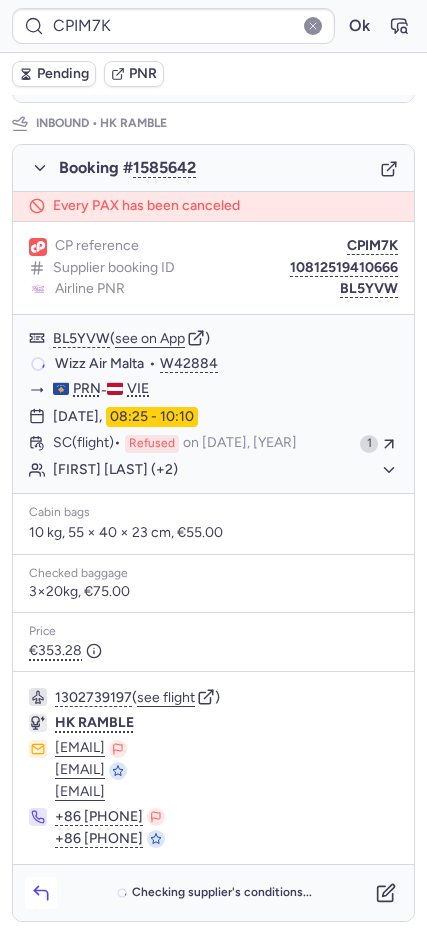 click 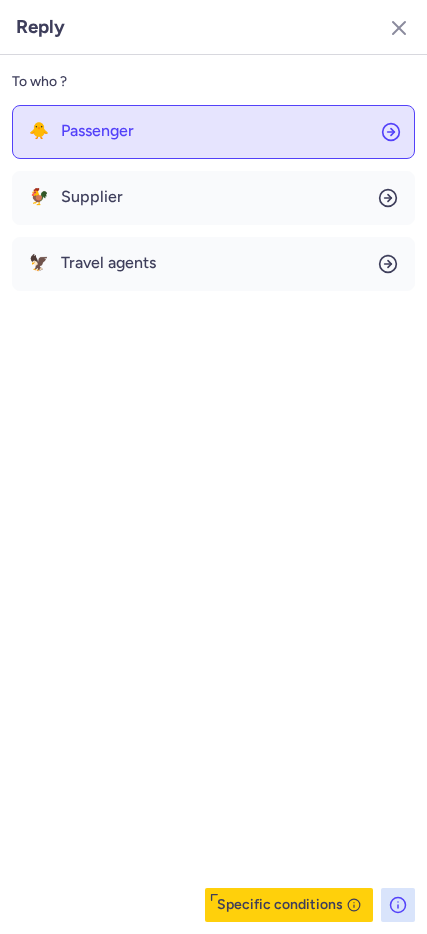 click on "🐥 Passenger" 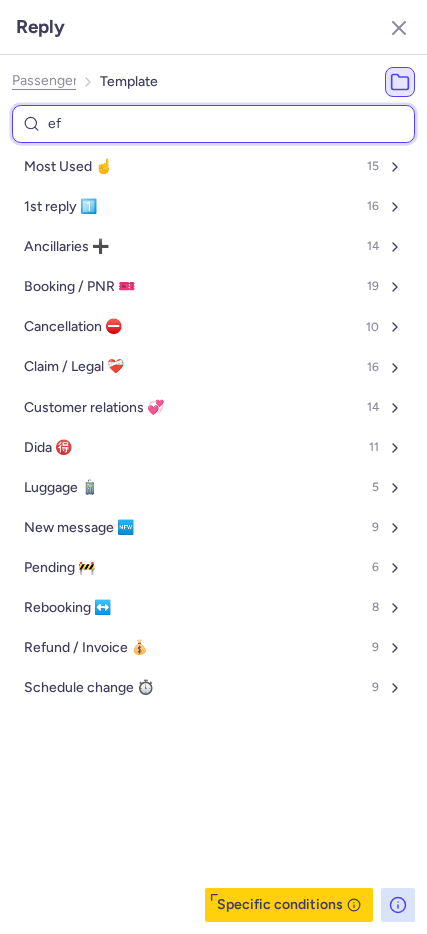 type on "efe" 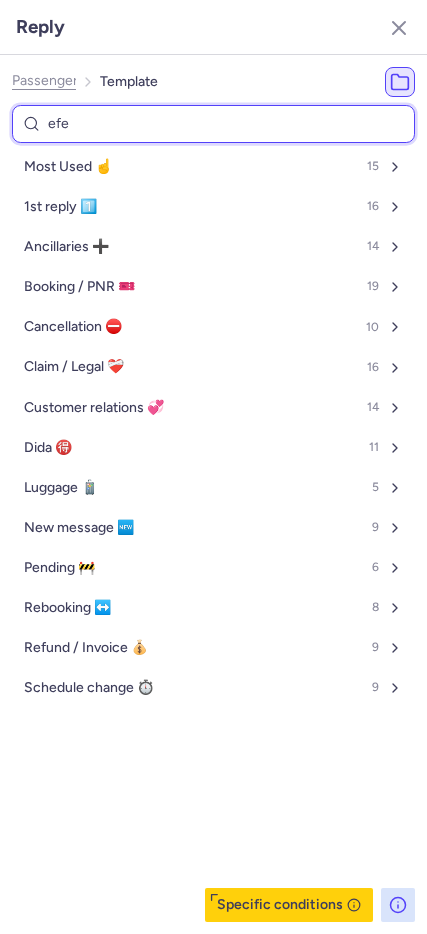 select on "en" 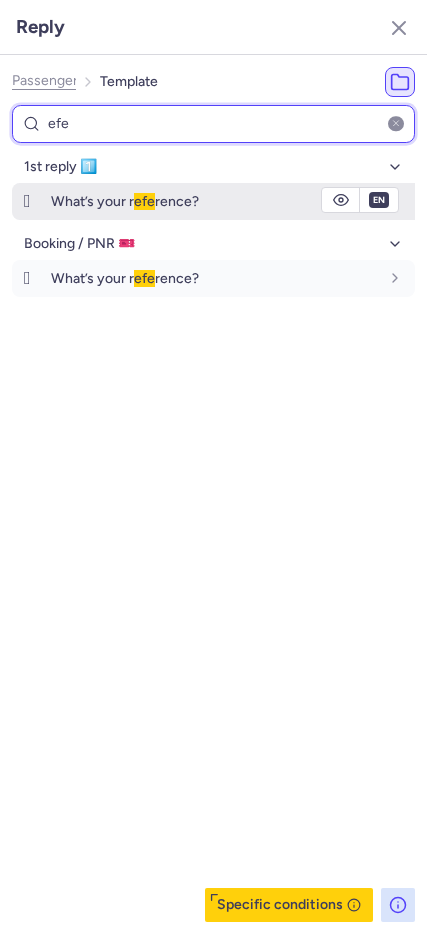 type on "efe" 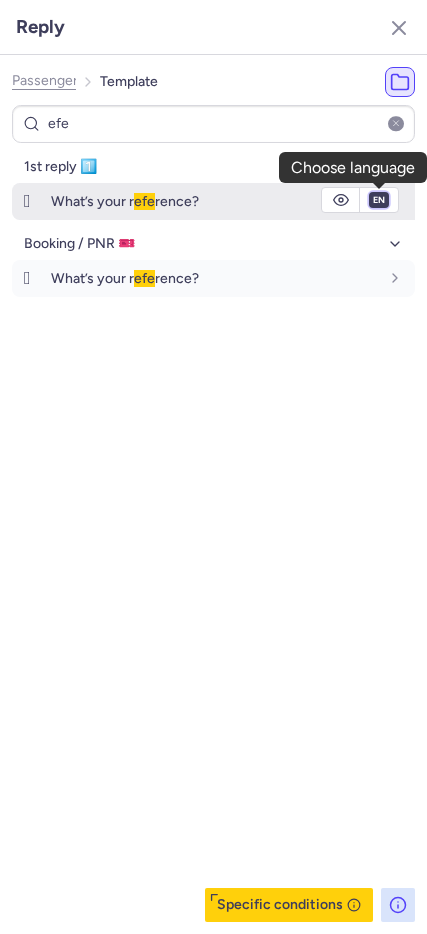 click on "fr en de nl pt es it ru" at bounding box center [379, 200] 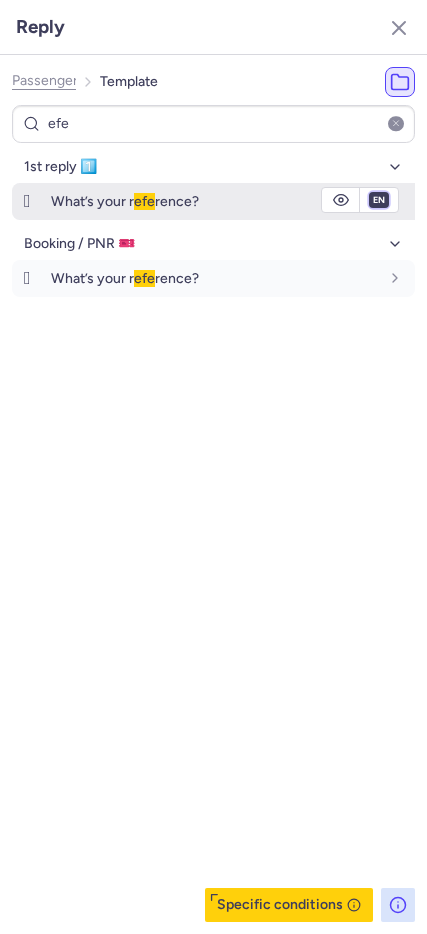 select on "de" 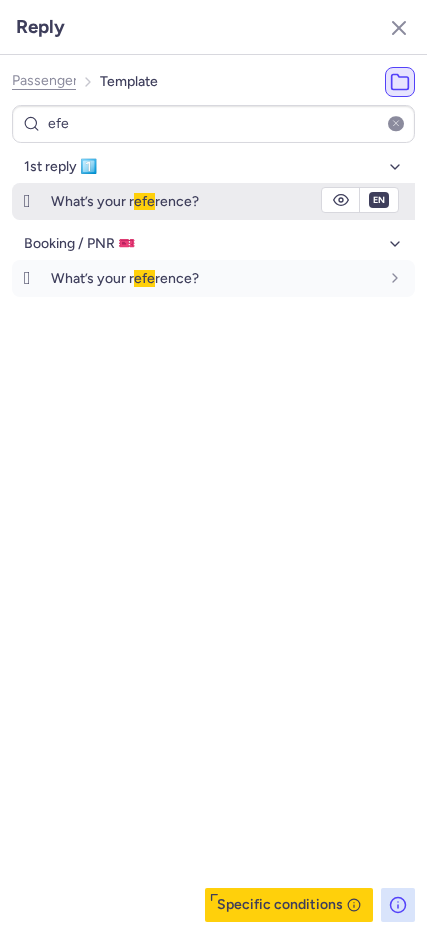 click on "fr en de nl pt es it ru" at bounding box center (379, 200) 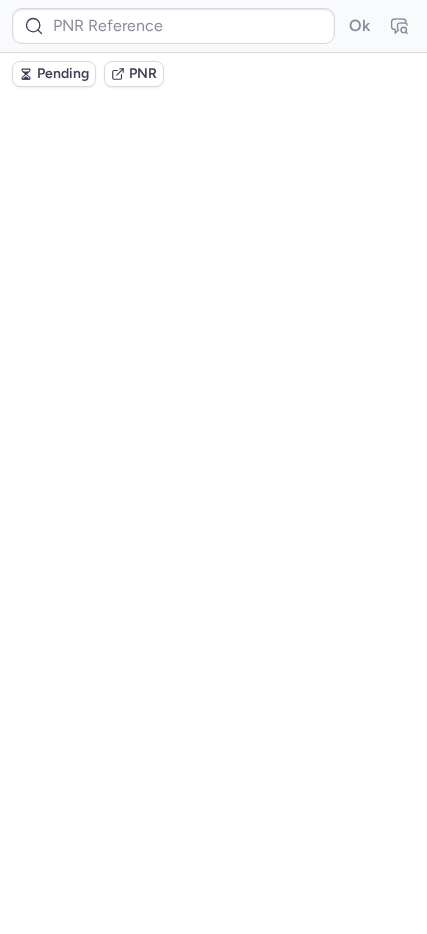 scroll, scrollTop: 0, scrollLeft: 0, axis: both 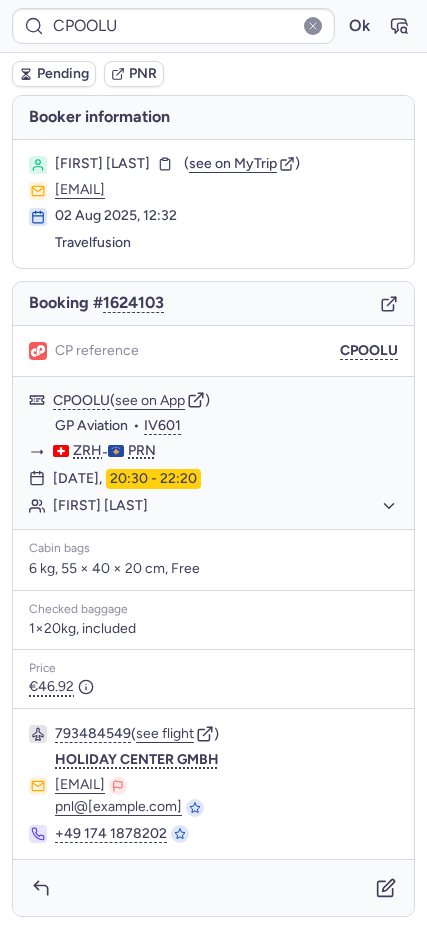 type on "CP5HIJ" 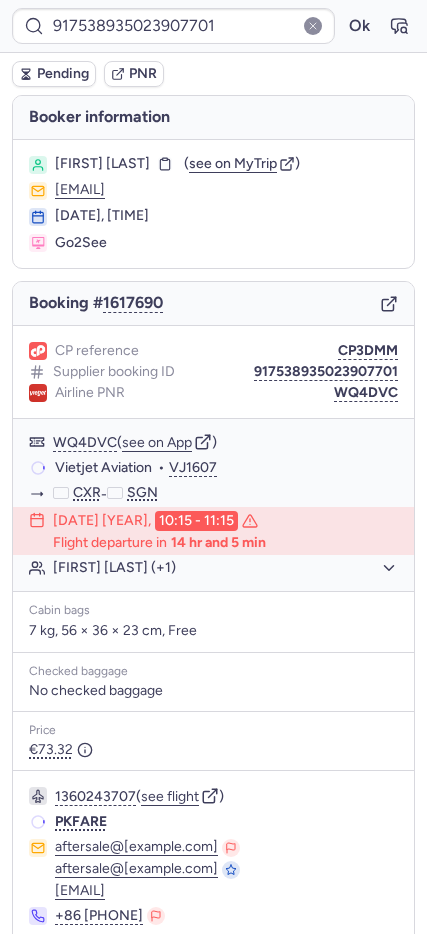 scroll, scrollTop: 77, scrollLeft: 0, axis: vertical 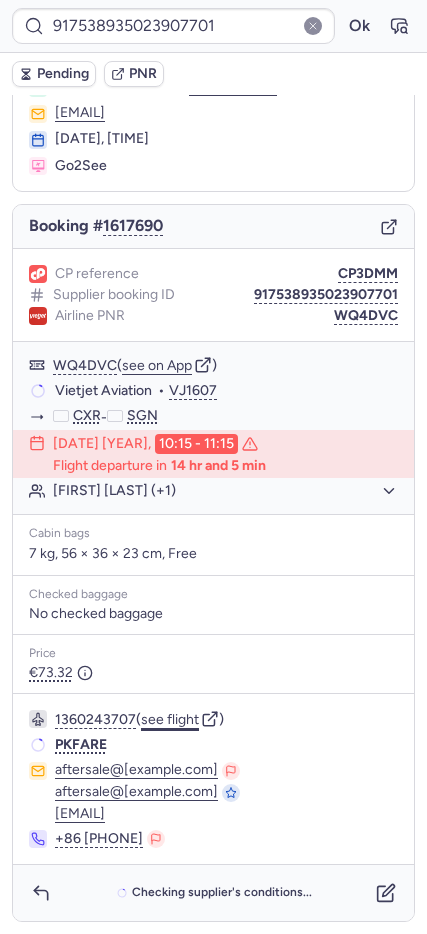 click on "see flight" 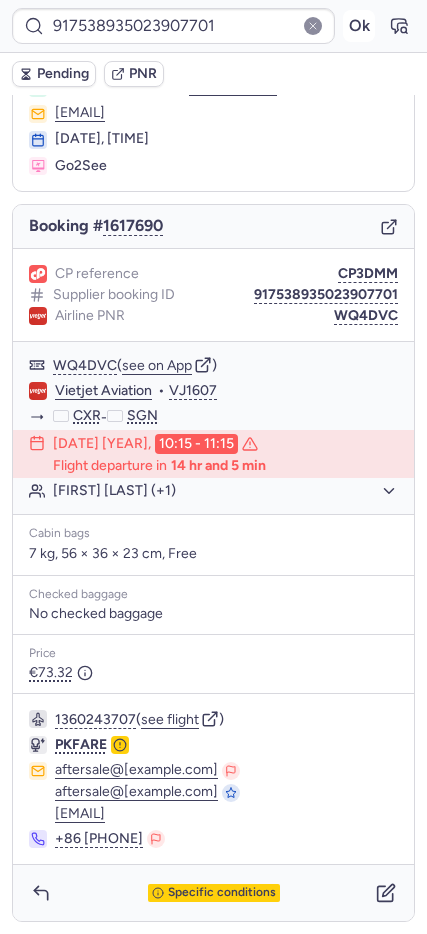 click on "Ok" at bounding box center [359, 26] 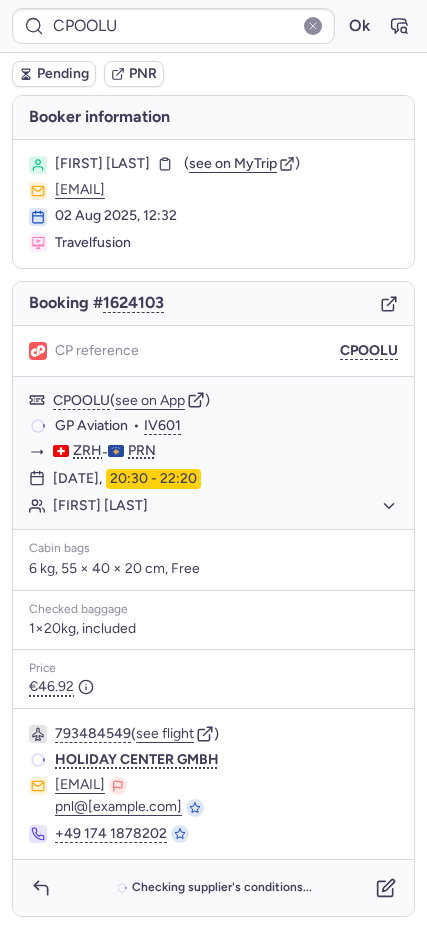 scroll, scrollTop: 0, scrollLeft: 0, axis: both 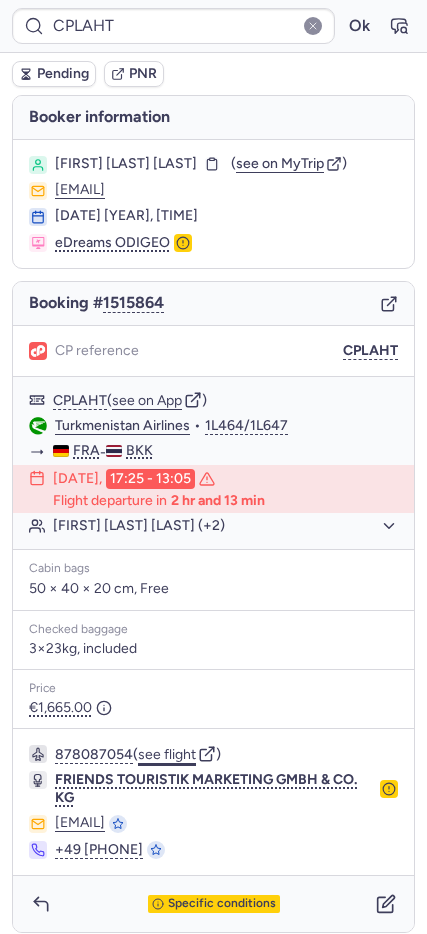 click on "see flight" 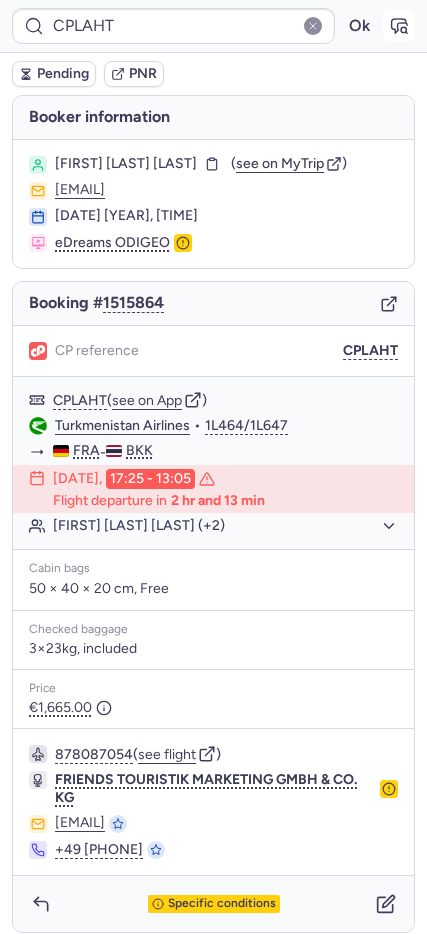 click at bounding box center [399, 26] 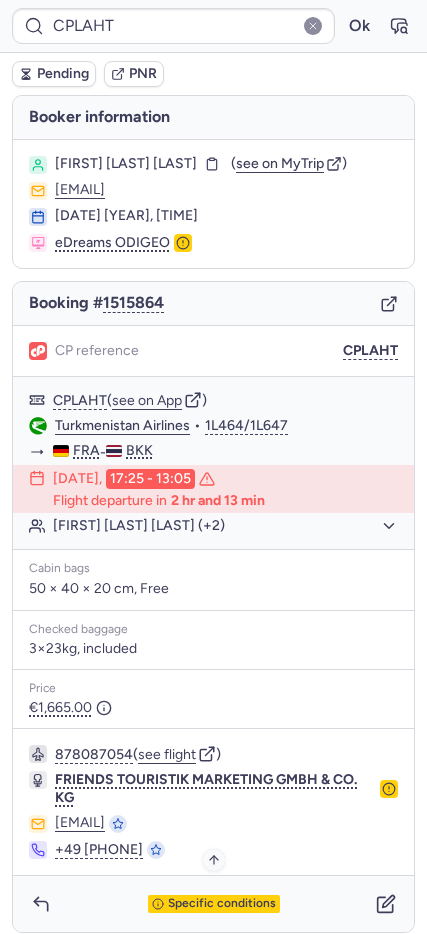 click on "Specific conditions" at bounding box center [222, 904] 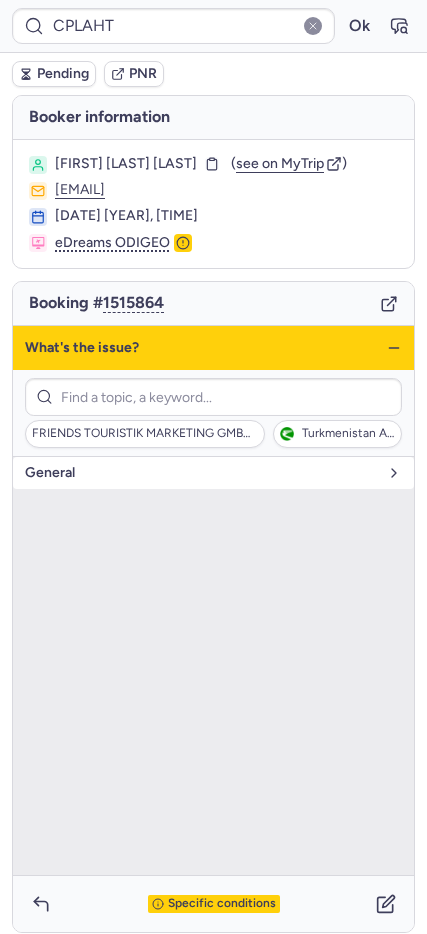 click on "general" at bounding box center [201, 473] 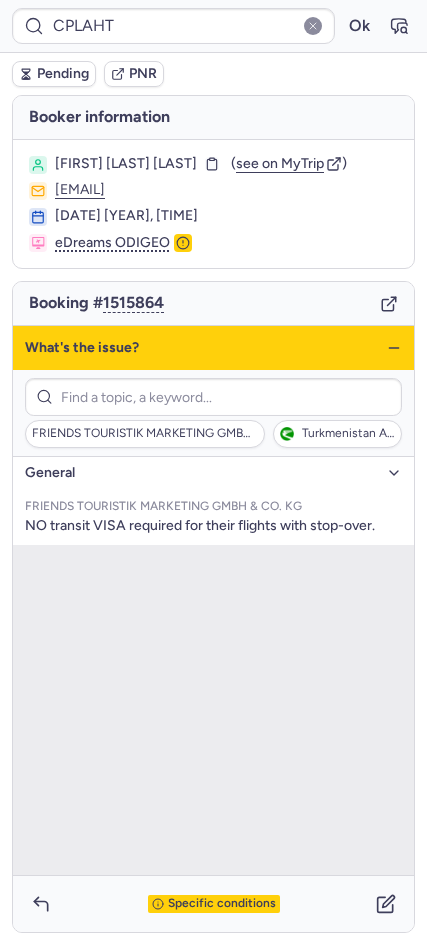 click 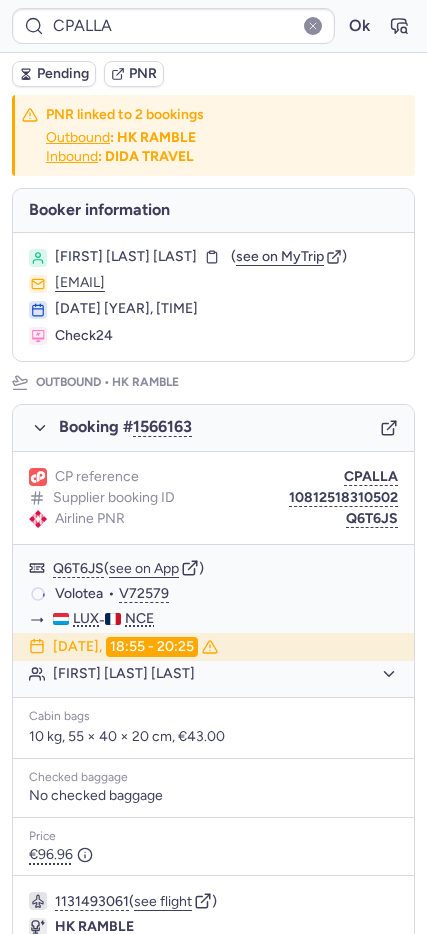 click on "Pending" at bounding box center [63, 74] 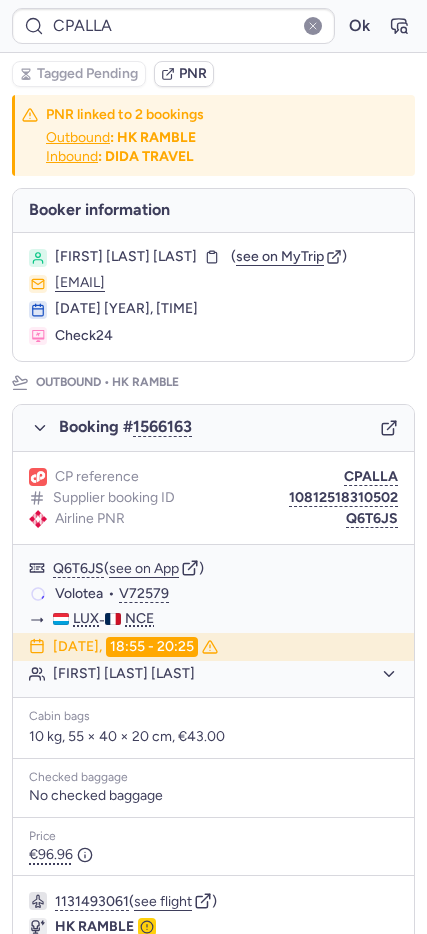 type on "CP9FGS" 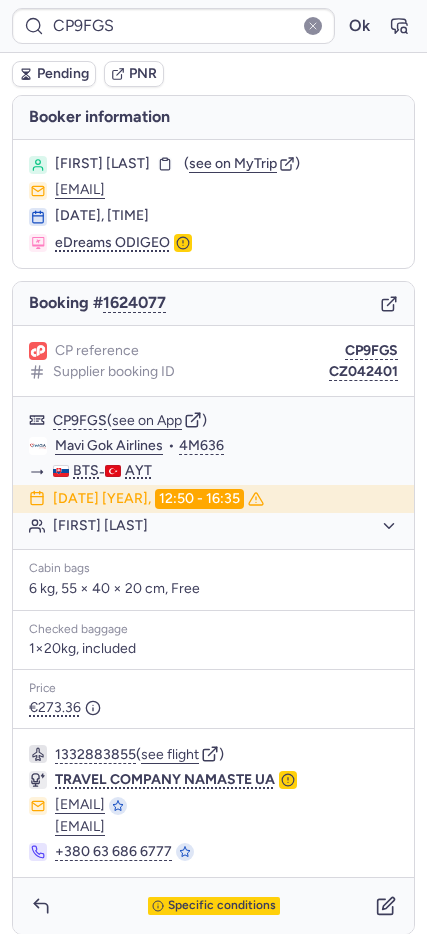 click 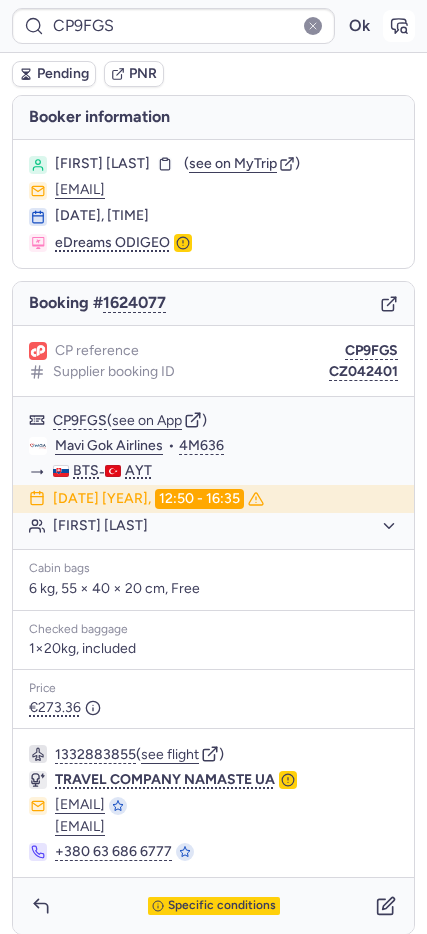 click at bounding box center [399, 26] 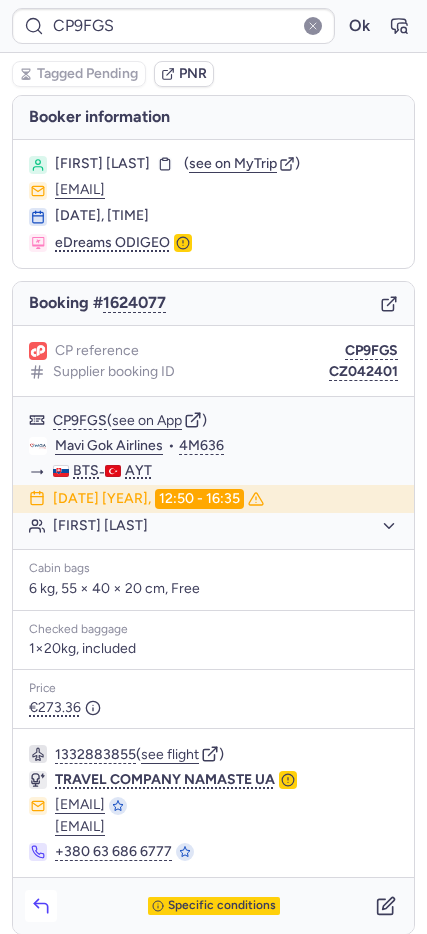click at bounding box center (41, 906) 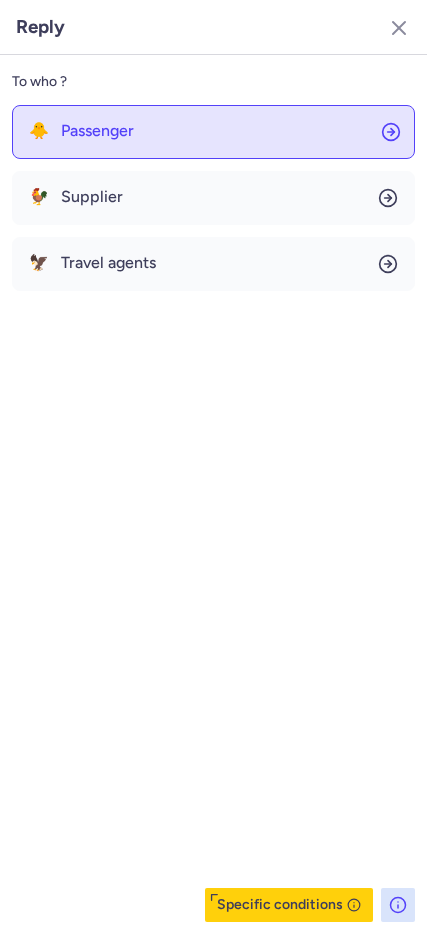 click on "🐥 Passenger" 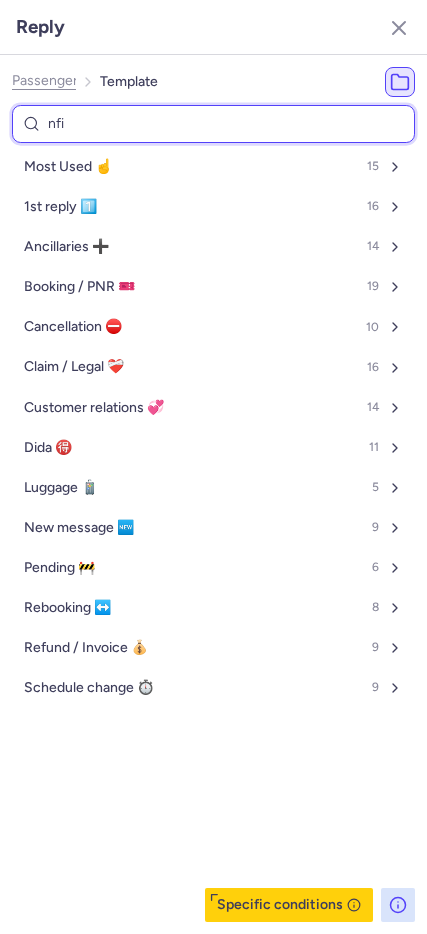 type on "nfir" 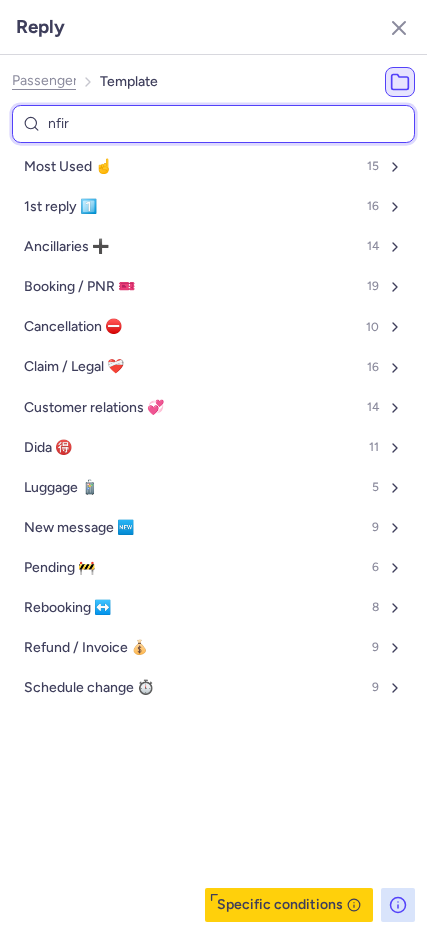 select on "en" 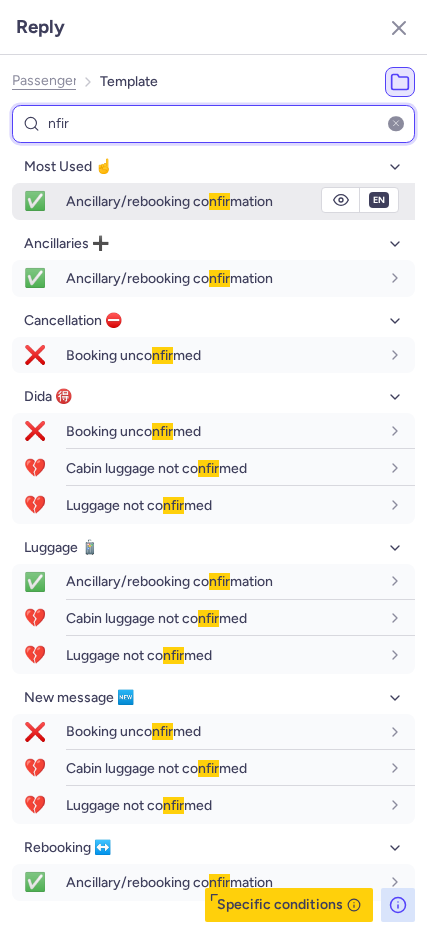 type on "nfir" 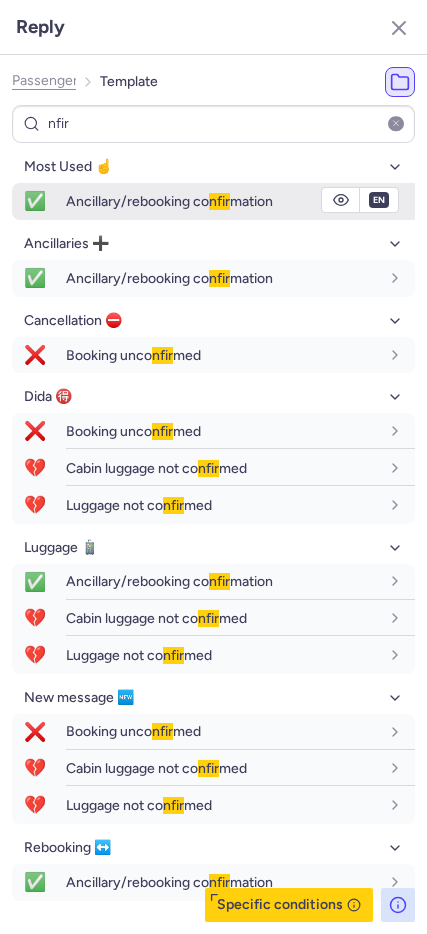 click on "Ancillary/rebooking co nfir mation" at bounding box center [169, 201] 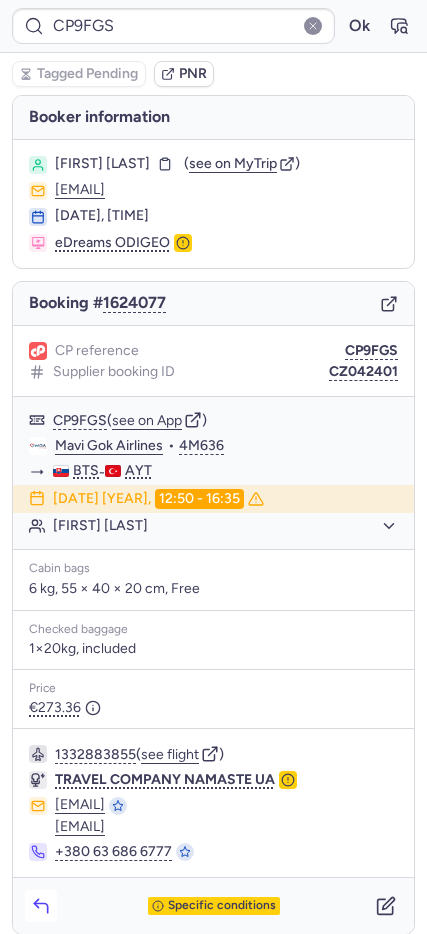 click at bounding box center (41, 906) 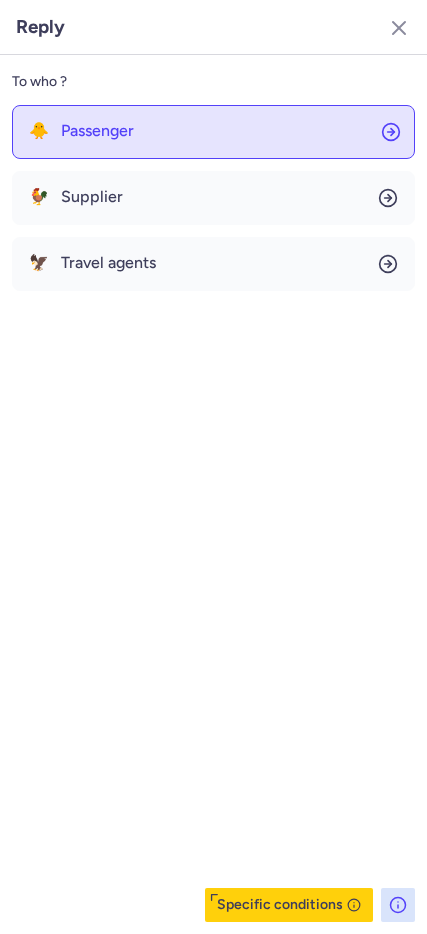 click on "🐥 Passenger" 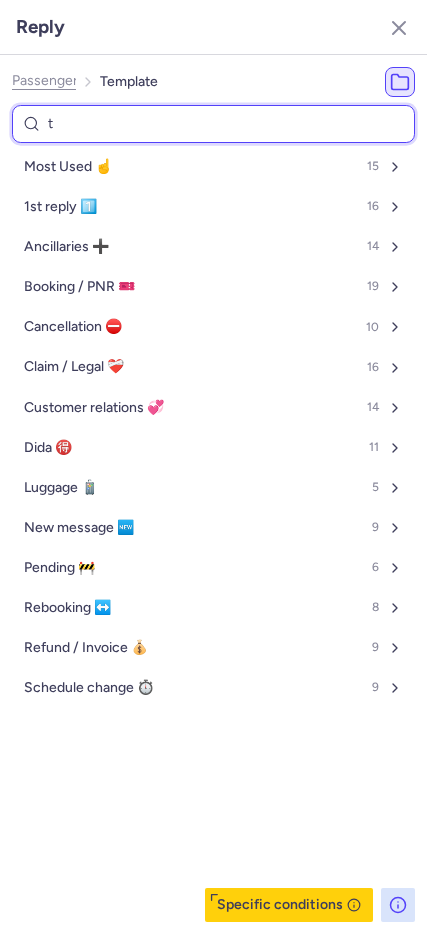 type on "tp" 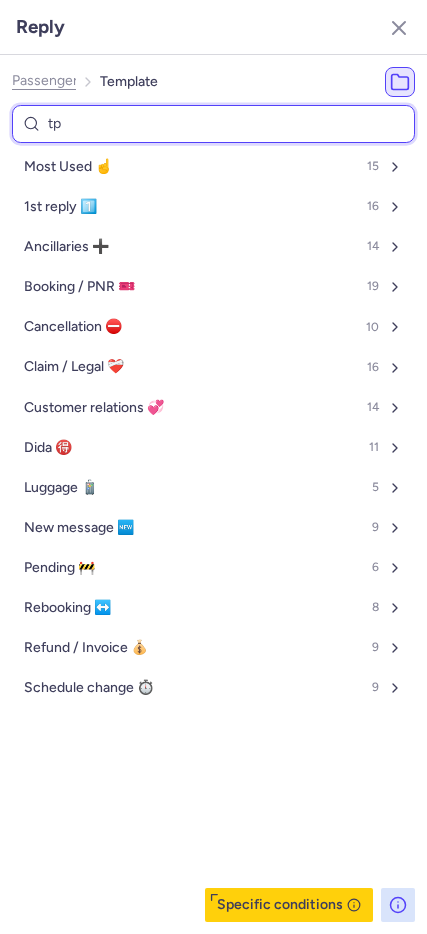 select on "en" 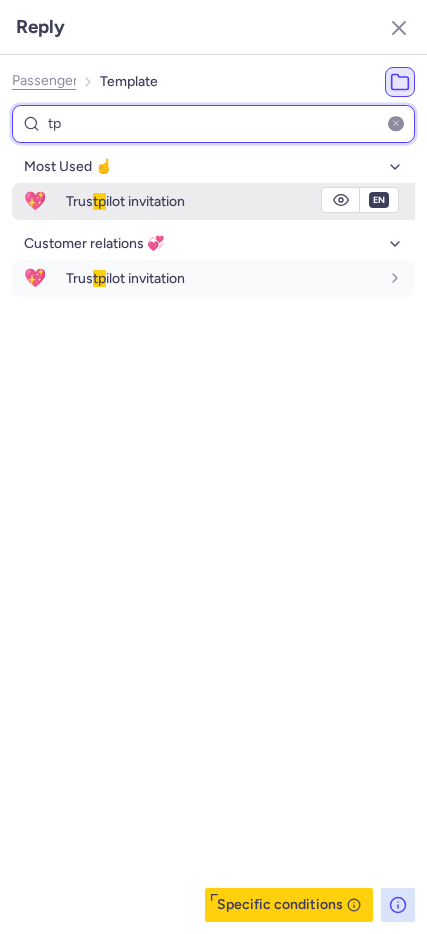 type on "tp" 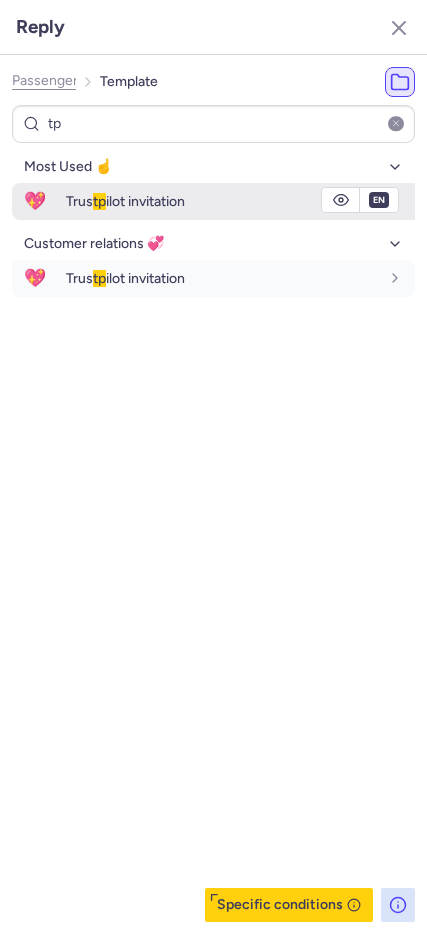 click on "💖" at bounding box center (35, 201) 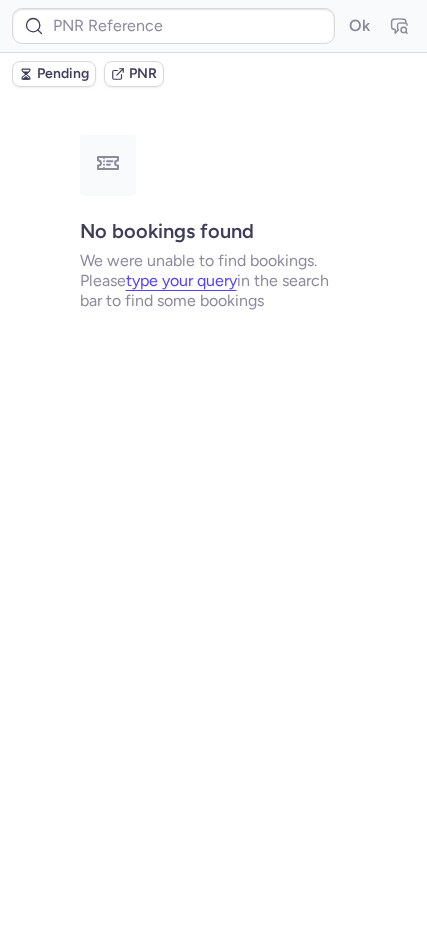 type on "CPOOLU" 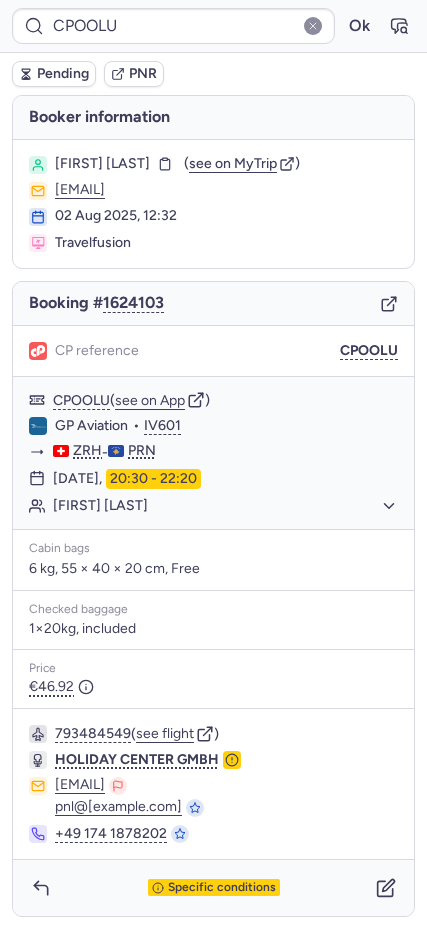 click on "Booking # 1624103" at bounding box center (213, 304) 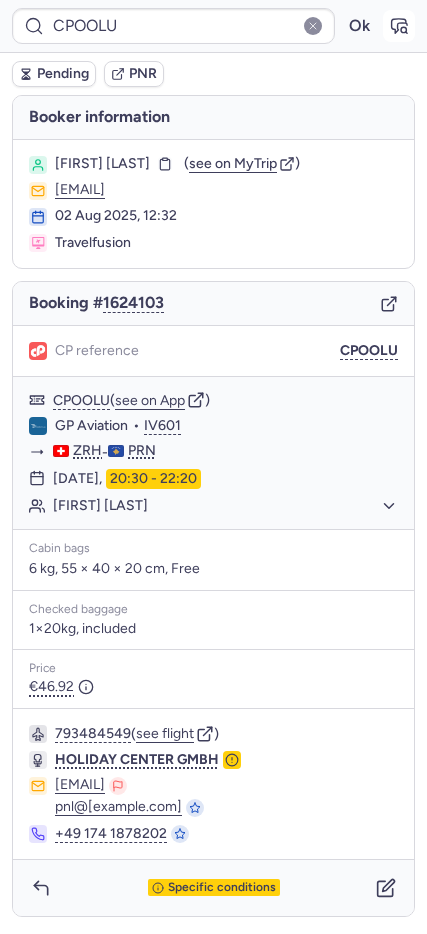 click 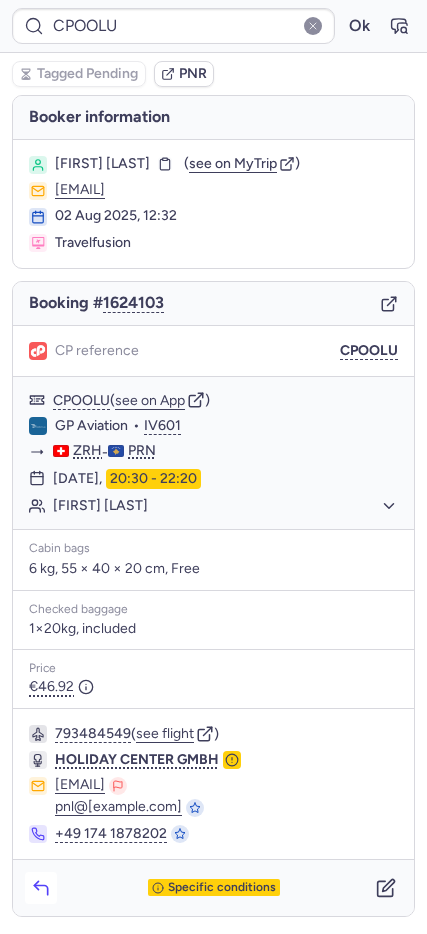 click 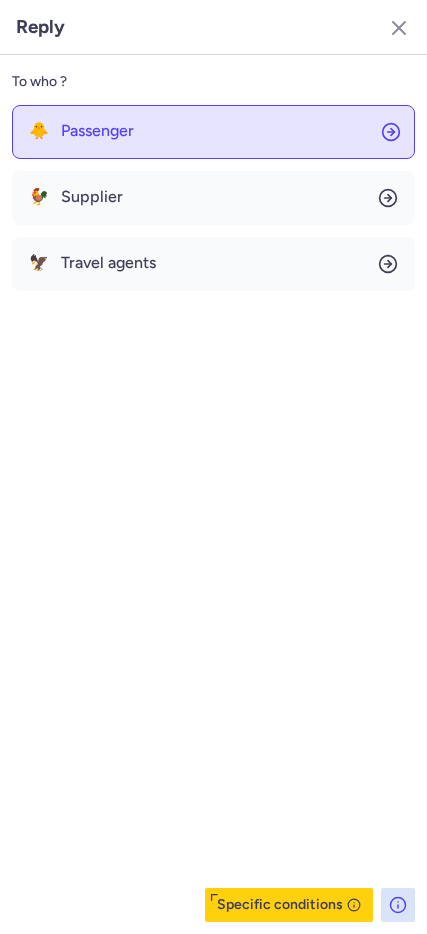 click on "🐥 Passenger" 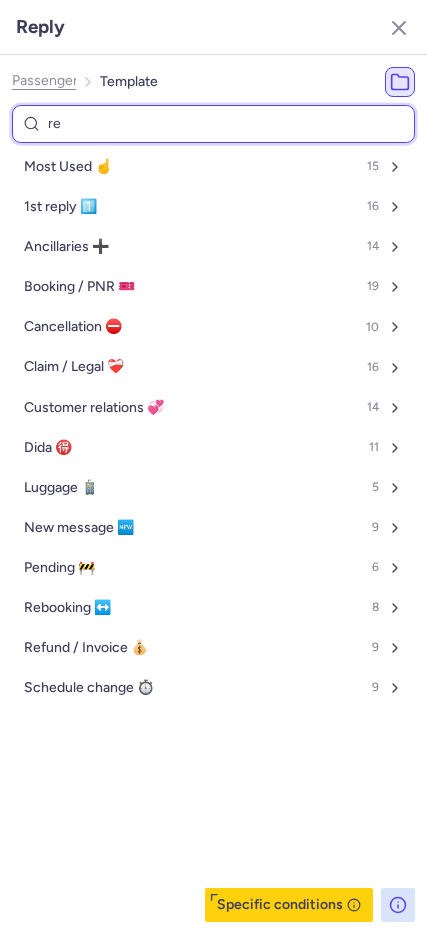 type on "res" 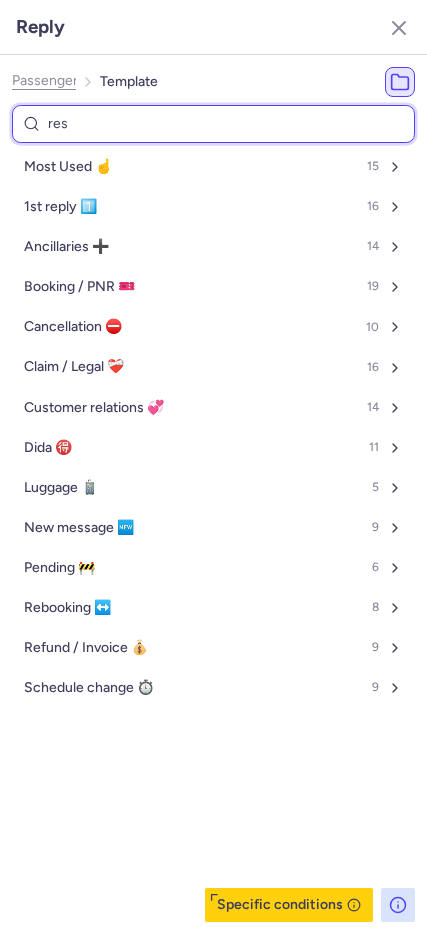 select on "en" 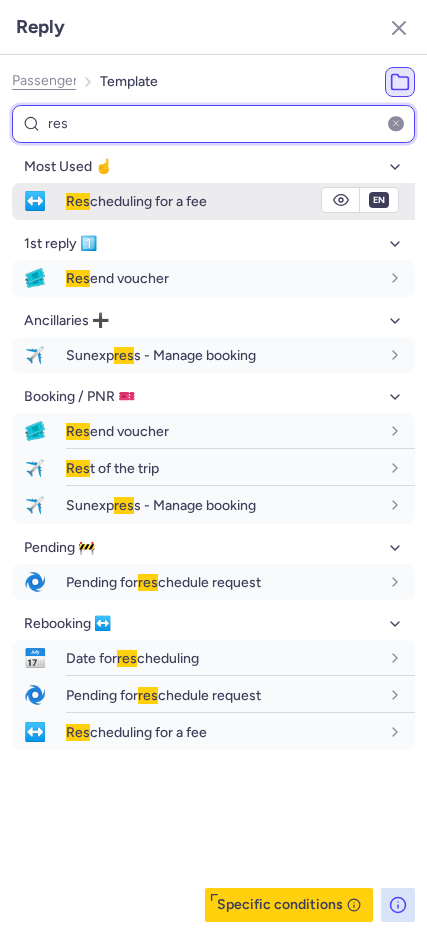 type on "res" 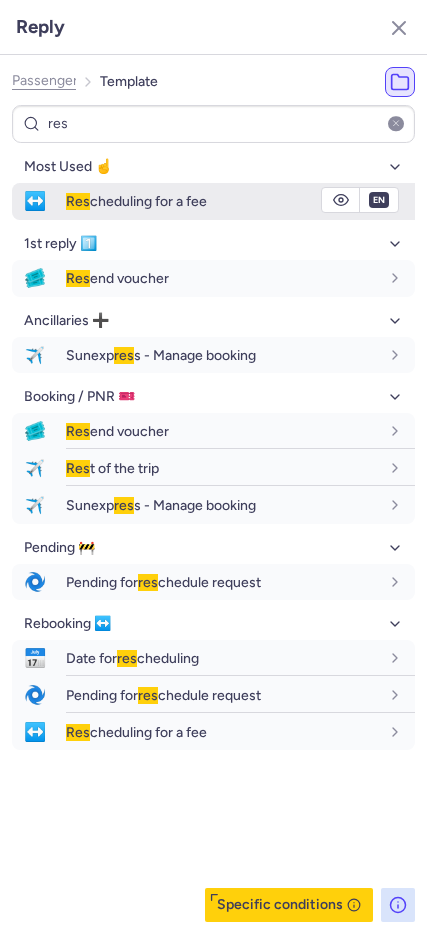 click on "↔️" at bounding box center (35, 201) 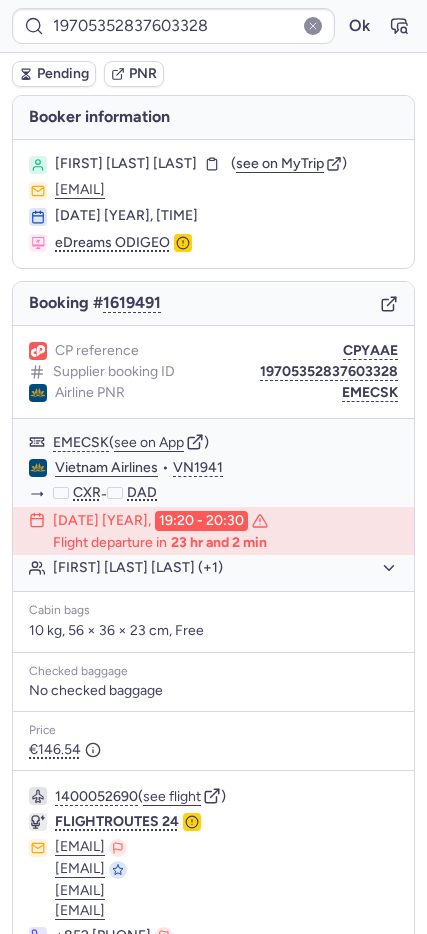 scroll, scrollTop: 119, scrollLeft: 0, axis: vertical 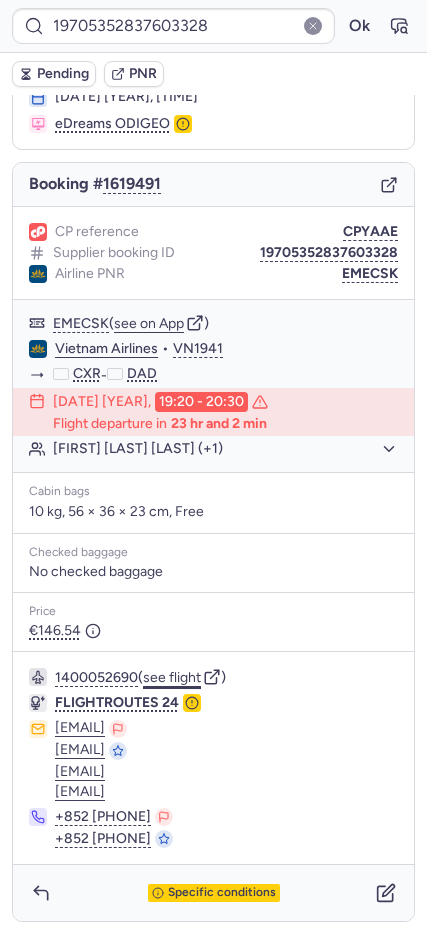 click on "see flight" 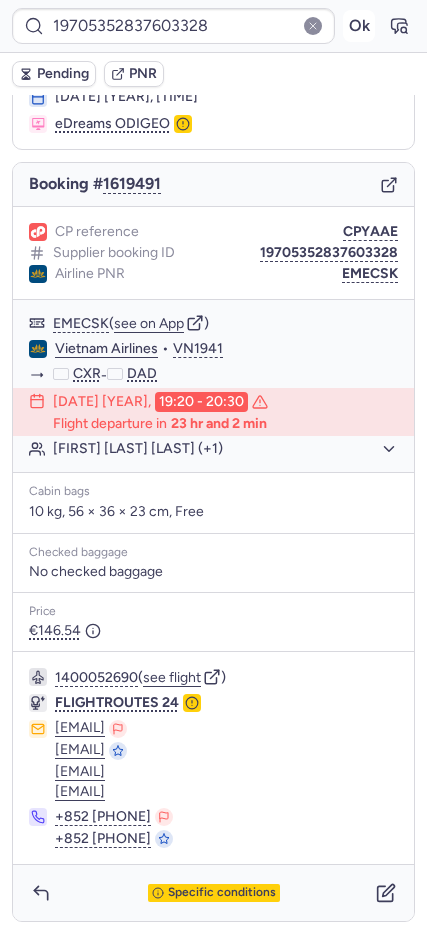 click on "Ok" at bounding box center (359, 26) 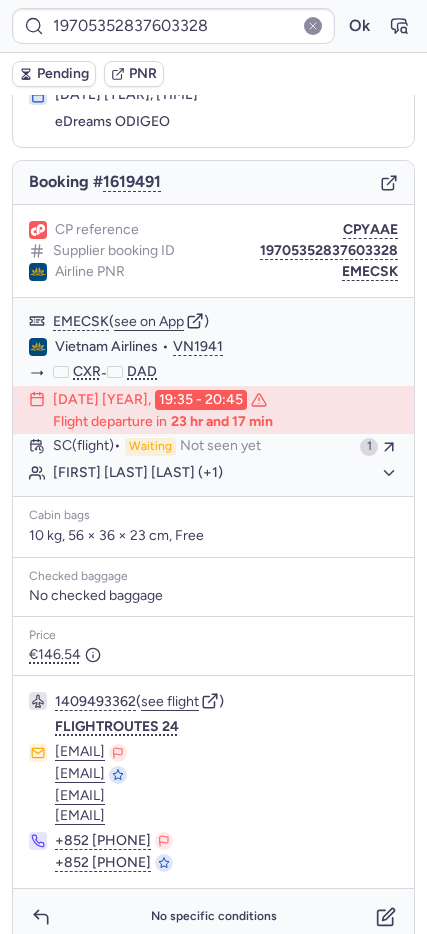 scroll, scrollTop: 119, scrollLeft: 0, axis: vertical 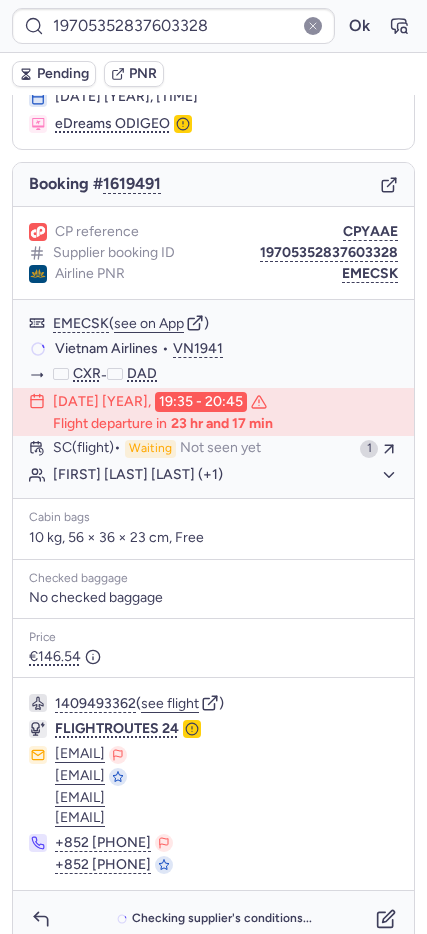 type on "CPPI2I" 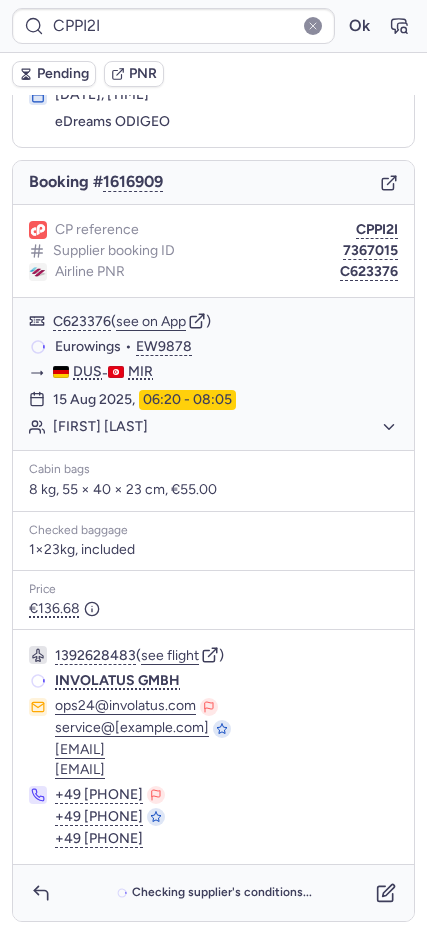 scroll, scrollTop: 119, scrollLeft: 0, axis: vertical 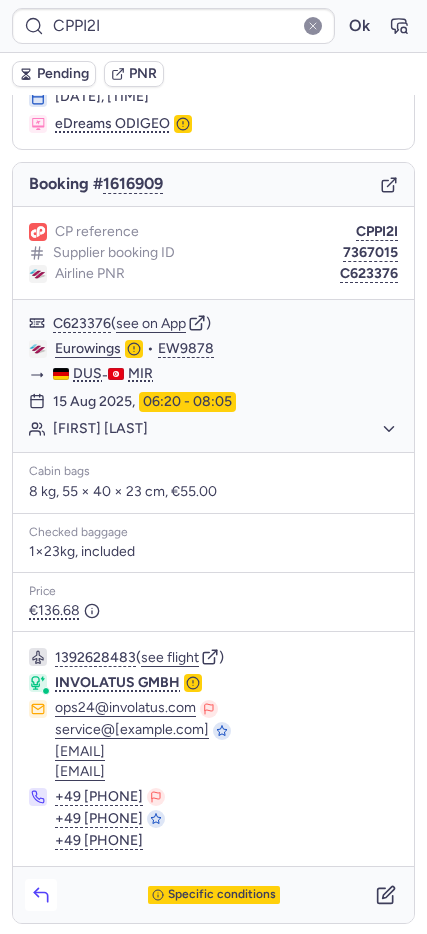 click 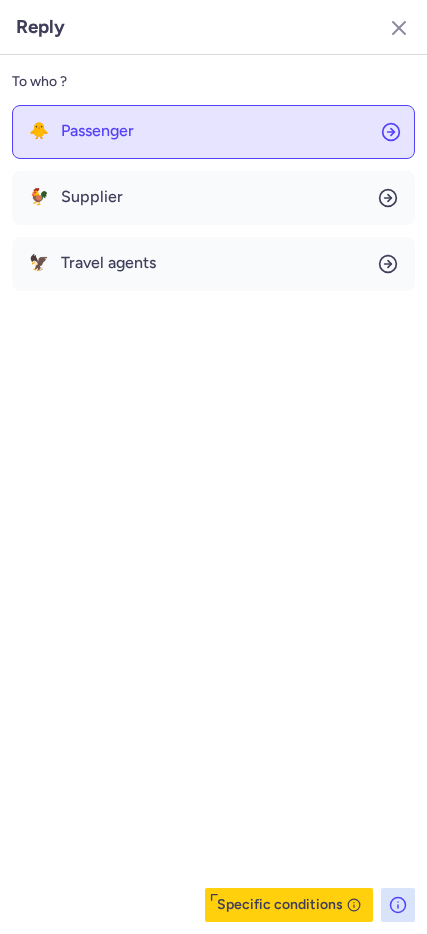 click on "🐥 Passenger" 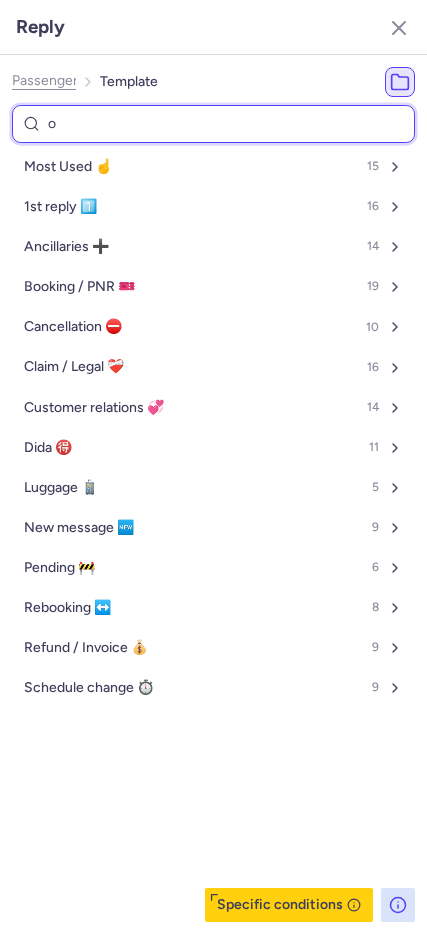type on "on" 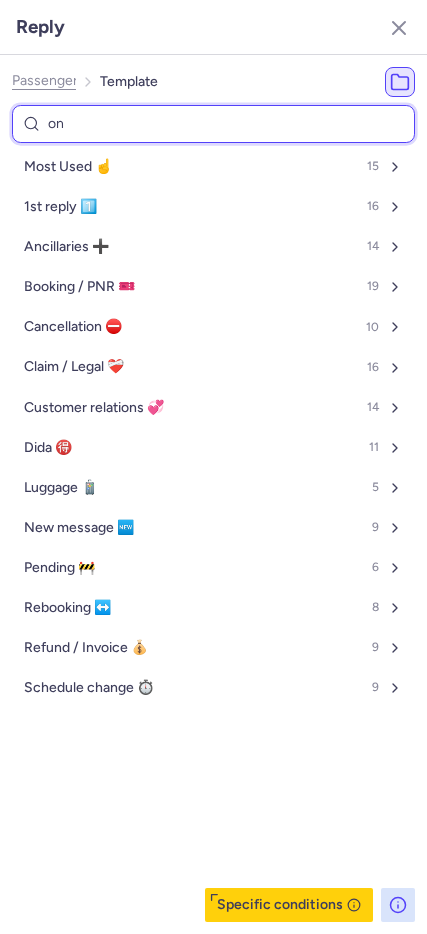 select on "de" 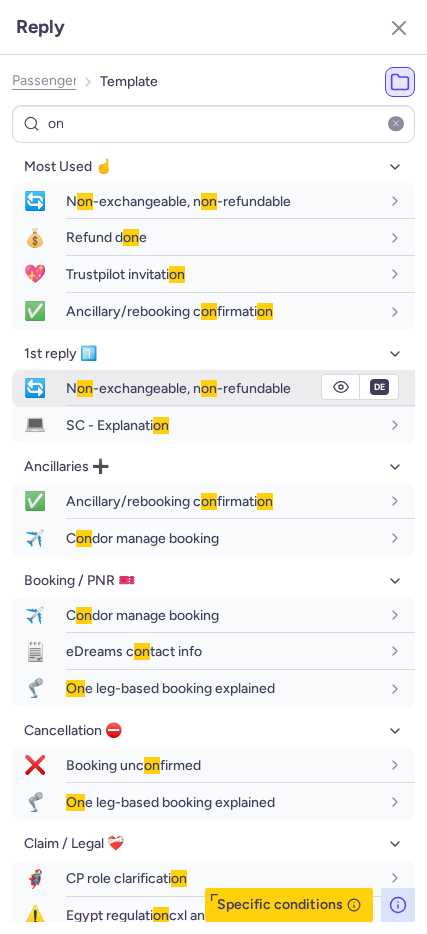 click on "N on -exchangeable, n on -refundable" at bounding box center (178, 388) 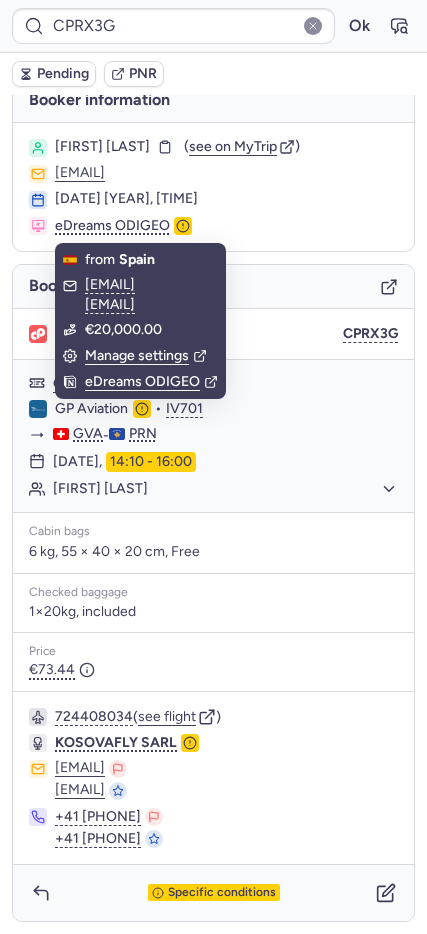 scroll, scrollTop: 0, scrollLeft: 0, axis: both 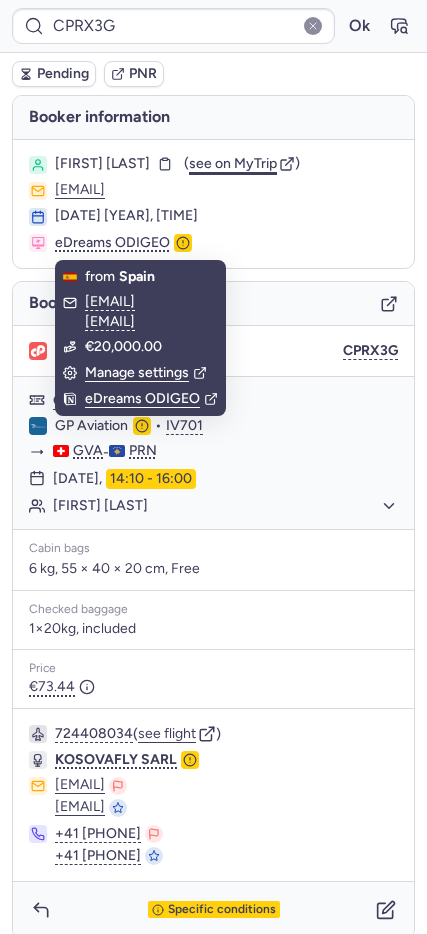 click on "see on MyTrip" at bounding box center (233, 163) 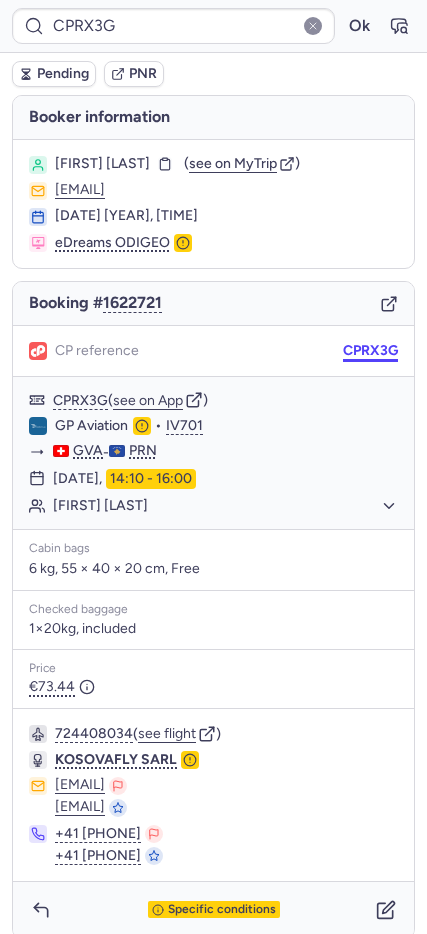 drag, startPoint x: 347, startPoint y: 350, endPoint x: 5, endPoint y: 305, distance: 344.9478 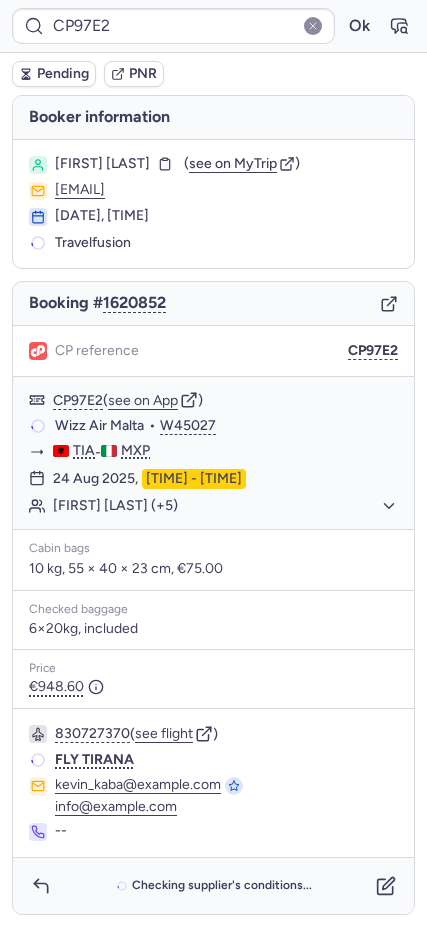 scroll, scrollTop: 0, scrollLeft: 0, axis: both 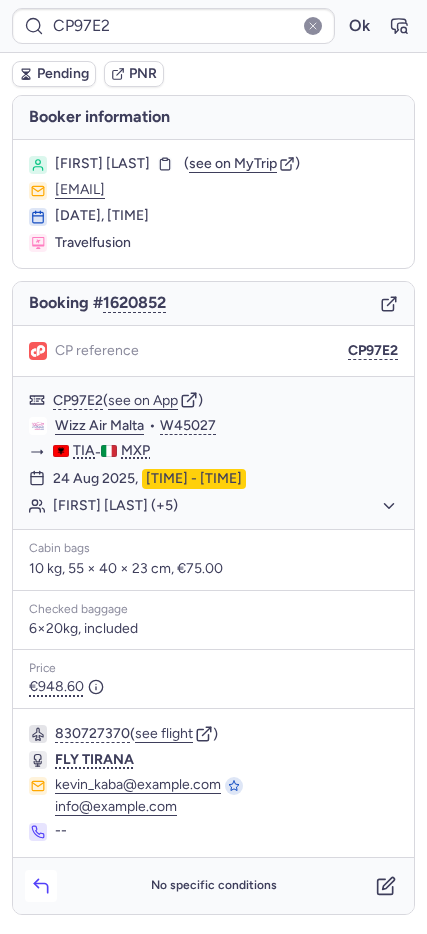 click 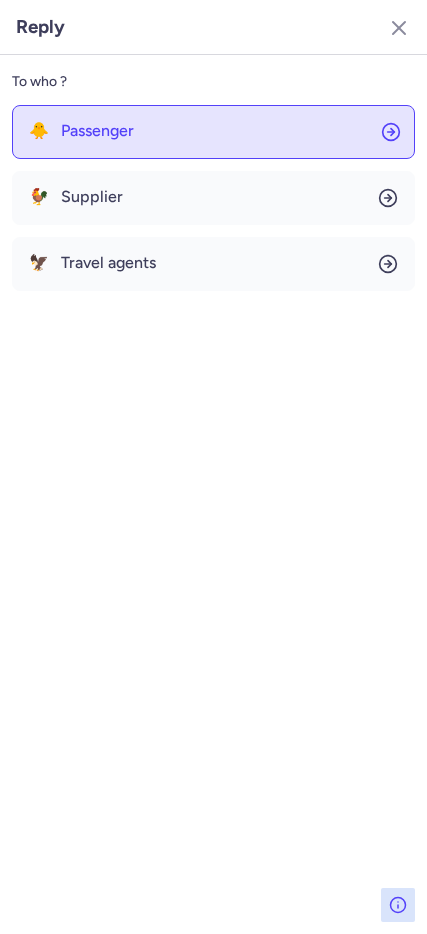 click on "🐥 Passenger" 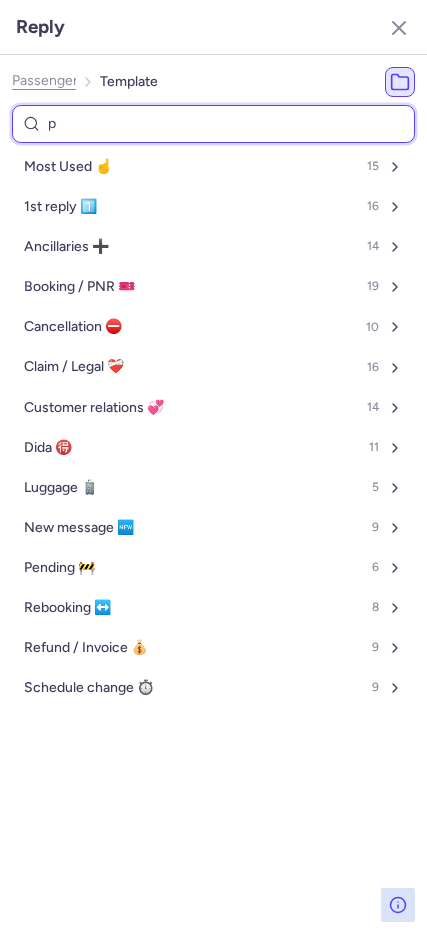 type on "pe" 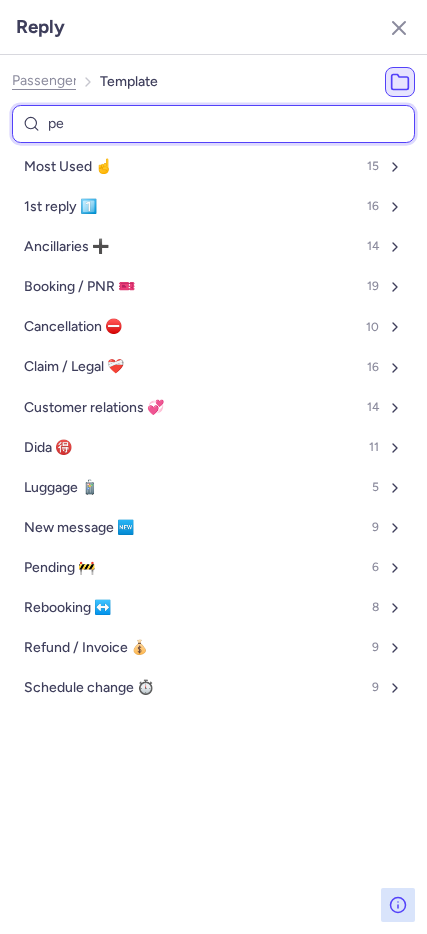 select on "en" 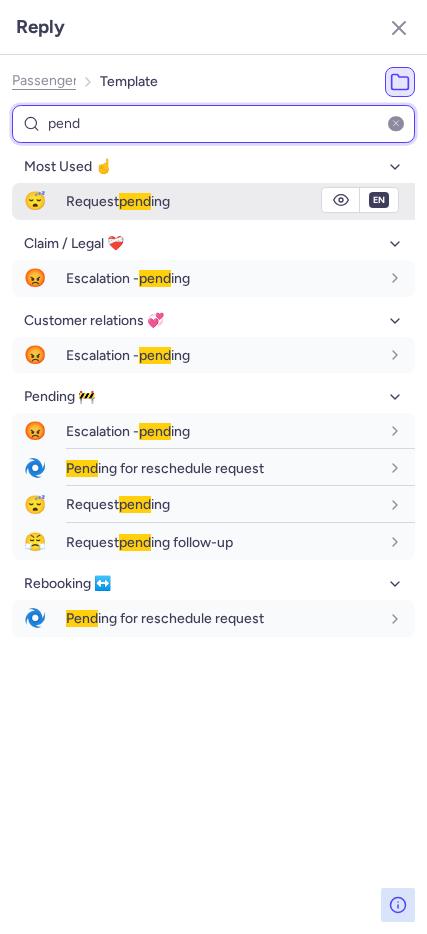 type on "pend" 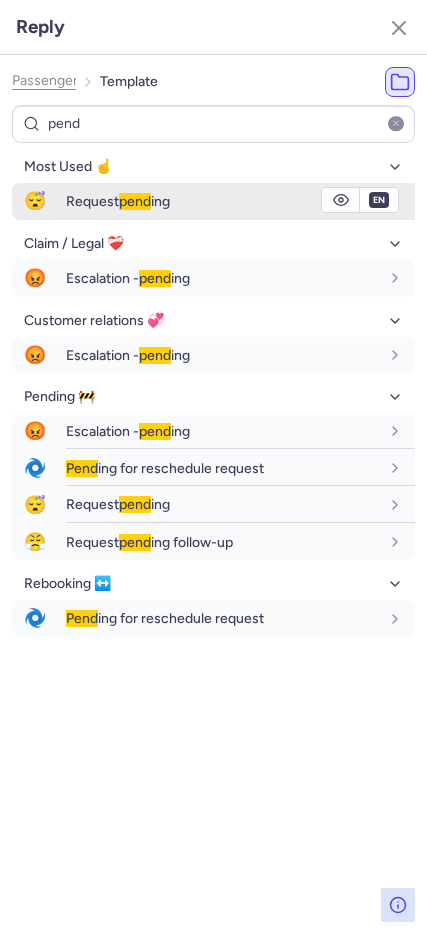 click on "😴" at bounding box center [35, 201] 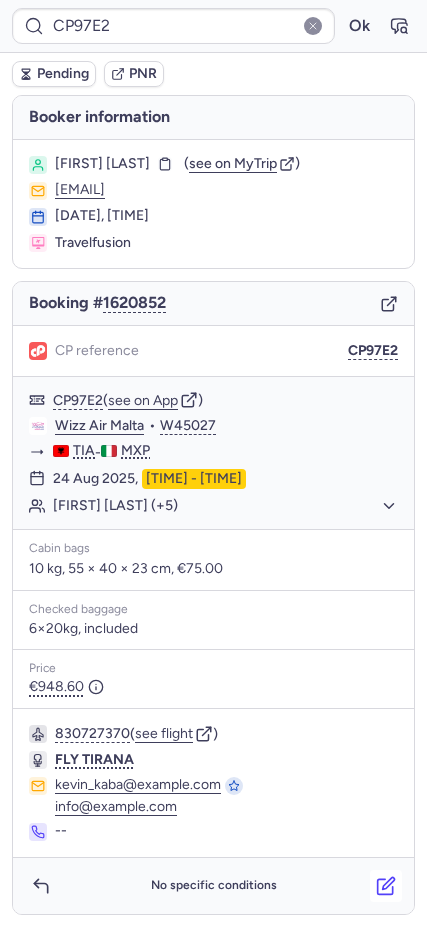 click 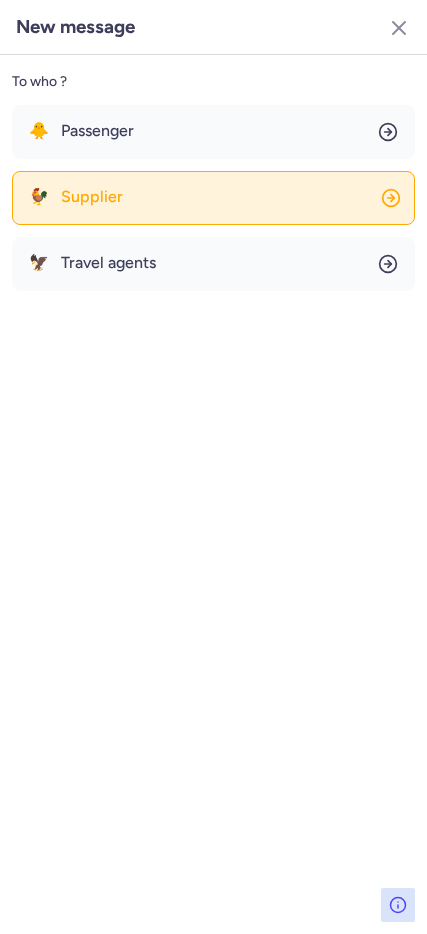 click on "🐓 Supplier" 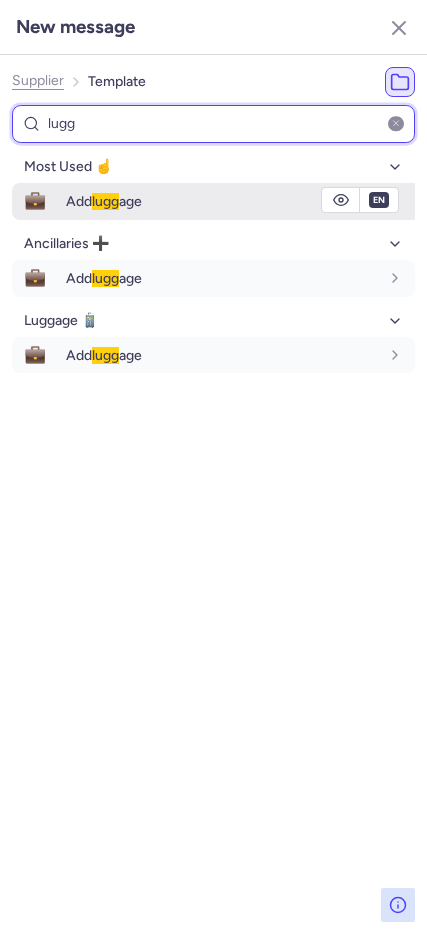 type on "lugg" 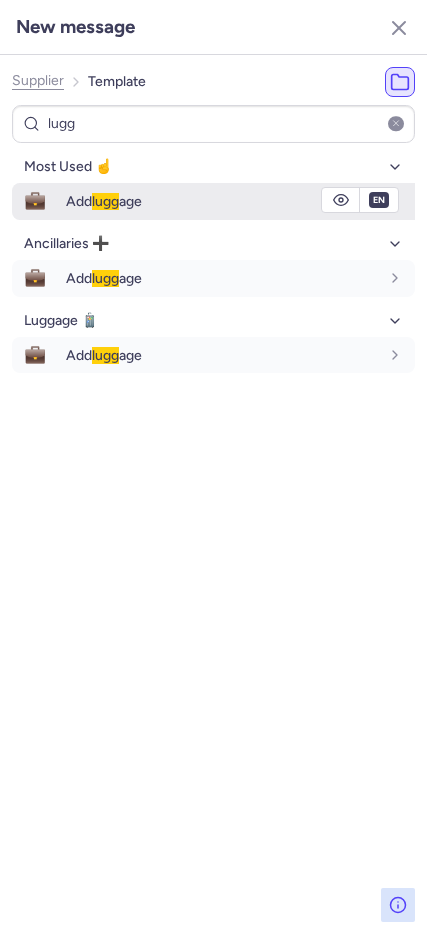 click on "💼" at bounding box center (35, 201) 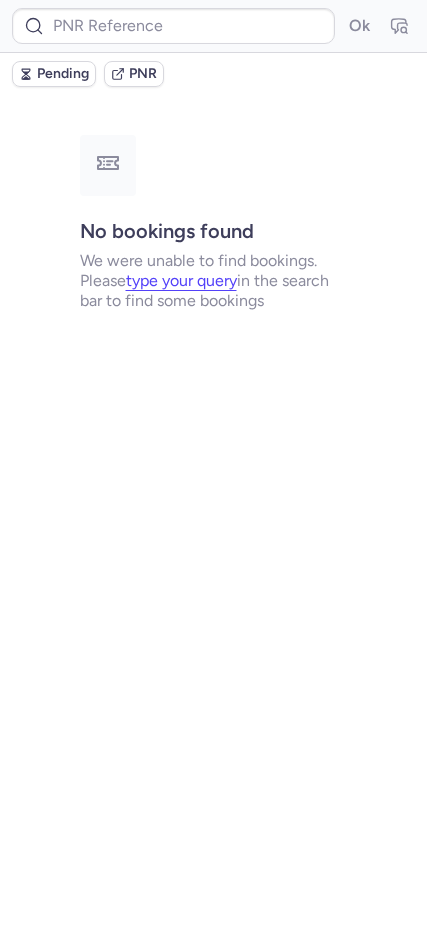 type on "CP97E2" 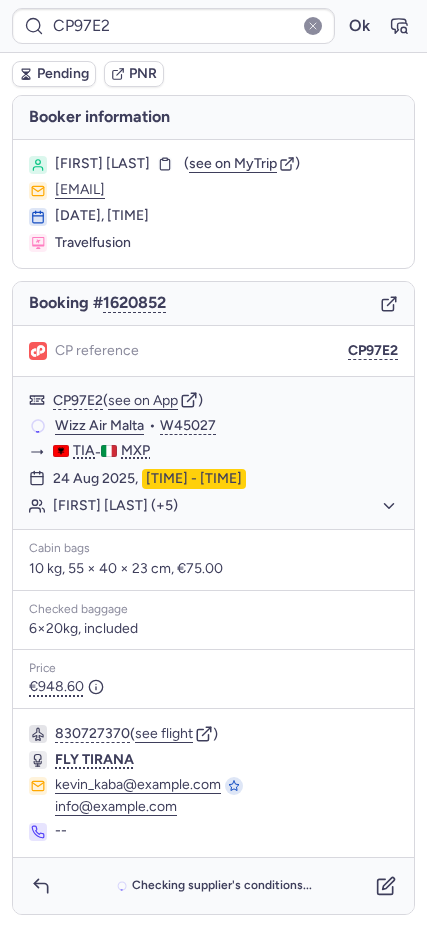 click on "Pending" at bounding box center (54, 74) 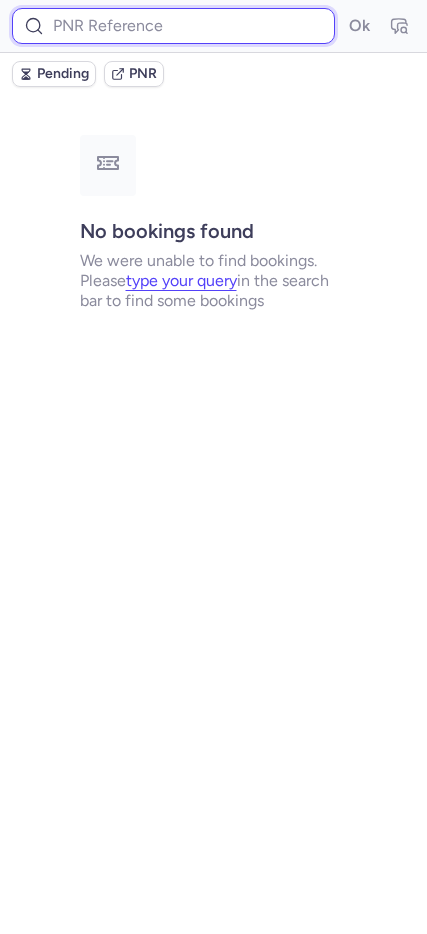 click at bounding box center [173, 26] 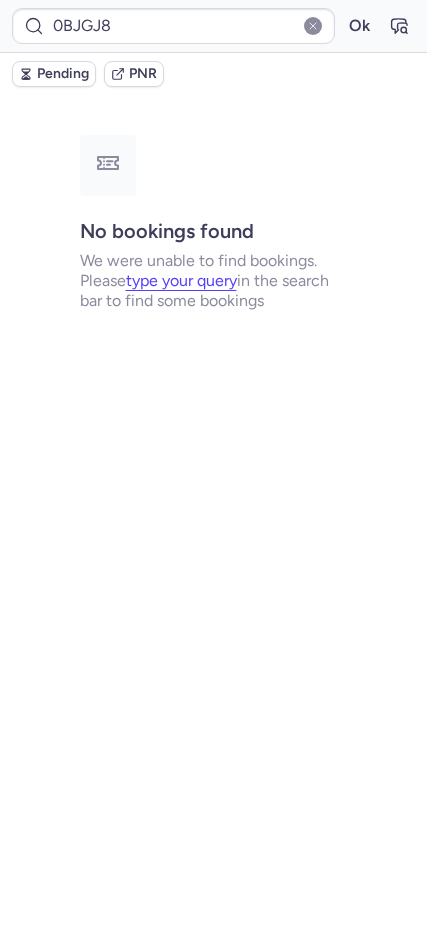 type on "CPFZ6P" 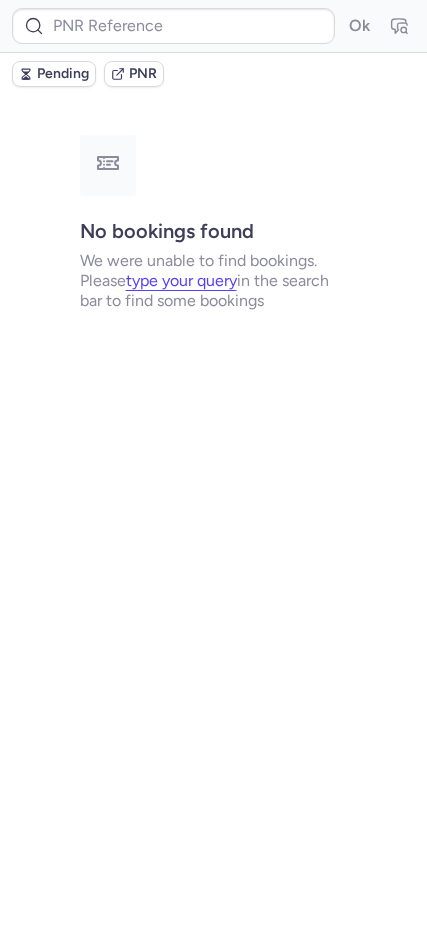 type on "CPFZ6P" 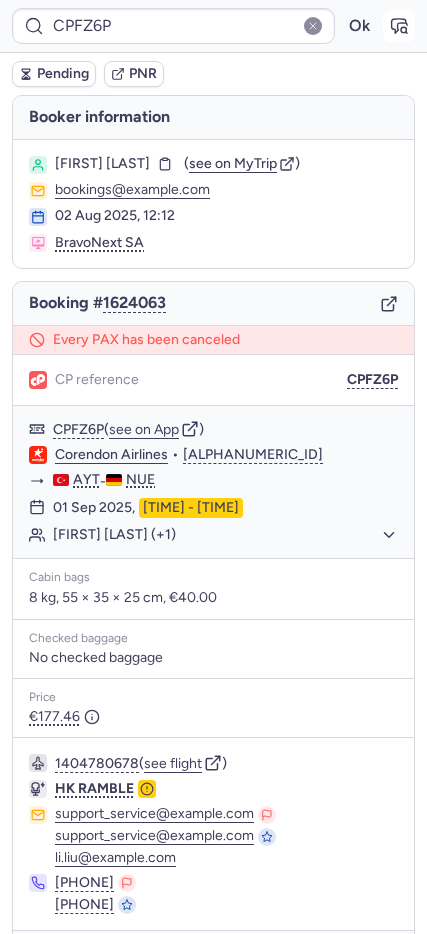 click 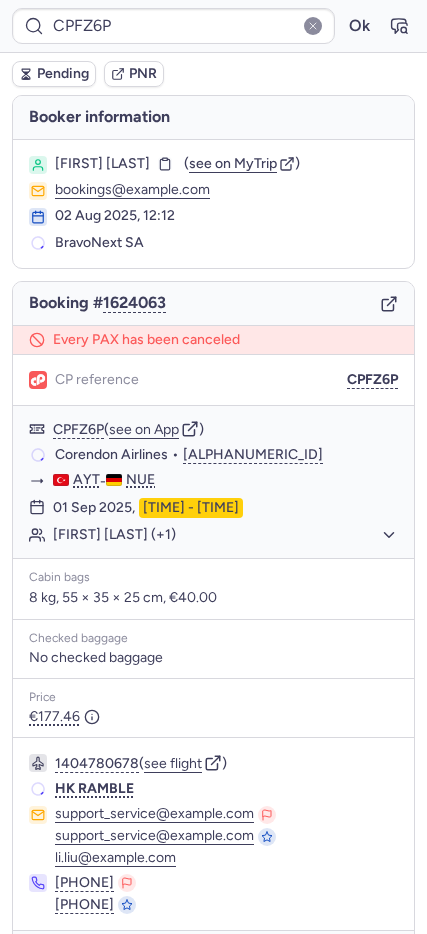 click on "Pending" at bounding box center [54, 74] 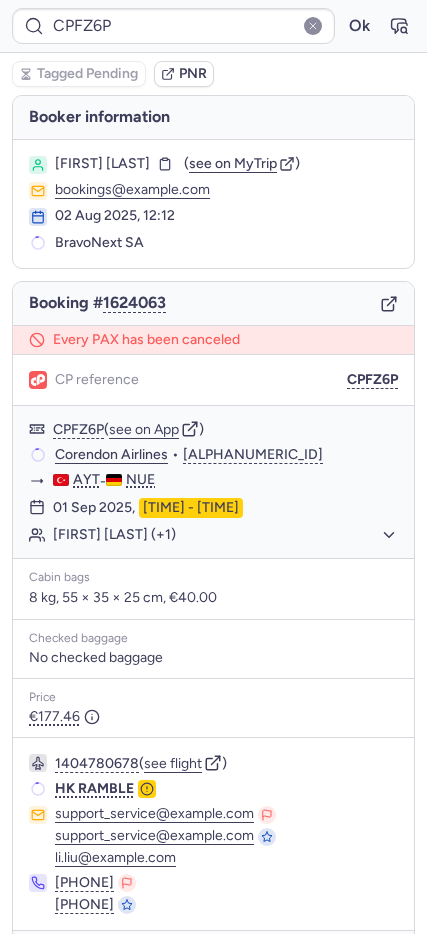 type on "CPMM85" 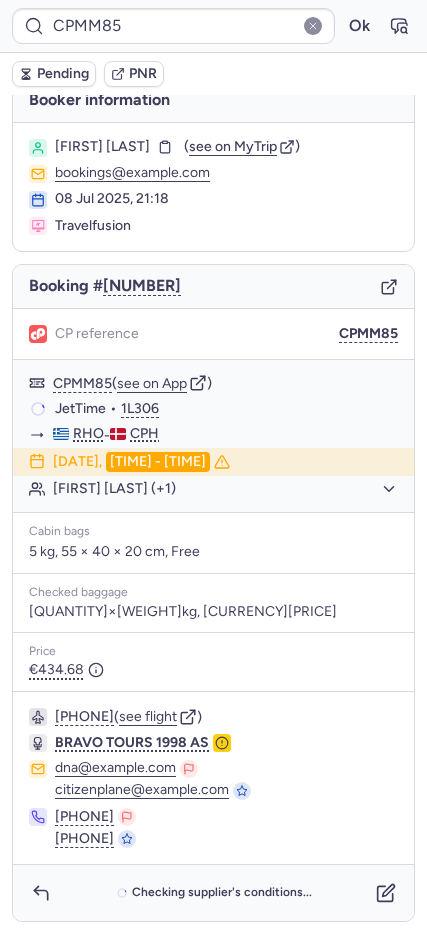 scroll, scrollTop: 31, scrollLeft: 0, axis: vertical 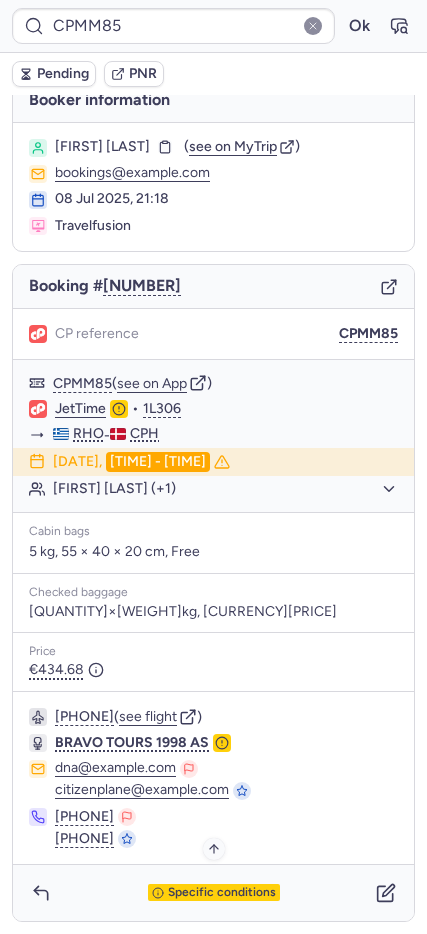 click on "Specific conditions" at bounding box center [214, 893] 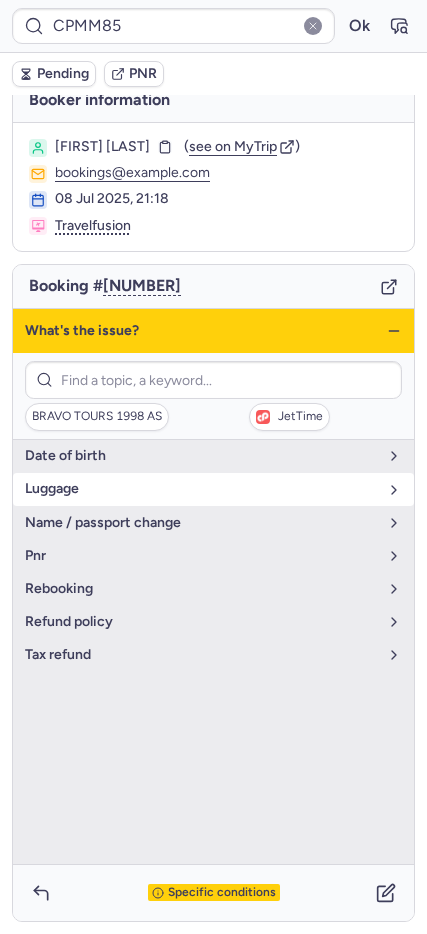 click on "luggage" at bounding box center (213, 489) 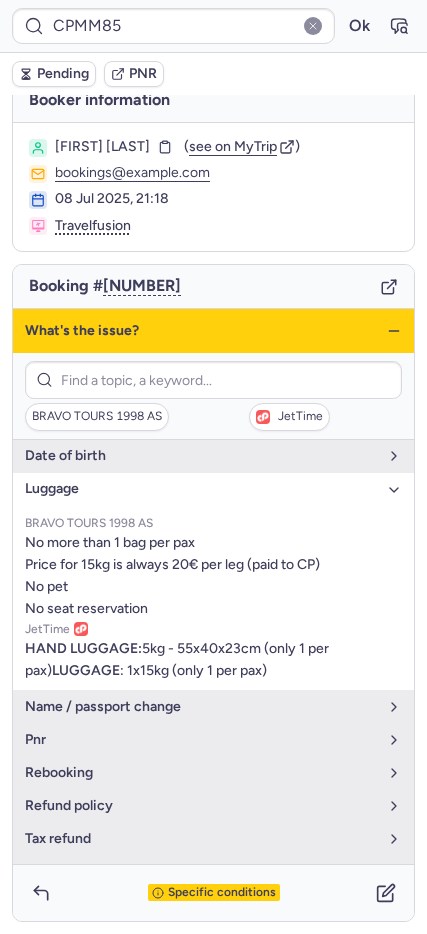 click 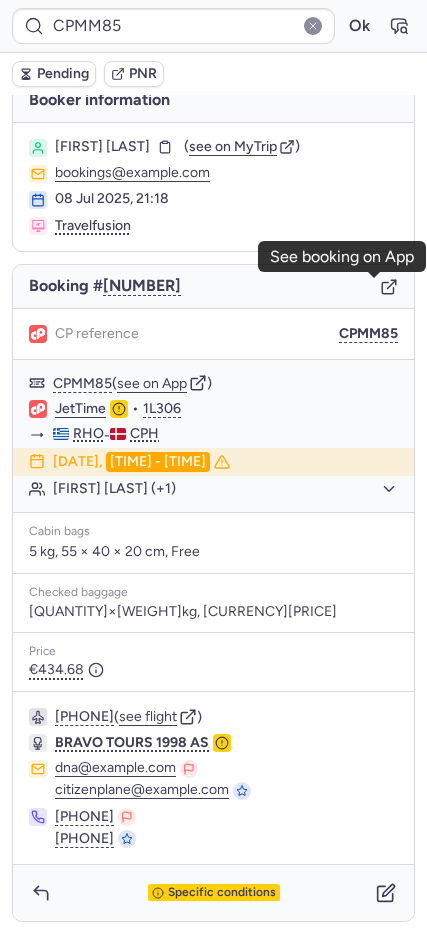 click 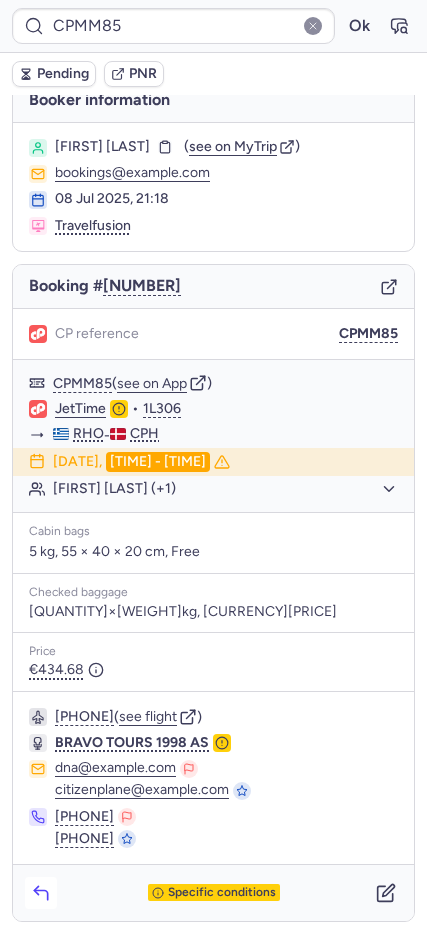 click 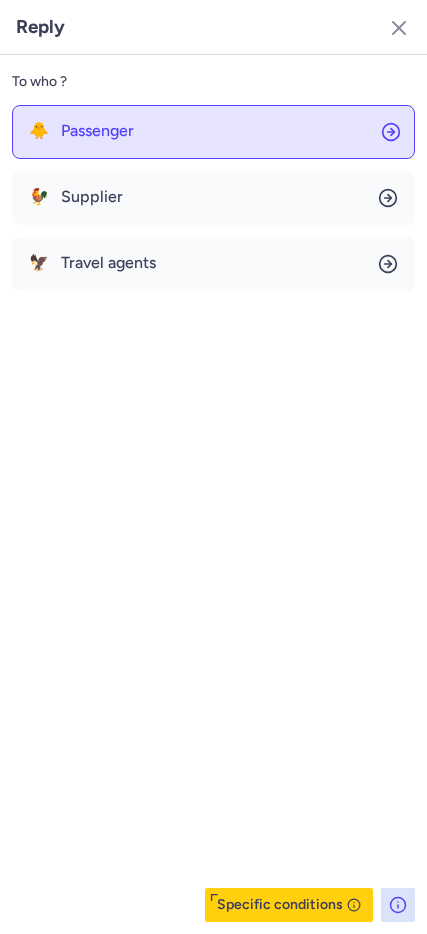click on "Passenger" at bounding box center [97, 131] 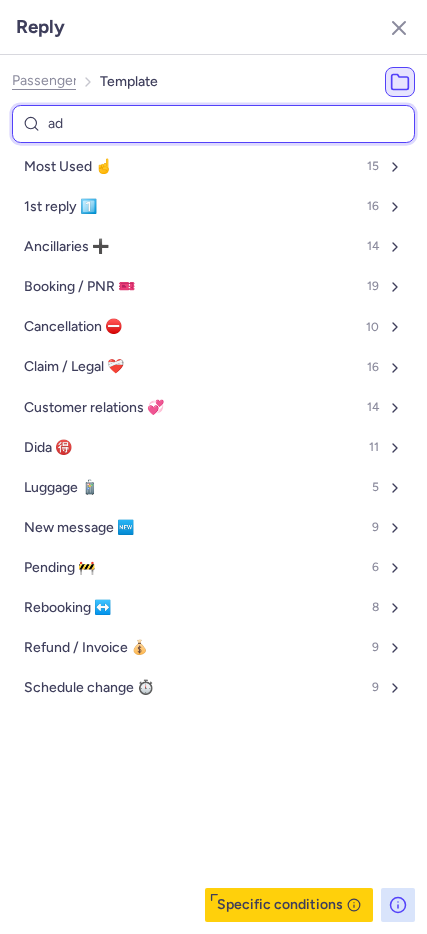 type on "add" 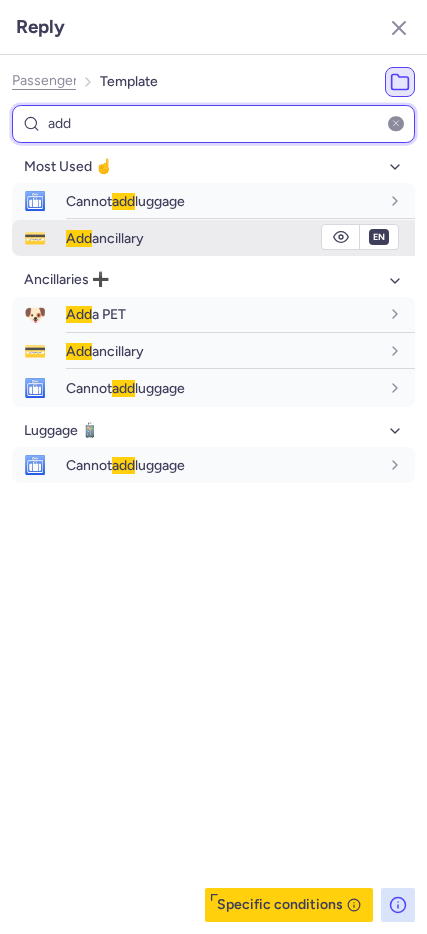 type on "add" 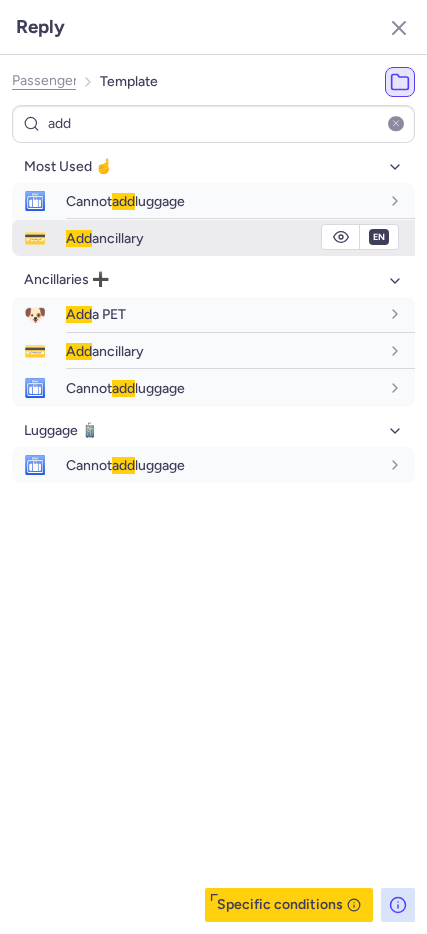 click on "Add  ancillary" at bounding box center [105, 238] 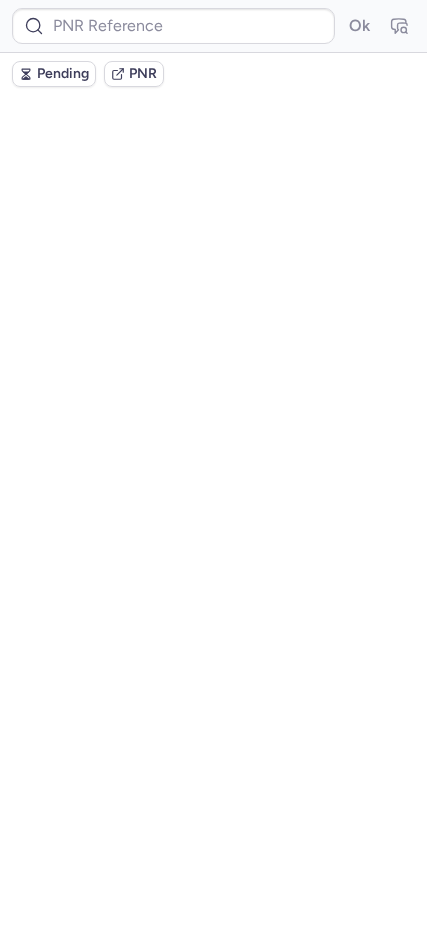 scroll, scrollTop: 0, scrollLeft: 0, axis: both 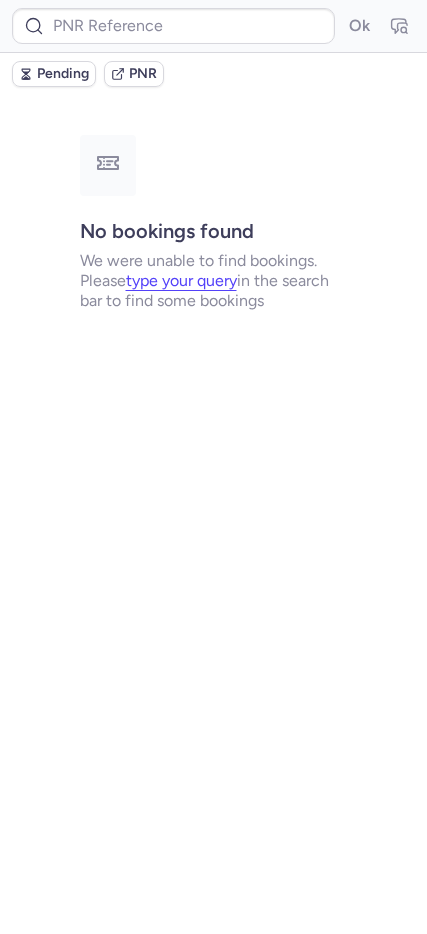 type on "007EZP" 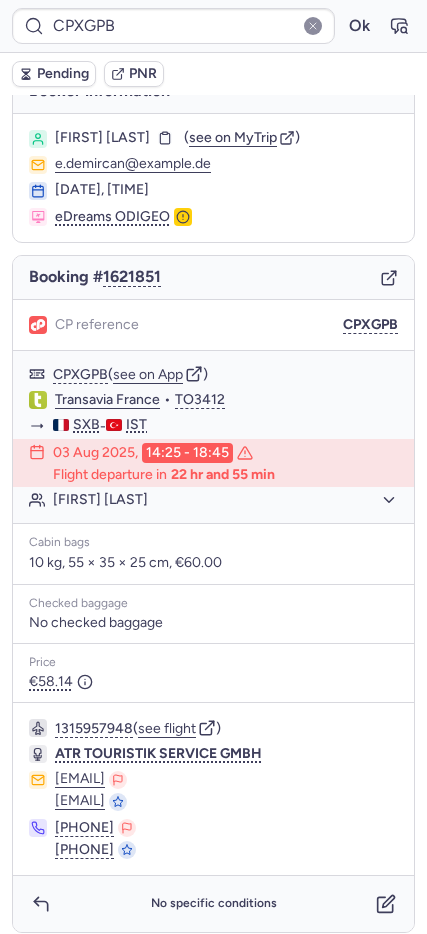 scroll, scrollTop: 37, scrollLeft: 0, axis: vertical 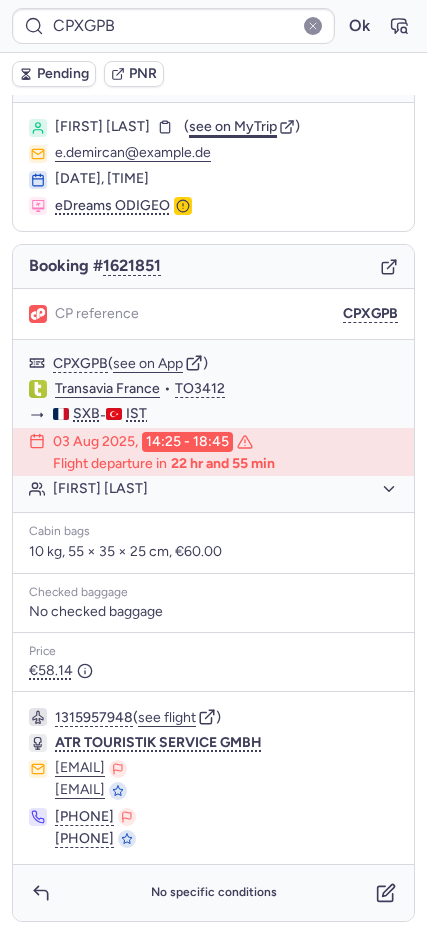 click on "see on MyTrip" at bounding box center [233, 126] 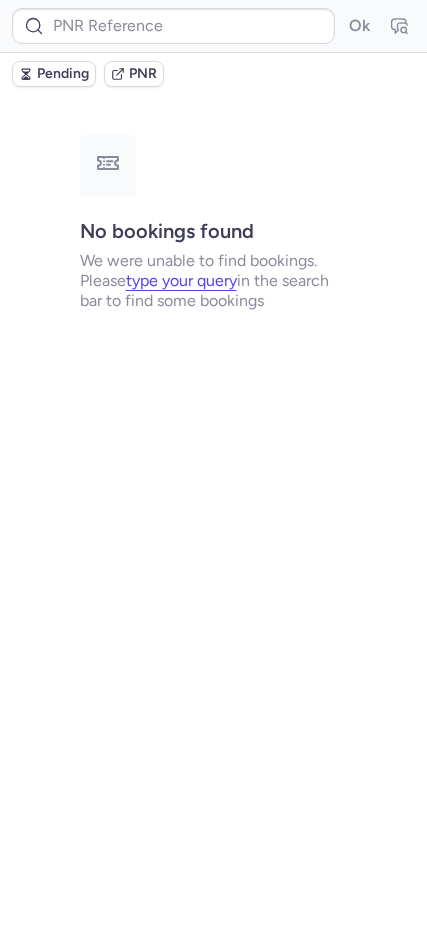 scroll, scrollTop: 0, scrollLeft: 0, axis: both 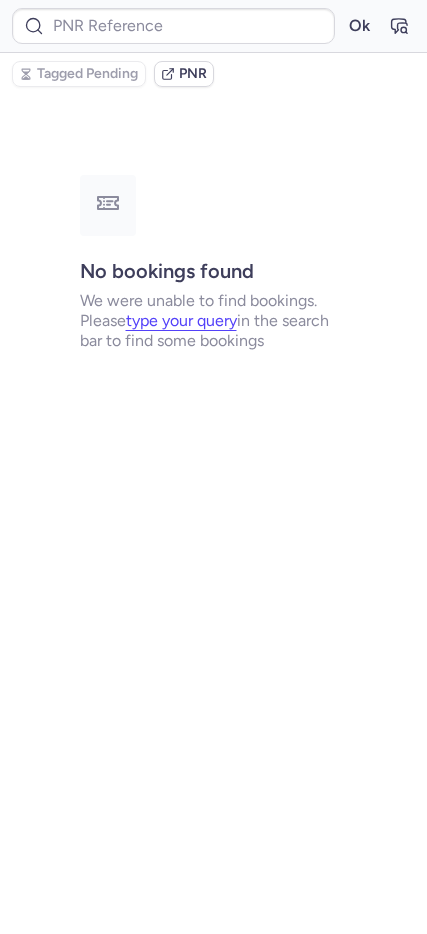 type on "CPFZ6P" 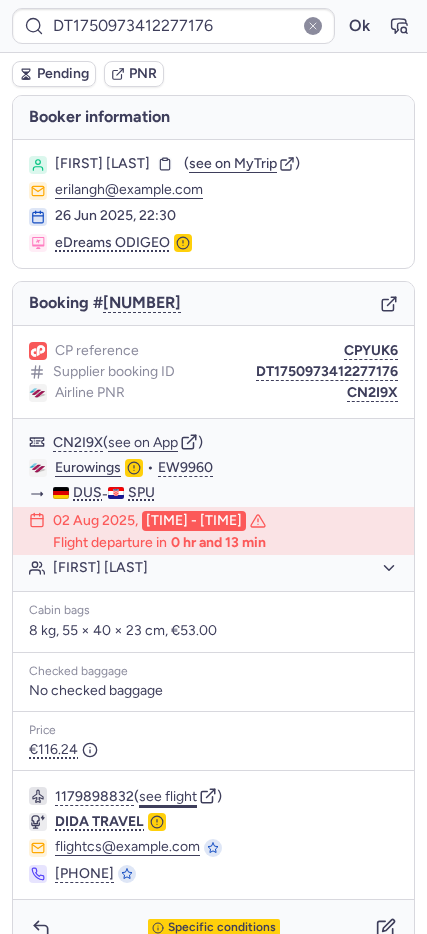click on "see flight" 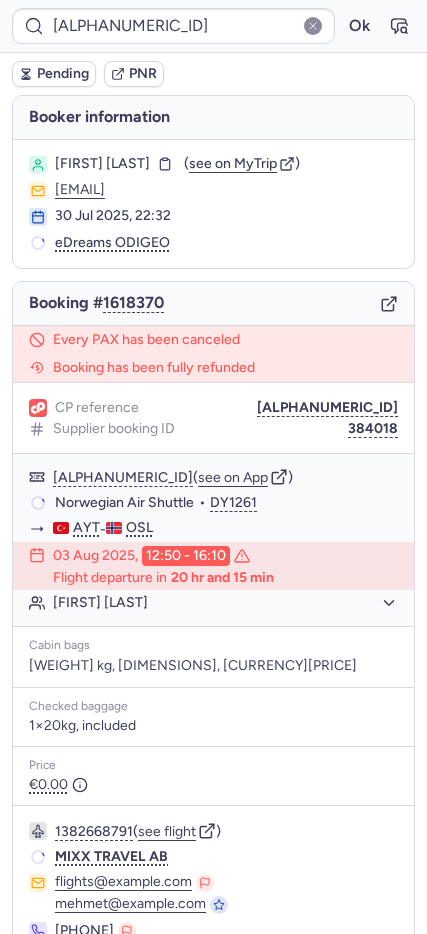type on "CPZDSS" 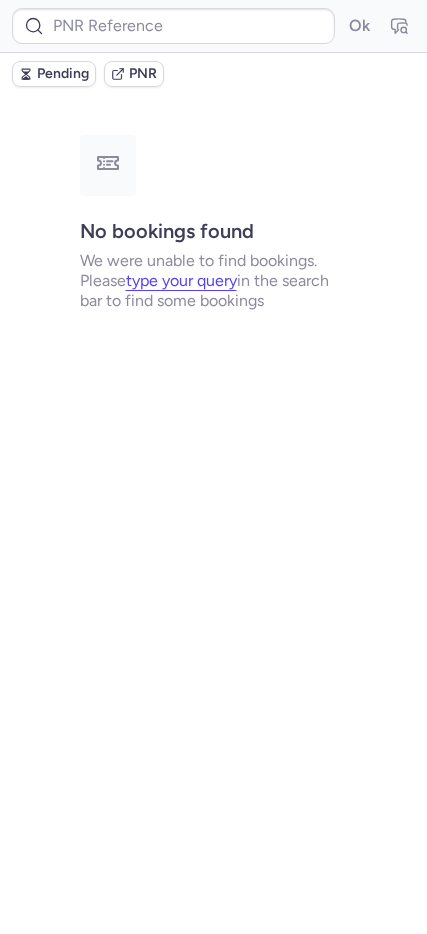 type on "CP5HIJ" 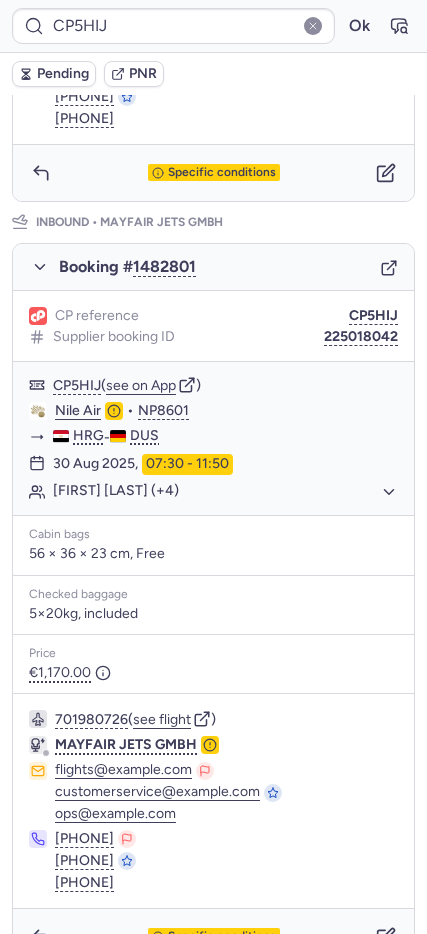 scroll, scrollTop: 969, scrollLeft: 0, axis: vertical 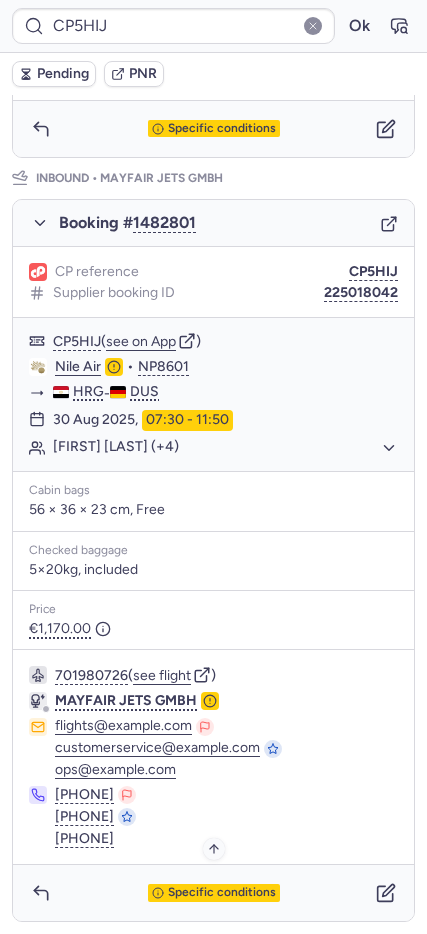 click on "Specific conditions" at bounding box center [222, 893] 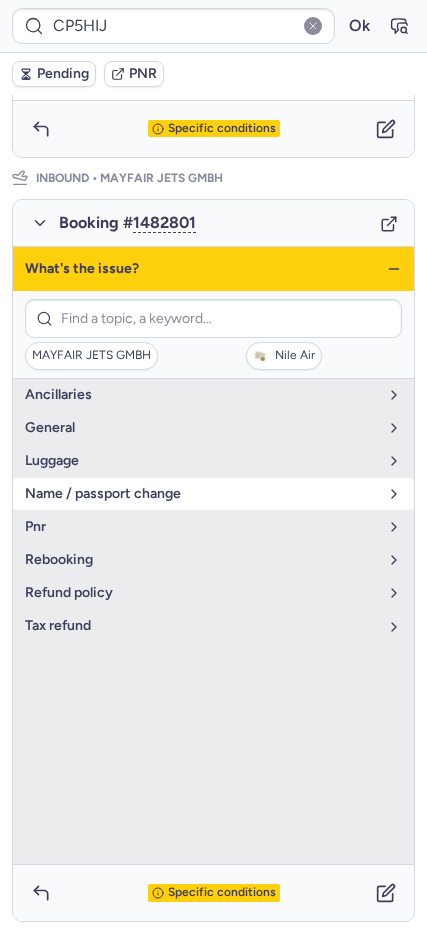 click on "name / passport change" at bounding box center (201, 494) 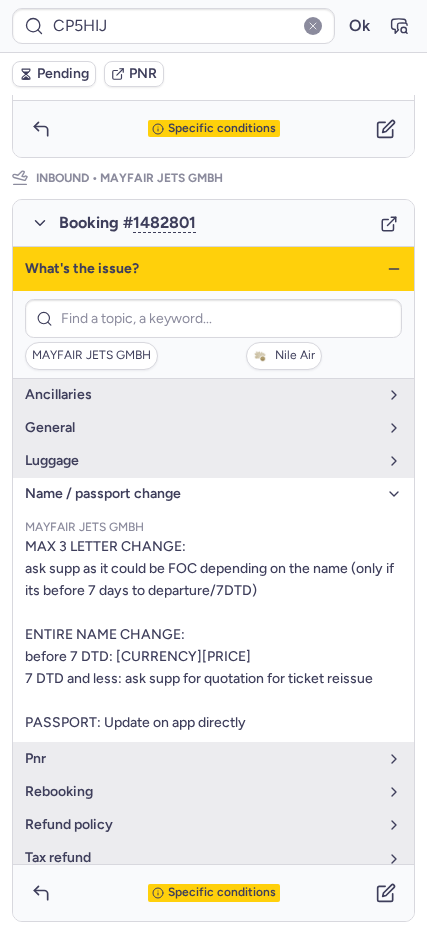 click 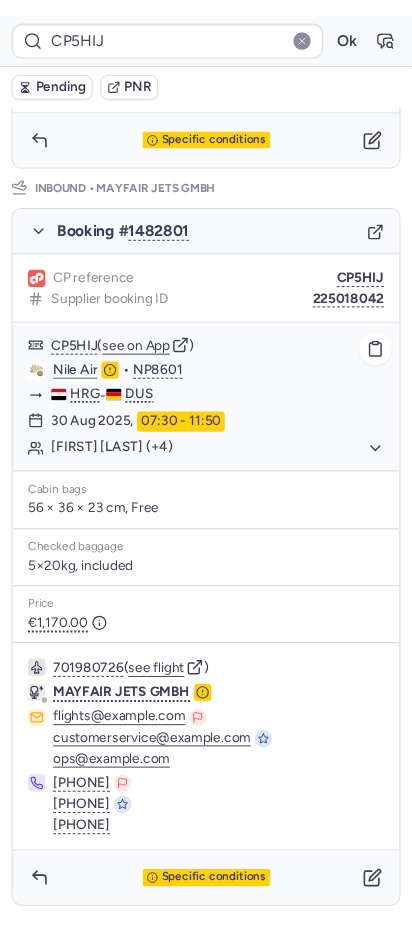 scroll, scrollTop: 152, scrollLeft: 0, axis: vertical 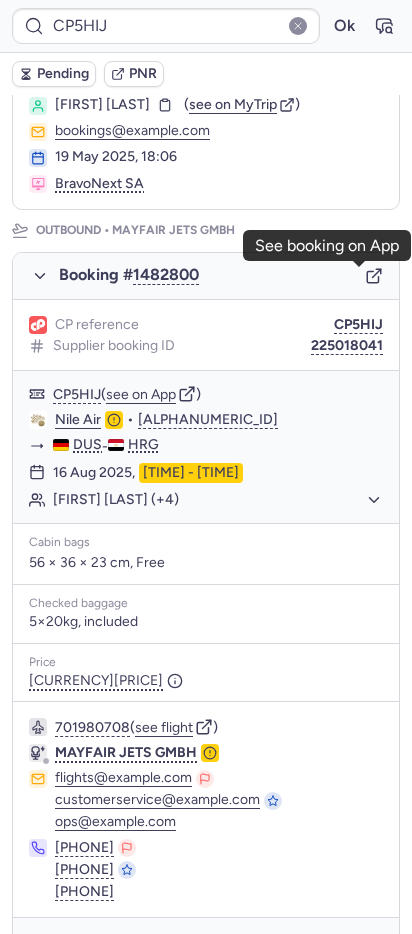 click 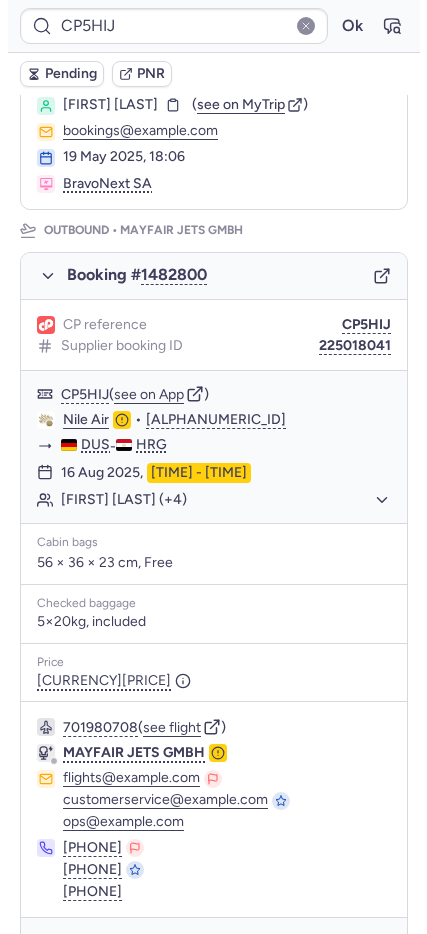 scroll, scrollTop: 969, scrollLeft: 0, axis: vertical 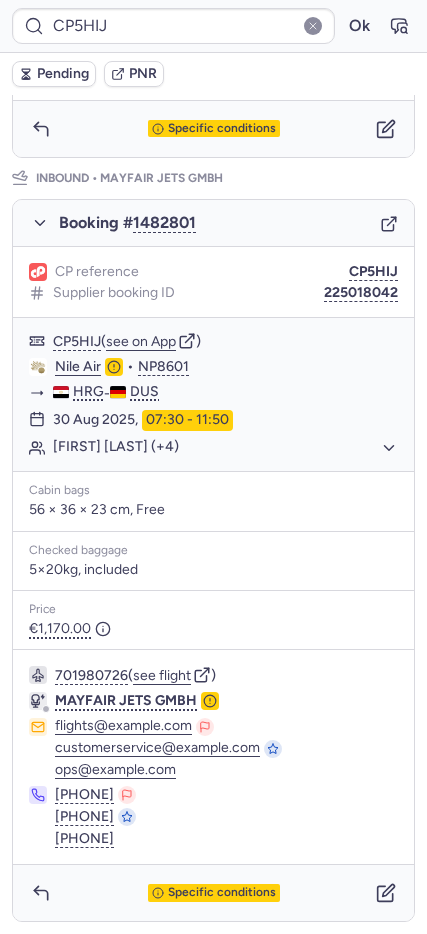 click 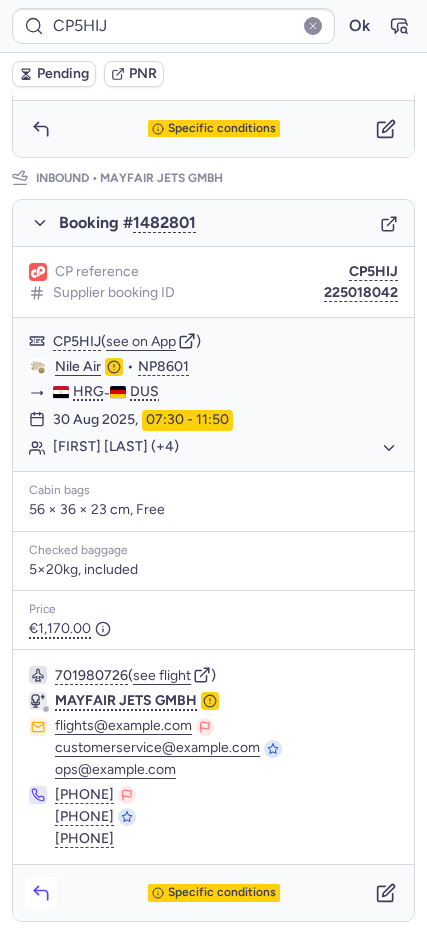 click 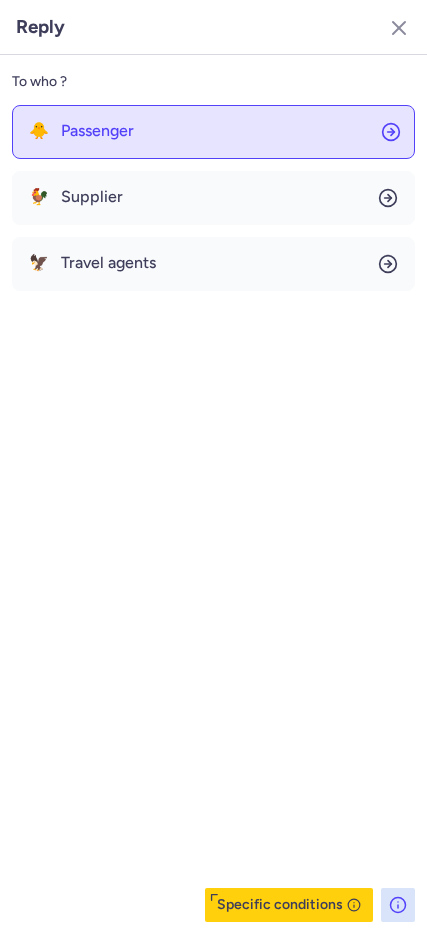 click on "🐥 Passenger" 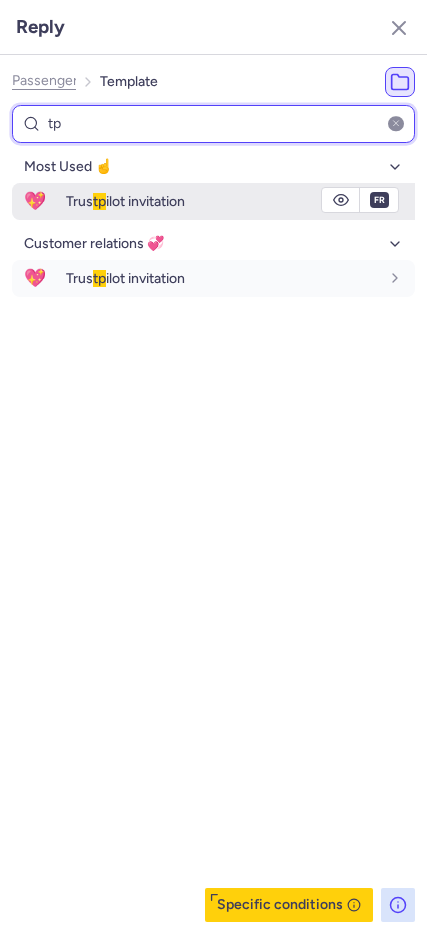 type on "tp" 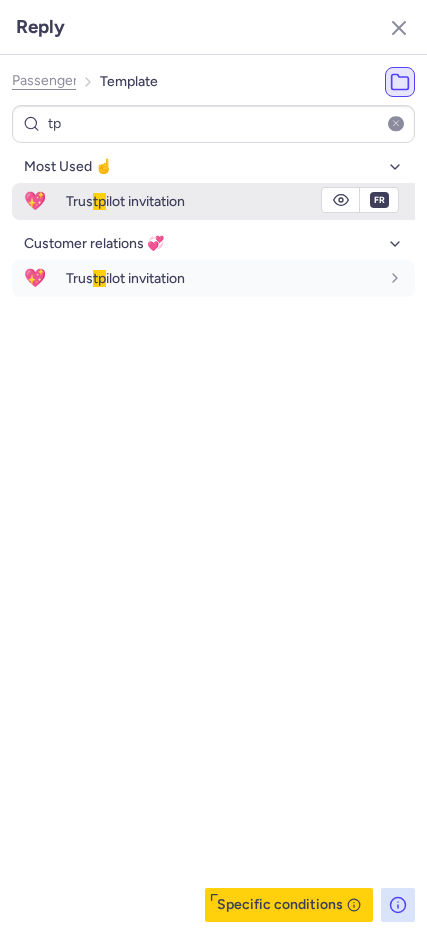 click on "💖" at bounding box center [35, 201] 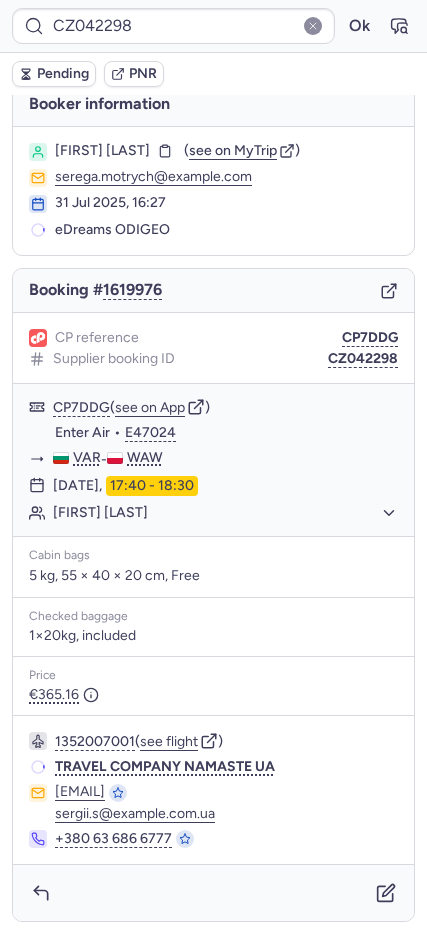 scroll, scrollTop: 13, scrollLeft: 0, axis: vertical 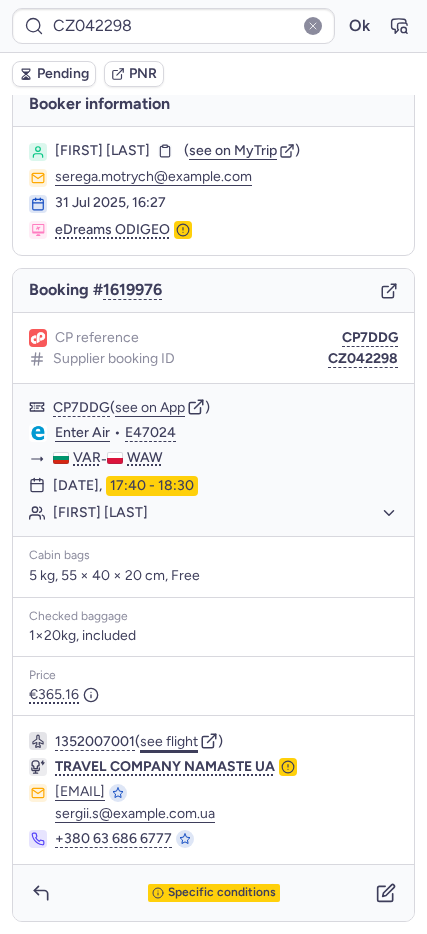 click on "see flight" 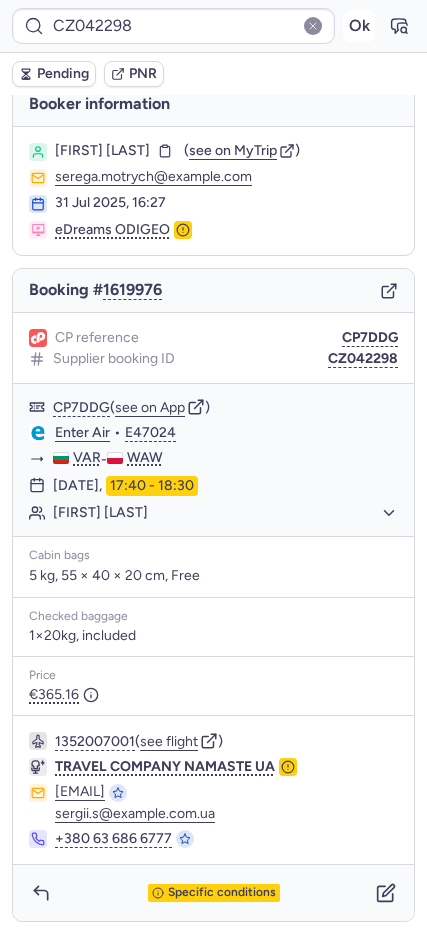 click on "Ok" at bounding box center [359, 26] 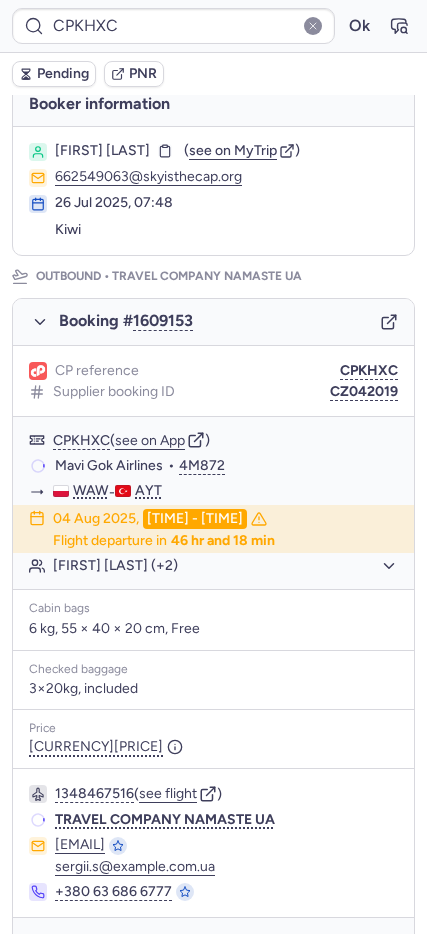 scroll, scrollTop: 105, scrollLeft: 0, axis: vertical 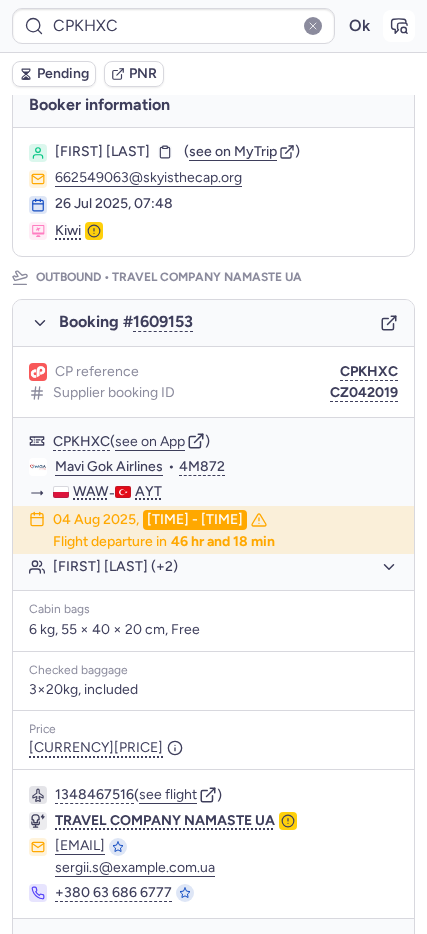 click 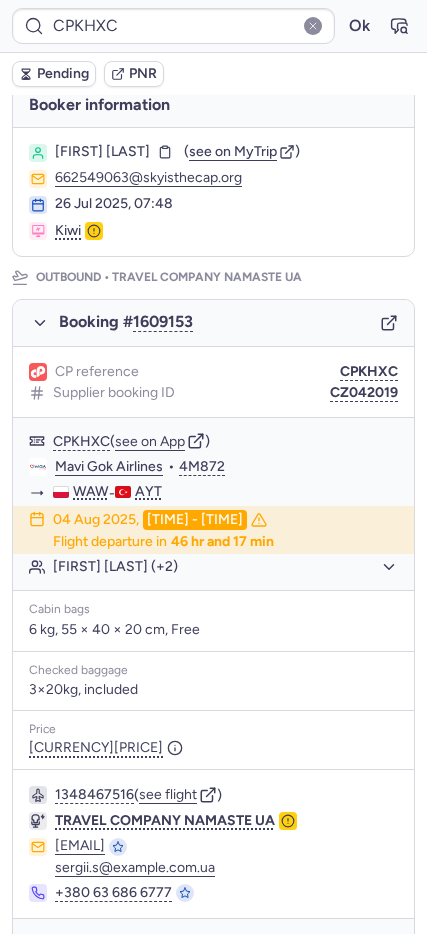 type on "Q8IN2L" 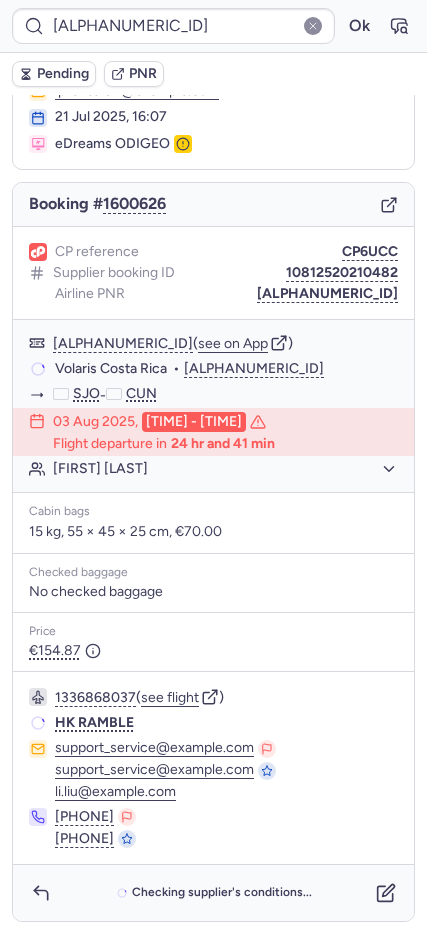 scroll, scrollTop: 12, scrollLeft: 0, axis: vertical 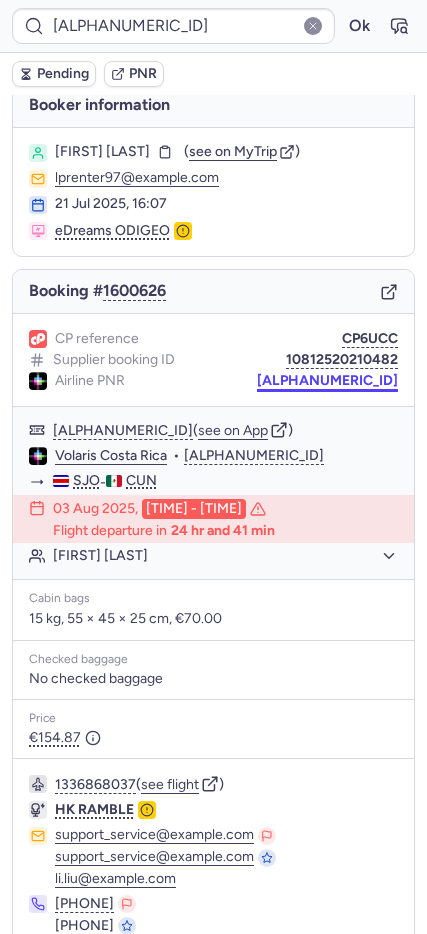 click on "Q8IN2L" at bounding box center [327, 381] 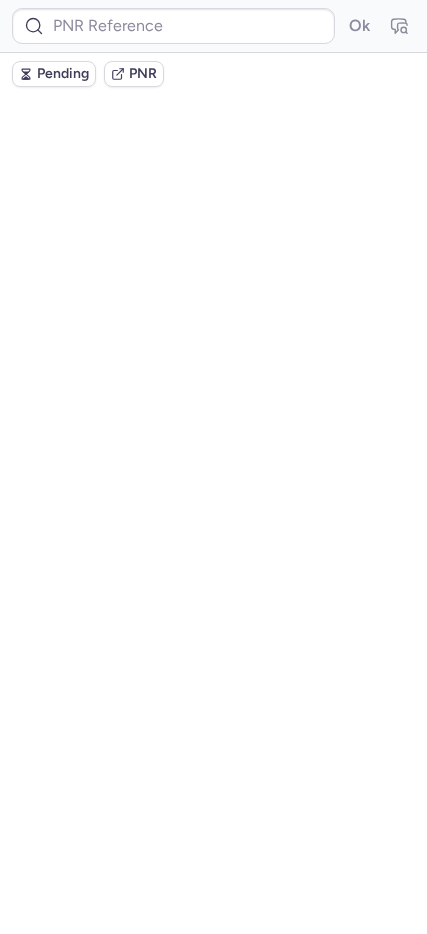 scroll, scrollTop: 0, scrollLeft: 0, axis: both 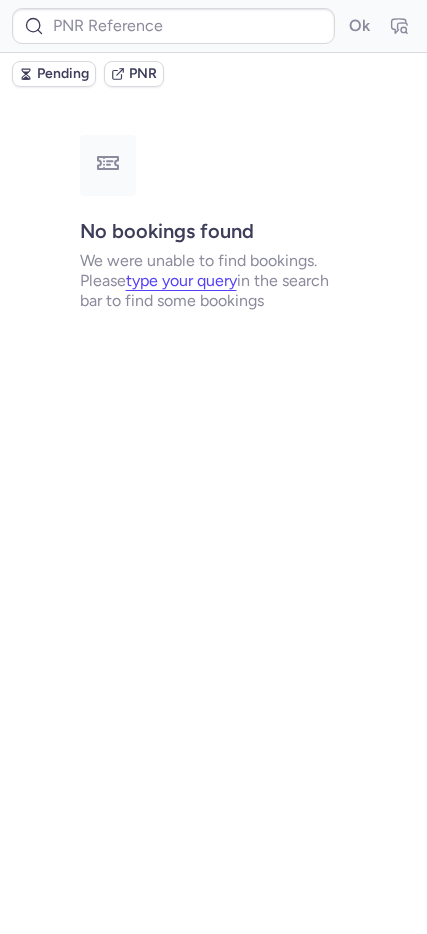 type on "CPQVMS" 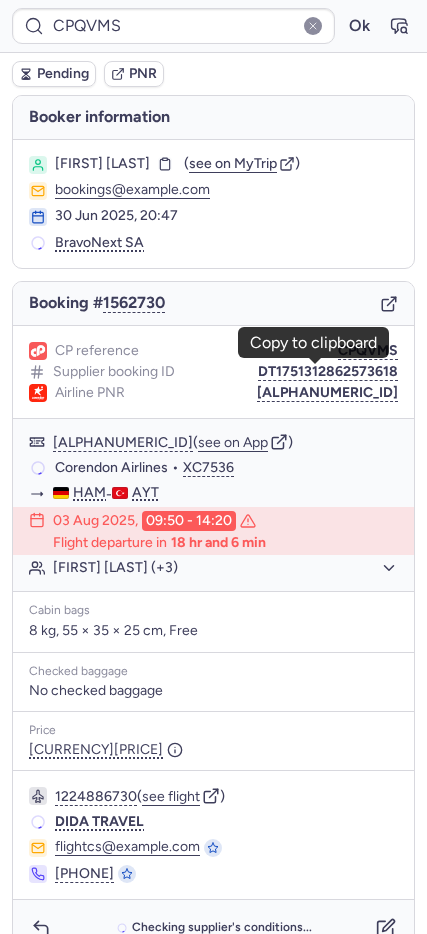 drag, startPoint x: 274, startPoint y: 366, endPoint x: 51, endPoint y: 284, distance: 237.5984 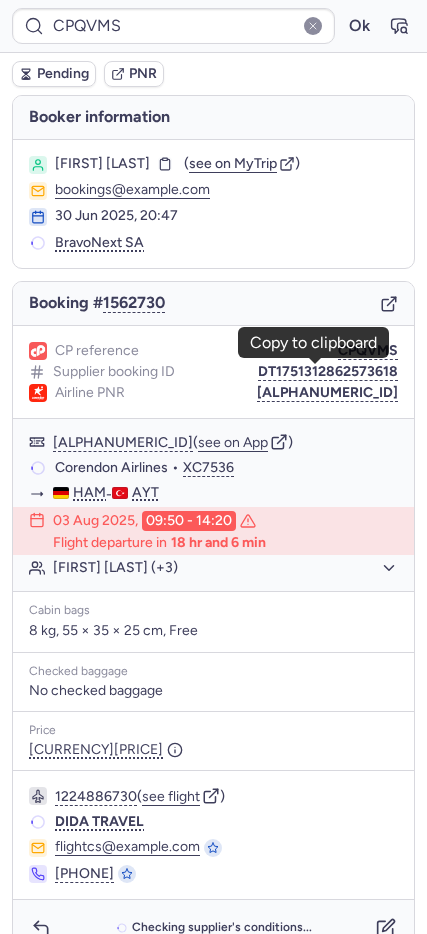 click on "DT1751312862573618" at bounding box center [328, 372] 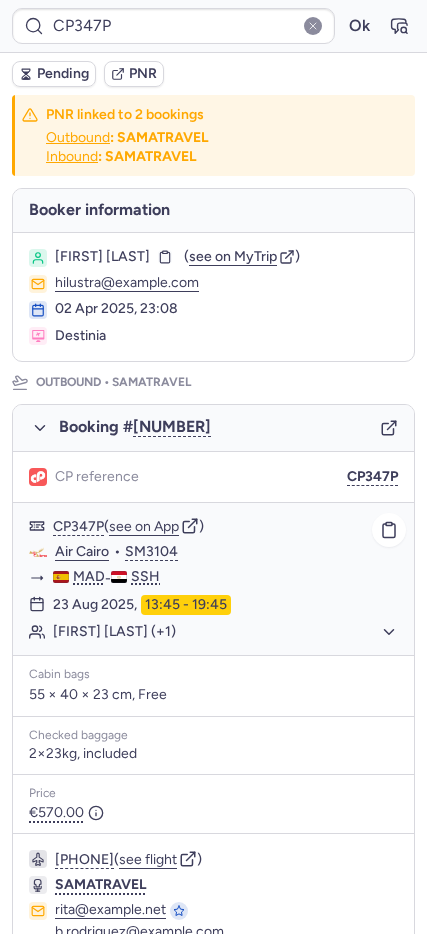 scroll, scrollTop: 797, scrollLeft: 0, axis: vertical 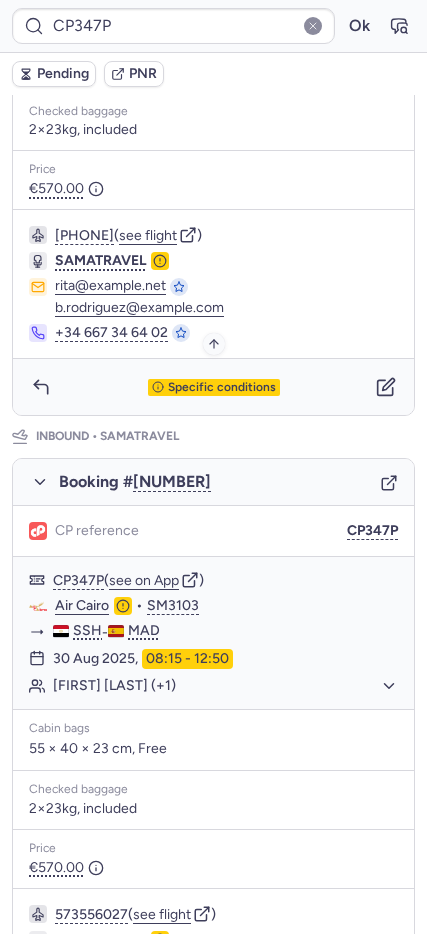 click on "Specific conditions" at bounding box center (222, 388) 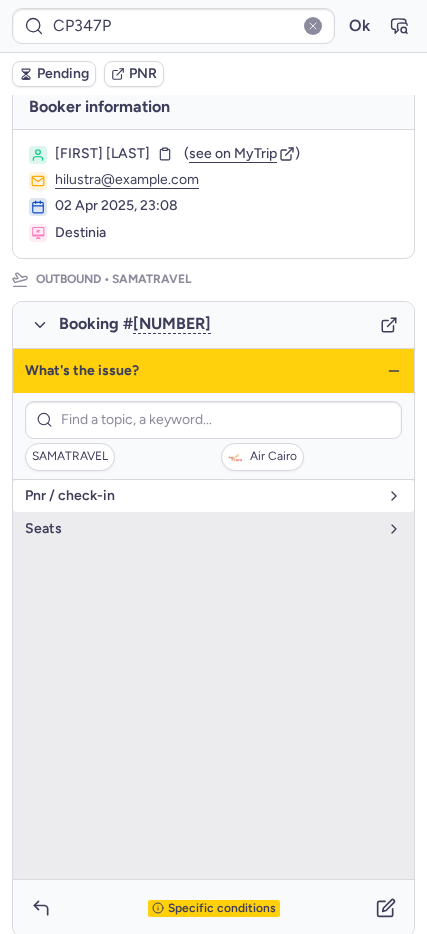 drag, startPoint x: 166, startPoint y: 516, endPoint x: 162, endPoint y: 500, distance: 16.492422 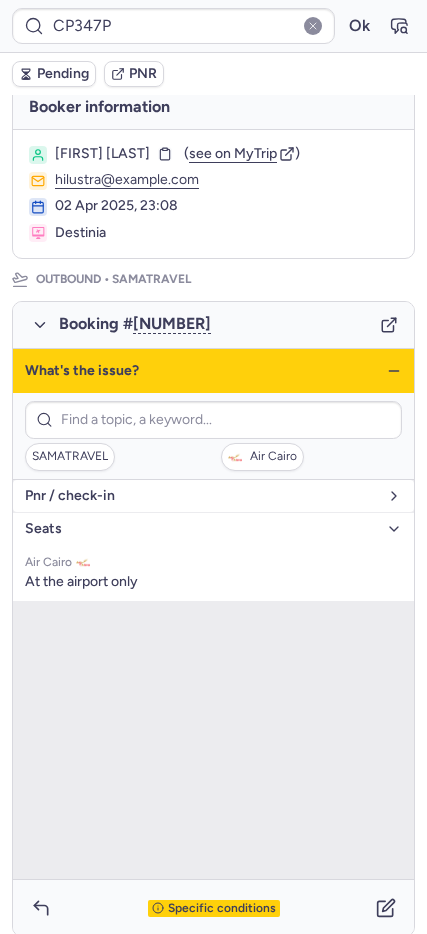 click on "pnr / check-in" at bounding box center (201, 496) 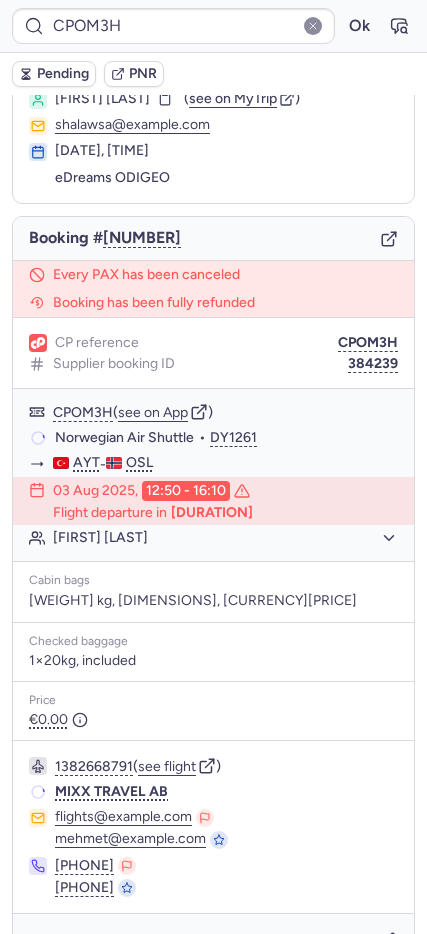 scroll, scrollTop: 64, scrollLeft: 0, axis: vertical 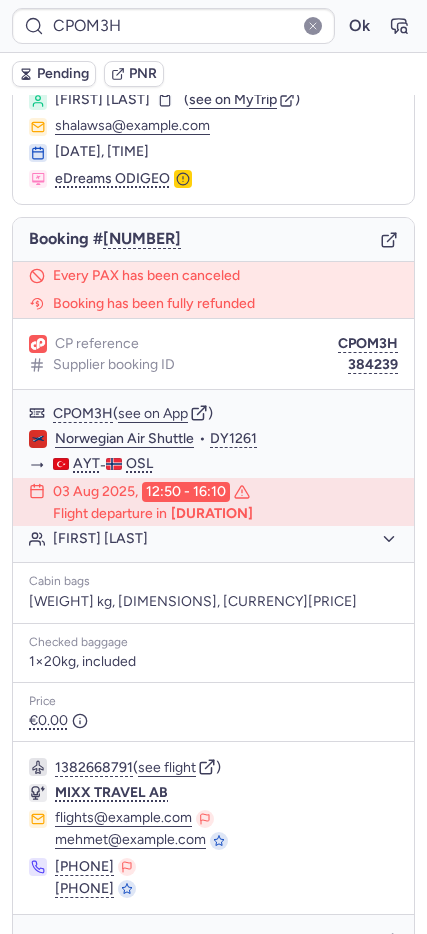 type on "CPFZ6P" 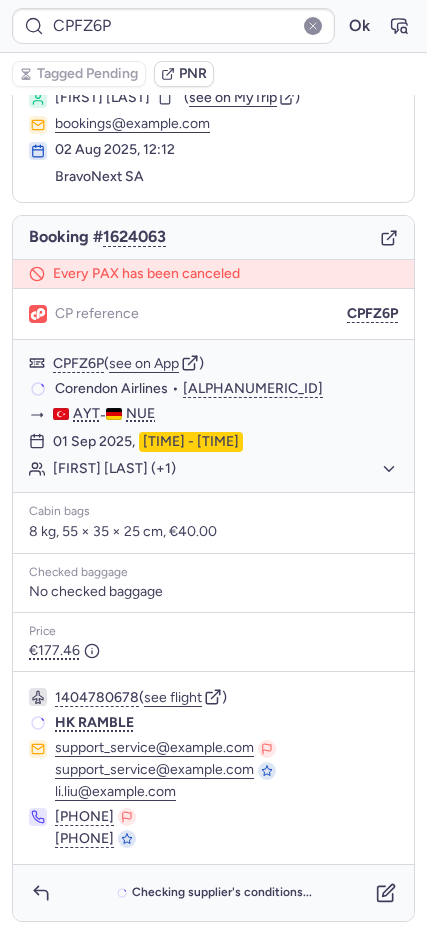 scroll, scrollTop: 66, scrollLeft: 0, axis: vertical 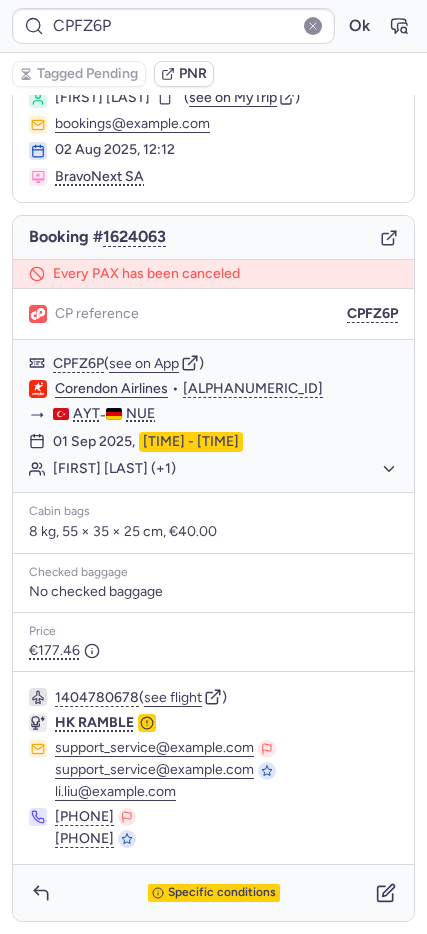 click 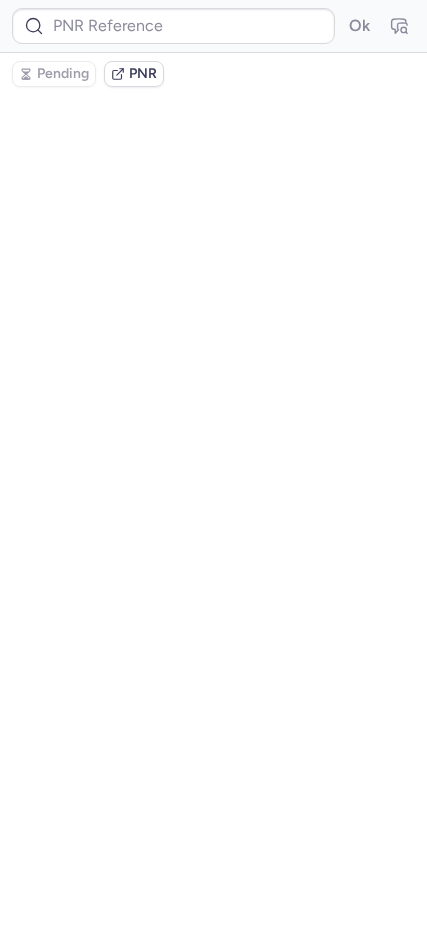 scroll, scrollTop: 0, scrollLeft: 0, axis: both 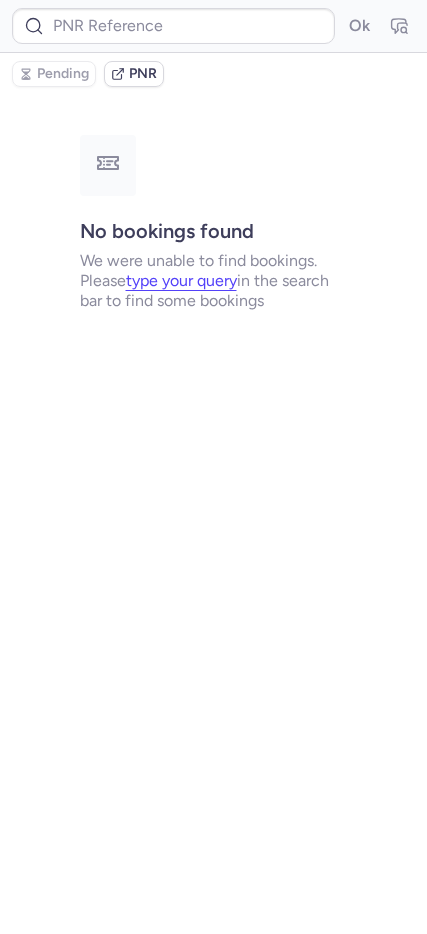 type on "CPIIEJ" 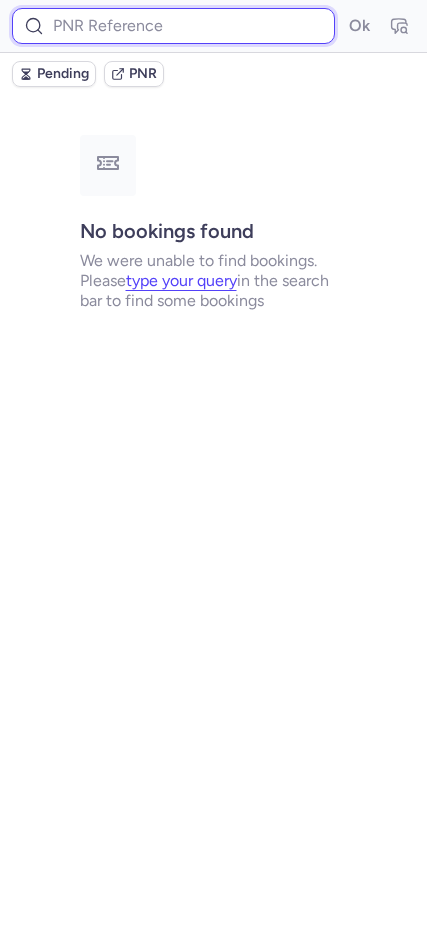 click at bounding box center (173, 26) 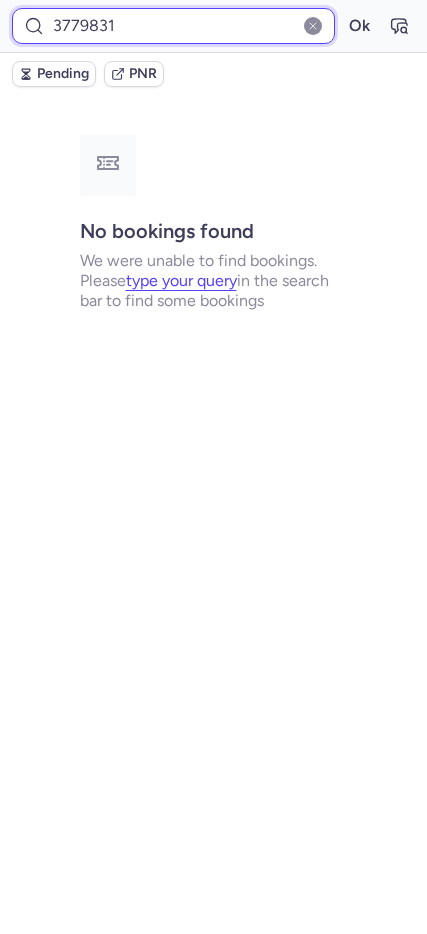 type on "3779831" 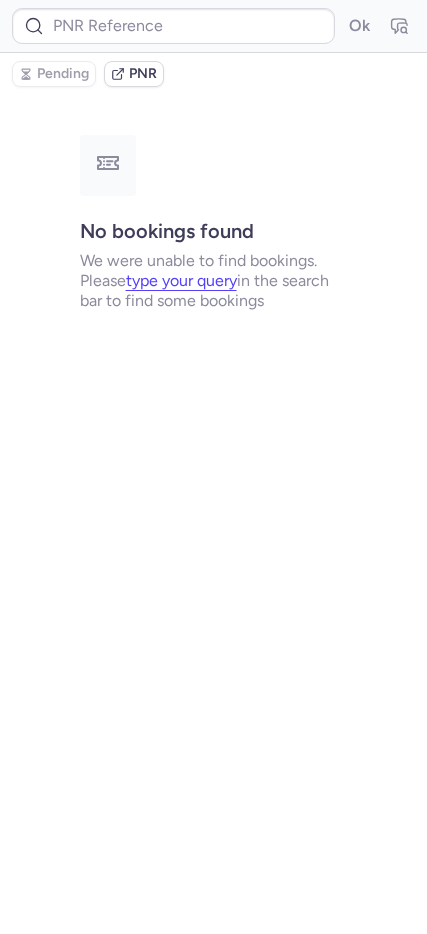 type on "CPIIEJ" 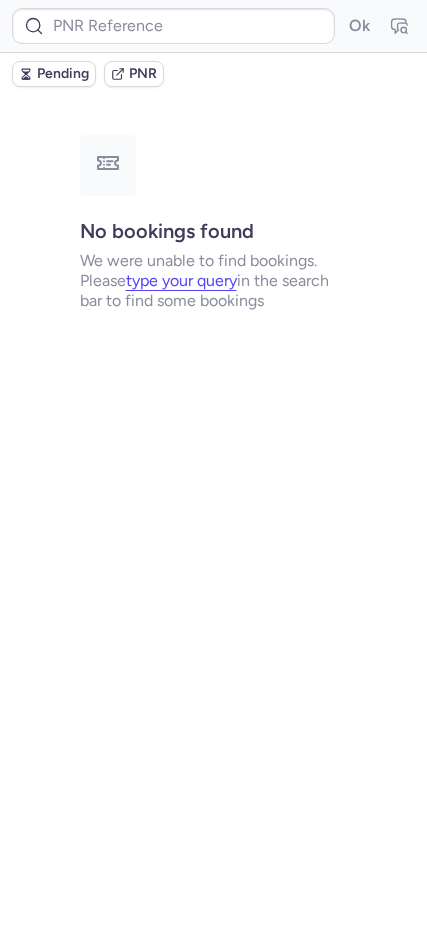 type on "CPIIEJ" 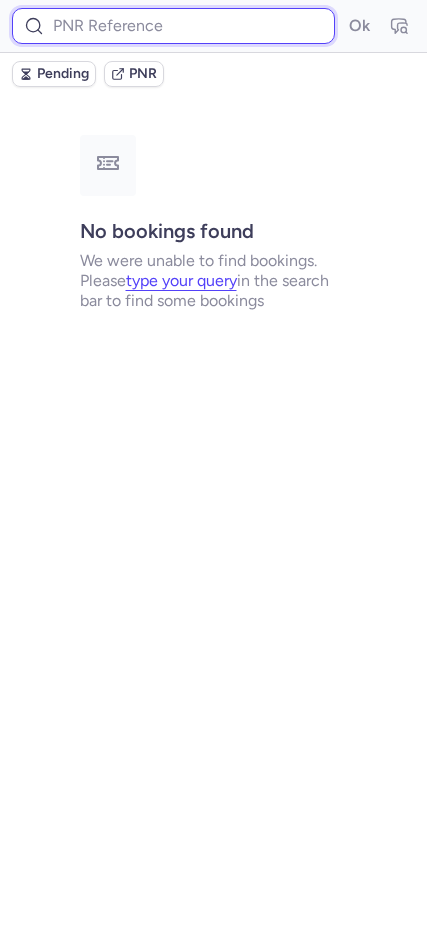 click at bounding box center [173, 26] 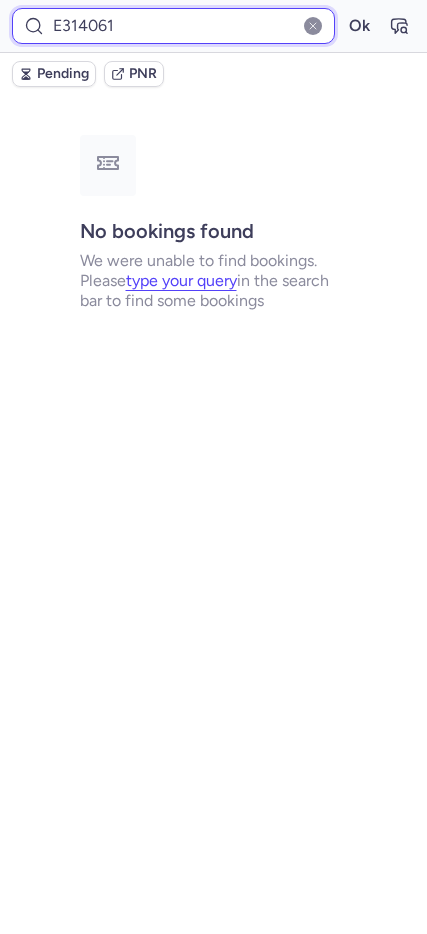 click on "Ok" at bounding box center [359, 26] 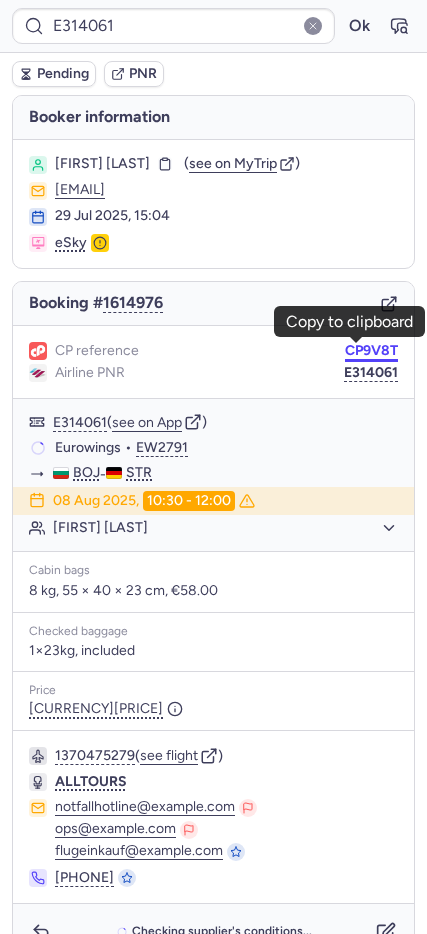 click on "CP9V8T" at bounding box center (371, 351) 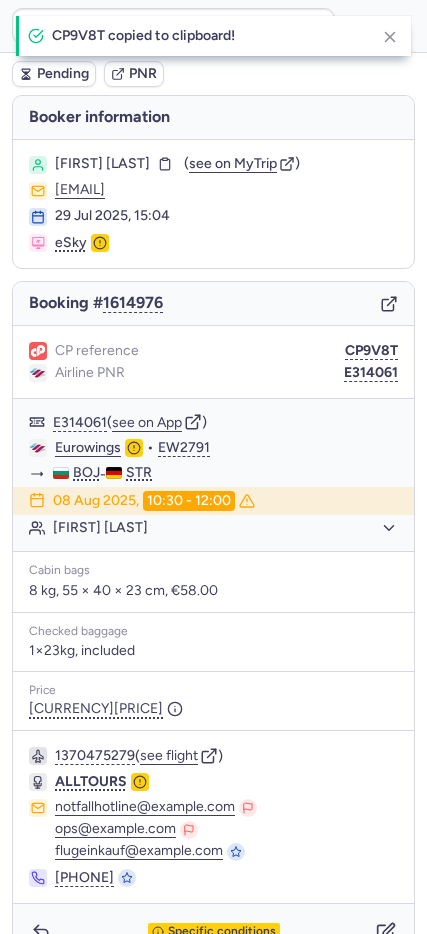 type on "CP9V8T" 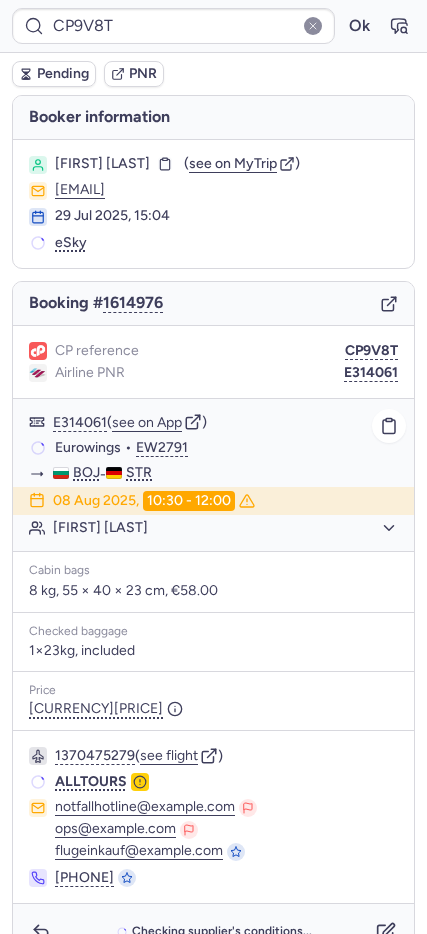 scroll, scrollTop: 39, scrollLeft: 0, axis: vertical 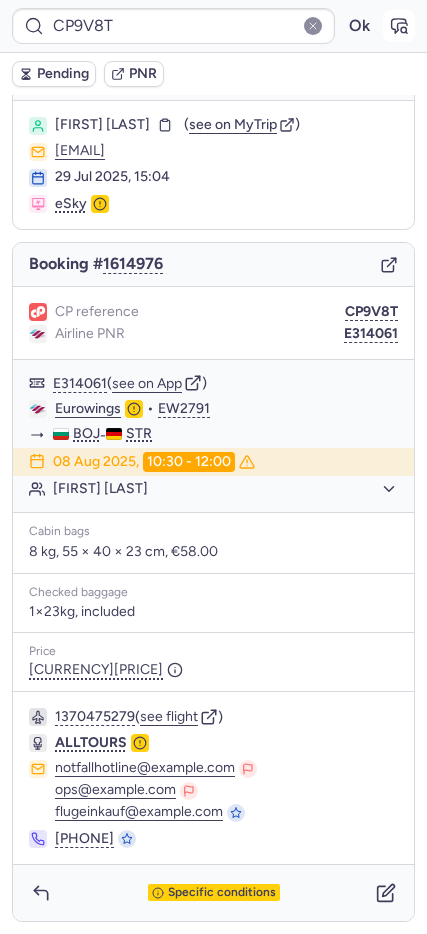 click 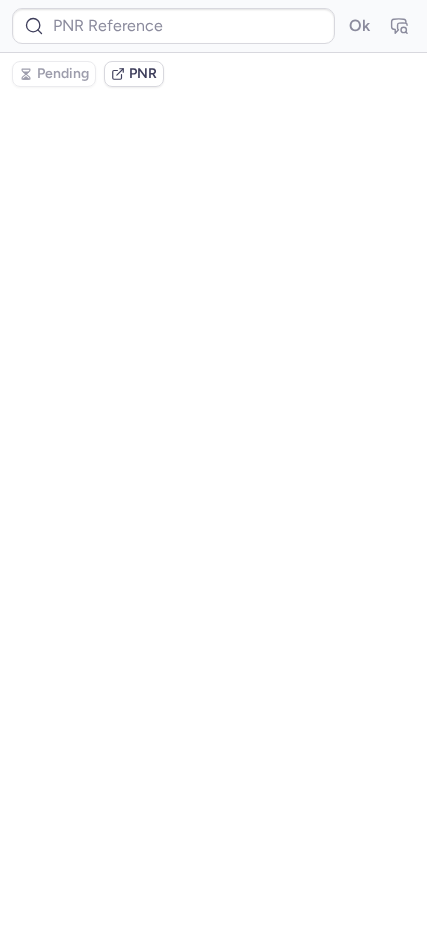 scroll, scrollTop: 0, scrollLeft: 0, axis: both 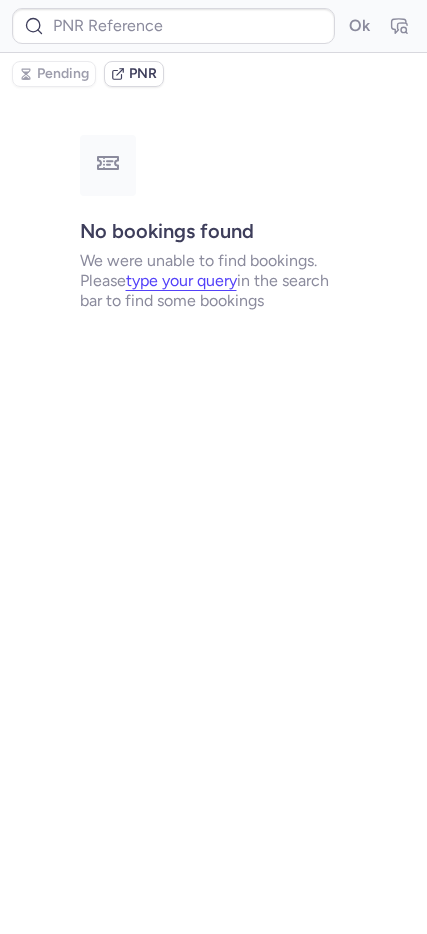 type on "CP9V8T" 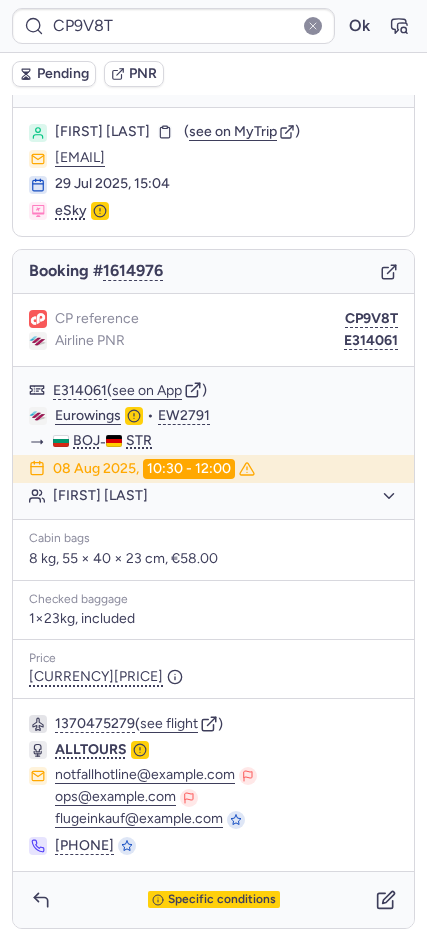 scroll, scrollTop: 39, scrollLeft: 0, axis: vertical 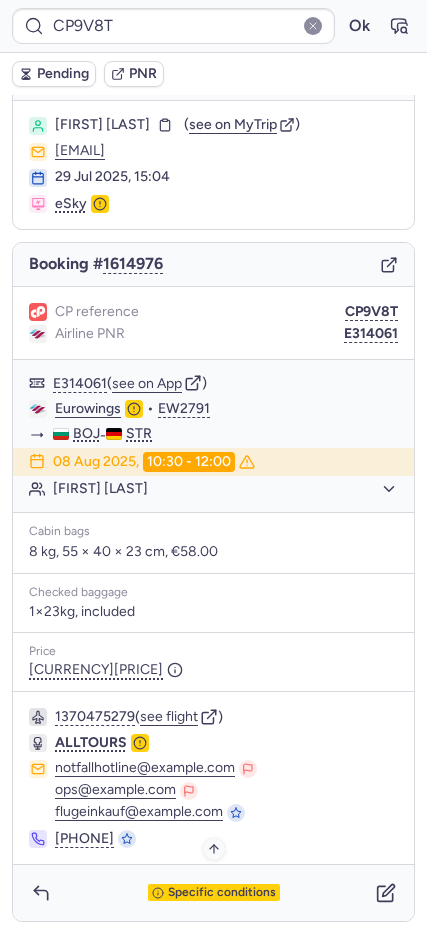 click on "Specific conditions" at bounding box center (222, 893) 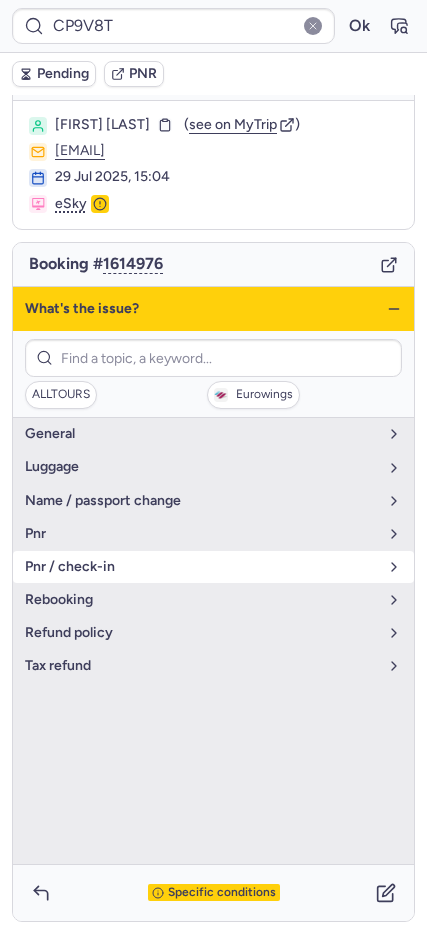 click on "pnr / check-in" at bounding box center [201, 567] 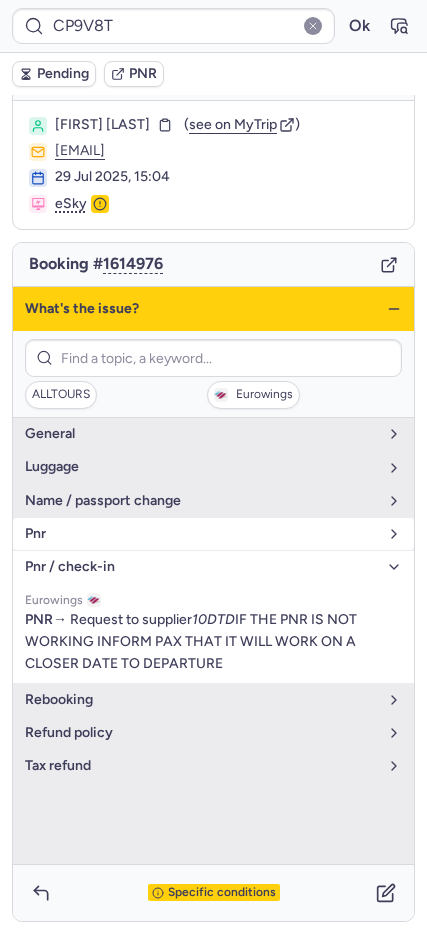 click on "pnr" at bounding box center [201, 534] 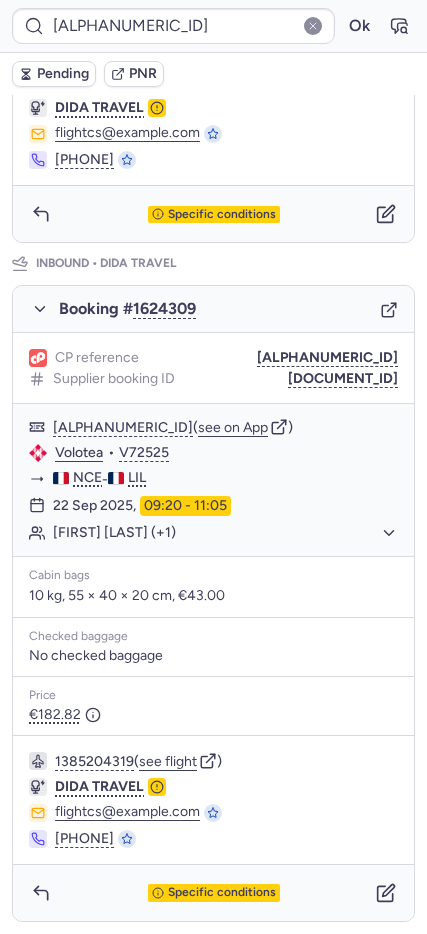 scroll, scrollTop: 0, scrollLeft: 0, axis: both 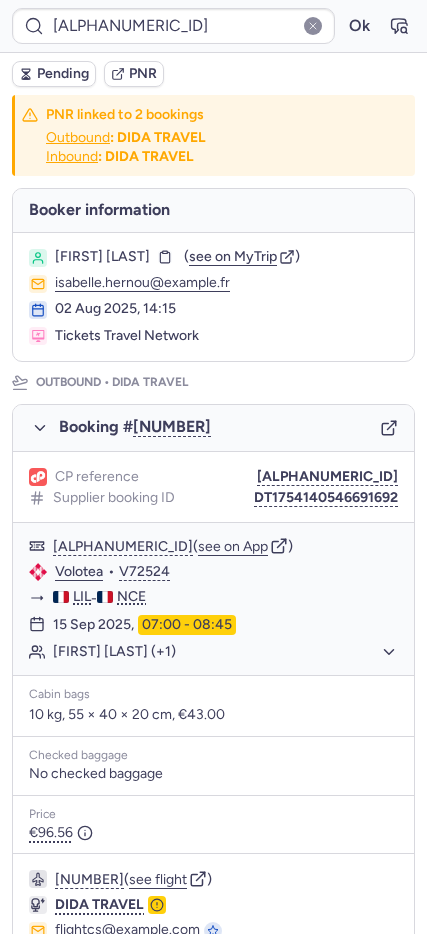 type on "CP9V8T" 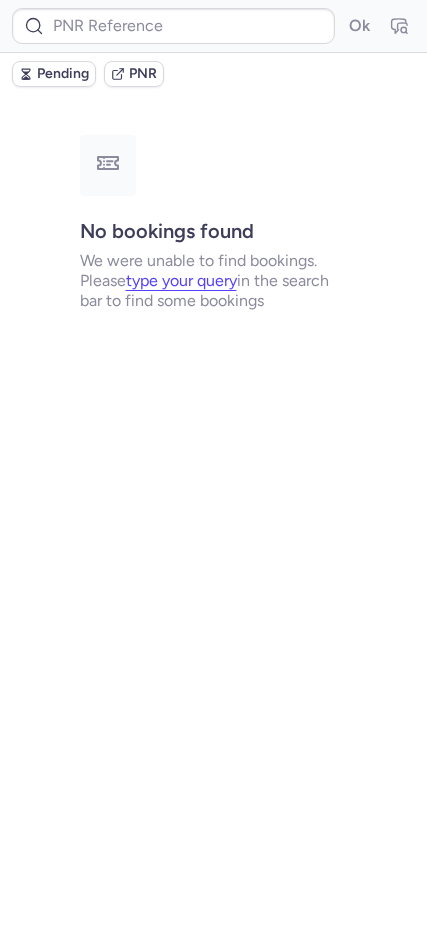 type on "CP63FD" 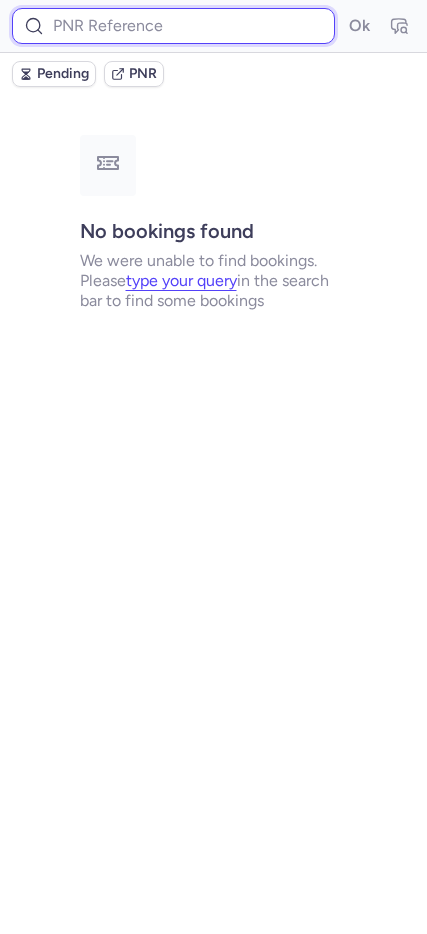 click at bounding box center [173, 26] 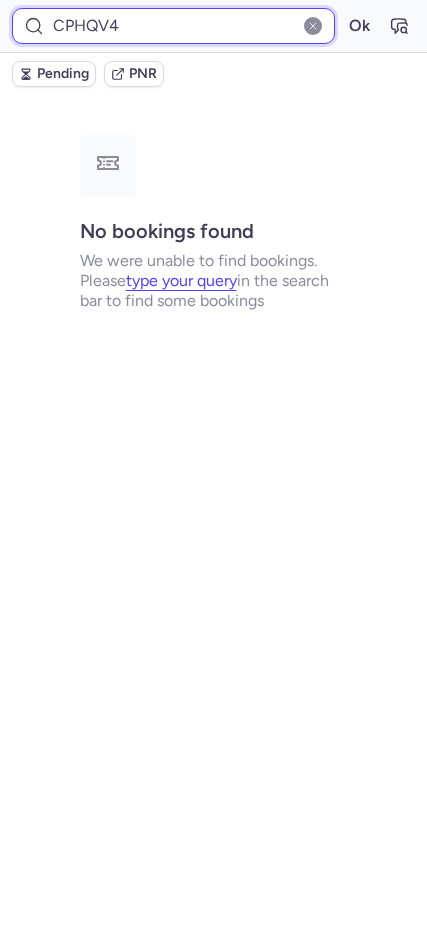 click on "Ok" at bounding box center (359, 26) 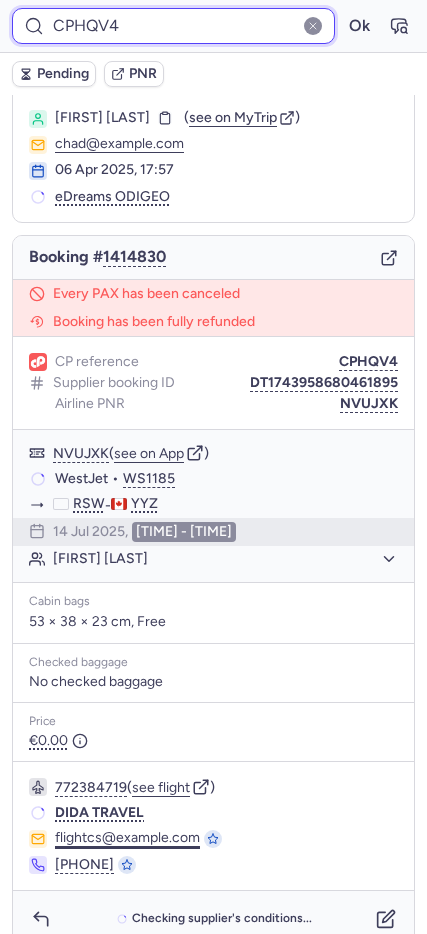 scroll, scrollTop: 72, scrollLeft: 0, axis: vertical 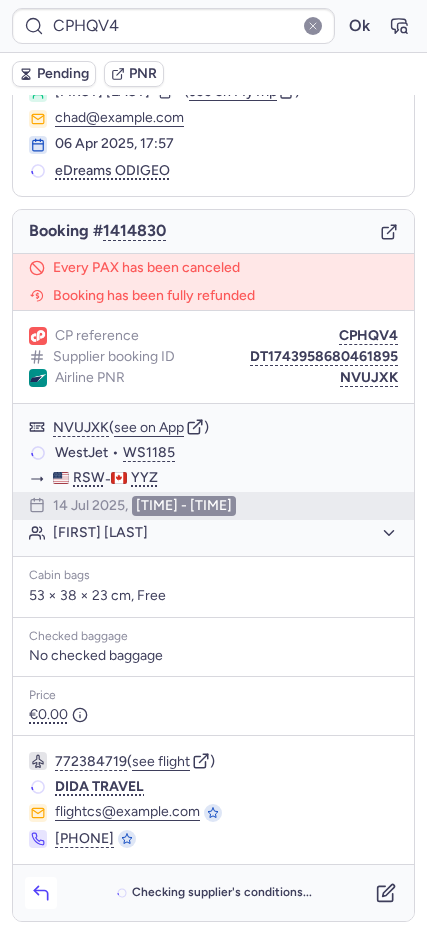 click at bounding box center (41, 893) 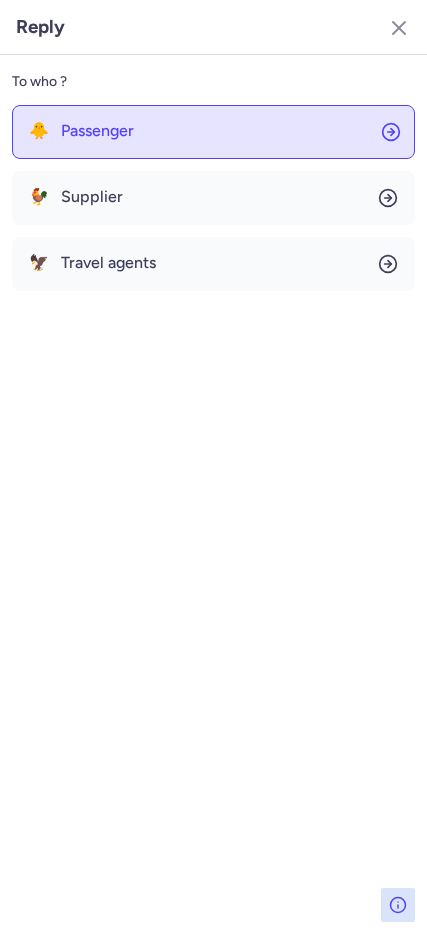 click on "Passenger" at bounding box center (97, 131) 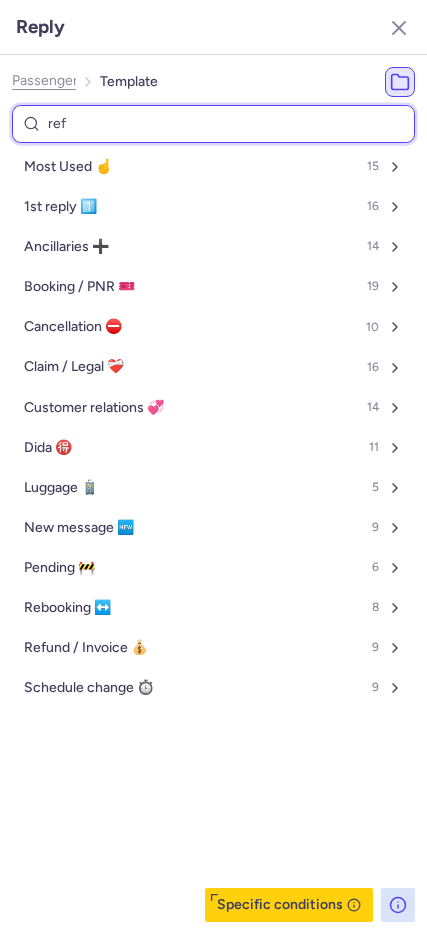 type on "refe" 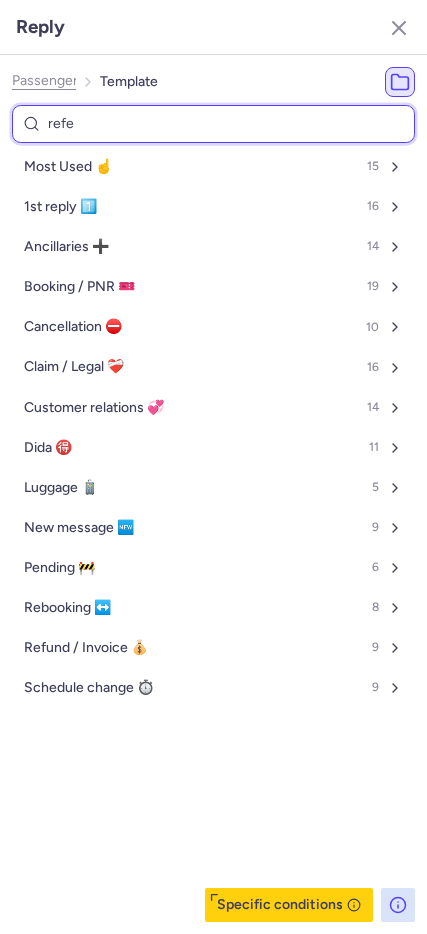 select on "en" 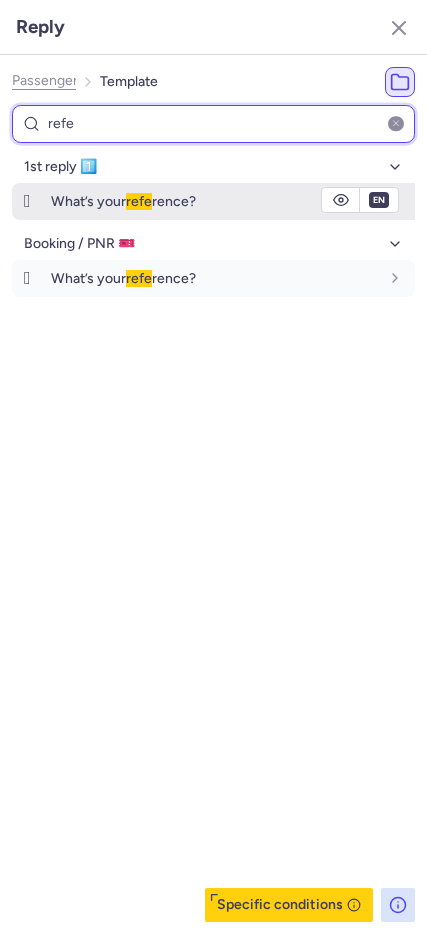 type on "refe" 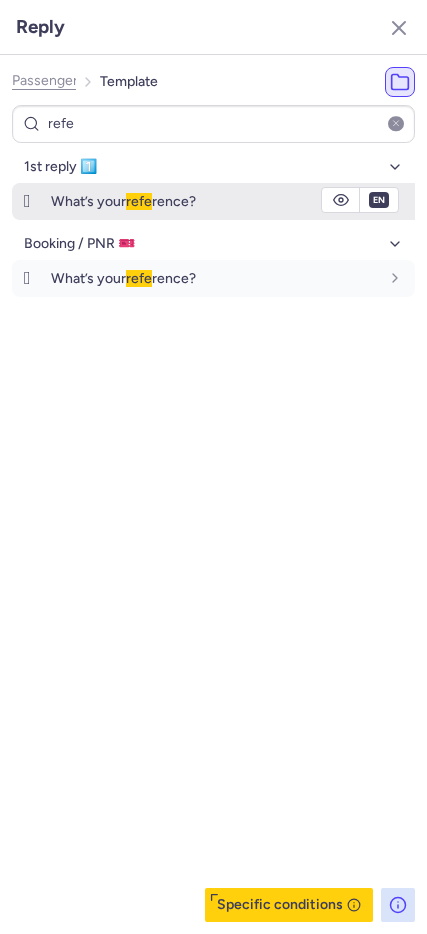 click on "🛞" at bounding box center [27, 201] 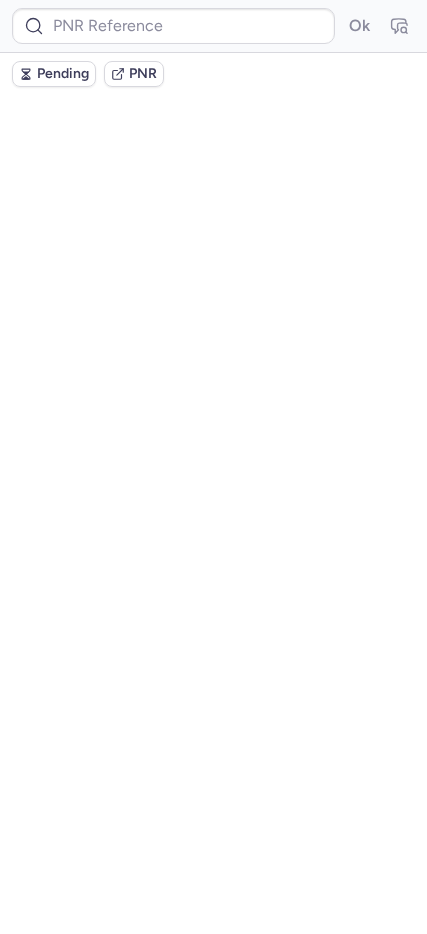 scroll, scrollTop: 0, scrollLeft: 0, axis: both 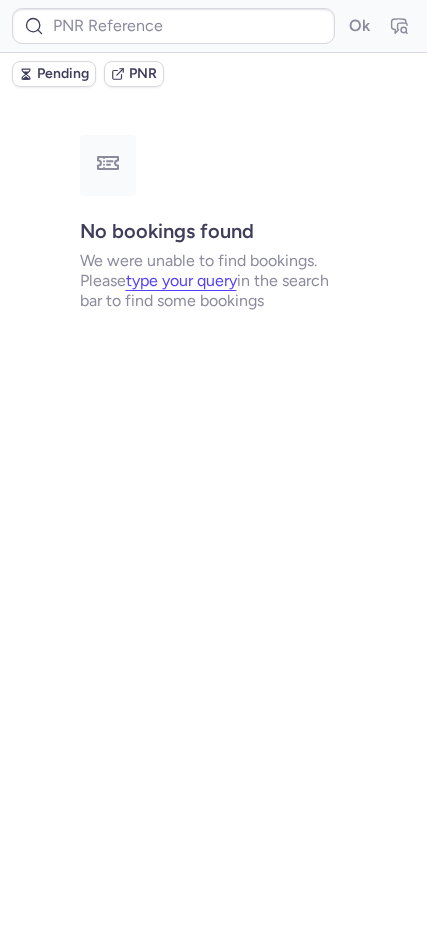 type on "CP6EVL" 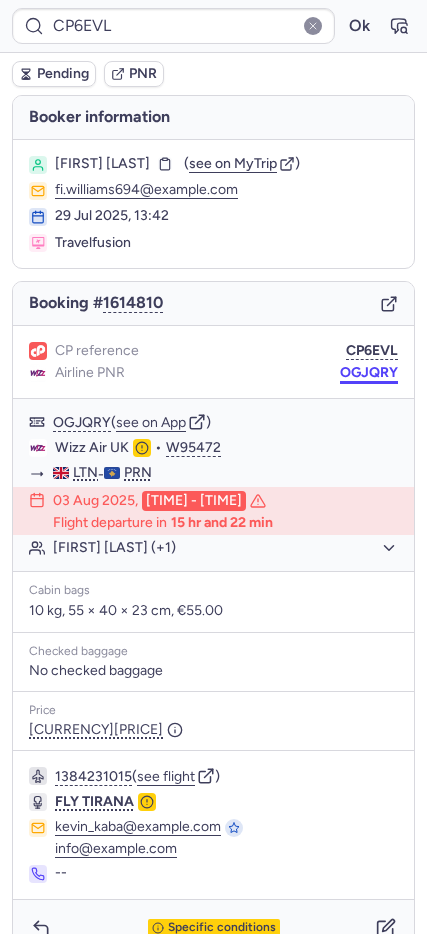 click on "OGJQRY" at bounding box center (369, 373) 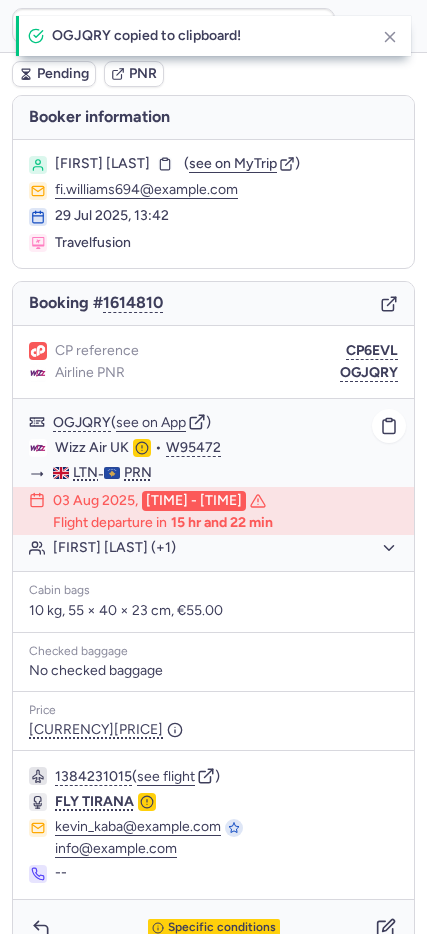 click on "Wizz Air UK" 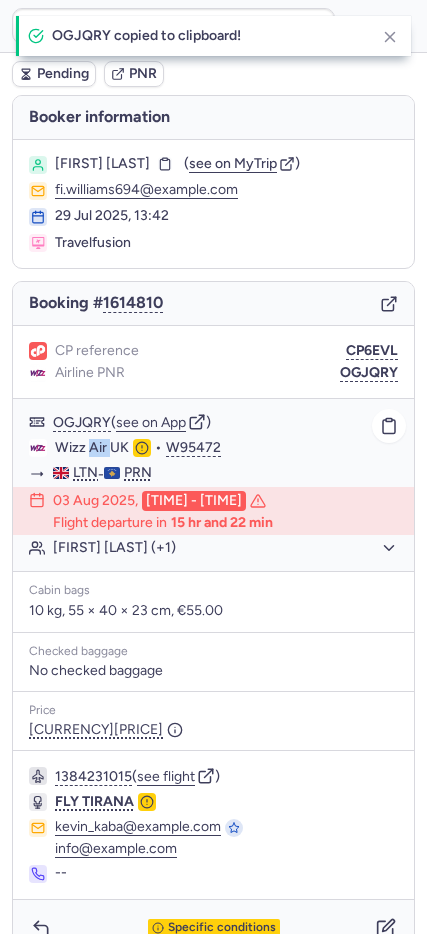 click on "Wizz Air UK" 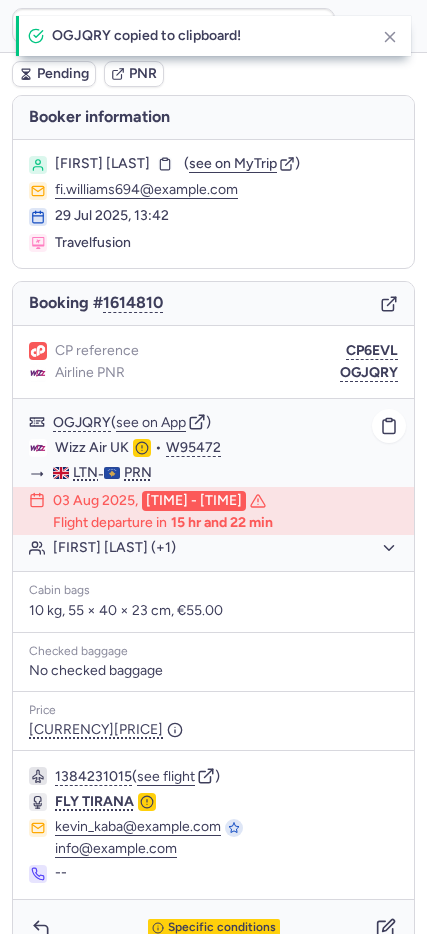 click on "Wizz Air UK" 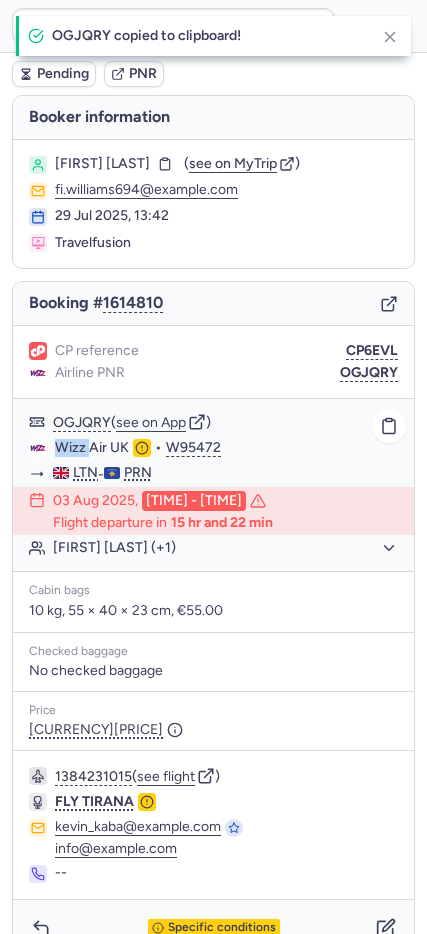 click on "Wizz Air UK" 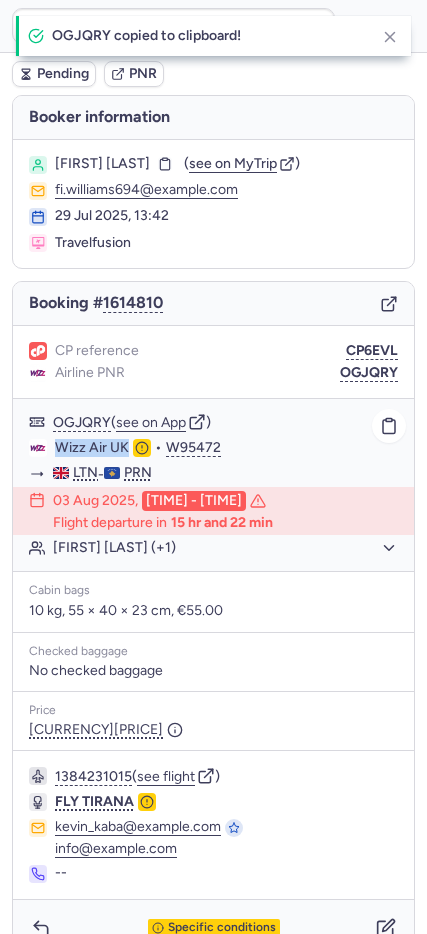 click on "Wizz Air UK" 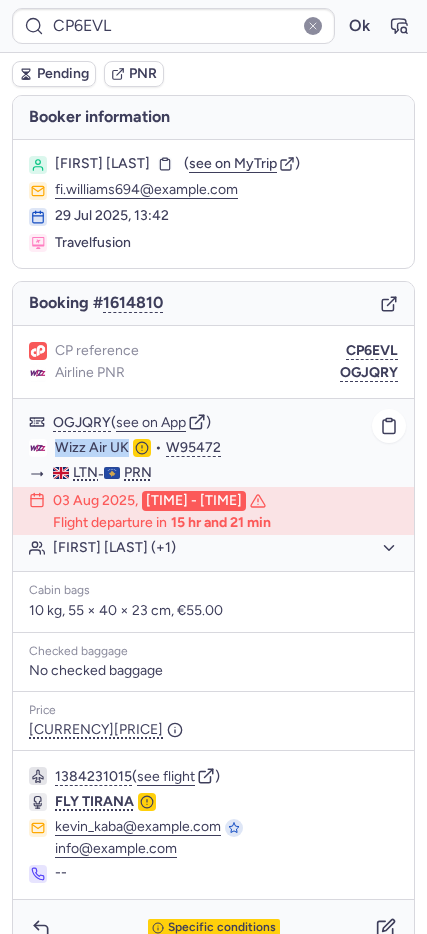 click on "Fiona WILLIAMS (+1)" 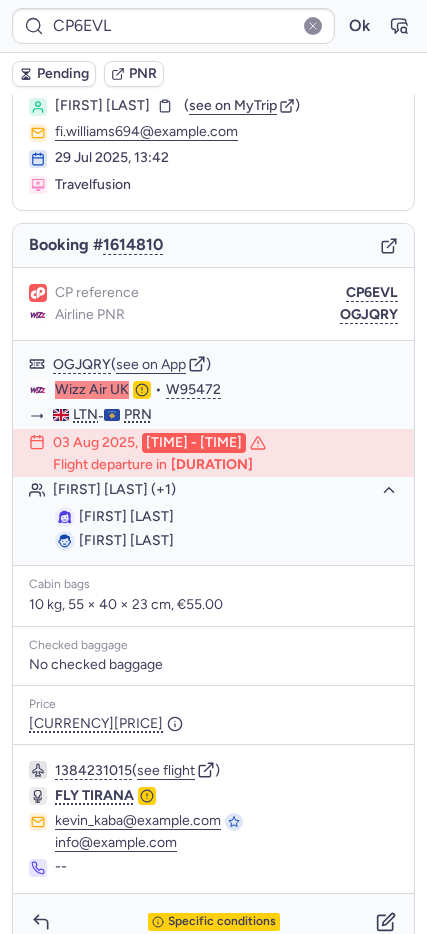 scroll, scrollTop: 87, scrollLeft: 0, axis: vertical 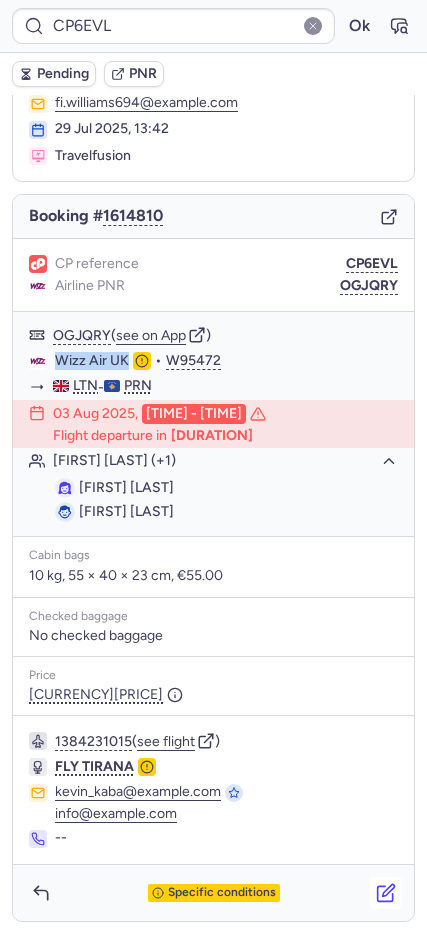 click at bounding box center (386, 893) 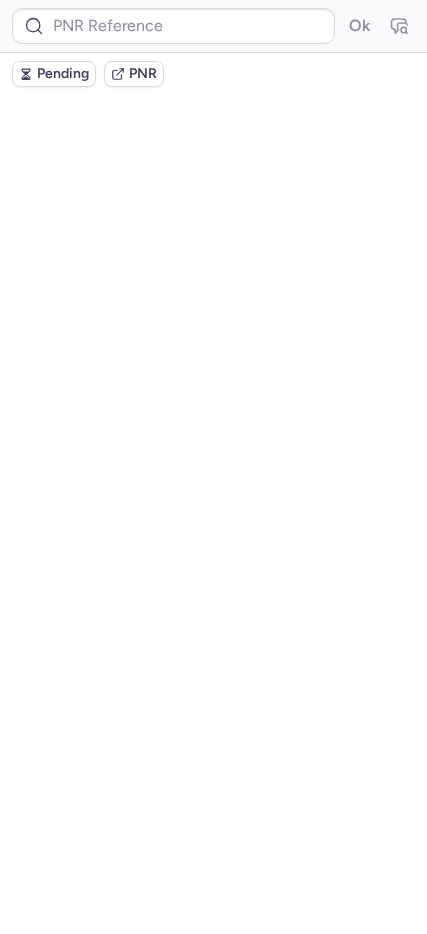 scroll, scrollTop: 0, scrollLeft: 0, axis: both 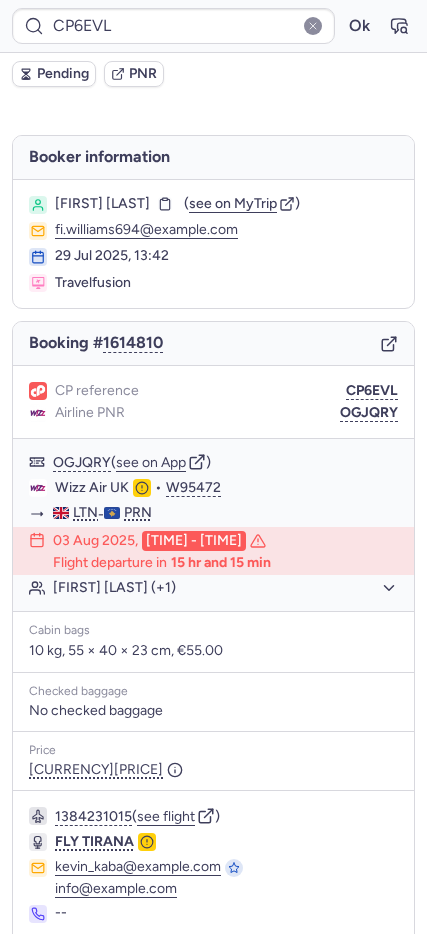 type on "CP9UPA" 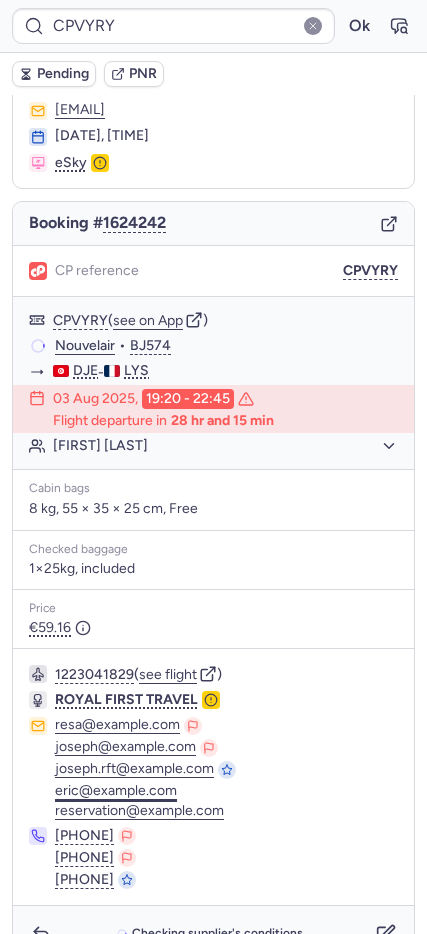 scroll, scrollTop: 121, scrollLeft: 0, axis: vertical 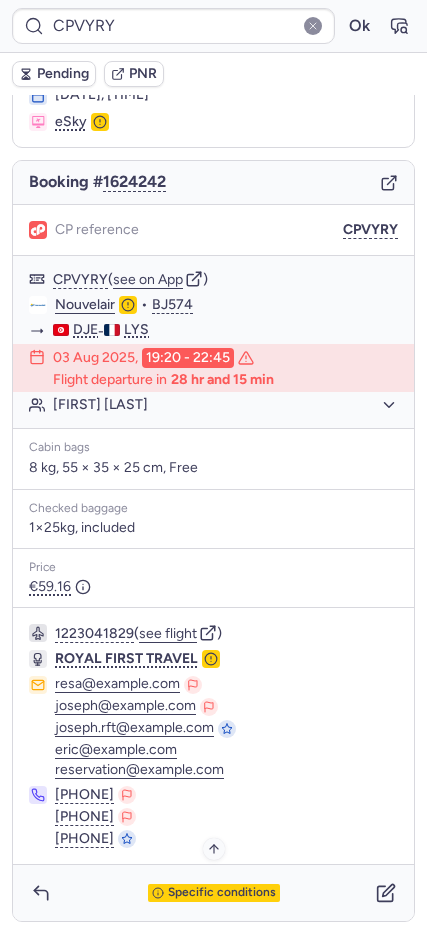 drag, startPoint x: 159, startPoint y: 881, endPoint x: 171, endPoint y: 892, distance: 16.27882 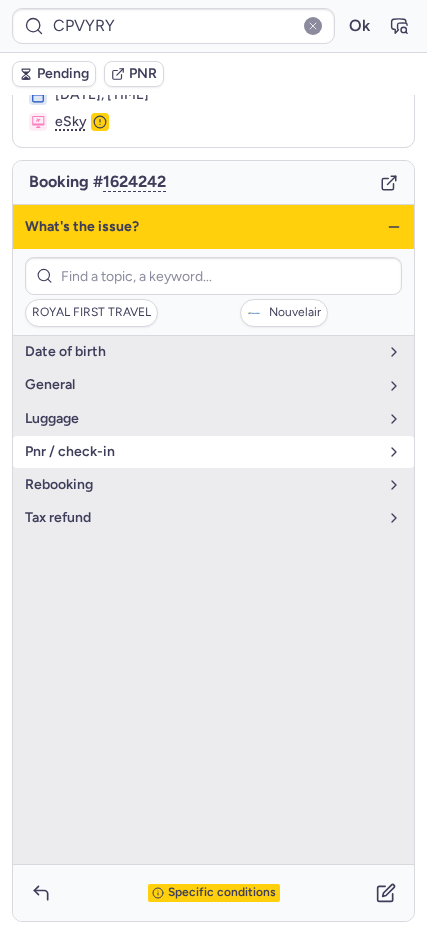 click on "pnr / check-in" at bounding box center [201, 452] 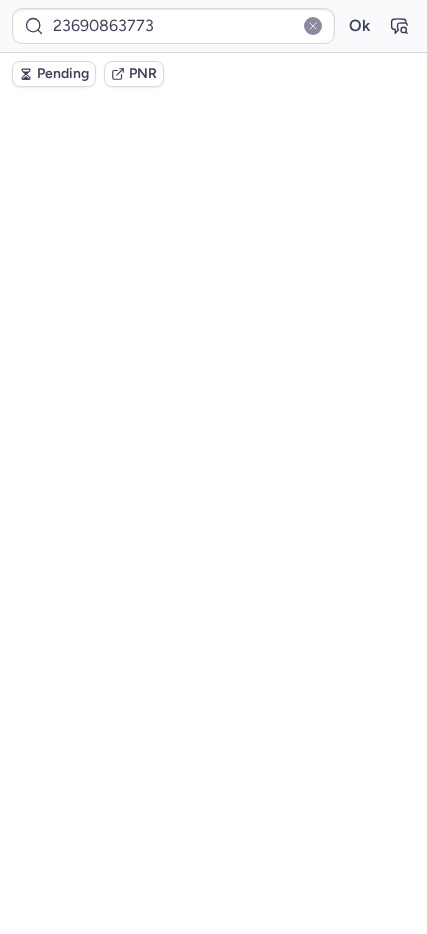 scroll, scrollTop: 161, scrollLeft: 0, axis: vertical 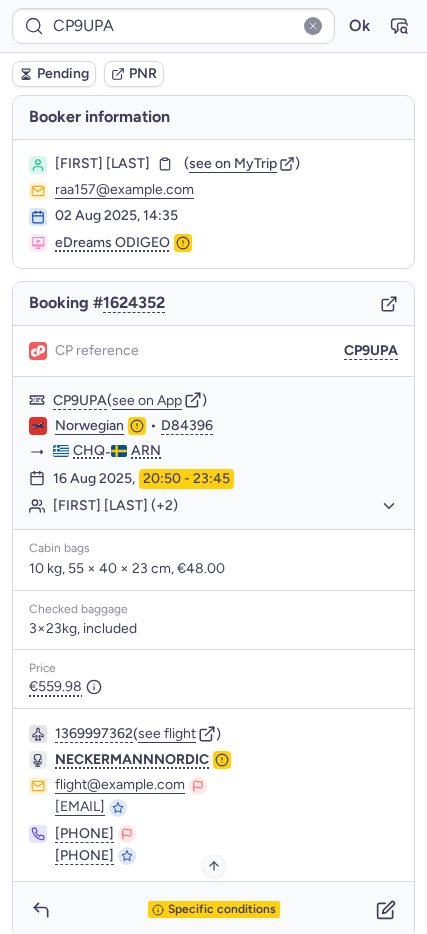 click on "Specific conditions" at bounding box center (222, 910) 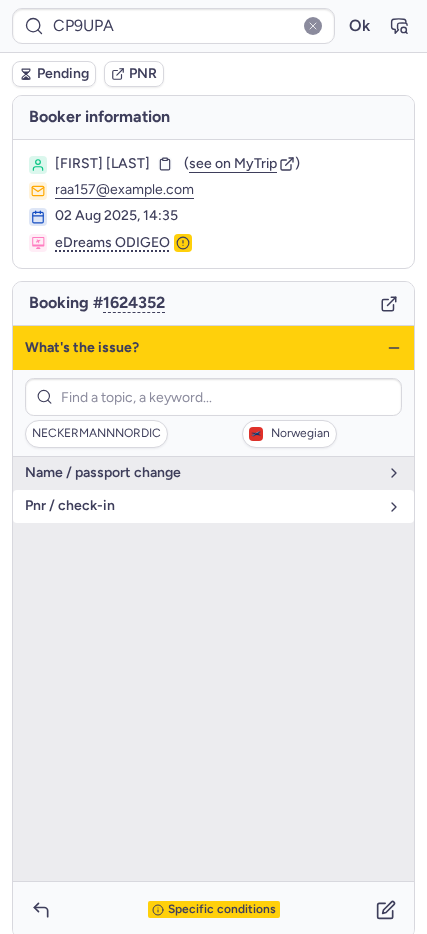 click on "pnr / check-in" at bounding box center [213, 506] 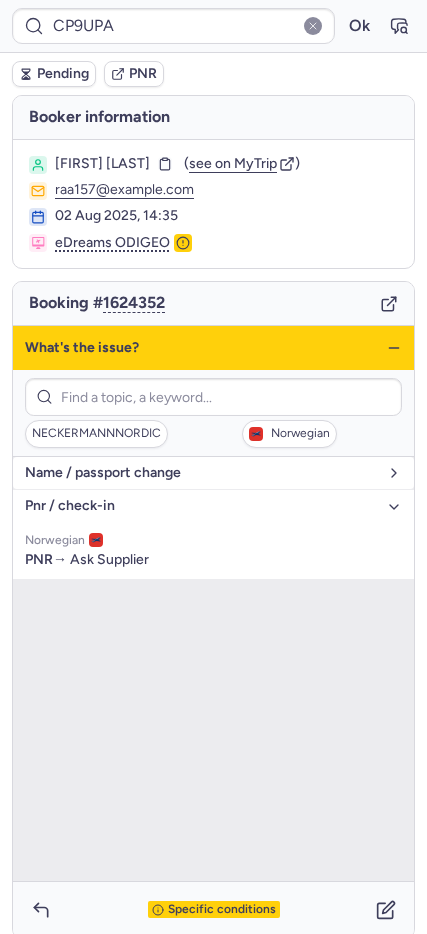 click on "name / passport change" at bounding box center (201, 473) 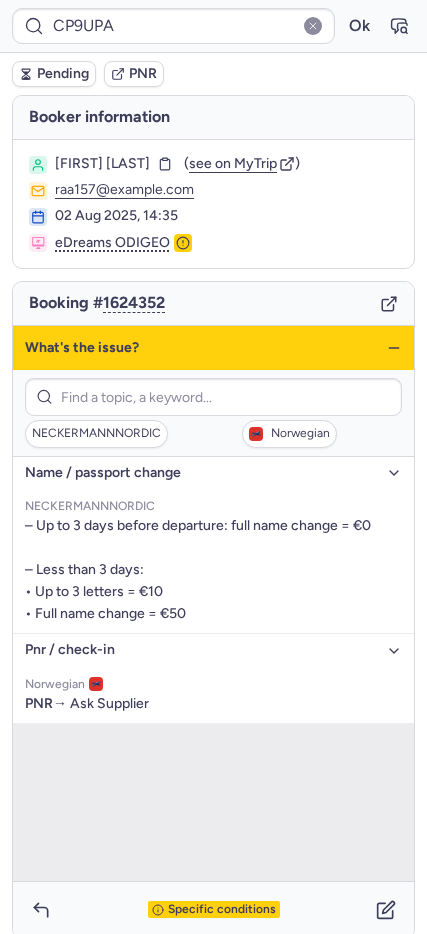 click 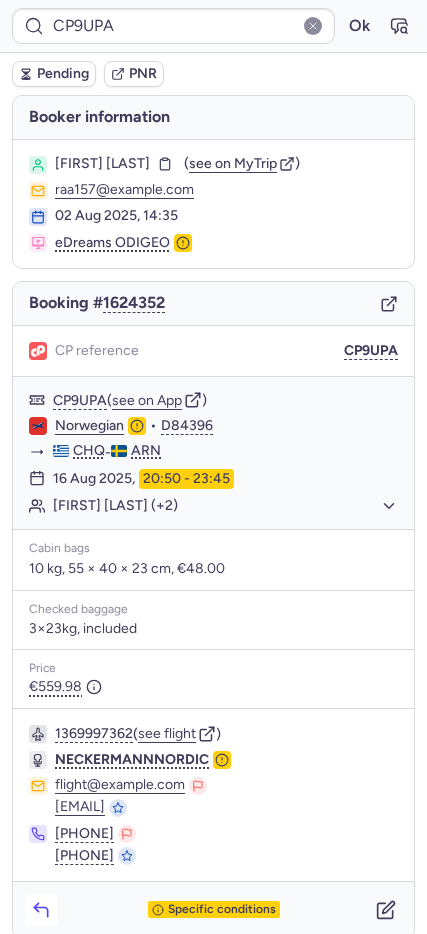 click 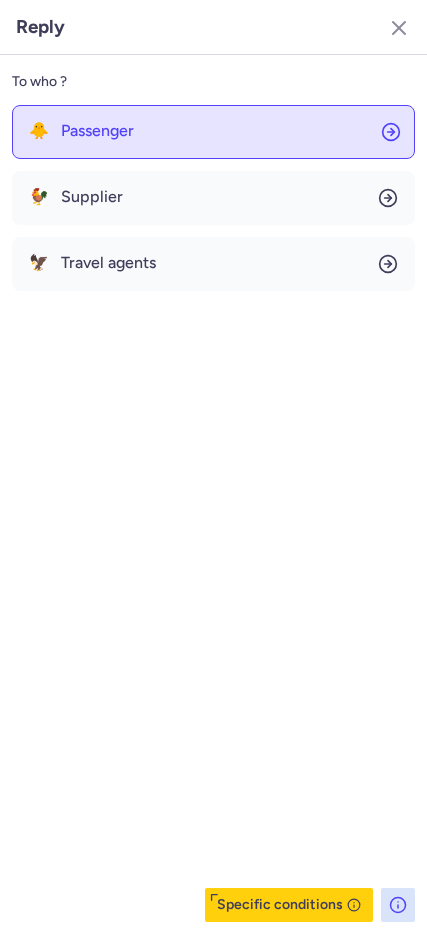 click on "🐥 Passenger" 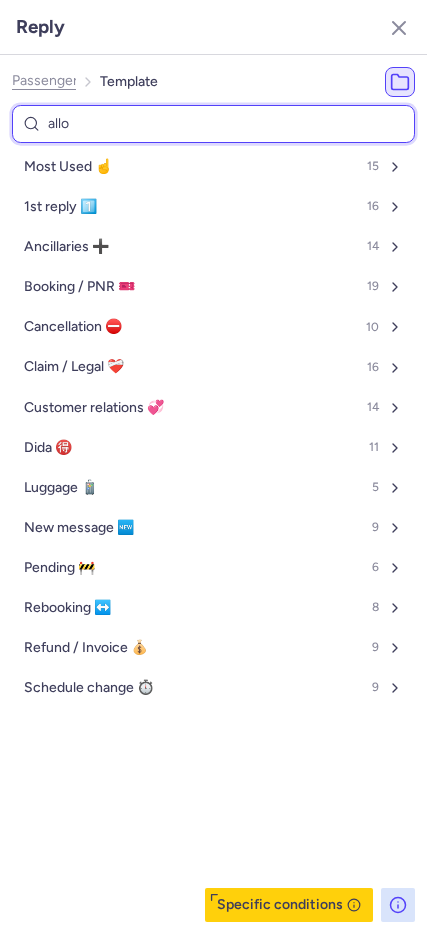 type on "allow" 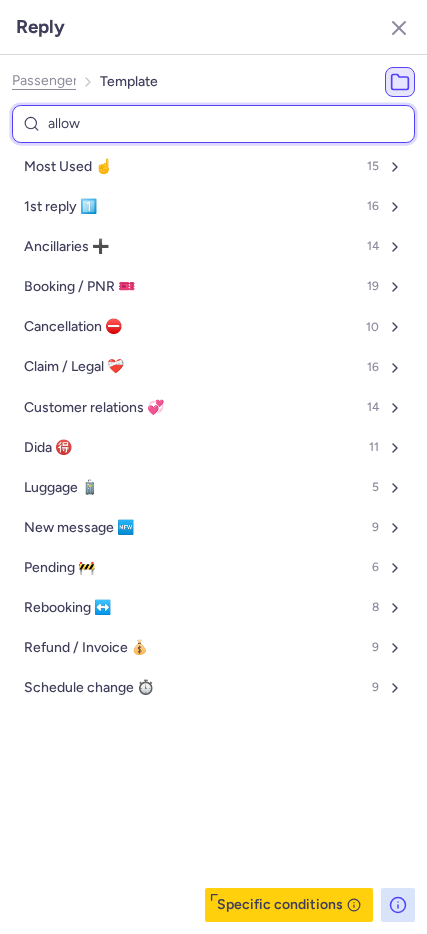 select on "en" 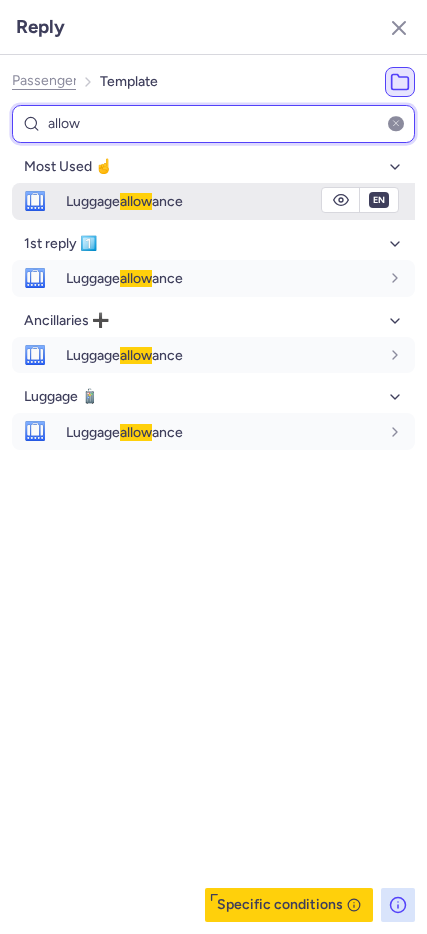type on "allow" 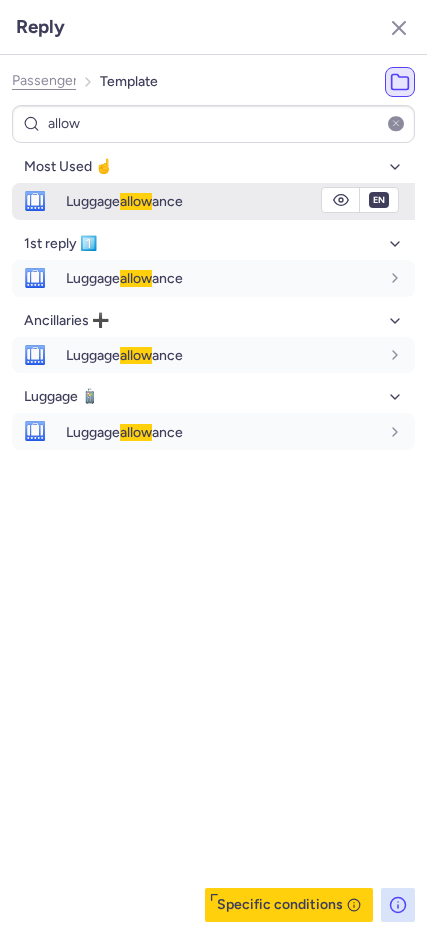 click on "🛄" at bounding box center (35, 201) 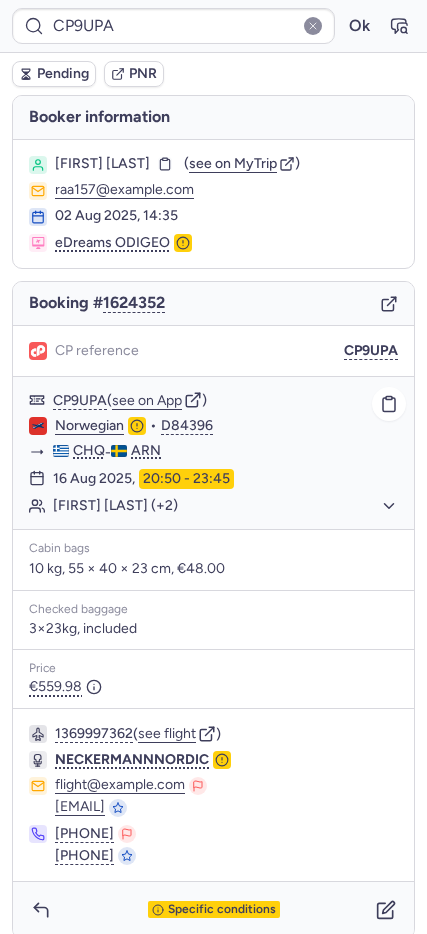 click on "Ahmad ALSAID ALI (+2)" 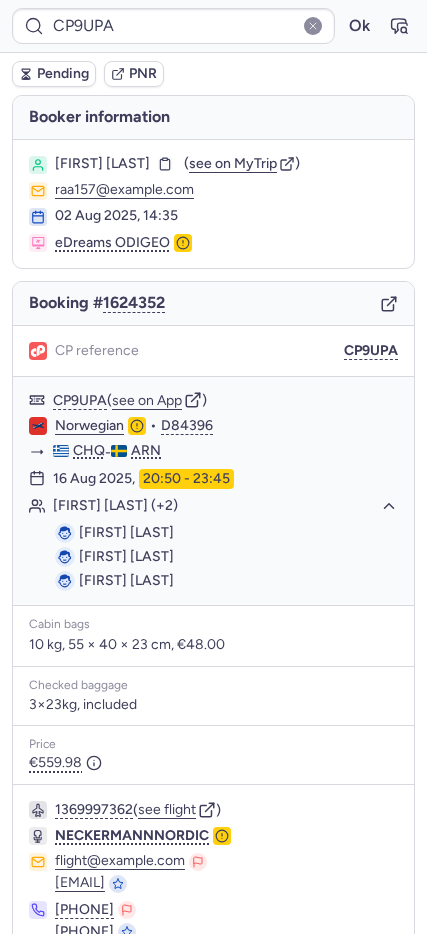 type on "23690863773" 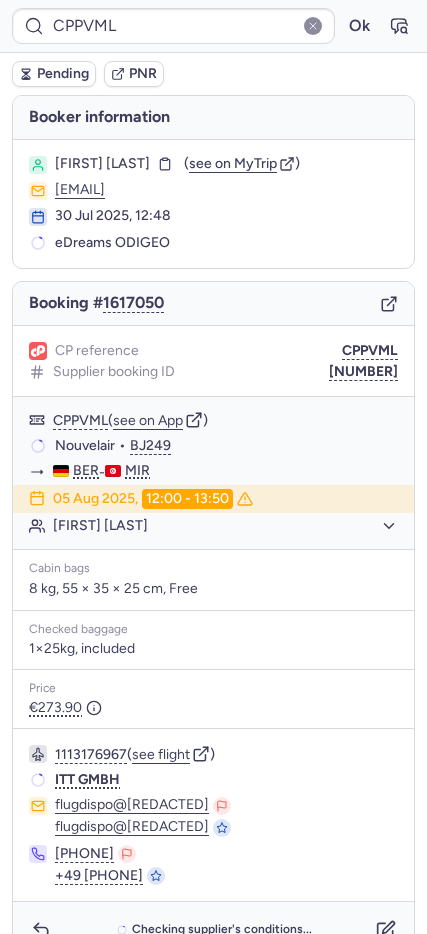 scroll, scrollTop: 0, scrollLeft: 0, axis: both 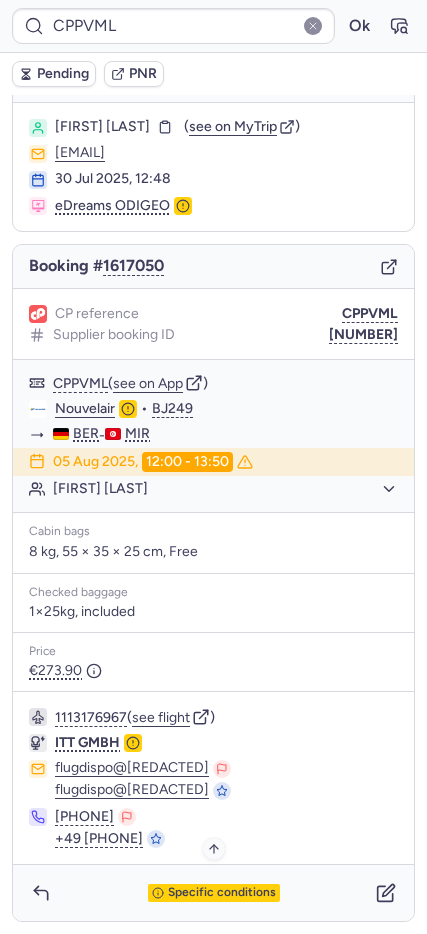 click on "Specific conditions" at bounding box center (222, 893) 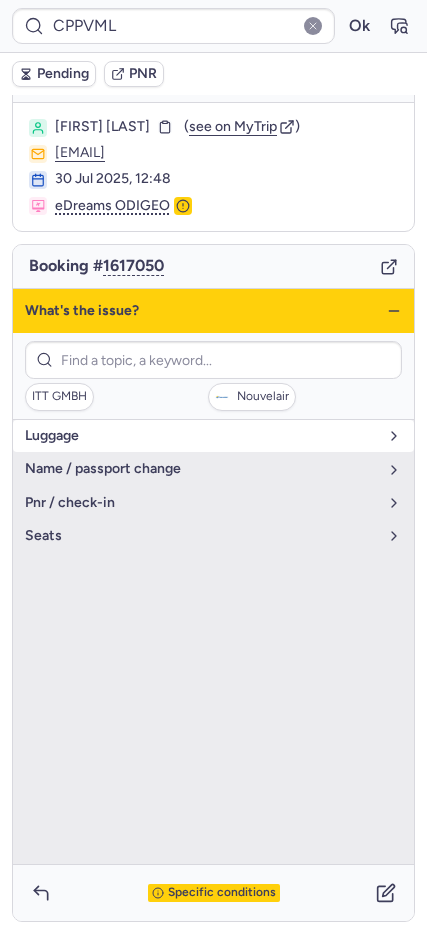 click on "luggage" at bounding box center (213, 436) 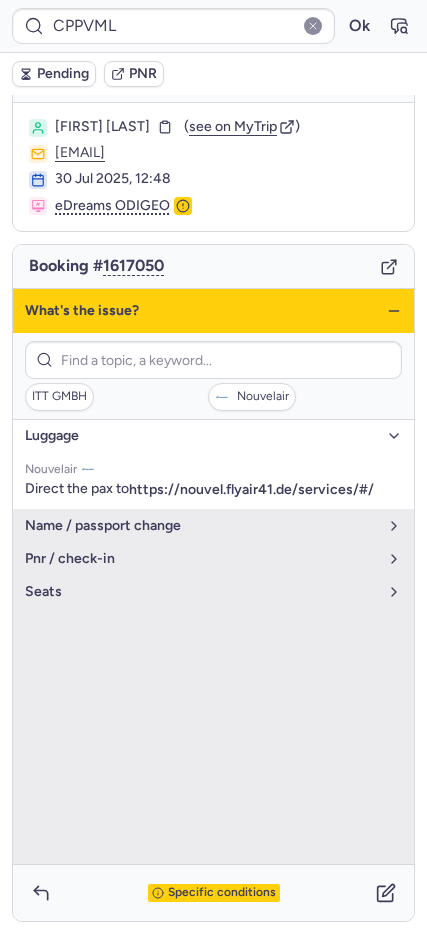 click 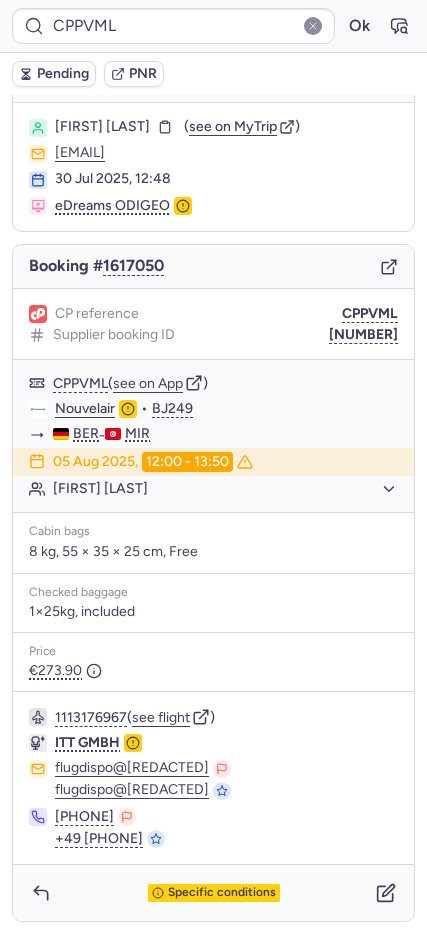type on "[ALPHANUMERIC]" 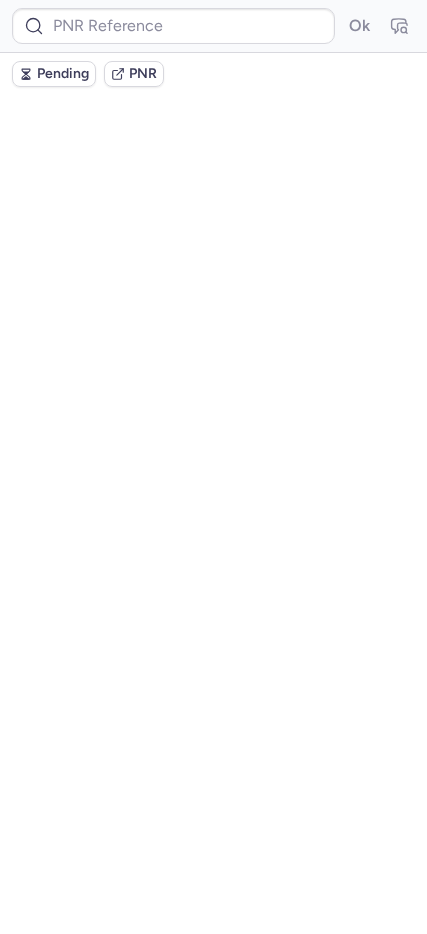scroll, scrollTop: 0, scrollLeft: 0, axis: both 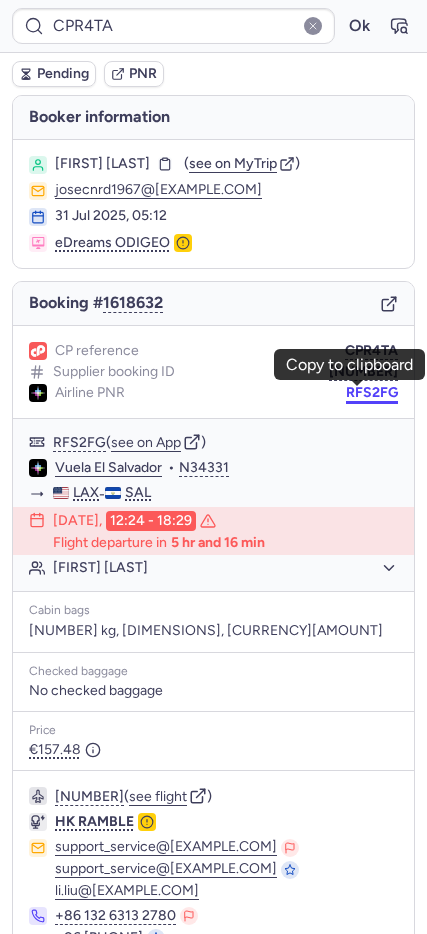 click on "RFS2FG" at bounding box center [372, 393] 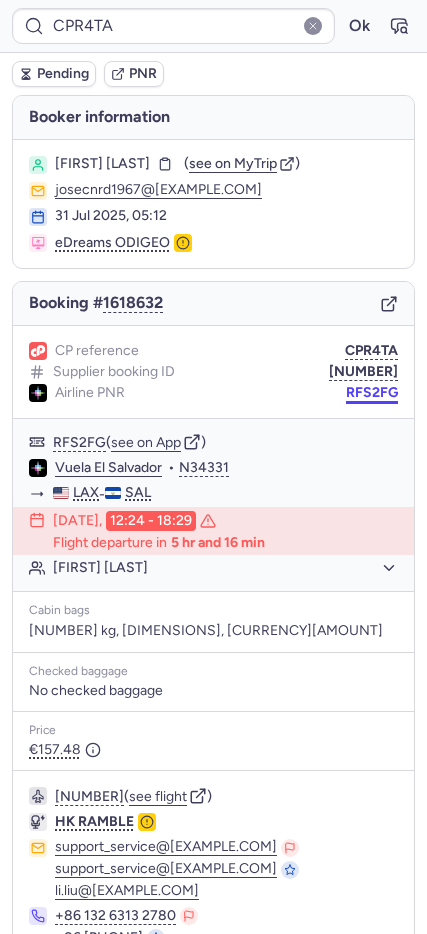 click on "RFS2FG" at bounding box center (372, 393) 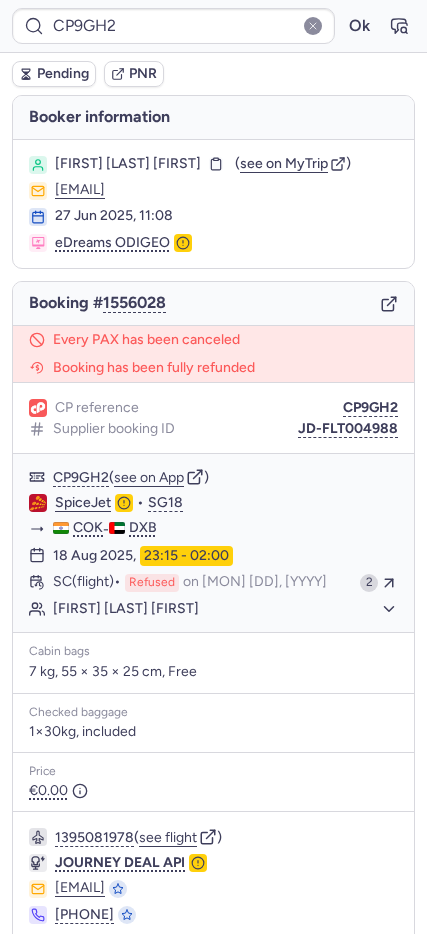 type on "[NUMBER]" 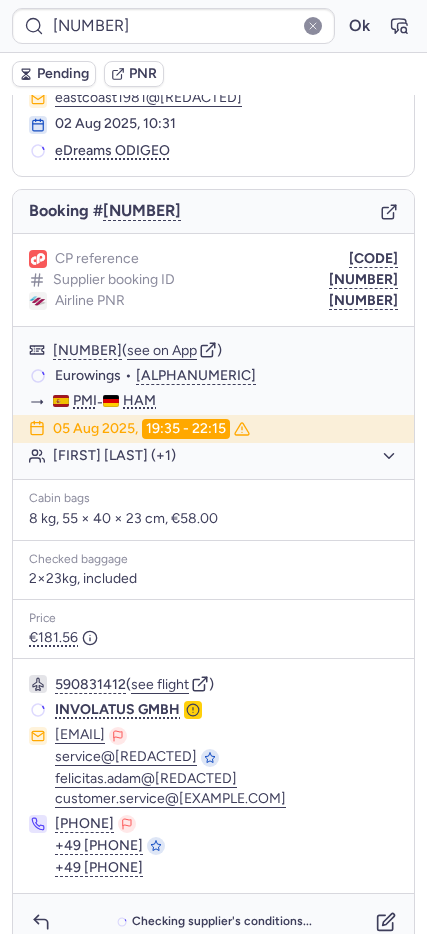 scroll, scrollTop: 135, scrollLeft: 0, axis: vertical 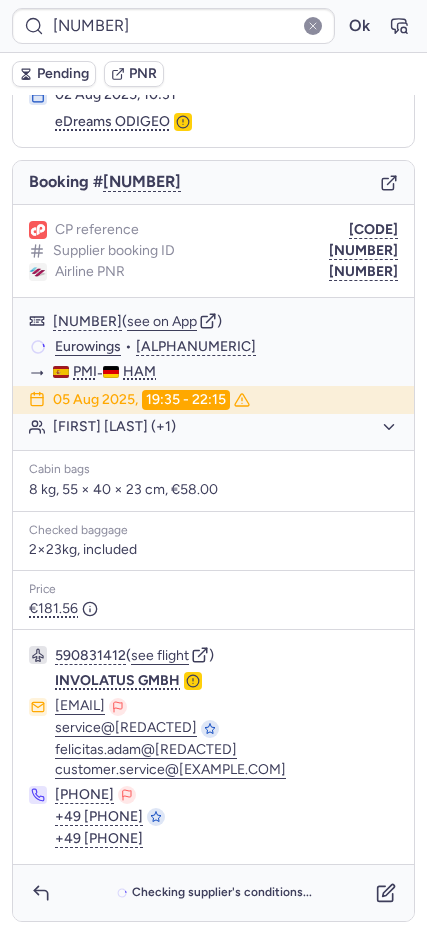 drag, startPoint x: 341, startPoint y: 273, endPoint x: 318, endPoint y: 271, distance: 23.086792 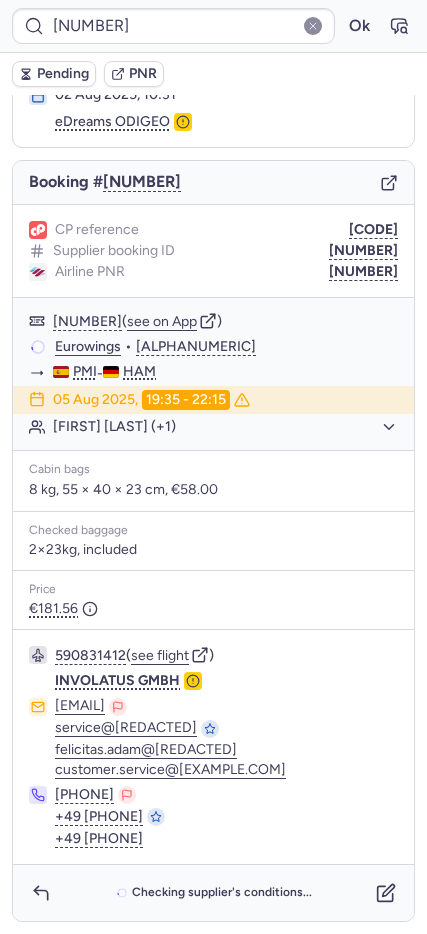 click on "[NUMBER]" at bounding box center (363, 272) 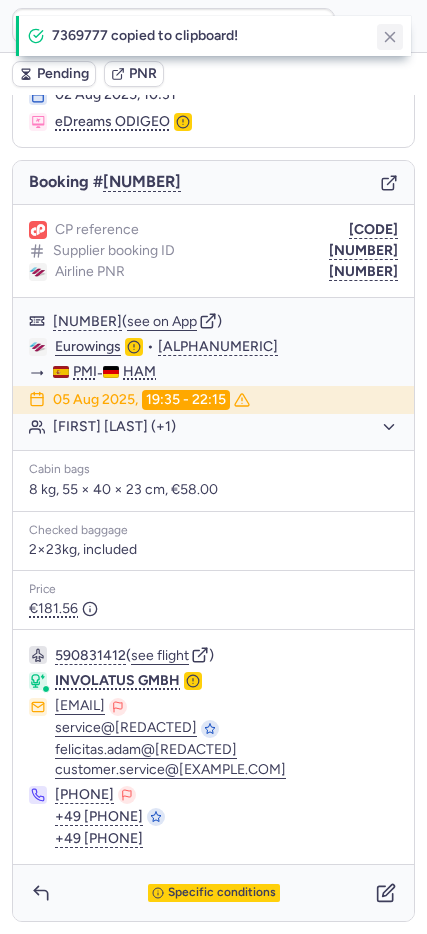 click 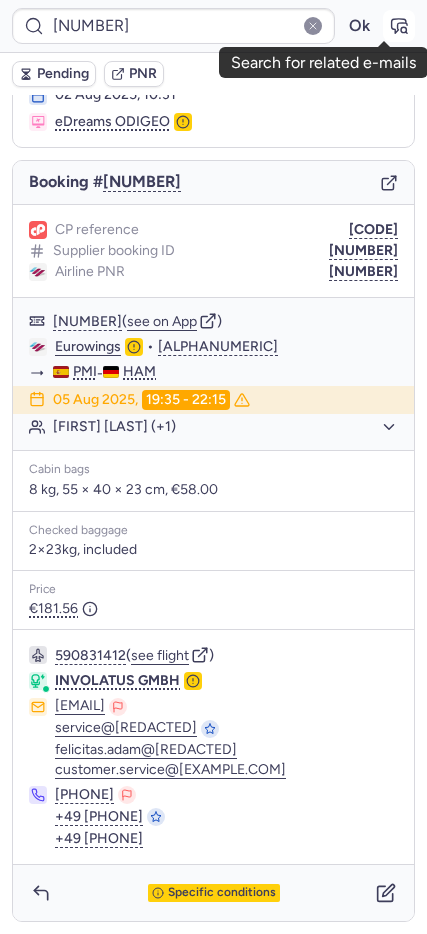 click 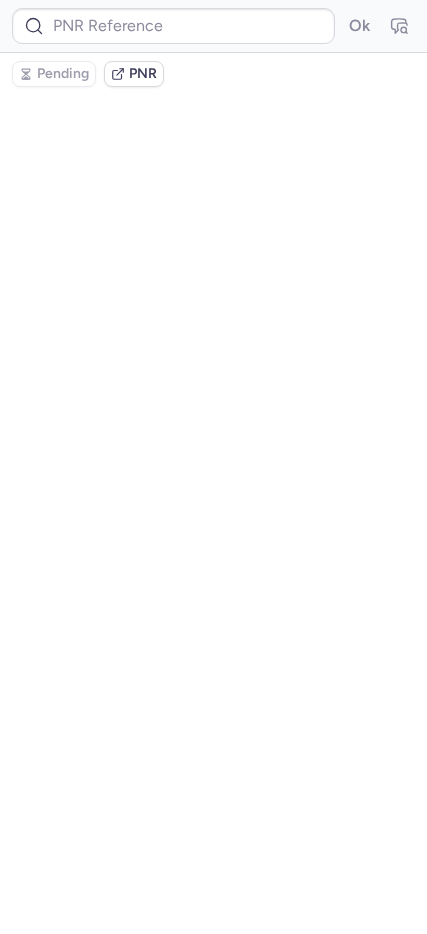 scroll, scrollTop: 0, scrollLeft: 0, axis: both 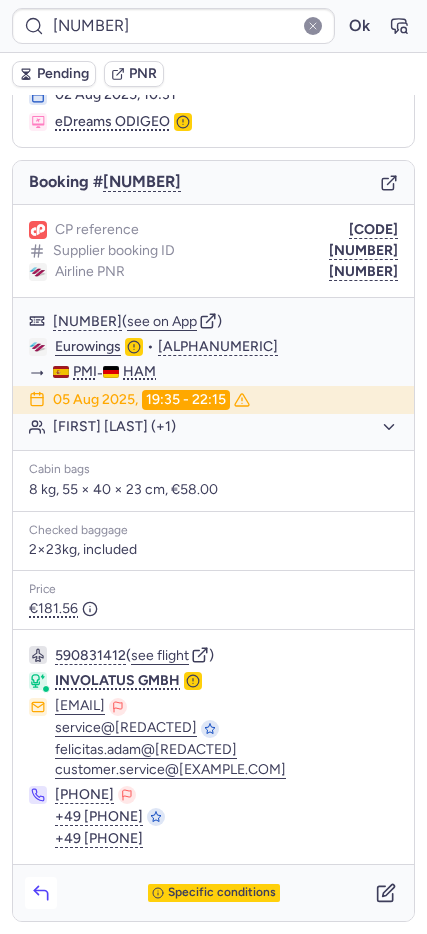 click at bounding box center (41, 893) 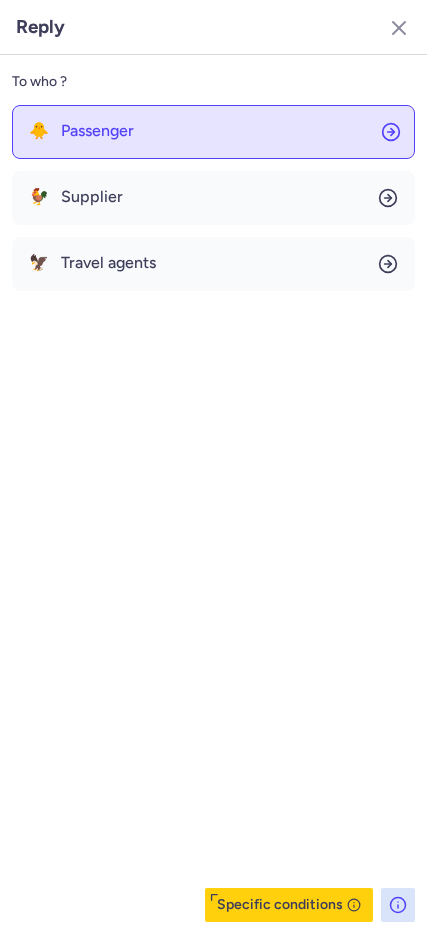 click on "Passenger" at bounding box center [97, 131] 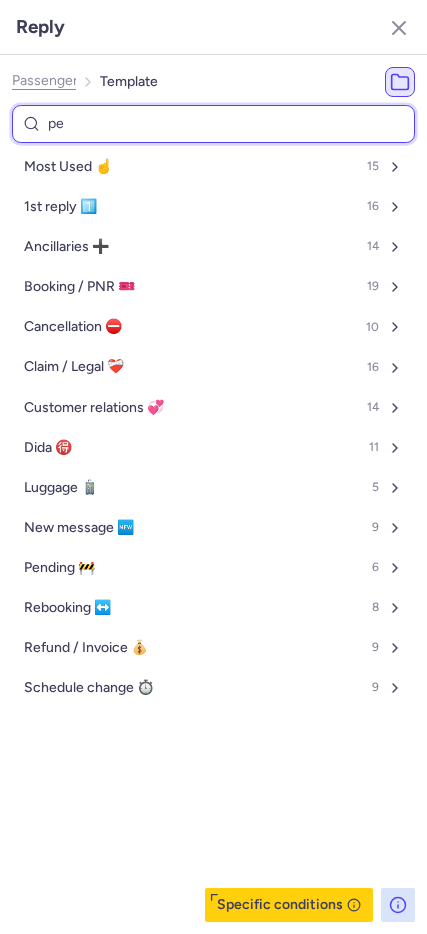 type on "pen" 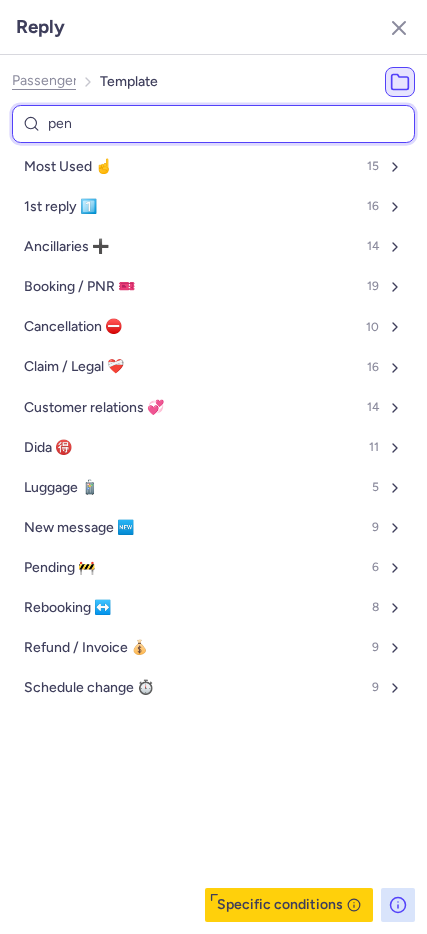 select on "en" 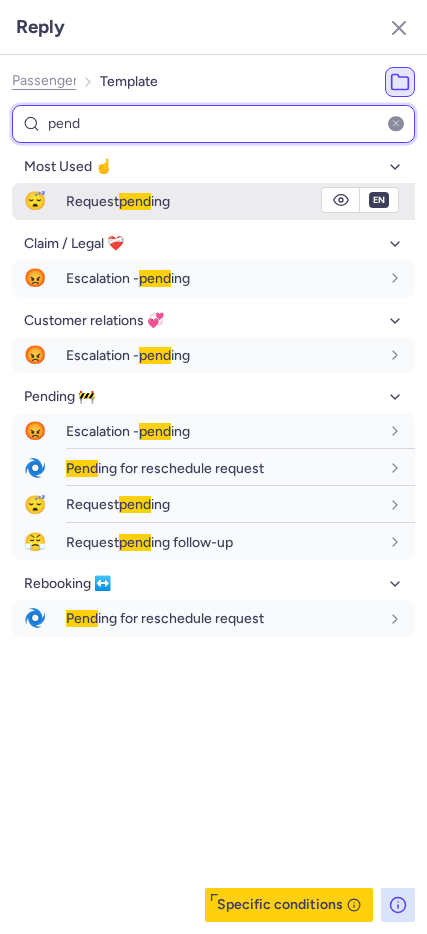 type on "pend" 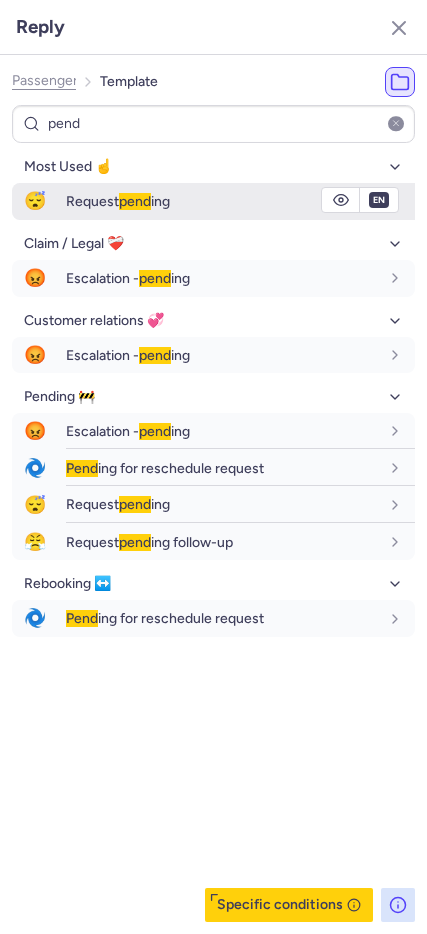 click on "😴" at bounding box center [35, 201] 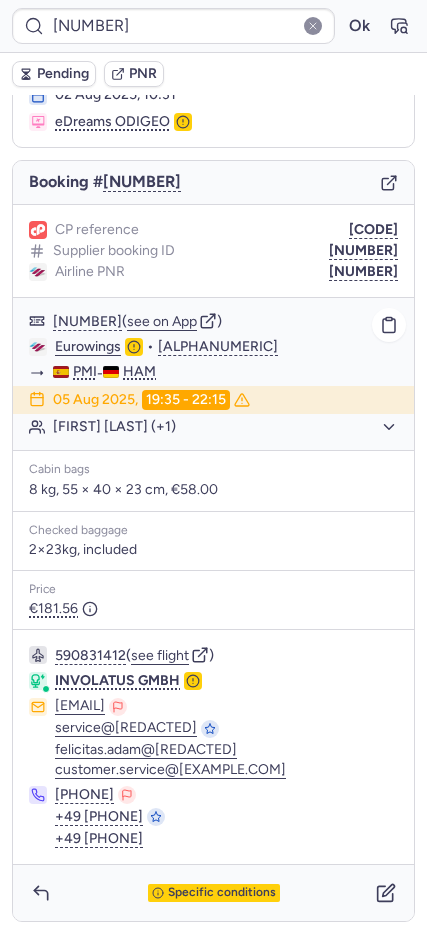 click on "Marie Jeanne Kevork KOUCHOUKIAN (+1)" 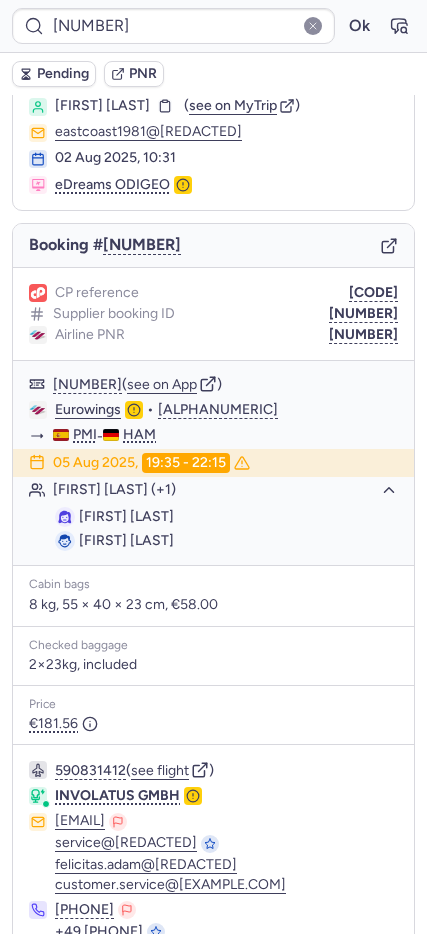 scroll, scrollTop: 0, scrollLeft: 0, axis: both 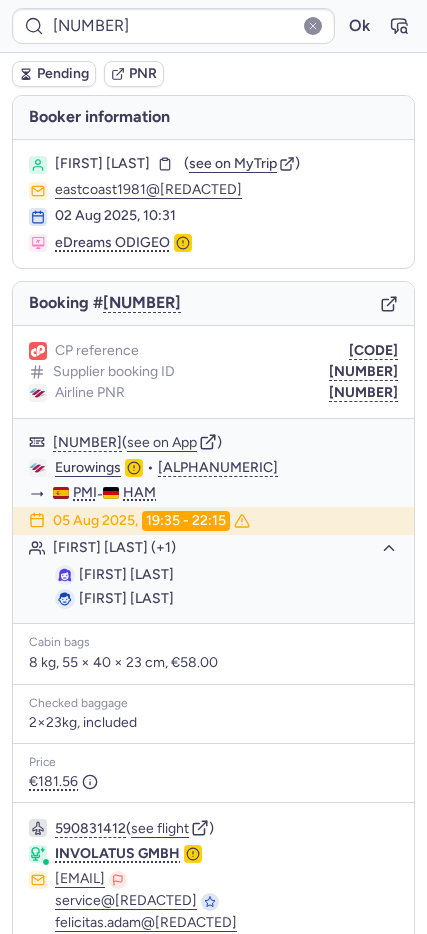 click on "Pending" at bounding box center [63, 74] 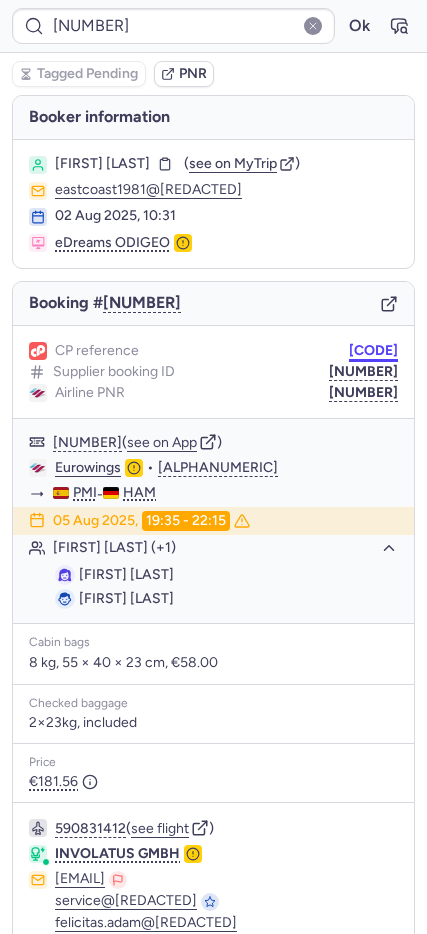 click on "CPMKDE" at bounding box center [373, 351] 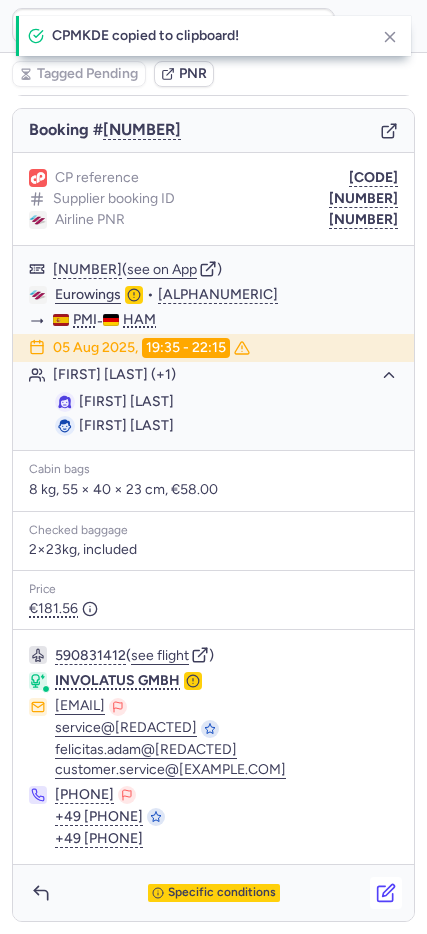type on "CPMKDE" 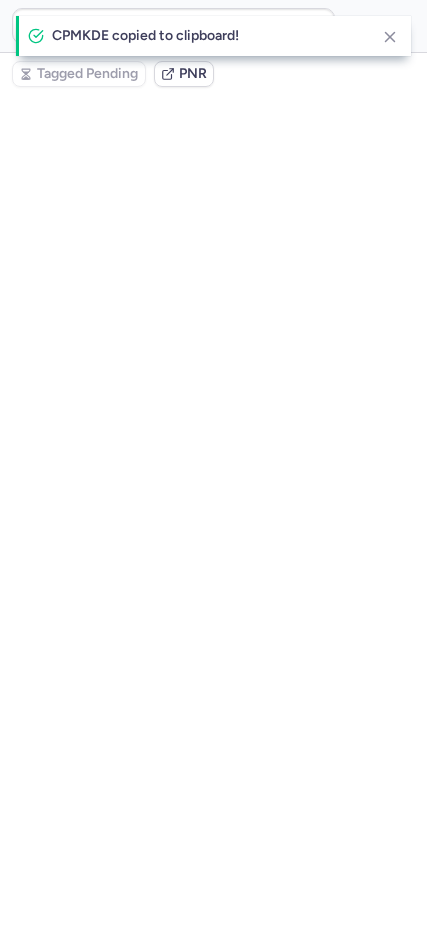 click 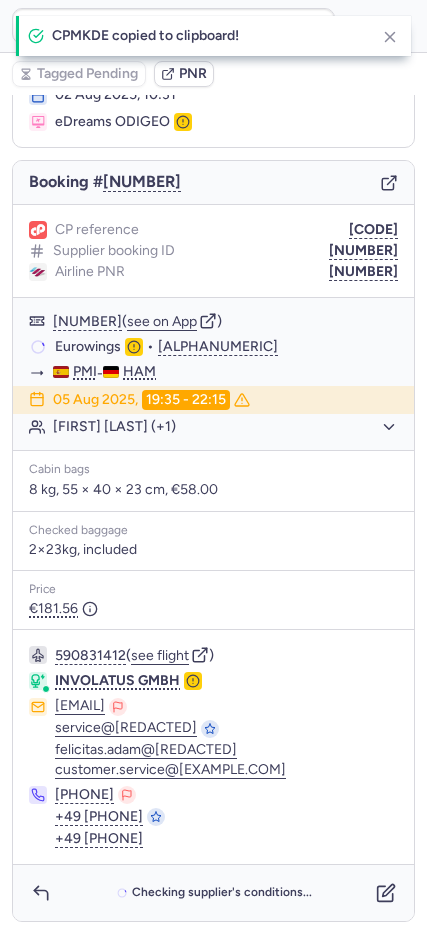 scroll, scrollTop: 135, scrollLeft: 0, axis: vertical 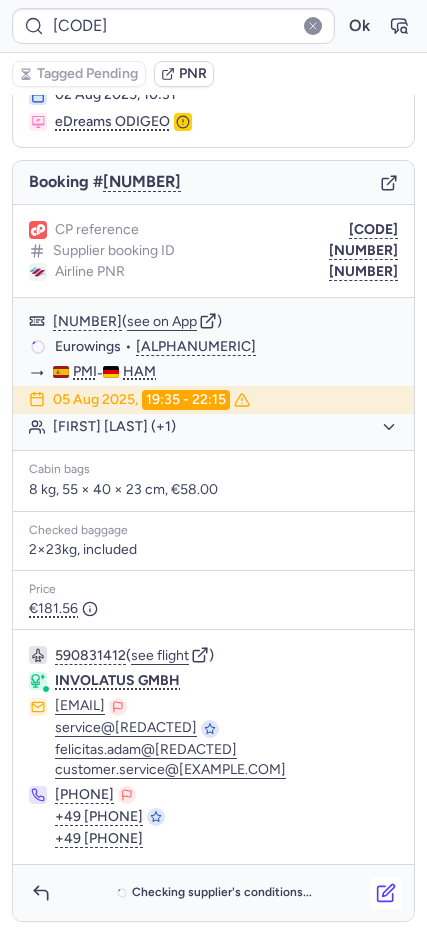 click 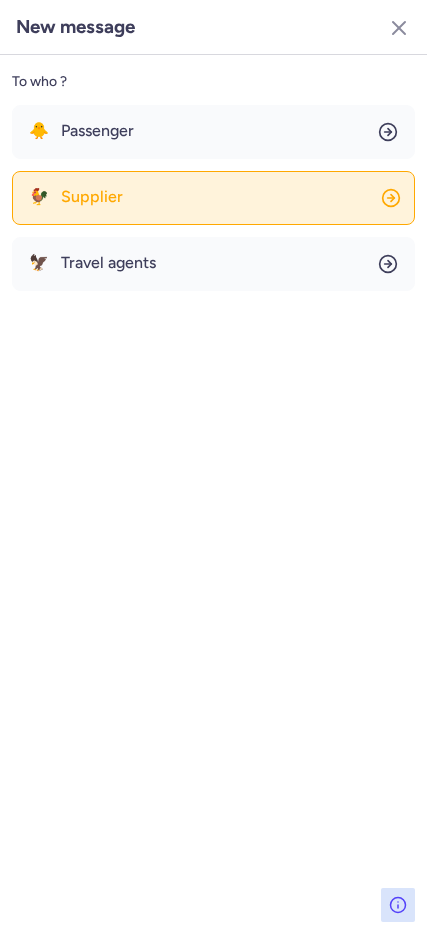 click on "Supplier" at bounding box center (92, 197) 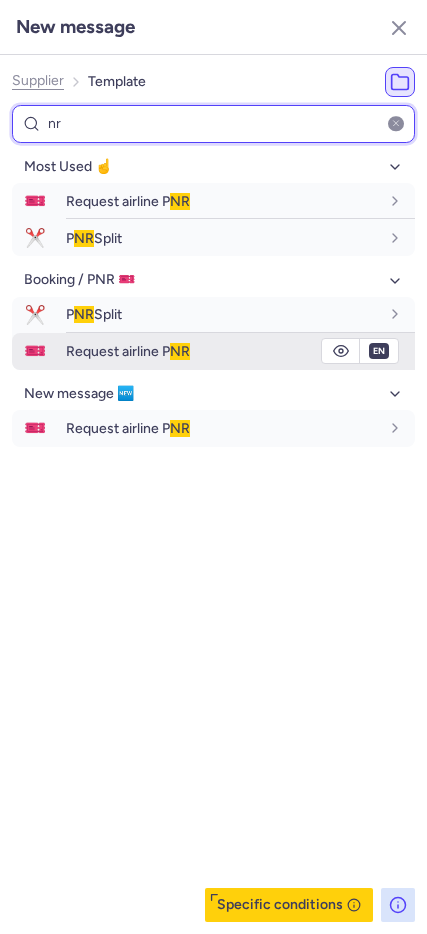 type on "nr" 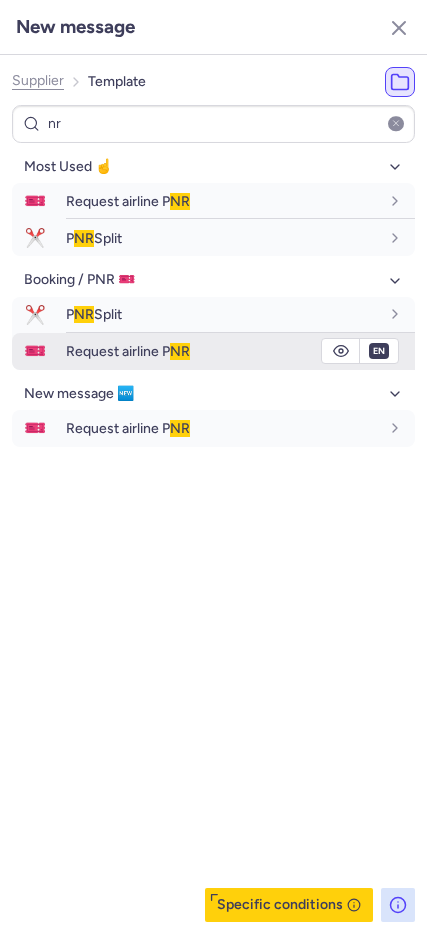 click on "Request airline P NR" at bounding box center (128, 351) 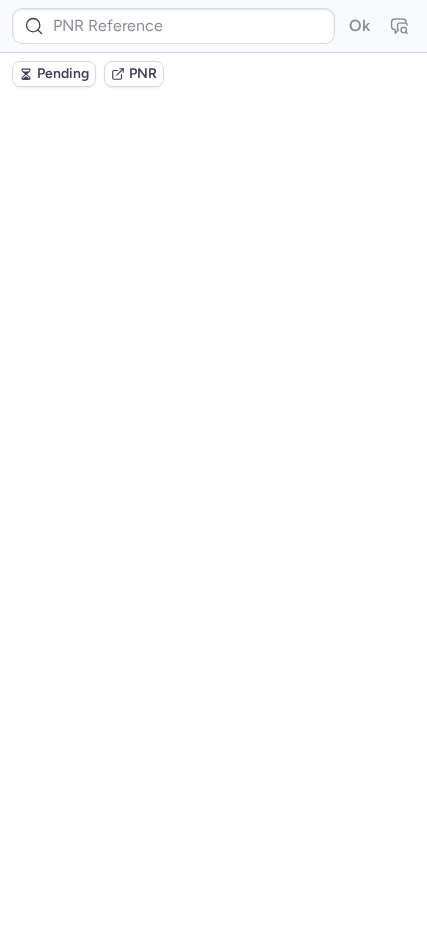 scroll, scrollTop: 0, scrollLeft: 0, axis: both 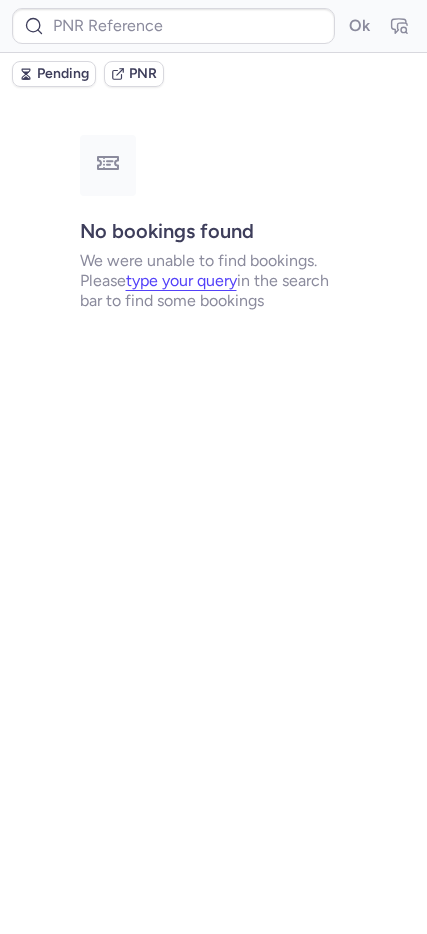type on "CPMKDE" 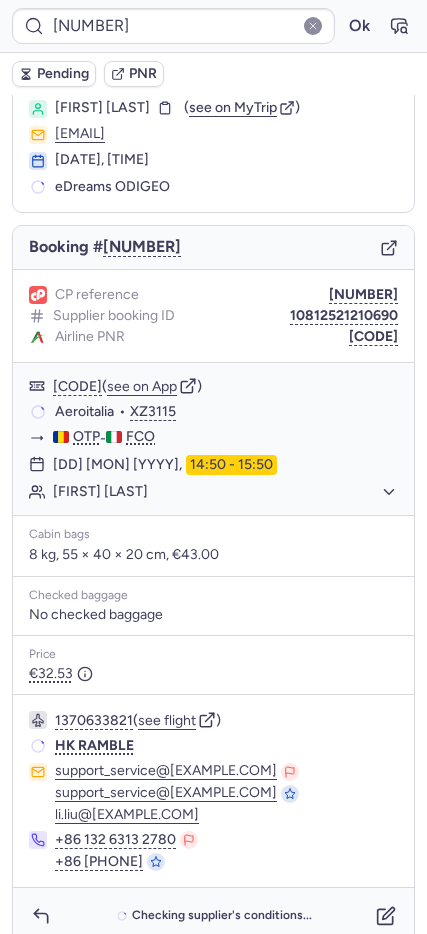 scroll, scrollTop: 79, scrollLeft: 0, axis: vertical 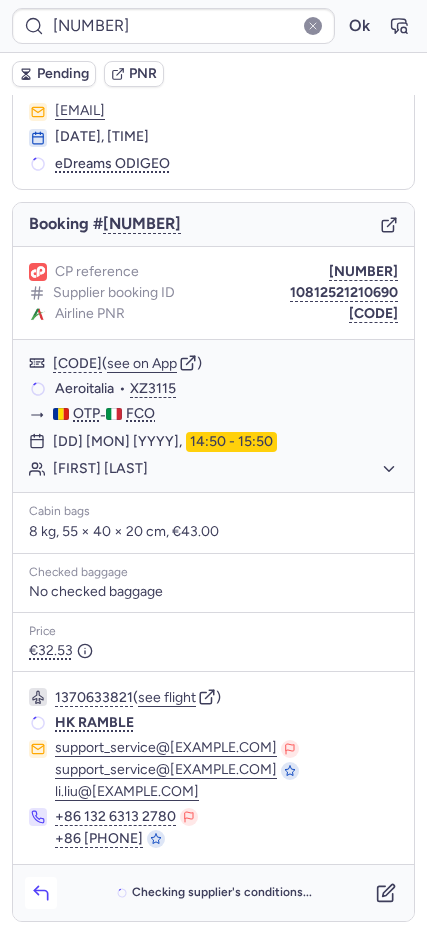 click 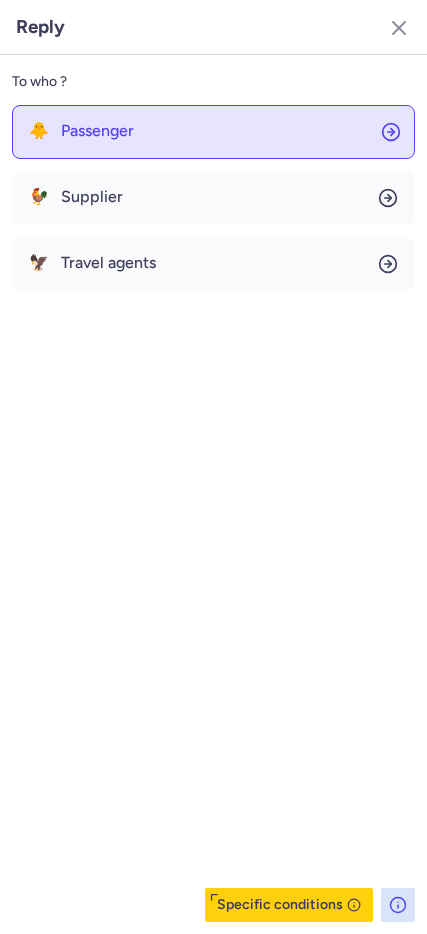 click on "Passenger" at bounding box center [97, 131] 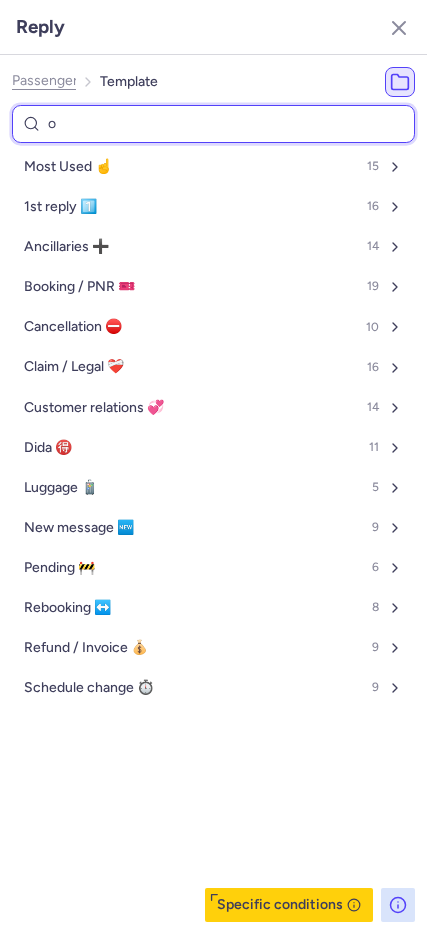 type on "on" 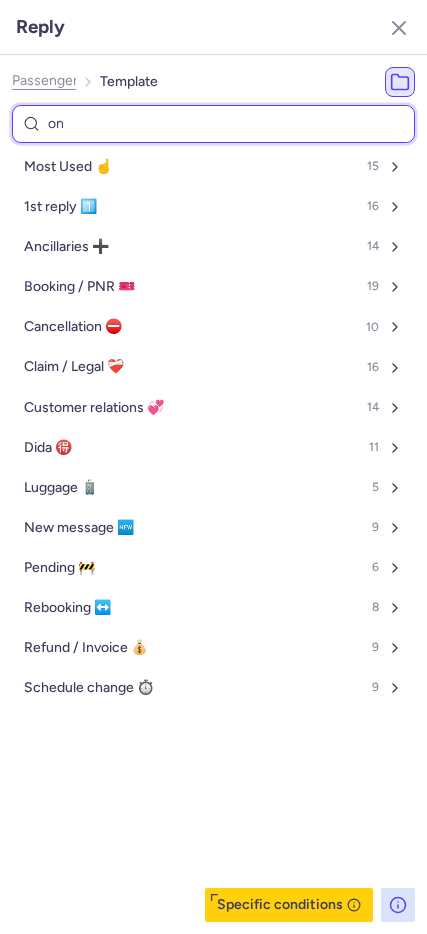 select on "en" 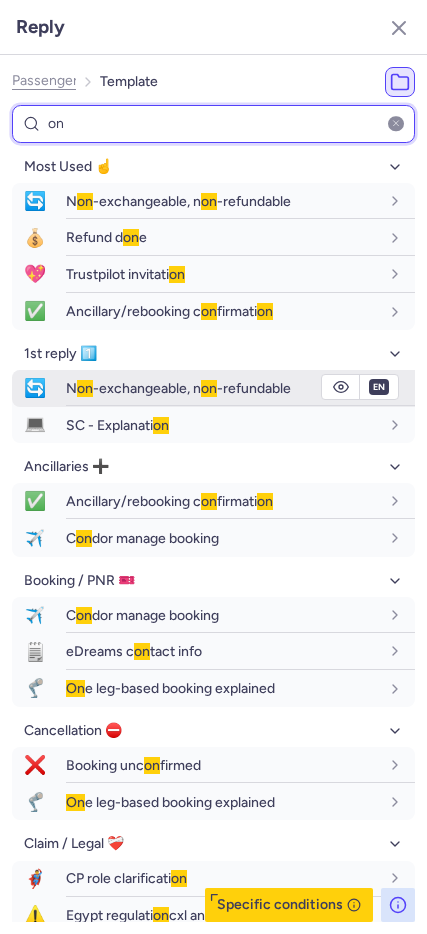 type on "on" 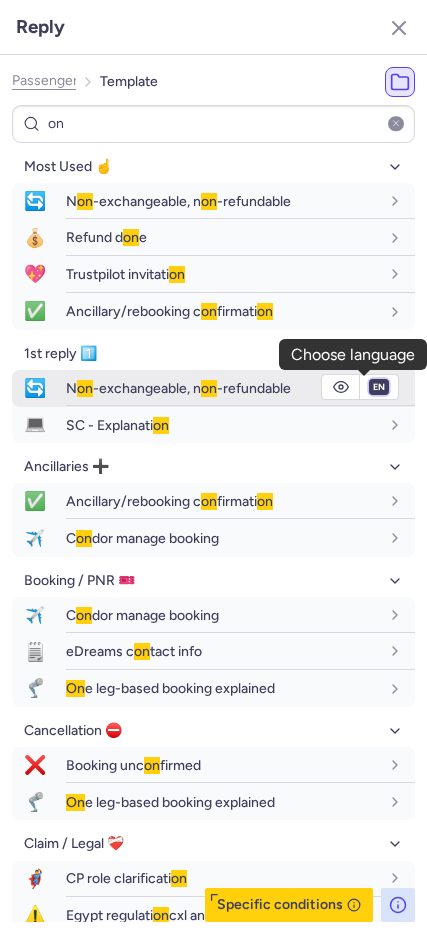 click on "fr en de nl pt es it ru" at bounding box center (379, 387) 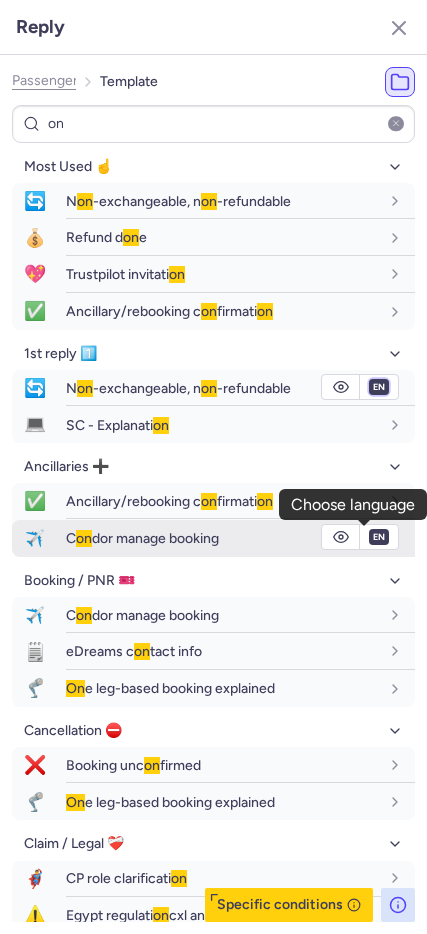 select on "it" 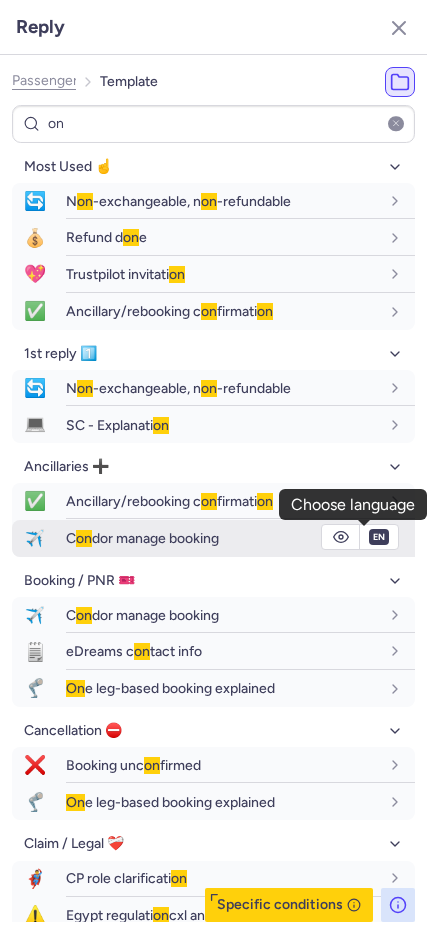 click on "fr en de nl pt es it ru" at bounding box center [379, 387] 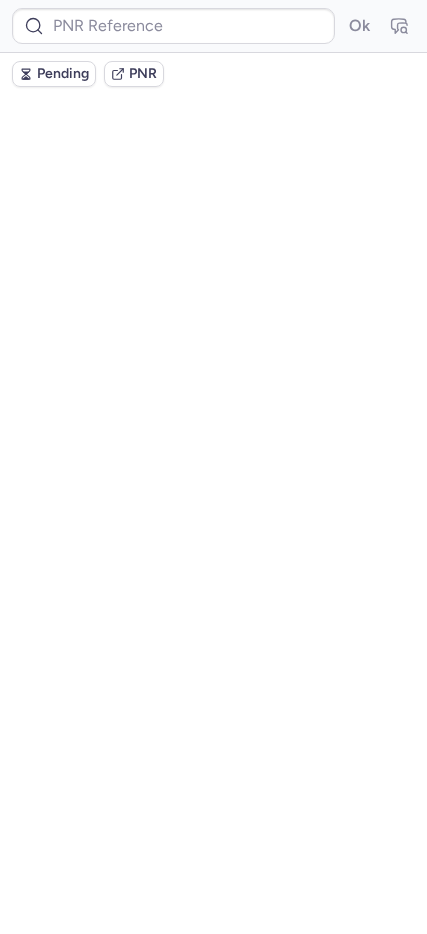 scroll, scrollTop: 0, scrollLeft: 0, axis: both 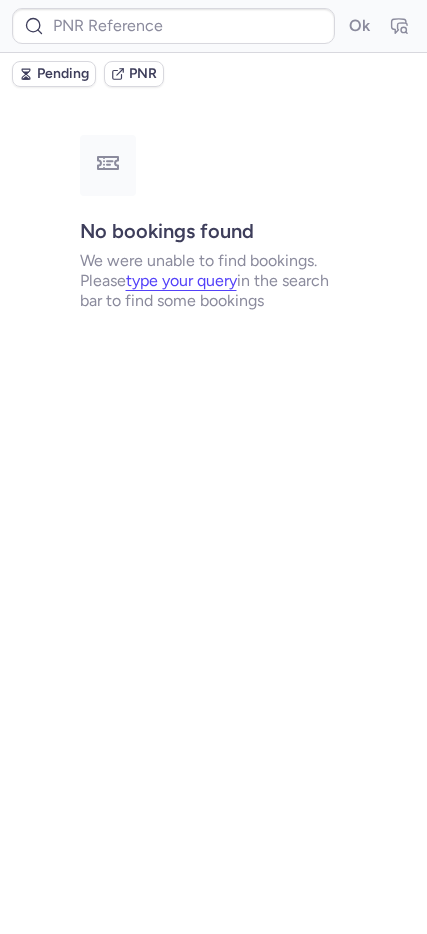 type on "CPMKDE" 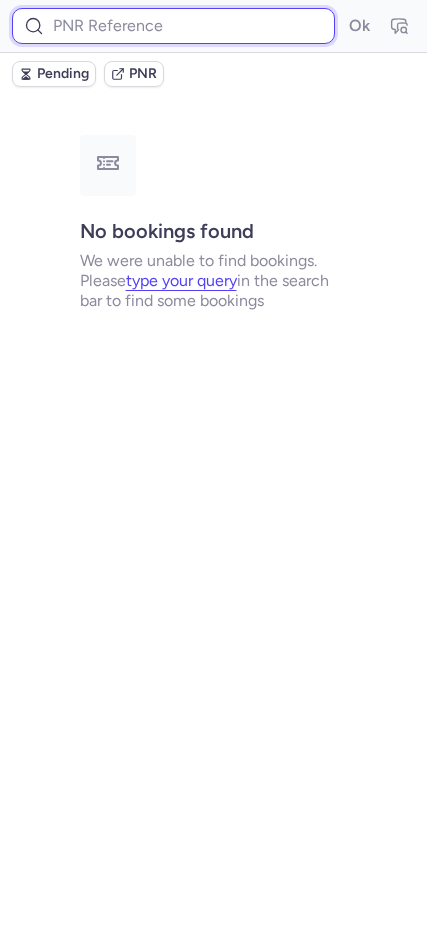 click at bounding box center (173, 26) 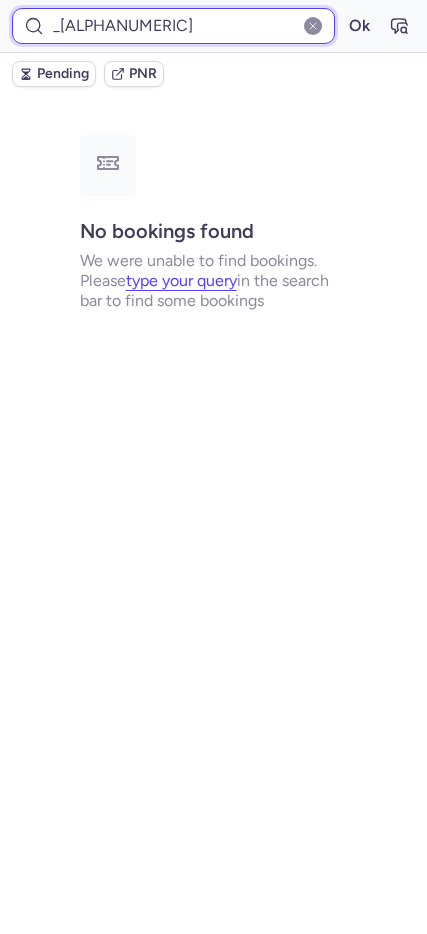 click on "_KZ041546" at bounding box center [173, 26] 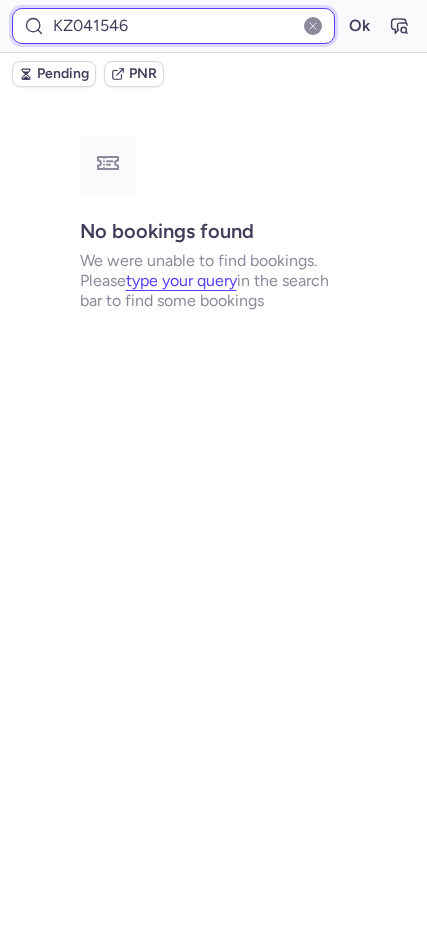 click on "Ok" at bounding box center [359, 26] 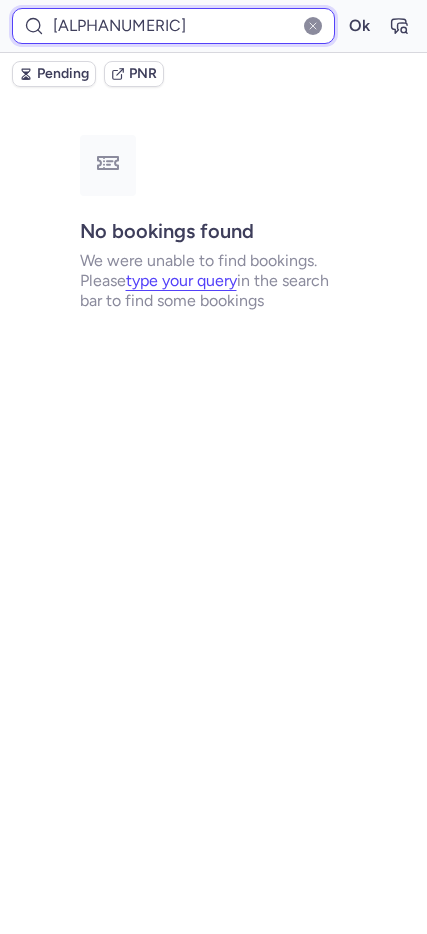 click on "Ok" at bounding box center (359, 26) 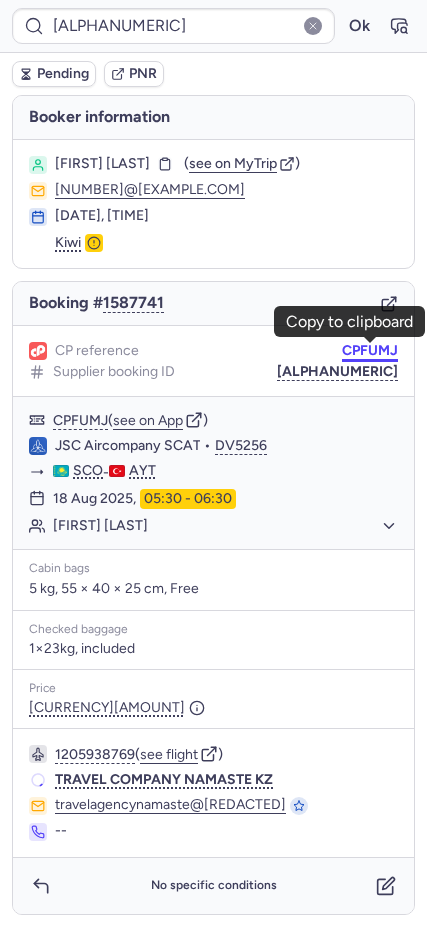 drag, startPoint x: 366, startPoint y: 355, endPoint x: 93, endPoint y: 282, distance: 282.59158 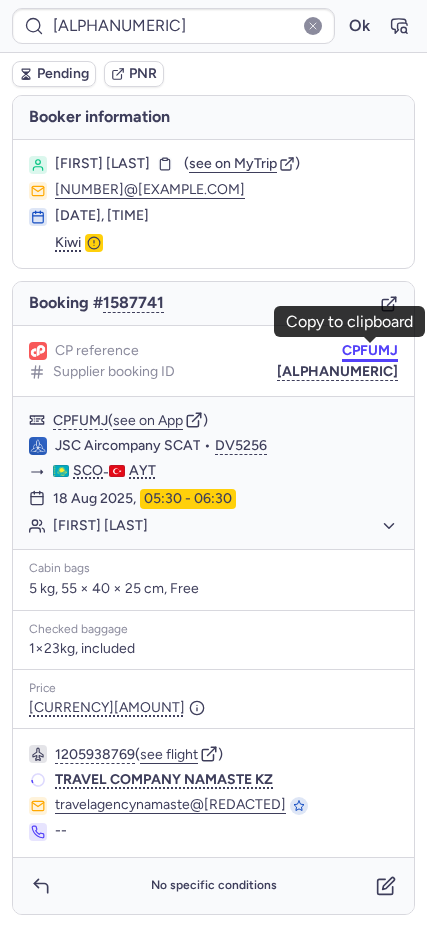 click on "CPFUMJ" at bounding box center [370, 351] 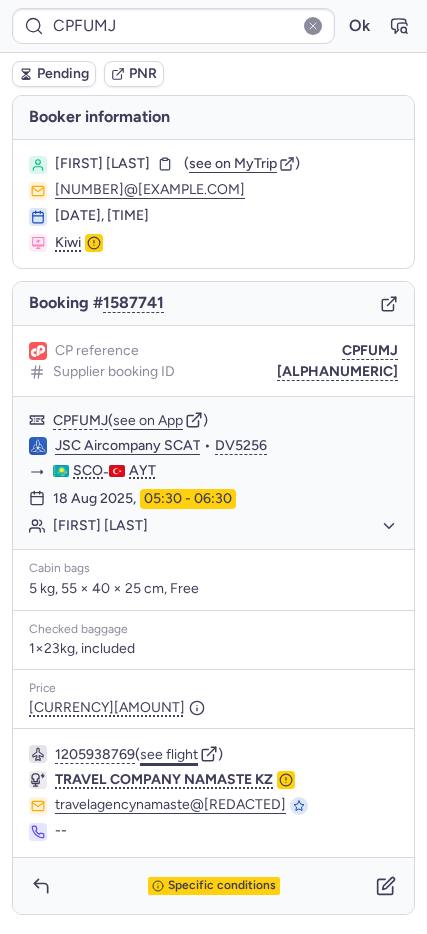 click on "see flight" 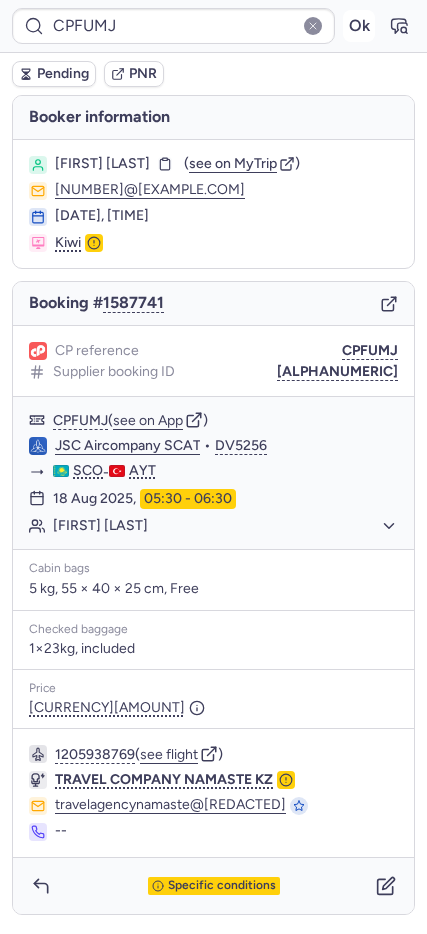 click on "Ok" at bounding box center [359, 26] 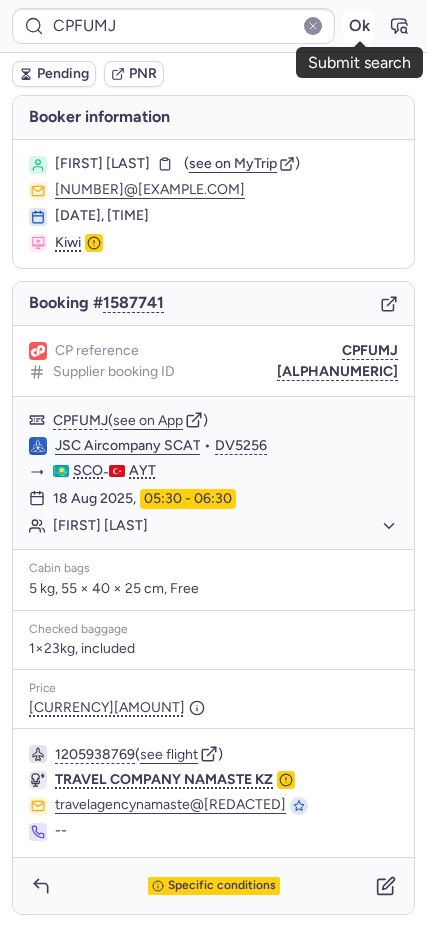click on "Ok" at bounding box center [359, 26] 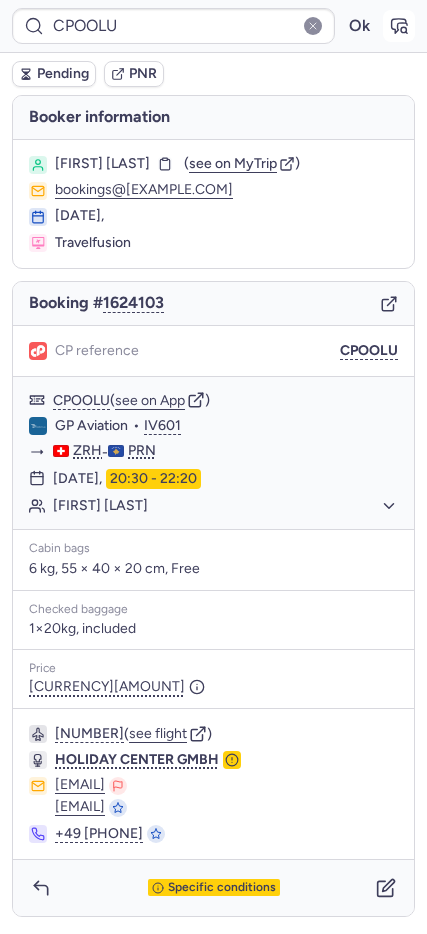 click at bounding box center [399, 26] 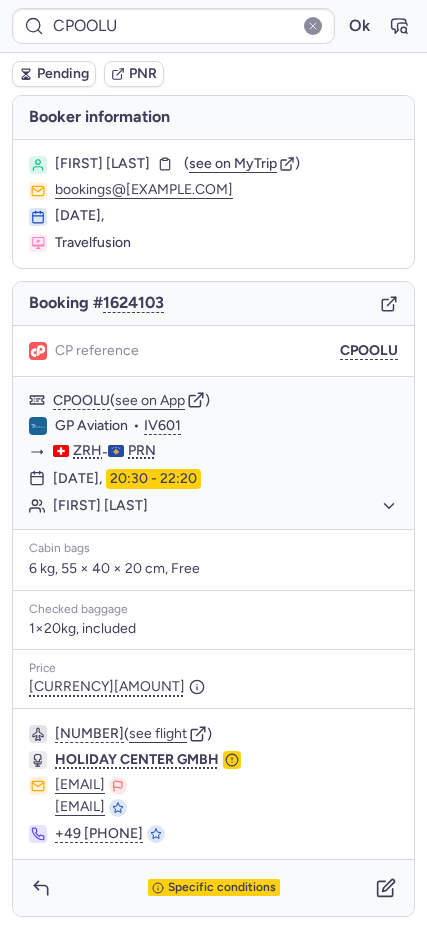 type on "CPIIEJ" 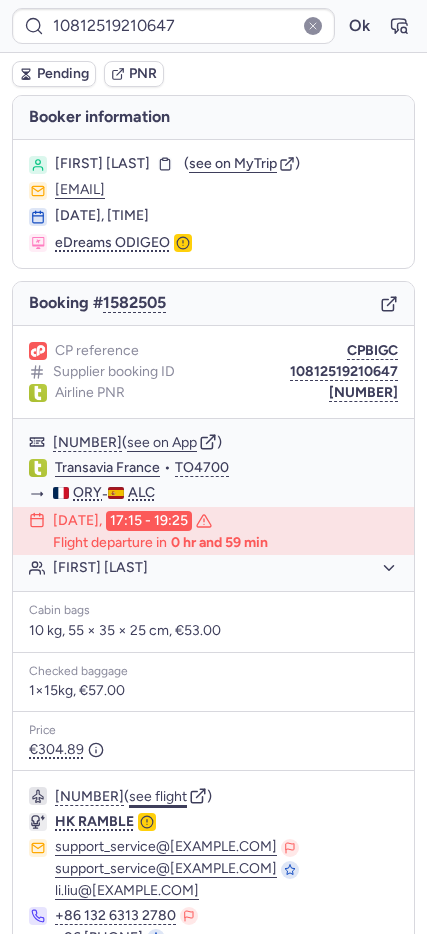 click on "see flight" 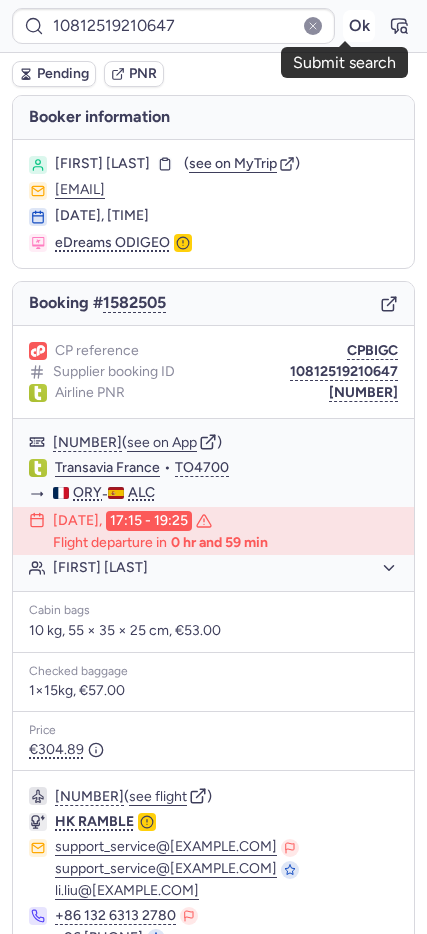 click on "Ok" at bounding box center [359, 26] 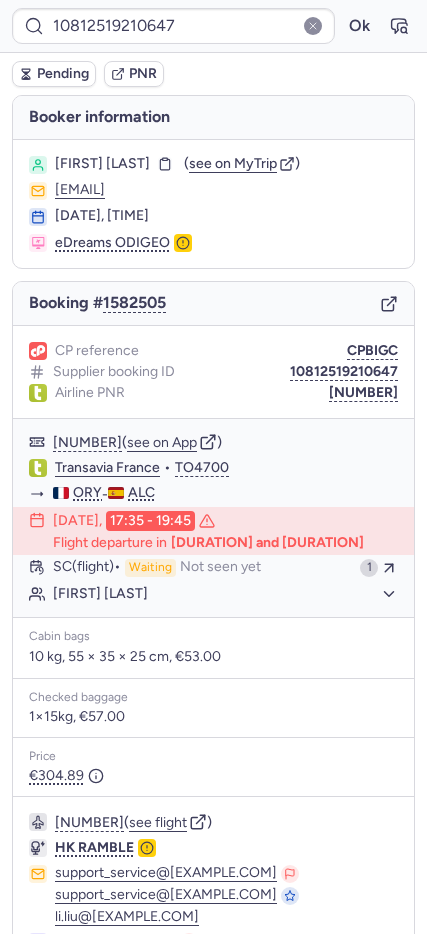 type on "CPDHVN" 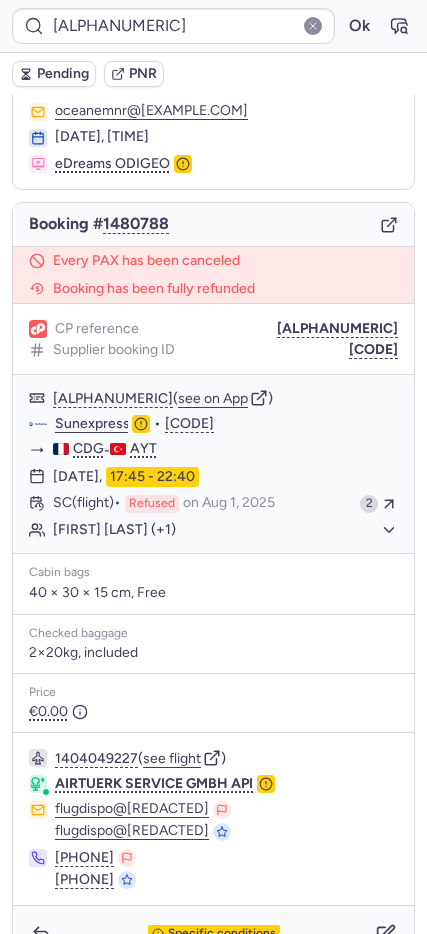 scroll, scrollTop: 120, scrollLeft: 0, axis: vertical 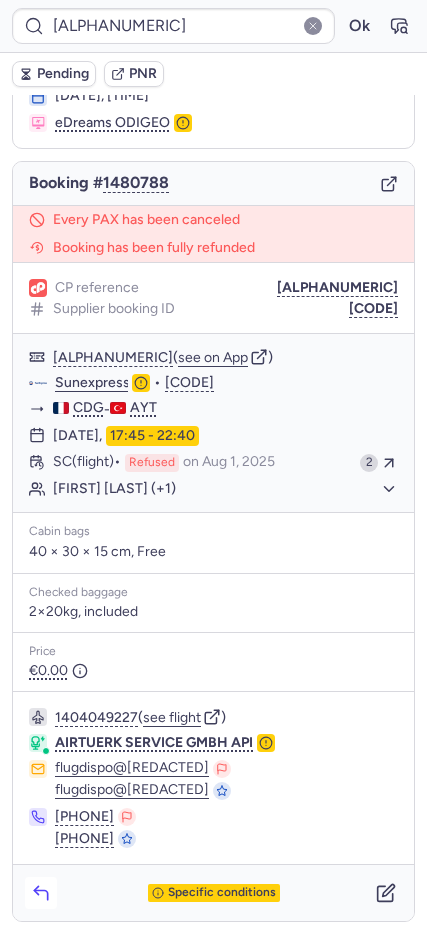 click 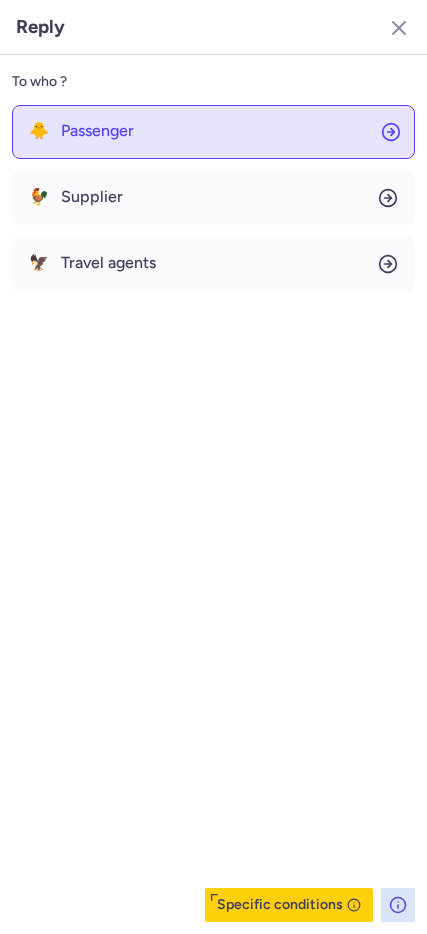 click on "🐥 Passenger" 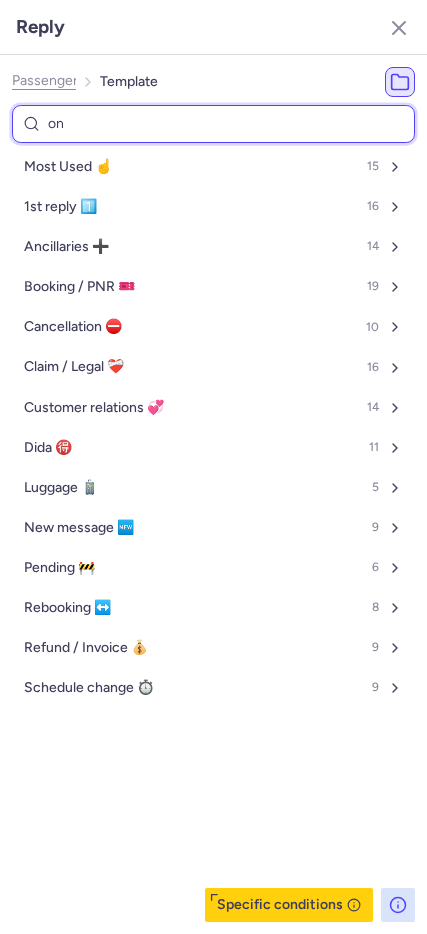 type on "one" 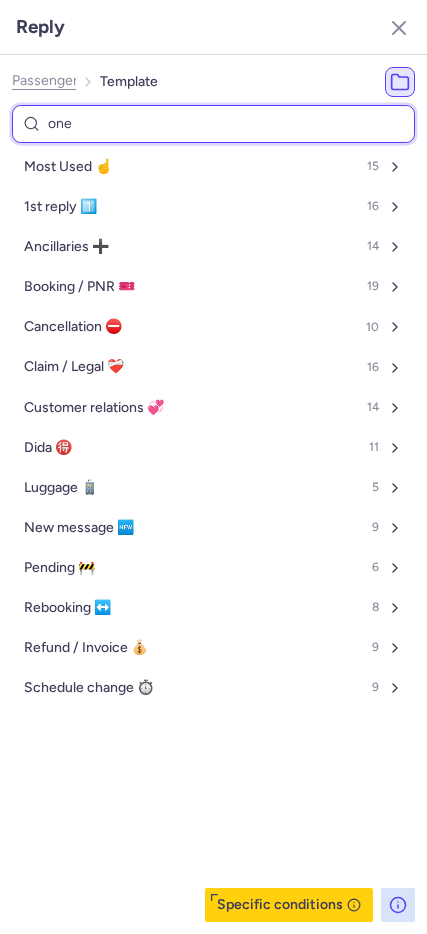 select on "en" 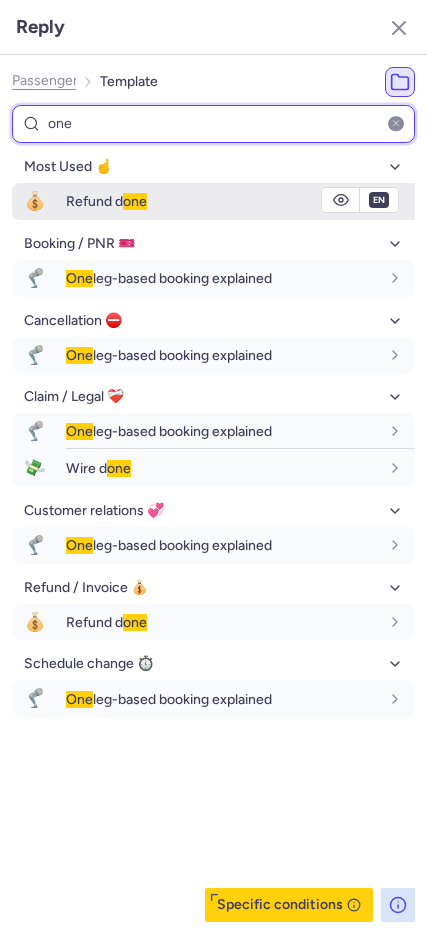 type on "one" 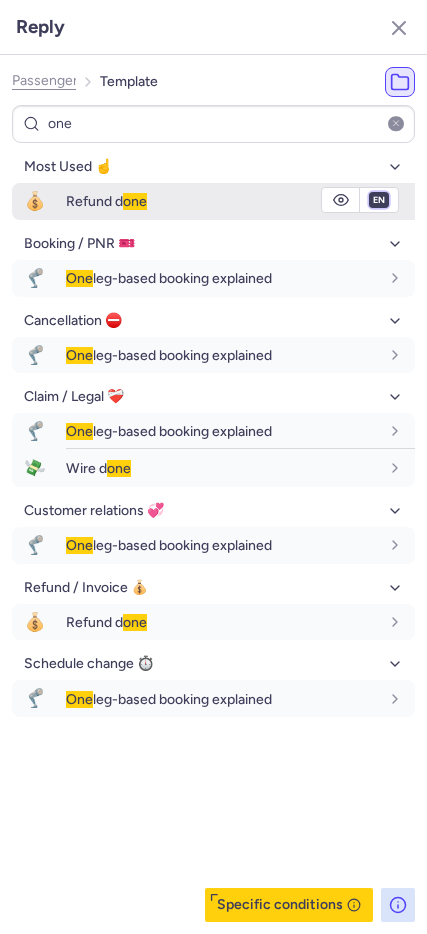 click on "fr en de nl pt es it ru" at bounding box center [379, 200] 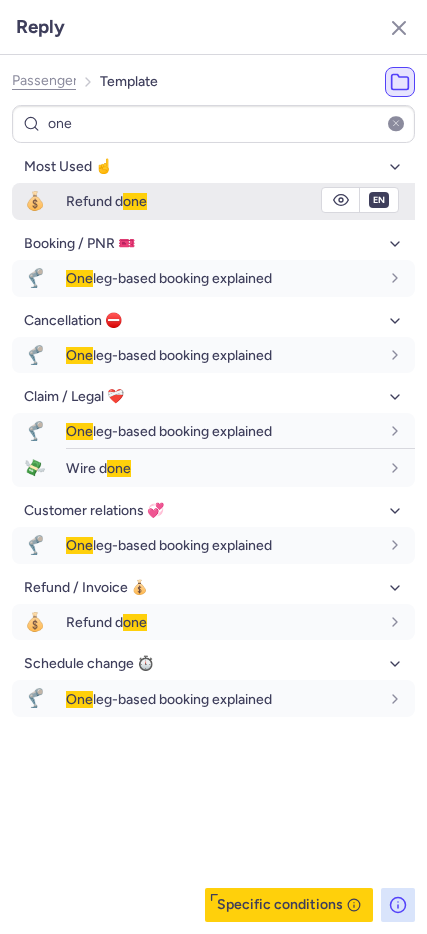 click on "fr en de nl pt es it ru" at bounding box center [379, 200] 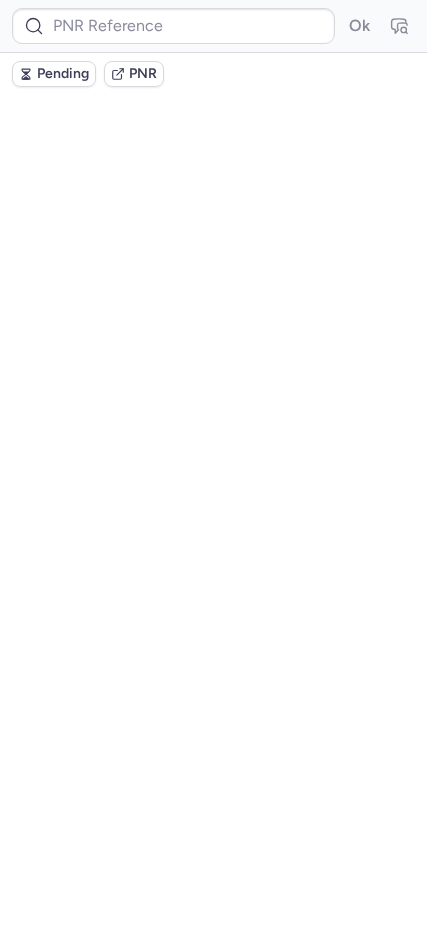 scroll, scrollTop: 0, scrollLeft: 0, axis: both 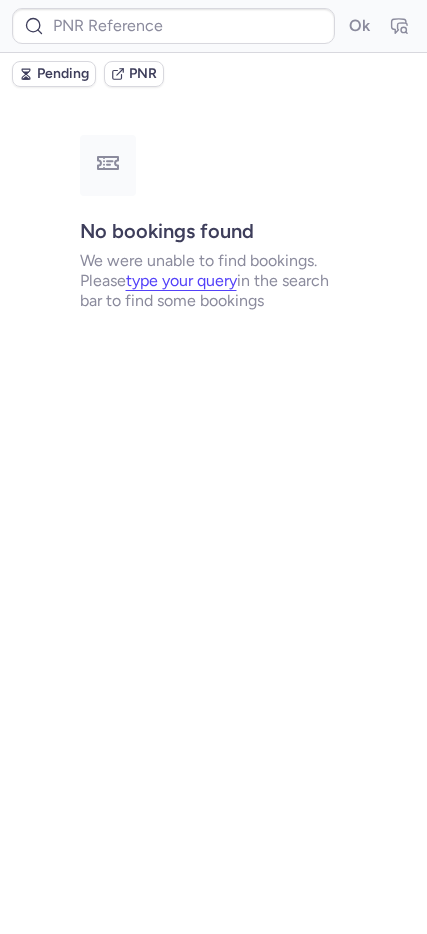 type on "CPCHYD" 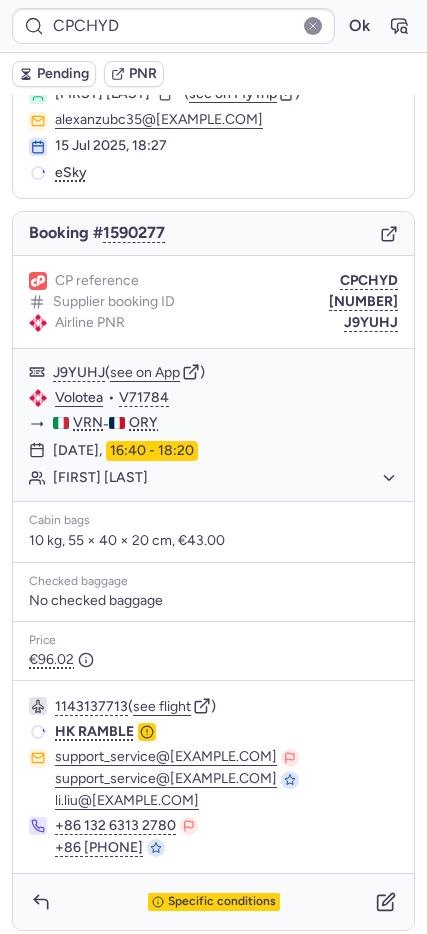 scroll, scrollTop: 79, scrollLeft: 0, axis: vertical 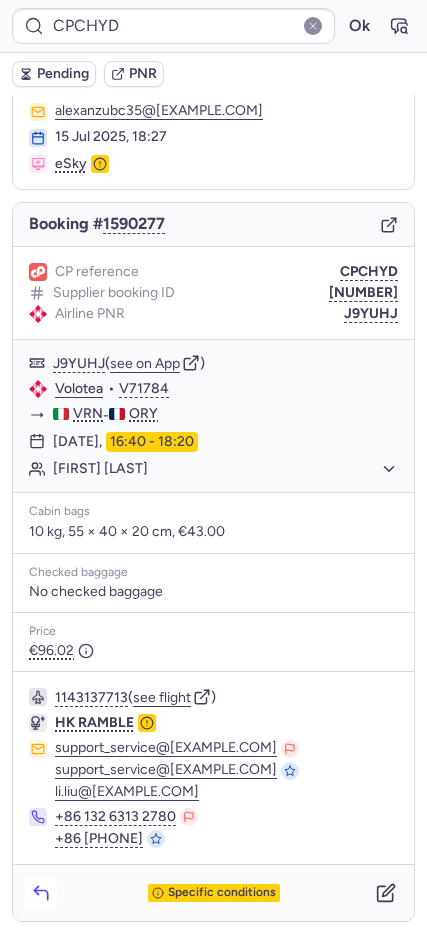 click at bounding box center [41, 893] 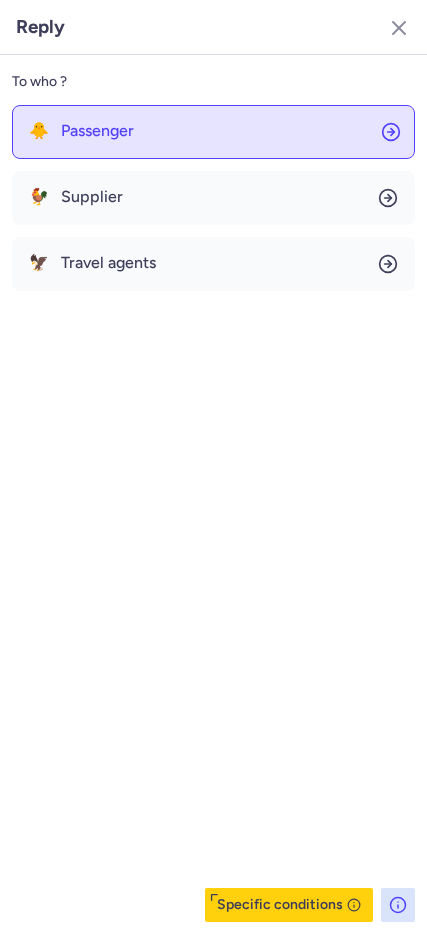 click on "🐥 Passenger" 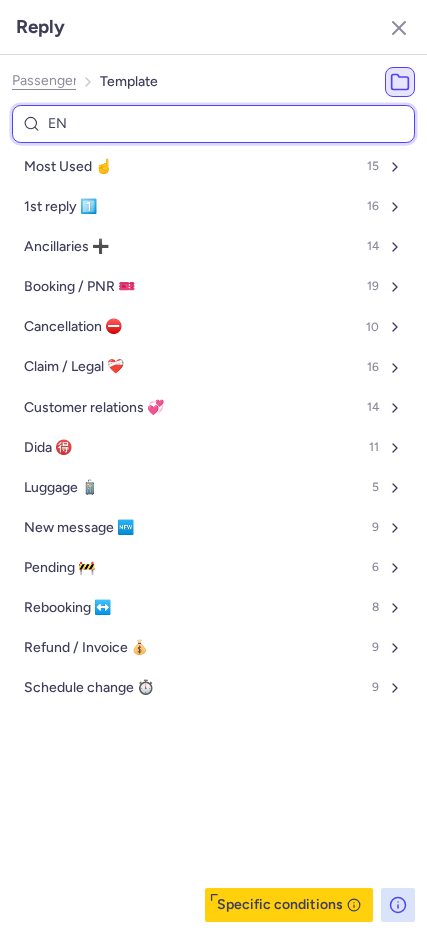 type on "END" 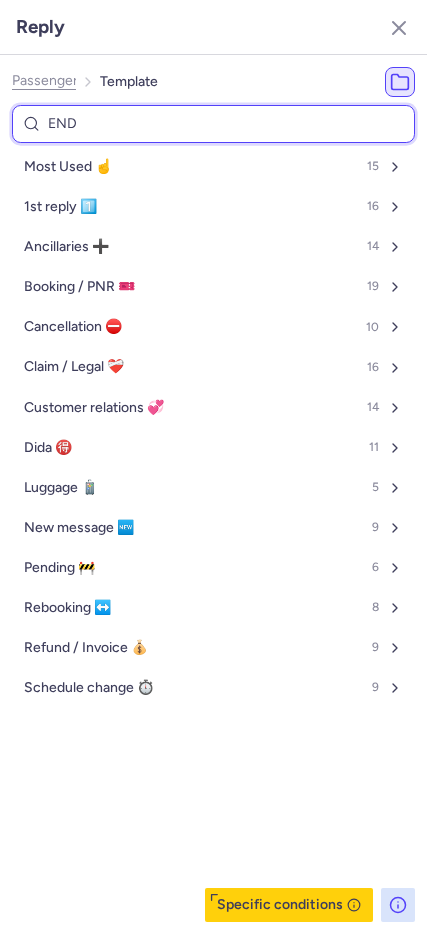 select on "en" 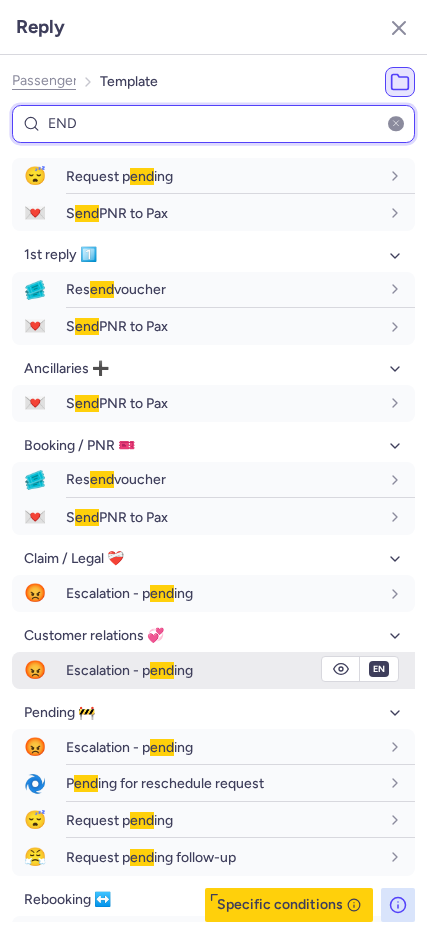 scroll, scrollTop: 97, scrollLeft: 0, axis: vertical 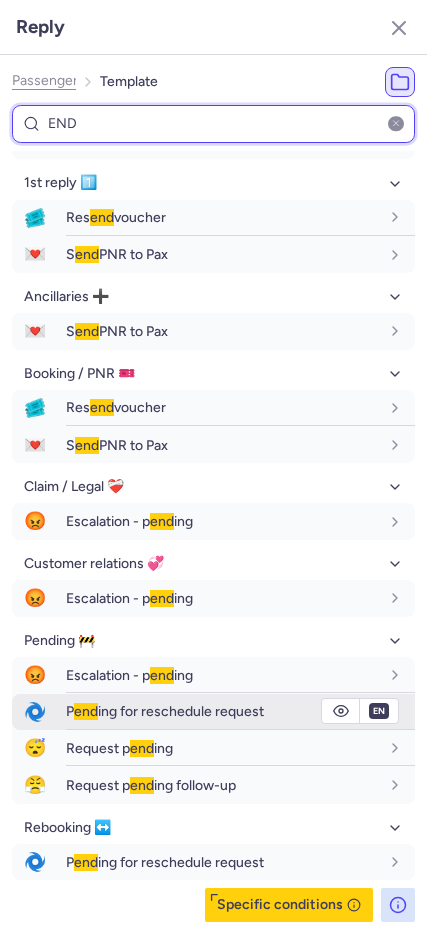 type on "END" 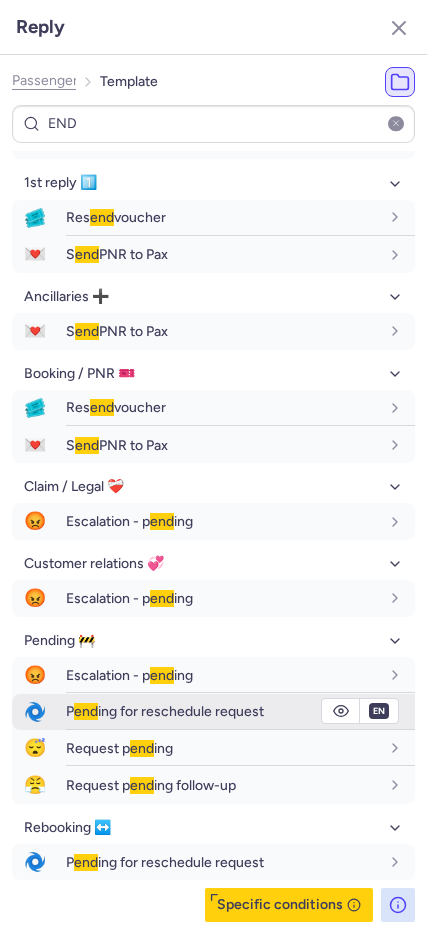 click on "P end ing for reschedule request" at bounding box center (165, 711) 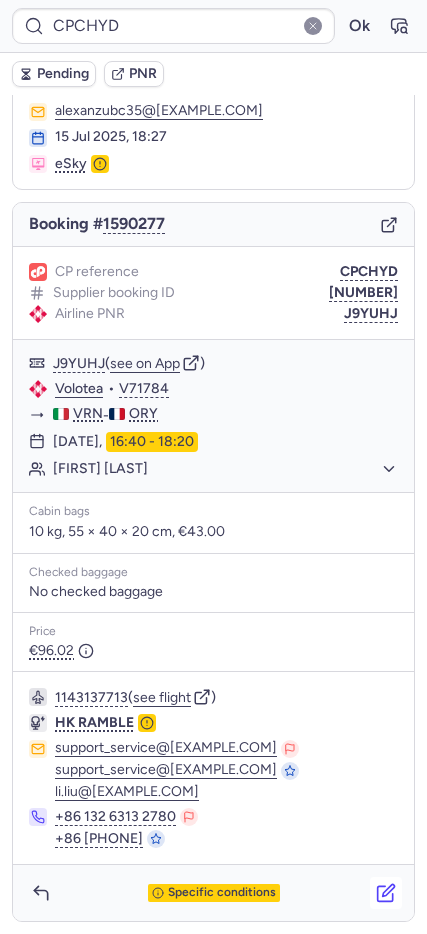 click at bounding box center [386, 893] 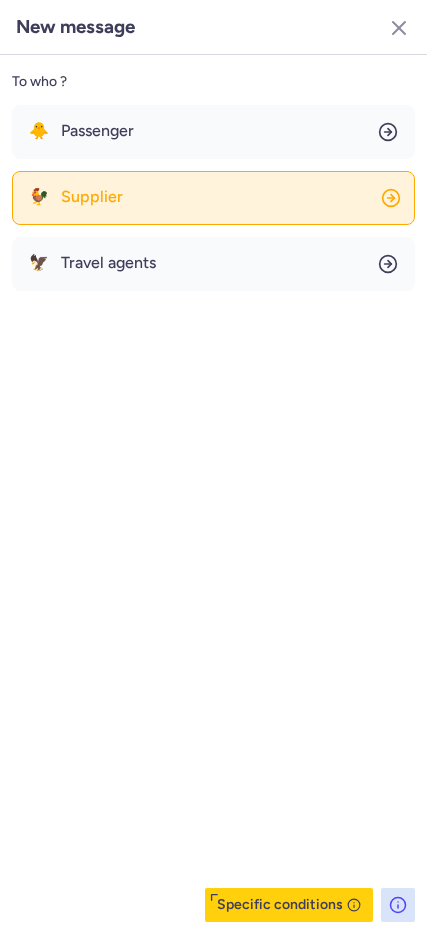 click on "🐓 Supplier" 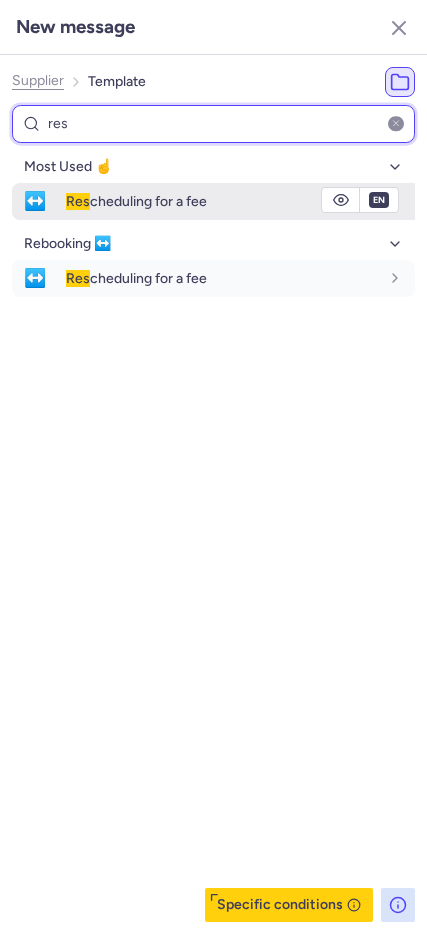 type on "res" 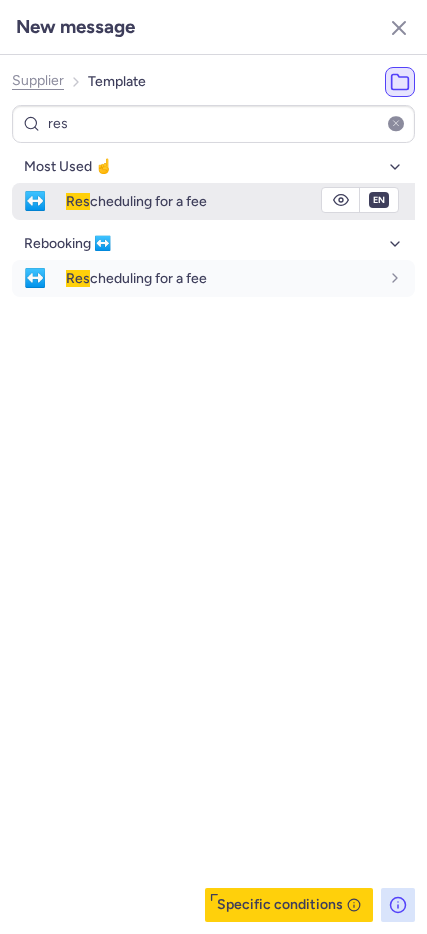 click on "↔️" at bounding box center [35, 201] 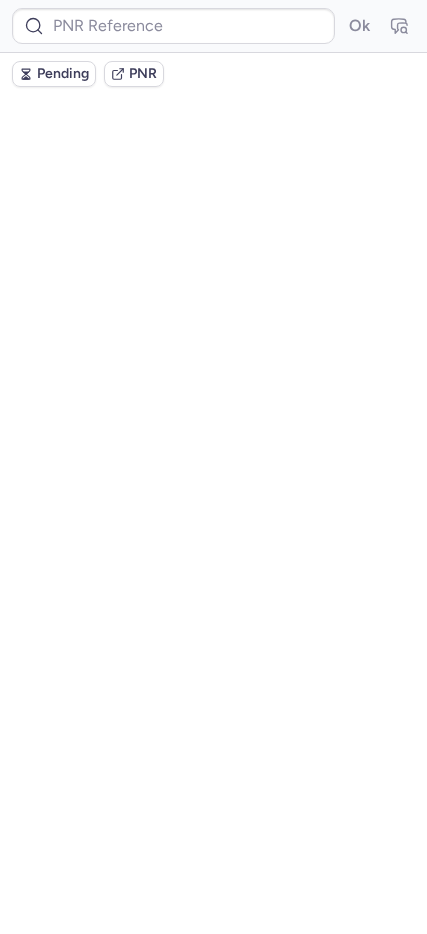 scroll, scrollTop: 0, scrollLeft: 0, axis: both 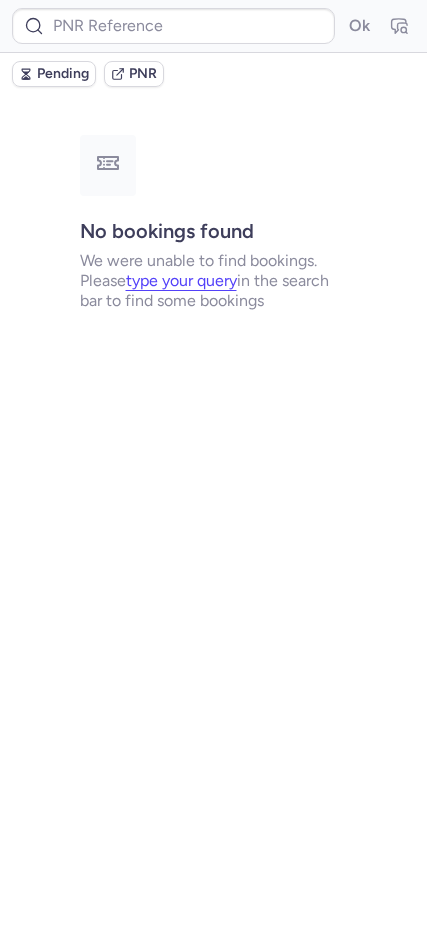 type on "CPCHYD" 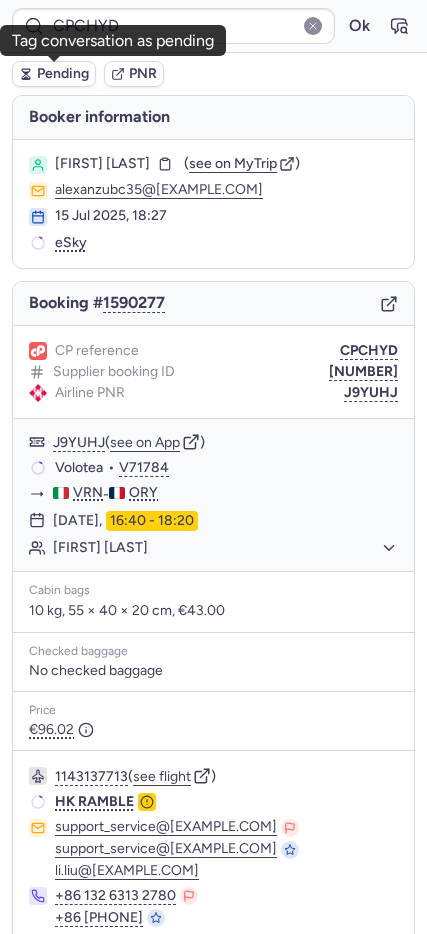 click on "Pending" at bounding box center (63, 74) 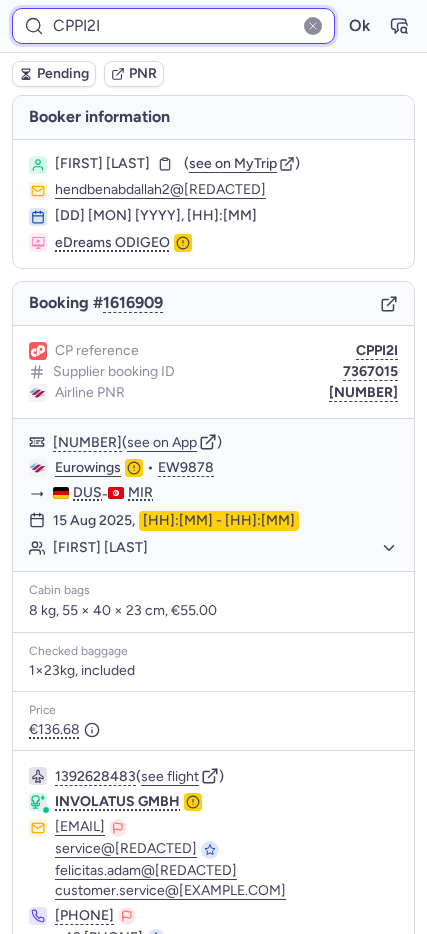 click on "CPPI2I" at bounding box center (173, 26) 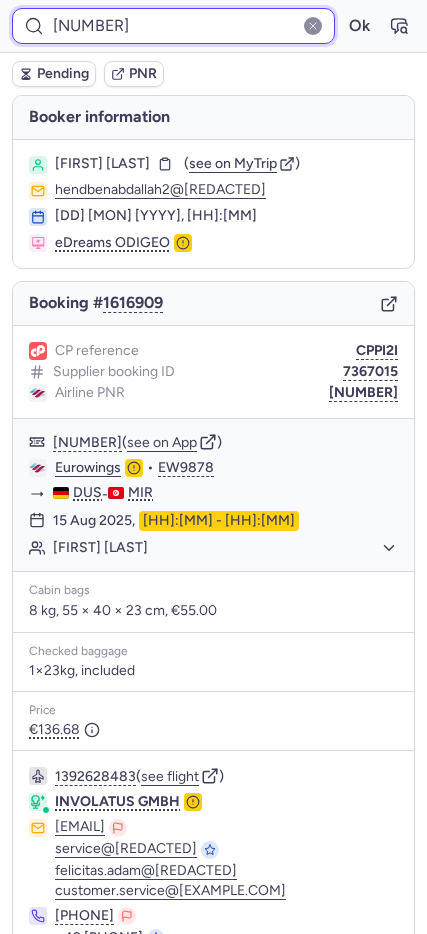 click on "Ok" at bounding box center (359, 26) 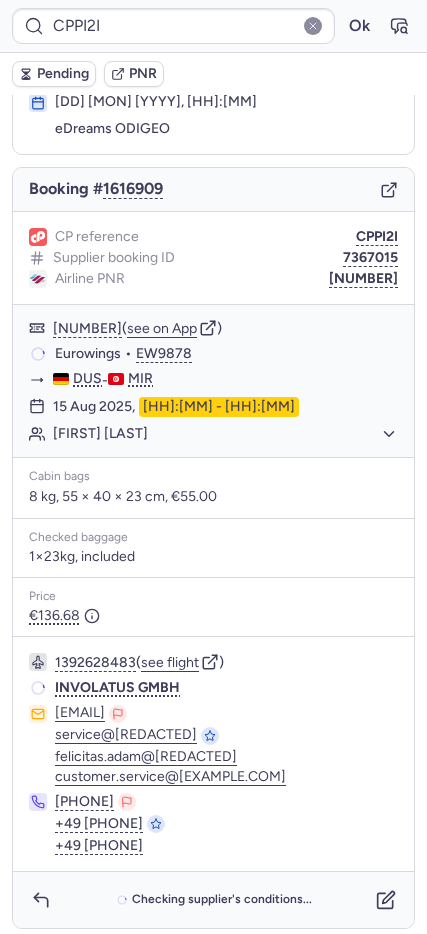 scroll, scrollTop: 113, scrollLeft: 0, axis: vertical 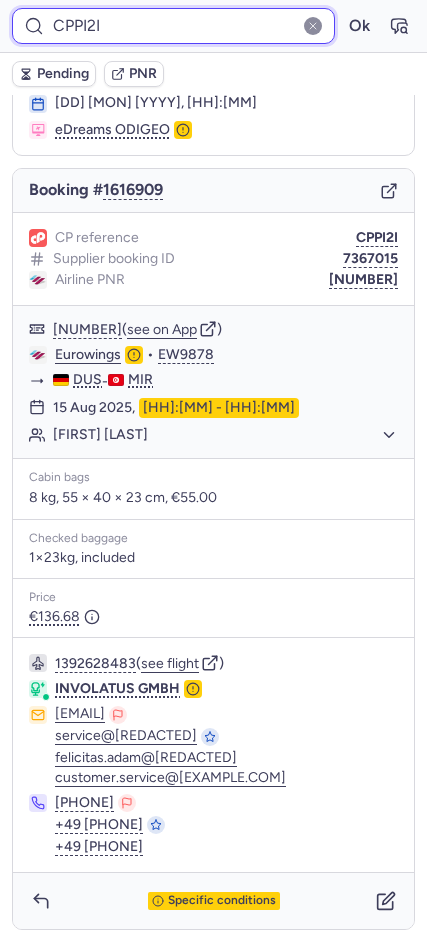 click on "CPPI2I" at bounding box center [173, 26] 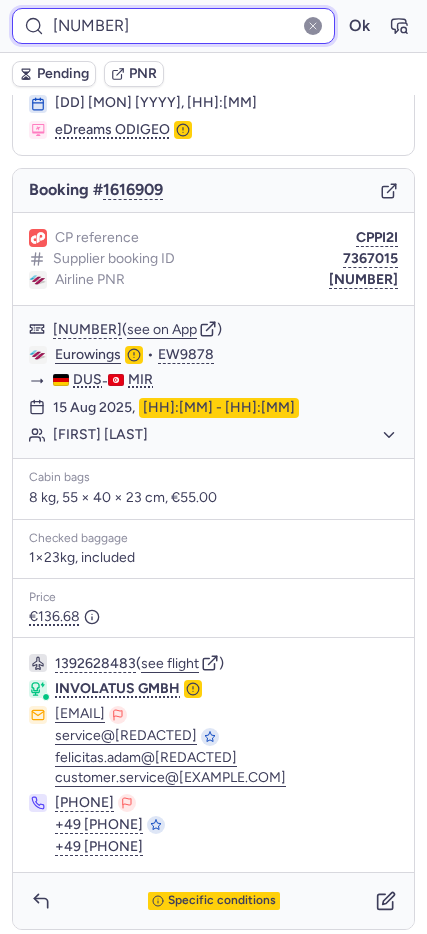 click on "Ok" at bounding box center [359, 26] 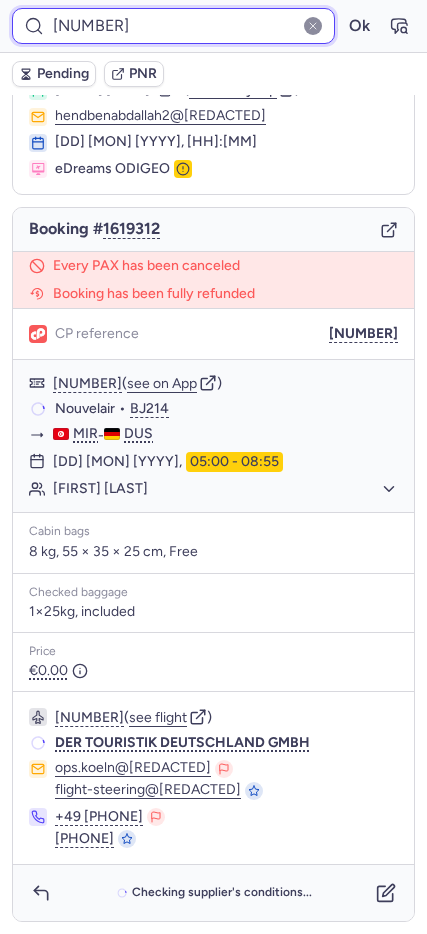 scroll, scrollTop: 74, scrollLeft: 0, axis: vertical 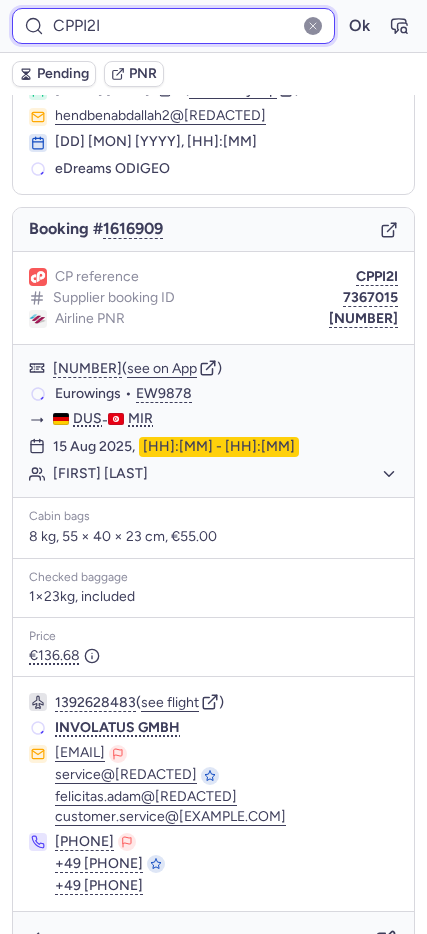 click on "CPPI2I" at bounding box center [173, 26] 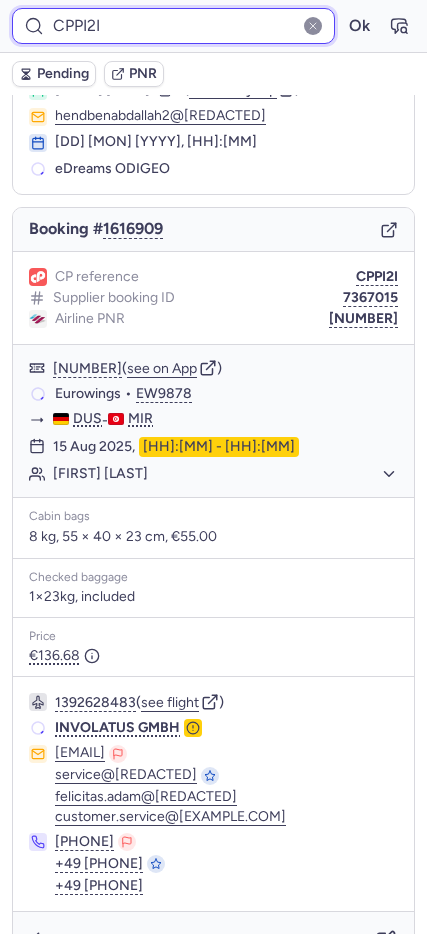 click on "CPPI2I" at bounding box center (173, 26) 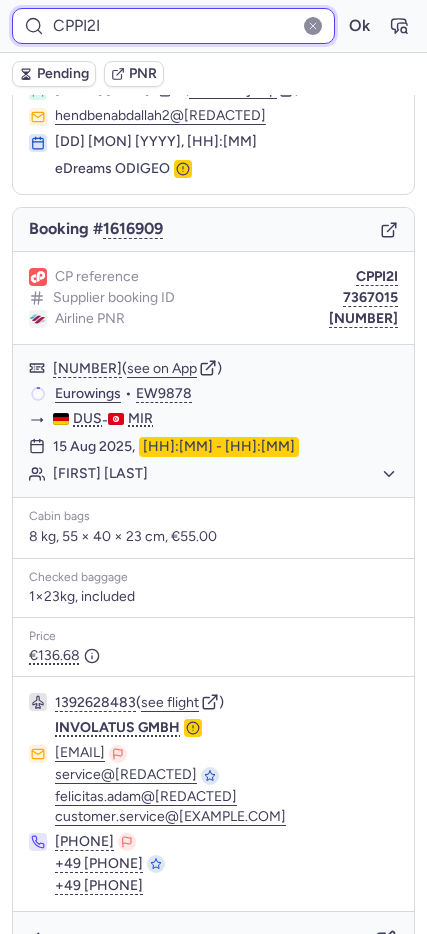 paste on "CRXQ" 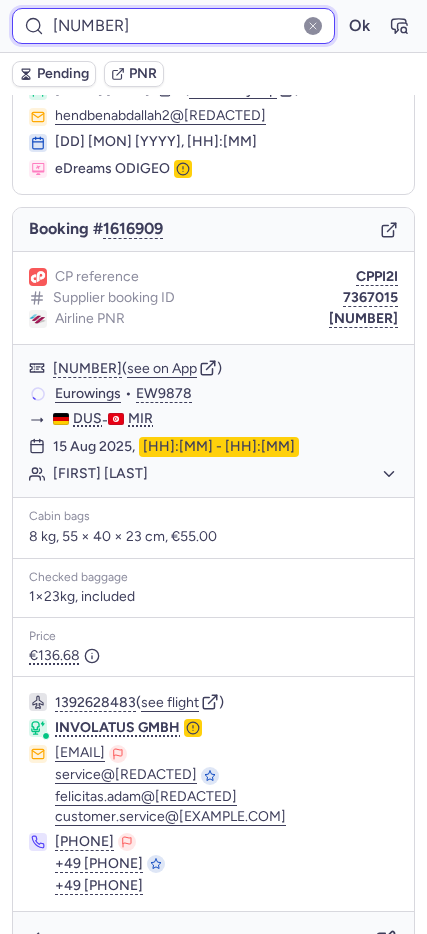 click on "Ok" at bounding box center (359, 26) 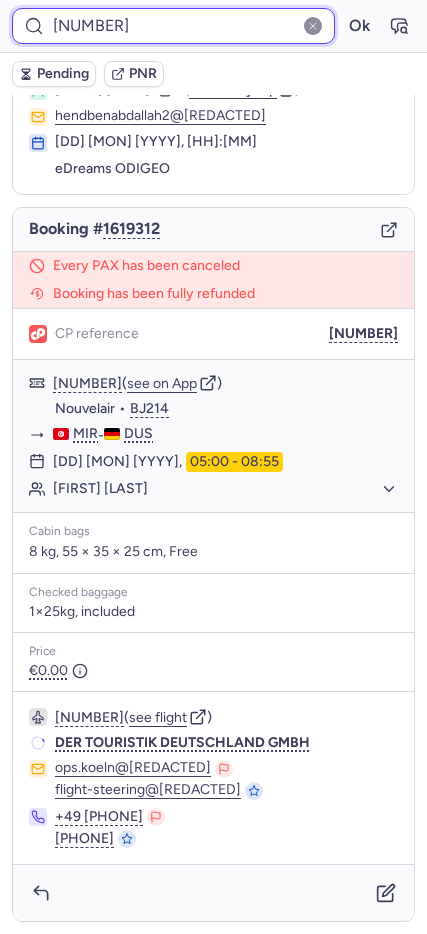 scroll, scrollTop: 74, scrollLeft: 0, axis: vertical 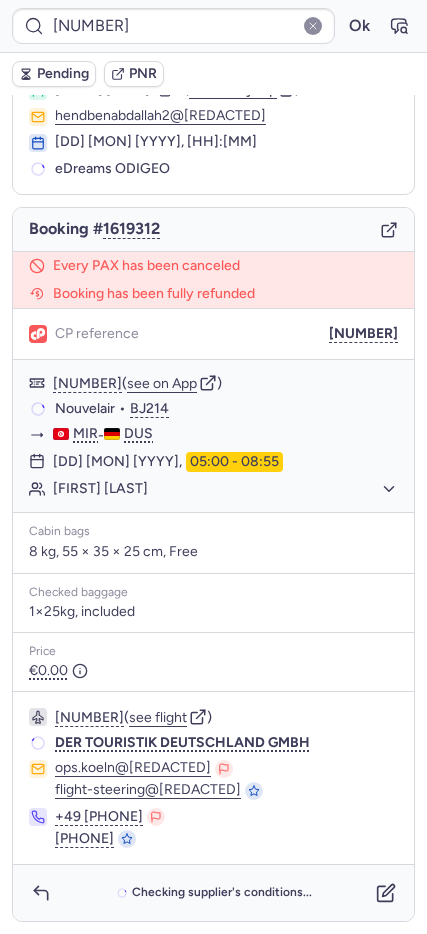 click 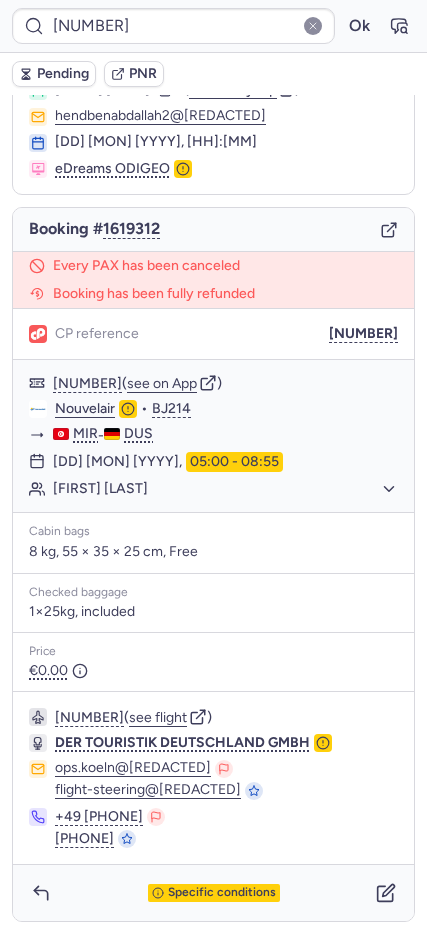 type on "CPPI2I" 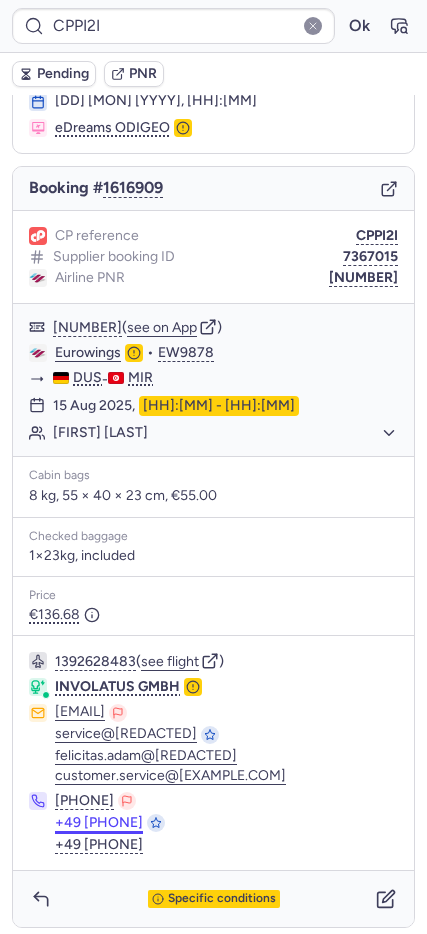 scroll, scrollTop: 121, scrollLeft: 0, axis: vertical 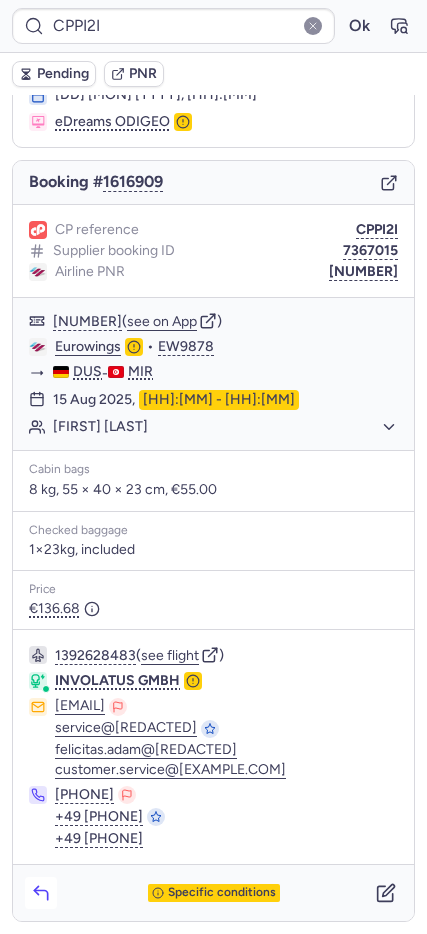 click 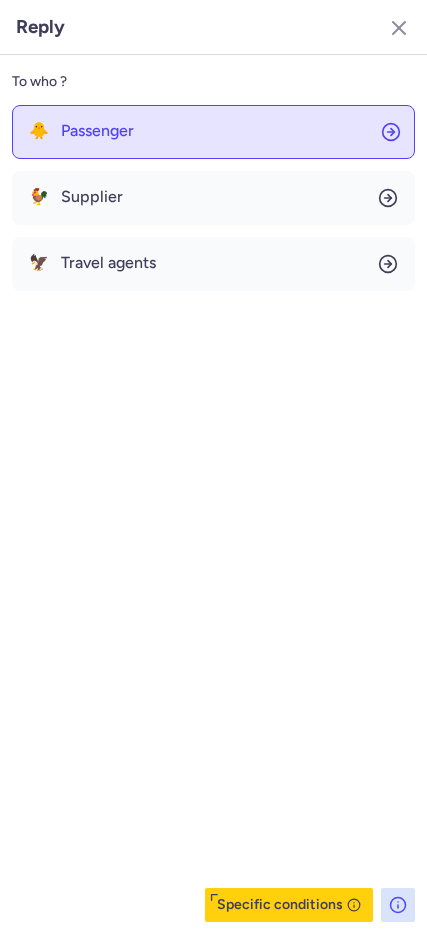 click on "🐥 Passenger" 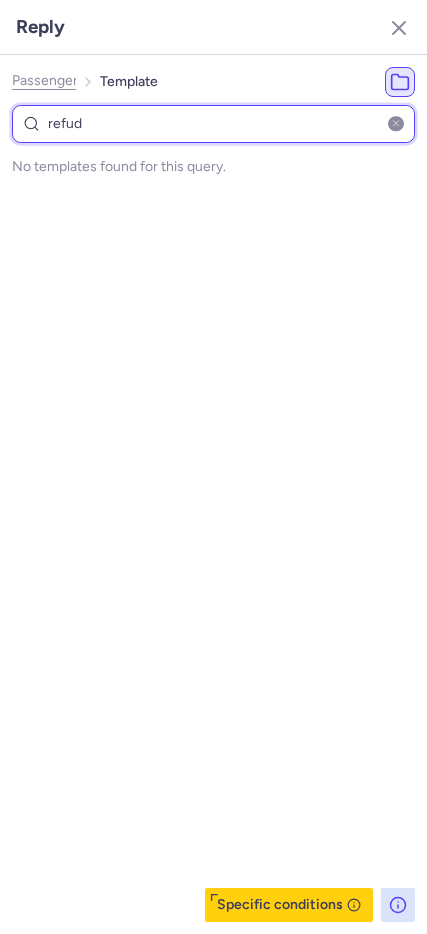 type on "refu" 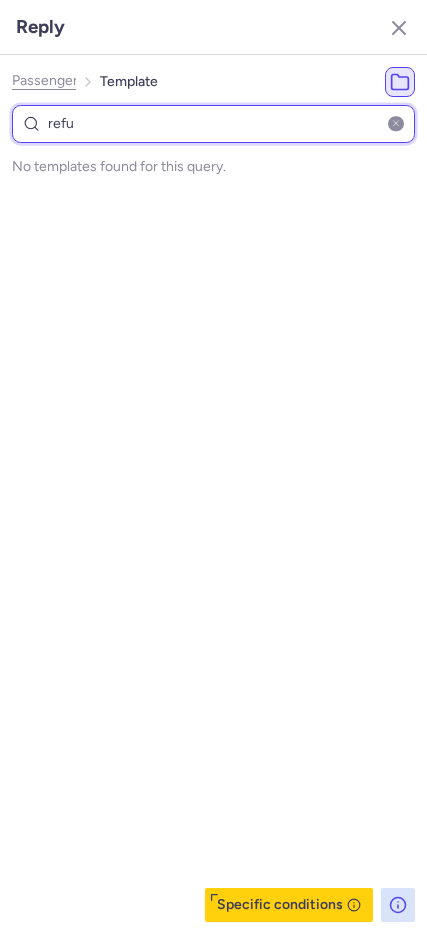 select on "en" 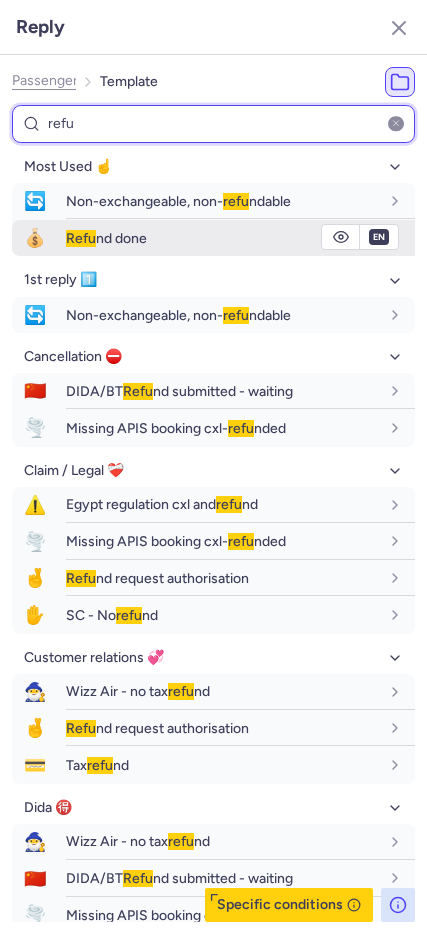 type on "refu" 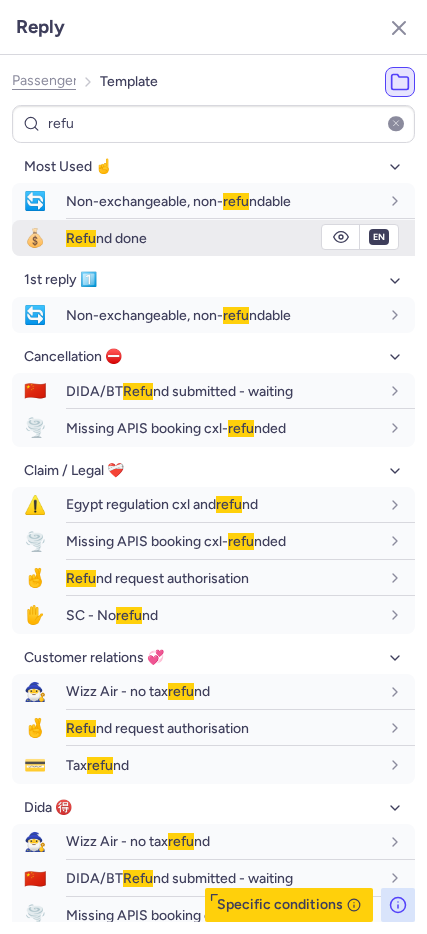 click on "Refu nd done" at bounding box center [240, 238] 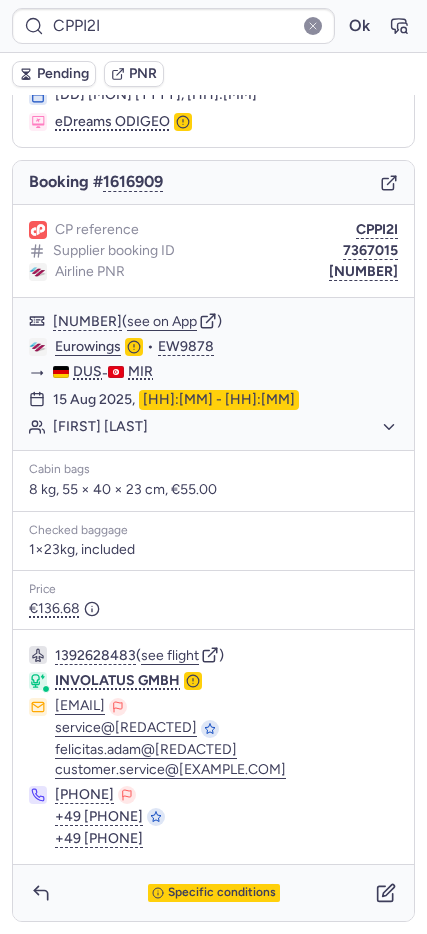 type on "CP9UPA" 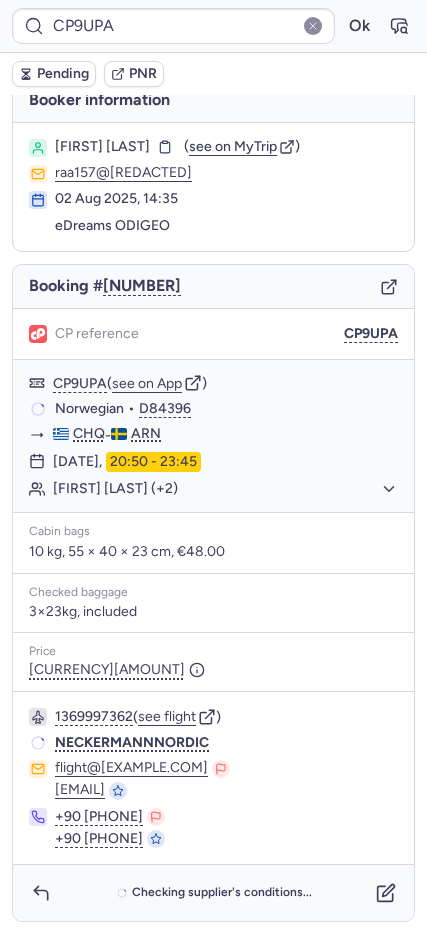 scroll, scrollTop: 17, scrollLeft: 0, axis: vertical 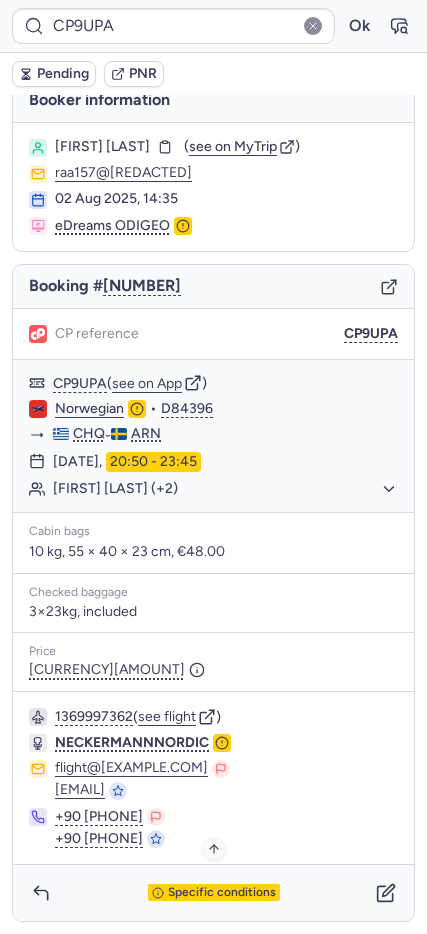 click on "Specific conditions" at bounding box center (222, 893) 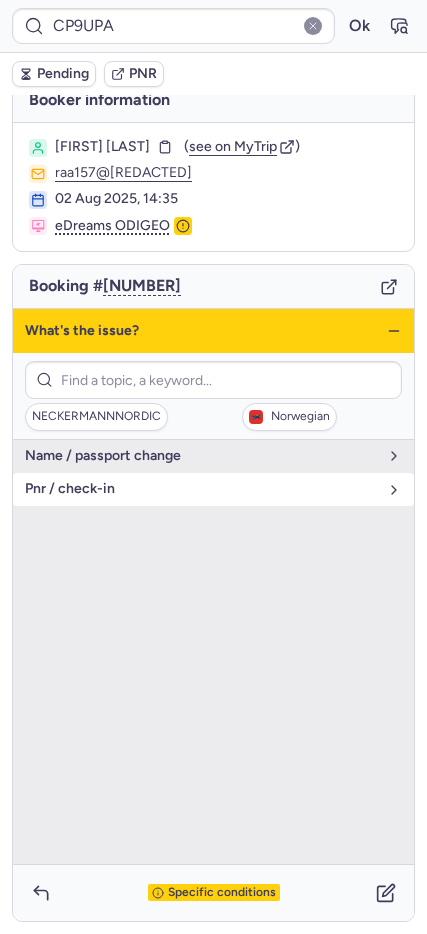 drag, startPoint x: 100, startPoint y: 492, endPoint x: 145, endPoint y: 486, distance: 45.39824 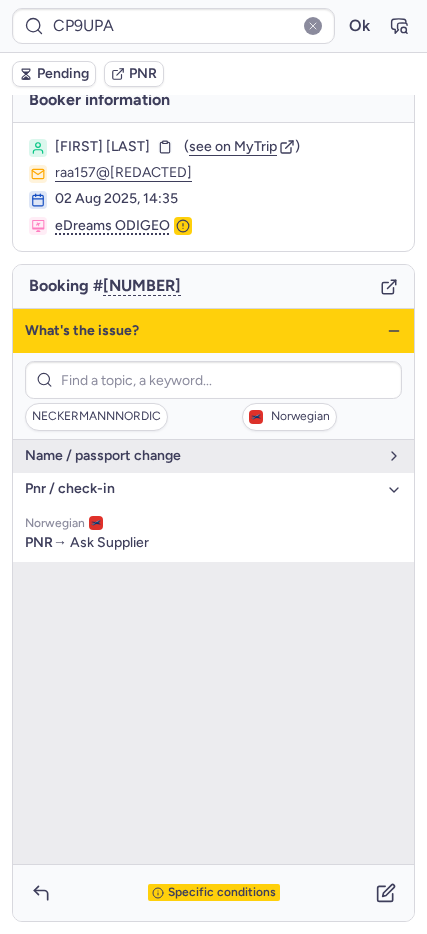 drag, startPoint x: 379, startPoint y: 332, endPoint x: 374, endPoint y: 341, distance: 10.29563 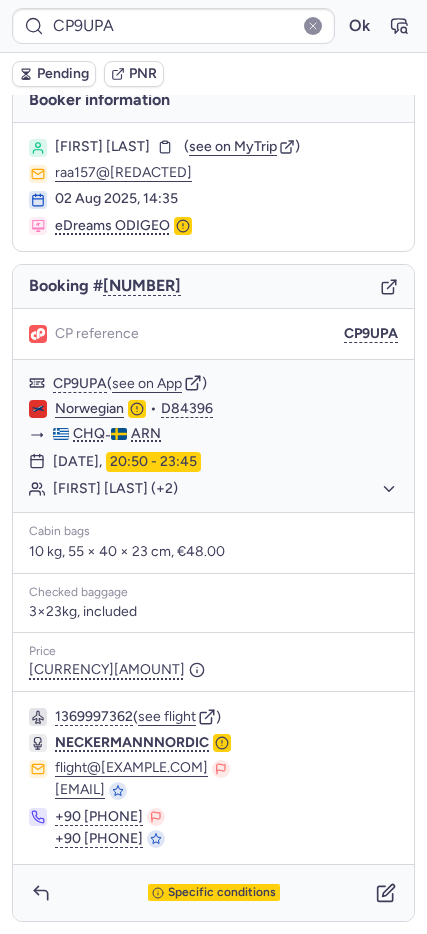 click on "Pending" at bounding box center [63, 74] 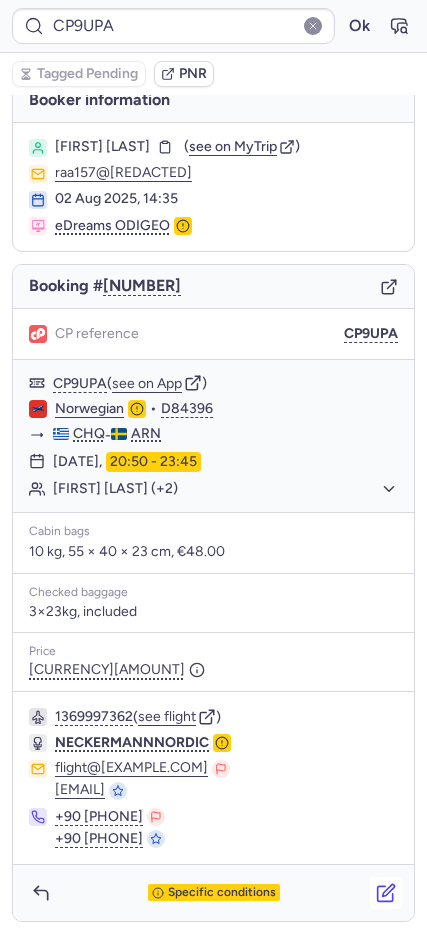 click 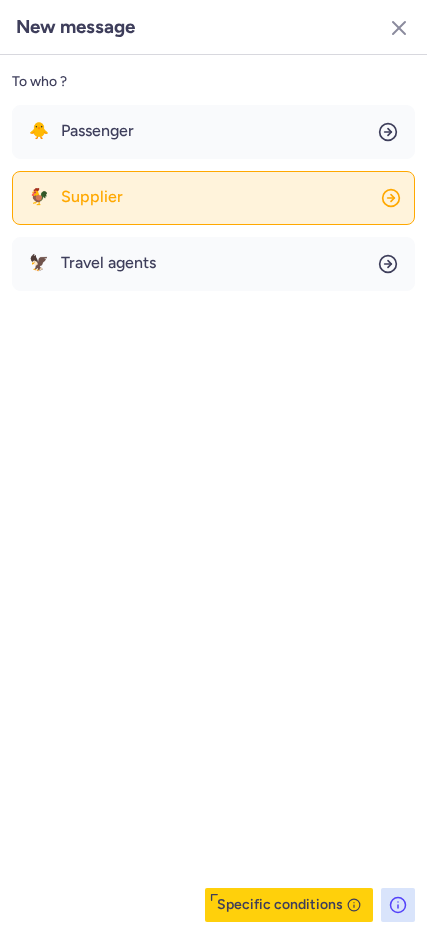 click on "Supplier" at bounding box center (92, 197) 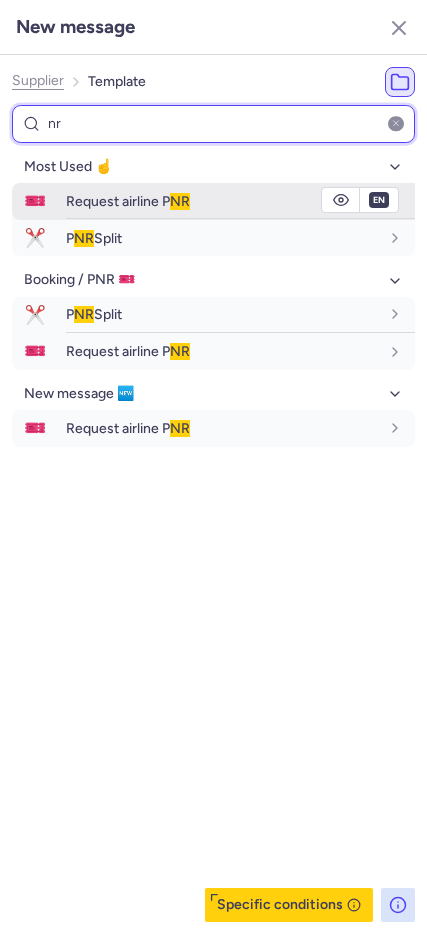type on "nr" 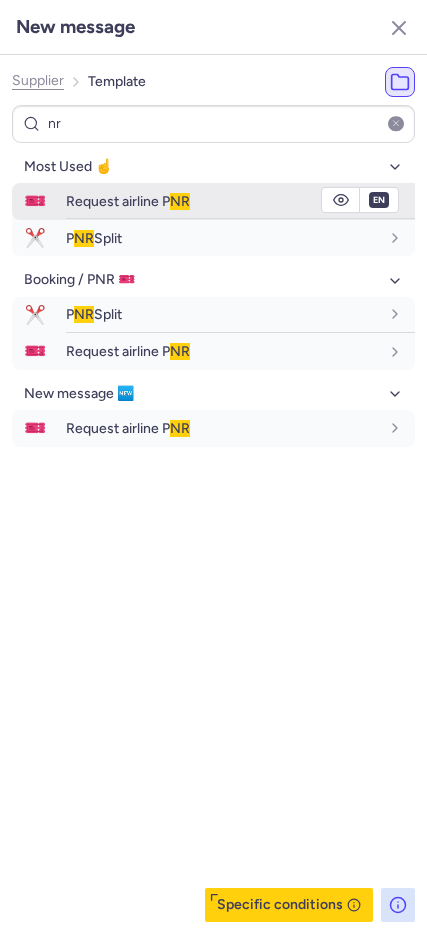 click on "🎫" at bounding box center [35, 201] 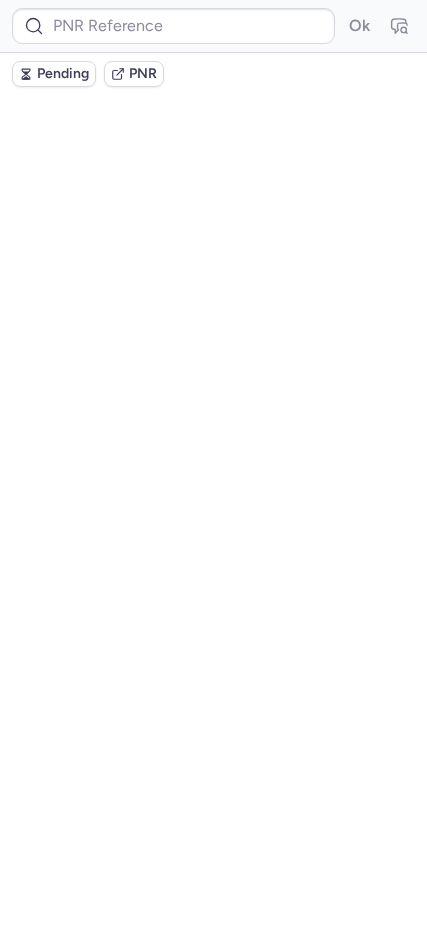 scroll, scrollTop: 0, scrollLeft: 0, axis: both 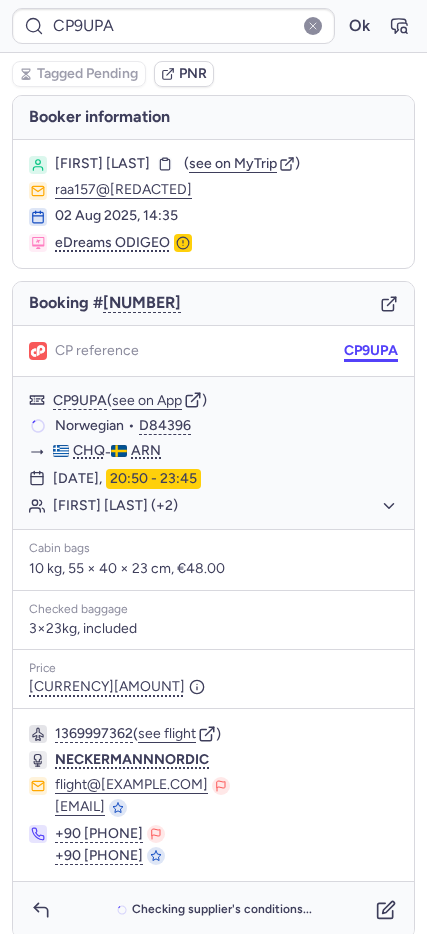 click on "CP9UPA" at bounding box center (371, 351) 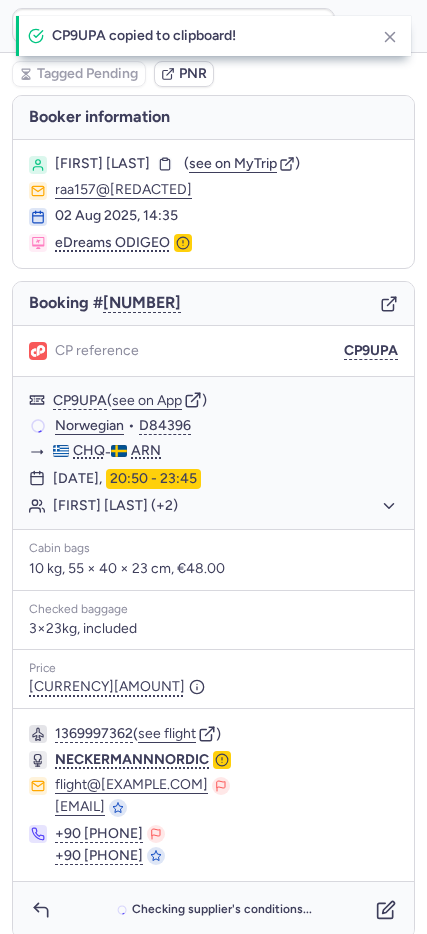 type on "CPOOLU" 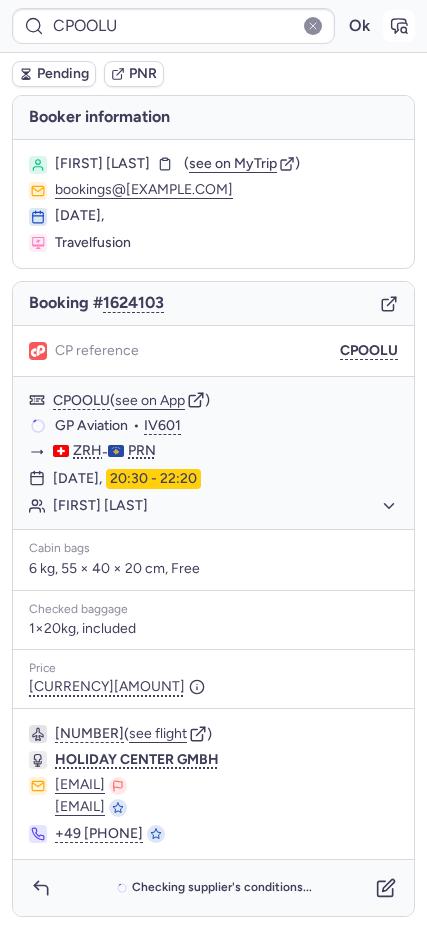 click 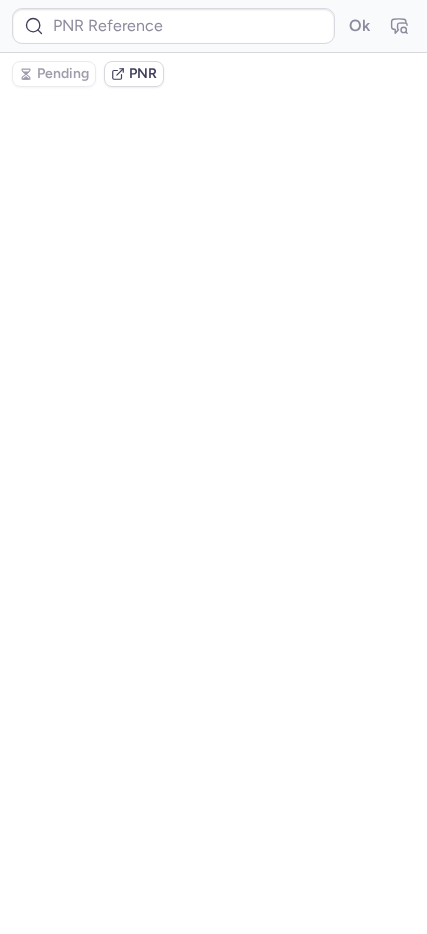 type on "CPOOLU" 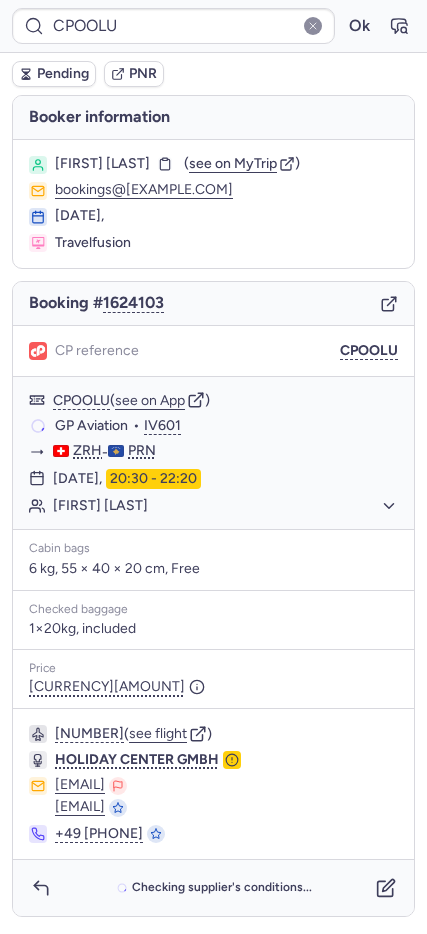 click on "Booking # 1624103" at bounding box center [213, 304] 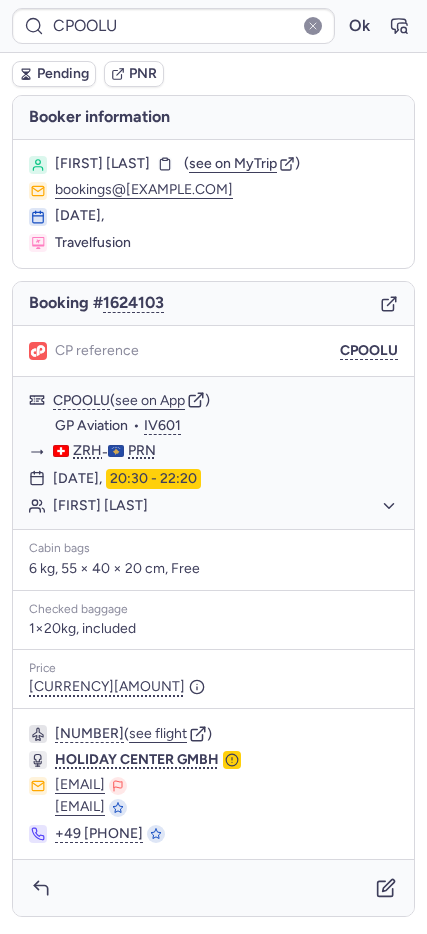 click 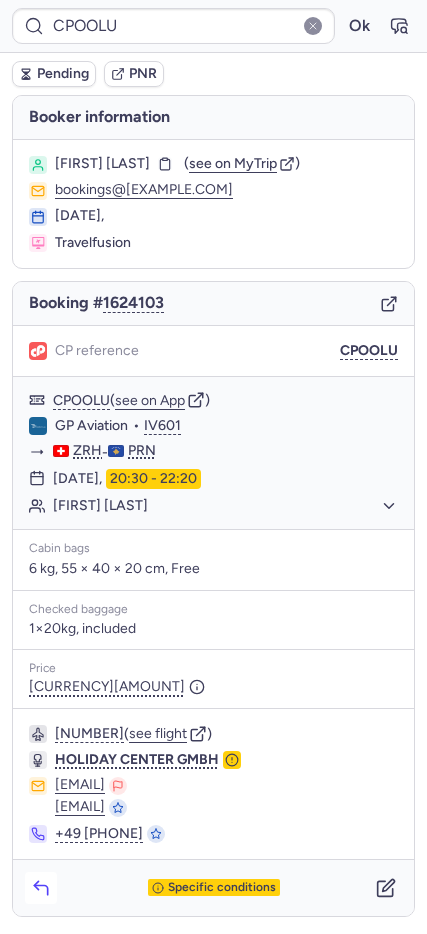 click 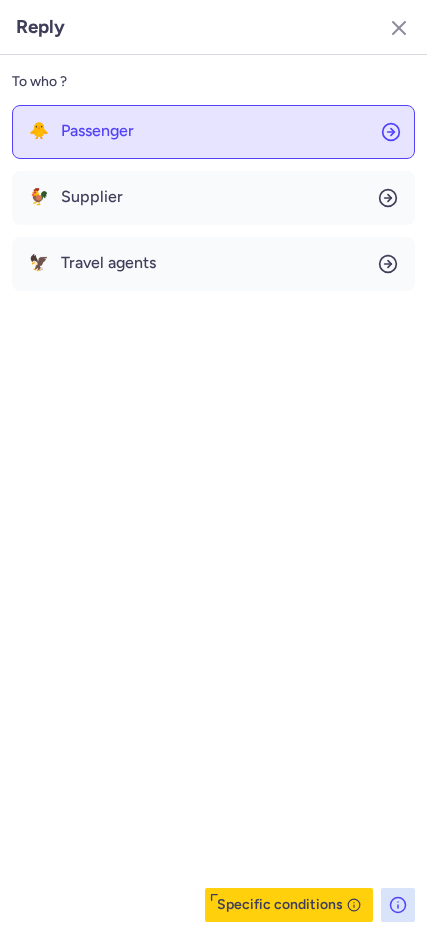 click on "🐥 Passenger" 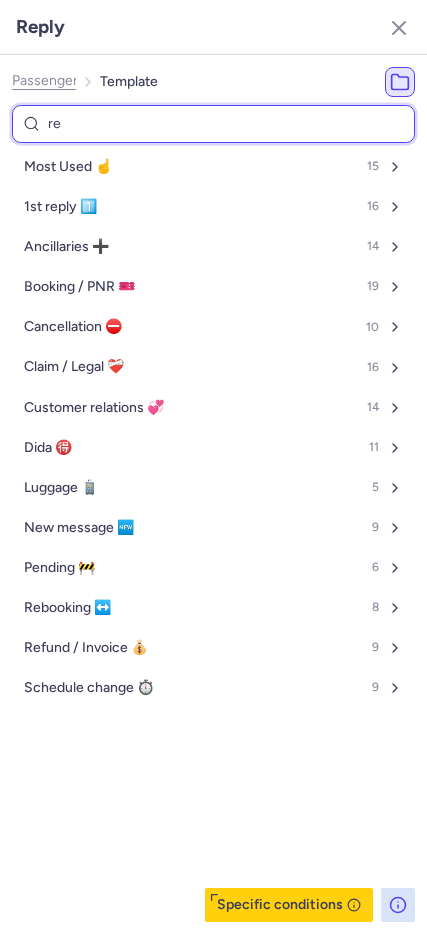 type on "res" 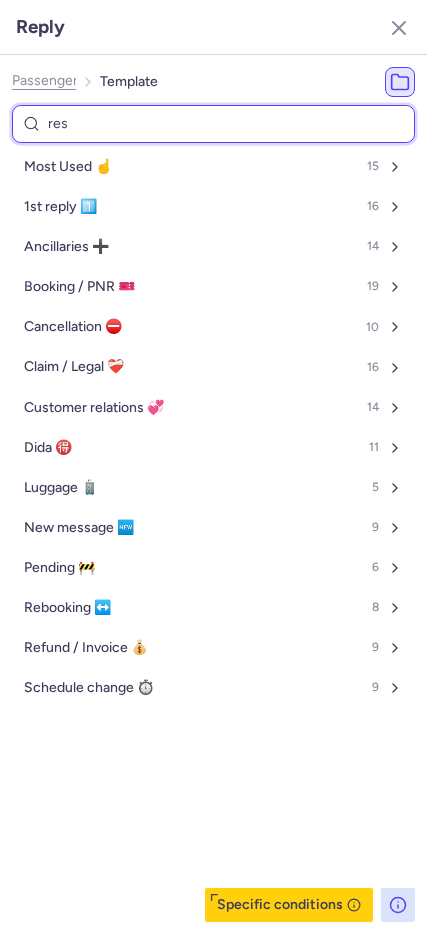 select on "en" 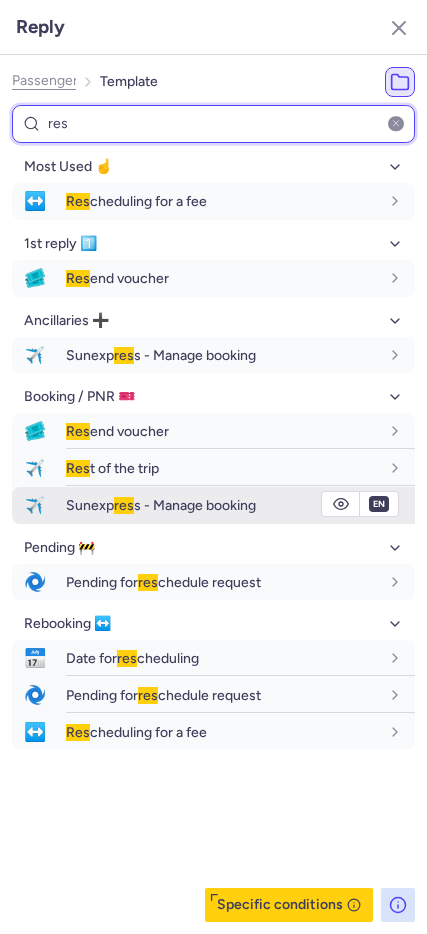 type on "re" 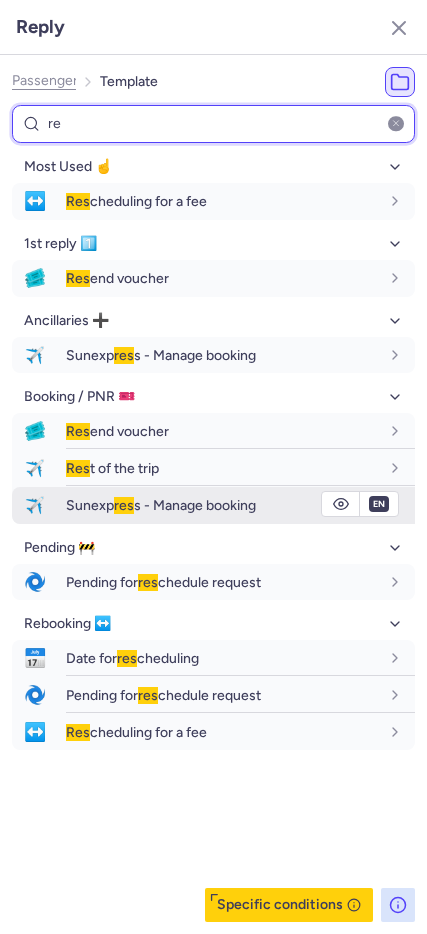 select on "en" 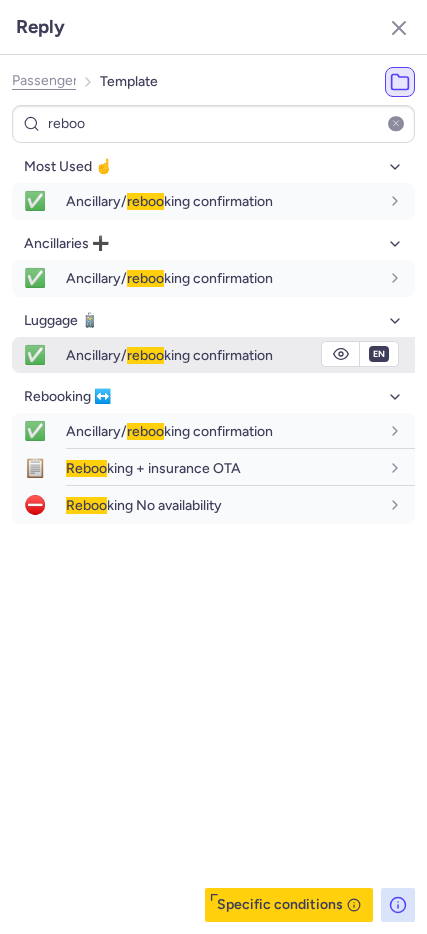 click on "Ancillary/ reboo king confirmation" at bounding box center (169, 355) 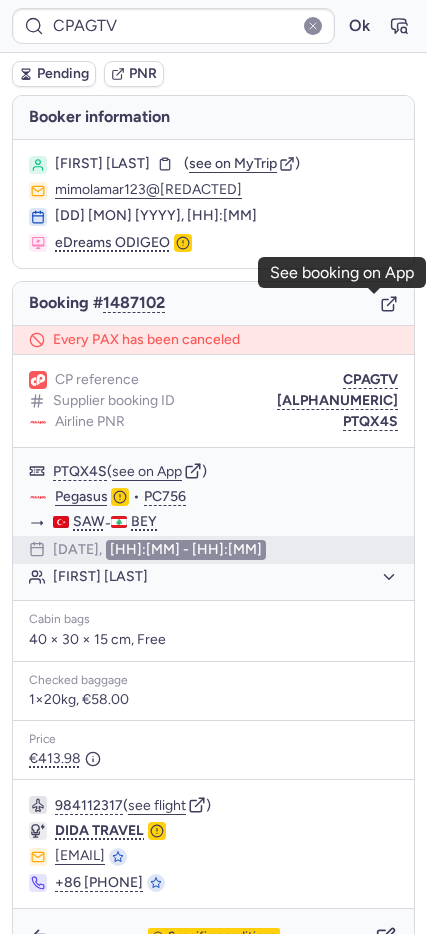 click 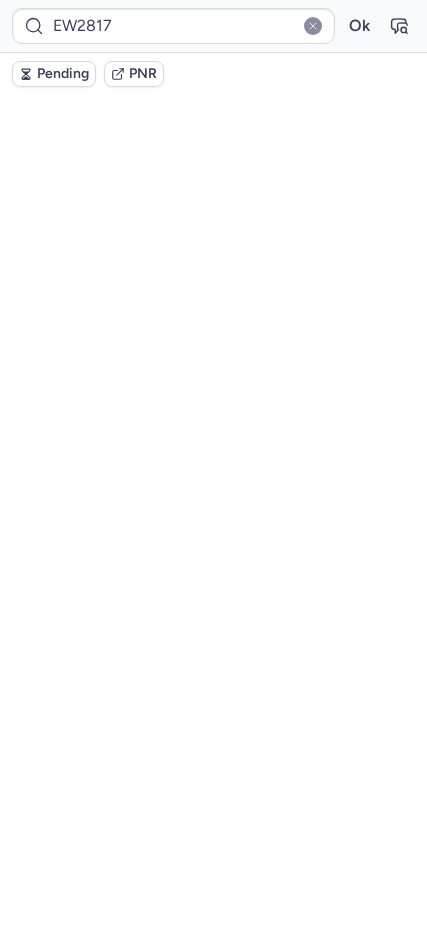 scroll, scrollTop: 0, scrollLeft: 0, axis: both 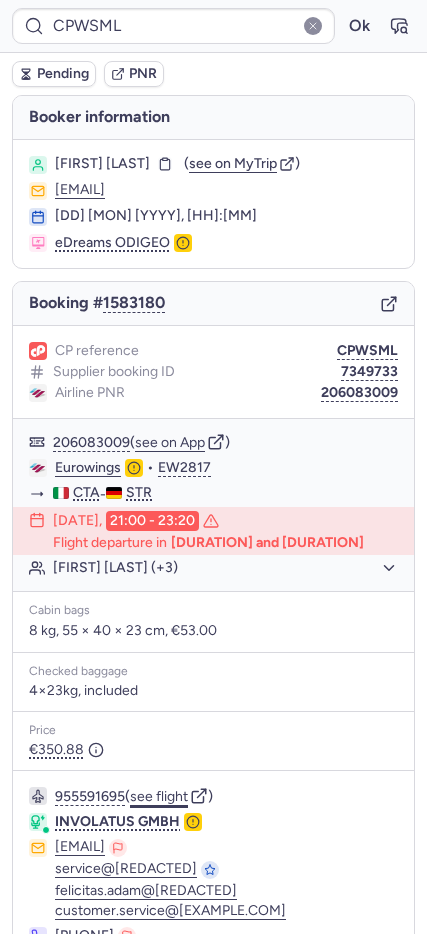click on "see flight" 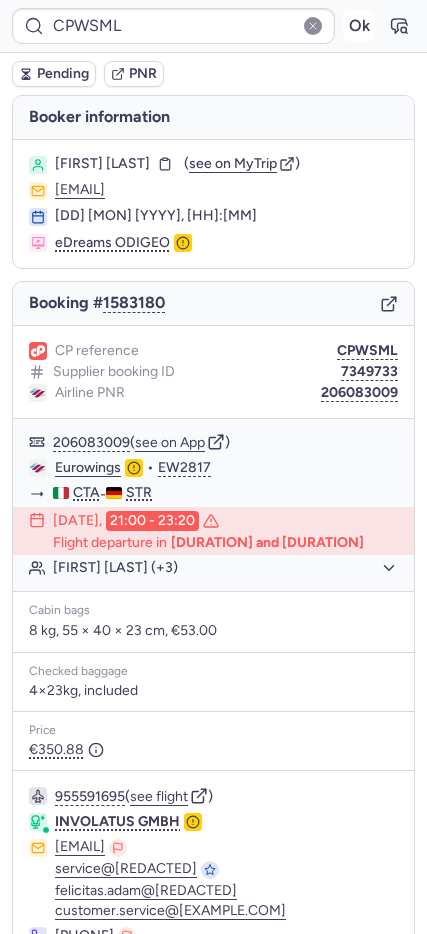 click on "Ok" at bounding box center (359, 26) 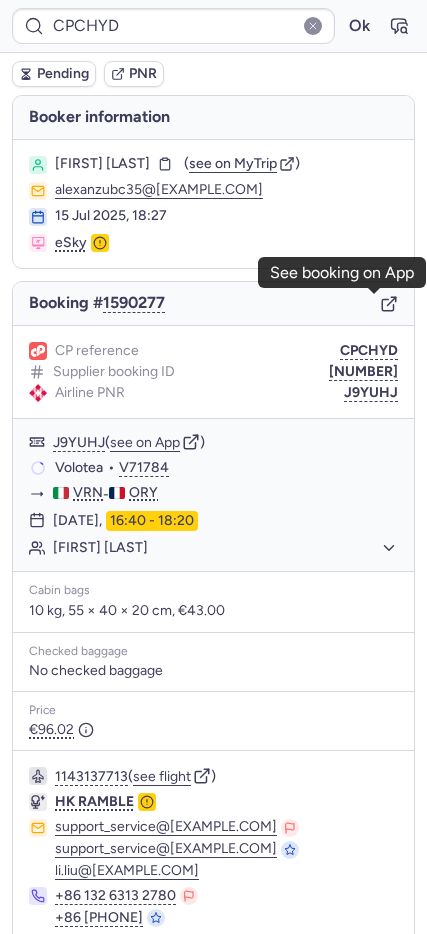 click 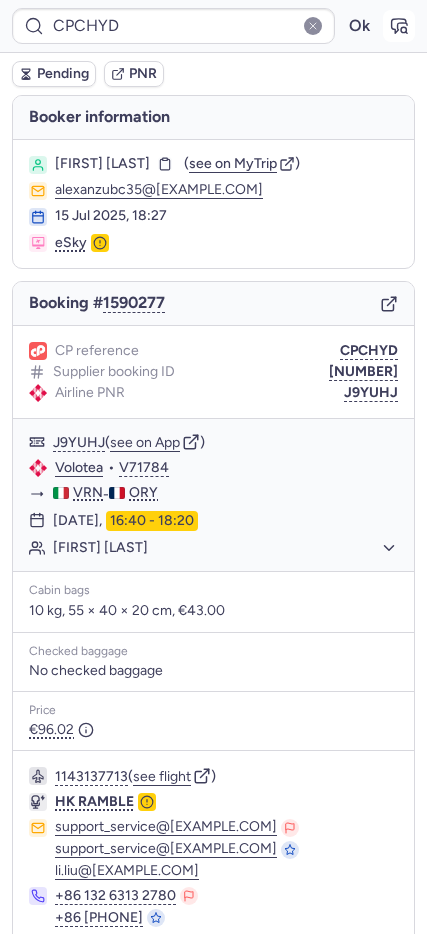 click 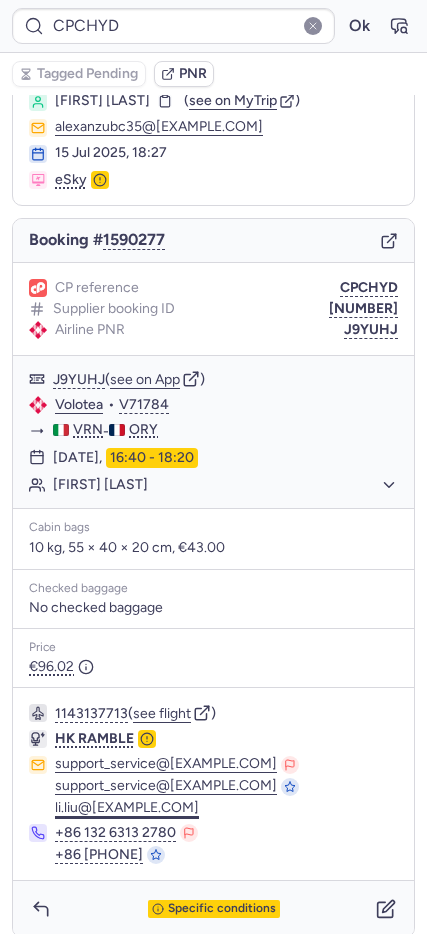 scroll, scrollTop: 79, scrollLeft: 0, axis: vertical 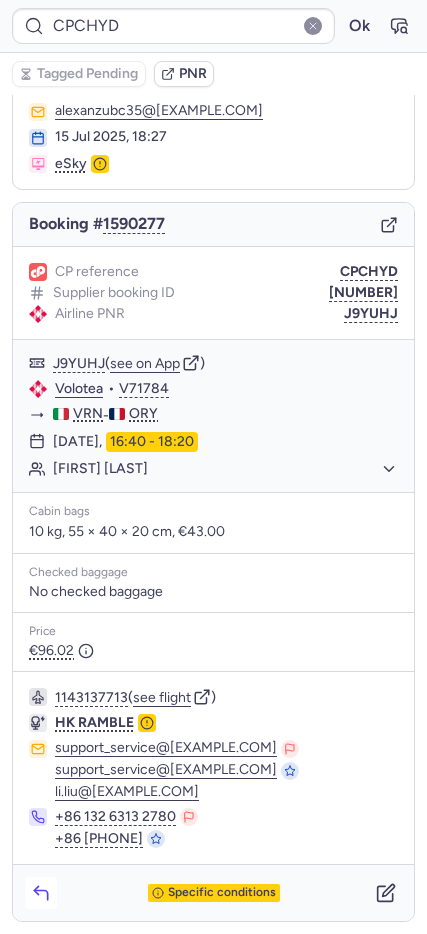 click 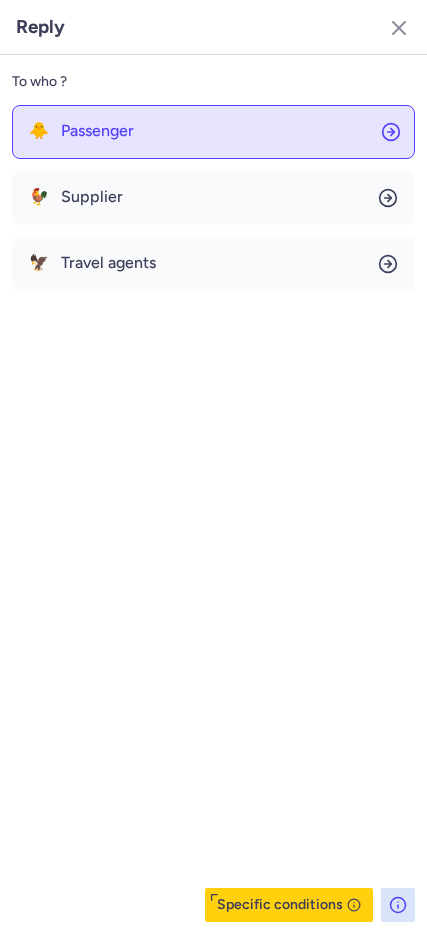 click on "Passenger" at bounding box center [97, 131] 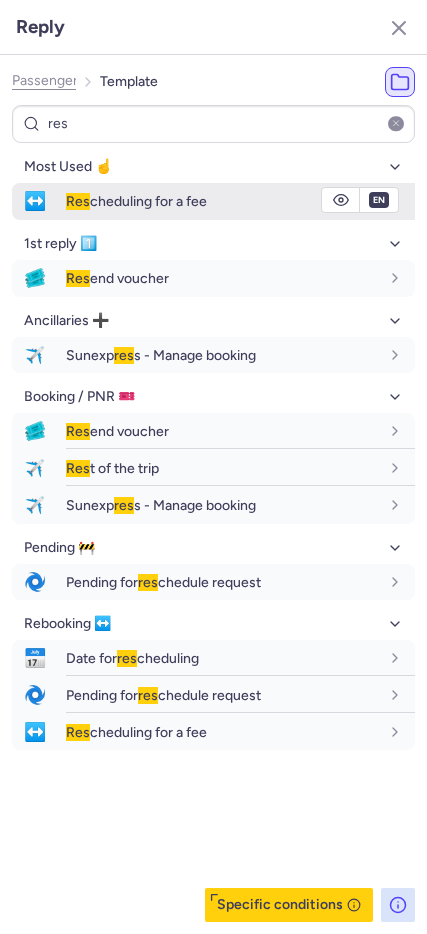 click on "↔️" at bounding box center [35, 201] 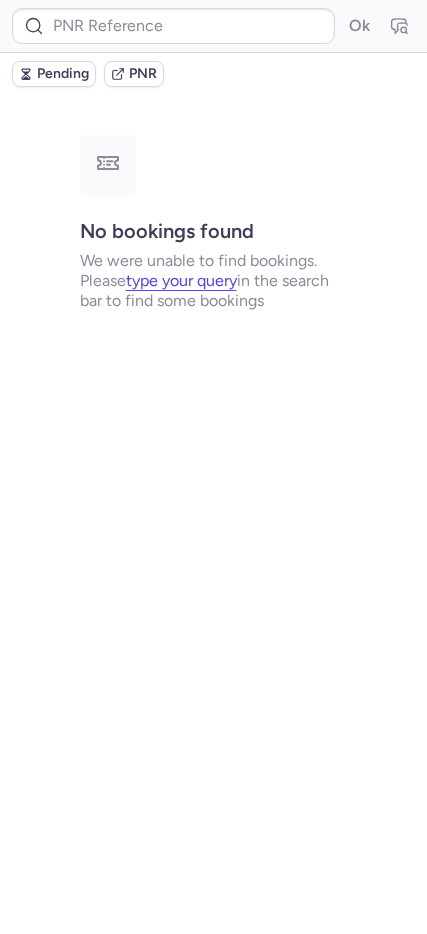 scroll, scrollTop: 0, scrollLeft: 0, axis: both 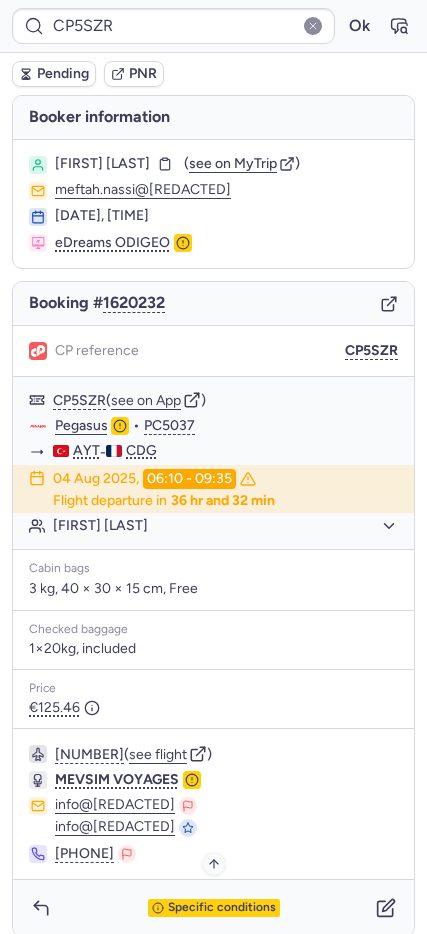 click on "Specific conditions" at bounding box center (214, 908) 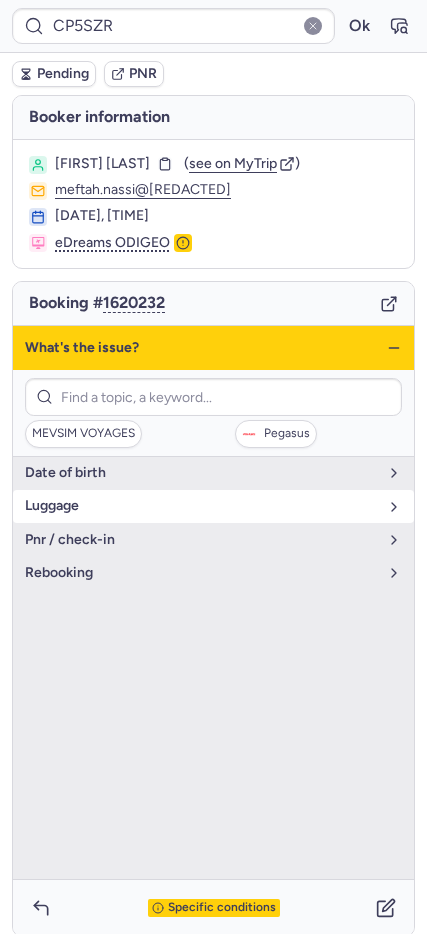 click on "luggage" at bounding box center (201, 506) 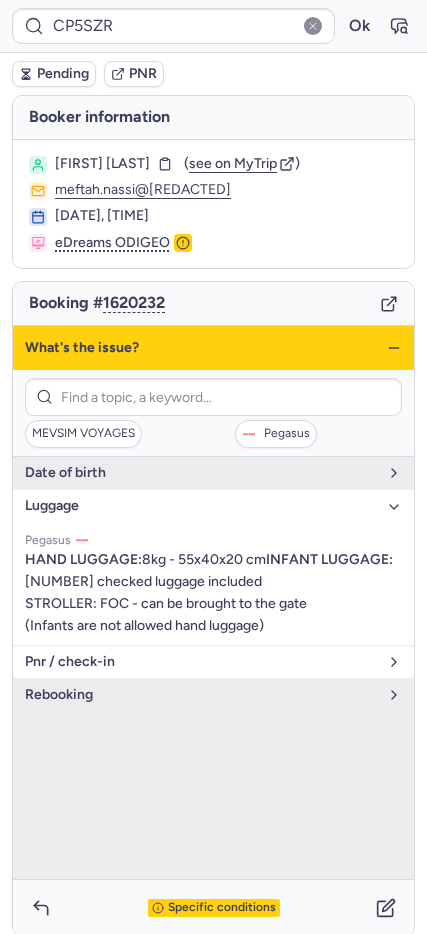 click on "pnr / check-in" at bounding box center [213, 662] 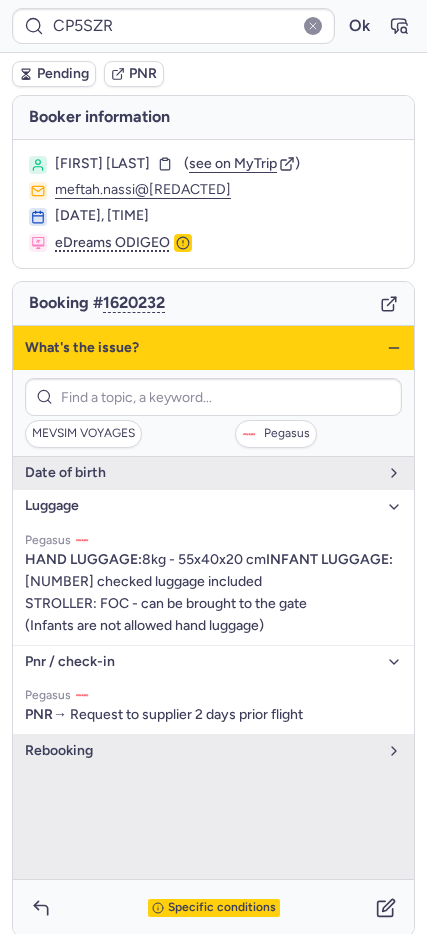 click 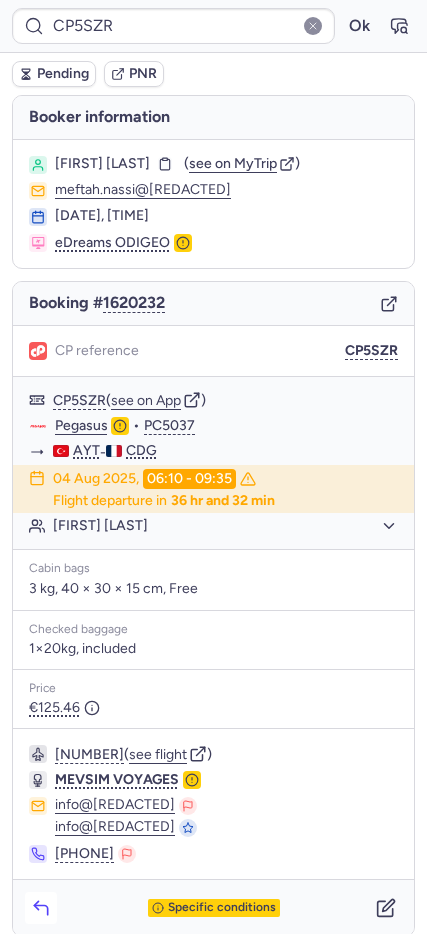 click 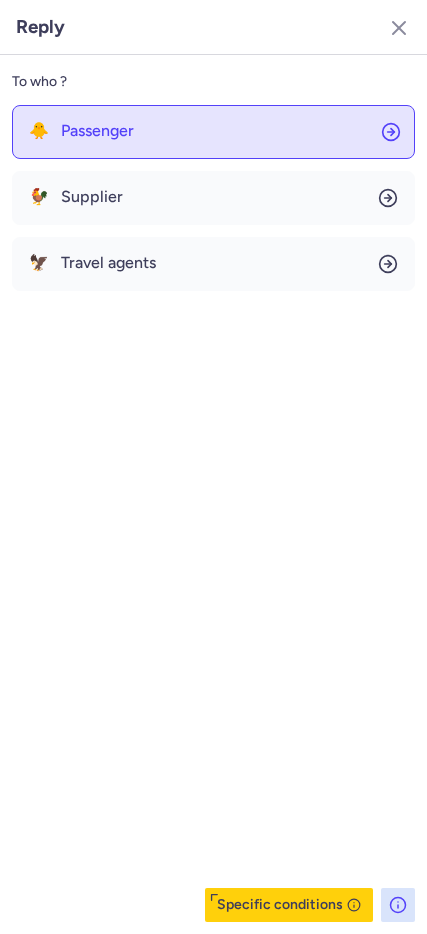 click on "Passenger" at bounding box center (97, 131) 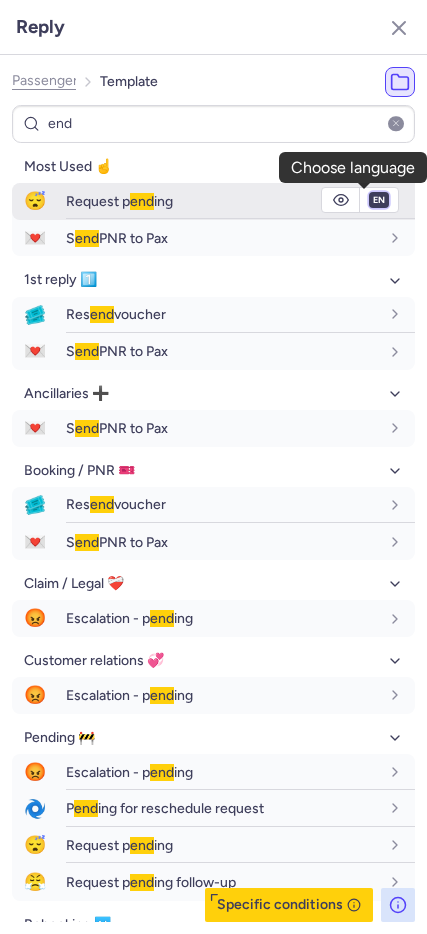 click on "fr en de nl pt es it ru" at bounding box center [379, 200] 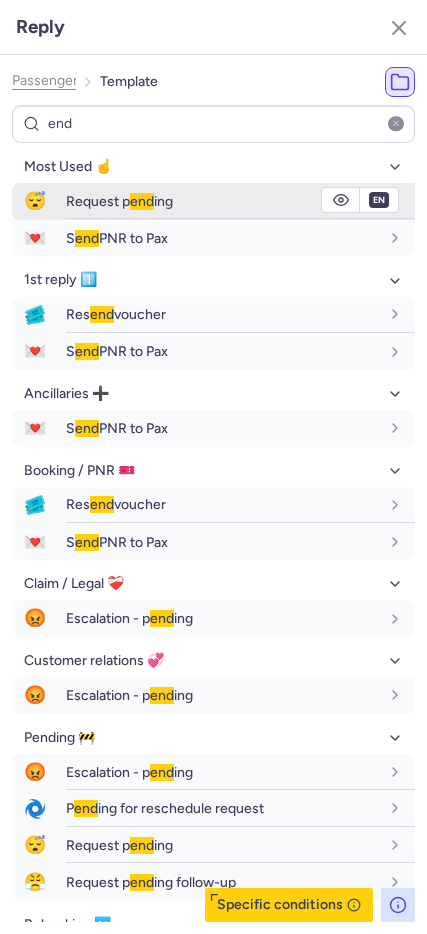 click on "fr en de nl pt es it ru" at bounding box center [379, 200] 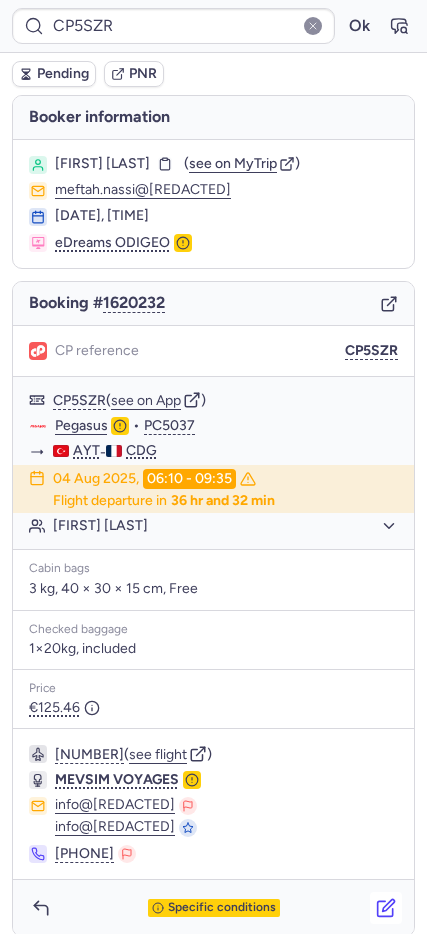 click 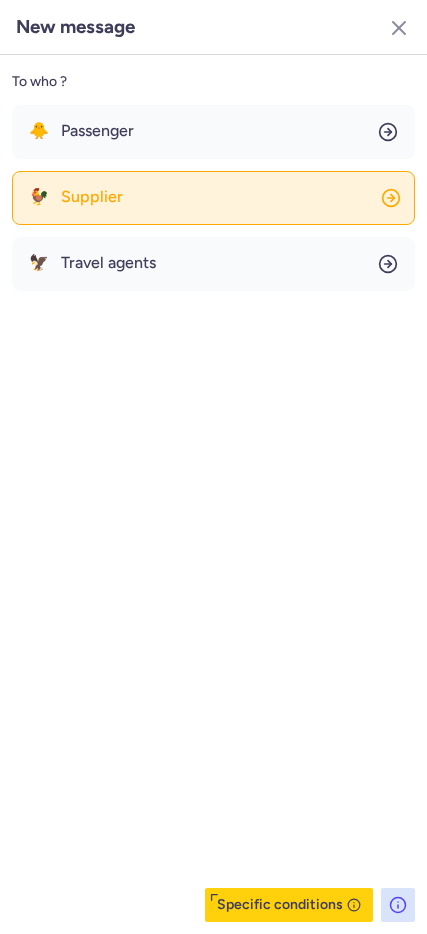 click on "🐓 Supplier" 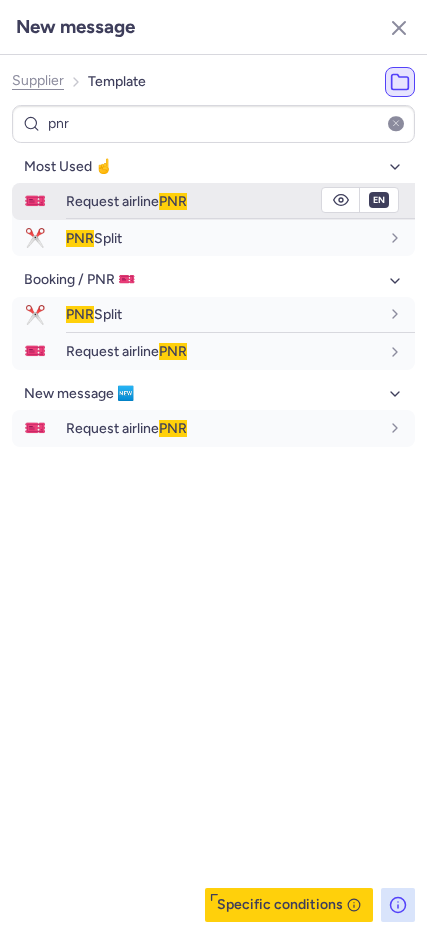 click on "🎫" at bounding box center (35, 201) 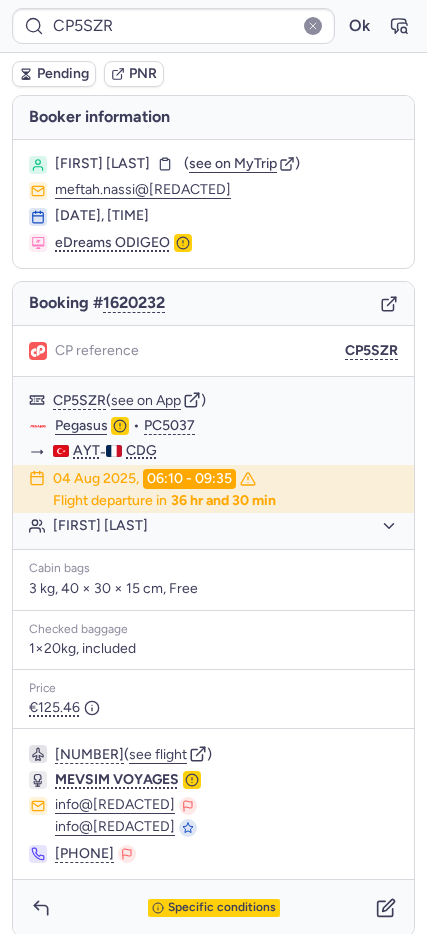 click on "Pending" at bounding box center (54, 74) 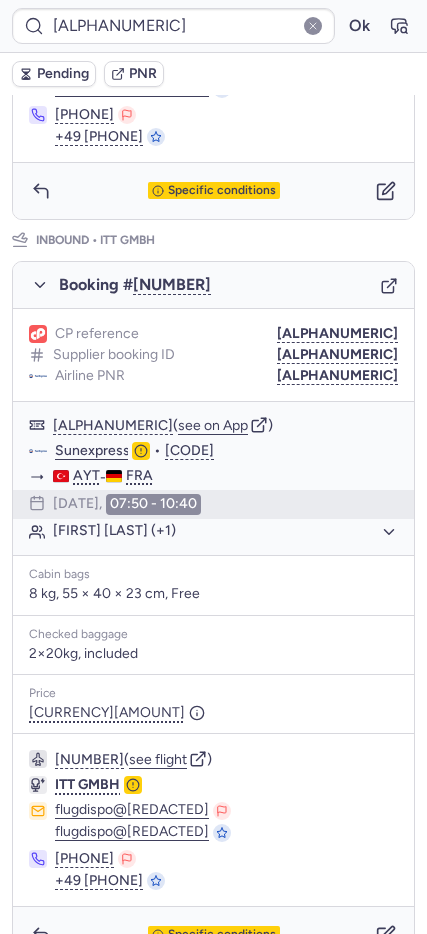 scroll, scrollTop: 958, scrollLeft: 0, axis: vertical 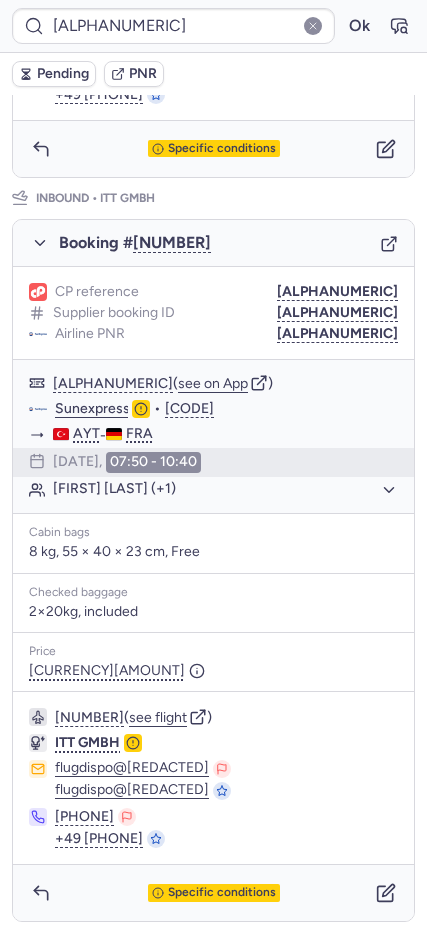 click 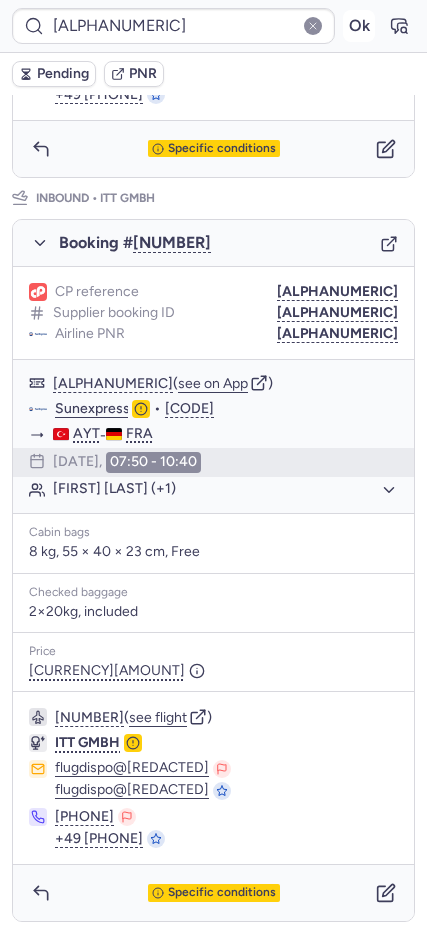 click on "Ok" at bounding box center [359, 26] 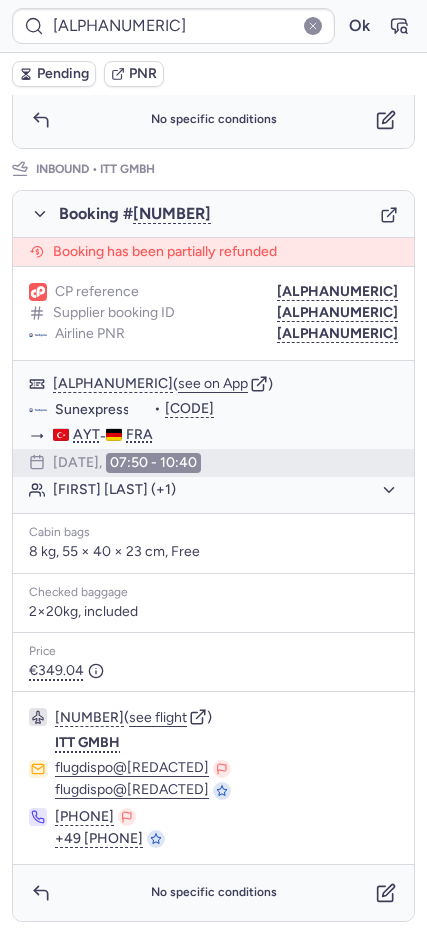 scroll, scrollTop: 958, scrollLeft: 0, axis: vertical 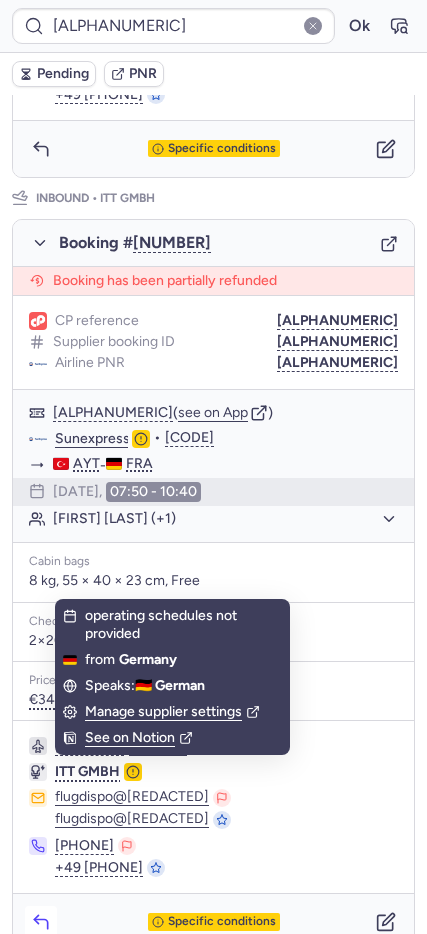click at bounding box center [41, 922] 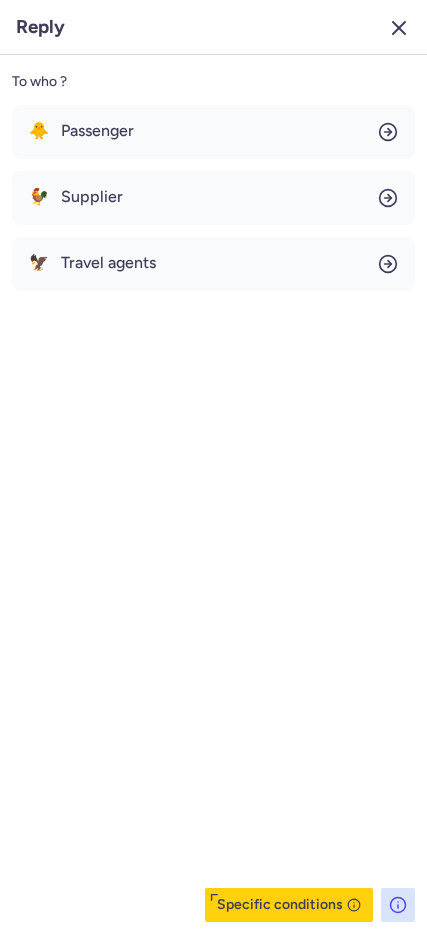 click 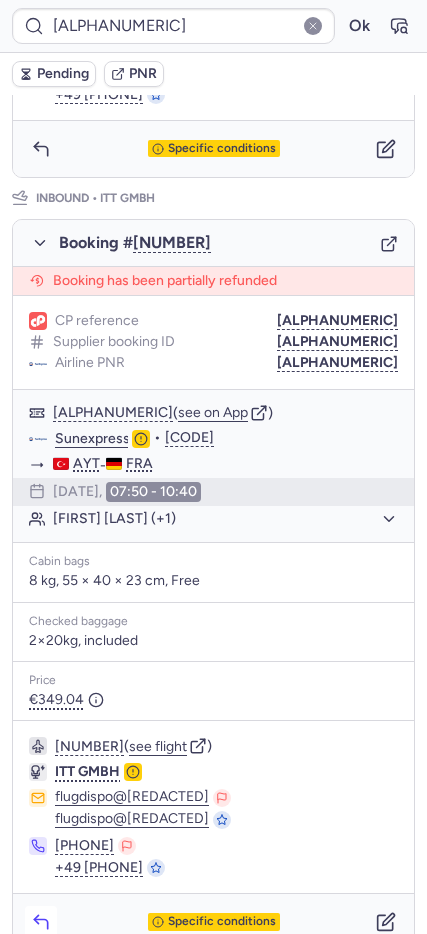 click 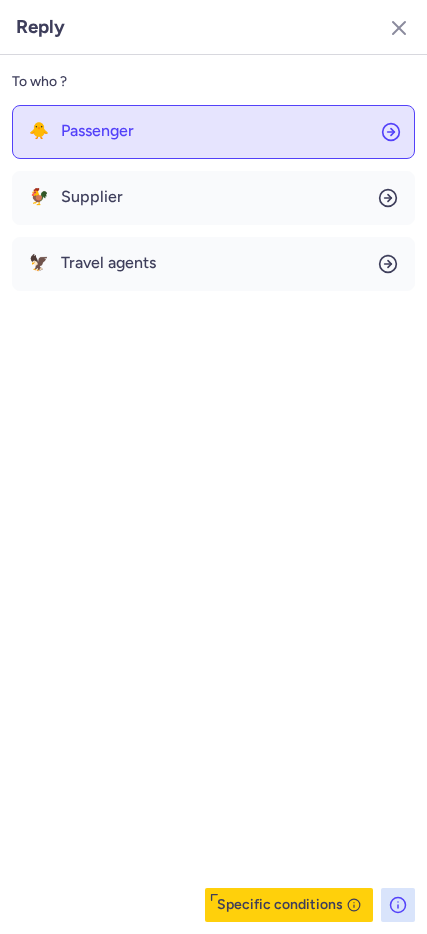 click on "Passenger" at bounding box center (97, 131) 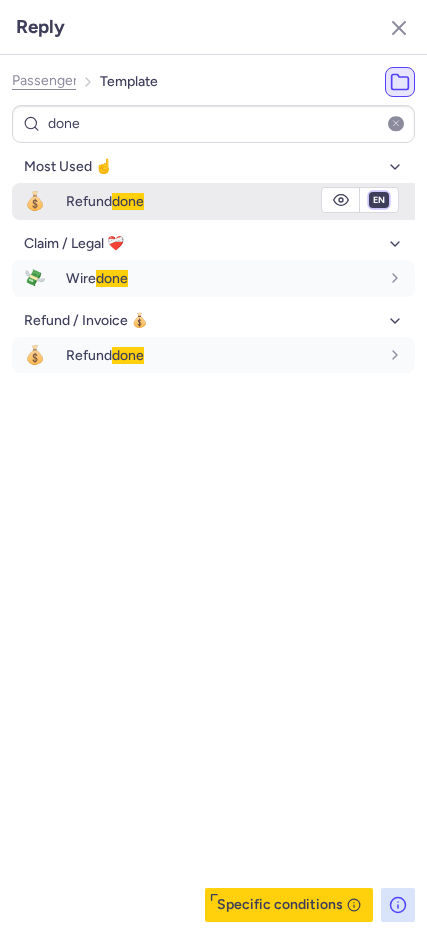 click on "fr en de nl pt es it ru" at bounding box center (379, 200) 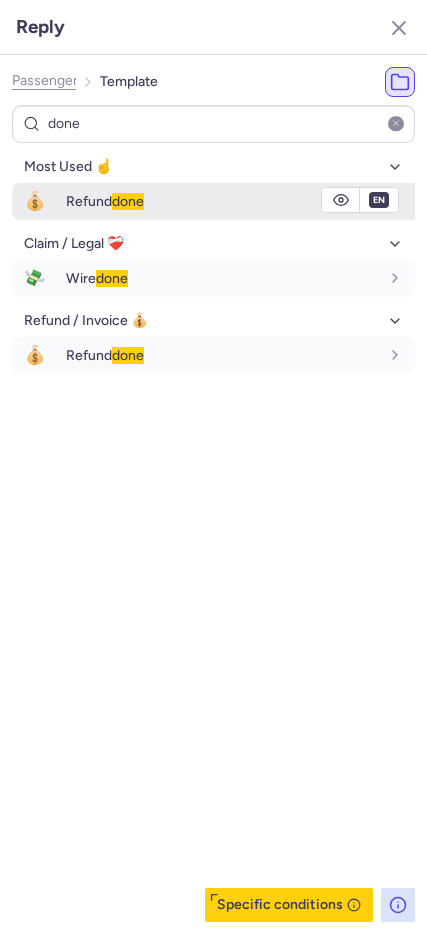 click on "fr en de nl pt es it ru" at bounding box center [379, 200] 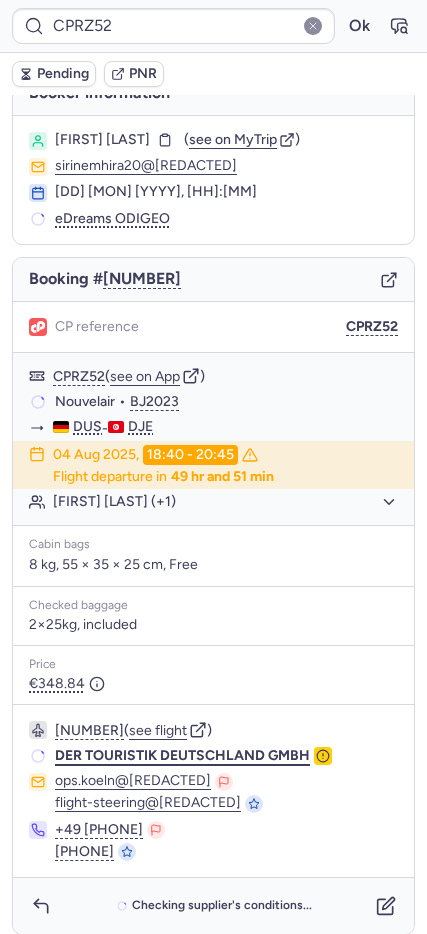 scroll, scrollTop: 37, scrollLeft: 0, axis: vertical 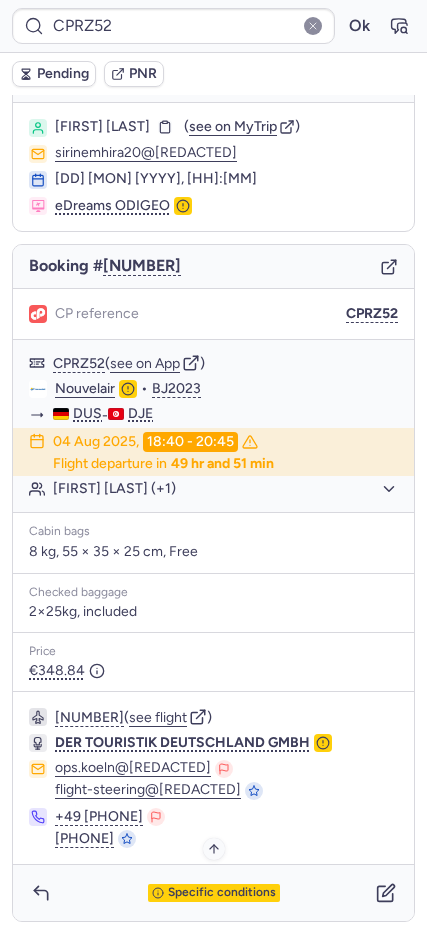 click on "Specific conditions" at bounding box center (222, 893) 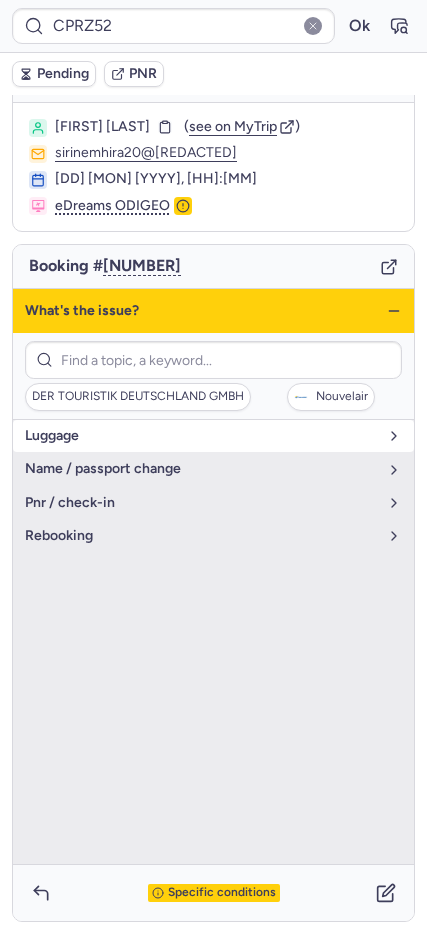 click on "luggage" at bounding box center (201, 436) 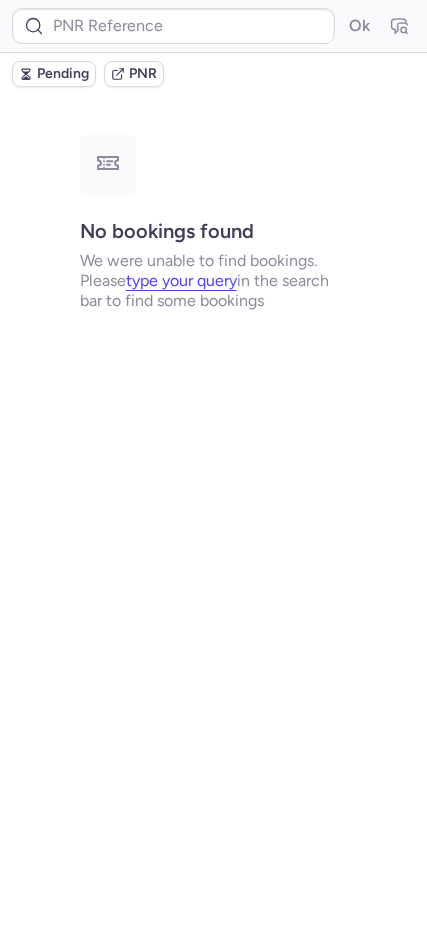 scroll, scrollTop: 0, scrollLeft: 0, axis: both 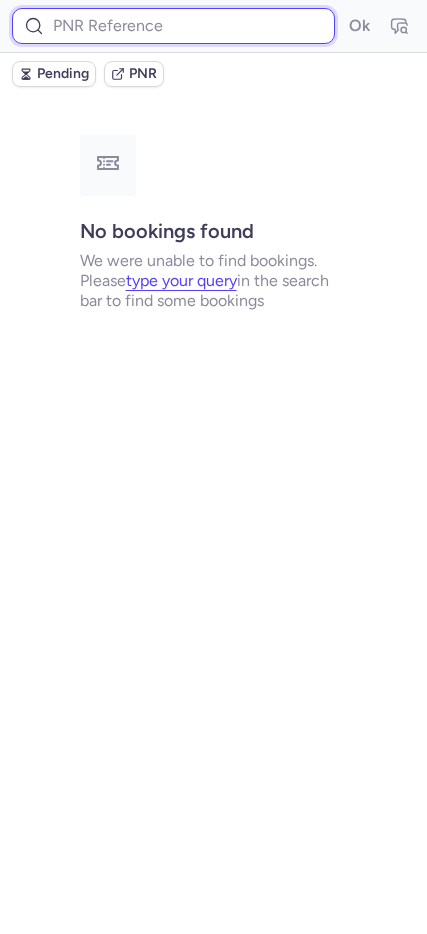 click at bounding box center [173, 26] 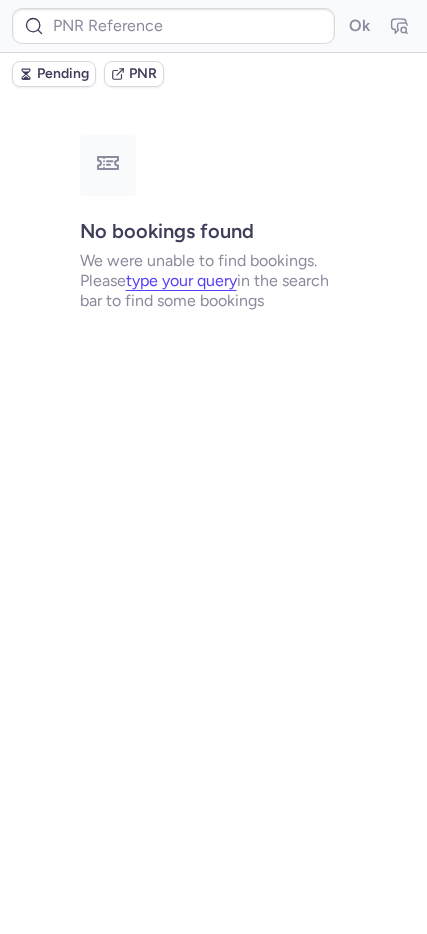 click on "Ok" at bounding box center [213, 26] 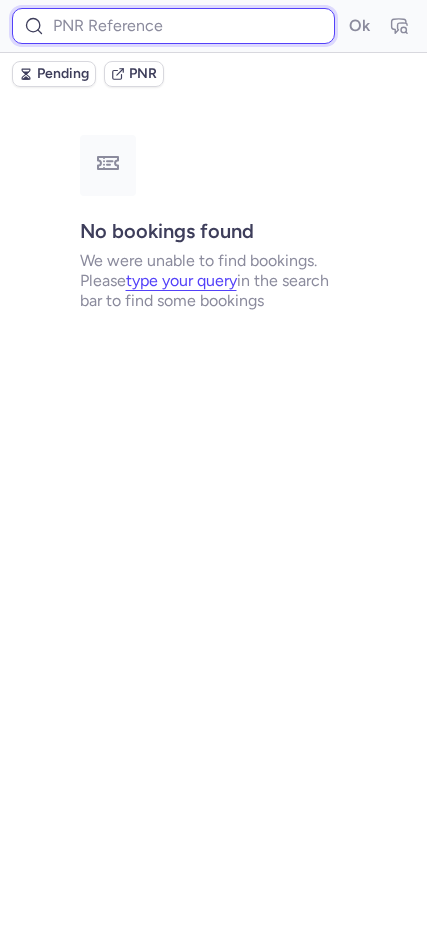click at bounding box center (173, 26) 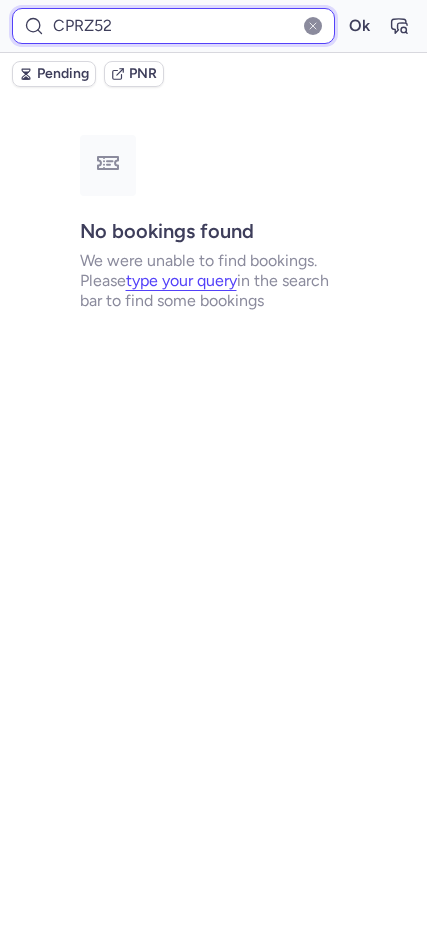 click on "Ok" at bounding box center [359, 26] 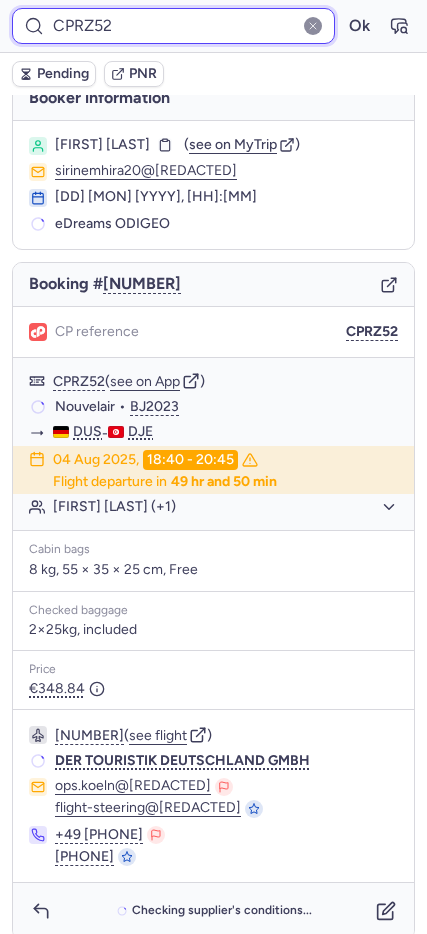 scroll, scrollTop: 37, scrollLeft: 0, axis: vertical 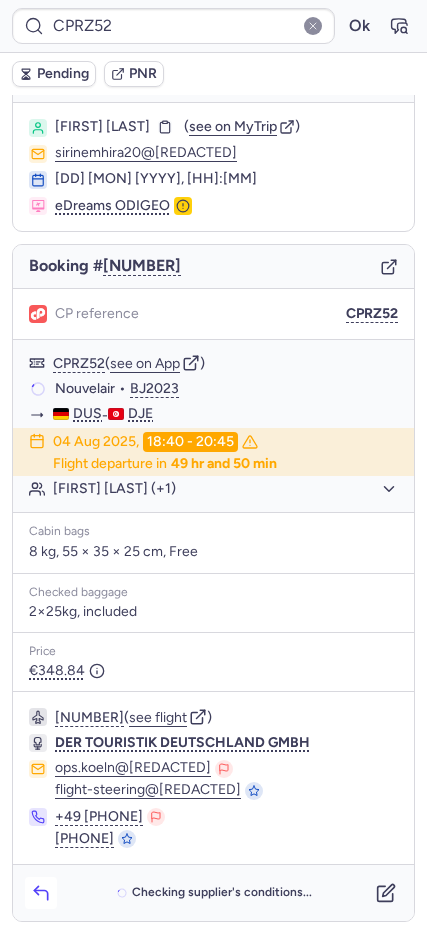 click 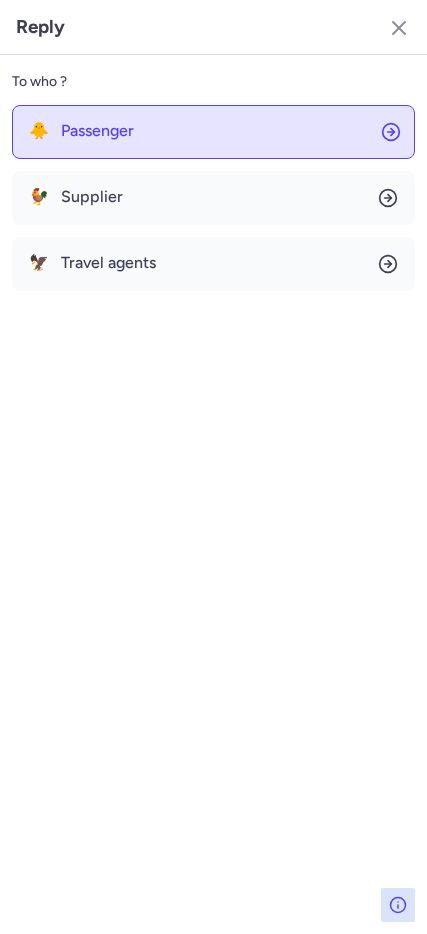 click on "🐥 Passenger" 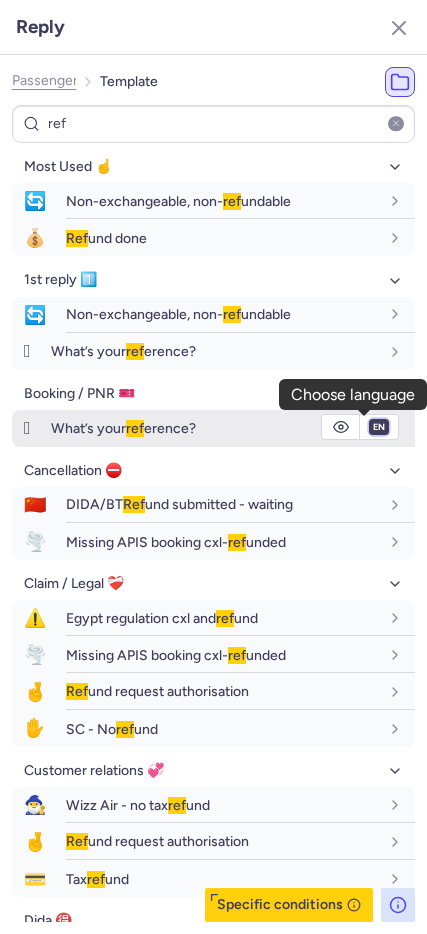 click on "fr en de nl pt es it ru" at bounding box center [379, 427] 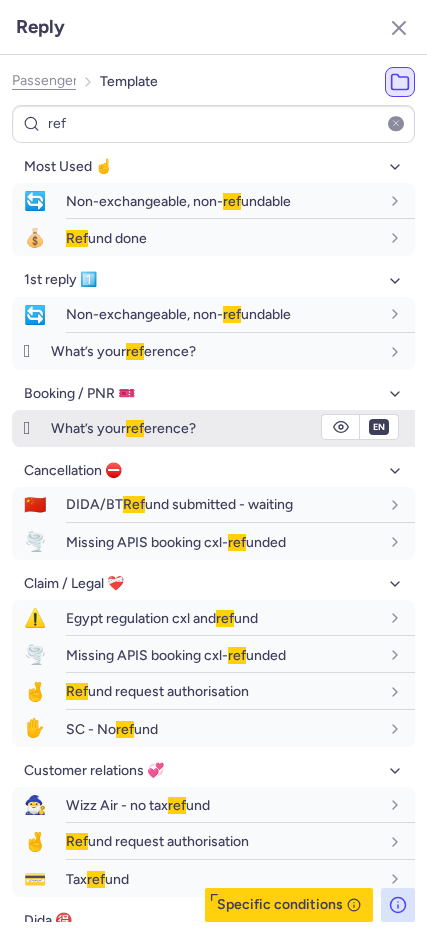 click on "fr en de nl pt es it ru" at bounding box center (379, 427) 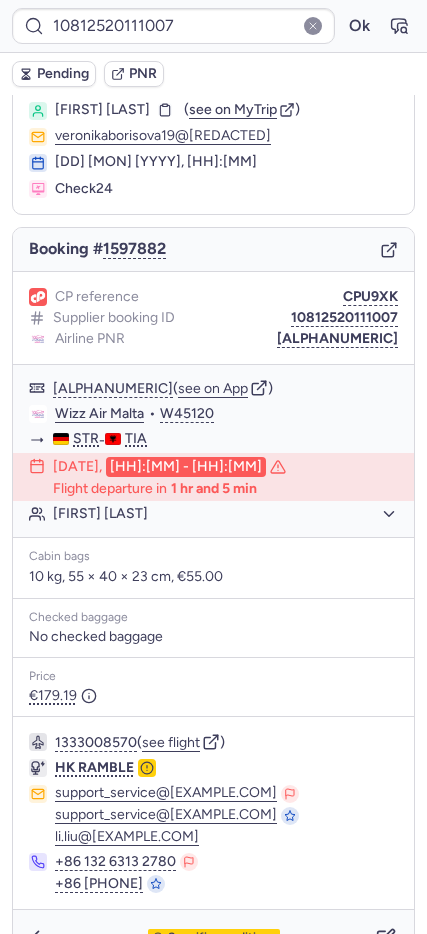 scroll, scrollTop: 99, scrollLeft: 0, axis: vertical 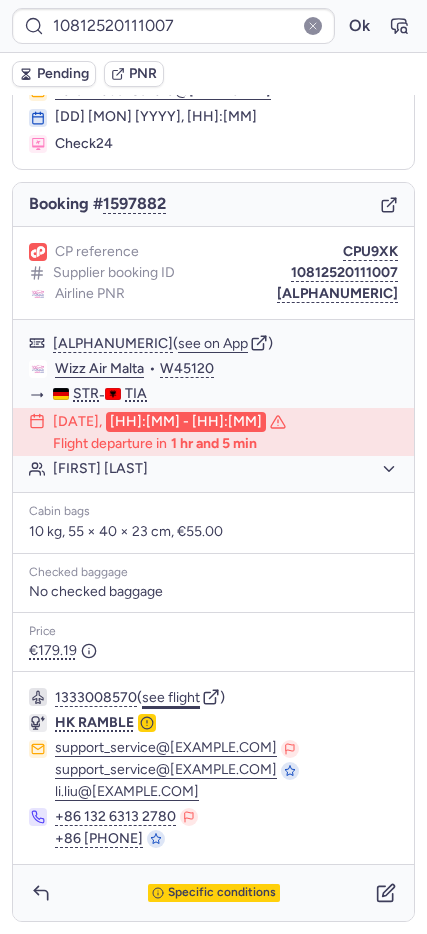 click on "see flight" 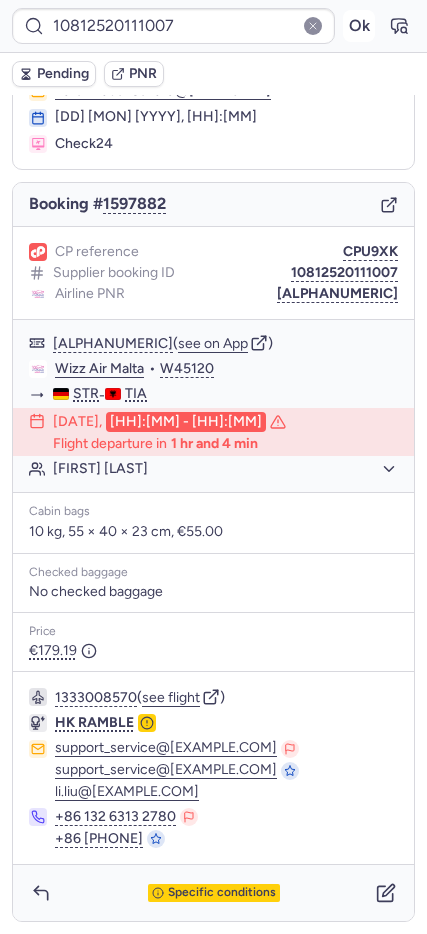 click on "Ok" at bounding box center (359, 26) 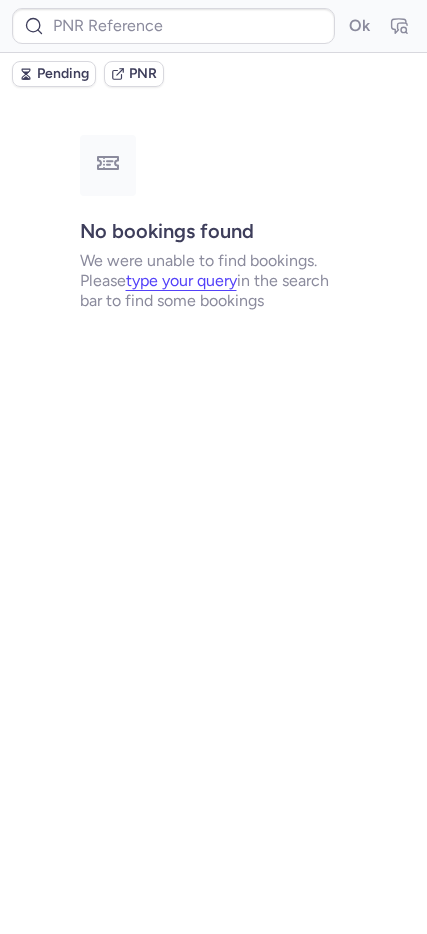 scroll, scrollTop: 0, scrollLeft: 0, axis: both 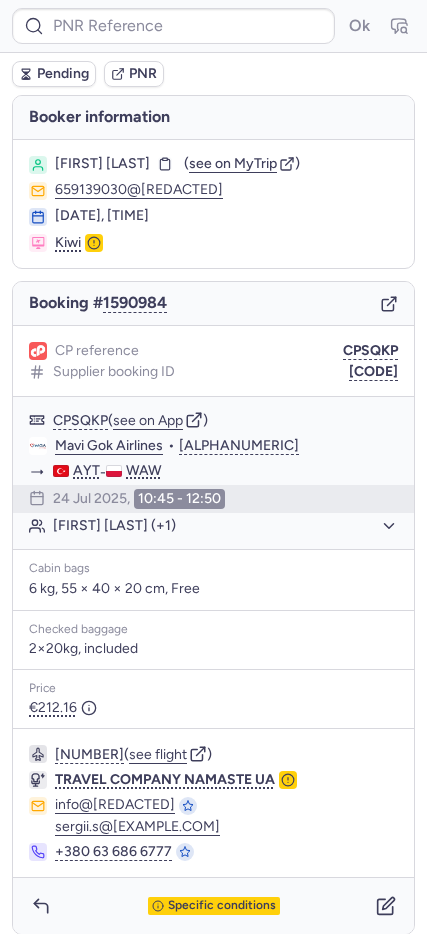 click on "Ok" at bounding box center (213, 26) 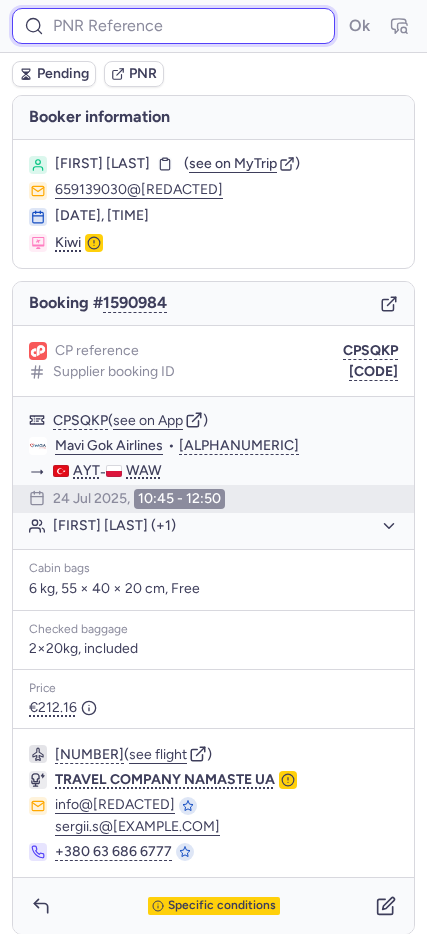 click at bounding box center (173, 26) 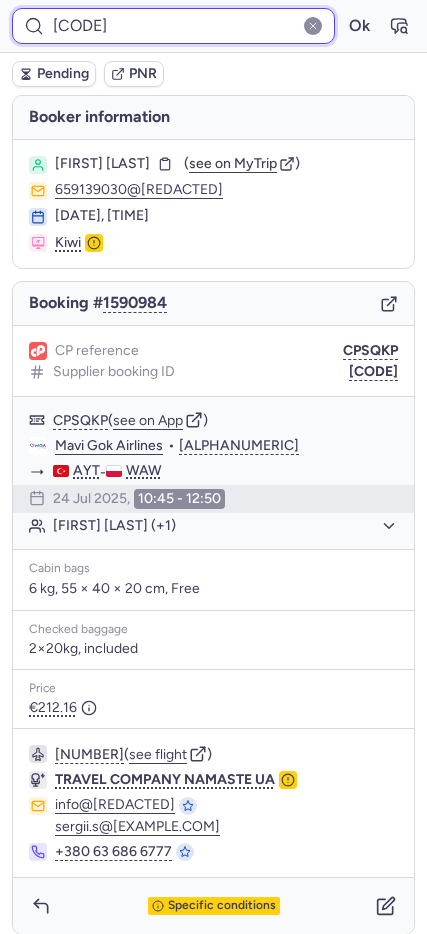 click on "Ok" at bounding box center (359, 26) 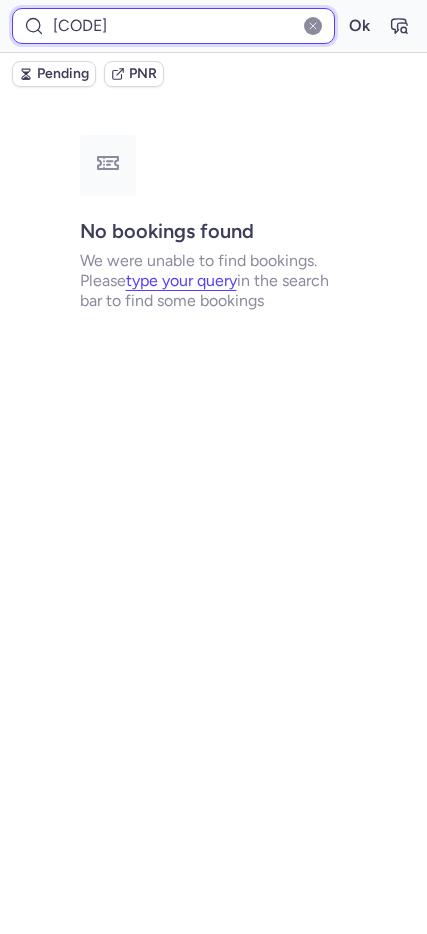 click on "EYPNIF" at bounding box center (173, 26) 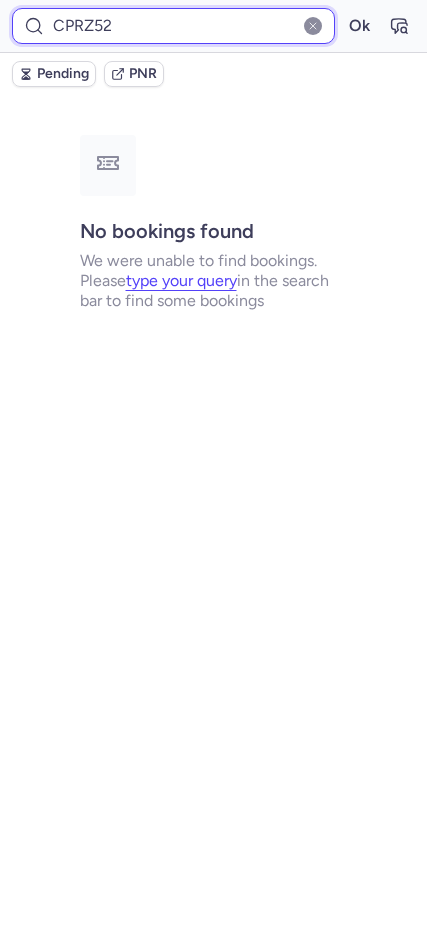 click on "Ok" at bounding box center [359, 26] 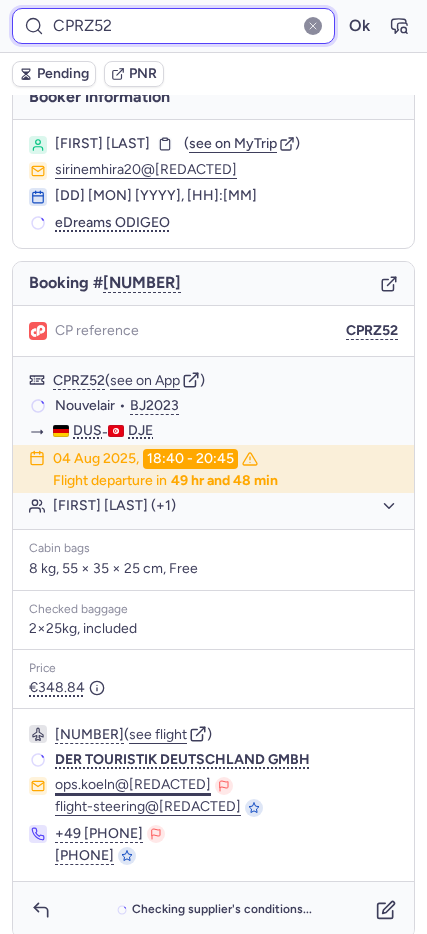 scroll, scrollTop: 37, scrollLeft: 0, axis: vertical 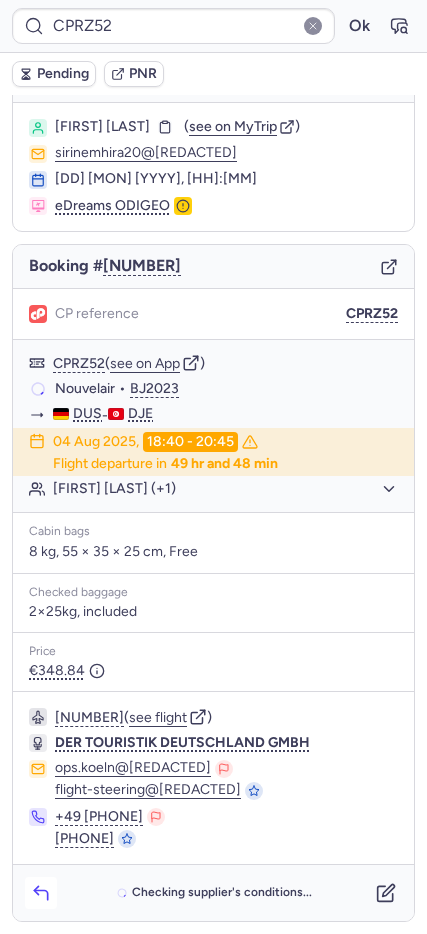 click at bounding box center (41, 893) 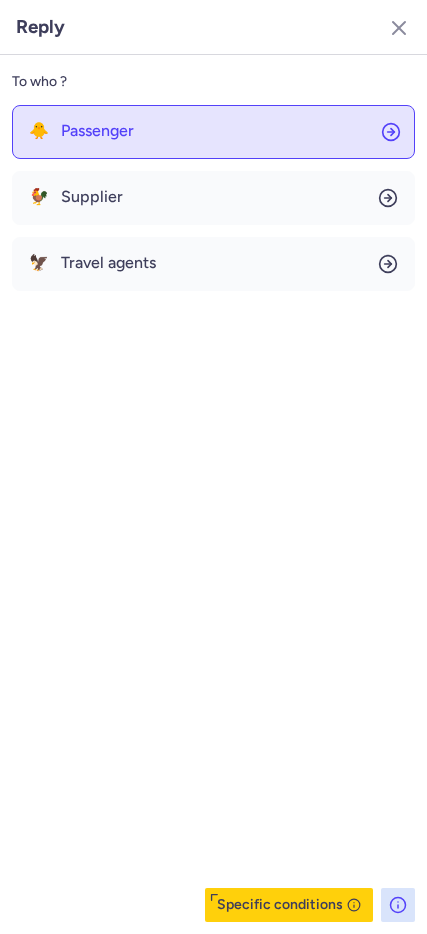 click on "Passenger" at bounding box center [97, 131] 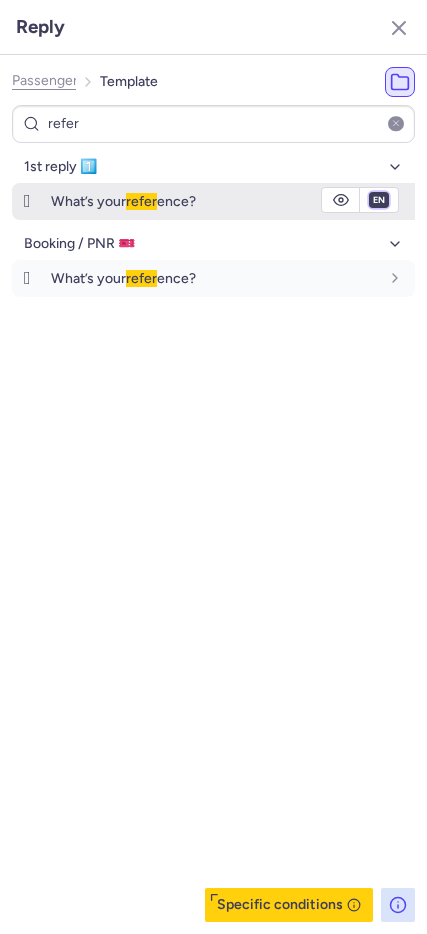drag, startPoint x: 377, startPoint y: 200, endPoint x: 375, endPoint y: 211, distance: 11.18034 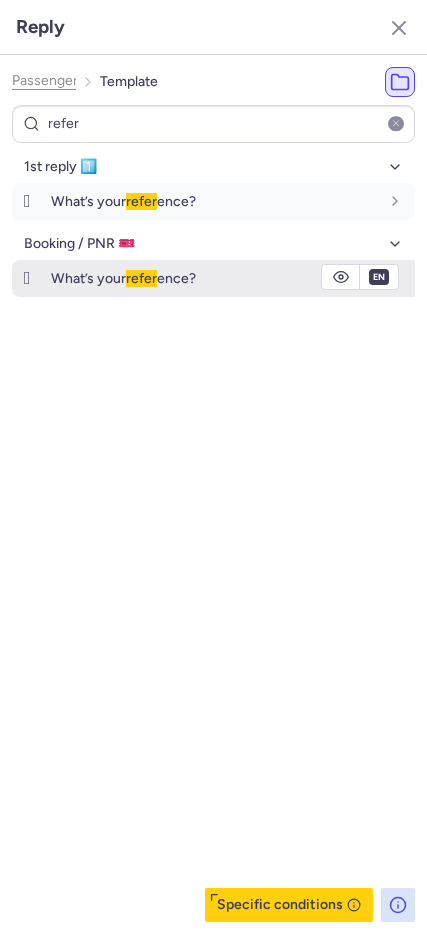 click on "fr en de nl pt es it ru" at bounding box center (379, 200) 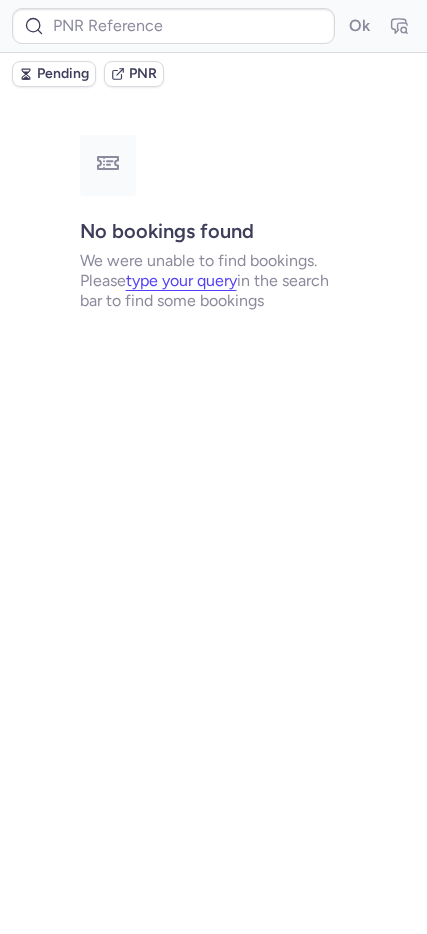 scroll, scrollTop: 0, scrollLeft: 0, axis: both 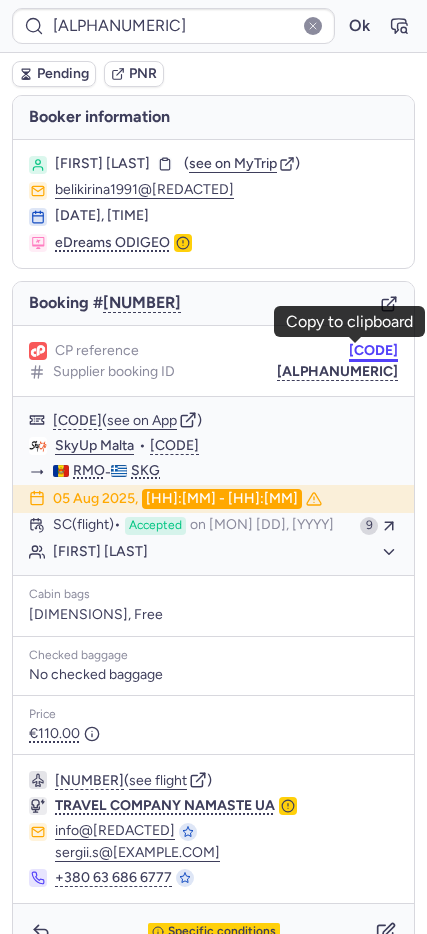 click on "CP46ZH" at bounding box center (373, 351) 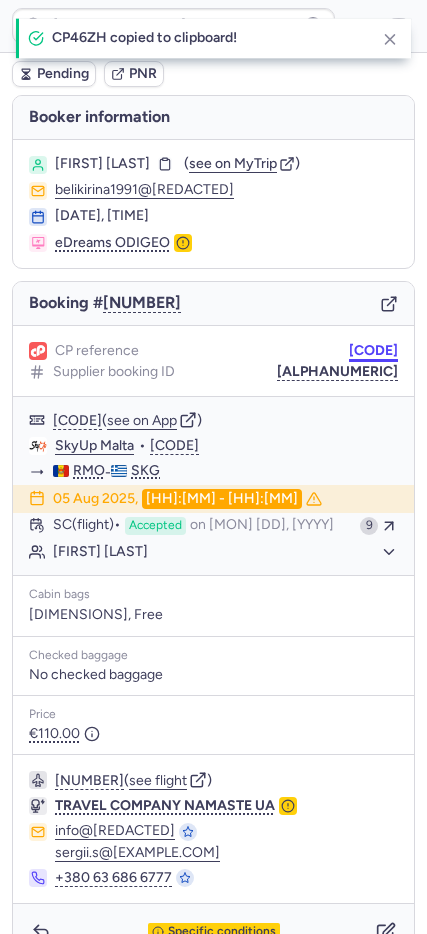 click on "CP46ZH" at bounding box center [373, 351] 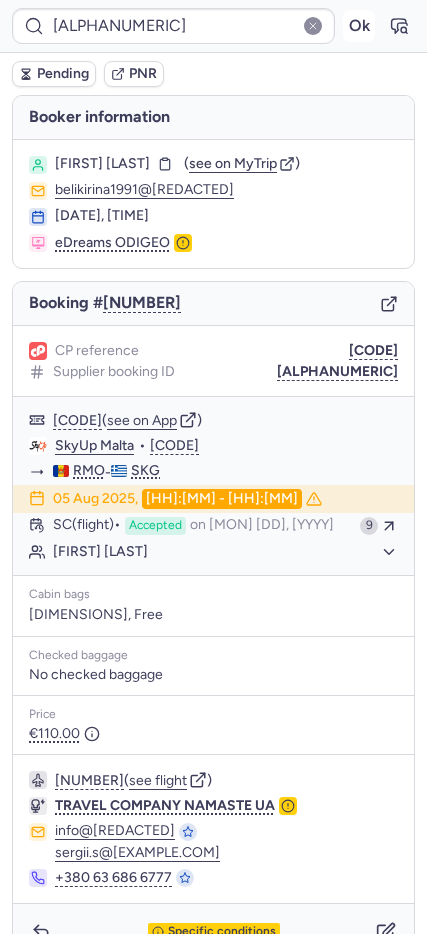 click on "Ok" at bounding box center (359, 26) 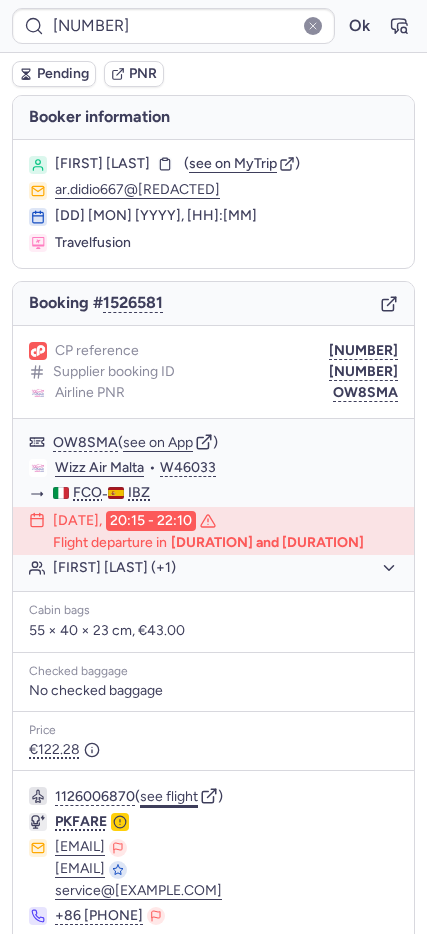 click on "see flight" 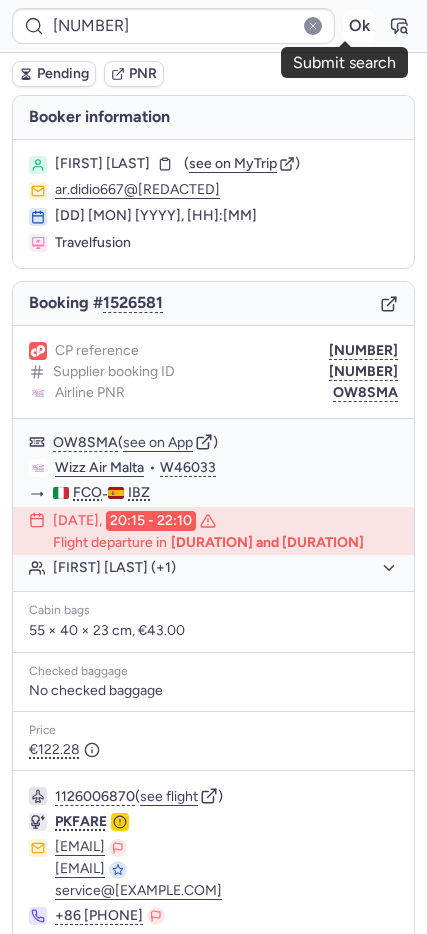 click on "Ok" at bounding box center (359, 26) 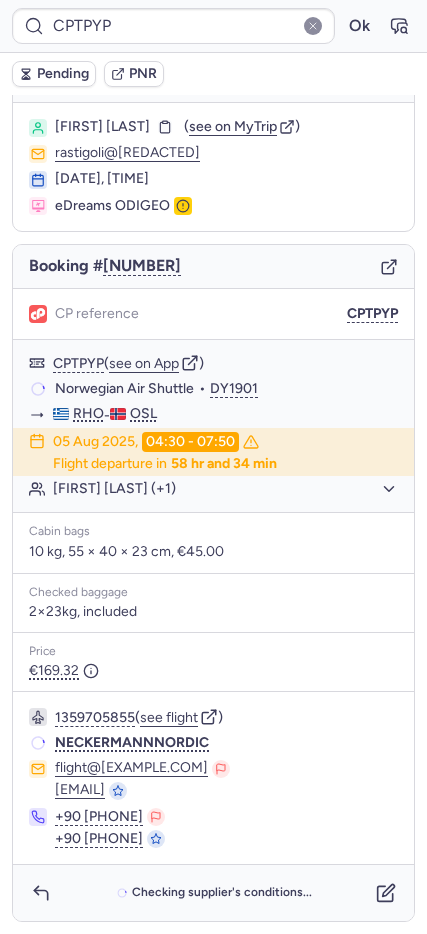 scroll, scrollTop: 37, scrollLeft: 0, axis: vertical 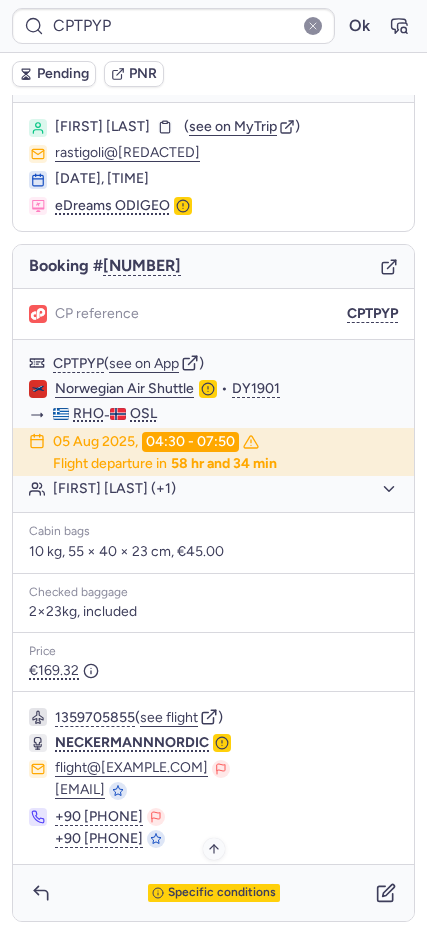 click on "Specific conditions" at bounding box center [222, 893] 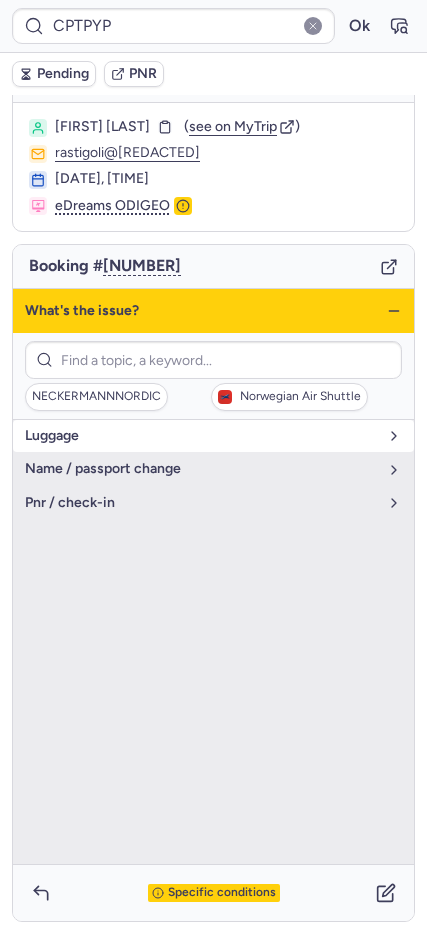 click on "luggage" at bounding box center [201, 436] 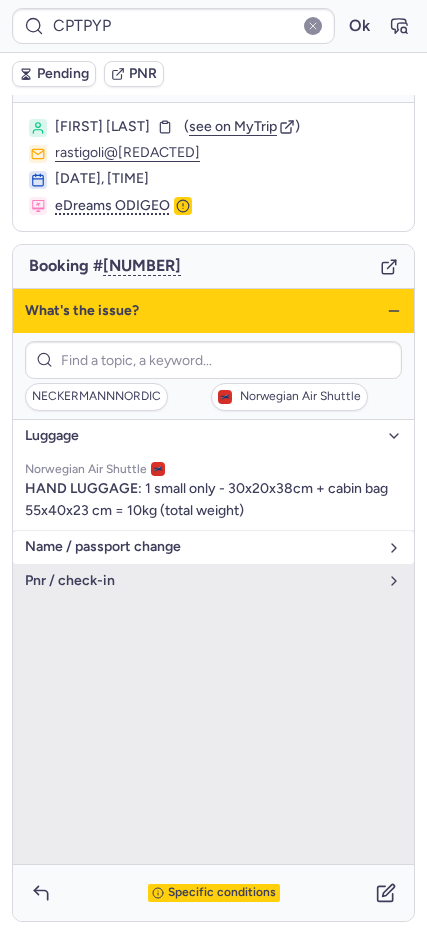 click on "name / passport change" at bounding box center [201, 547] 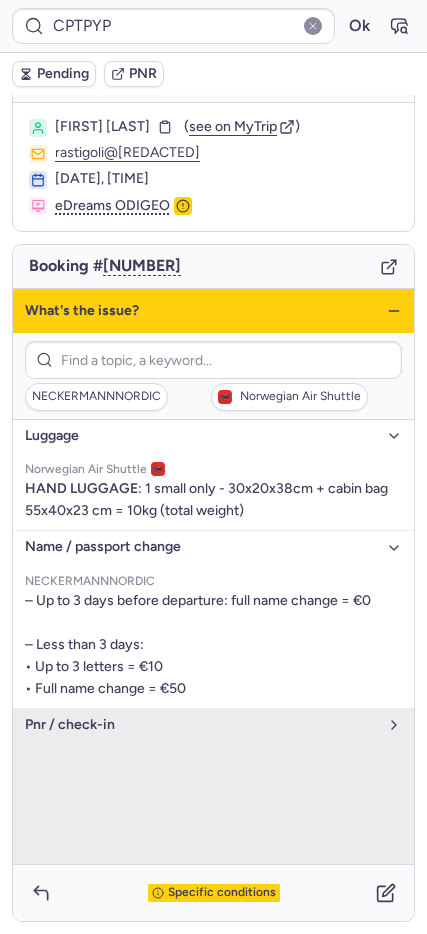 click on "NECKERMANNNORDIC – Up to 3 days before departure: full name change = €0
– Less than 3 days:
• Up to 3 letters = €10
• Full name change = €50" at bounding box center [213, 636] 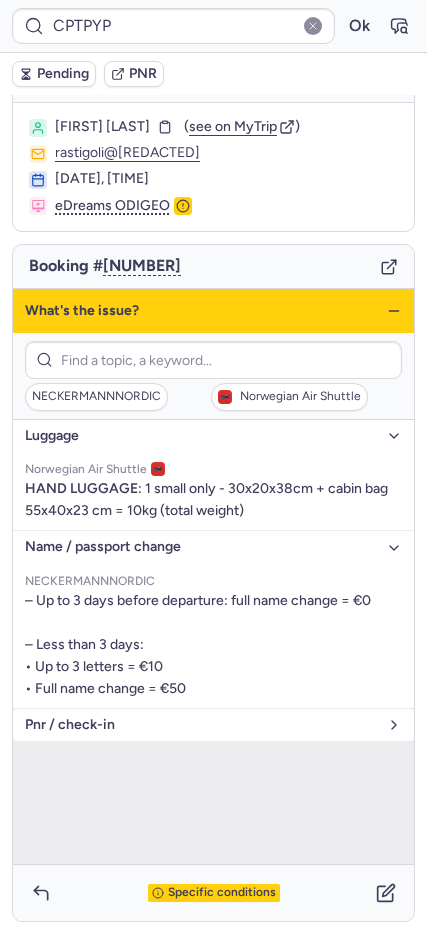 click on "pnr / check-in" at bounding box center (213, 725) 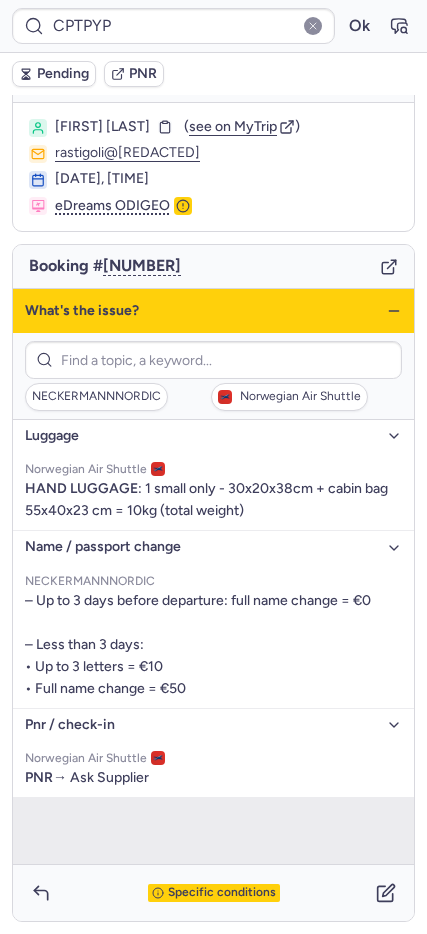 click 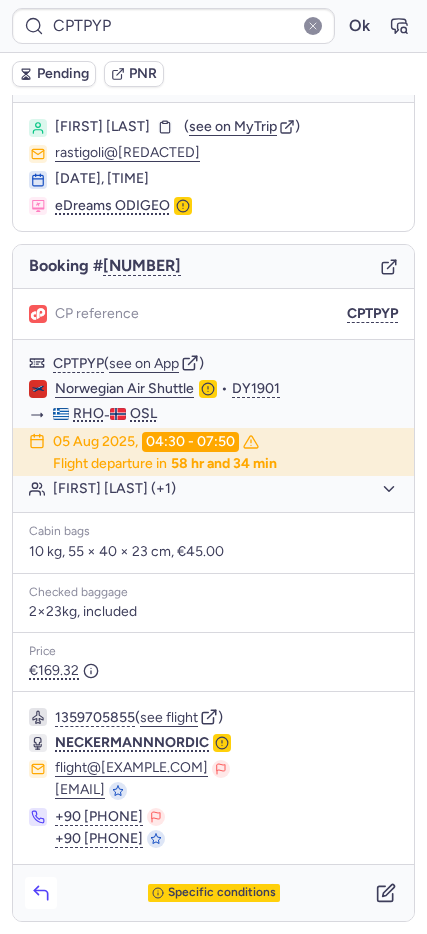 click 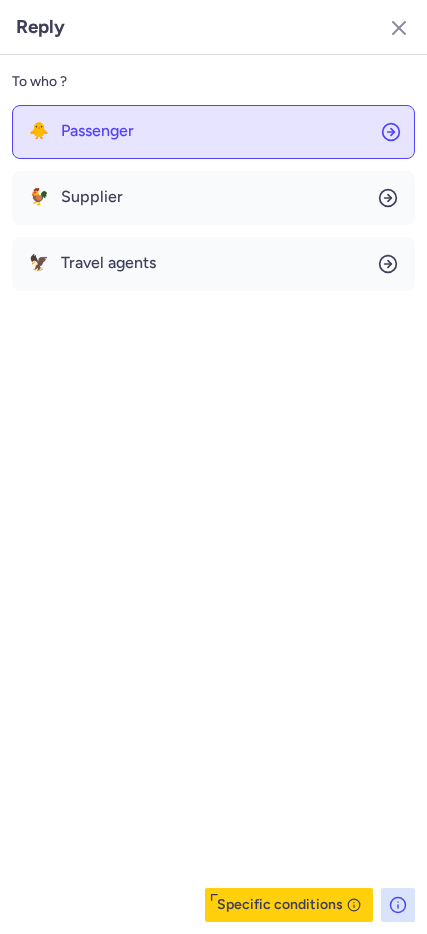 click on "Passenger" at bounding box center (97, 131) 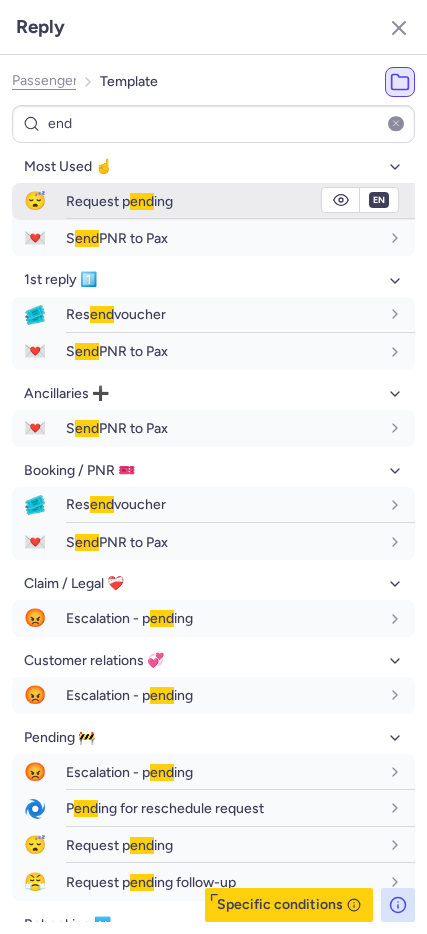 click on "Request p end ing" at bounding box center [119, 201] 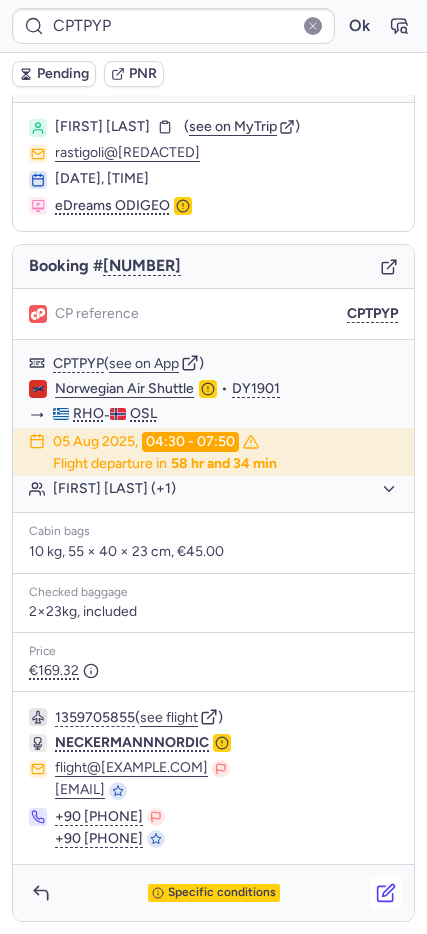 click 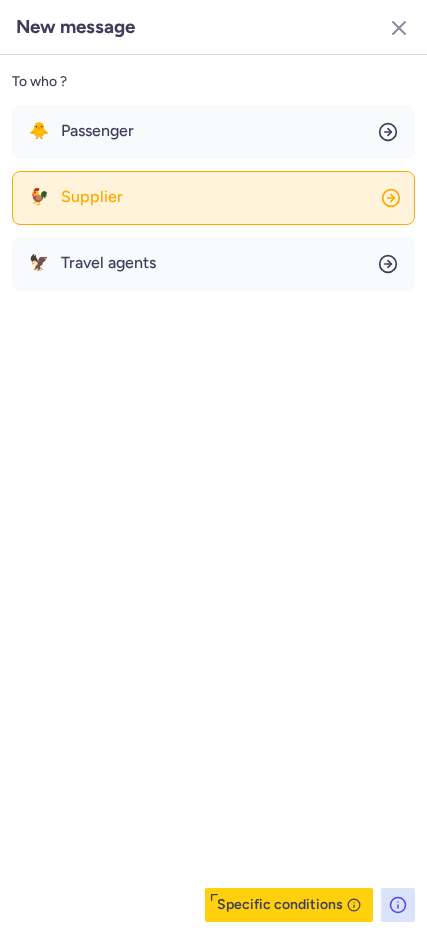 click on "🐓 Supplier" 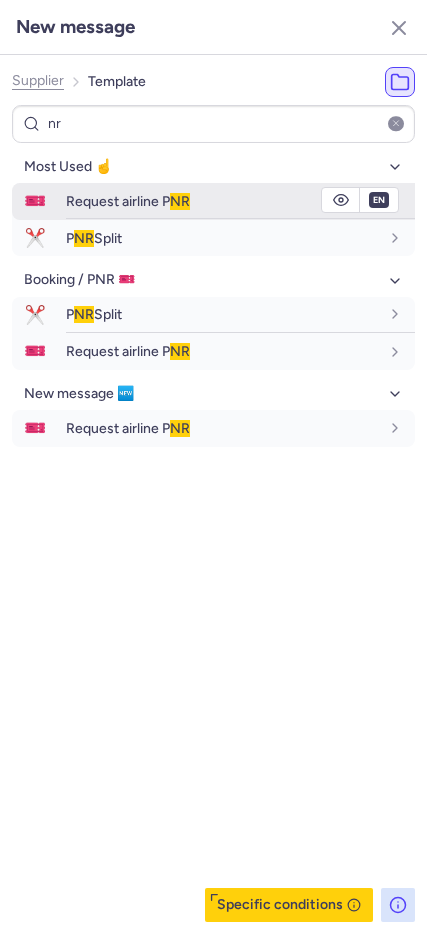 click on "🎫" at bounding box center [35, 201] 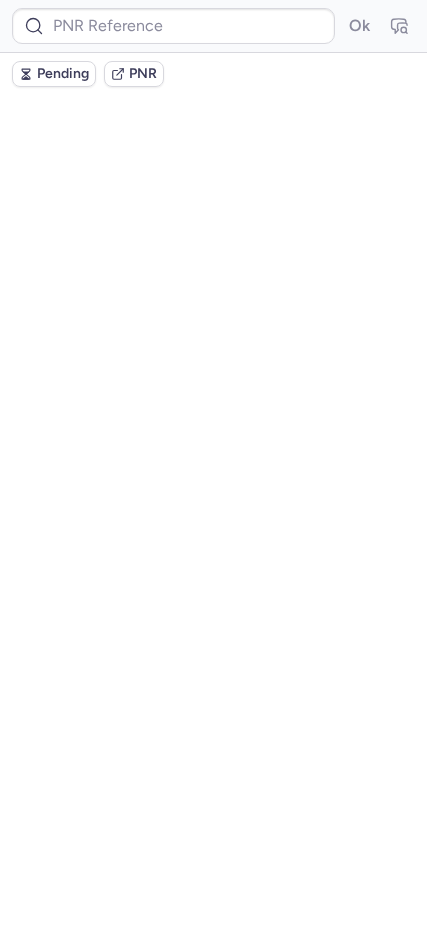 scroll, scrollTop: 0, scrollLeft: 0, axis: both 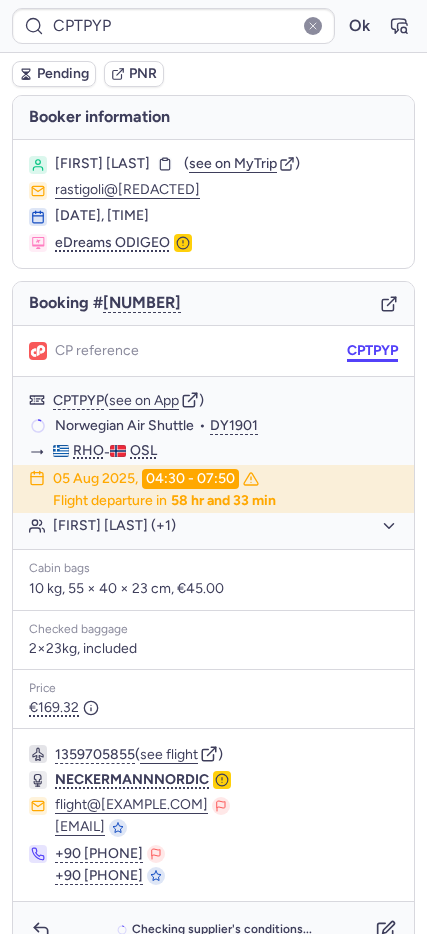 click on "CPTPYP" at bounding box center [372, 351] 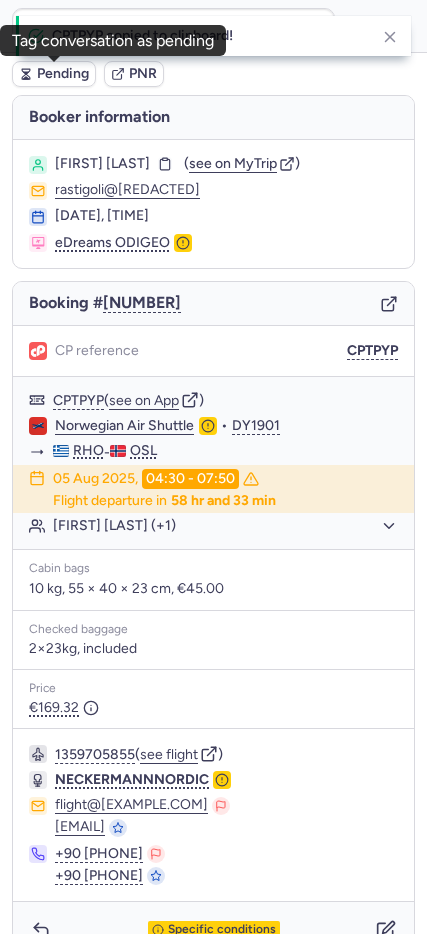 click on "Pending" at bounding box center (63, 74) 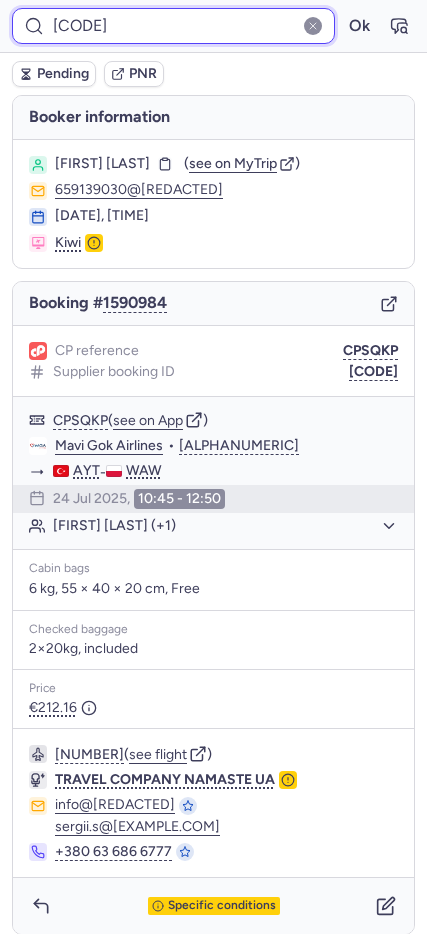 click on "CZ041608" at bounding box center (173, 26) 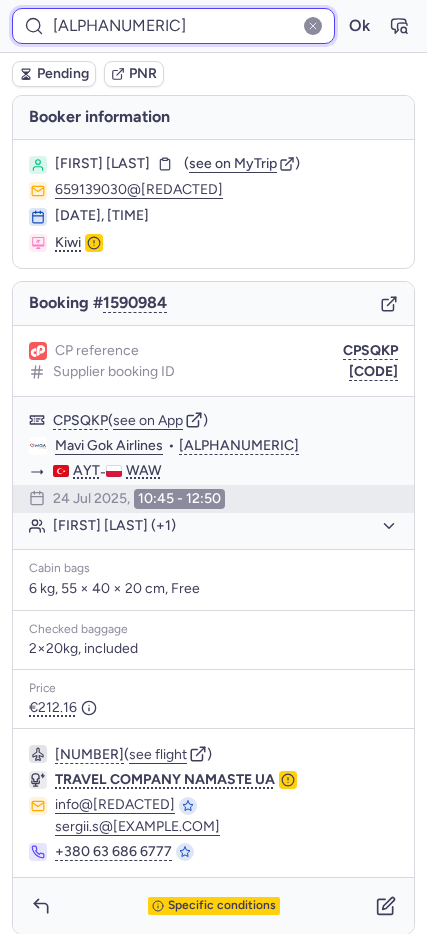 click on "Ok" at bounding box center [359, 26] 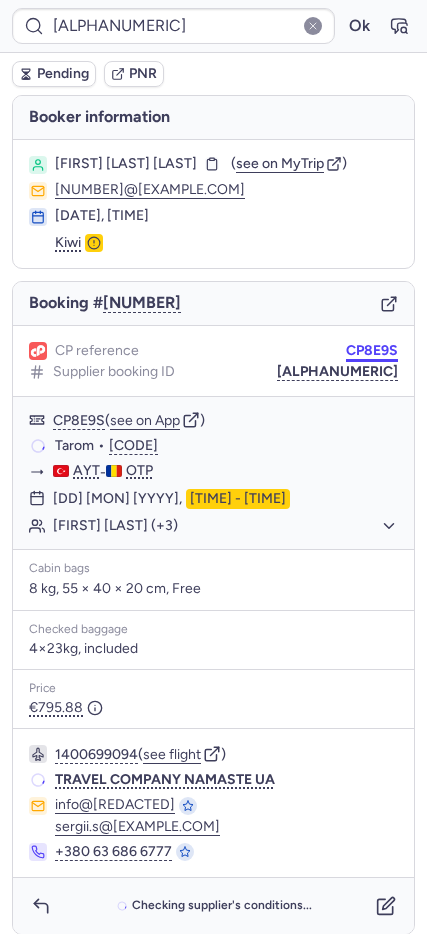 click on "CP8E9S" at bounding box center (372, 351) 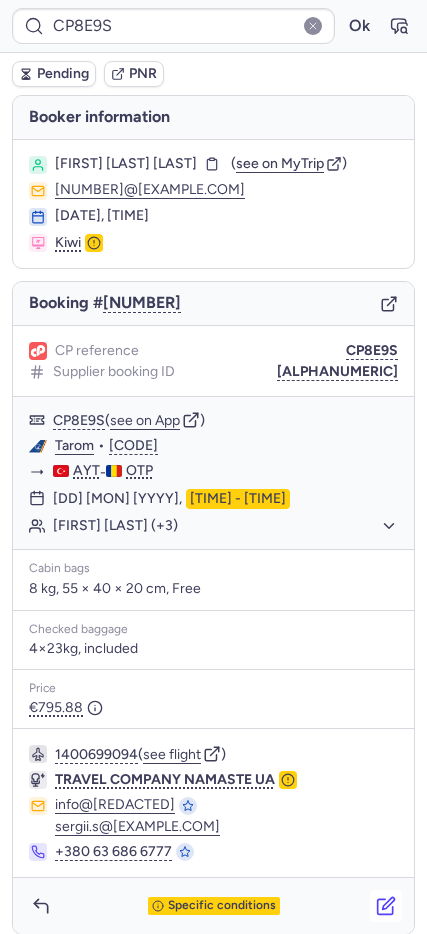 click at bounding box center [386, 906] 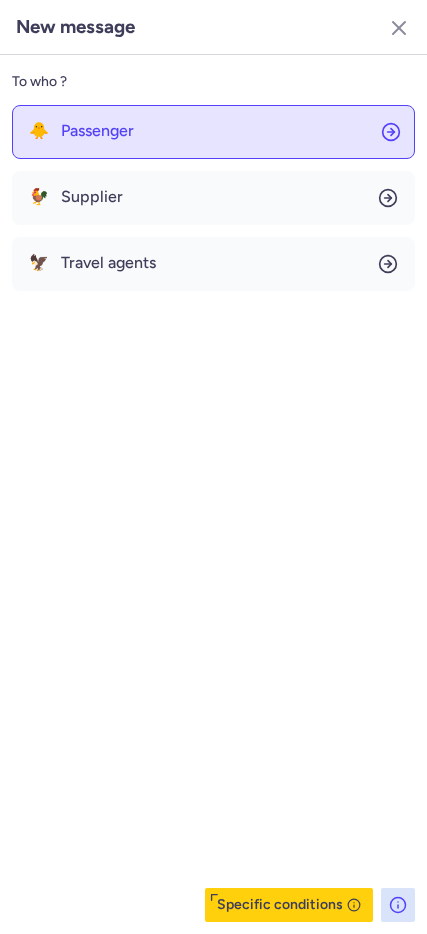click on "Passenger" at bounding box center (97, 131) 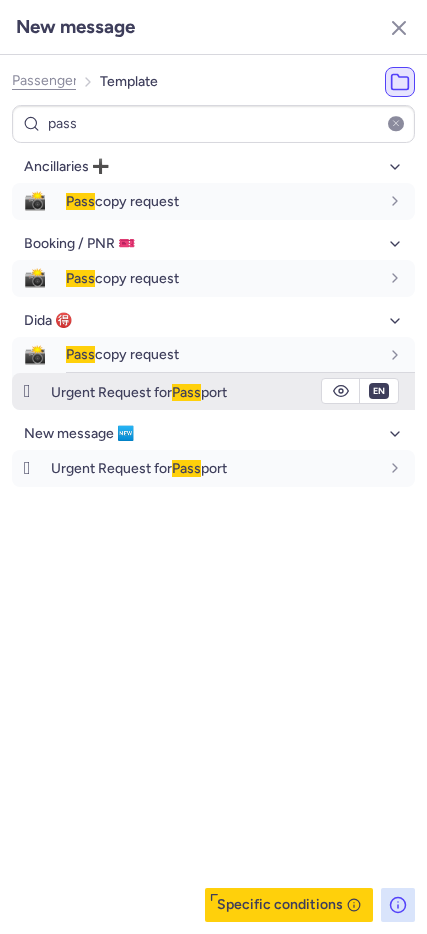 click on "Urgent Request for  Pass port" at bounding box center (139, 392) 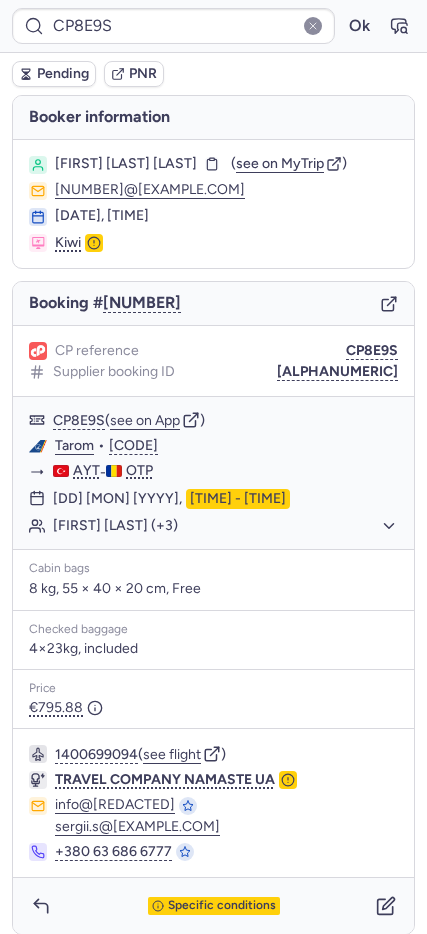 click on "Pending" at bounding box center [63, 74] 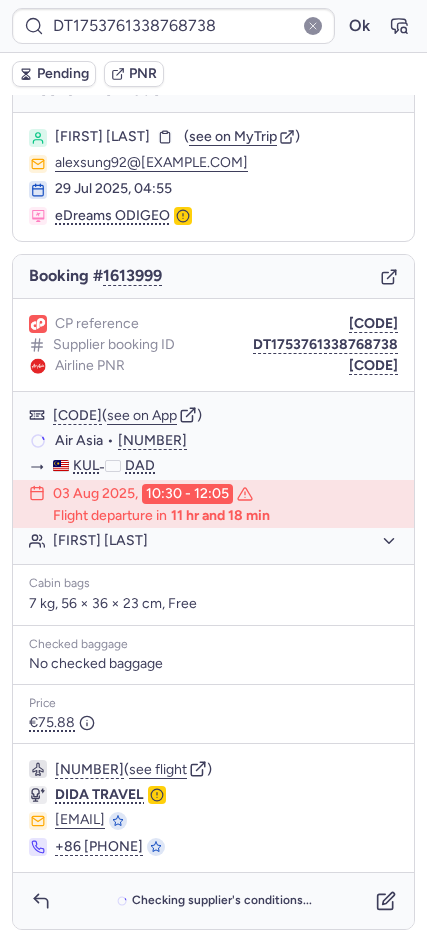 scroll, scrollTop: 35, scrollLeft: 0, axis: vertical 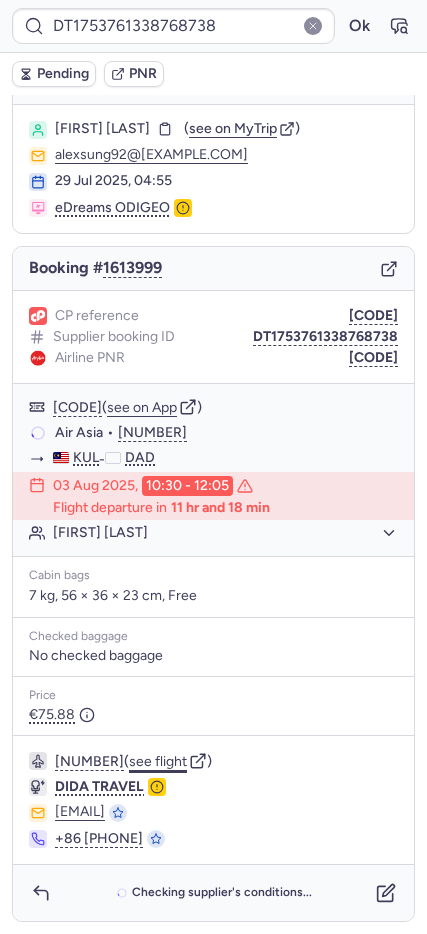 click on "see flight" 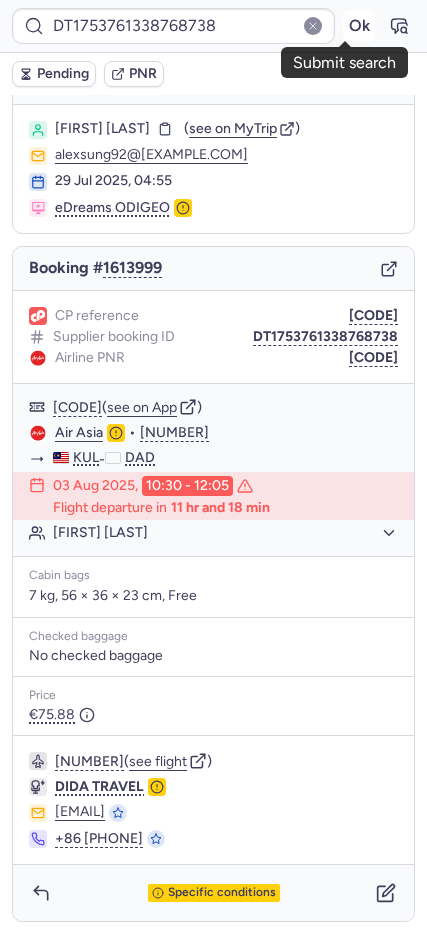click on "Ok" at bounding box center [359, 26] 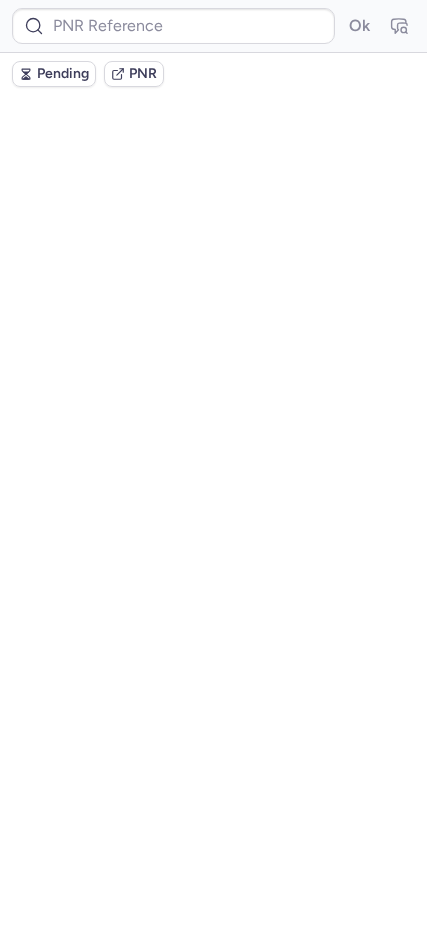 scroll, scrollTop: 0, scrollLeft: 0, axis: both 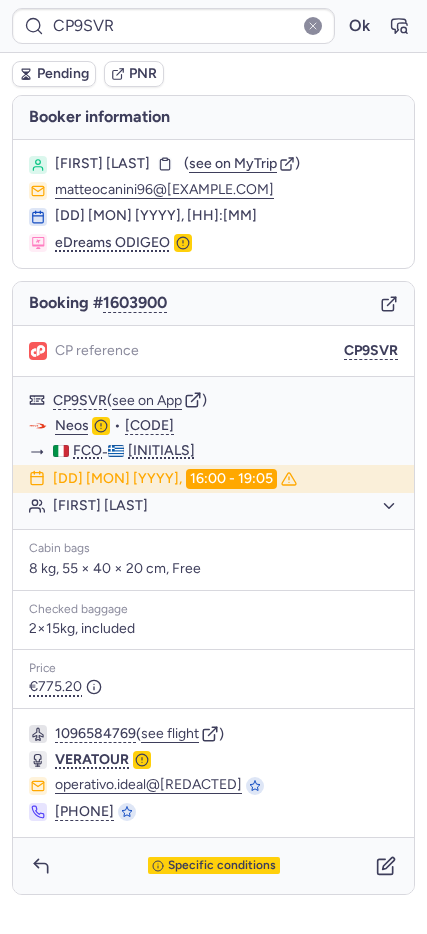 drag, startPoint x: 189, startPoint y: 868, endPoint x: 186, endPoint y: 852, distance: 16.27882 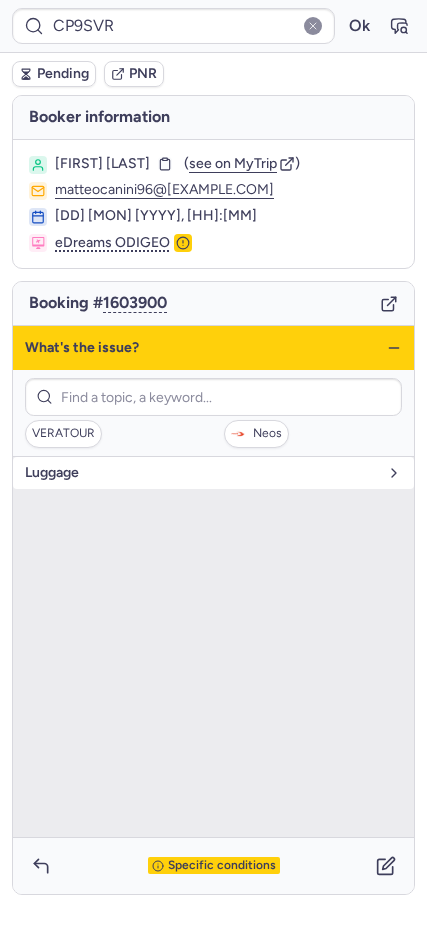 click on "luggage" at bounding box center (201, 473) 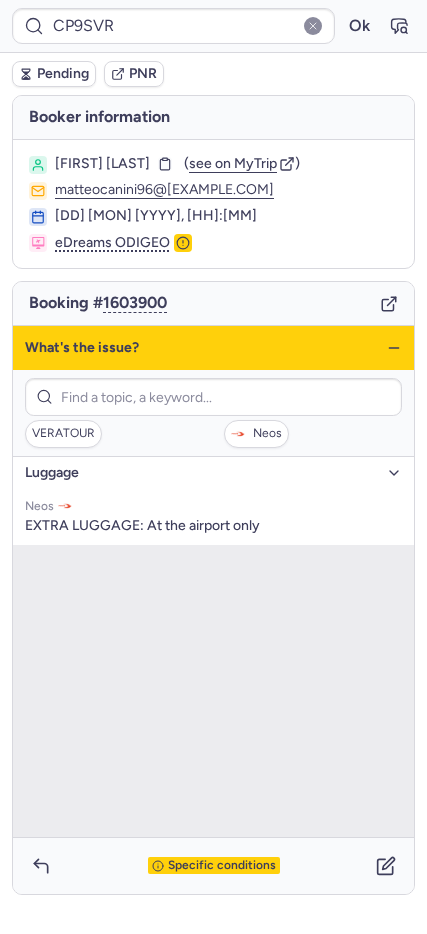 click on "What's the issue?" at bounding box center [213, 348] 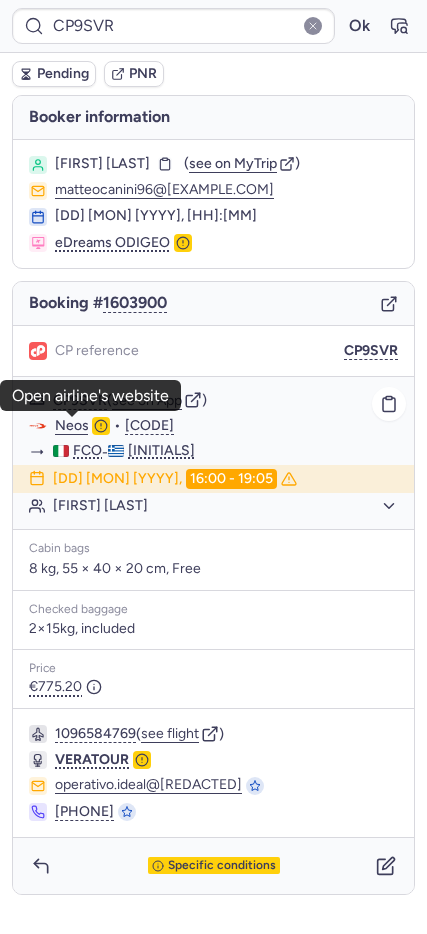 click on "Neos" 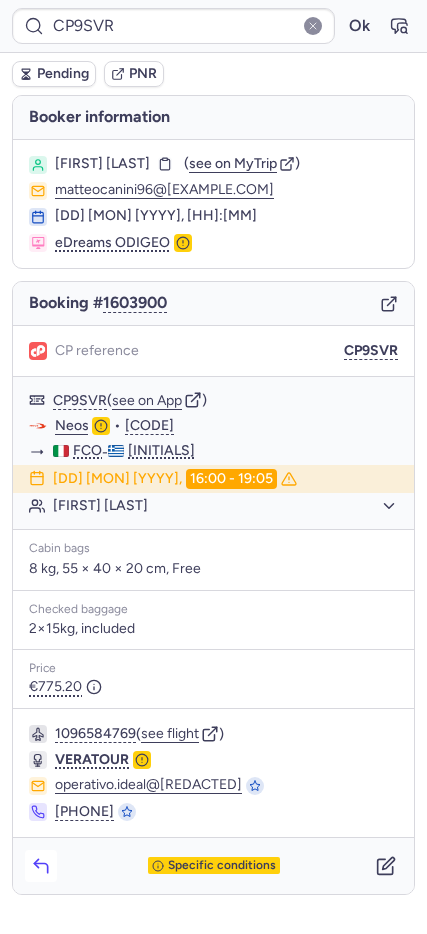 click 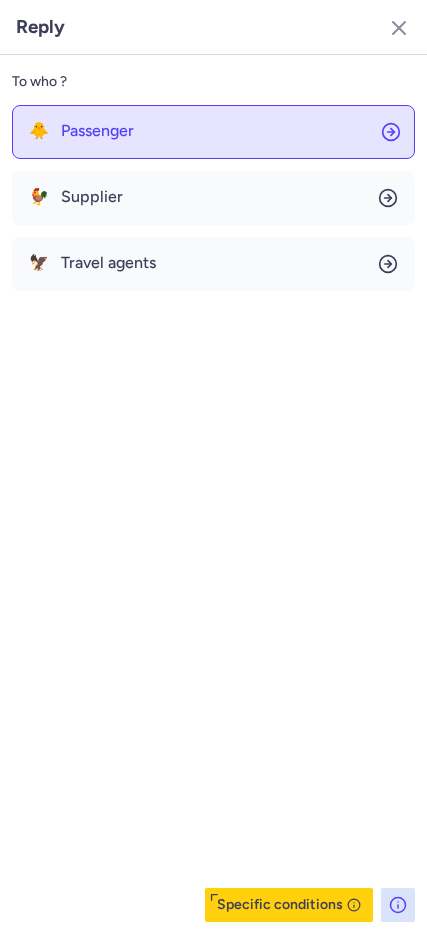 click on "🐥 Passenger" 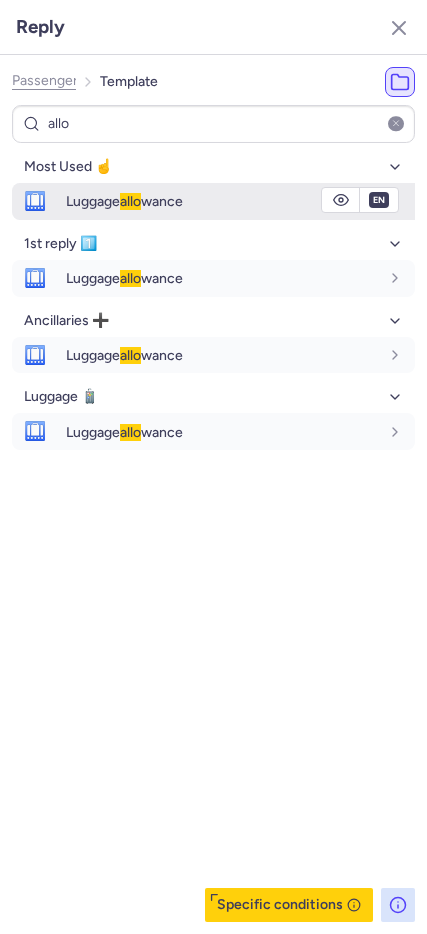 click on "🛄" at bounding box center (35, 201) 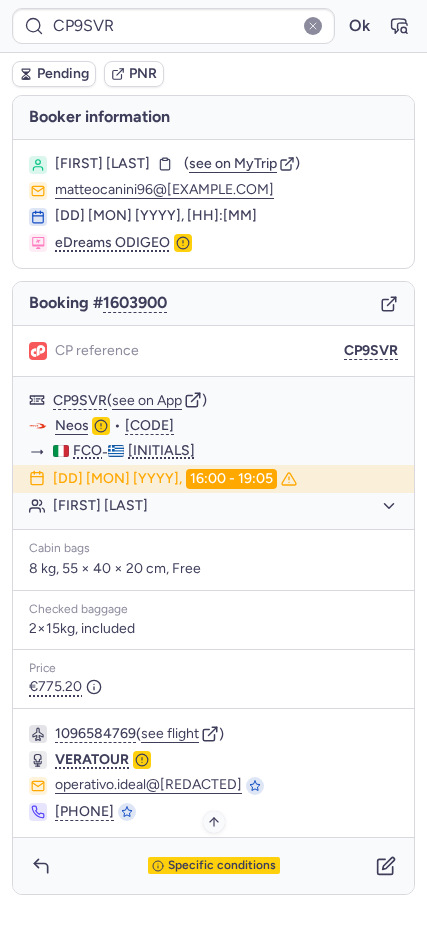 click on "Specific conditions" at bounding box center [214, 866] 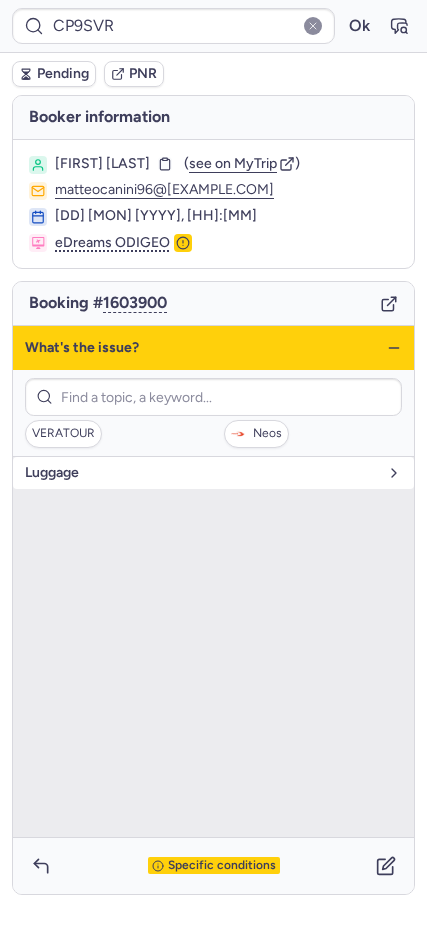 click on "luggage" at bounding box center [201, 473] 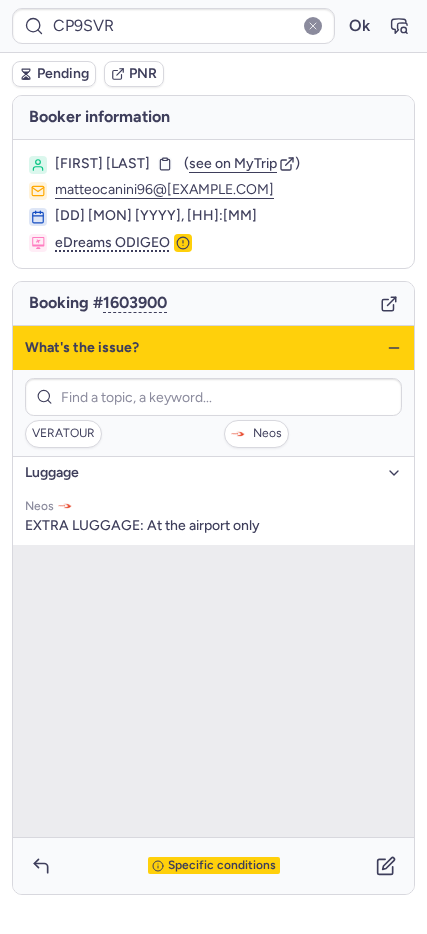 click 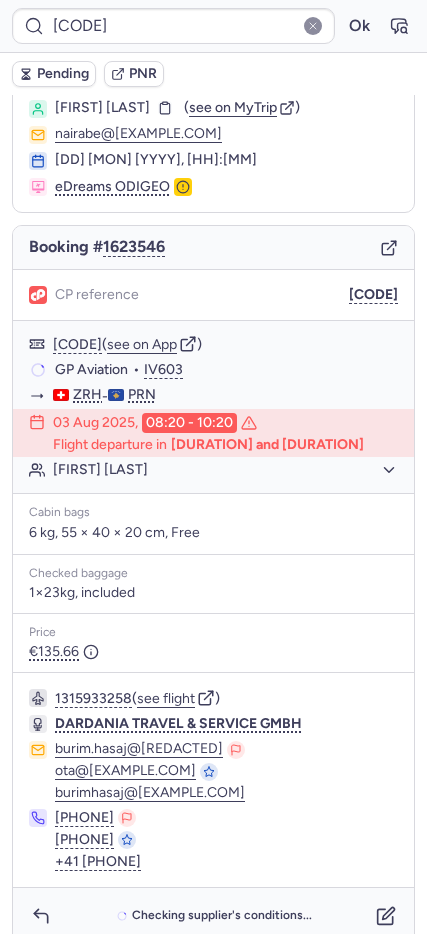 scroll, scrollTop: 79, scrollLeft: 0, axis: vertical 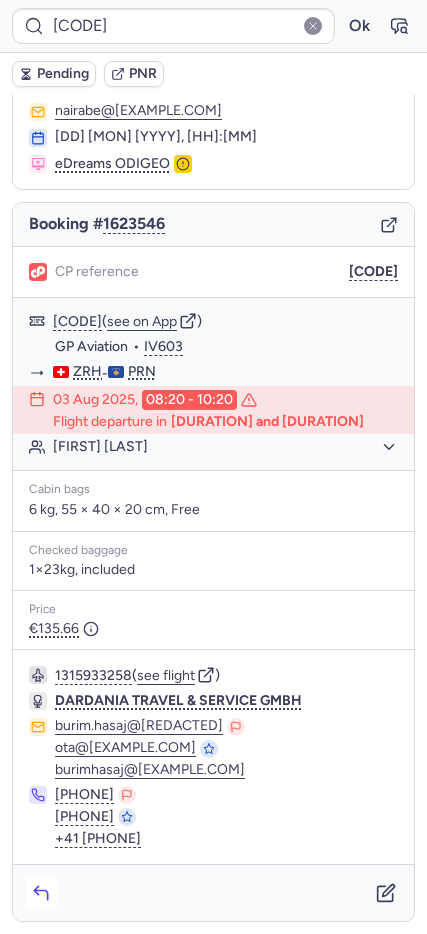 click 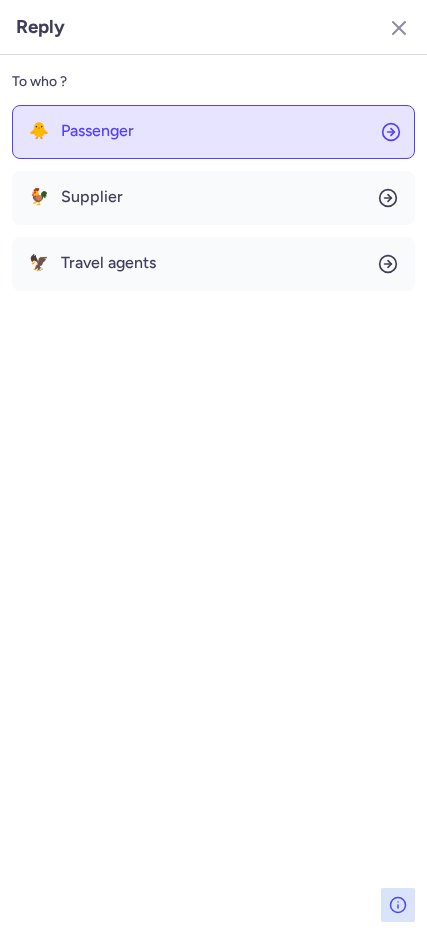 click on "🐥 Passenger" 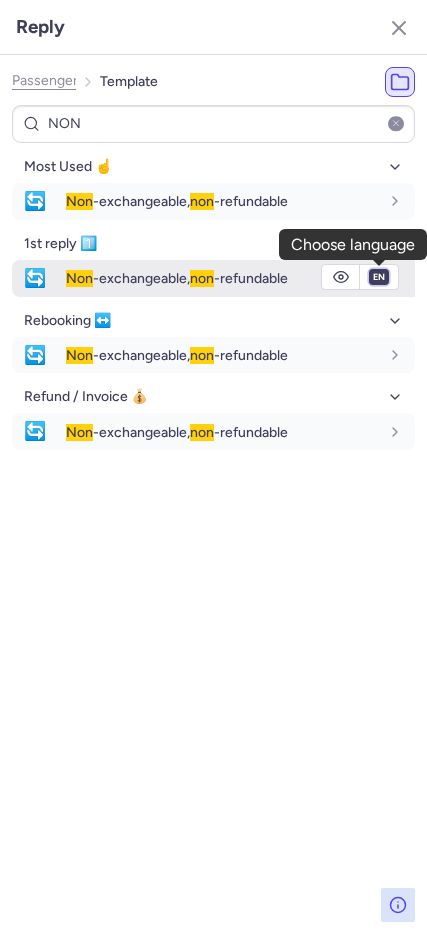 click on "fr en de nl pt es it ru" at bounding box center [379, 277] 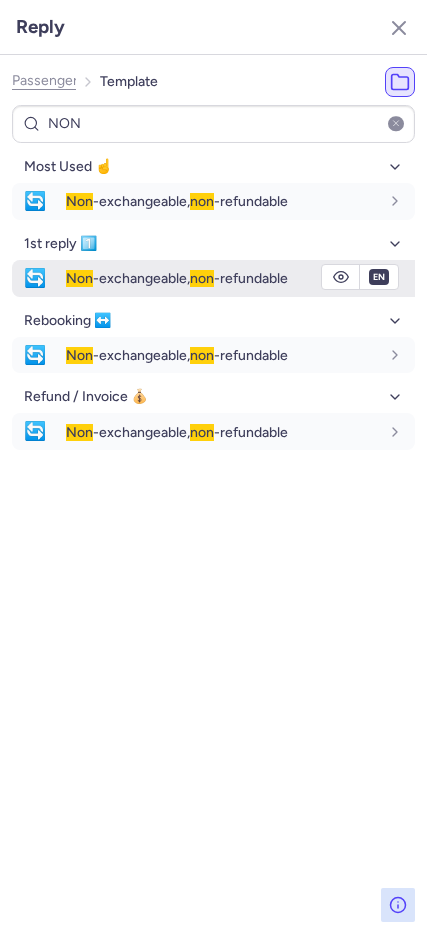 click on "fr en de nl pt es it ru" at bounding box center (379, 277) 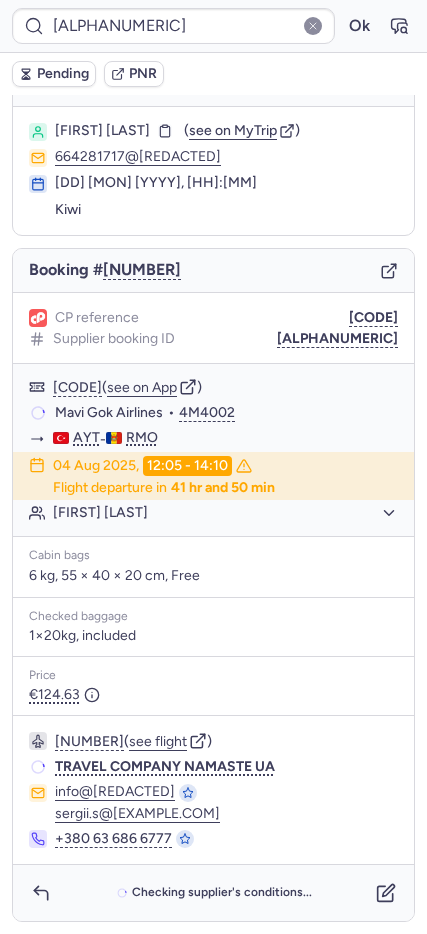 scroll, scrollTop: 33, scrollLeft: 0, axis: vertical 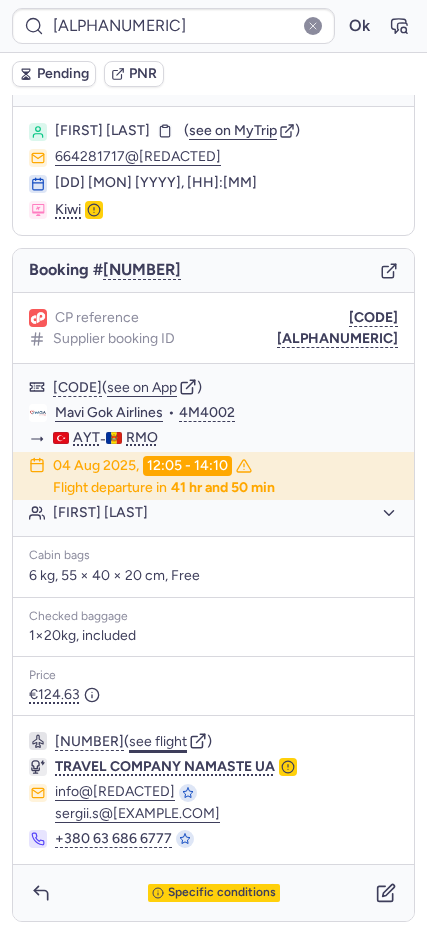 click on "see flight" 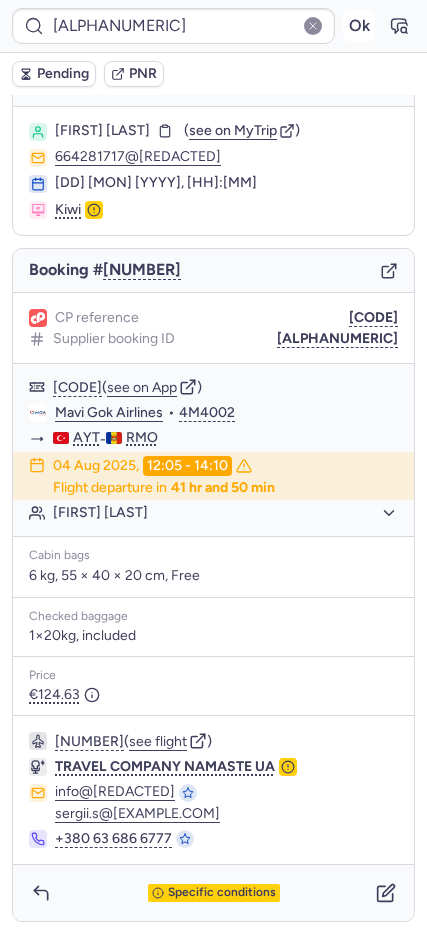 click on "Ok" at bounding box center (359, 26) 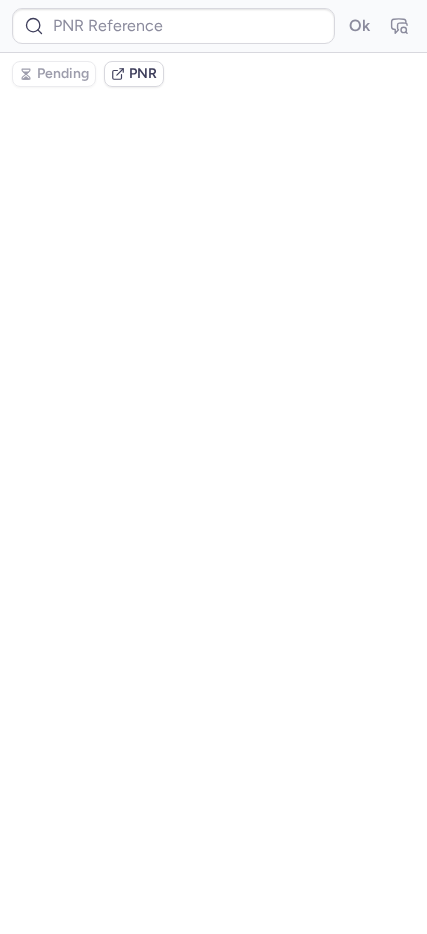 scroll, scrollTop: 0, scrollLeft: 0, axis: both 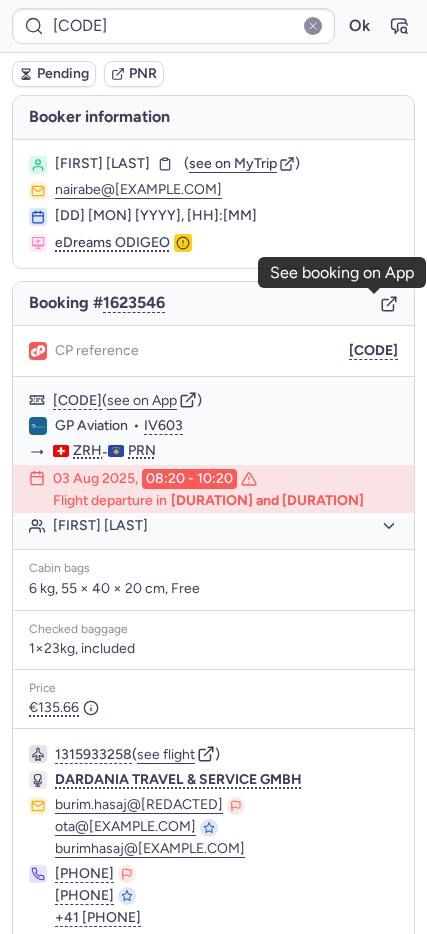 click 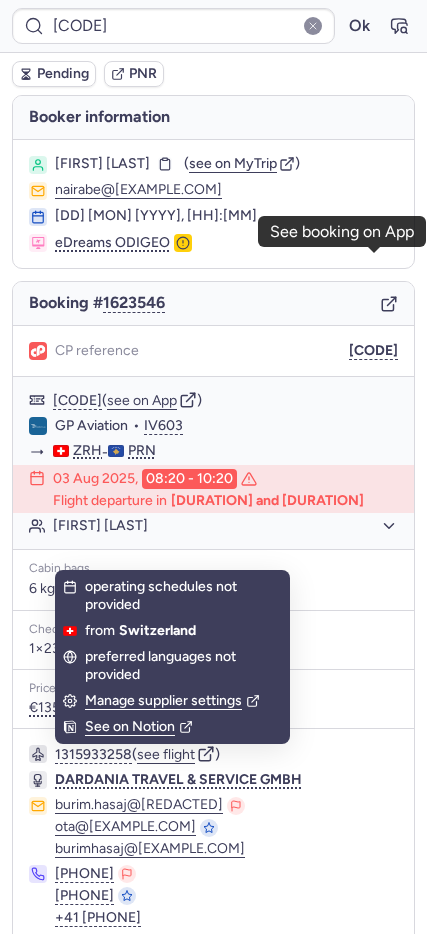 scroll, scrollTop: 79, scrollLeft: 0, axis: vertical 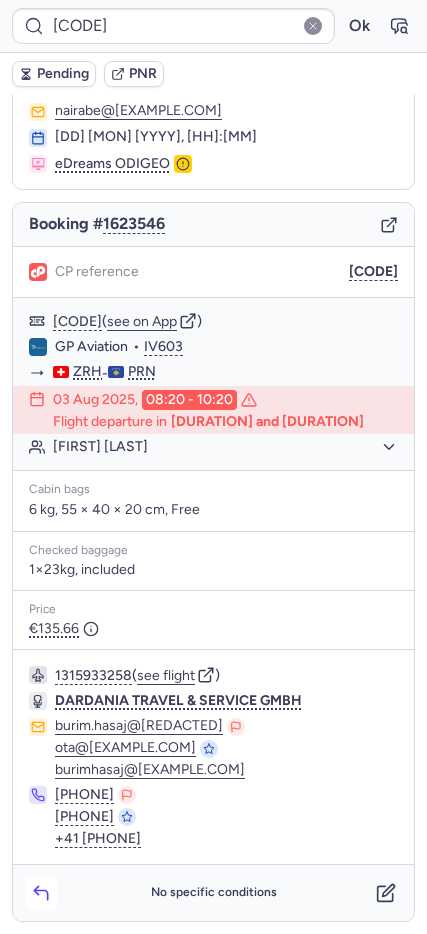 click 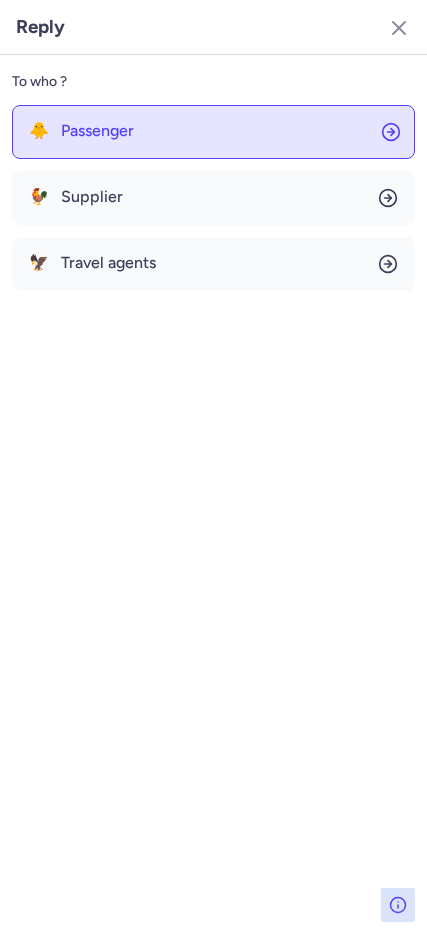 click on "Passenger" at bounding box center [97, 131] 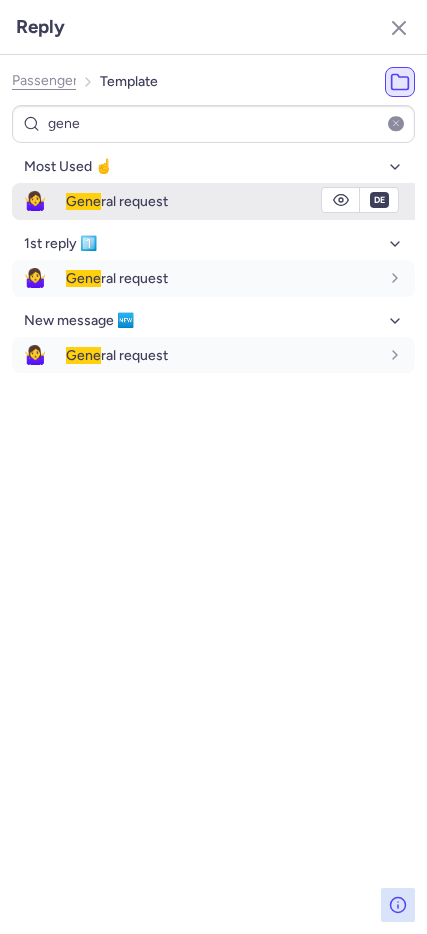 click on "🤷‍♀️" at bounding box center (35, 201) 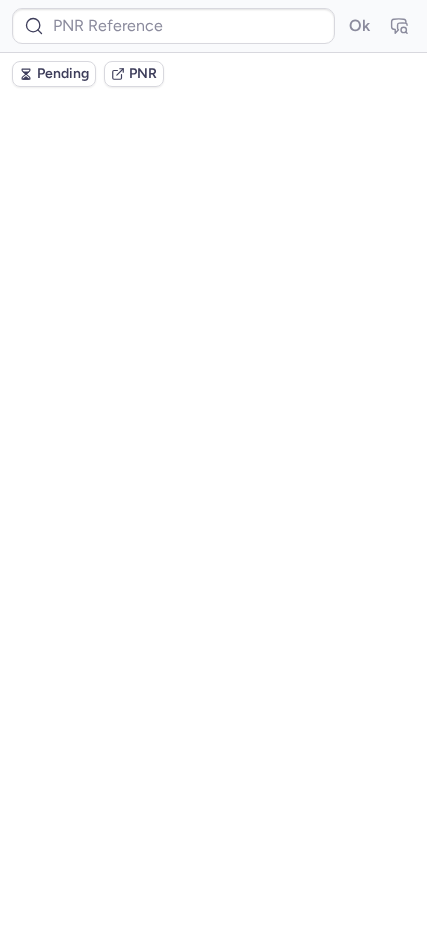 scroll, scrollTop: 0, scrollLeft: 0, axis: both 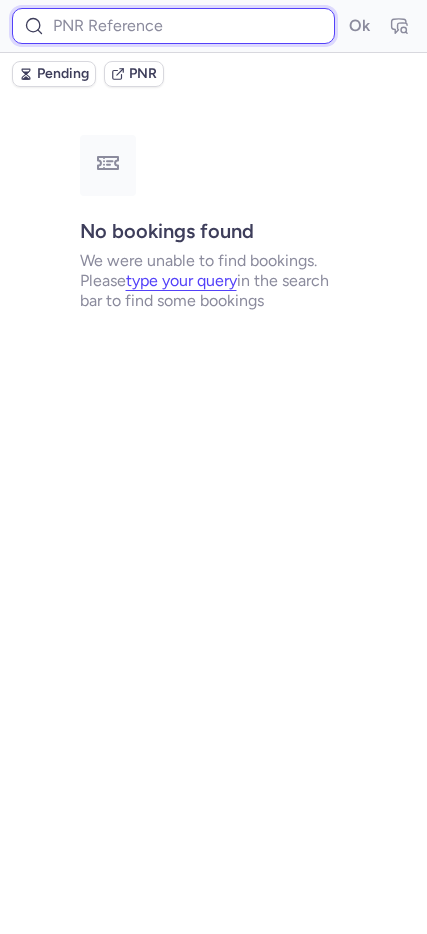 click at bounding box center [173, 26] 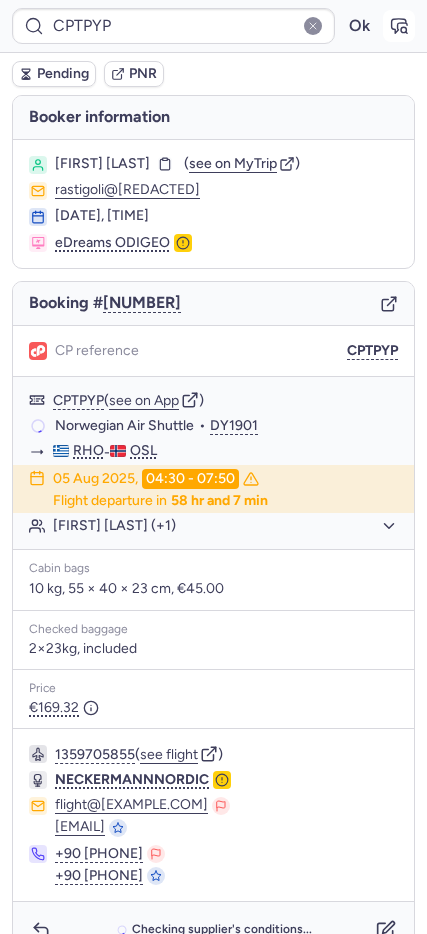 click 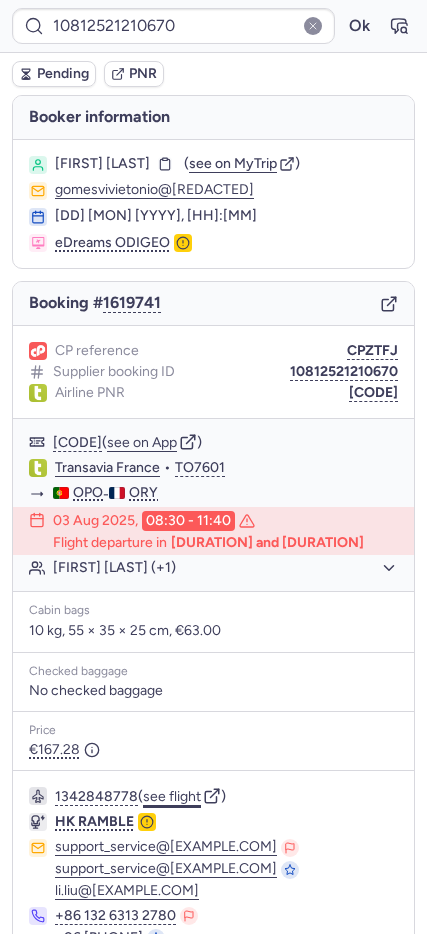 click on "see flight" 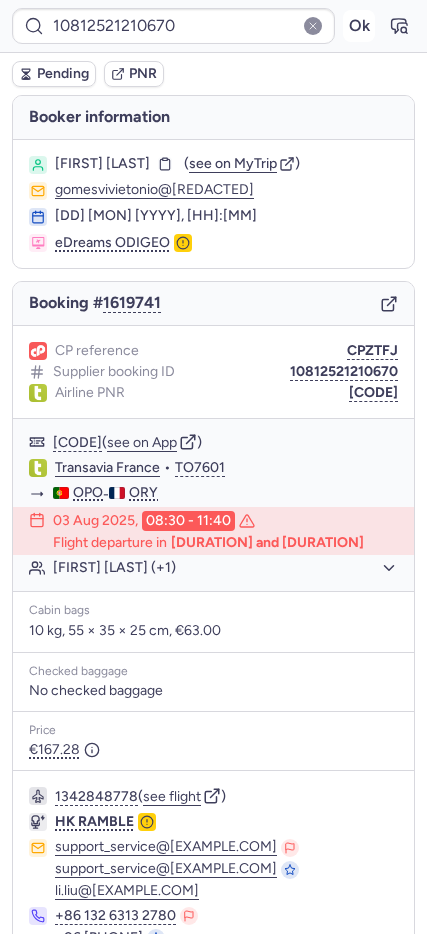 click on "Ok" at bounding box center [359, 26] 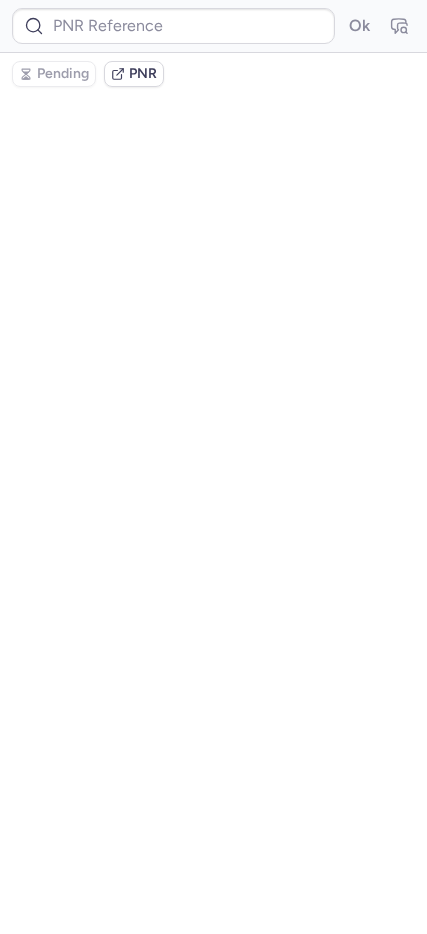 scroll, scrollTop: 0, scrollLeft: 0, axis: both 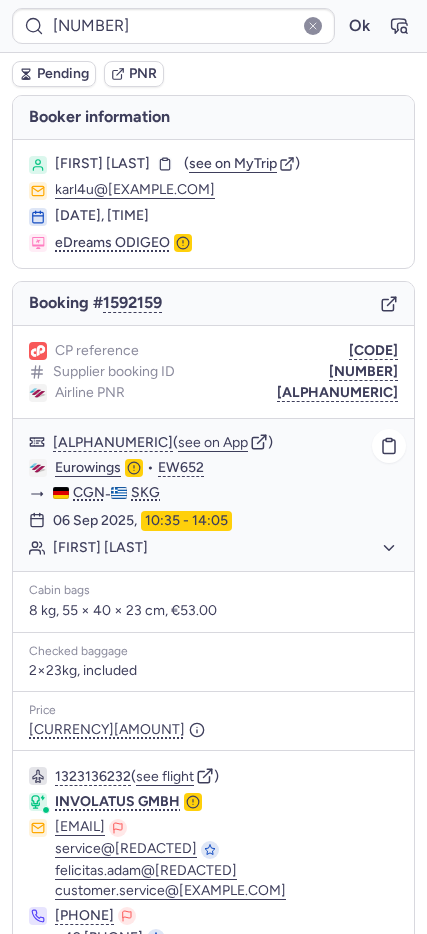 click on "C587599  ( see on App )  Eurowings  •  EW652 CGN  -  SKG 06 Sep 2025,  10:35 - 14:05 Karl Josef KOST JR (+1)" at bounding box center (213, 495) 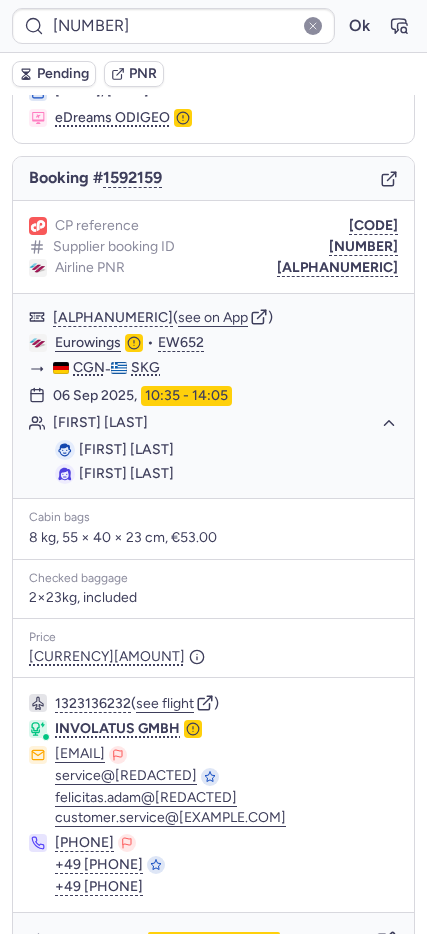 scroll, scrollTop: 173, scrollLeft: 0, axis: vertical 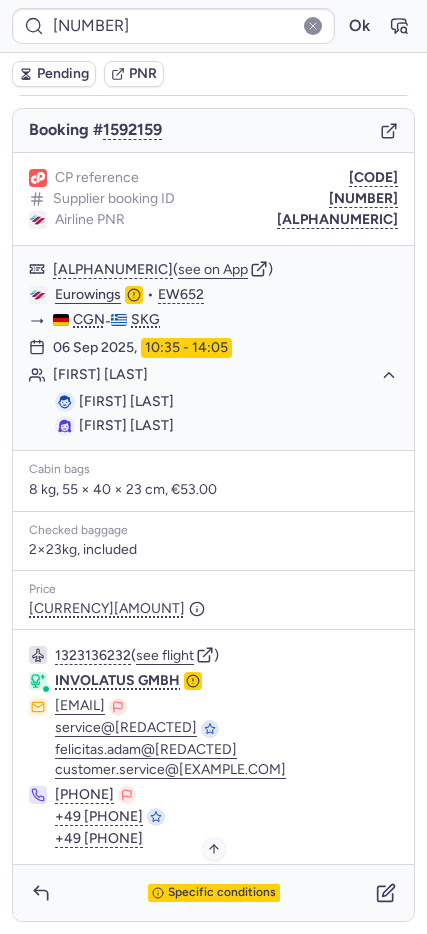 click on "Specific conditions" at bounding box center [222, 893] 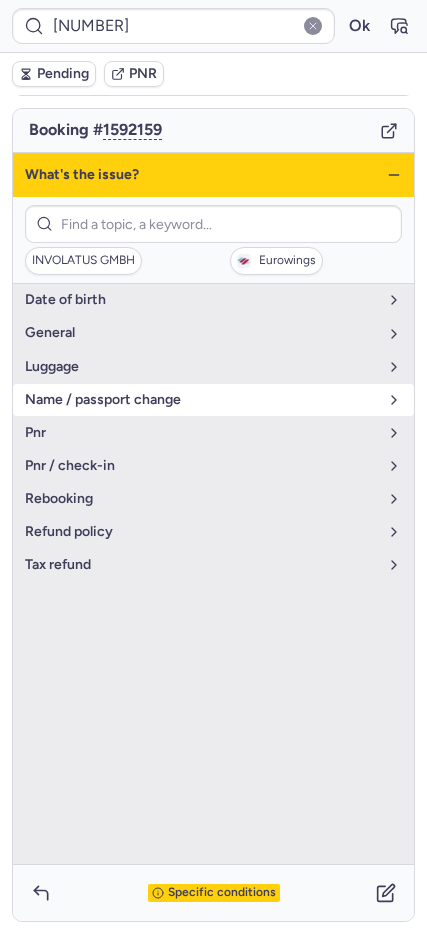 click on "name / passport change" at bounding box center [201, 400] 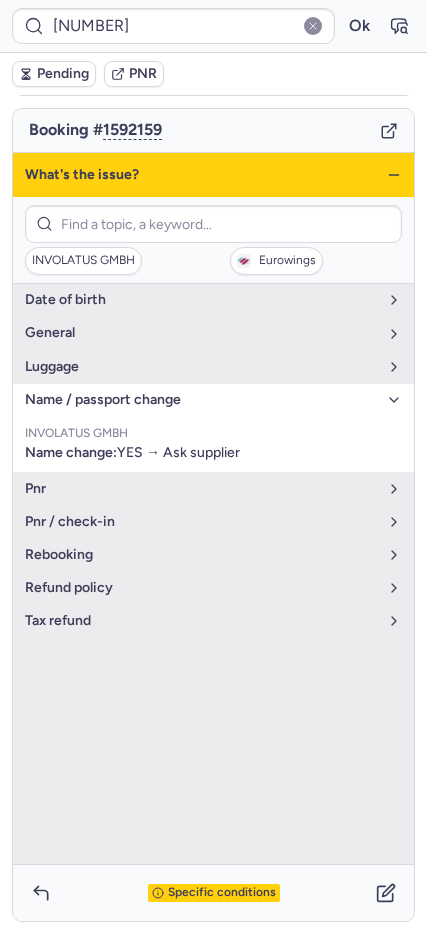 click 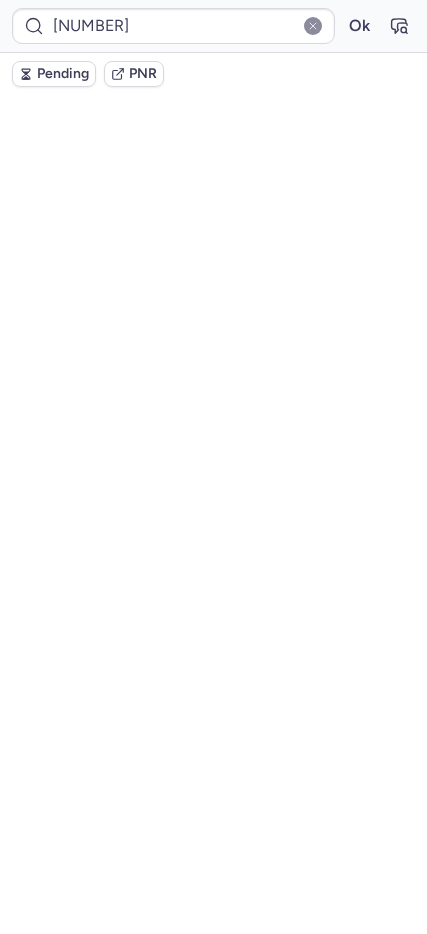 scroll, scrollTop: 0, scrollLeft: 0, axis: both 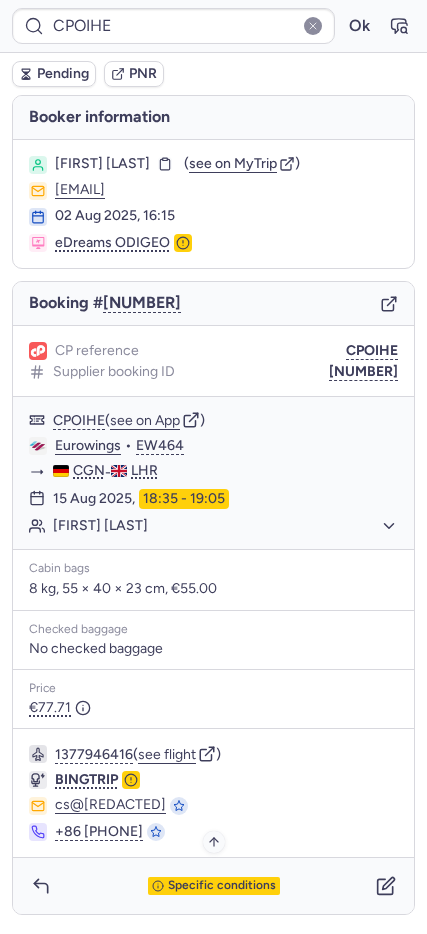 drag, startPoint x: 216, startPoint y: 887, endPoint x: 204, endPoint y: 883, distance: 12.649111 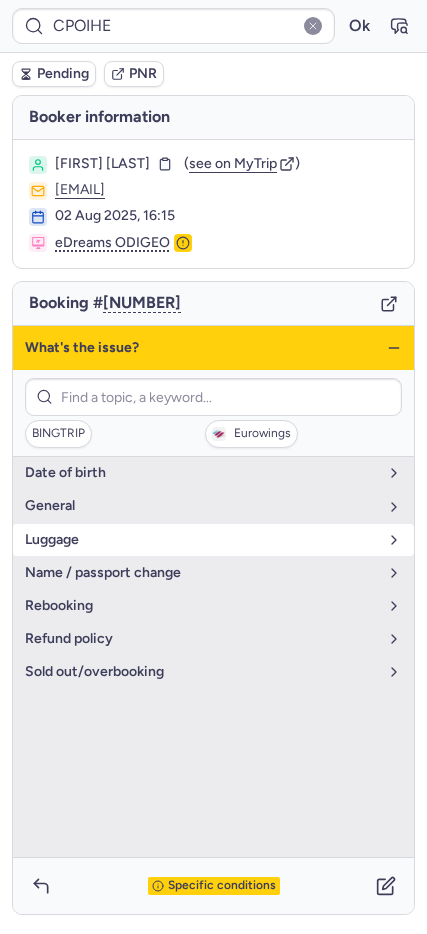 click on "luggage" at bounding box center [201, 540] 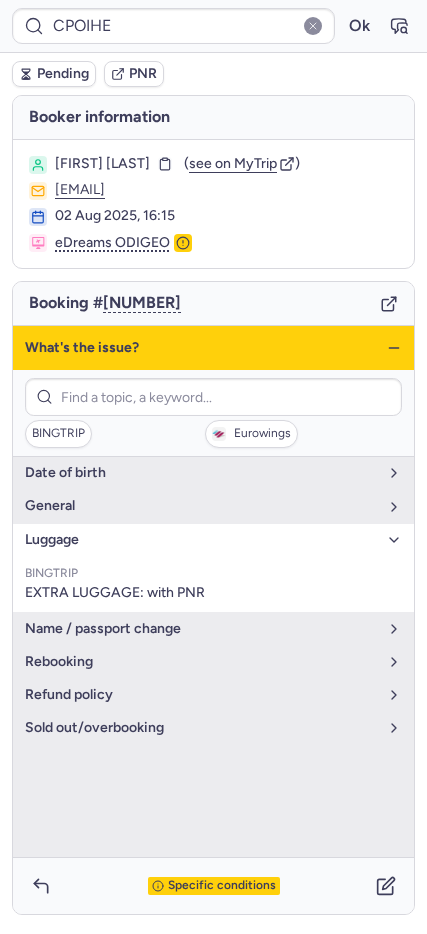 click on "luggage" at bounding box center [201, 540] 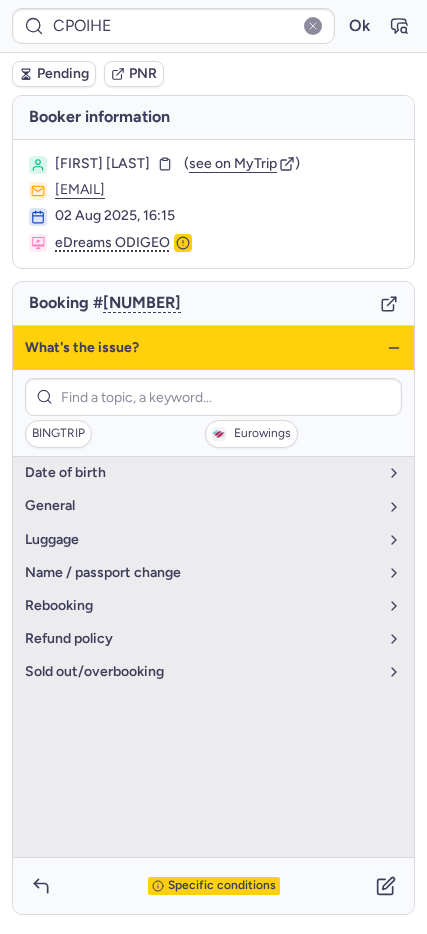 click on "What's the issue?" at bounding box center (213, 348) 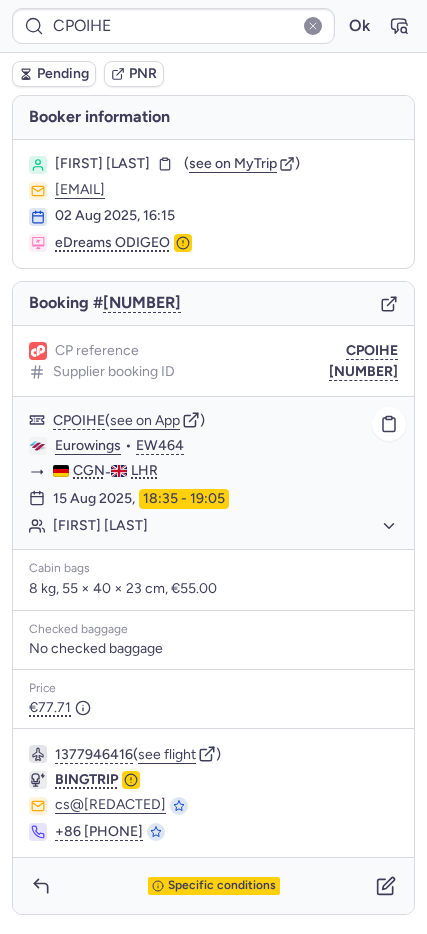 click on "Zuleyha TOPCU" 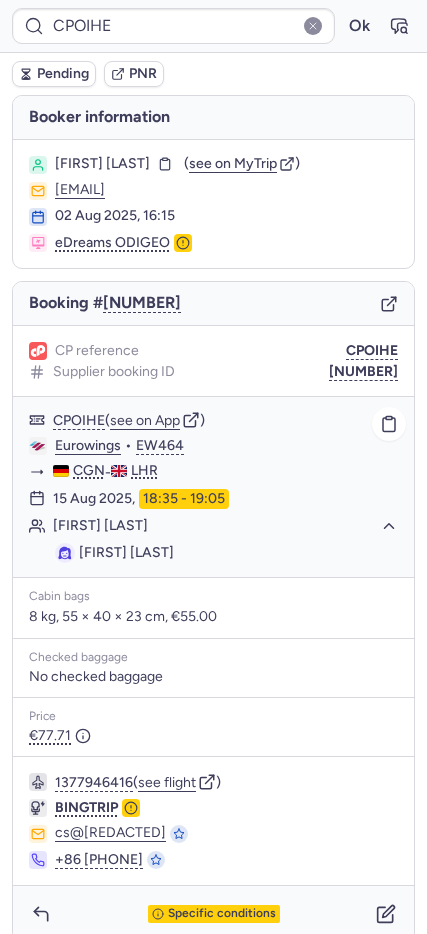 click on "Zuleyha TOPCU" at bounding box center [126, 552] 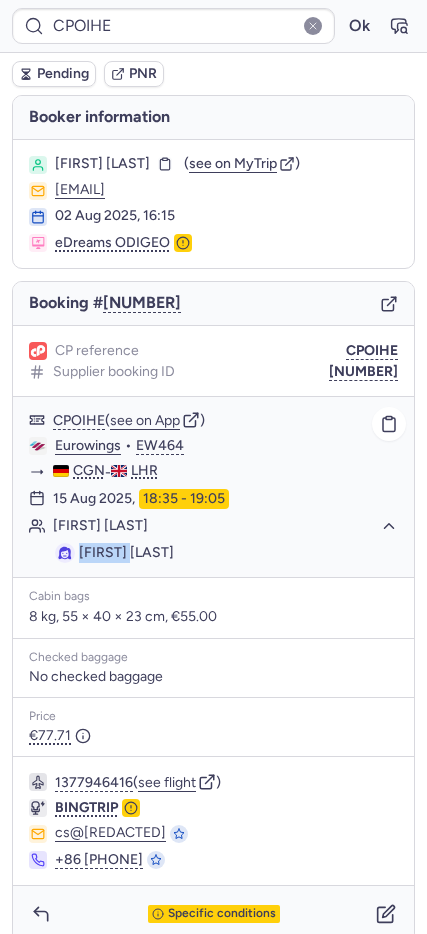 click on "Zuleyha TOPCU" at bounding box center [126, 552] 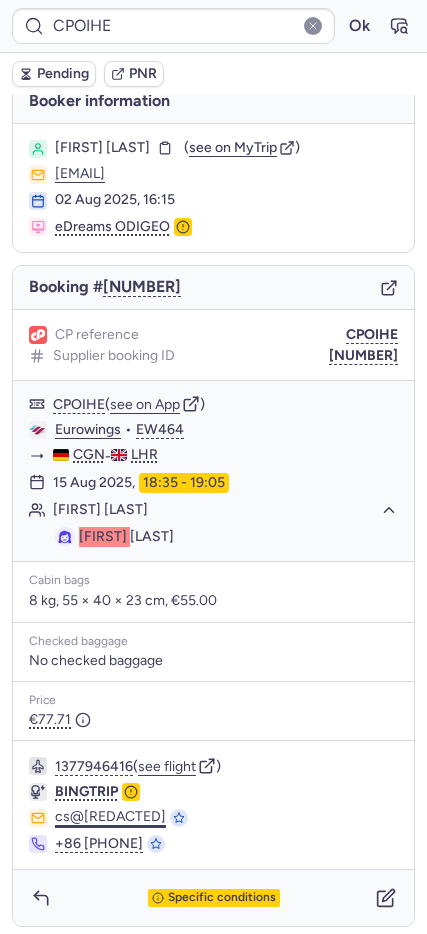 scroll, scrollTop: 21, scrollLeft: 0, axis: vertical 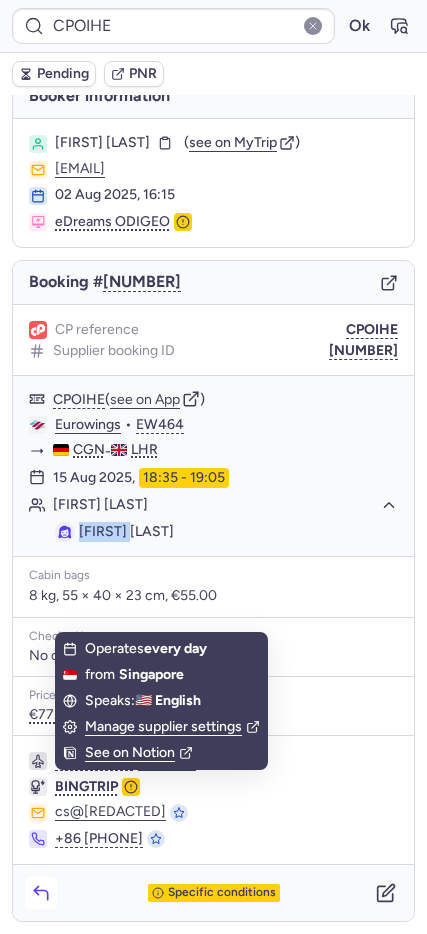 click 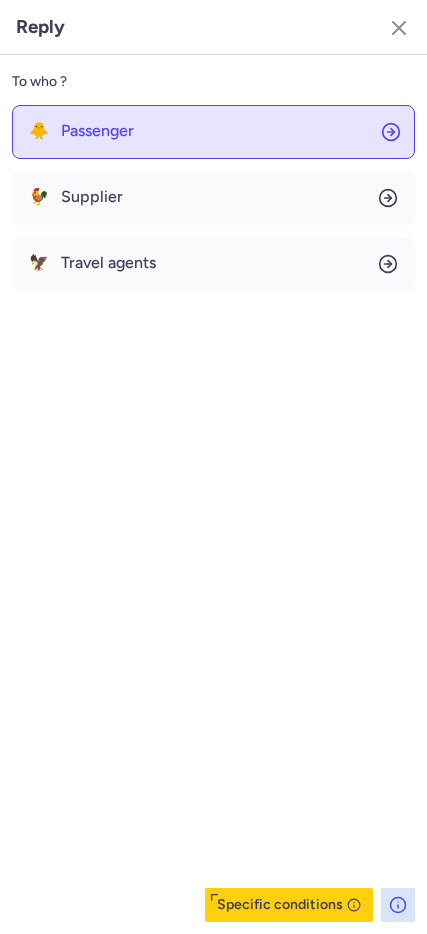 click on "Passenger" at bounding box center (97, 131) 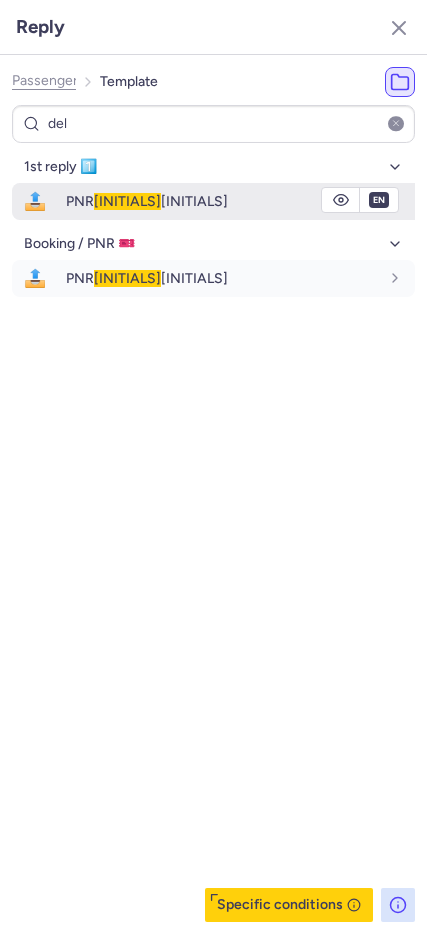 click on "📤" at bounding box center (35, 201) 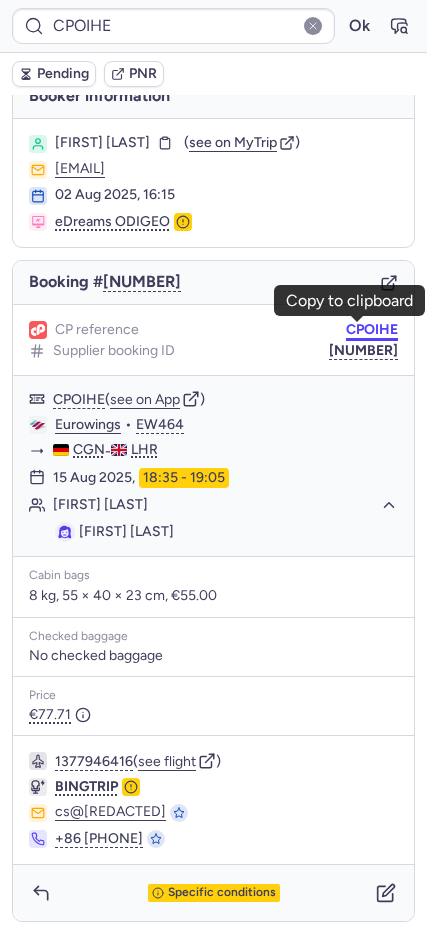 click on "CPOIHE" at bounding box center (372, 330) 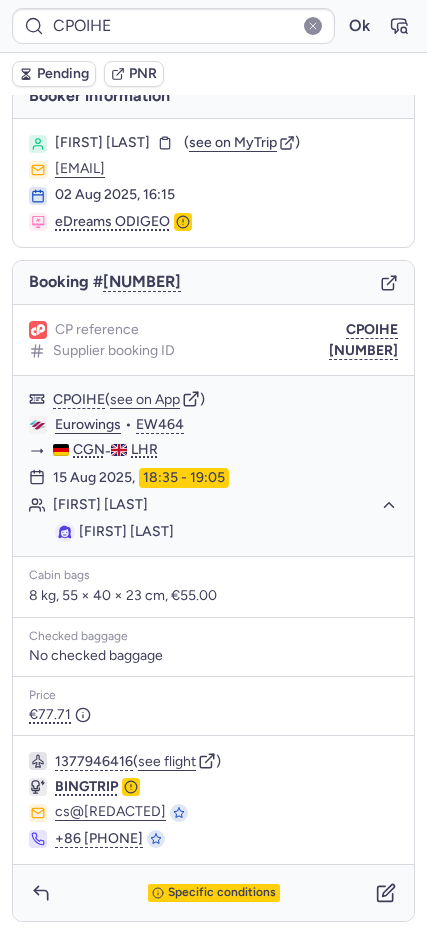 click on "Pending" at bounding box center [63, 74] 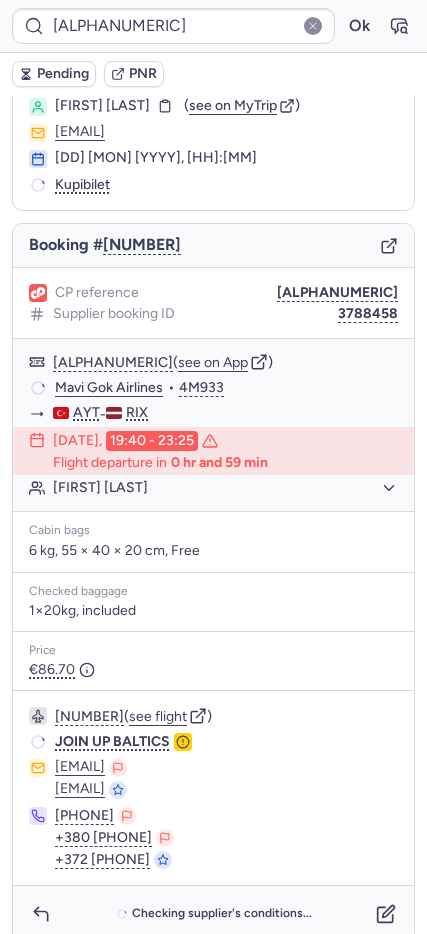 scroll, scrollTop: 79, scrollLeft: 0, axis: vertical 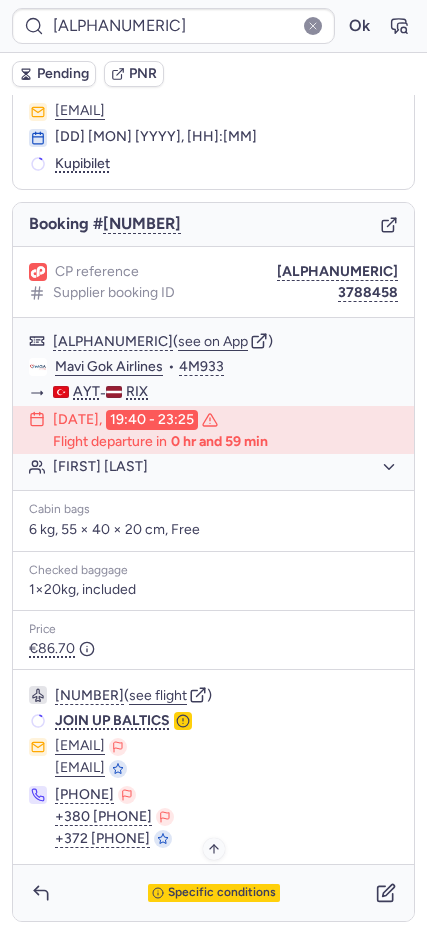 click on "Specific conditions" at bounding box center [222, 893] 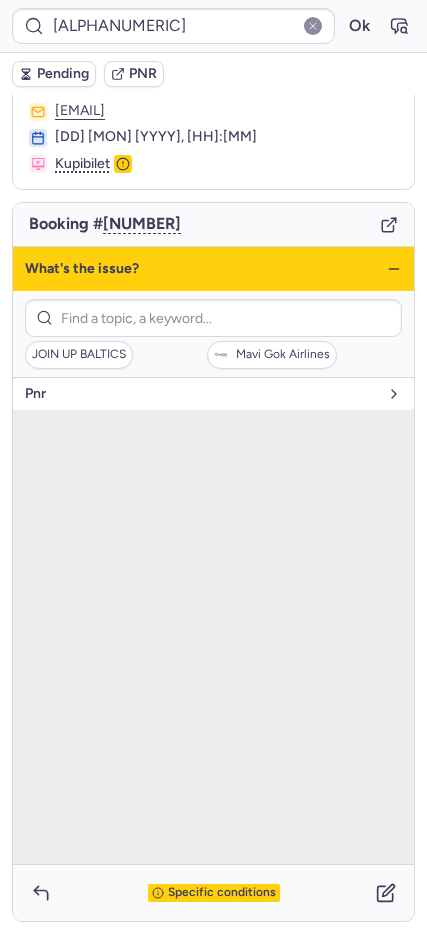 drag, startPoint x: 60, startPoint y: 404, endPoint x: 77, endPoint y: 407, distance: 17.262676 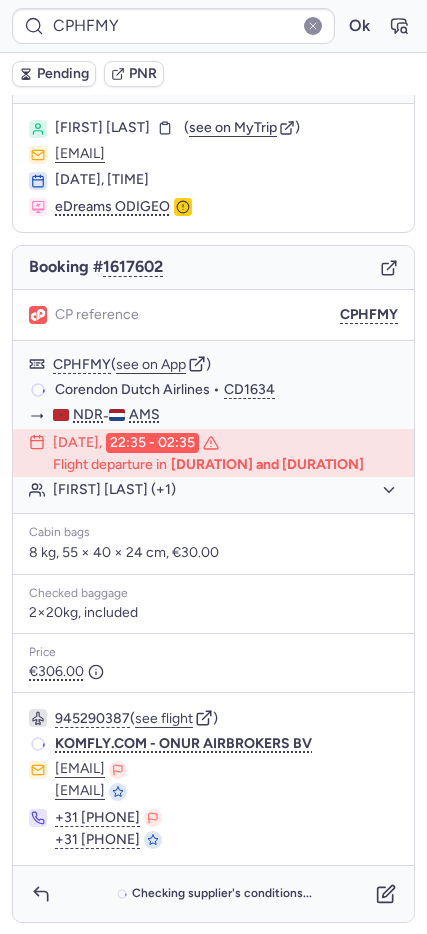 scroll, scrollTop: 37, scrollLeft: 0, axis: vertical 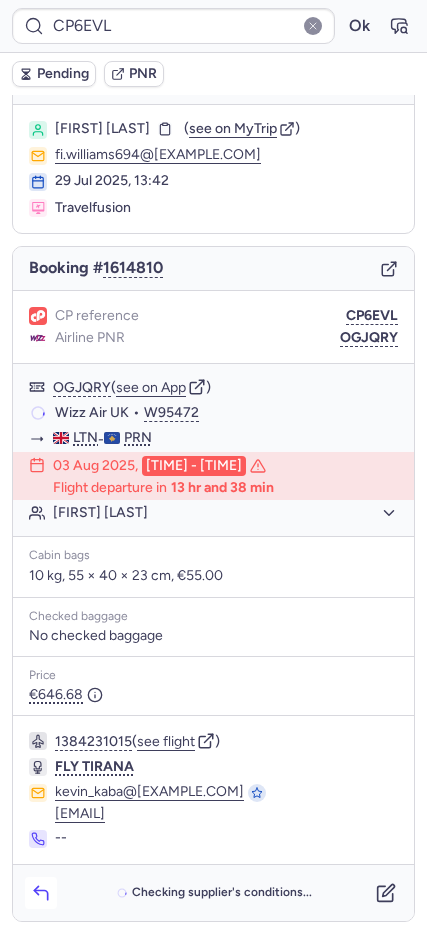 click 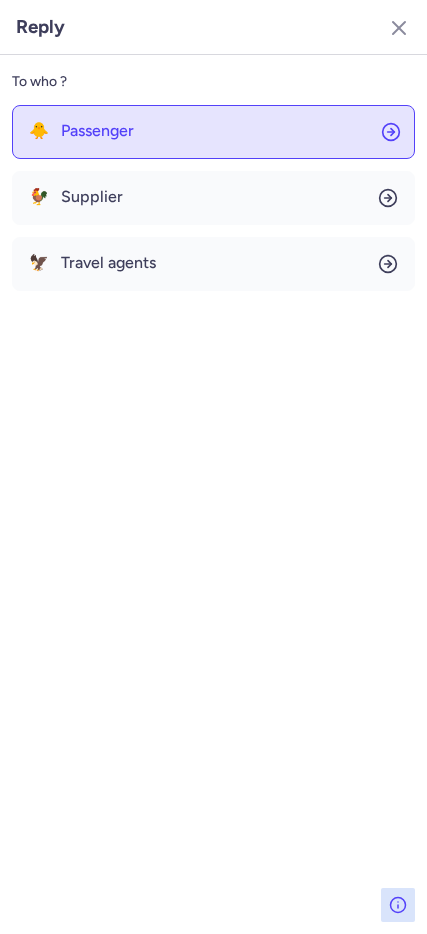 click on "Passenger" at bounding box center [97, 131] 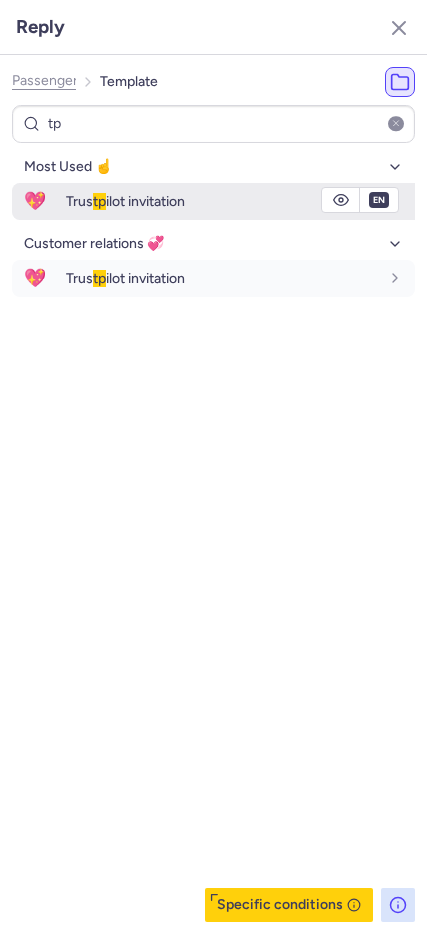 click on "💖" at bounding box center [35, 201] 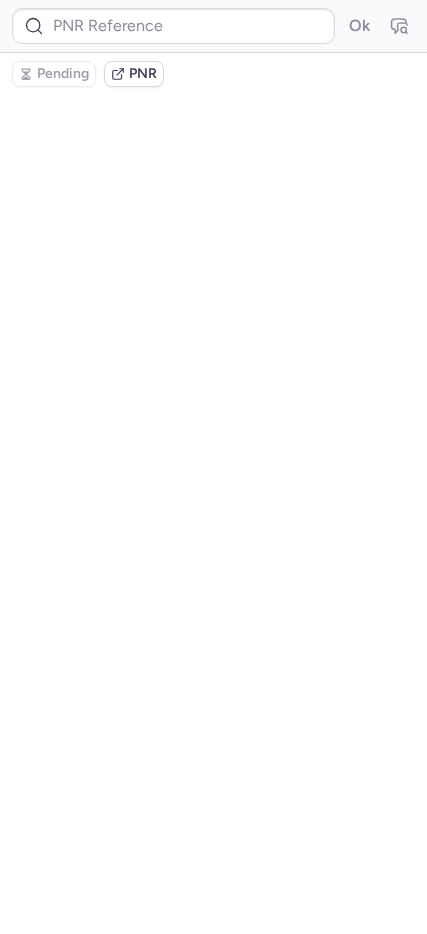 scroll, scrollTop: 0, scrollLeft: 0, axis: both 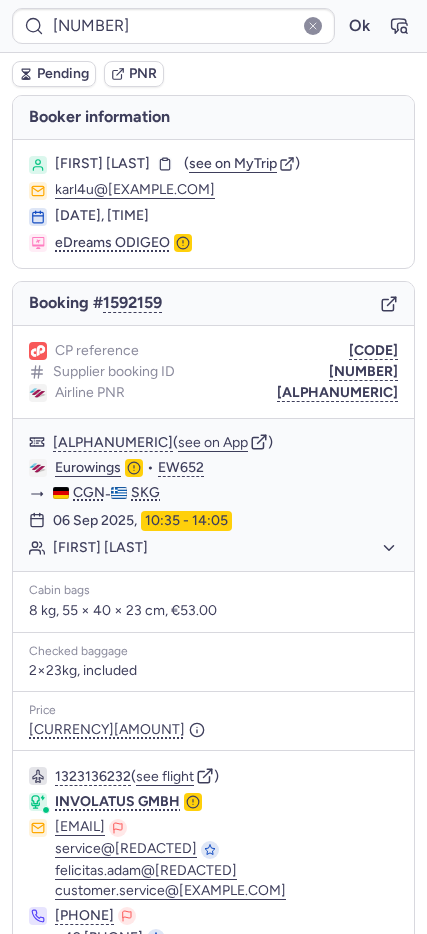 click on "Pending" at bounding box center [63, 74] 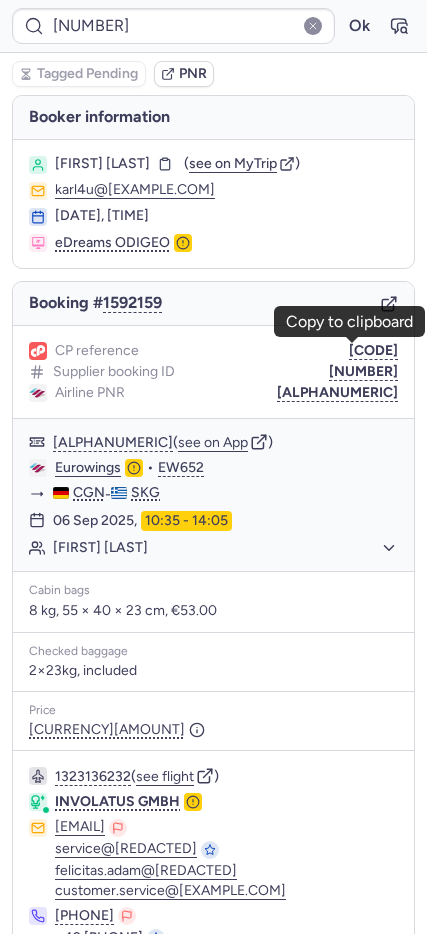 drag, startPoint x: 359, startPoint y: 355, endPoint x: 42, endPoint y: 241, distance: 336.87534 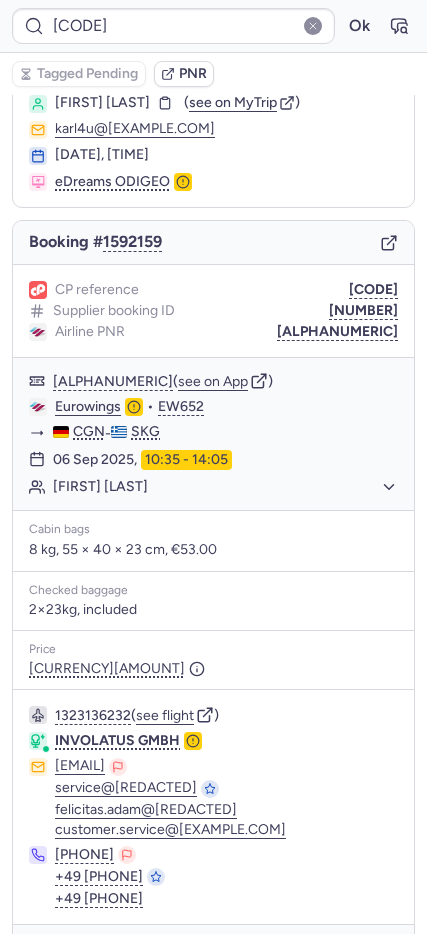 scroll, scrollTop: 121, scrollLeft: 0, axis: vertical 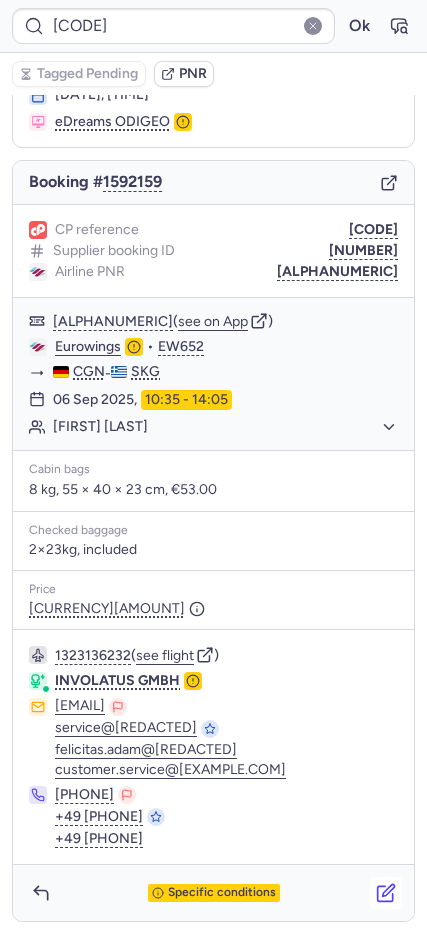 click at bounding box center [386, 893] 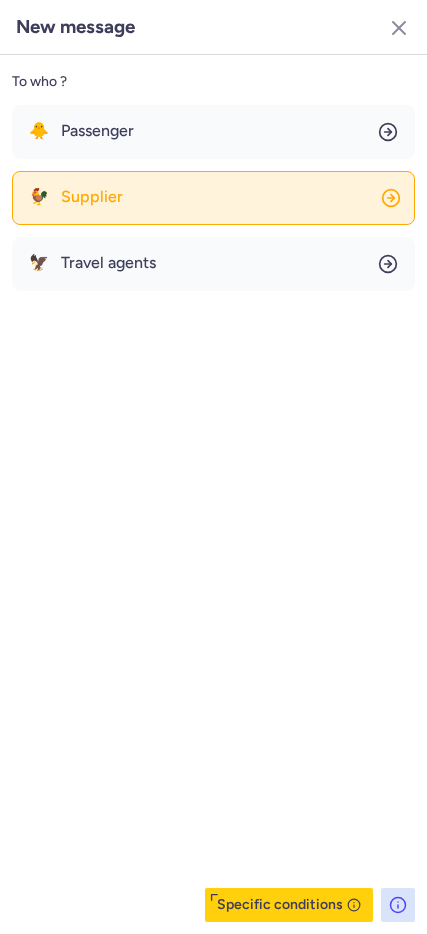 click on "🐓 Supplier" 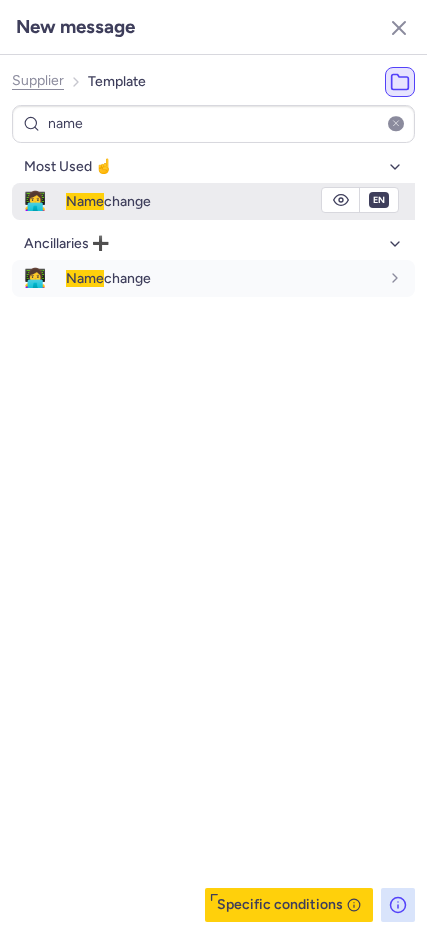 click on "Name  change" at bounding box center [108, 201] 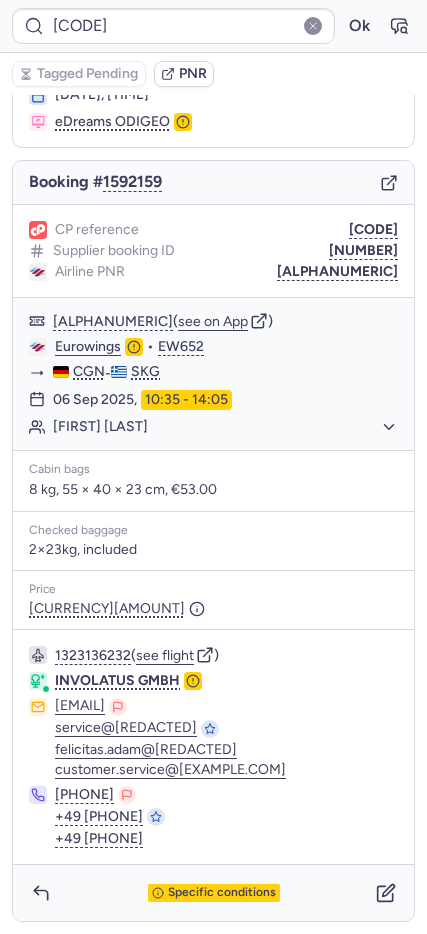 click 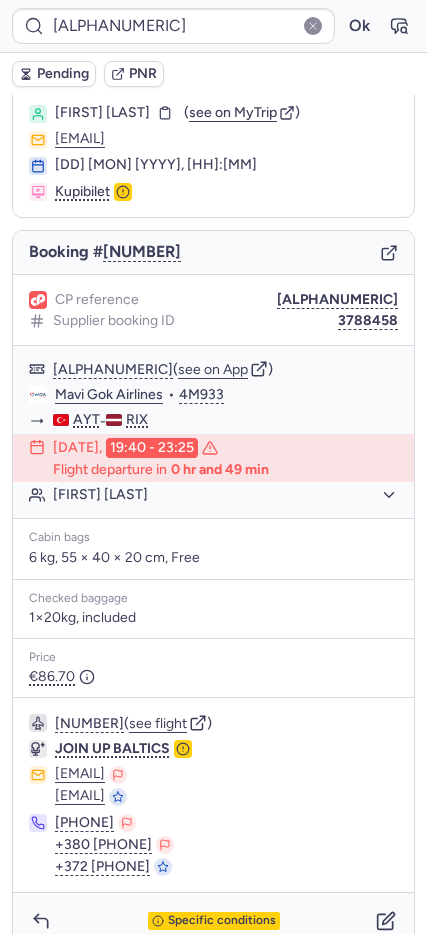 scroll, scrollTop: 79, scrollLeft: 0, axis: vertical 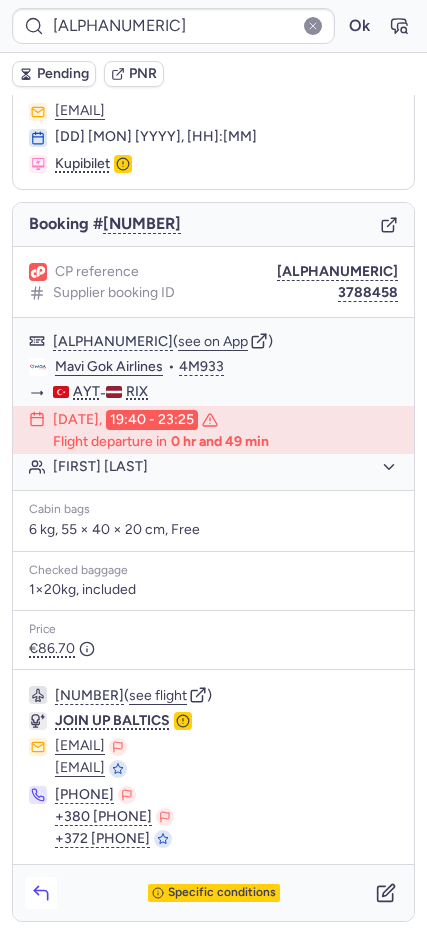 click 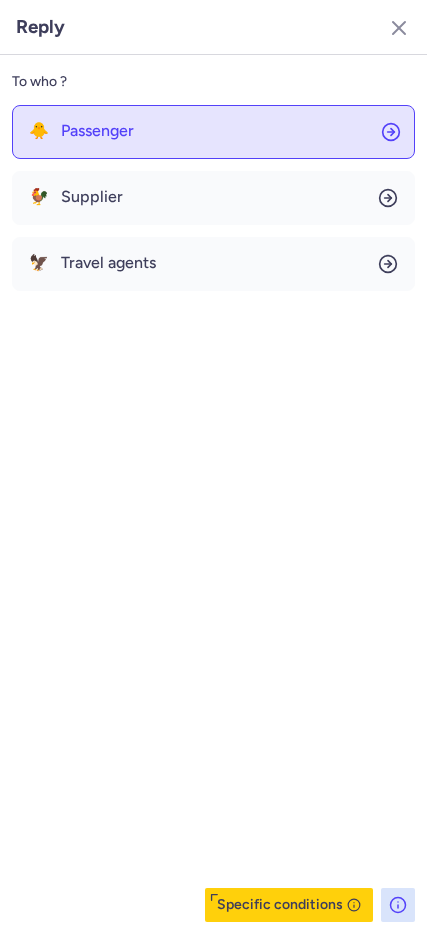 click on "Passenger" at bounding box center [97, 131] 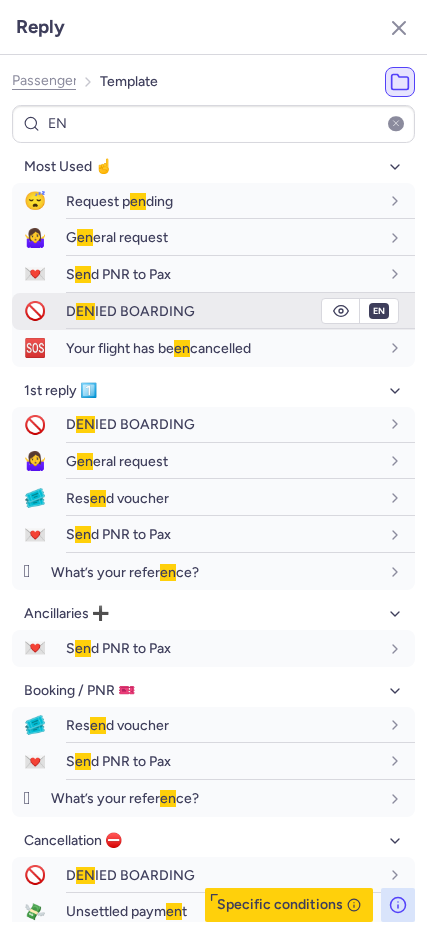 click on "🚫" at bounding box center (35, 311) 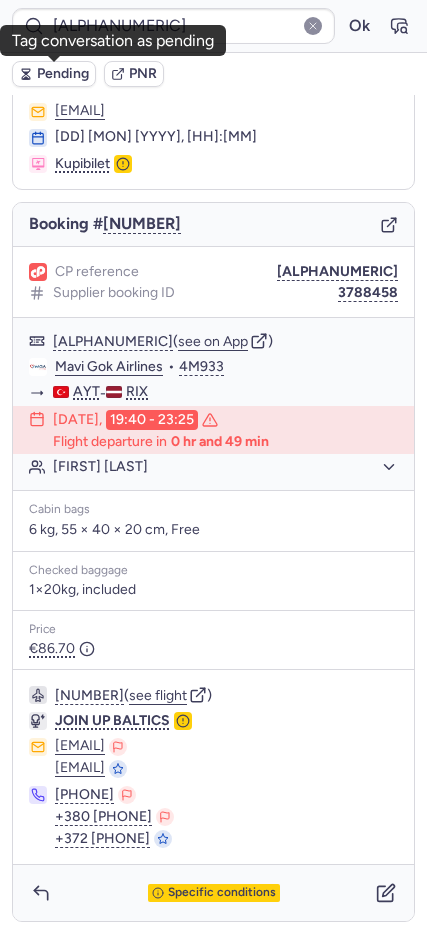 click on "Pending" at bounding box center (63, 74) 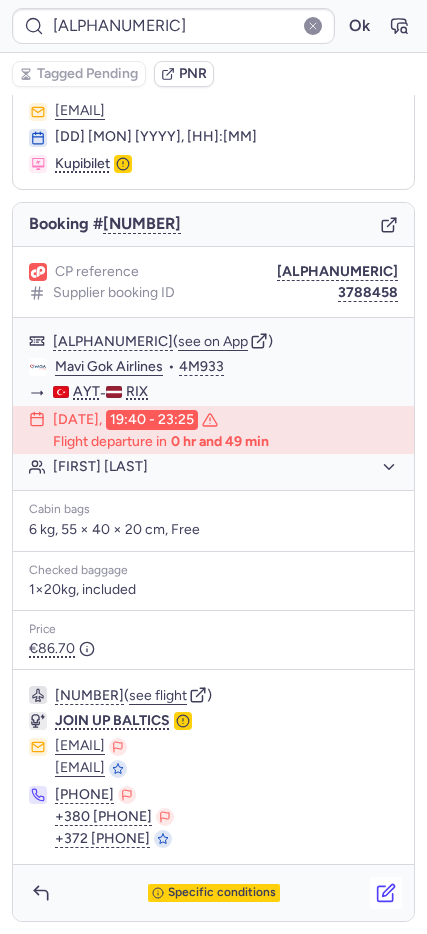 click 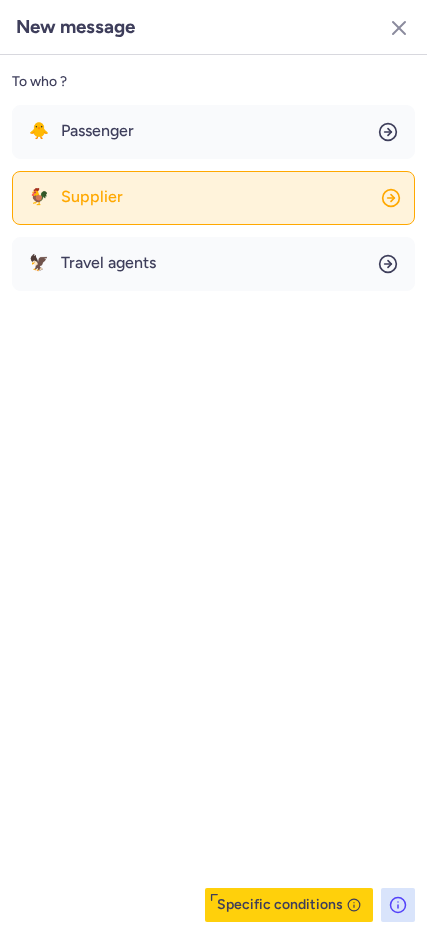 click on "Supplier" at bounding box center [92, 197] 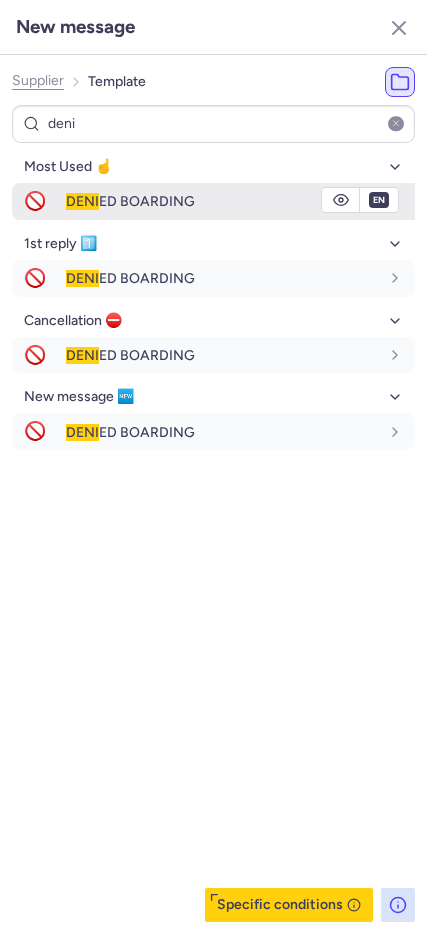 click on "🚫" at bounding box center (35, 201) 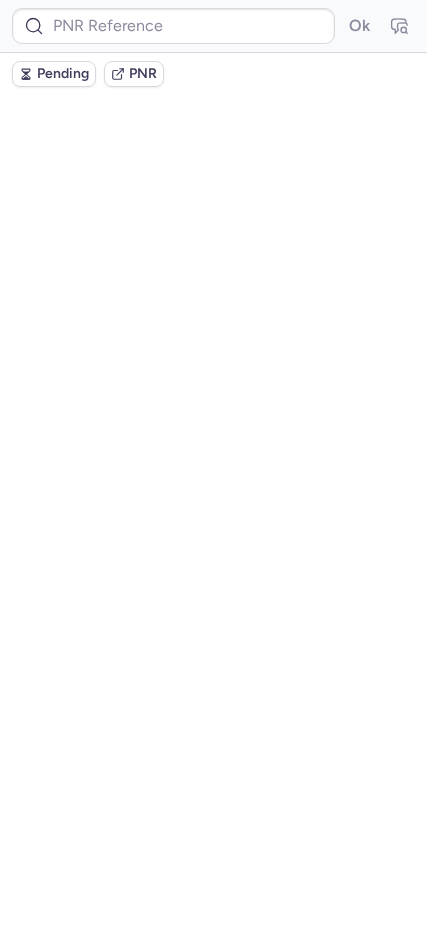 scroll, scrollTop: 0, scrollLeft: 0, axis: both 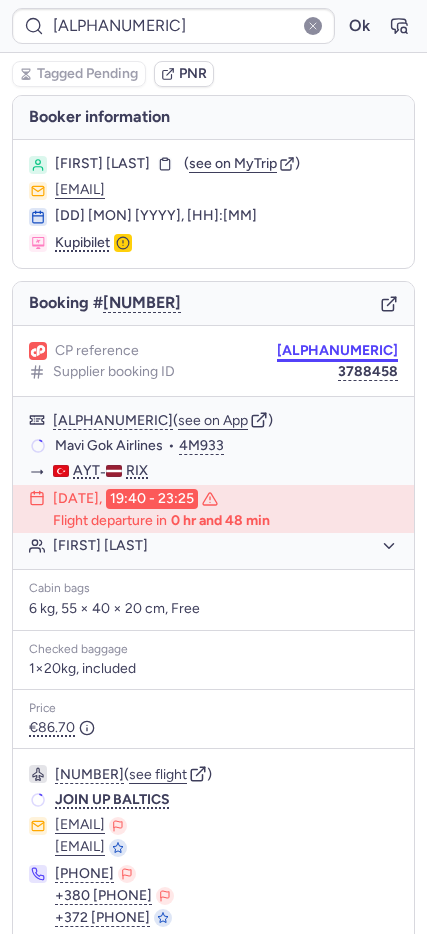 click on "CPPWY8" at bounding box center [337, 351] 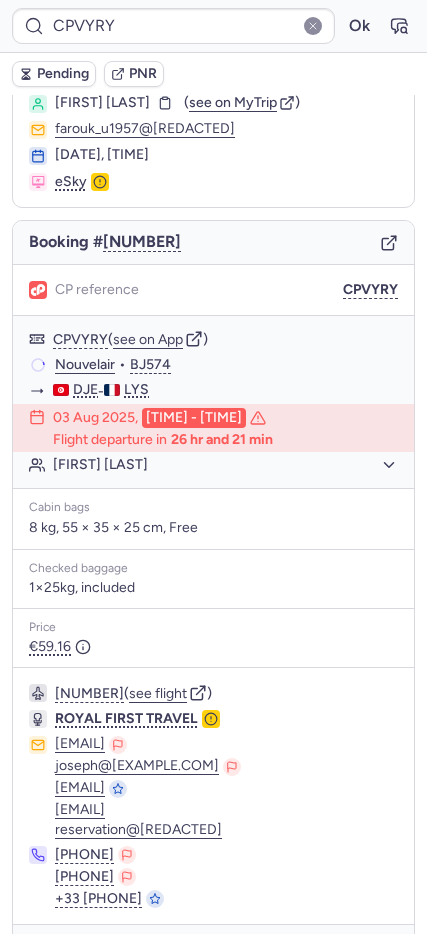 scroll, scrollTop: 121, scrollLeft: 0, axis: vertical 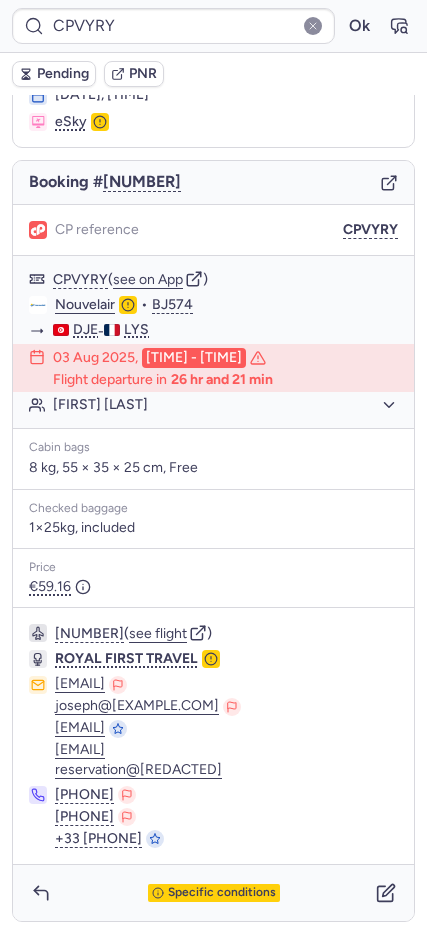 click on "Specific conditions" at bounding box center (213, 893) 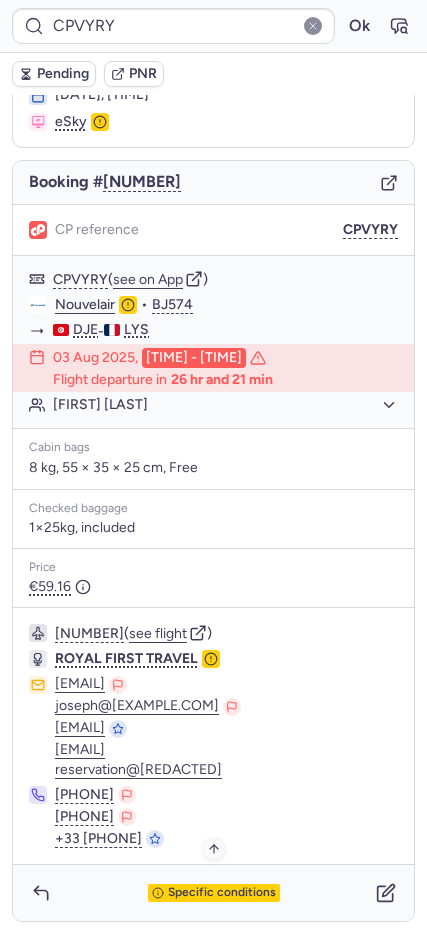 click on "Specific conditions" at bounding box center [222, 893] 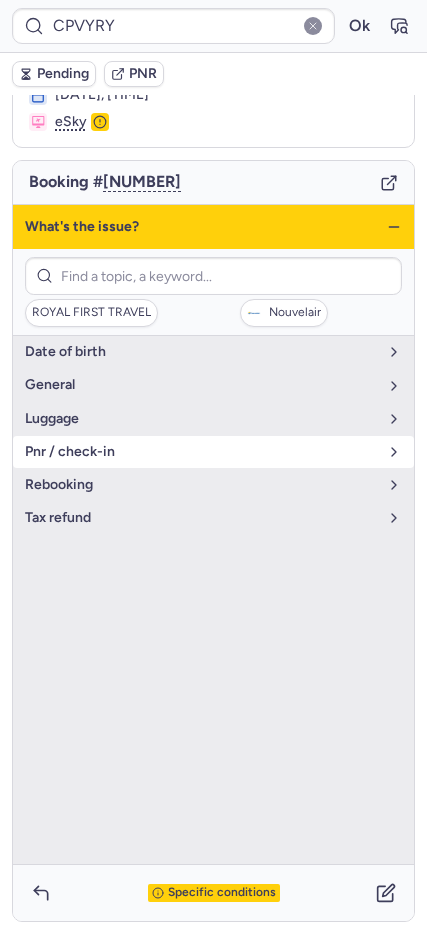 click on "pnr / check-in" at bounding box center [201, 452] 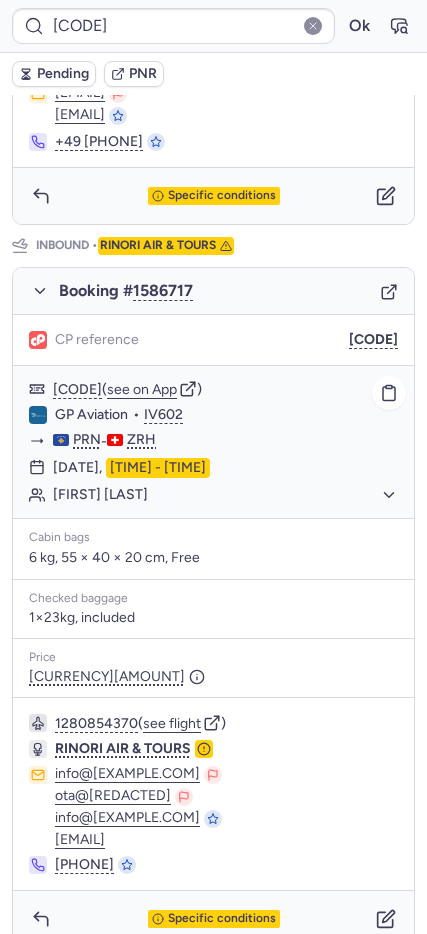 scroll, scrollTop: 0, scrollLeft: 0, axis: both 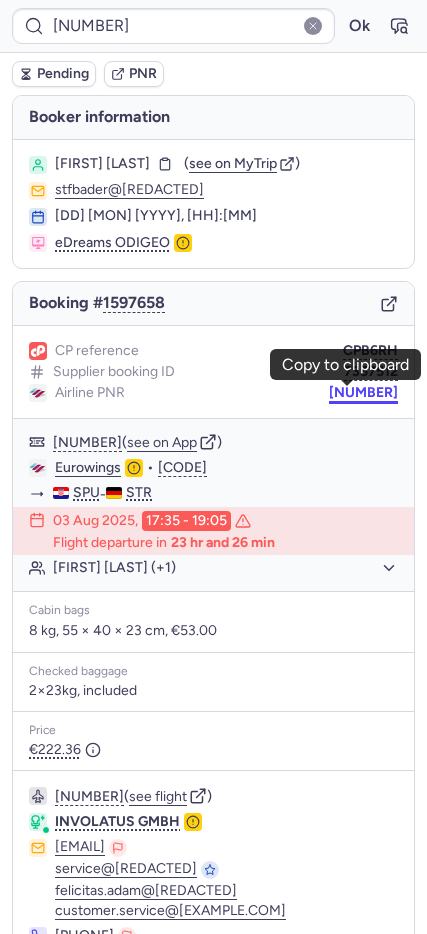 click on "206086163" at bounding box center [363, 393] 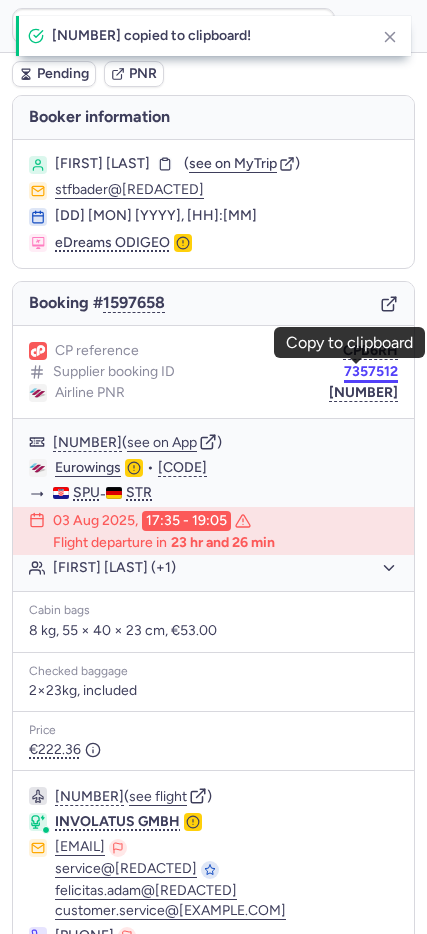 click on "7357512" at bounding box center (371, 372) 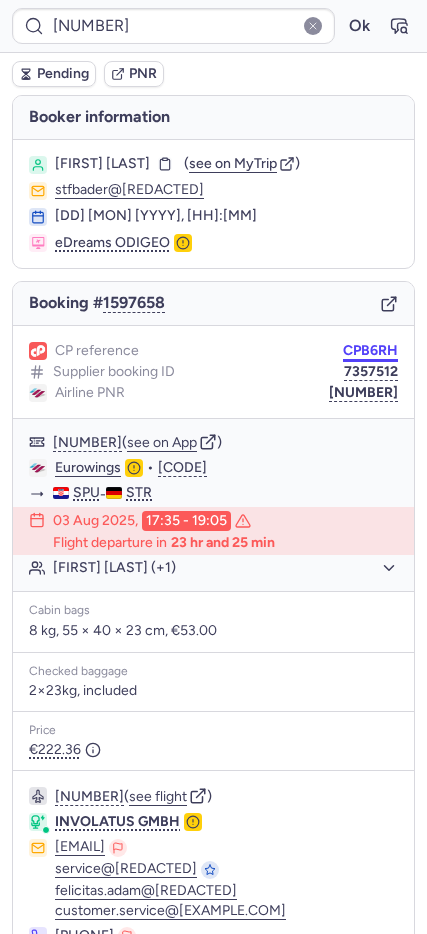 click on "CPB6RH" at bounding box center (370, 351) 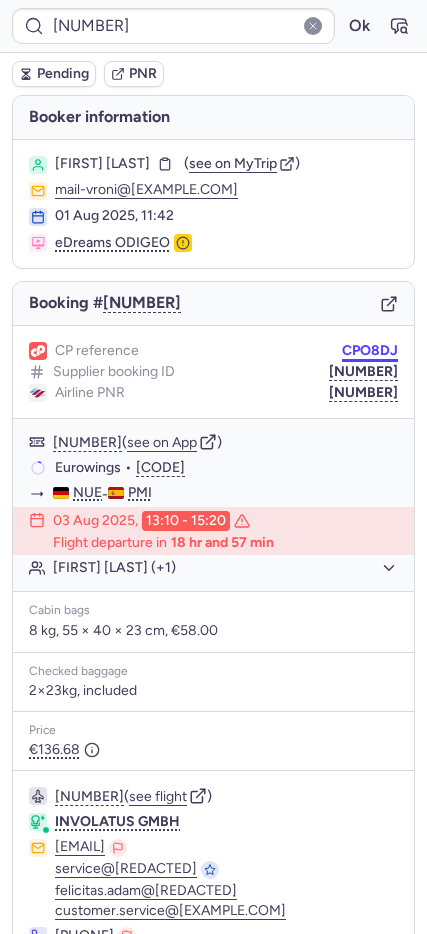 click on "CPO8DJ" at bounding box center (370, 351) 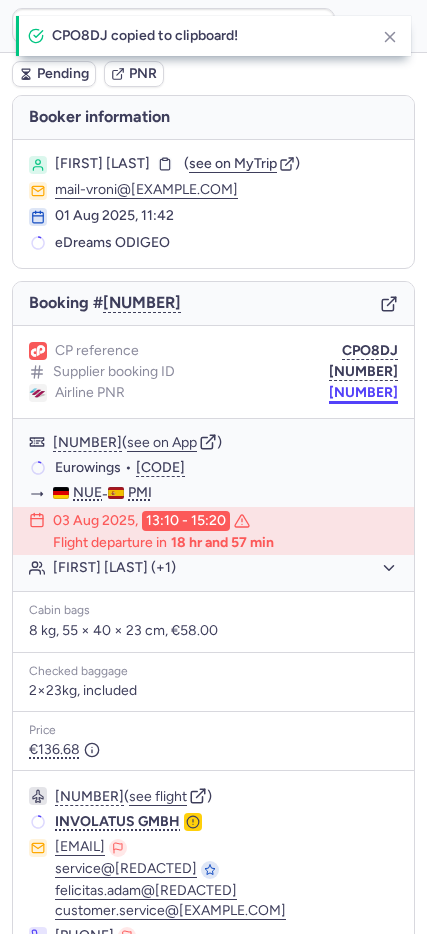 click on "7368923" at bounding box center [363, 393] 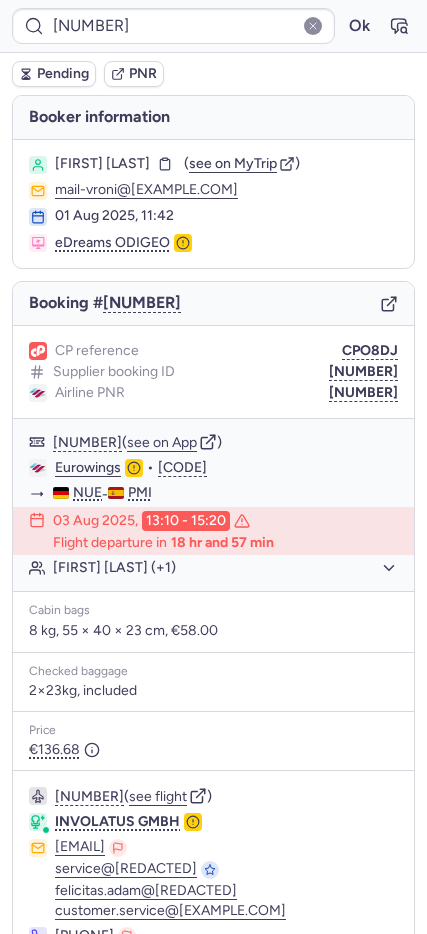 click on "Philipp BAUER" at bounding box center (102, 164) 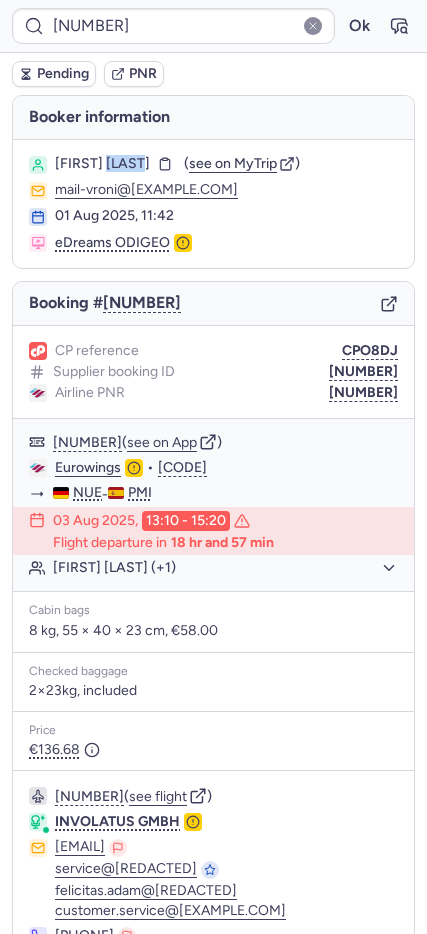 click on "Philipp BAUER" at bounding box center [102, 164] 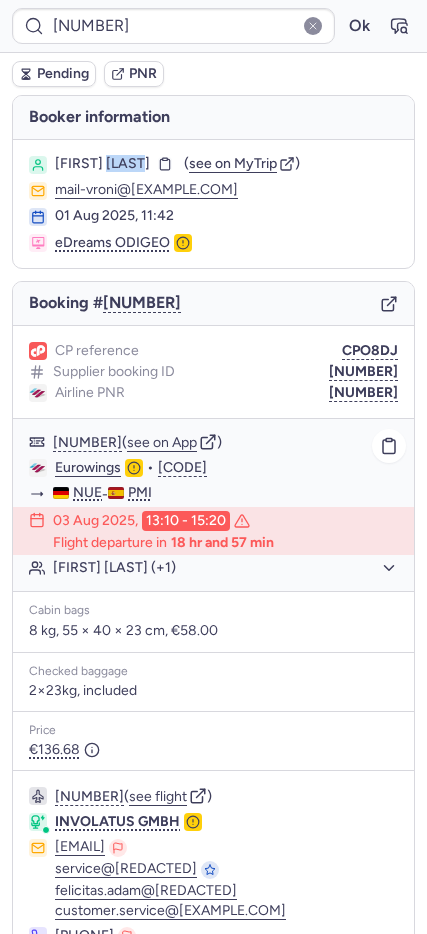 click on "Eurowings" 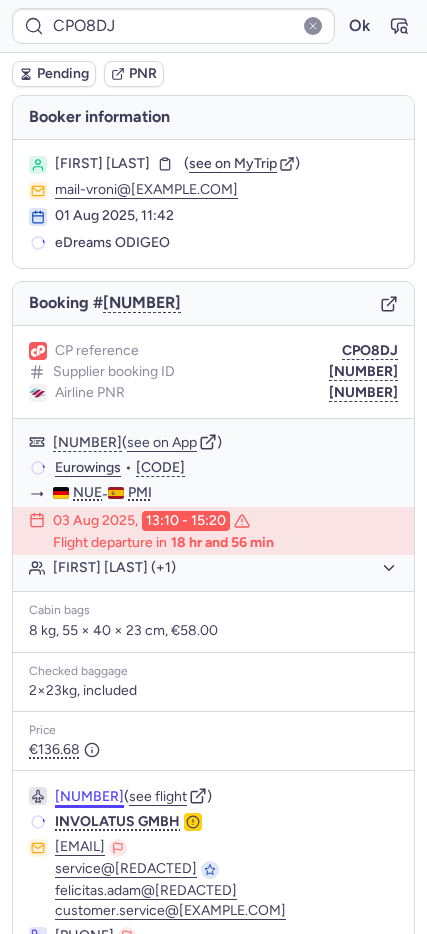scroll, scrollTop: 141, scrollLeft: 0, axis: vertical 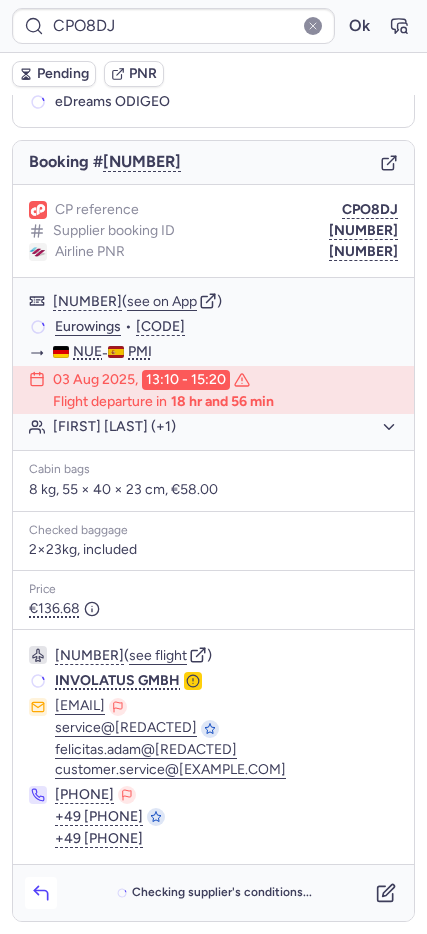 click 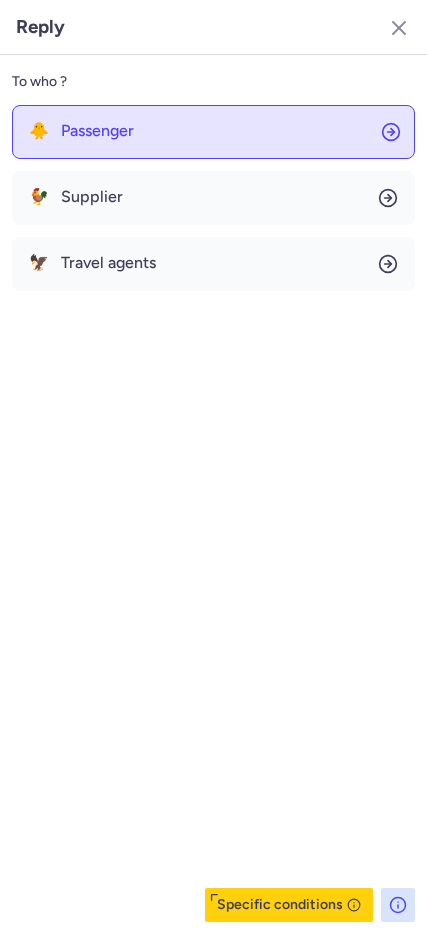 click on "Passenger" at bounding box center (97, 131) 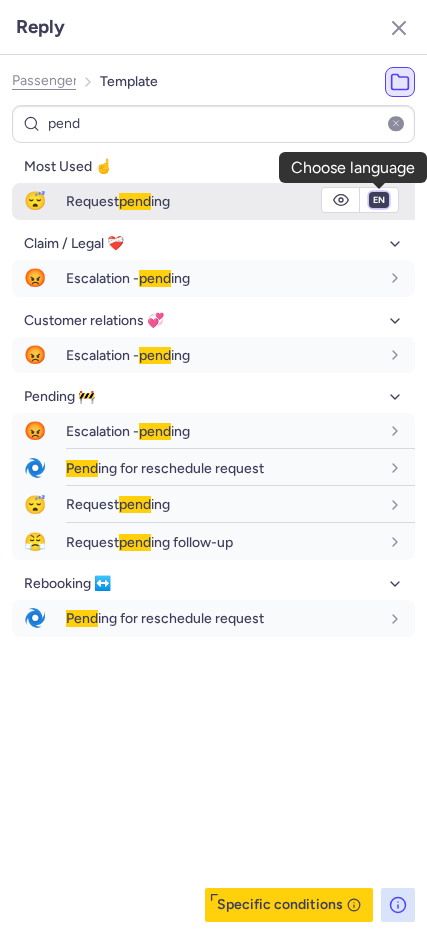 click on "fr en de nl pt es it ru" at bounding box center (379, 200) 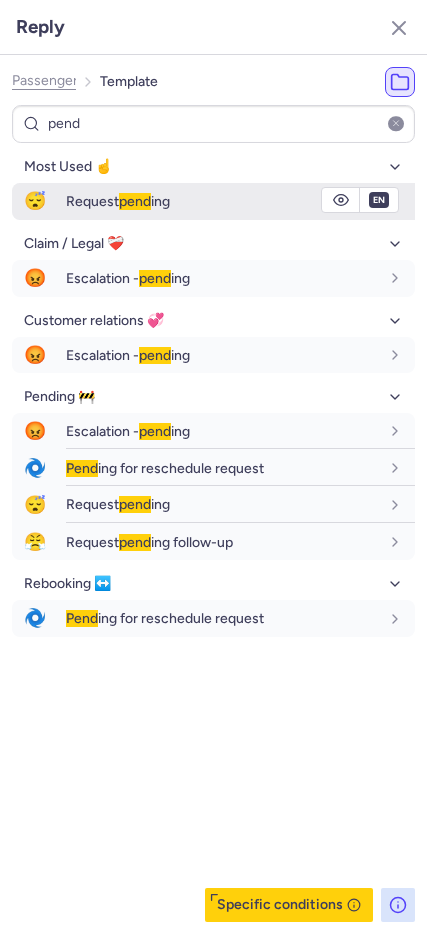 click on "fr en de nl pt es it ru" at bounding box center (379, 200) 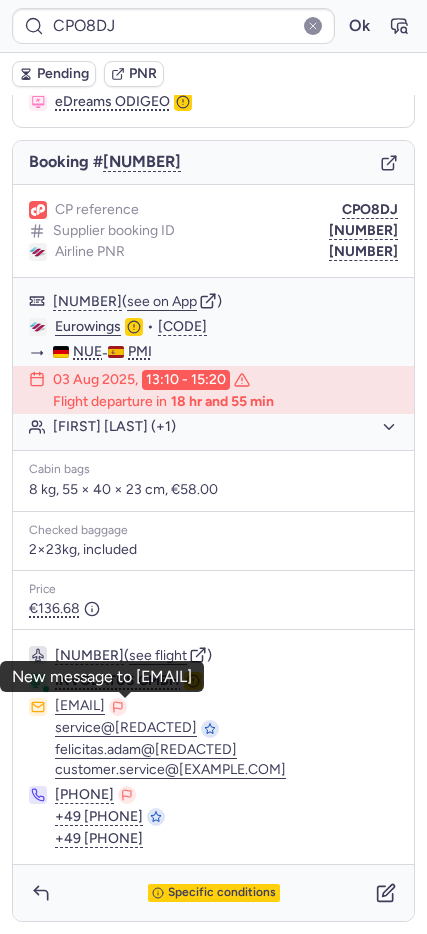 drag, startPoint x: 53, startPoint y: 711, endPoint x: 193, endPoint y: 717, distance: 140.12851 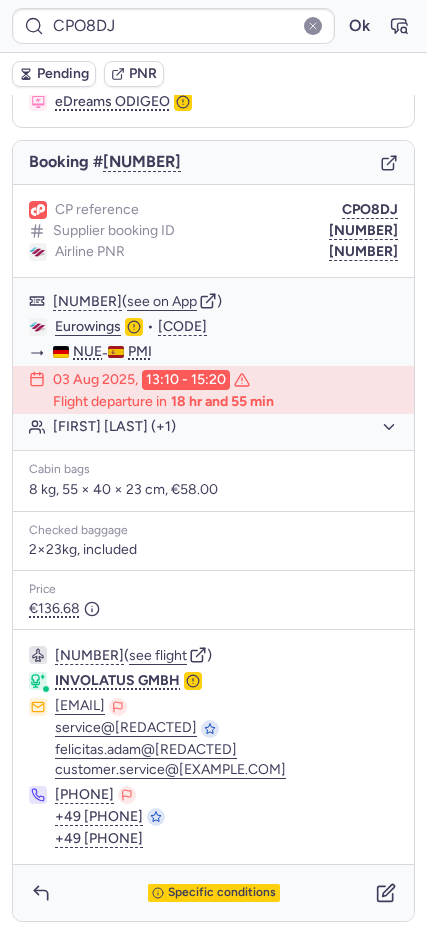 click on "1389161871  ( see flight )  INVOLATUS GMBH ops24@involatus.com service@involatus.com felicitas.adam@involatus.com customer.service@involatus.com +49 172 8322777 +49 2131 38650172 +49 2131 386500" at bounding box center (213, 747) 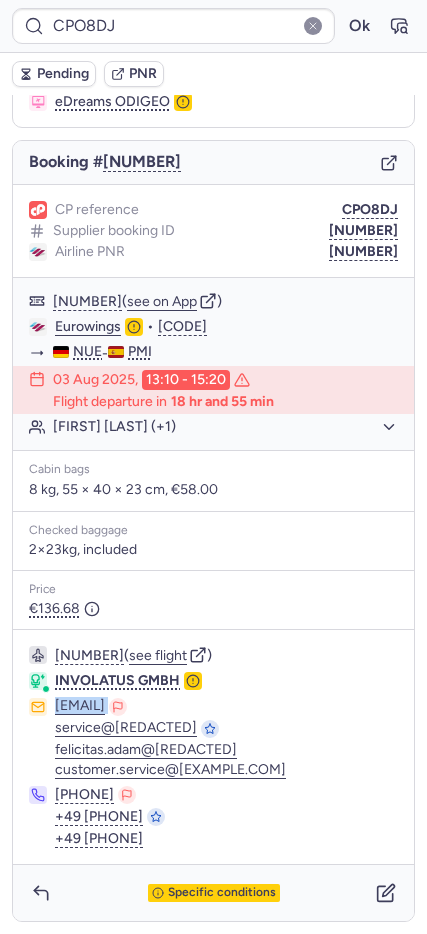 drag, startPoint x: 53, startPoint y: 696, endPoint x: 200, endPoint y: 699, distance: 147.03061 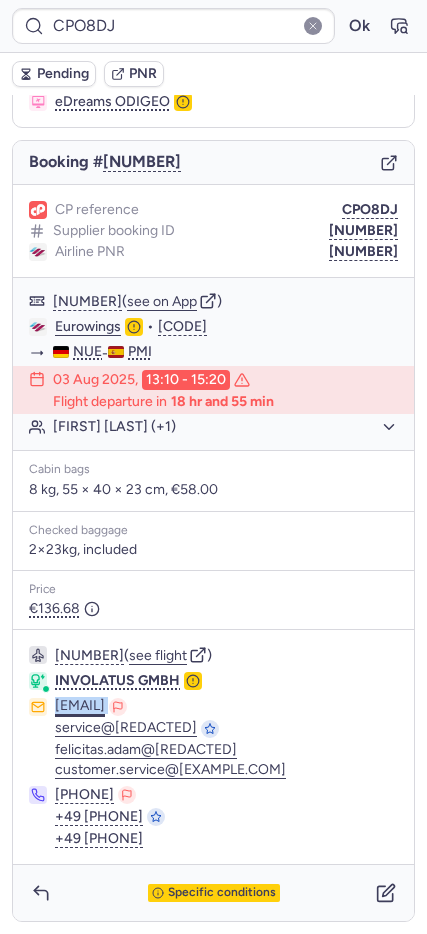 copy on "ops24@involatus.com" 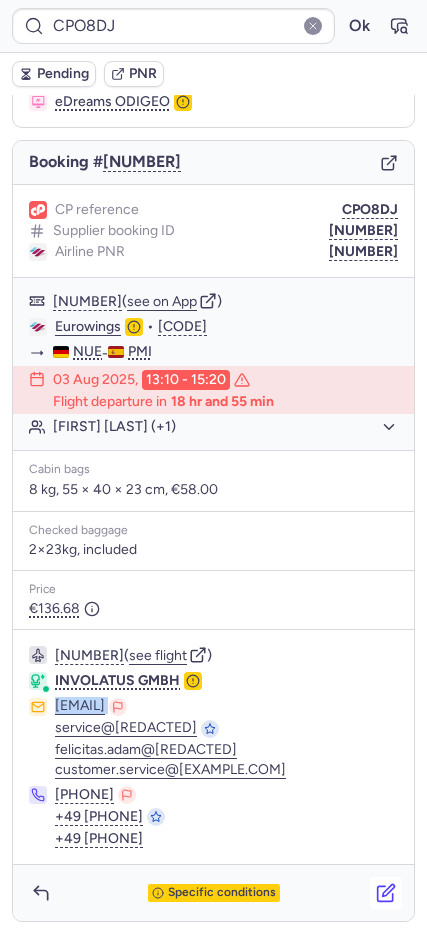 click 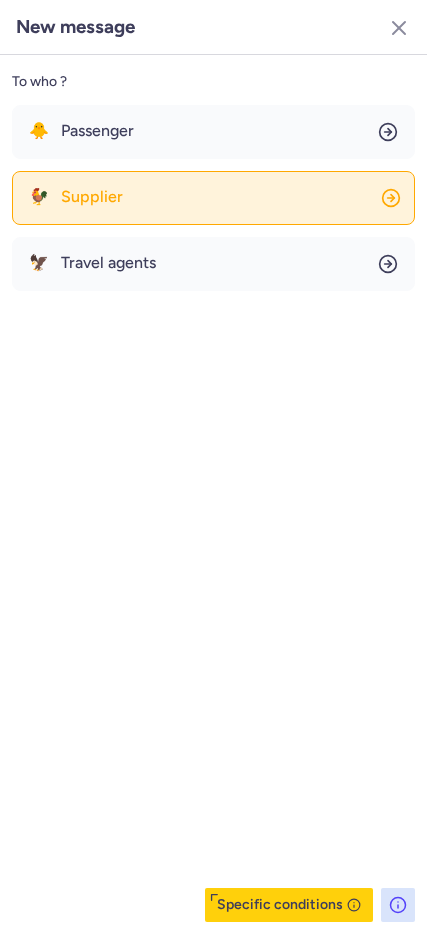 click on "🐓 Supplier" 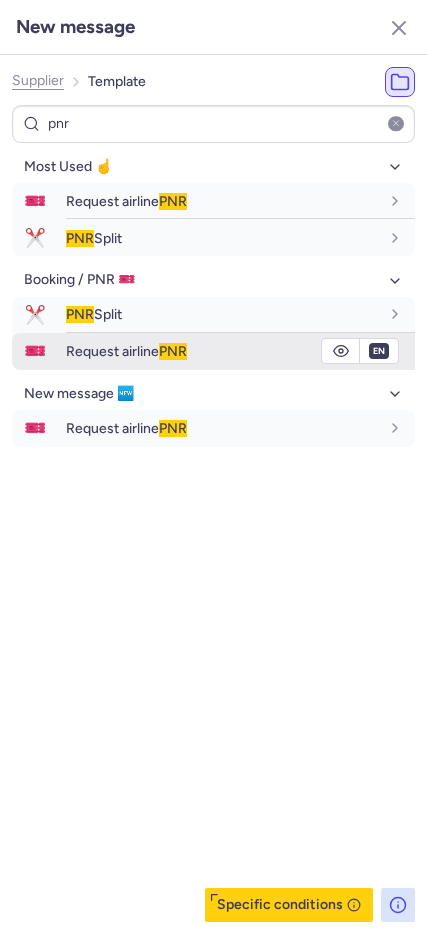 click on "Request airline  PNR" at bounding box center [126, 351] 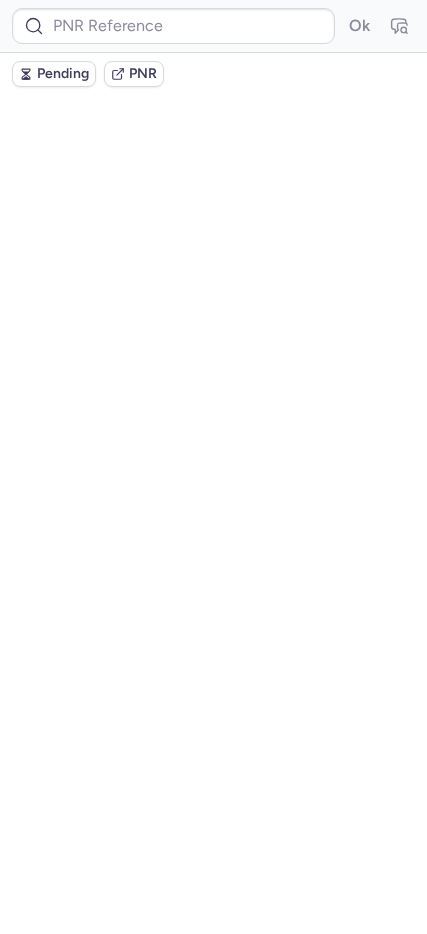 scroll, scrollTop: 0, scrollLeft: 0, axis: both 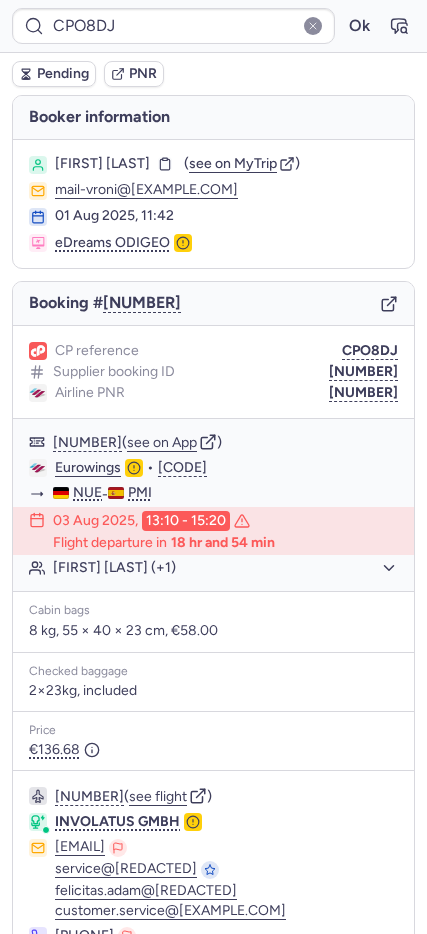 click on "Pending" at bounding box center [63, 74] 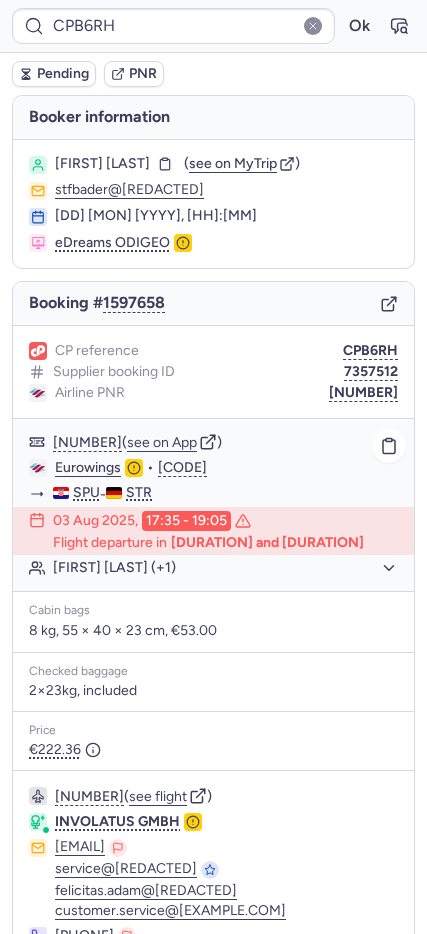 click on "Eurowings" 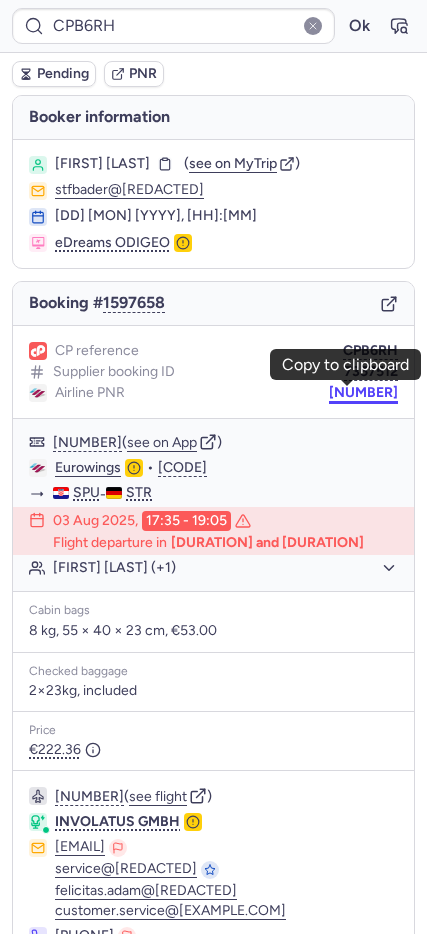 click on "206086163" at bounding box center [363, 393] 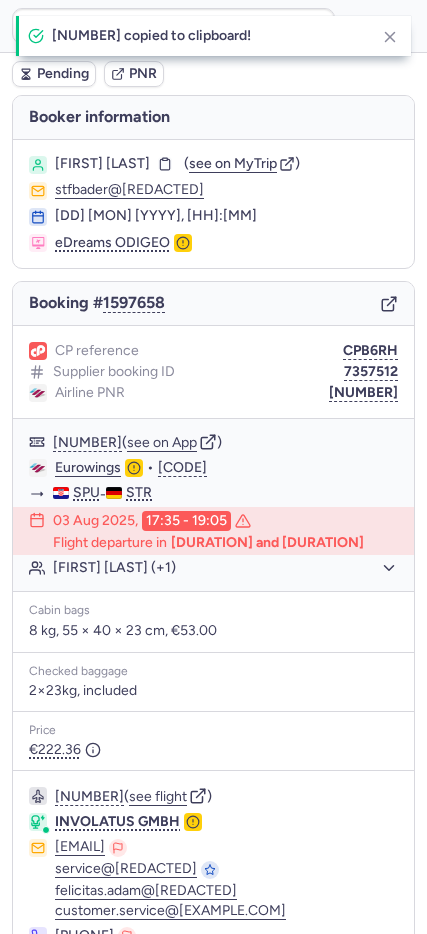 click on "Carina HOLZINGER" at bounding box center [102, 164] 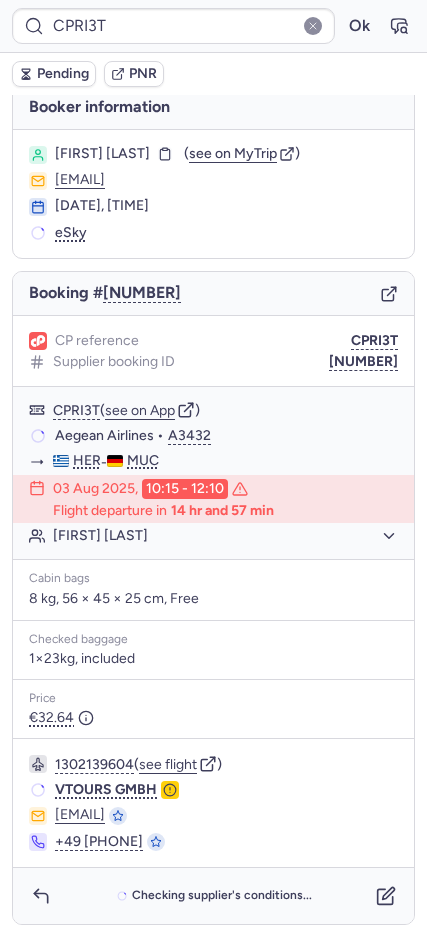 scroll, scrollTop: 13, scrollLeft: 0, axis: vertical 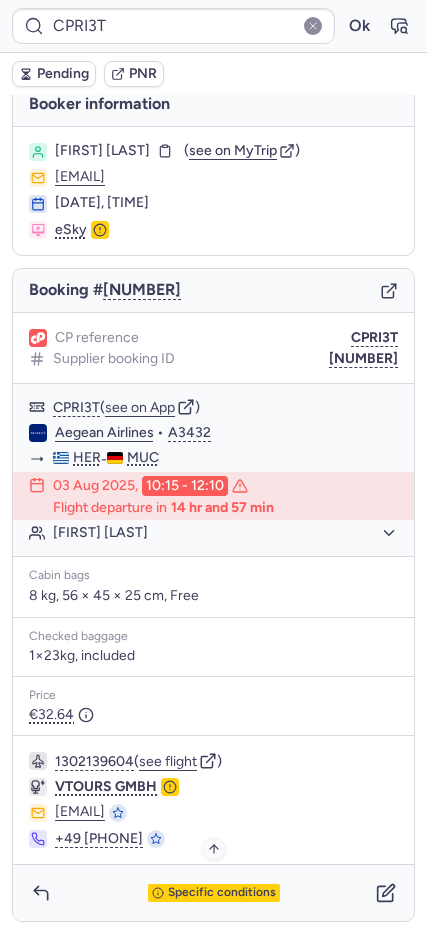 click on "Specific conditions" at bounding box center [222, 893] 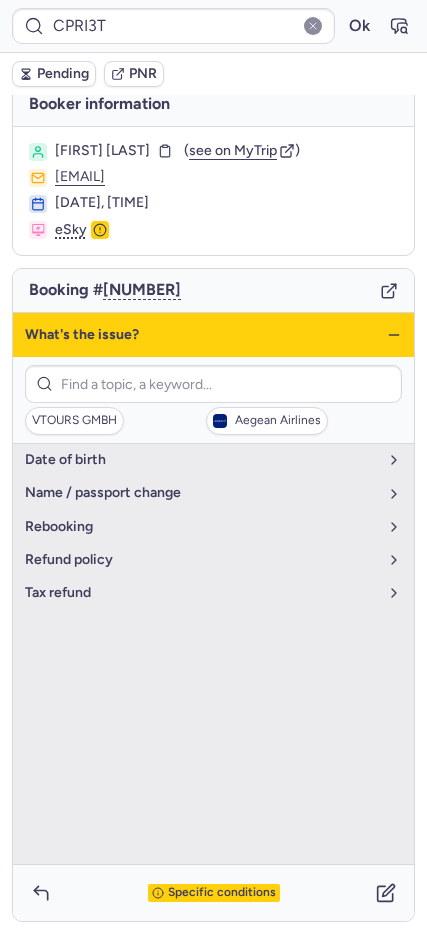 click 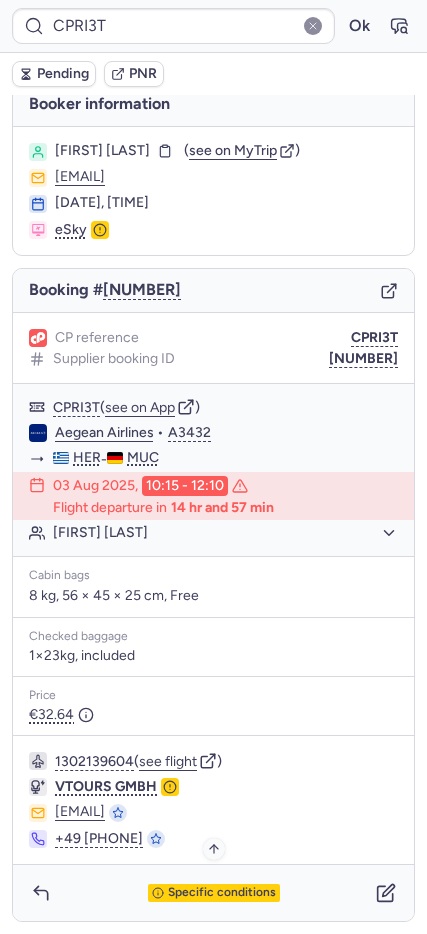 click on "Specific conditions" at bounding box center (222, 893) 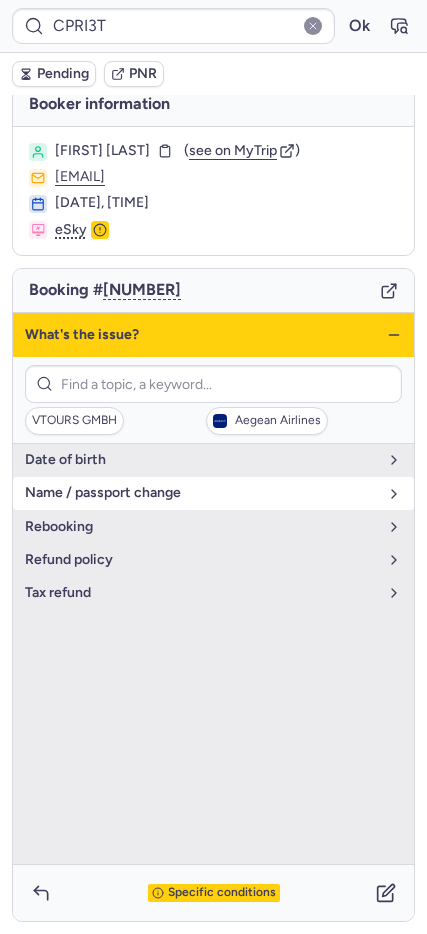 click on "name / passport change" at bounding box center (201, 493) 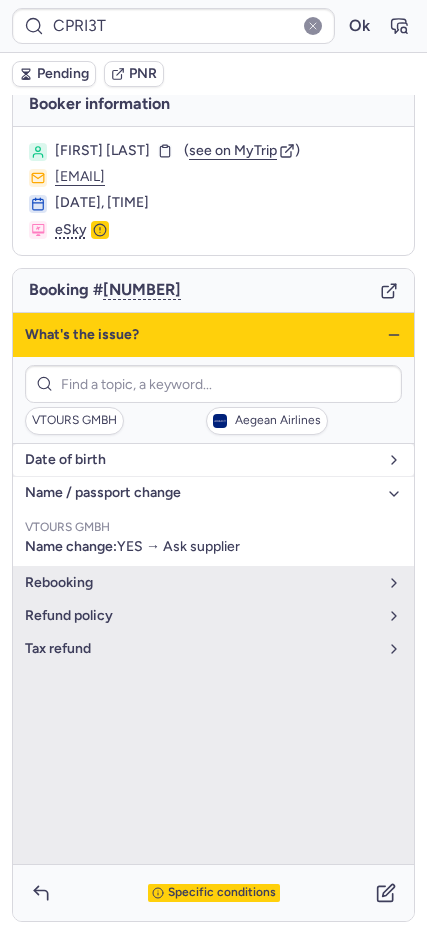 click on "date of birth" at bounding box center (213, 460) 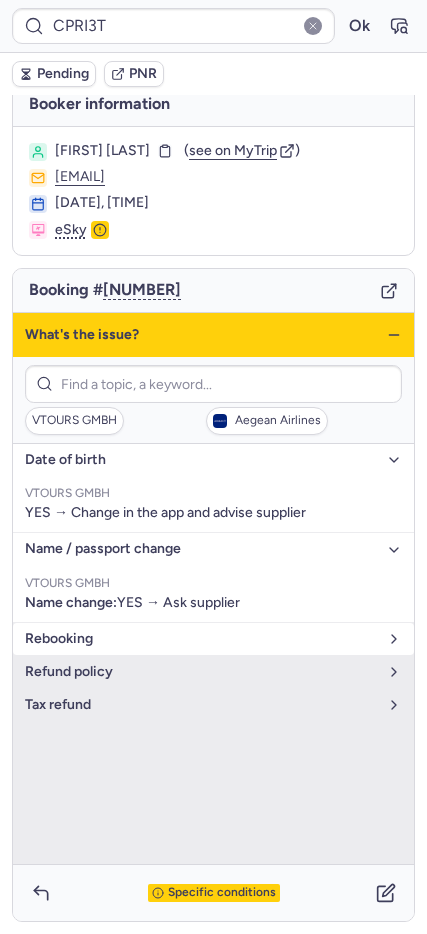 click on "rebooking" at bounding box center (201, 639) 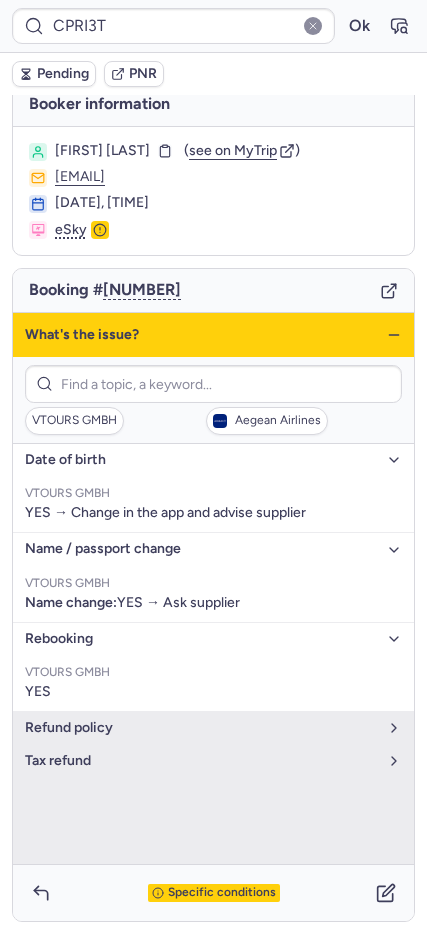 click on "VTOURS GMBH YES" at bounding box center [213, 683] 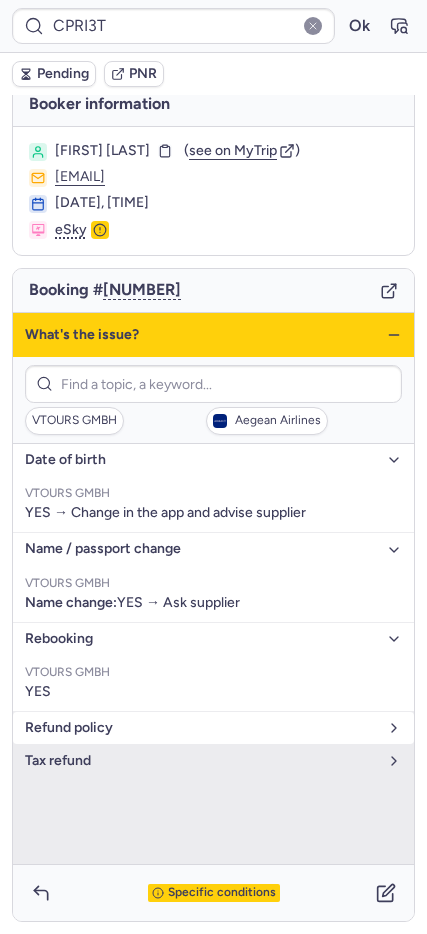 click on "refund policy" at bounding box center [213, 728] 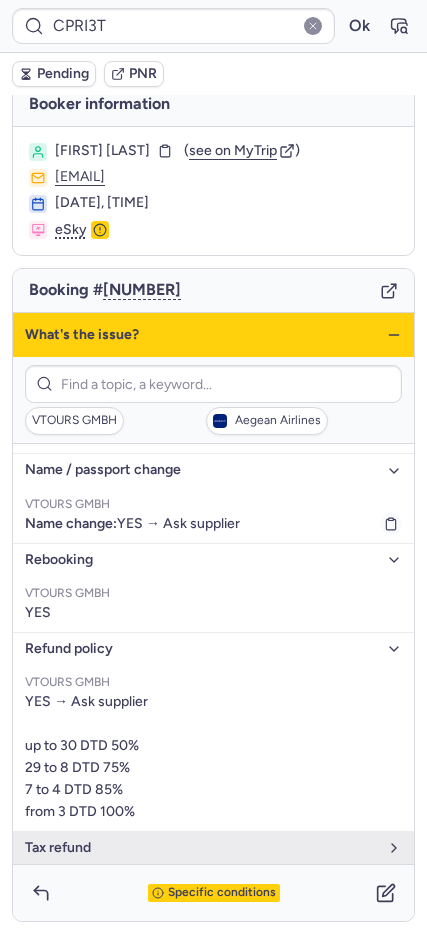scroll, scrollTop: 0, scrollLeft: 0, axis: both 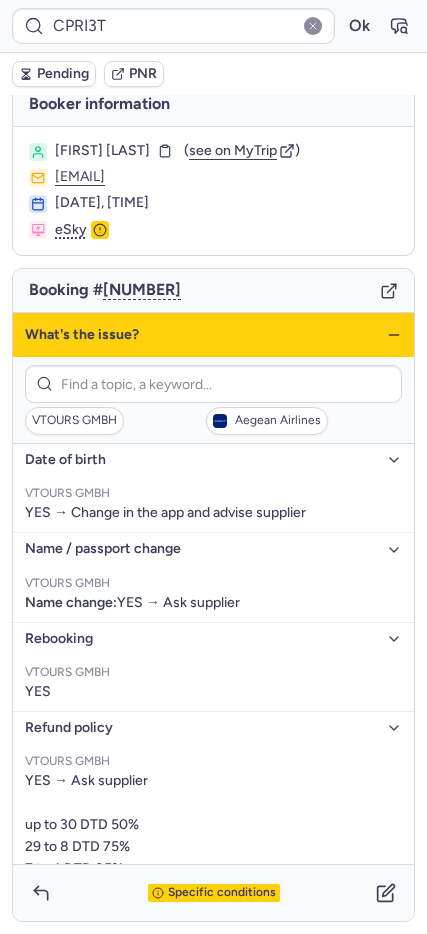 click on "What's the issue?" at bounding box center [213, 335] 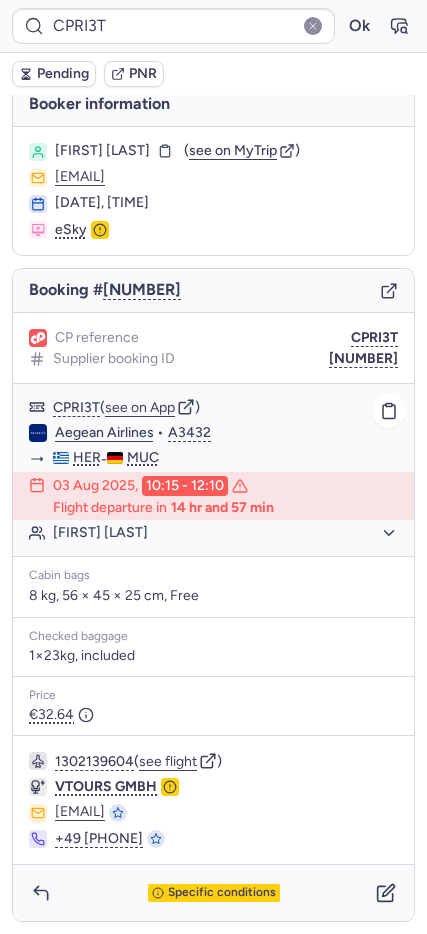 click on "Aegean Airlines" 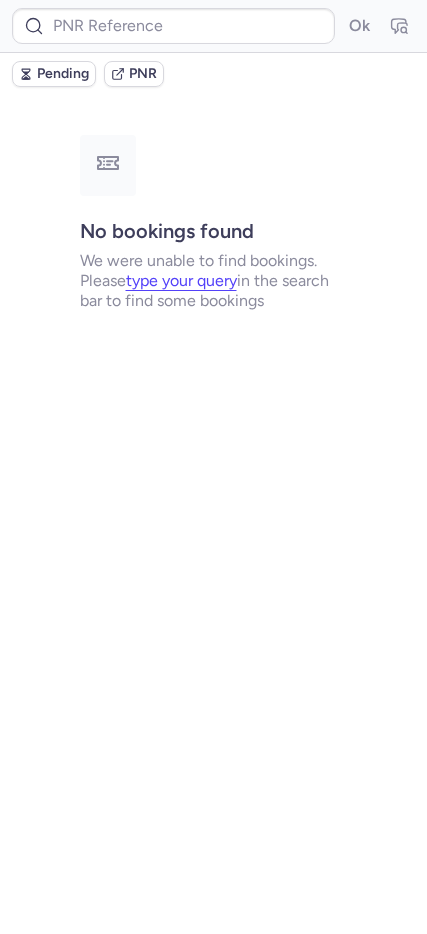scroll, scrollTop: 0, scrollLeft: 0, axis: both 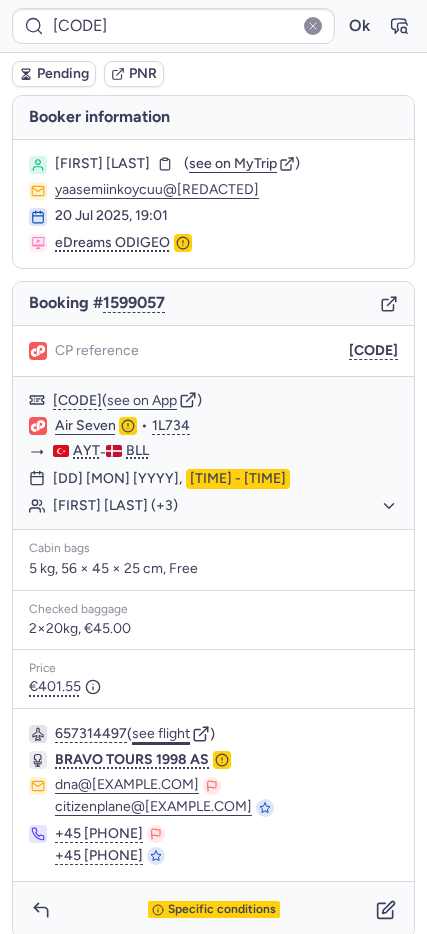 click on "see flight" 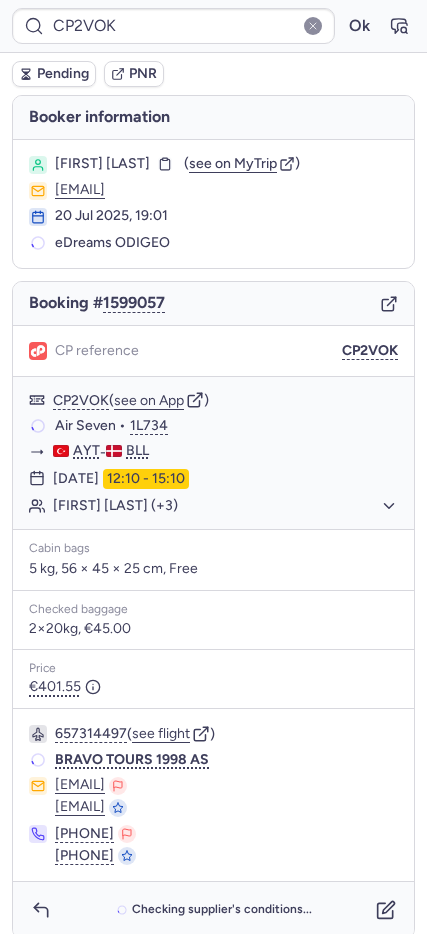 scroll, scrollTop: 0, scrollLeft: 0, axis: both 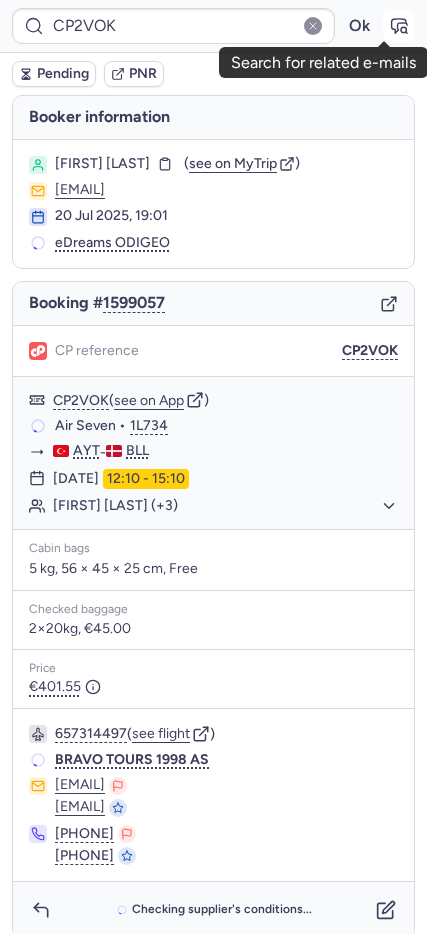 click 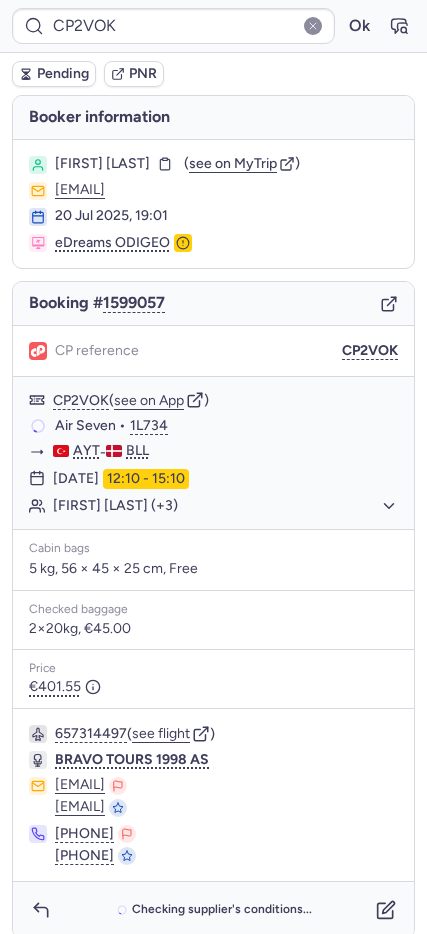 type 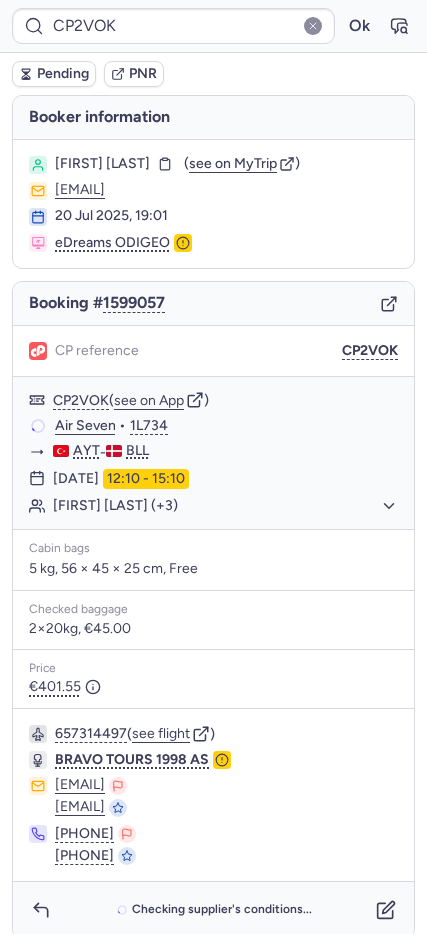 type 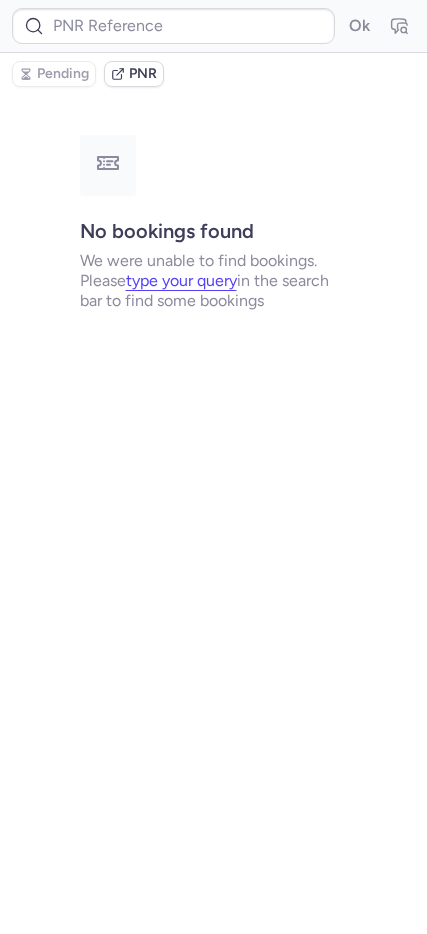 scroll, scrollTop: 0, scrollLeft: 0, axis: both 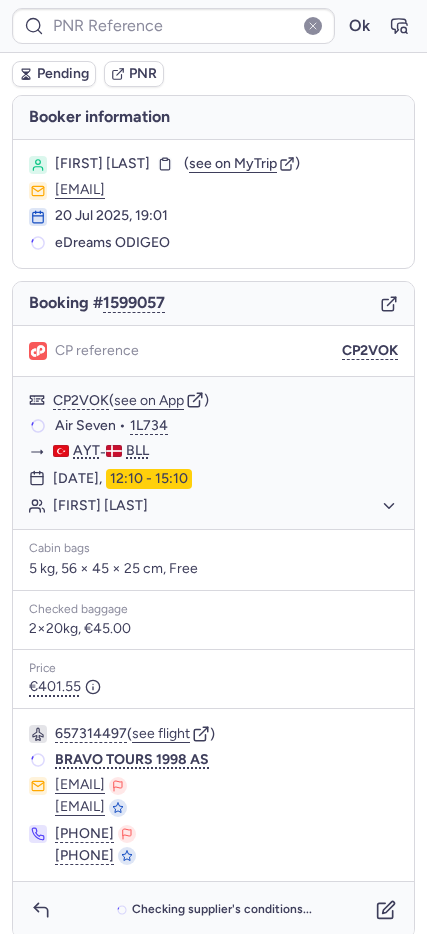 type on "CP2VOK" 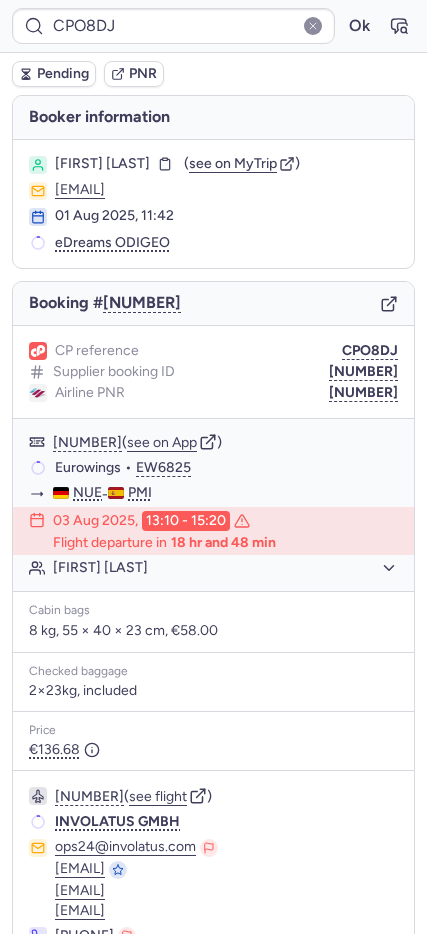 type on "[NUMBER]" 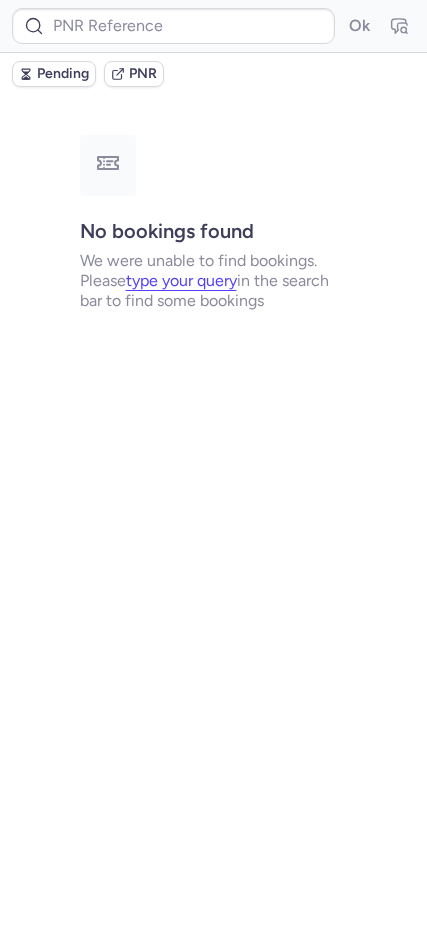 type on "CP2KON" 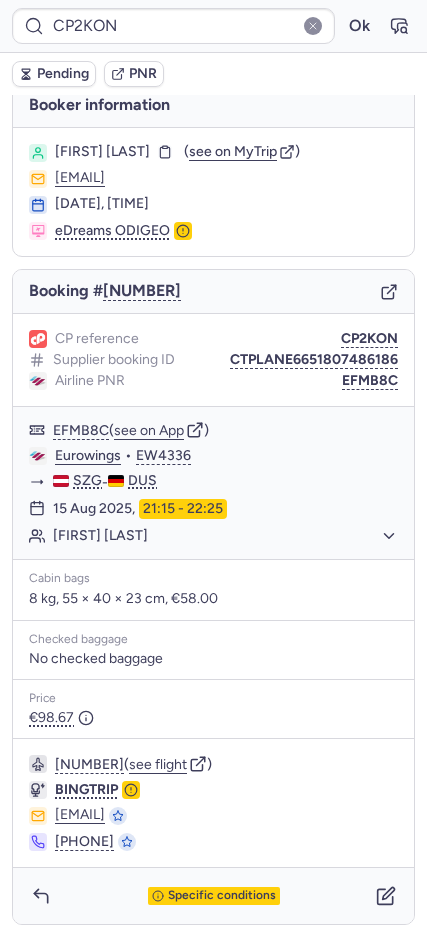 scroll, scrollTop: 15, scrollLeft: 0, axis: vertical 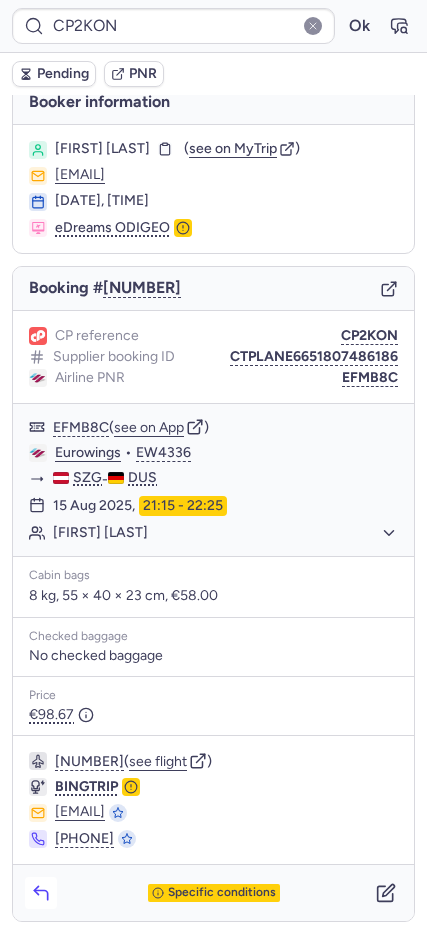 click at bounding box center (41, 893) 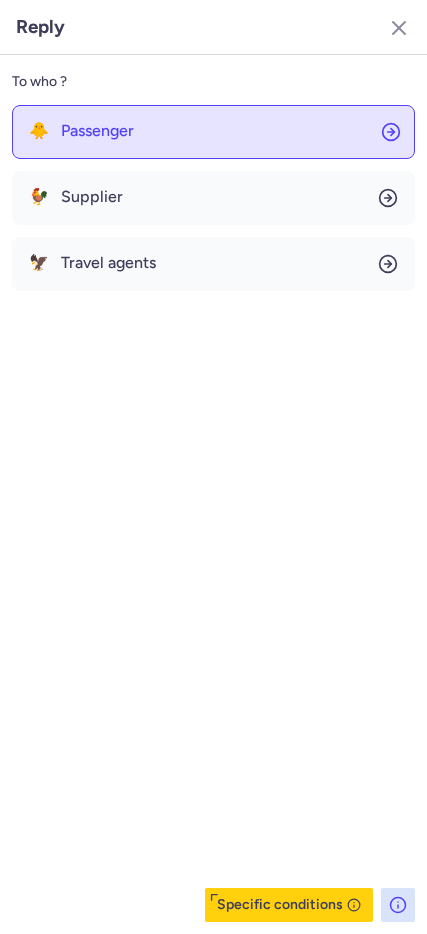 click on "🐥 Passenger" 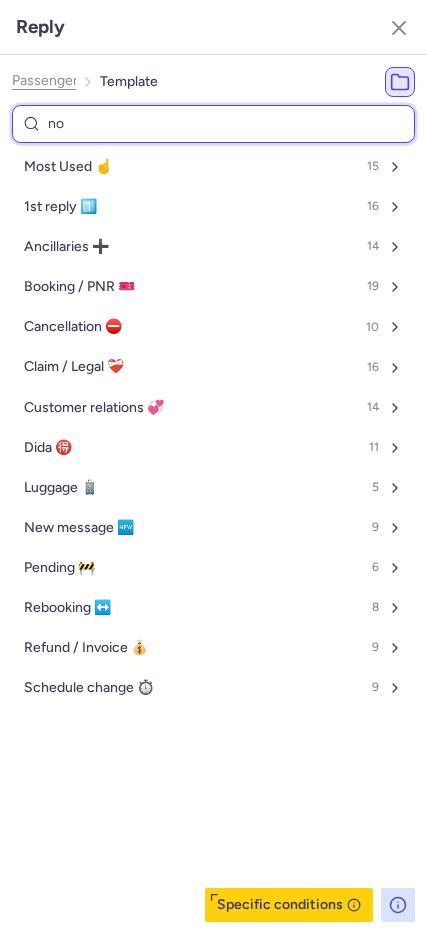 type on "non" 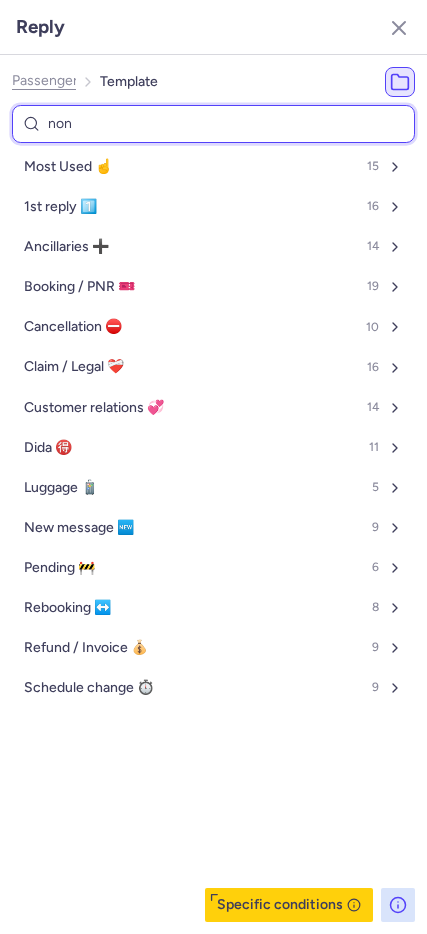 select on "en" 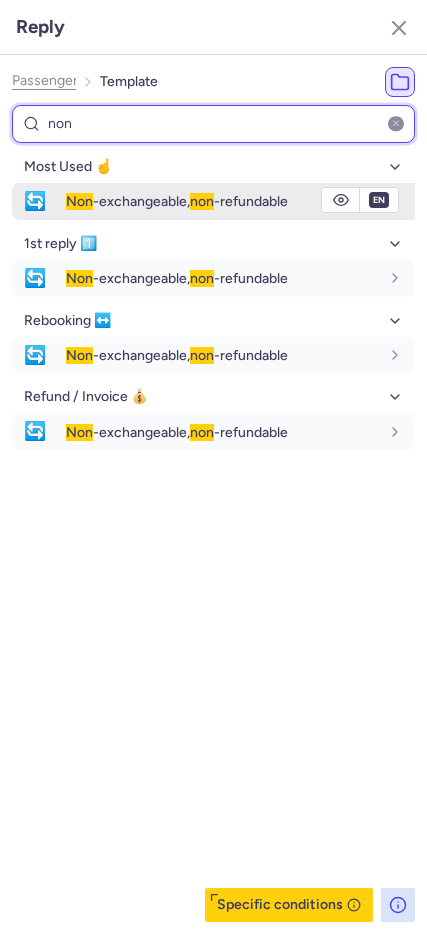 type on "non" 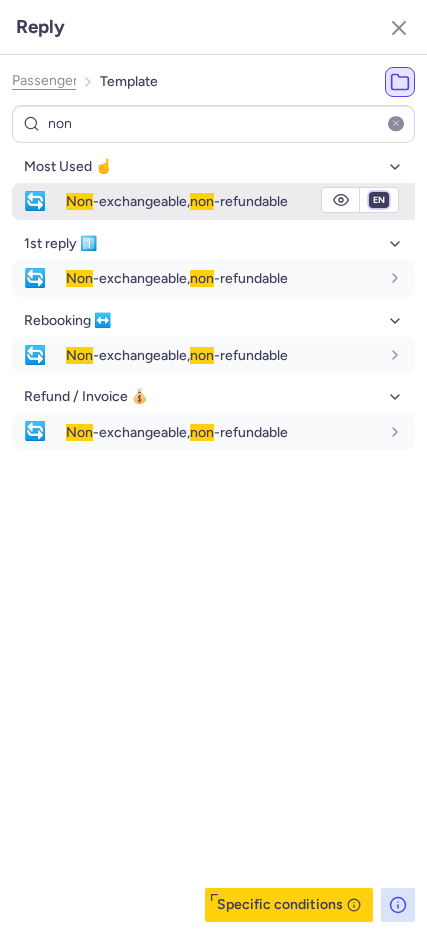click on "fr en de nl pt es it ru" at bounding box center (379, 200) 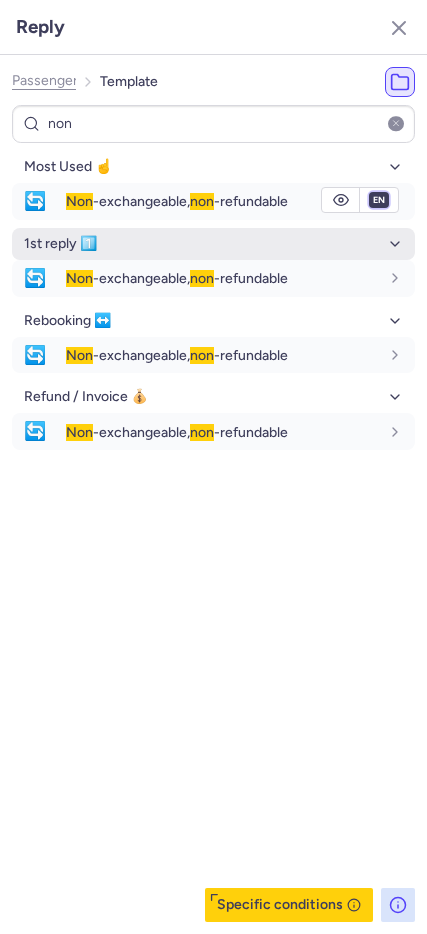 select on "de" 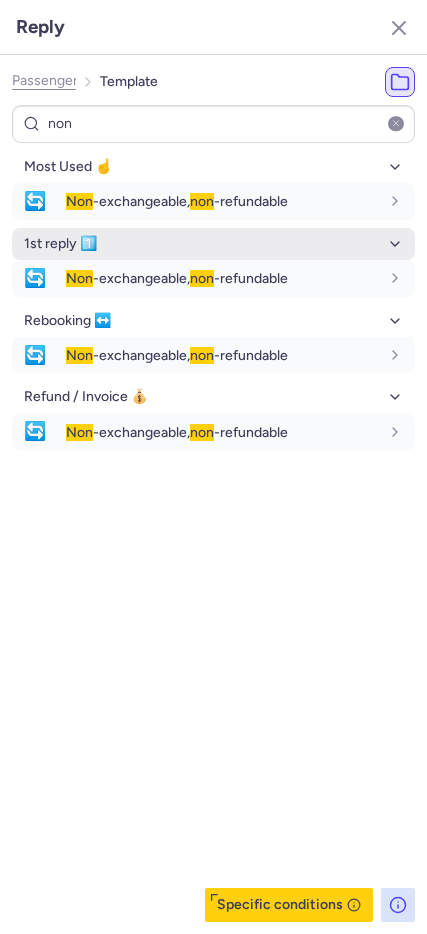 click on "fr en de nl pt es it ru" at bounding box center (379, 200) 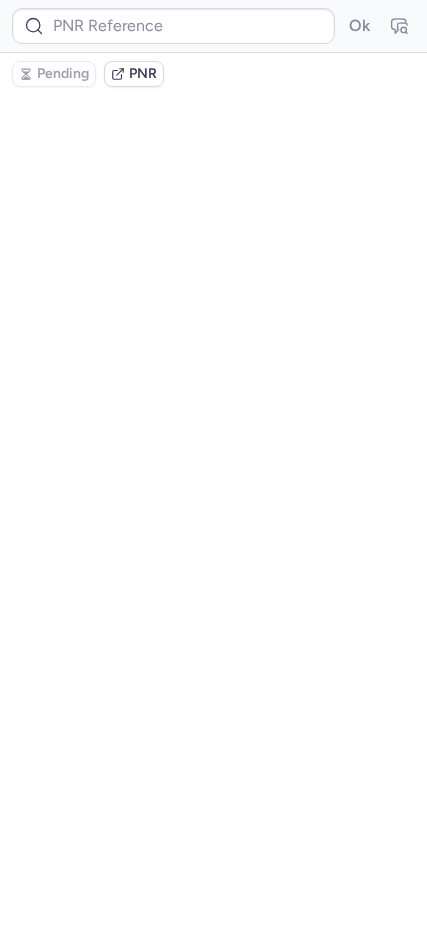 scroll, scrollTop: 0, scrollLeft: 0, axis: both 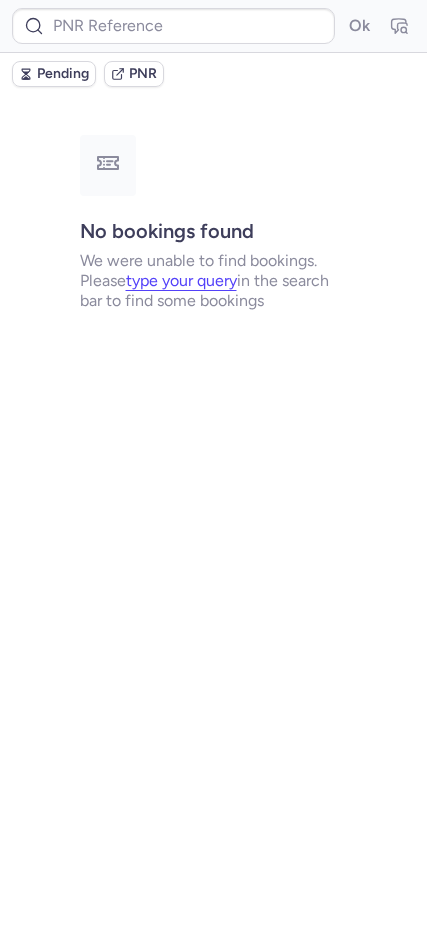 type on "CPO8DJ" 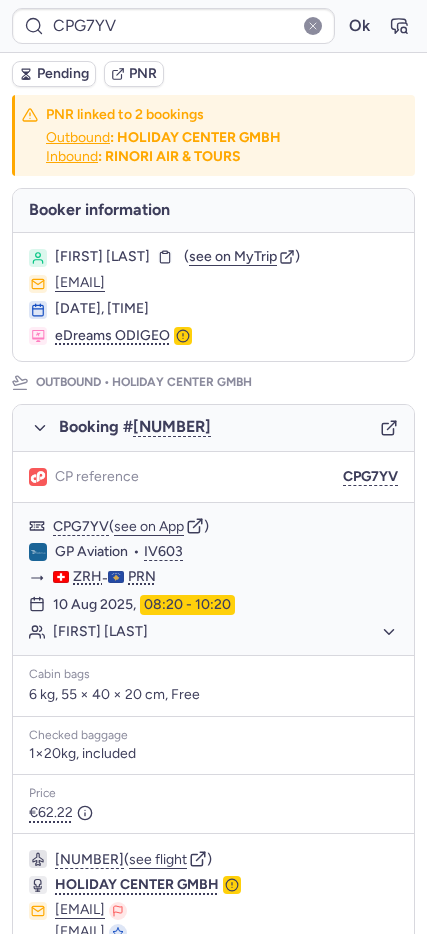 scroll, scrollTop: 817, scrollLeft: 0, axis: vertical 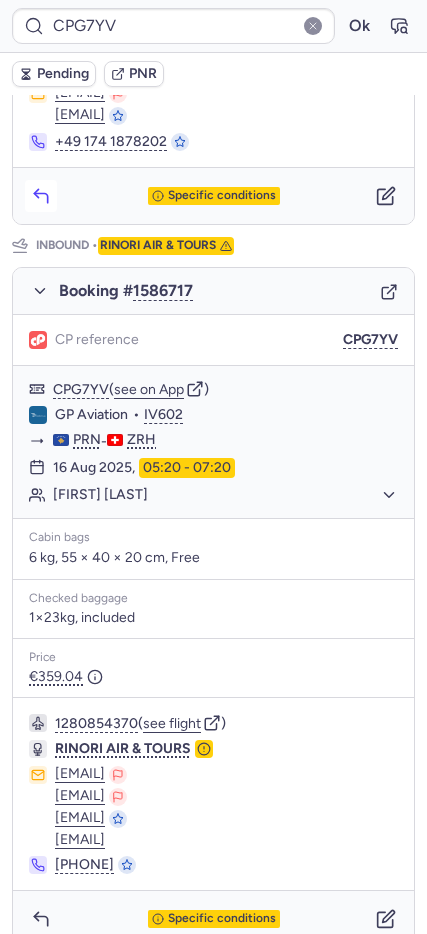 click 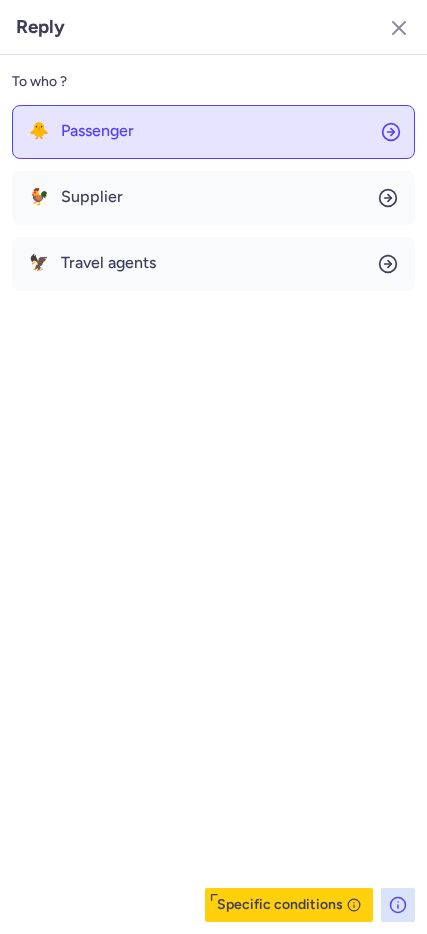 click on "🐥 Passenger" 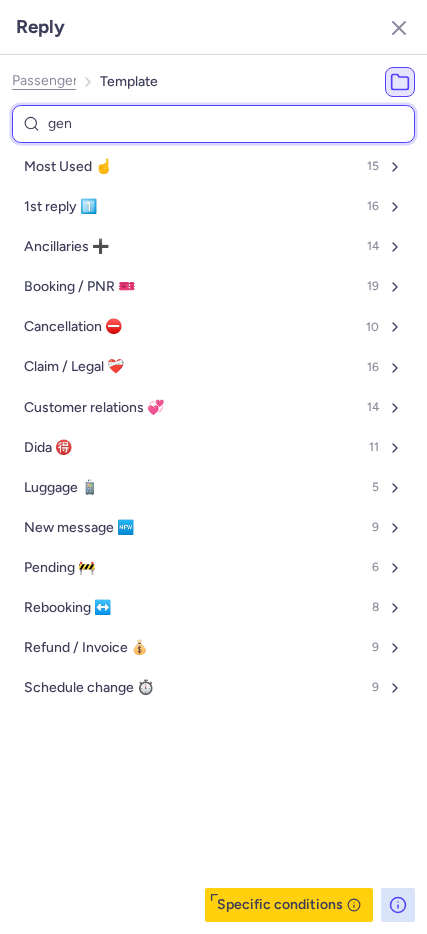 type on "gene" 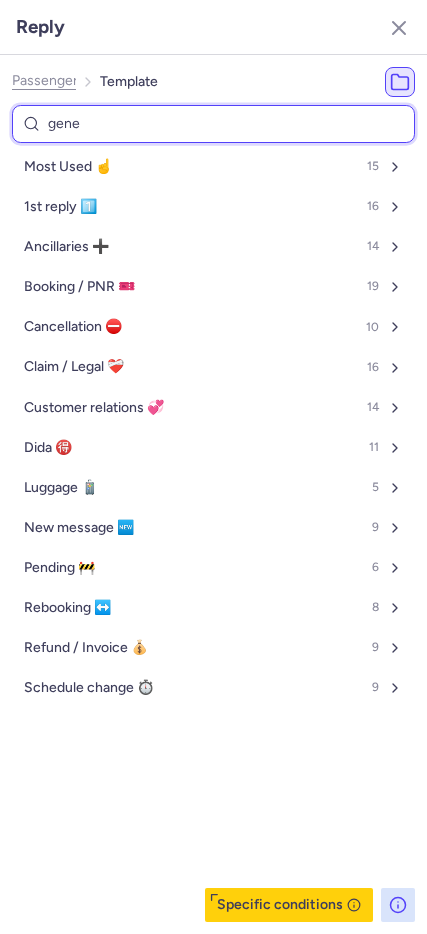 select on "de" 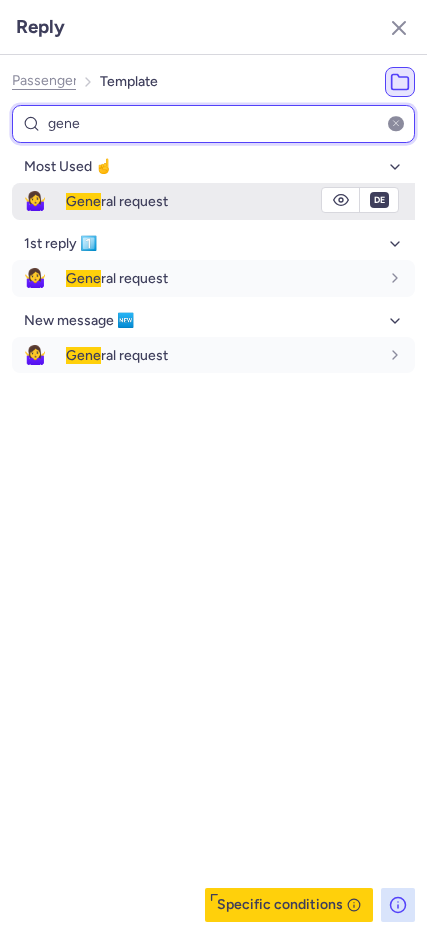 type on "gene" 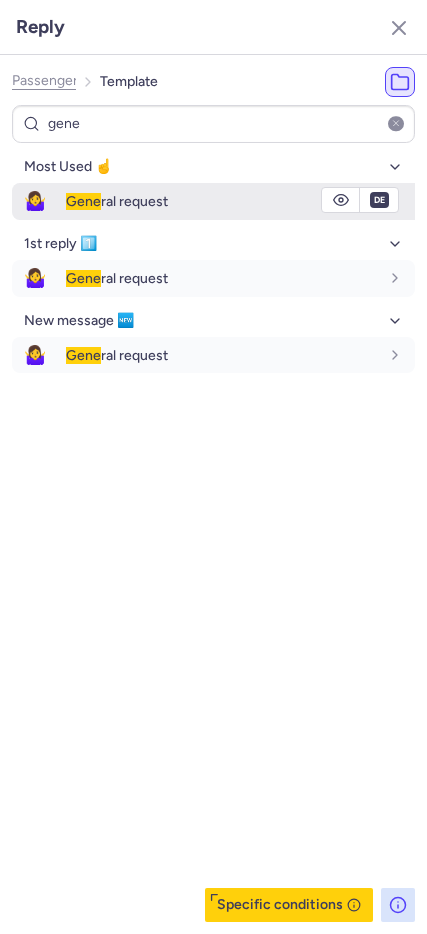 click on "🤷‍♀️" at bounding box center (35, 201) 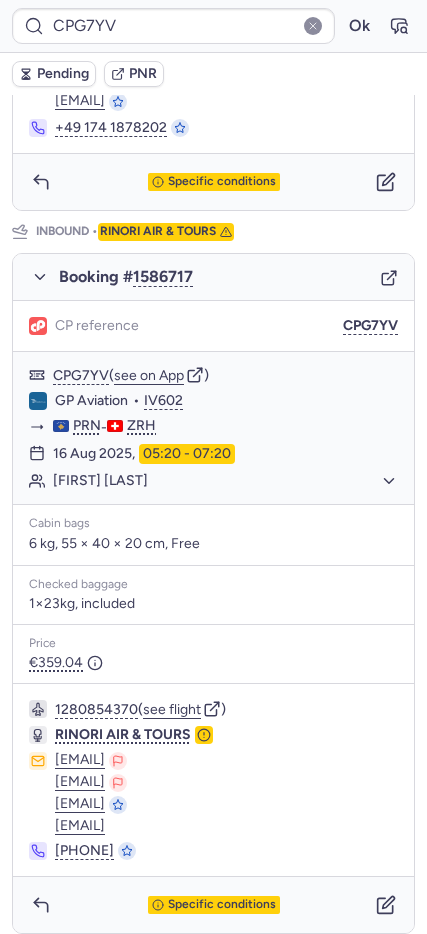 scroll, scrollTop: 843, scrollLeft: 0, axis: vertical 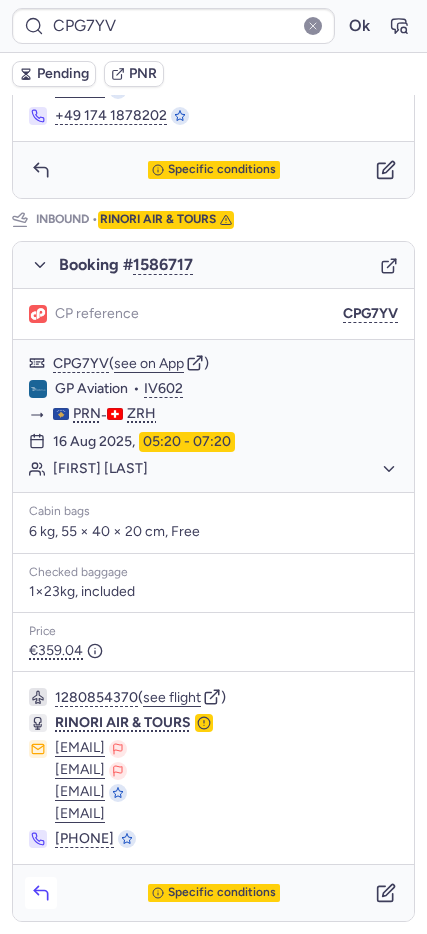 click 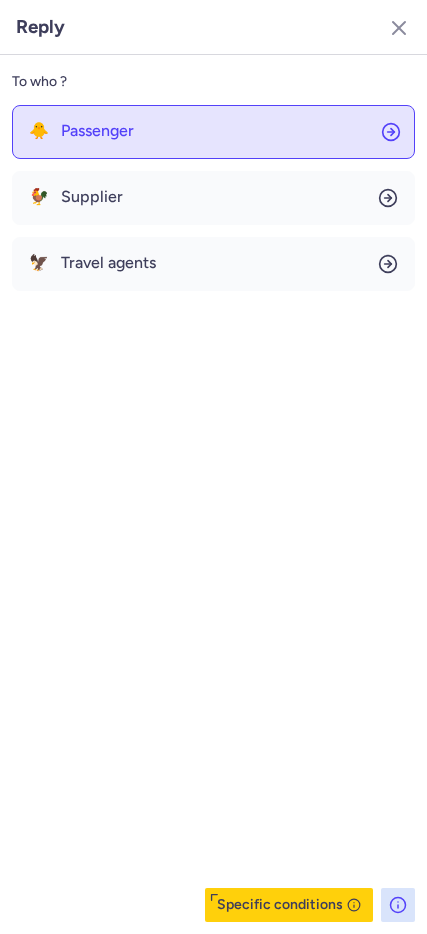 click on "🐥 Passenger" 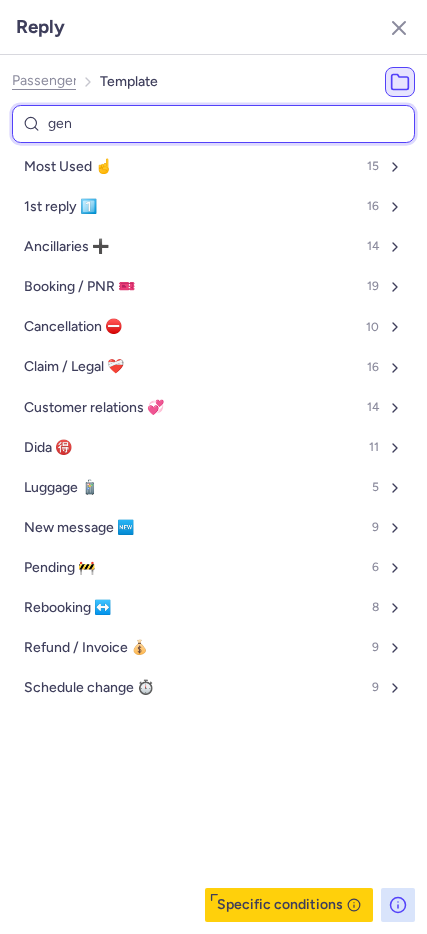 type on "gene" 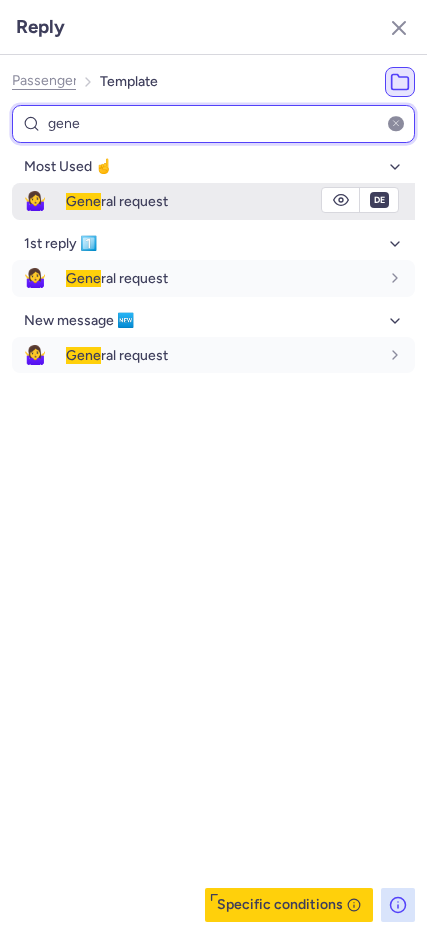 type on "gene" 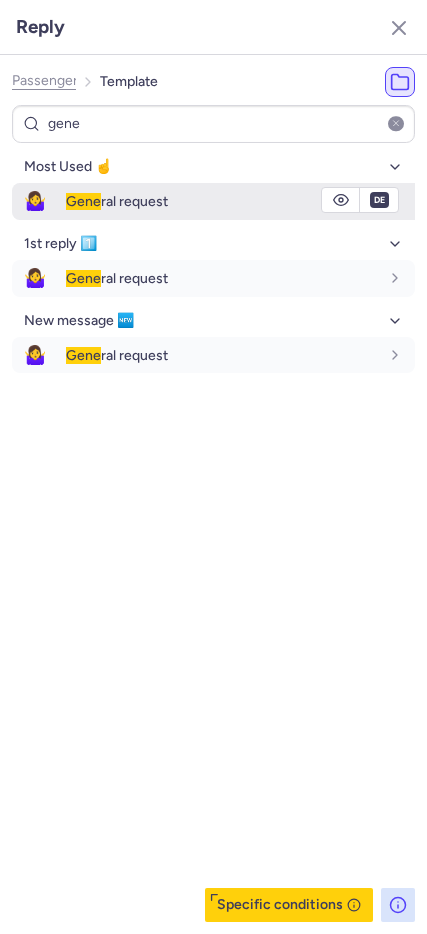 click on "🤷‍♀️" at bounding box center [35, 201] 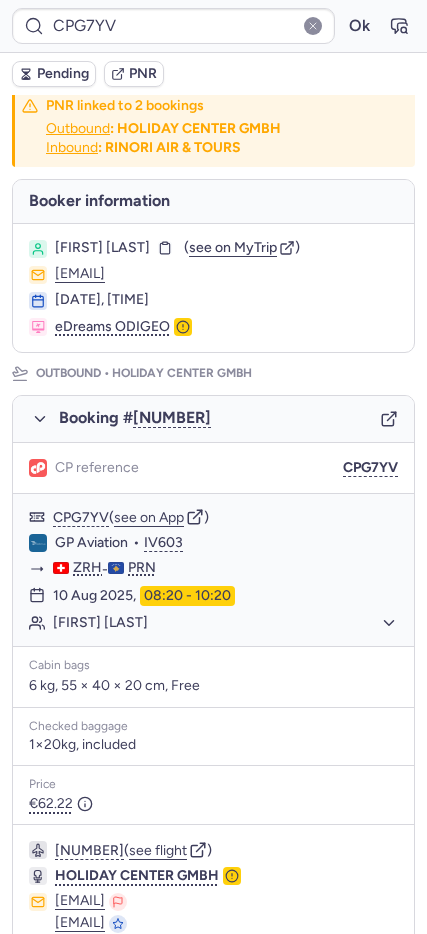 scroll, scrollTop: 0, scrollLeft: 0, axis: both 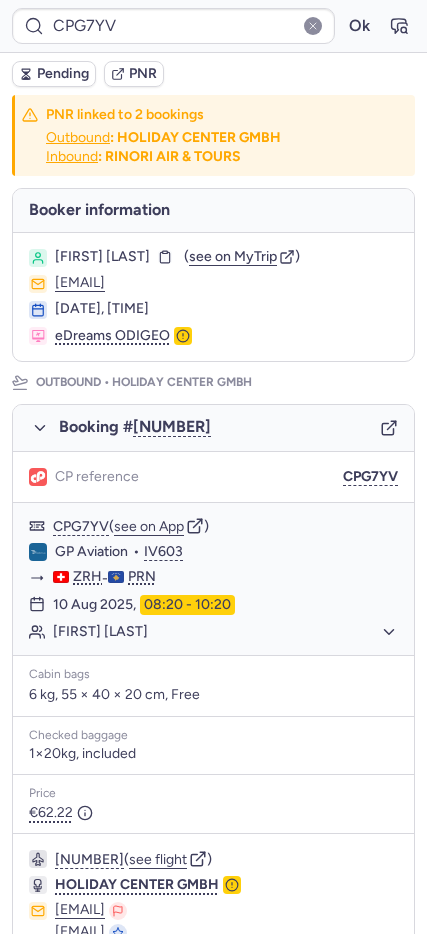click 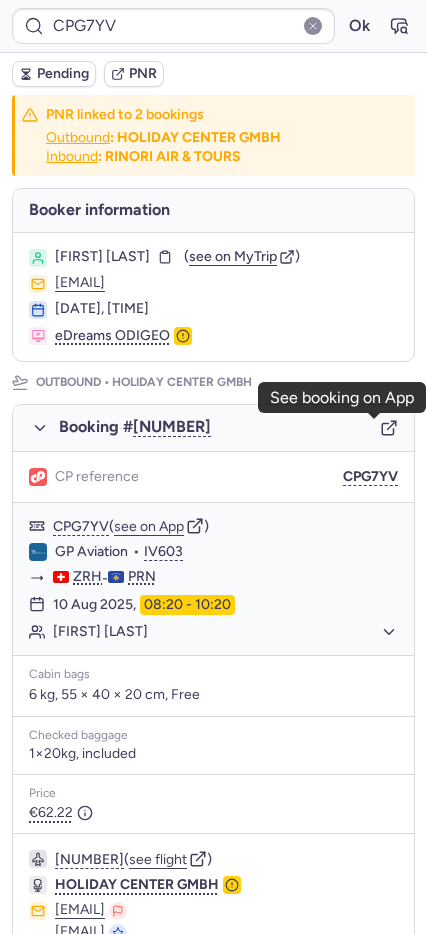 scroll, scrollTop: 843, scrollLeft: 0, axis: vertical 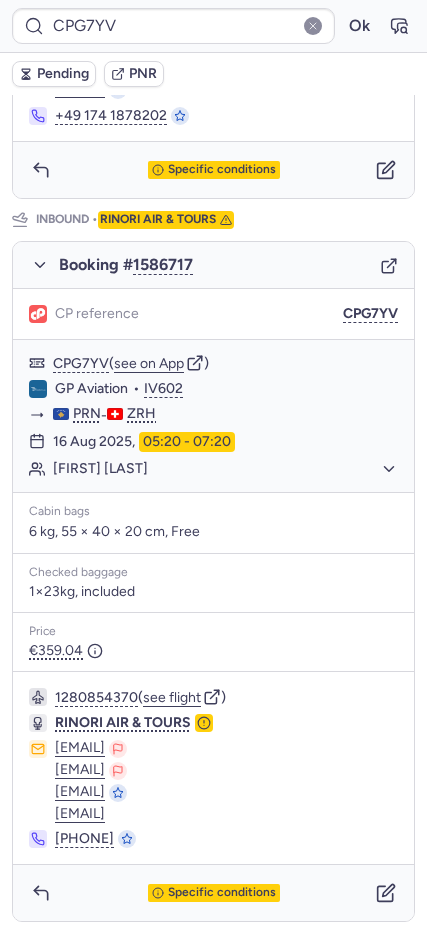 click on "Booking # 1586717" at bounding box center [213, 265] 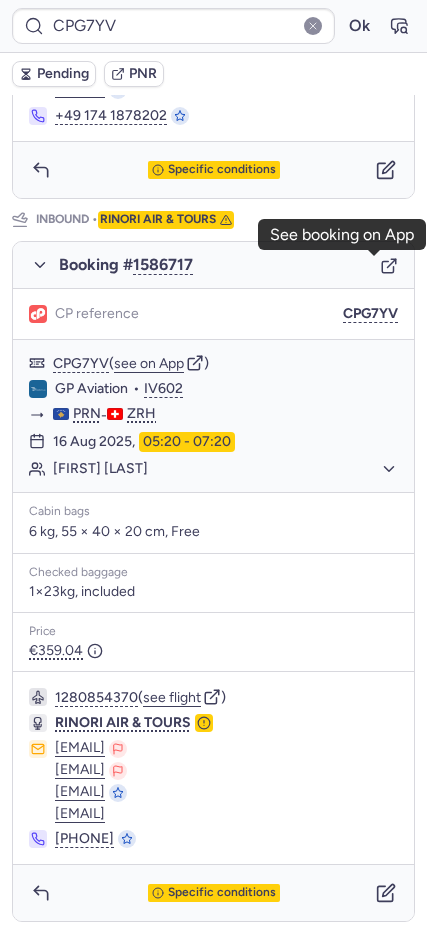 scroll, scrollTop: 26, scrollLeft: 0, axis: vertical 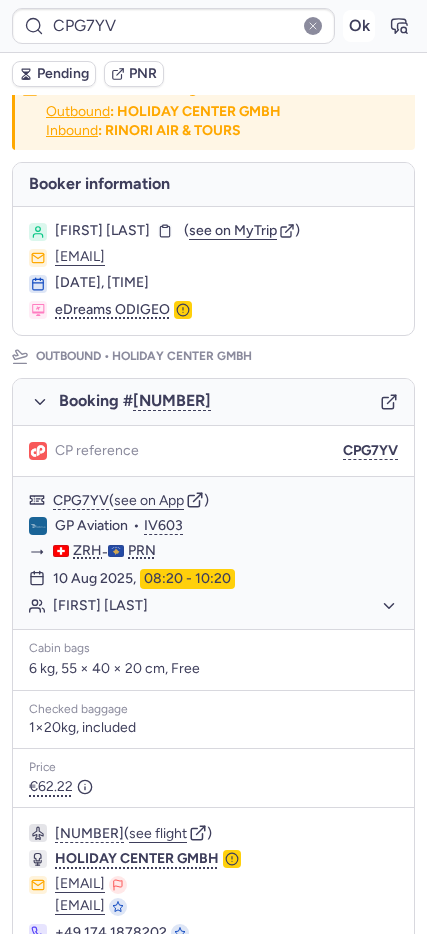 click on "Ok" at bounding box center [359, 26] 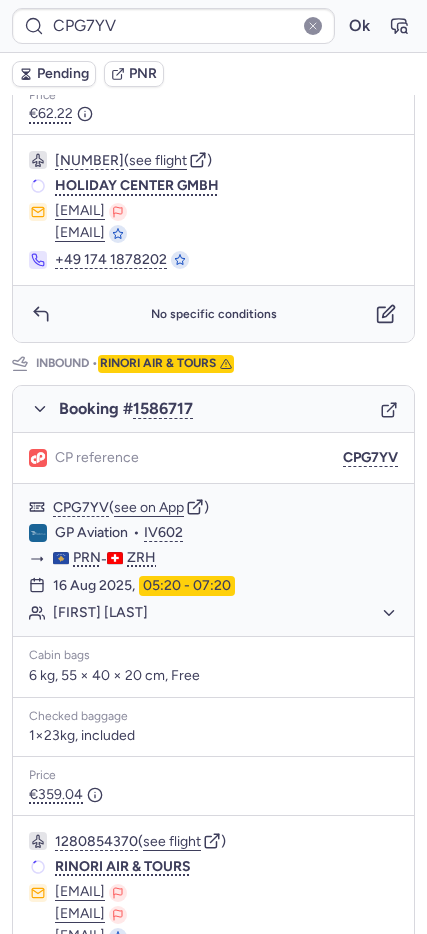 scroll, scrollTop: 872, scrollLeft: 0, axis: vertical 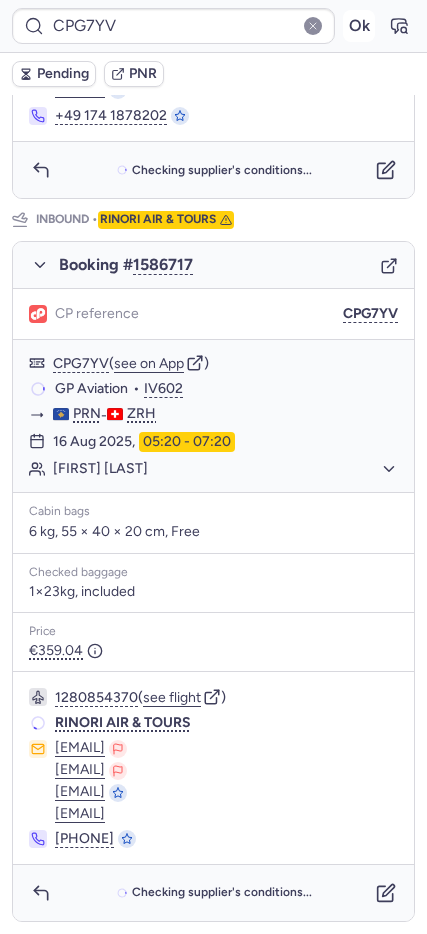 click on "Ok" at bounding box center [359, 26] 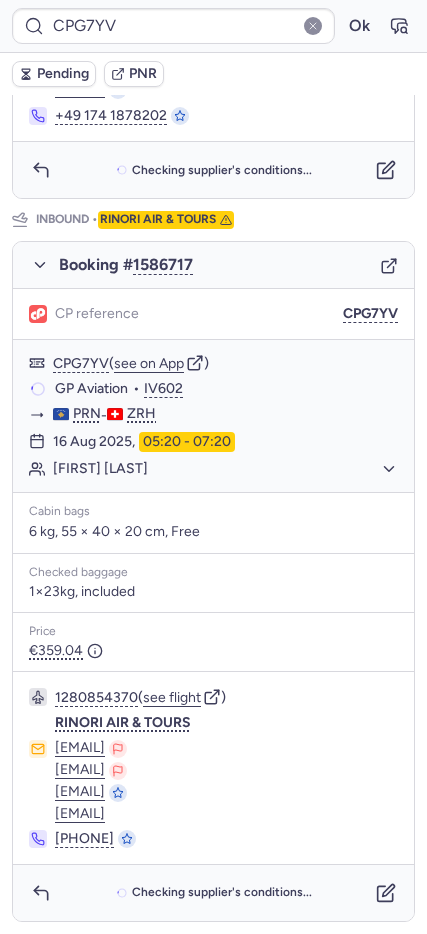 scroll, scrollTop: 872, scrollLeft: 0, axis: vertical 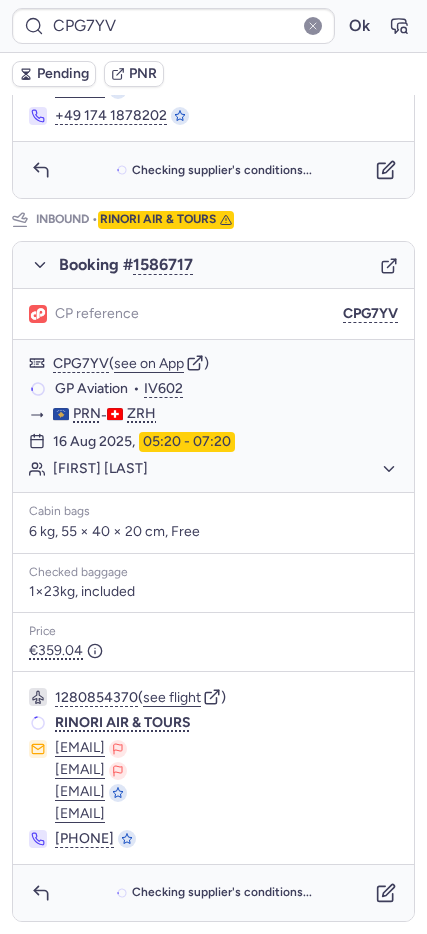 click on "Booking # 1586717" at bounding box center [213, 265] 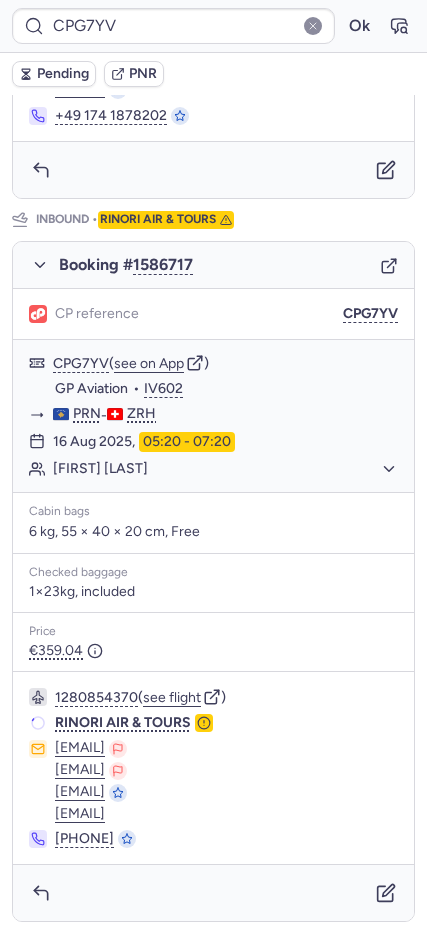 click 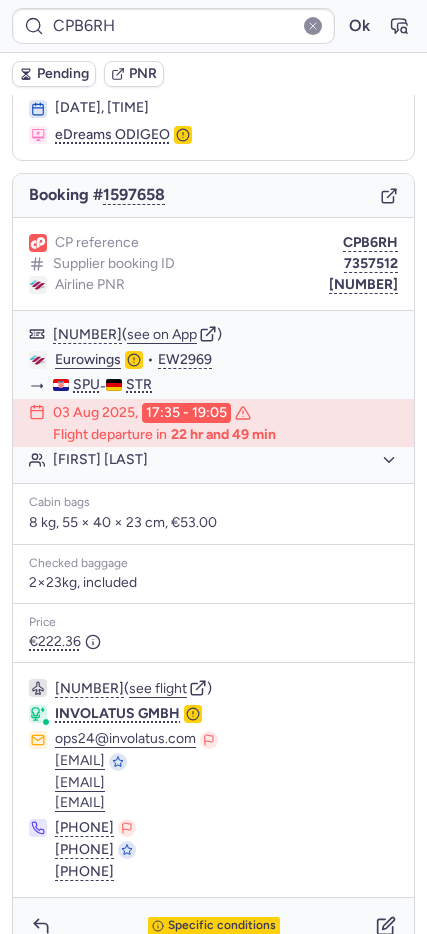 scroll, scrollTop: 141, scrollLeft: 0, axis: vertical 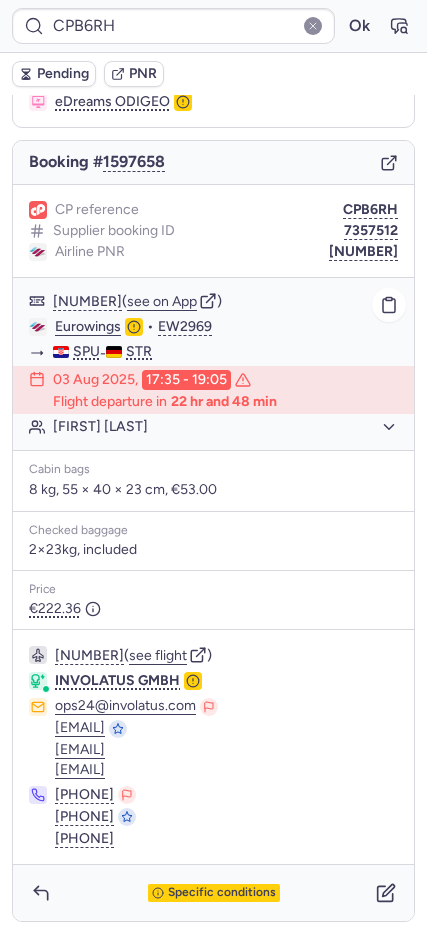 click on "Carina HOLZINGER (+1)" 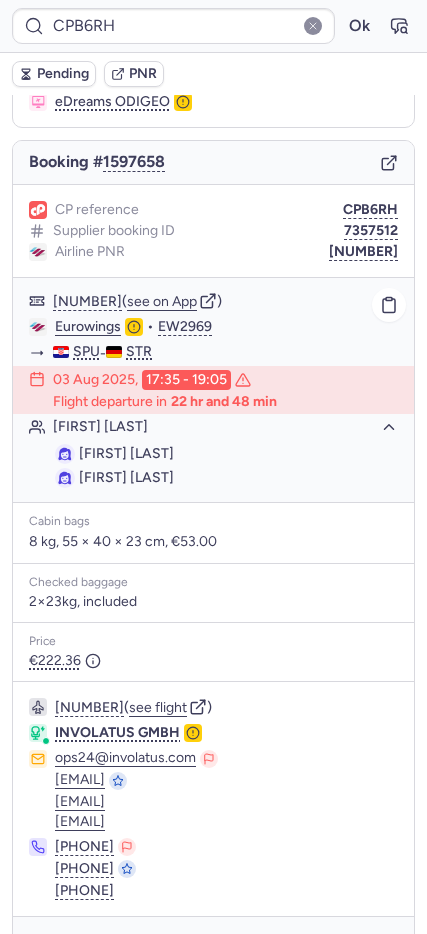 click on "Carina HOLZINGER" at bounding box center [126, 453] 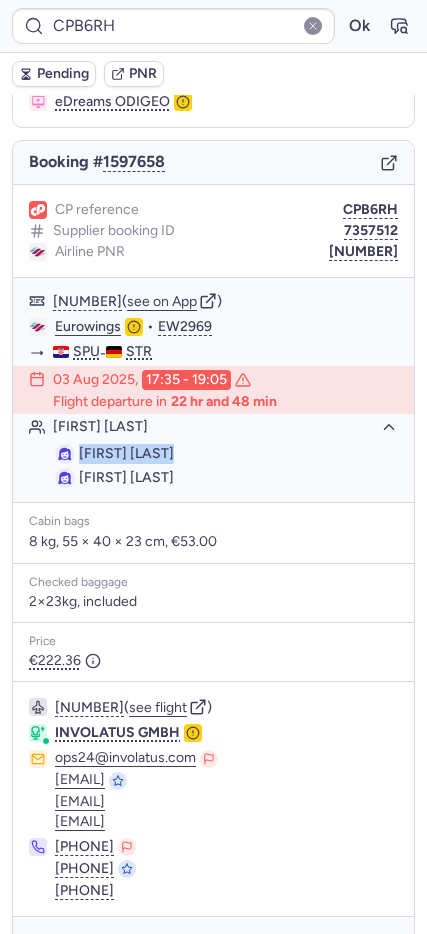 copy on "Carina HOLZINGER" 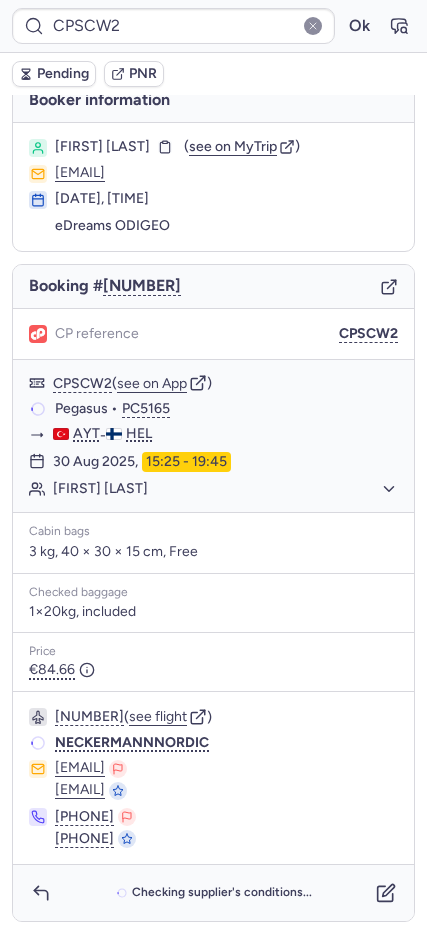 scroll, scrollTop: 17, scrollLeft: 0, axis: vertical 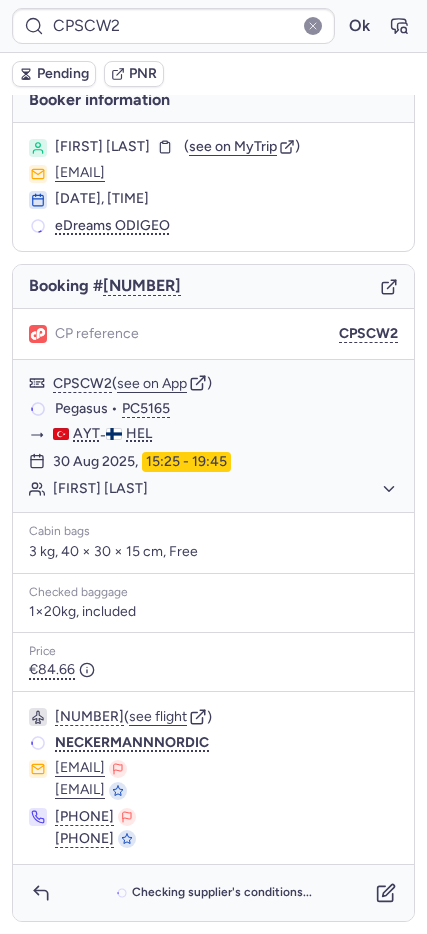 type on "CPB6RH" 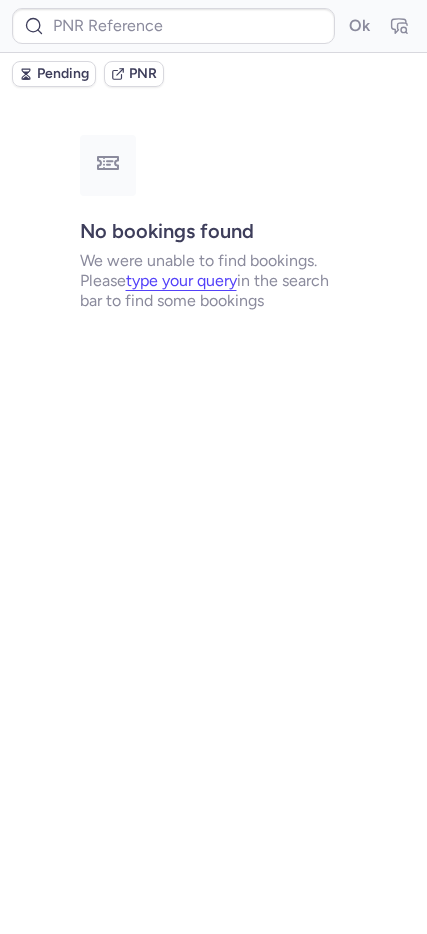 scroll, scrollTop: 0, scrollLeft: 0, axis: both 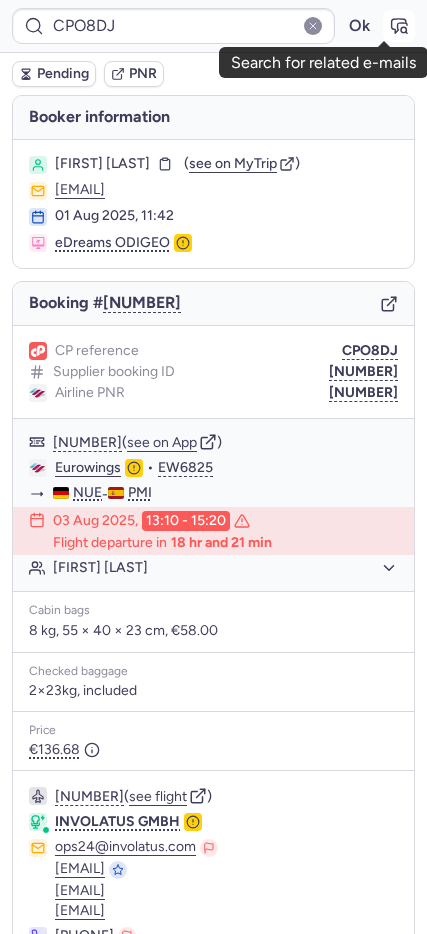 click 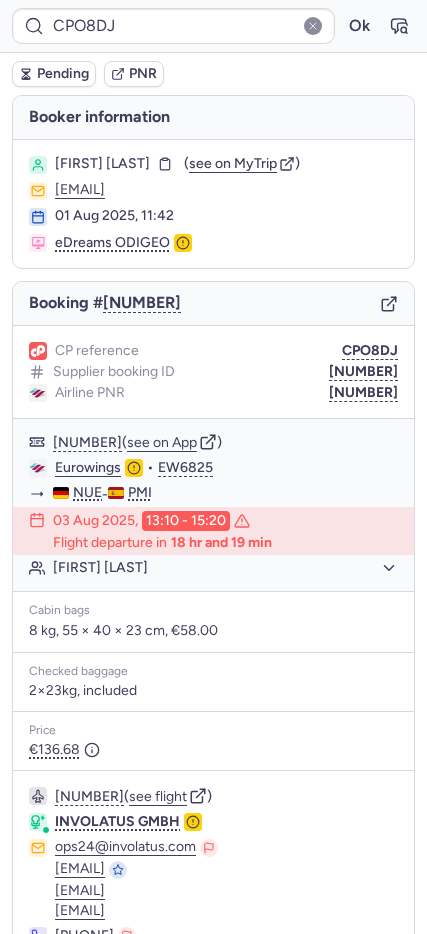type on "[NUMBER]" 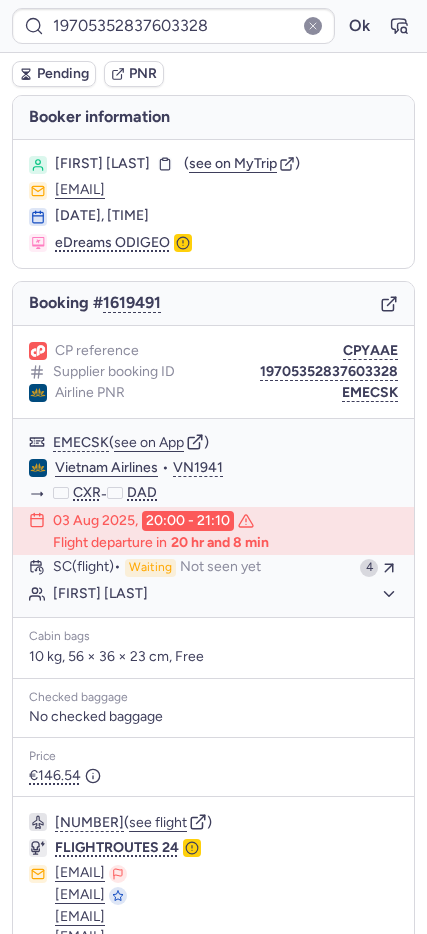 type on "CPPHRL" 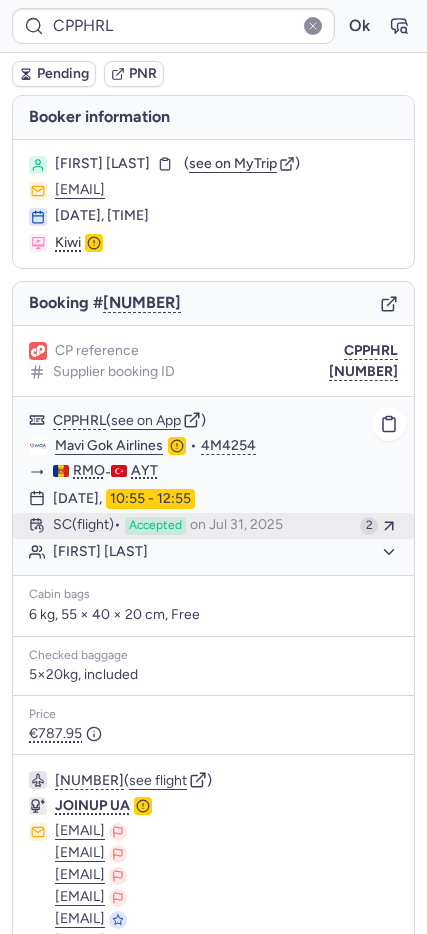 click on "on Jul 31, 2025" at bounding box center [236, 526] 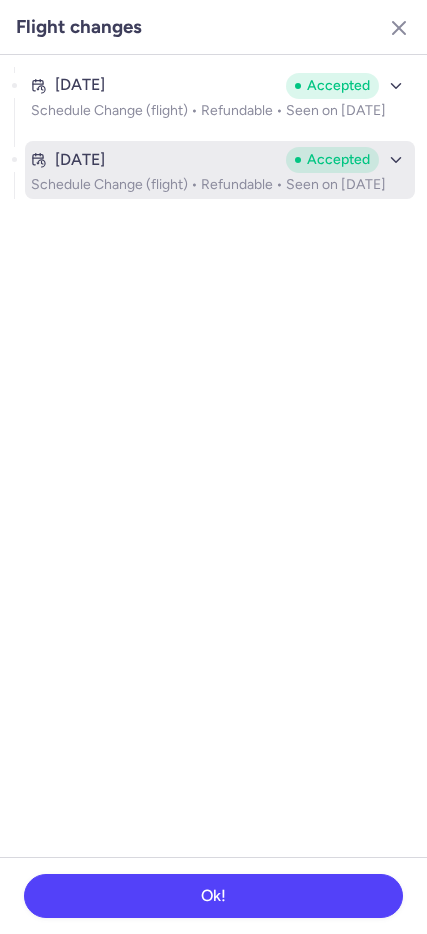 drag, startPoint x: 139, startPoint y: 183, endPoint x: 247, endPoint y: 189, distance: 108.16654 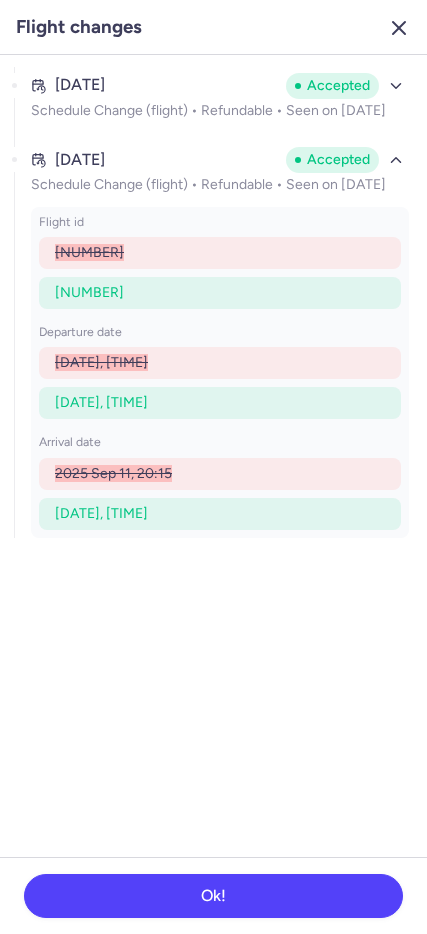 click 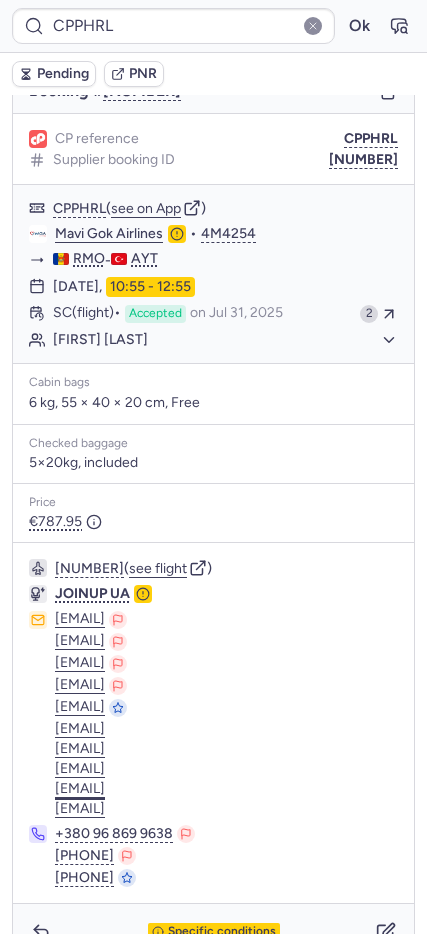 scroll, scrollTop: 251, scrollLeft: 0, axis: vertical 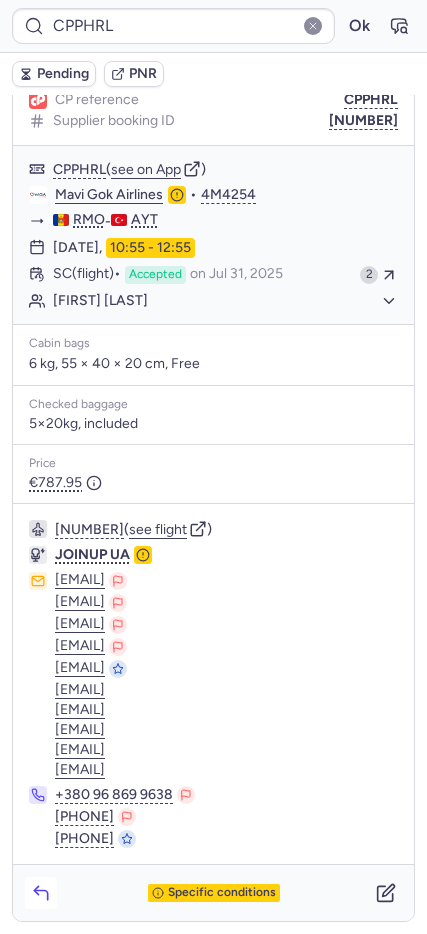 click 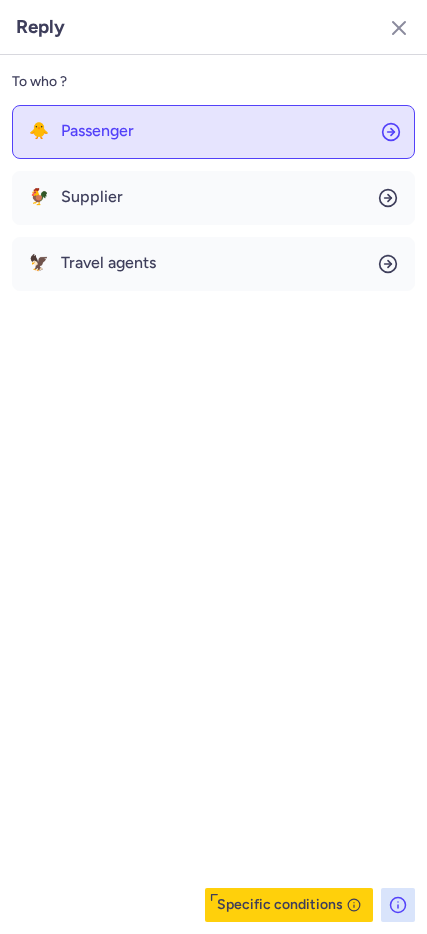 click on "🐥 Passenger" 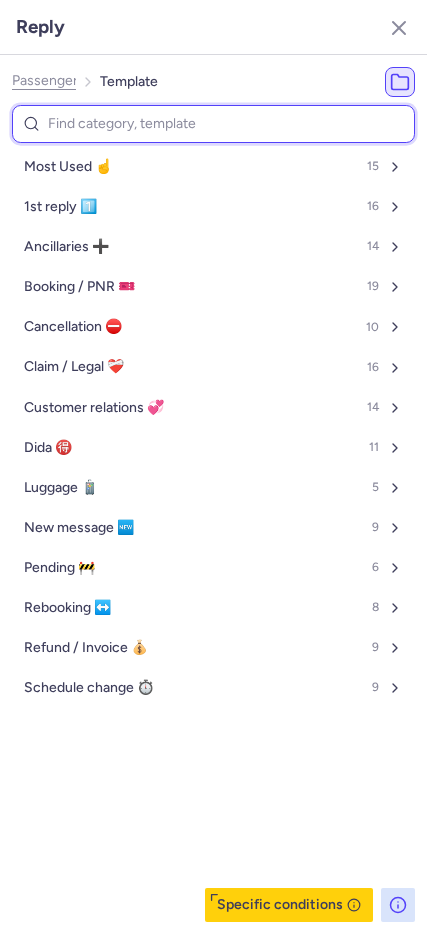 type on "p" 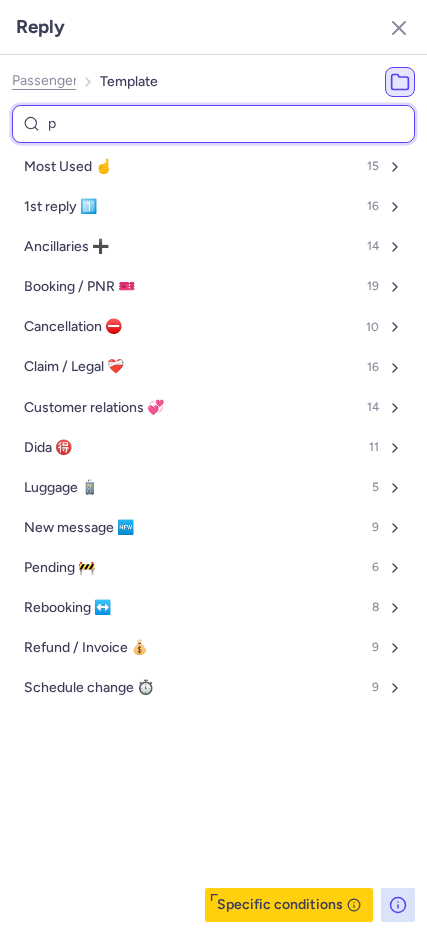 select on "en" 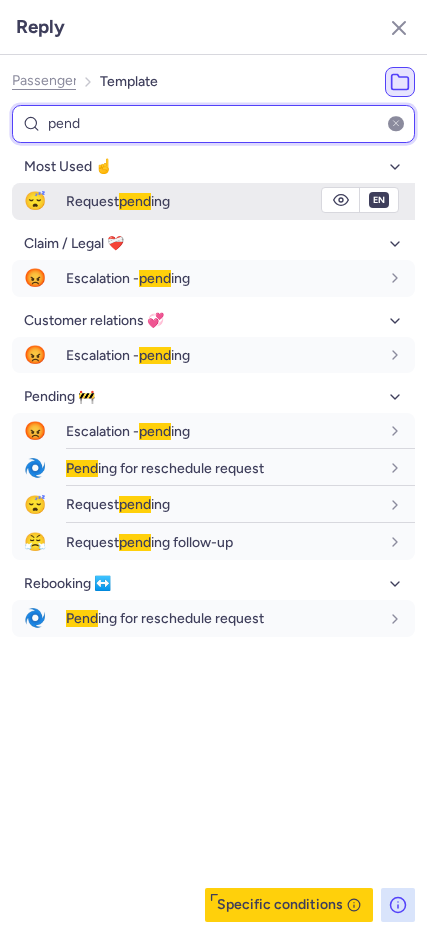 type on "pend" 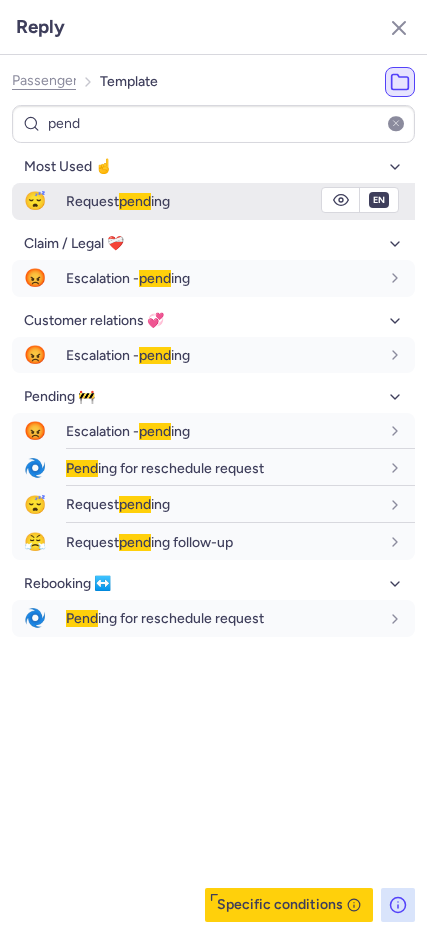 click on "Request  pend ing" at bounding box center (240, 201) 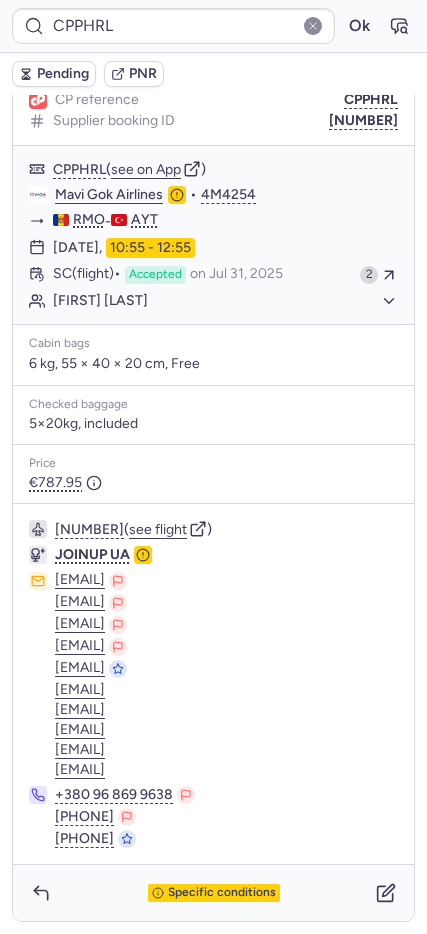 click on "Pending" at bounding box center [54, 74] 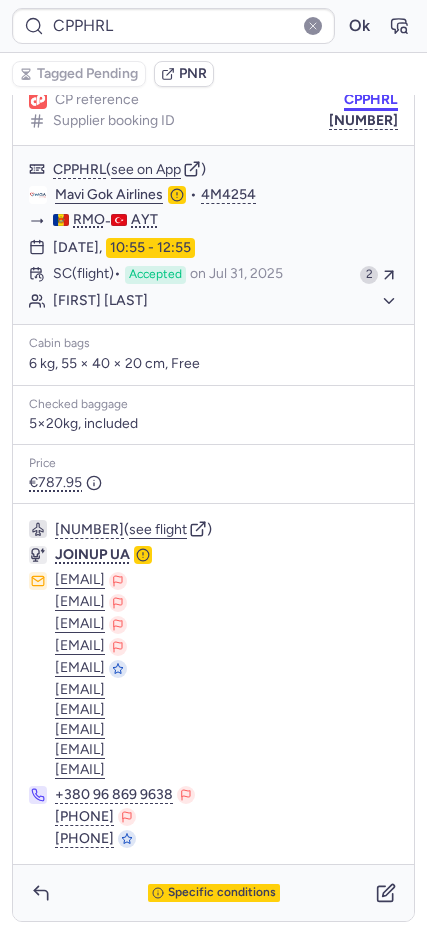 click on "CPPHRL" at bounding box center (371, 100) 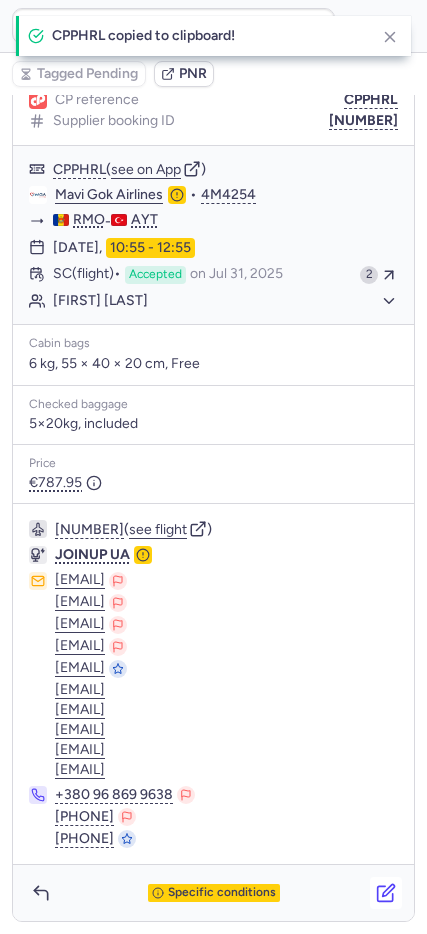 click 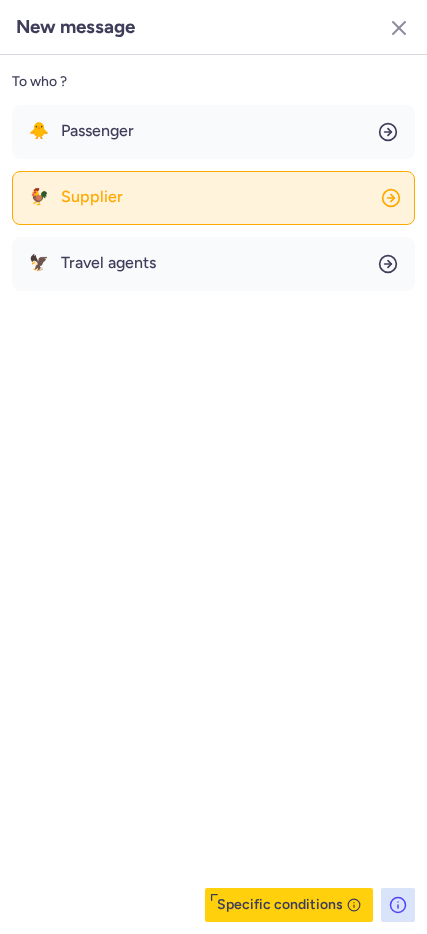 drag, startPoint x: 134, startPoint y: 159, endPoint x: 135, endPoint y: 185, distance: 26.019224 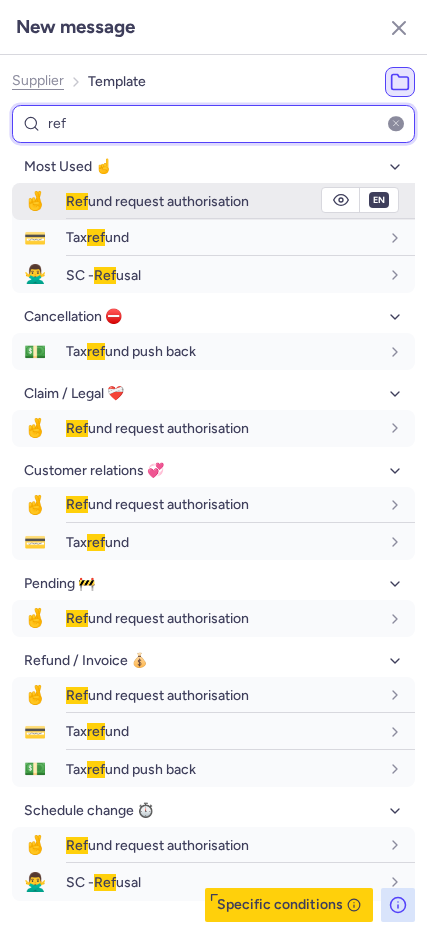 type on "ref" 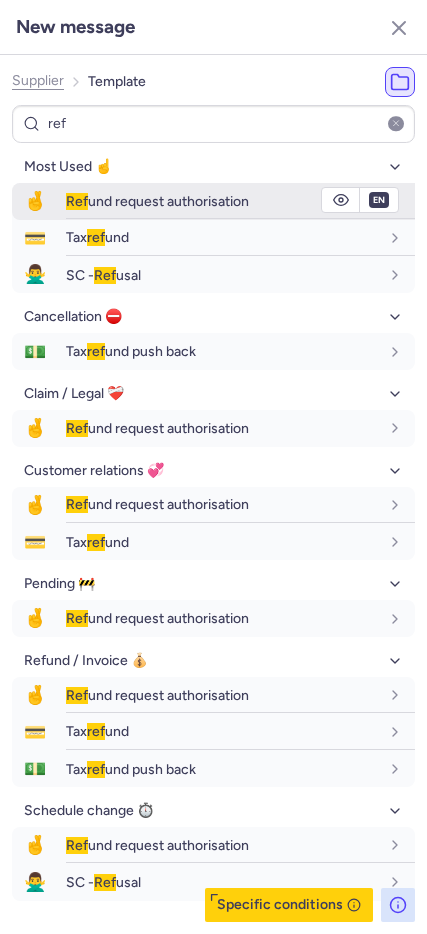 click on "🤞" at bounding box center (35, 201) 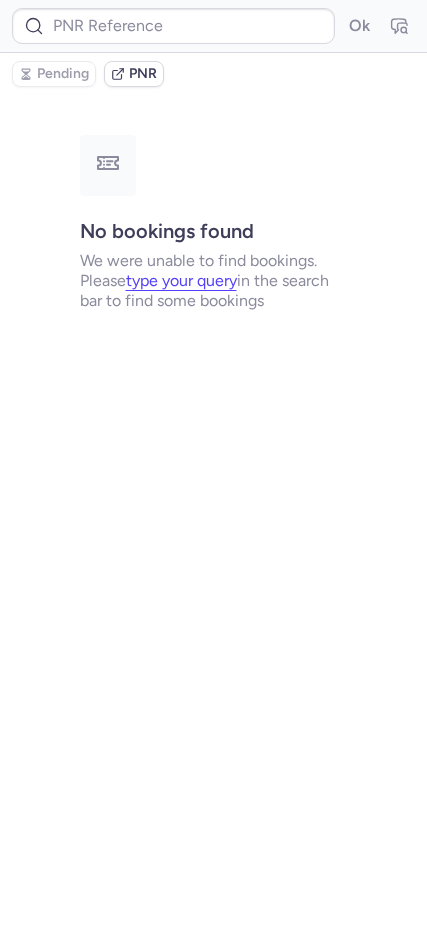 scroll, scrollTop: 0, scrollLeft: 0, axis: both 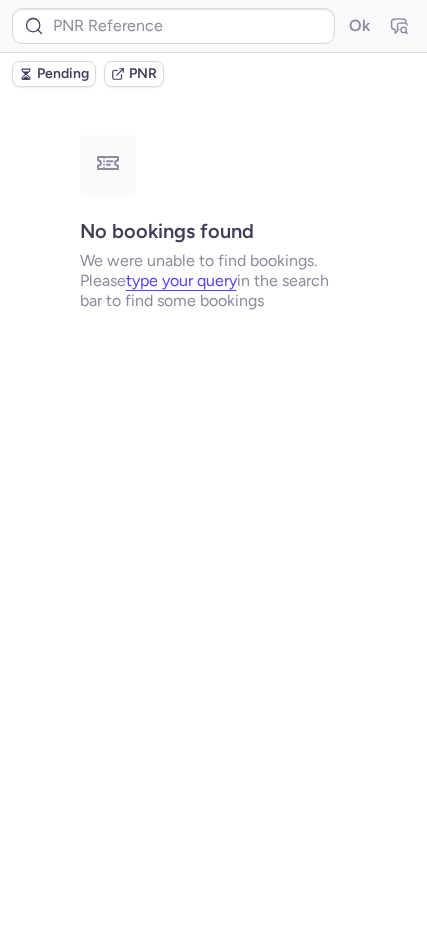 type on "CPPHRL" 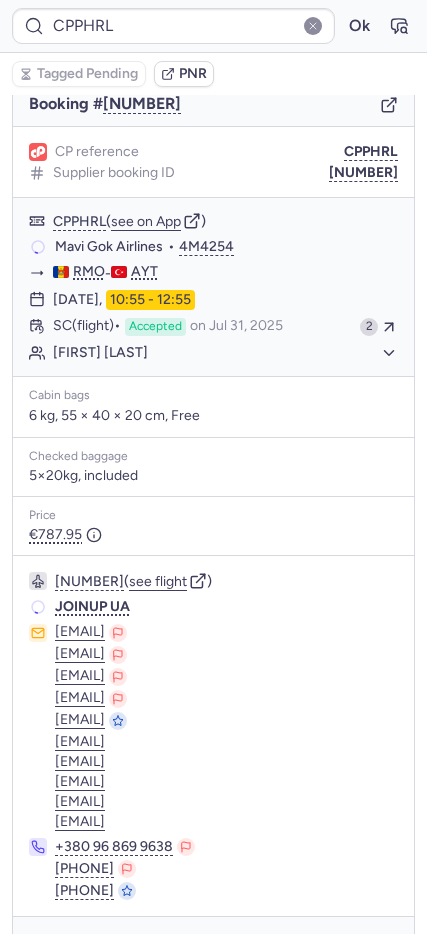 scroll, scrollTop: 251, scrollLeft: 0, axis: vertical 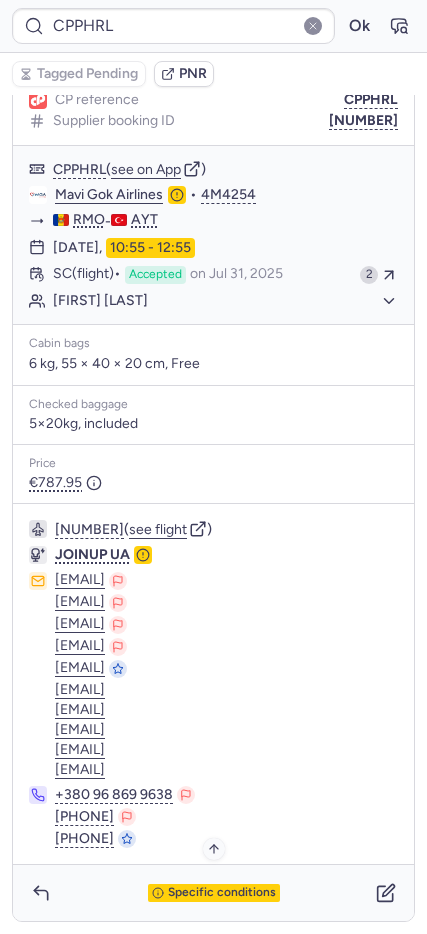 click on "Specific conditions" at bounding box center [222, 893] 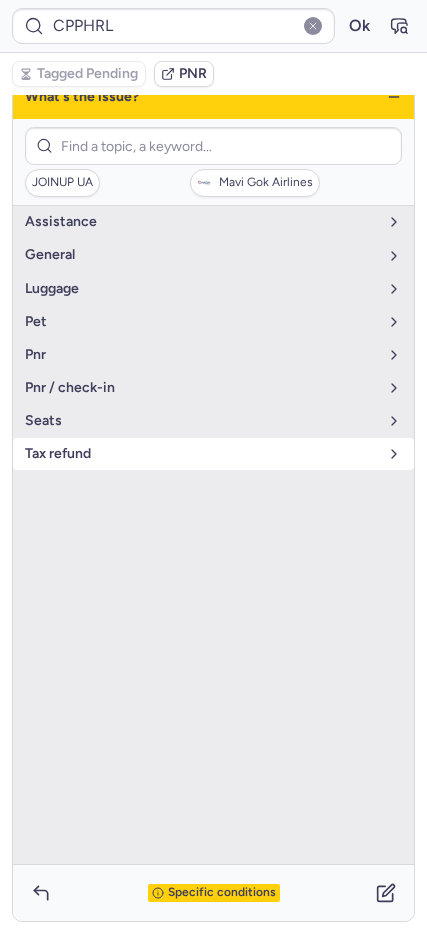 click on "tax refund" at bounding box center [201, 454] 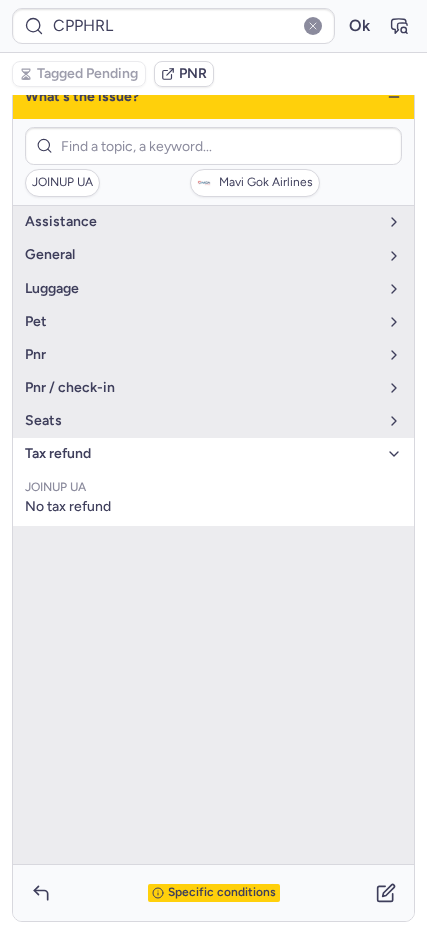click on "Tagged Pending PNR" at bounding box center [213, 74] 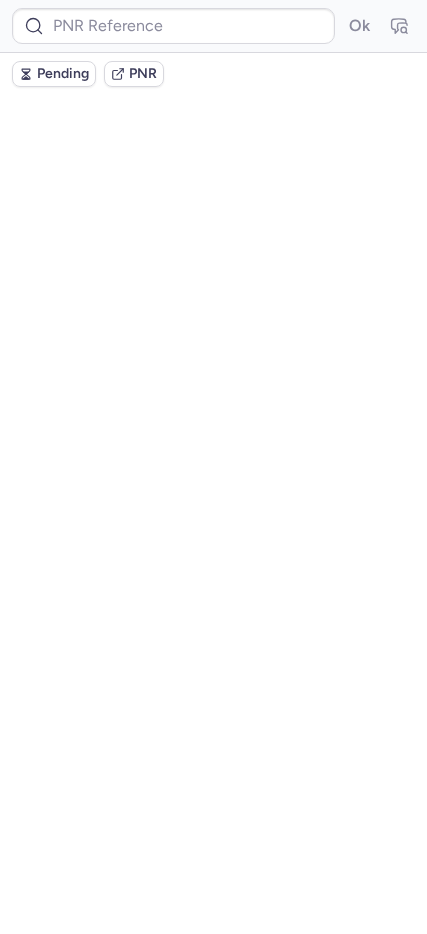scroll, scrollTop: 0, scrollLeft: 0, axis: both 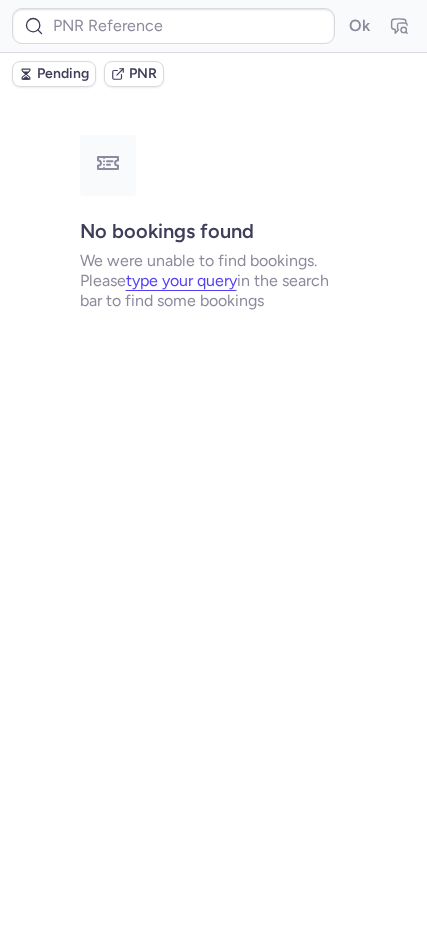 type on "CPPHRL" 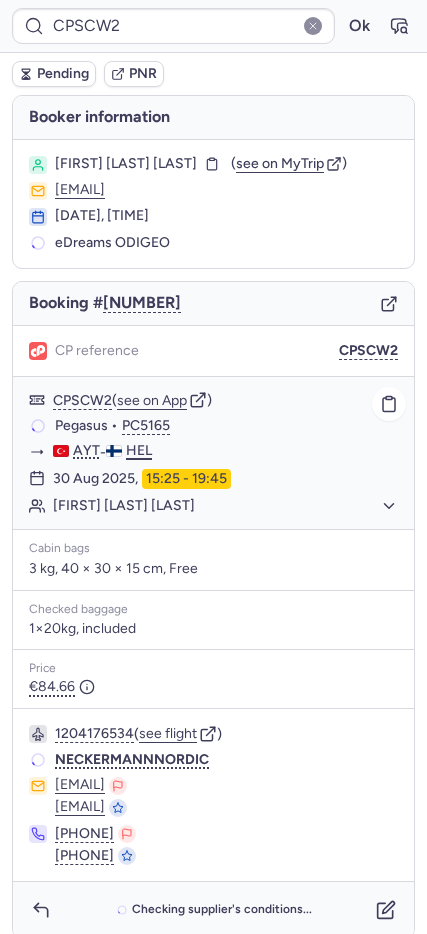 scroll, scrollTop: 0, scrollLeft: 0, axis: both 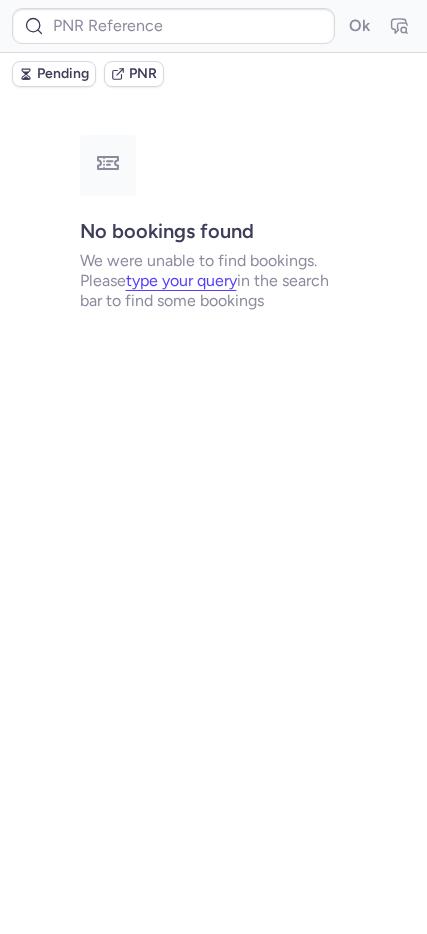 type on "CP2KON" 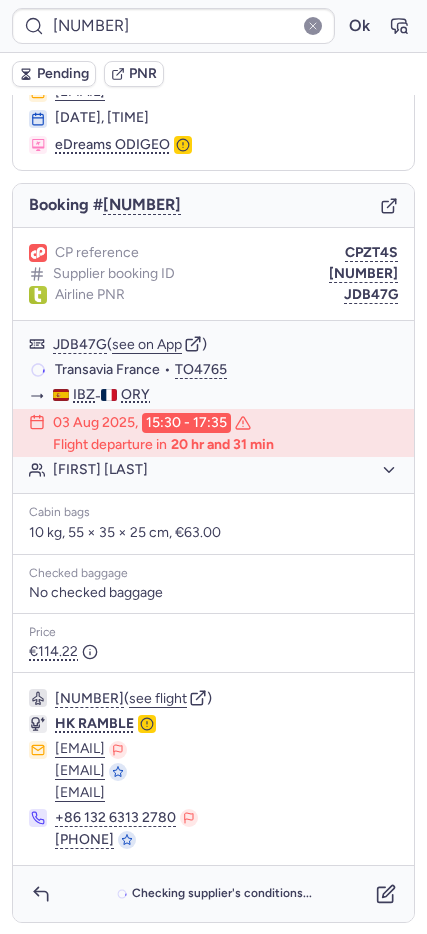scroll, scrollTop: 99, scrollLeft: 0, axis: vertical 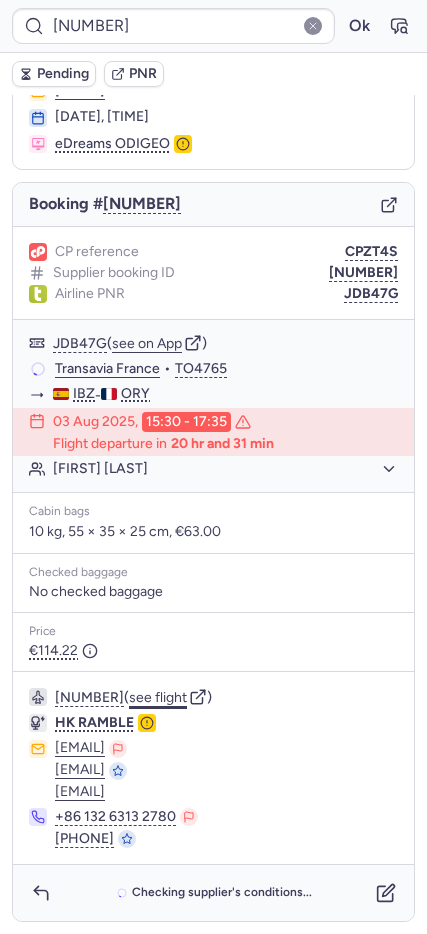 click on "see flight" 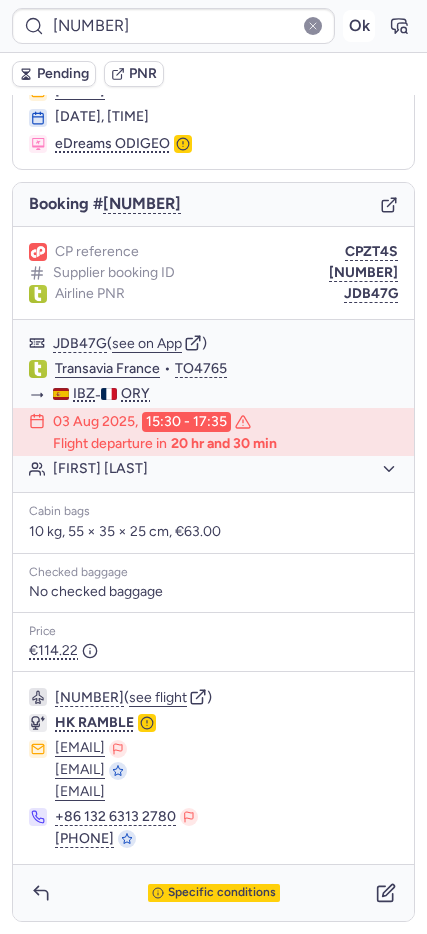 click on "Ok" at bounding box center (359, 26) 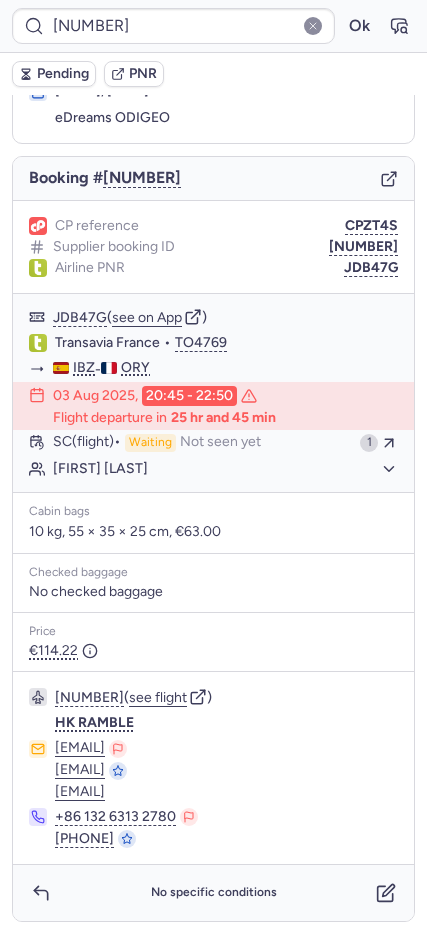 scroll, scrollTop: 99, scrollLeft: 0, axis: vertical 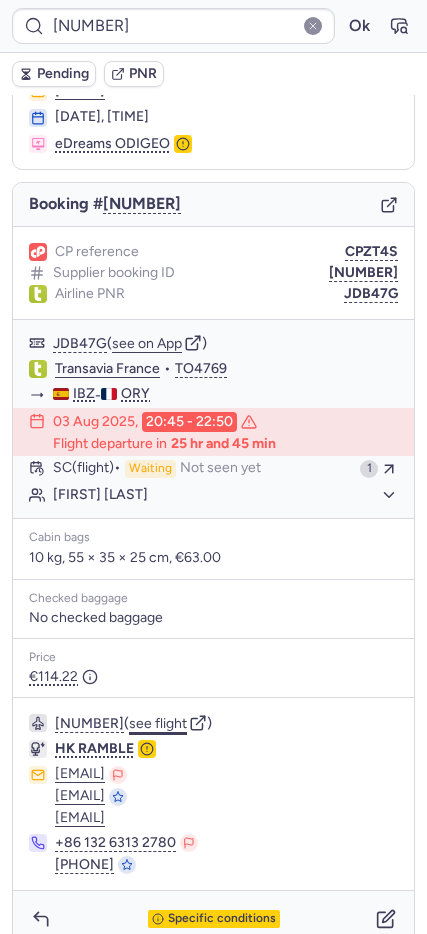 click on "see flight" 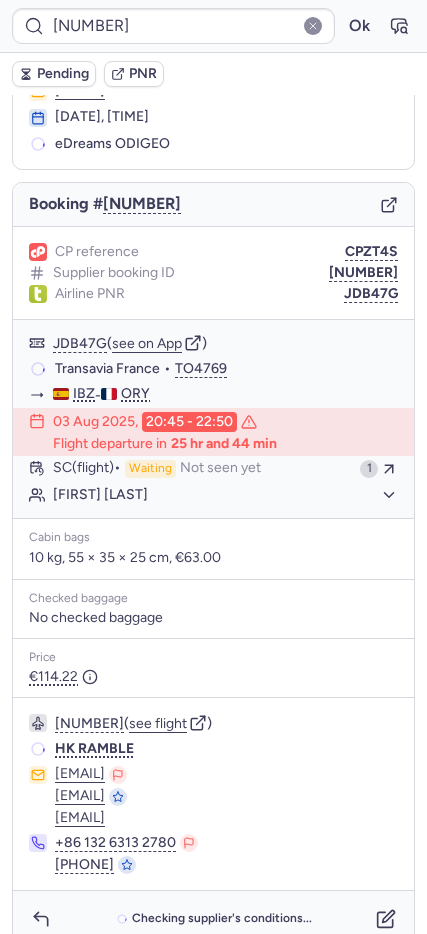 scroll, scrollTop: 99, scrollLeft: 0, axis: vertical 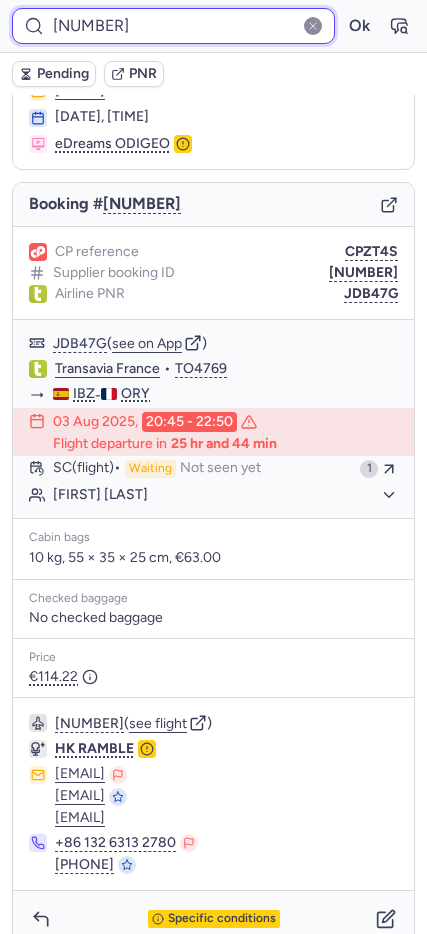 click on "[NUMBER]" at bounding box center (173, 26) 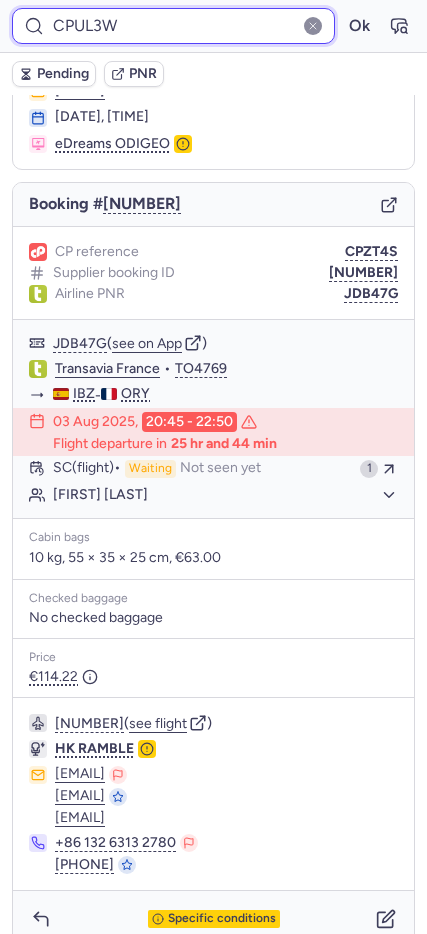 type on "CPUL3W" 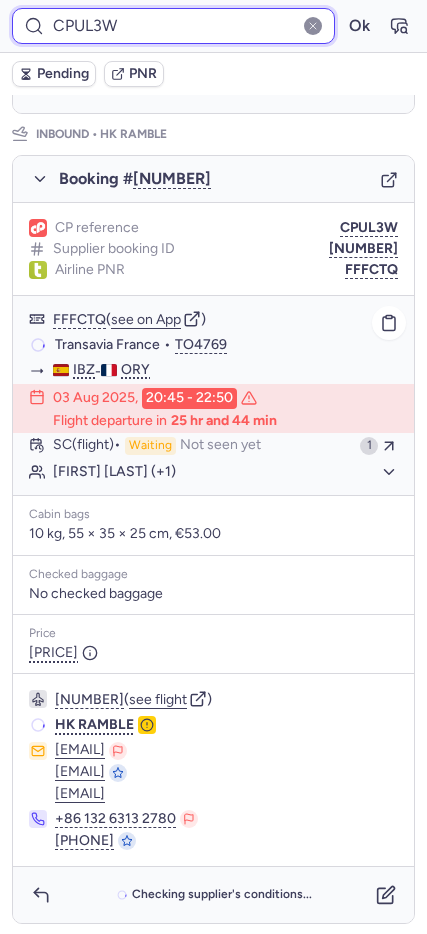 scroll, scrollTop: 1015, scrollLeft: 0, axis: vertical 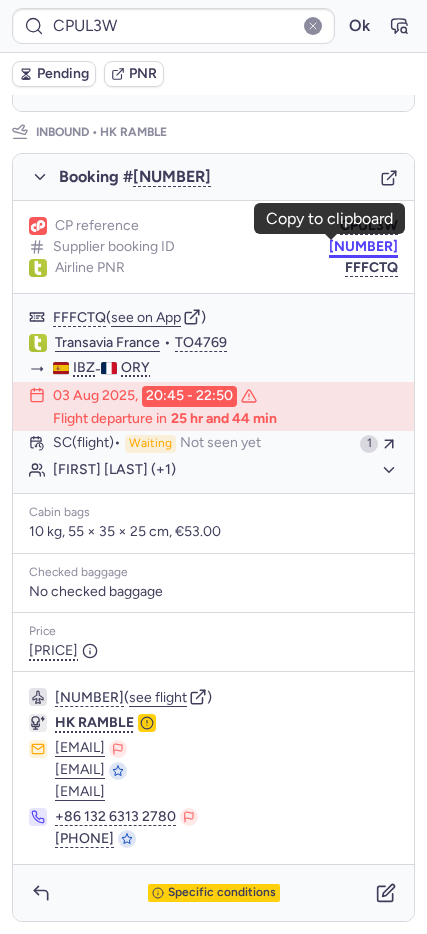 click on "[NUMBER]" at bounding box center [363, 247] 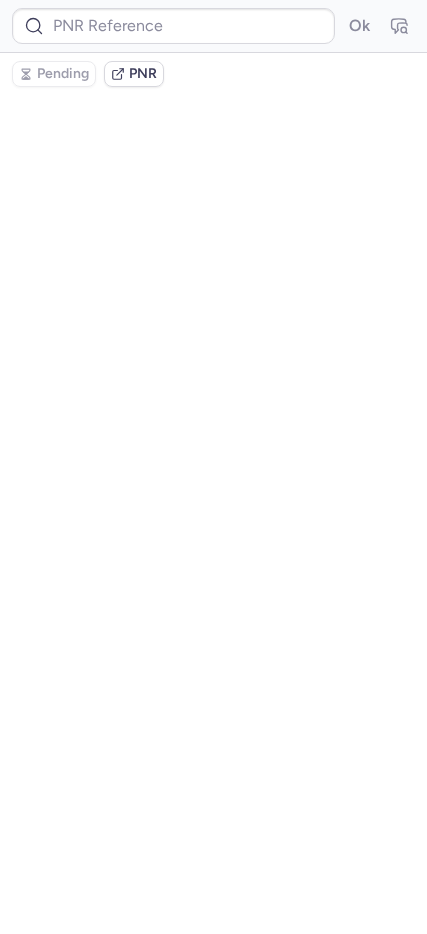scroll, scrollTop: 0, scrollLeft: 0, axis: both 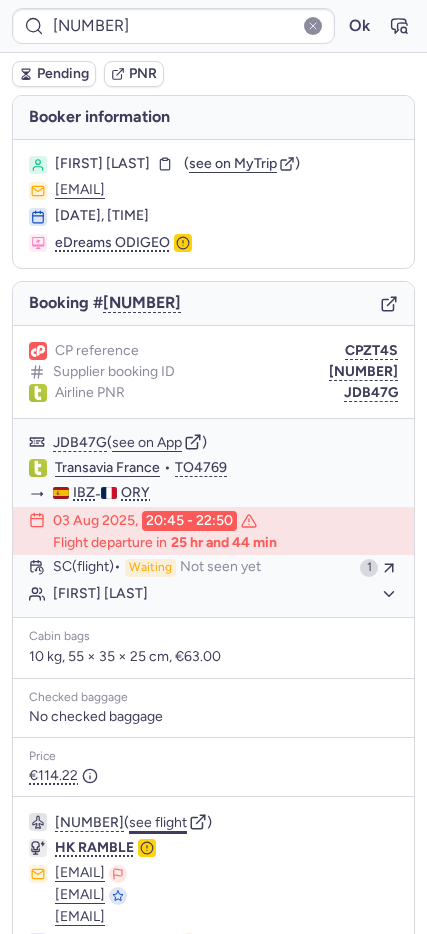 click on "see flight" 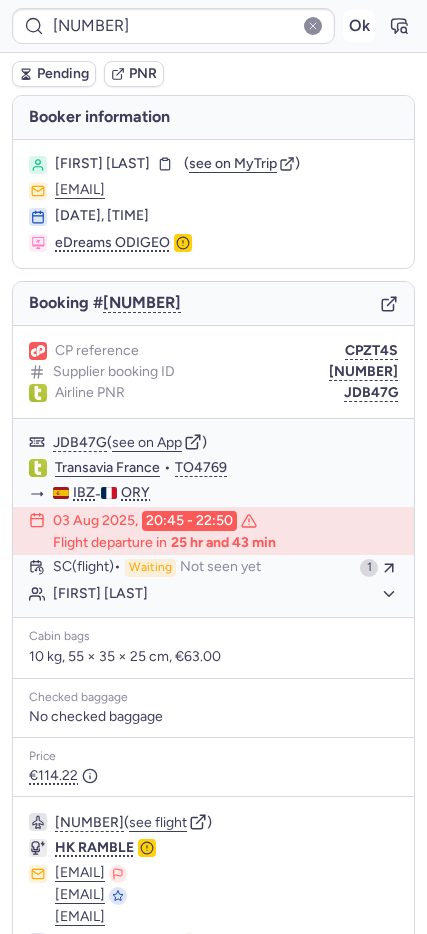 click on "Ok" at bounding box center [359, 26] 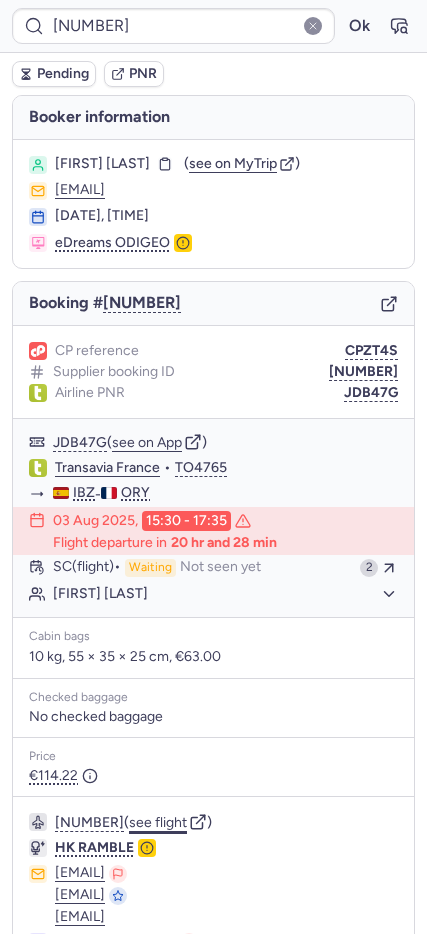 click on "see flight" 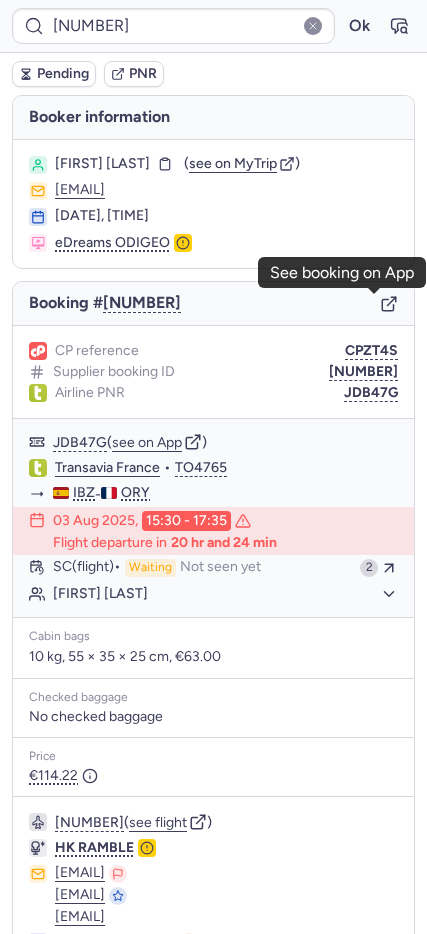 click 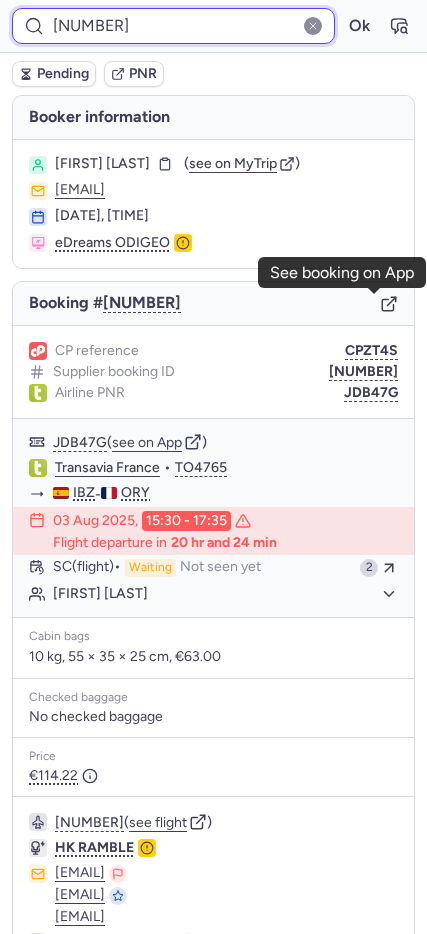 click on "[NUMBER]" at bounding box center [173, 26] 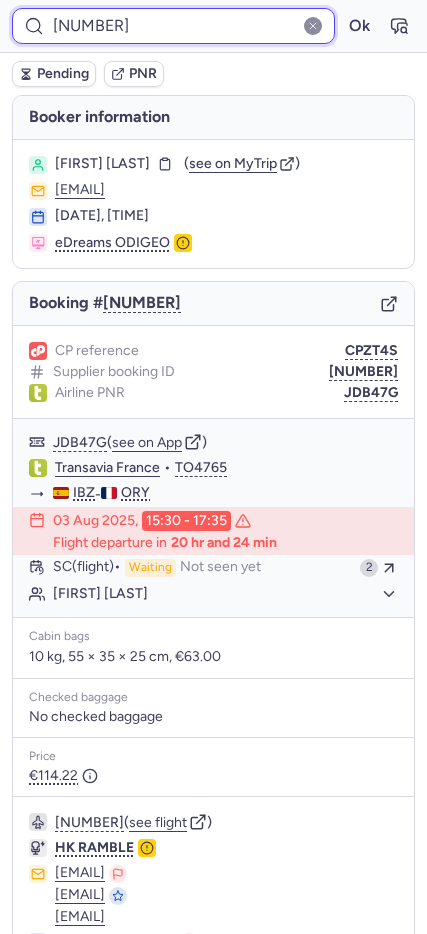 click on "[NUMBER]" at bounding box center [173, 26] 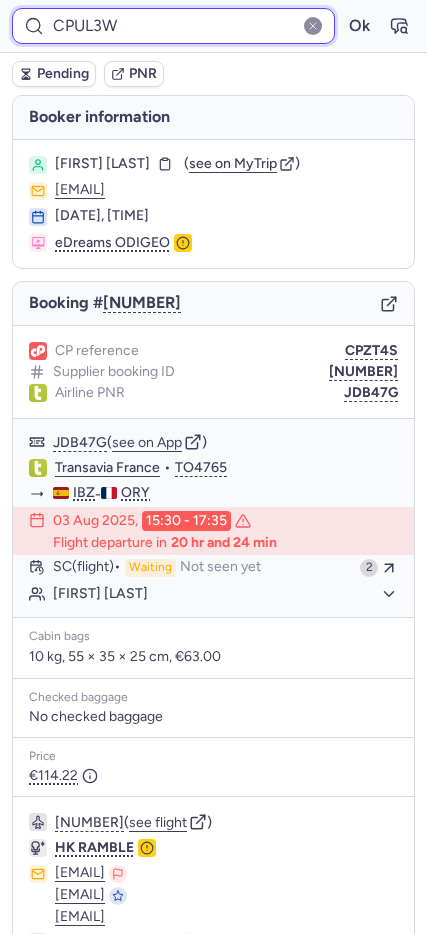 click on "Ok" at bounding box center [359, 26] 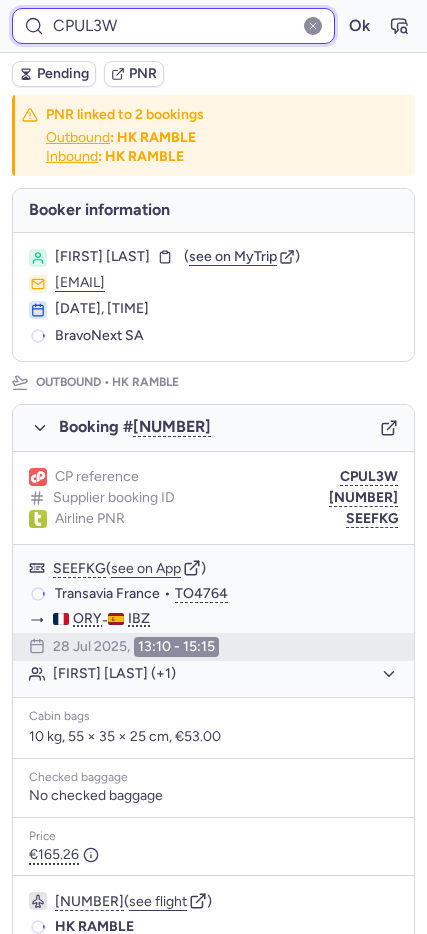 scroll, scrollTop: 1015, scrollLeft: 0, axis: vertical 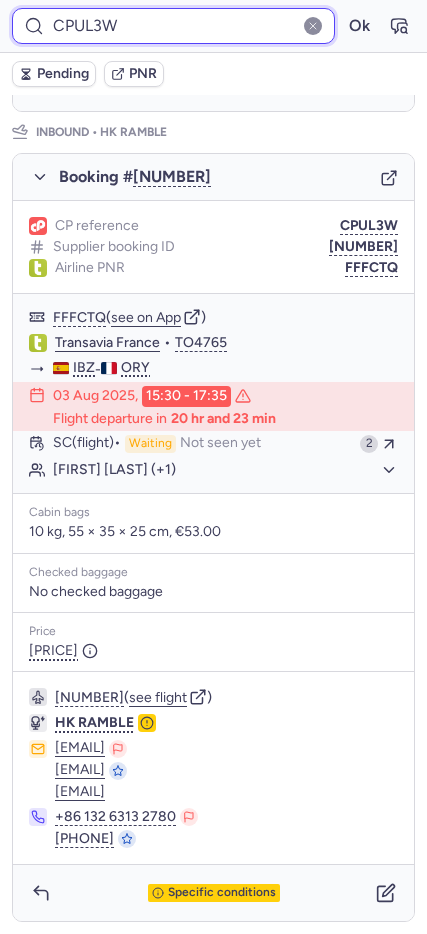 click on "CPUL3W" at bounding box center (173, 26) 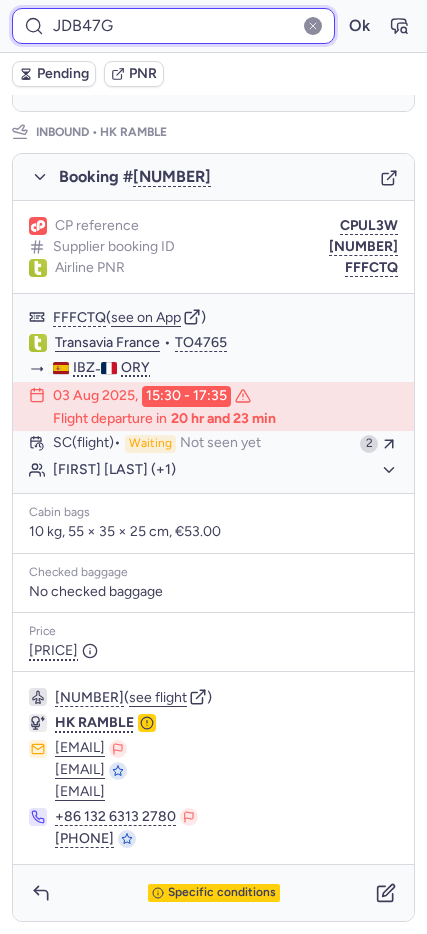 click on "Ok" at bounding box center [359, 26] 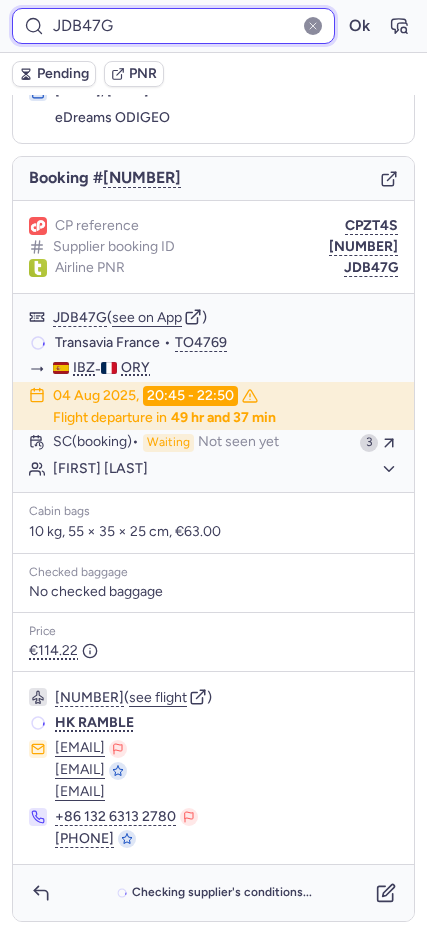 scroll, scrollTop: 125, scrollLeft: 0, axis: vertical 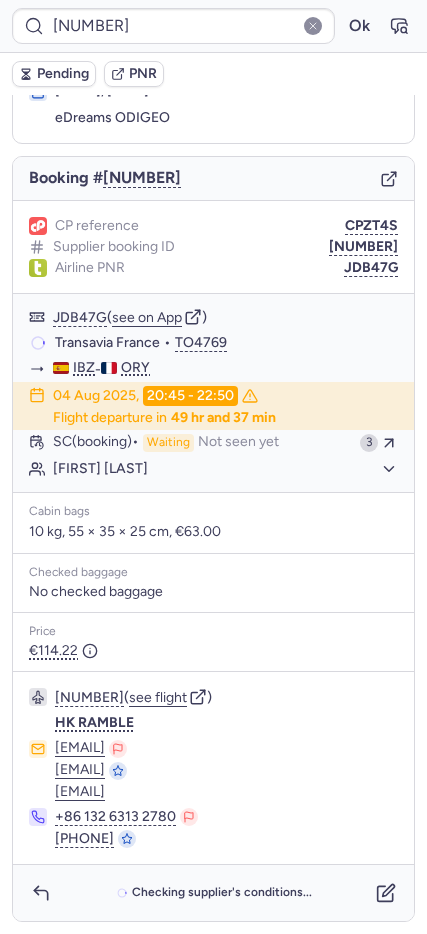 type on "10812517910493" 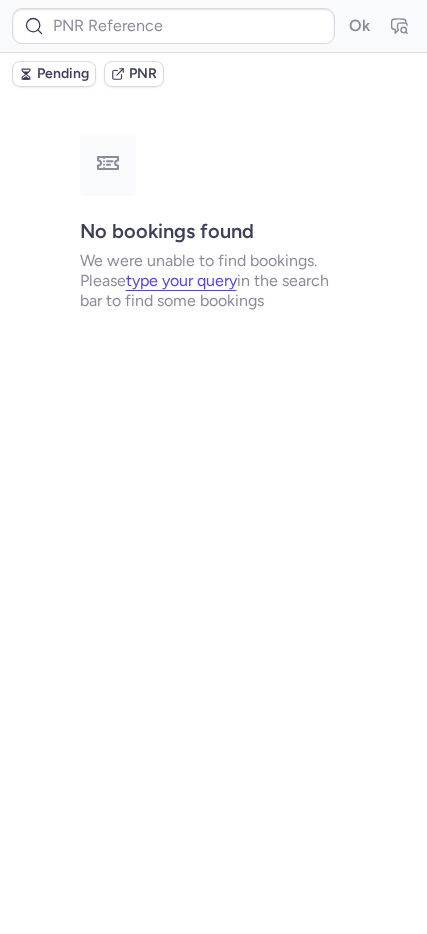 scroll, scrollTop: 0, scrollLeft: 0, axis: both 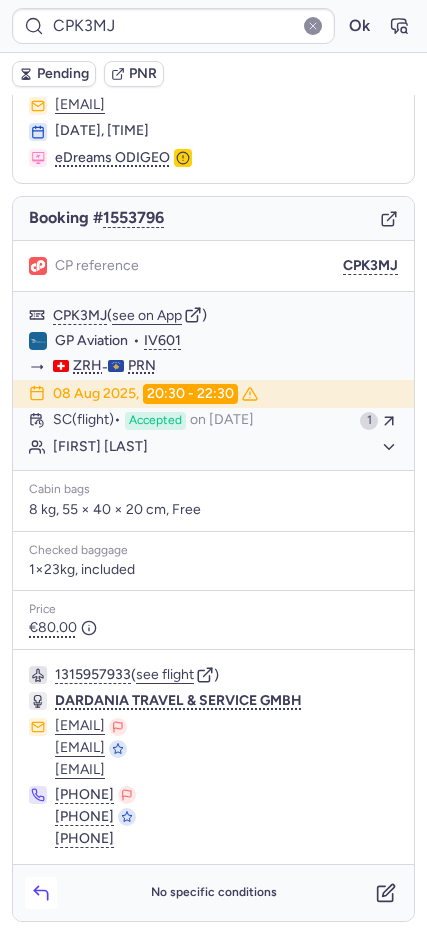 click 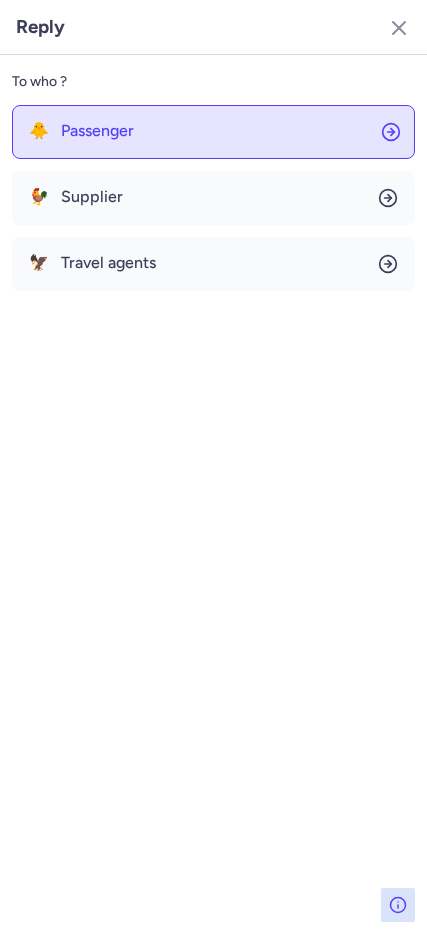 click on "🐥 Passenger" 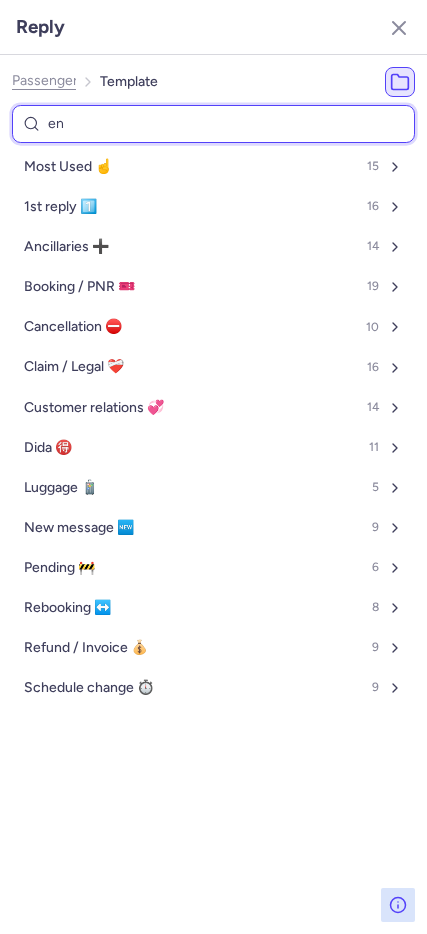 type on "ene" 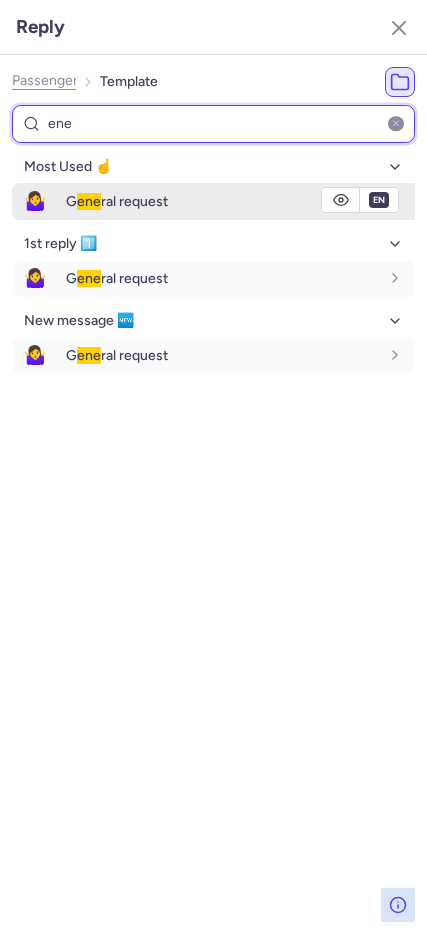type on "ene" 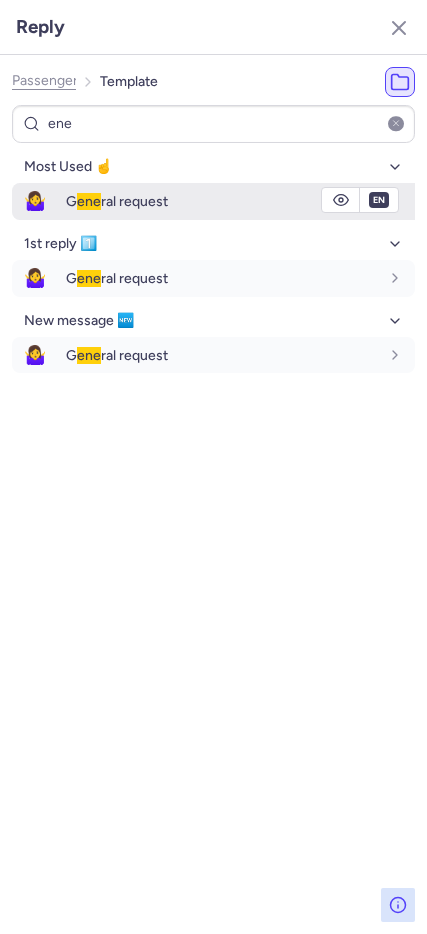 click on "🤷‍♀️" at bounding box center [35, 201] 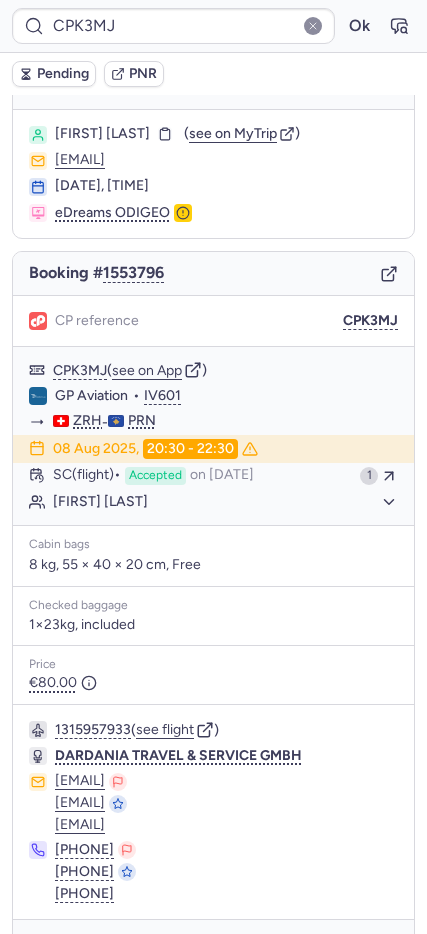 scroll, scrollTop: 0, scrollLeft: 0, axis: both 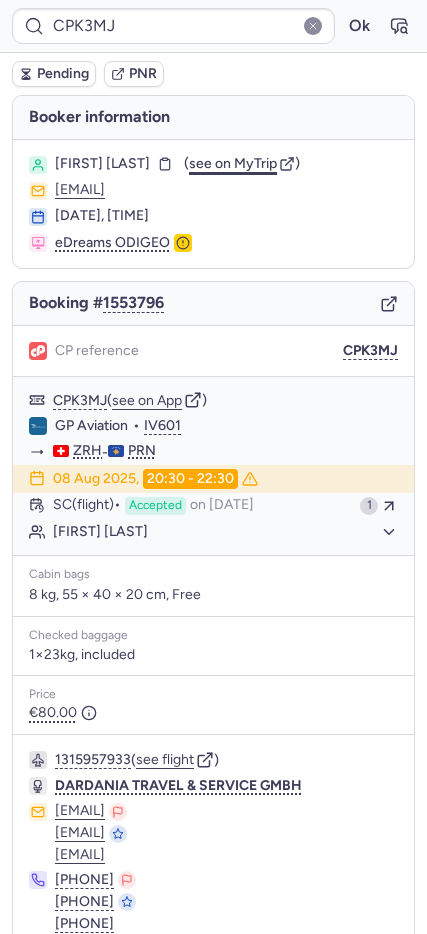 click on "see on MyTrip" at bounding box center (233, 163) 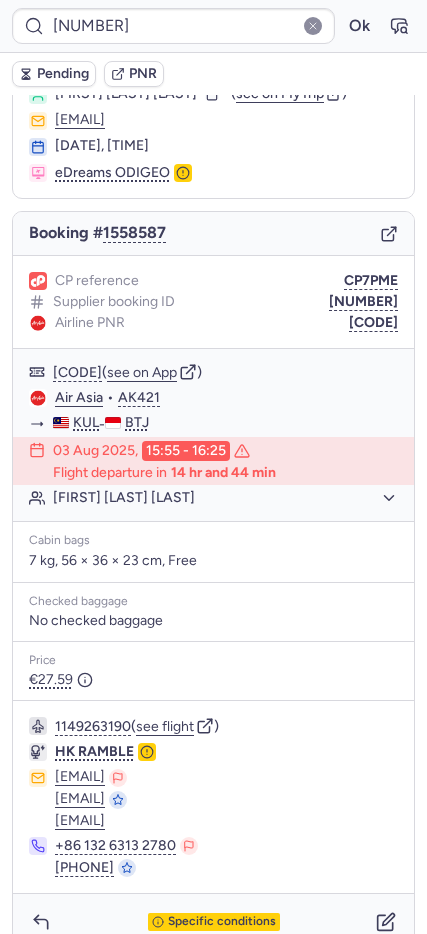 scroll, scrollTop: 99, scrollLeft: 0, axis: vertical 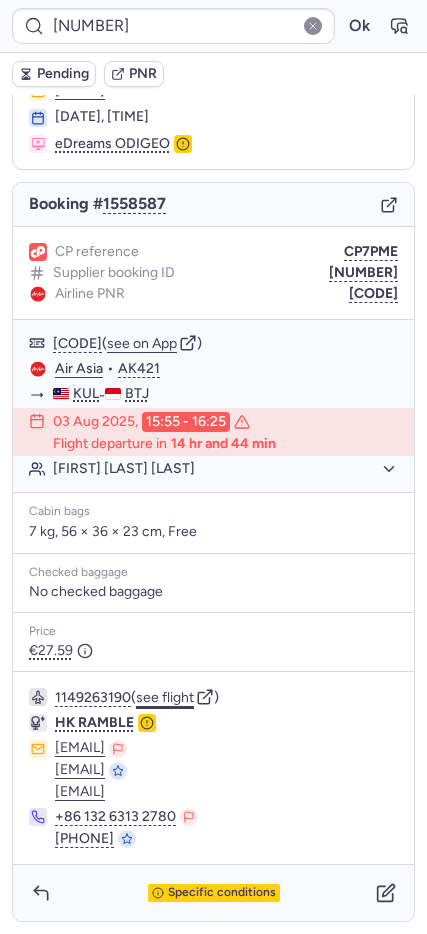 click on "see flight" 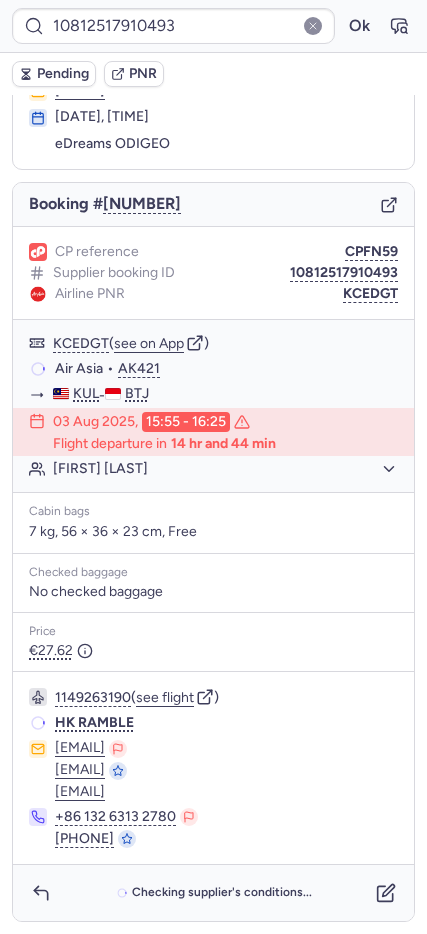 scroll, scrollTop: 99, scrollLeft: 0, axis: vertical 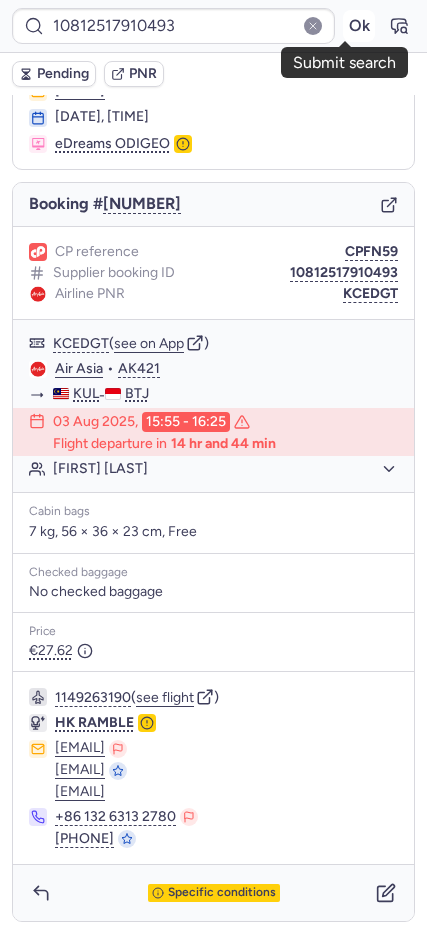 click on "Ok" at bounding box center (359, 26) 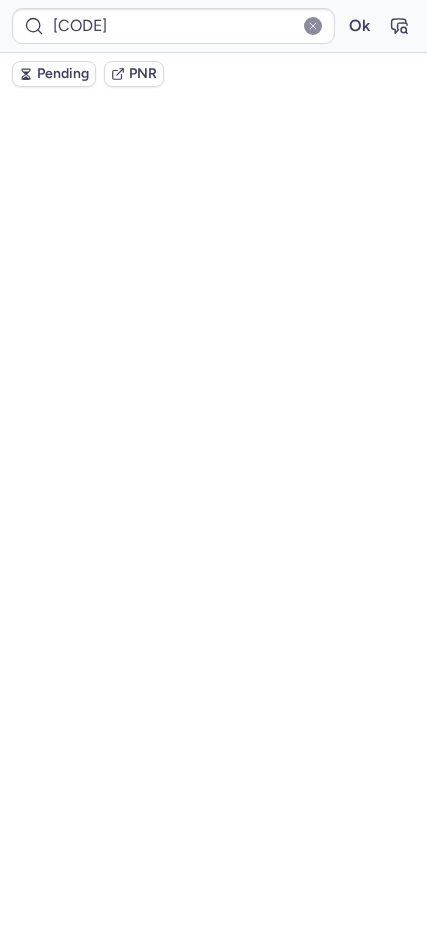 scroll, scrollTop: 0, scrollLeft: 0, axis: both 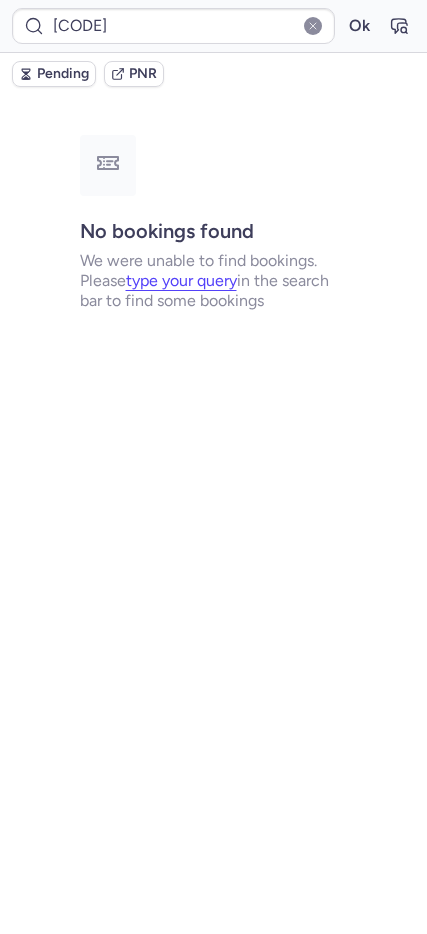 type on "CPRKWL" 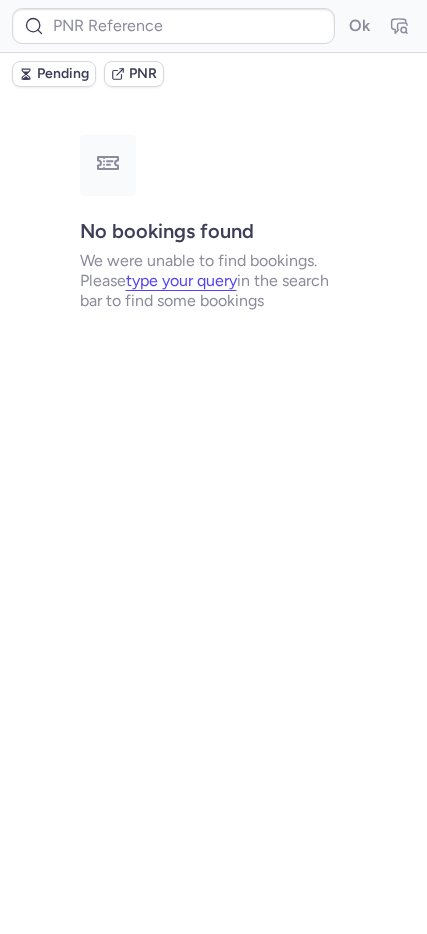 type on "CPMLAQ" 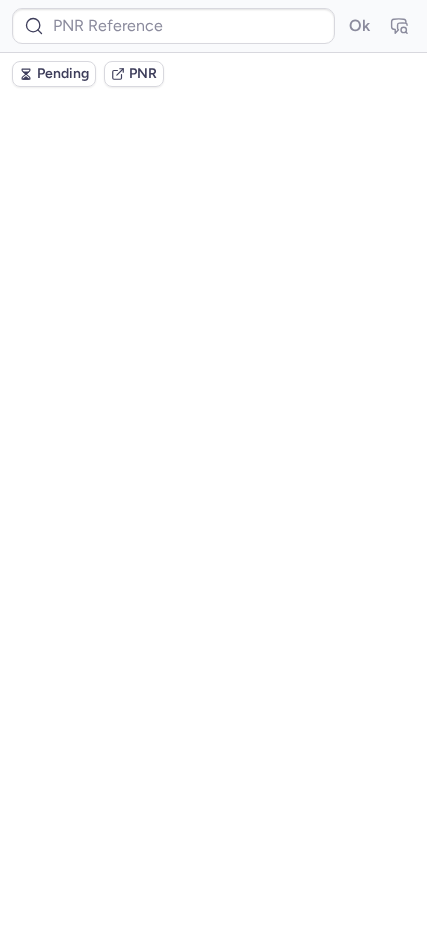 scroll, scrollTop: 0, scrollLeft: 0, axis: both 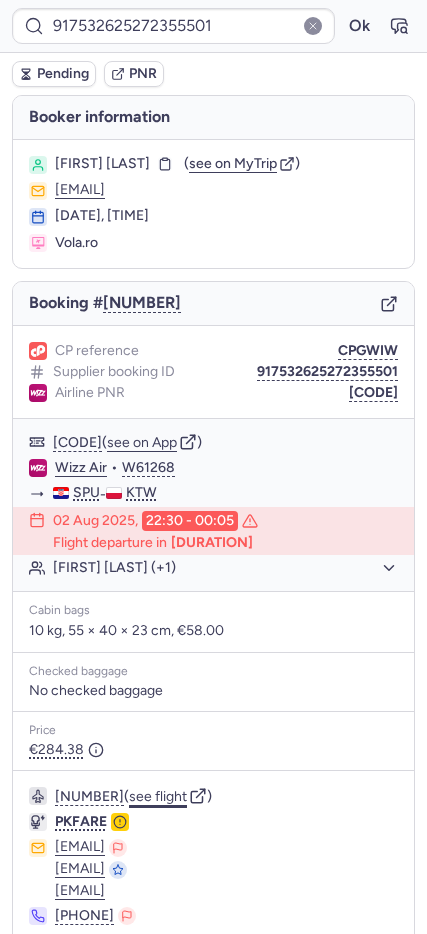 click on "see flight" 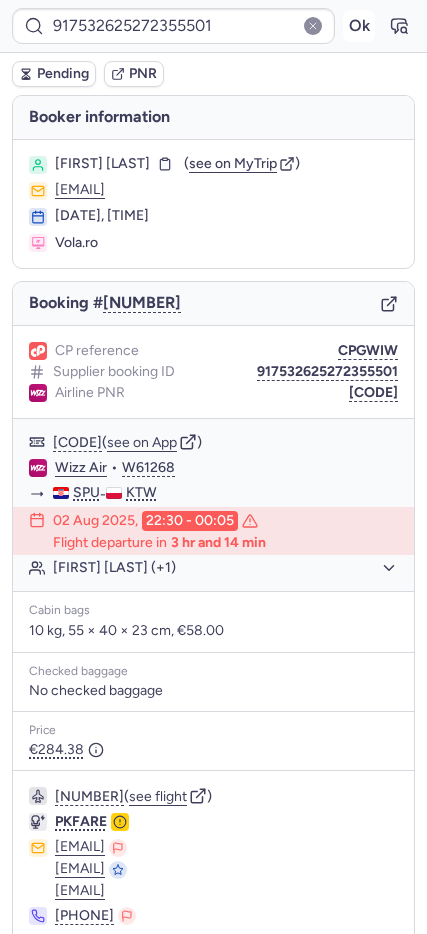 click on "Ok" at bounding box center (359, 26) 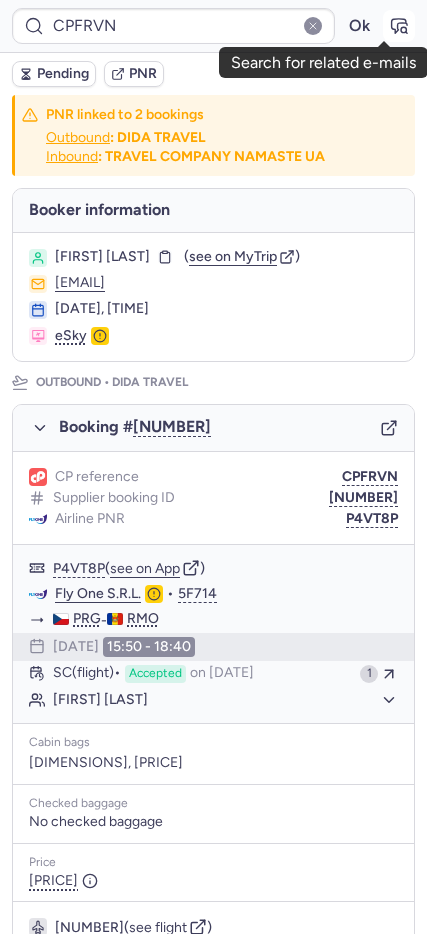 click 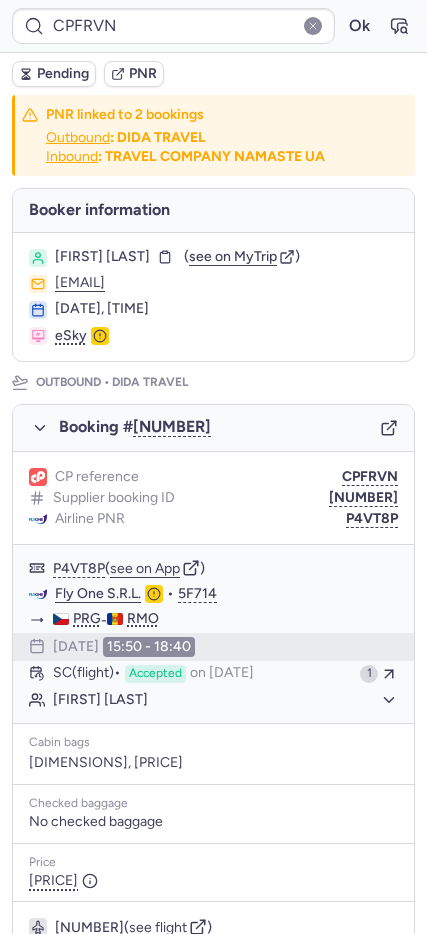 type on "CPK3MJ" 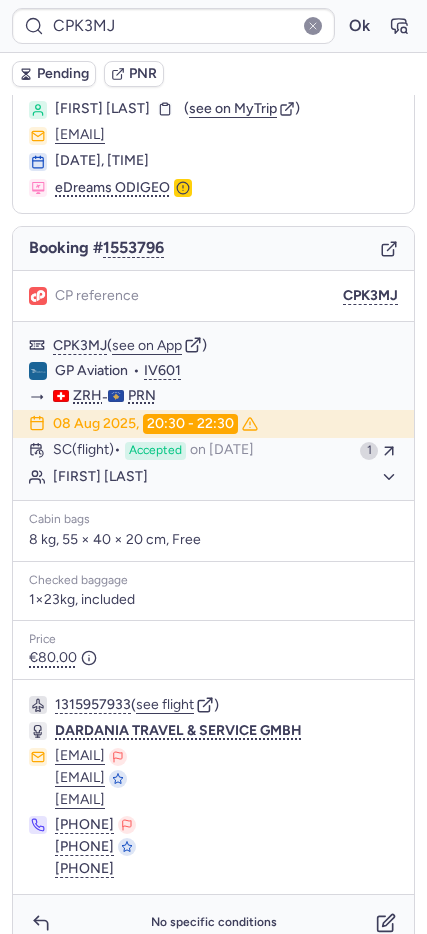 scroll, scrollTop: 85, scrollLeft: 0, axis: vertical 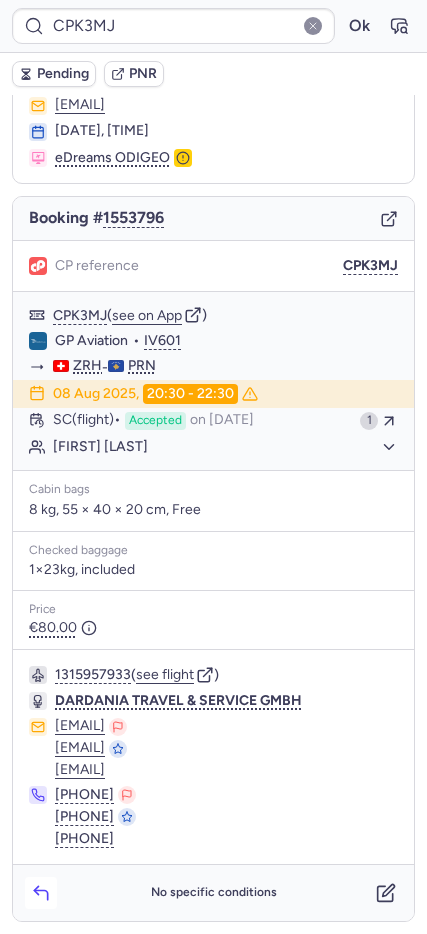 click at bounding box center [41, 893] 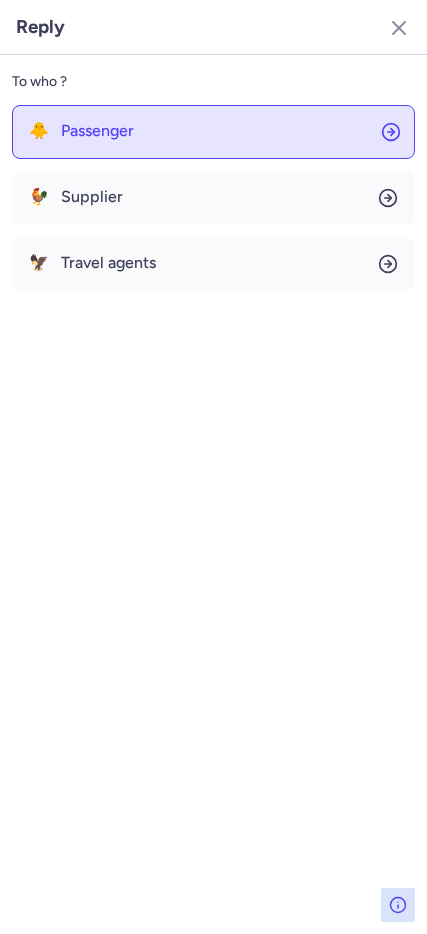 click on "Passenger" at bounding box center [97, 131] 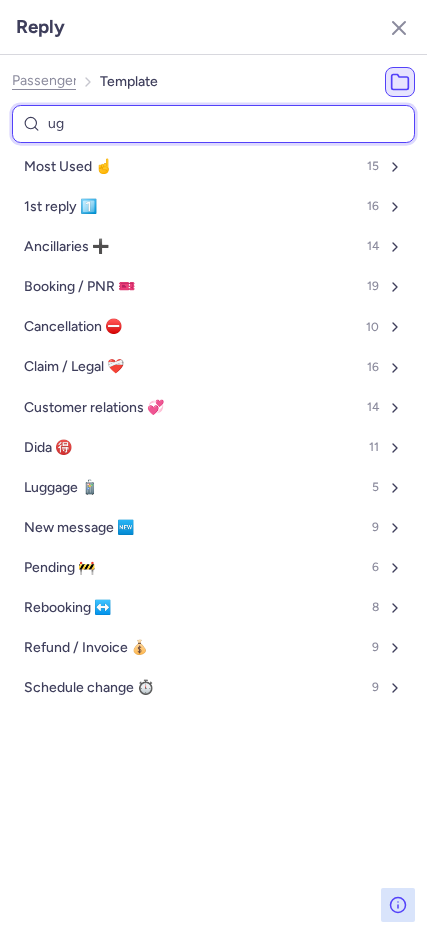 type on "ugg" 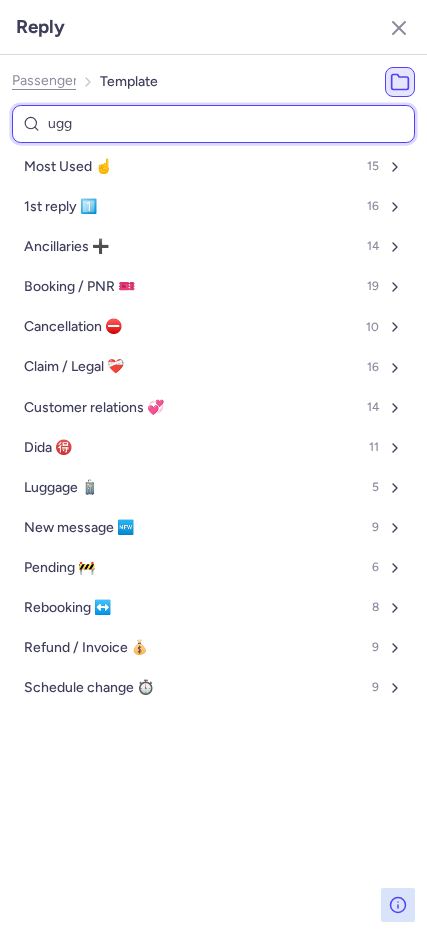 select on "de" 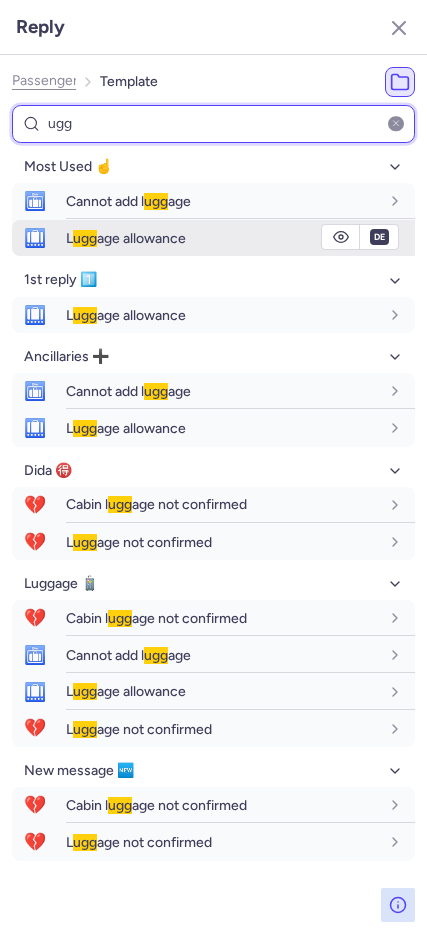 type on "ugg" 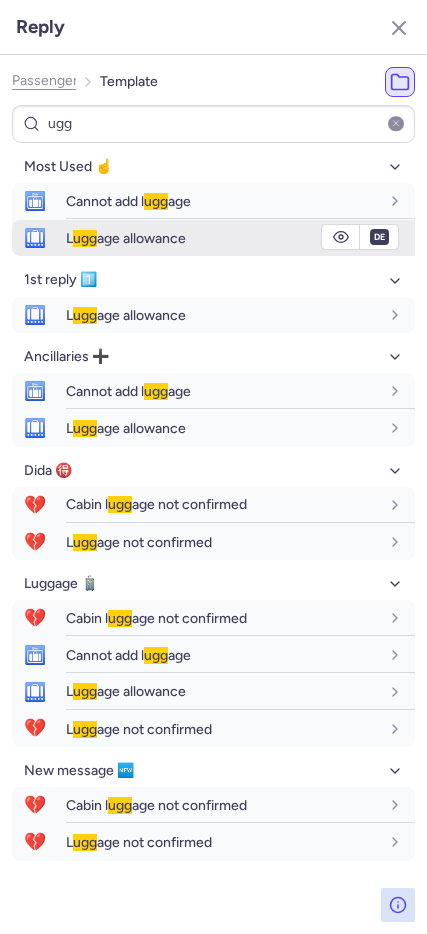 click on "L ugg age allowance" at bounding box center (126, 238) 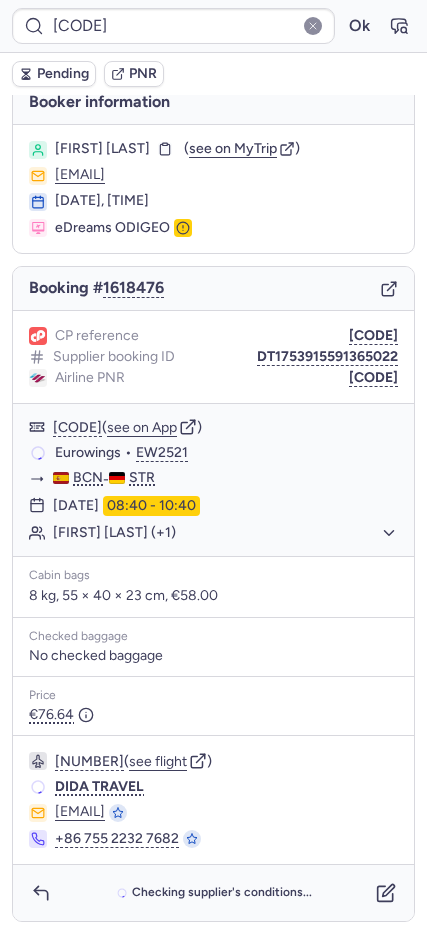 scroll, scrollTop: 15, scrollLeft: 0, axis: vertical 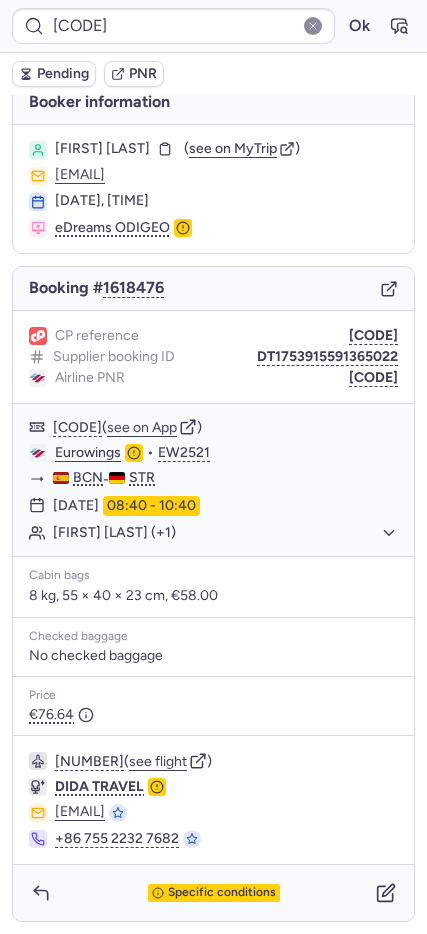 type on "CP2KON" 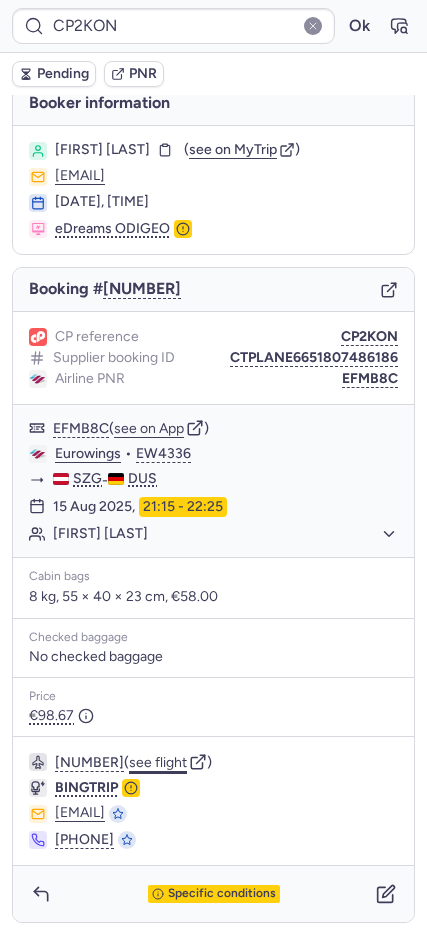 scroll, scrollTop: 15, scrollLeft: 0, axis: vertical 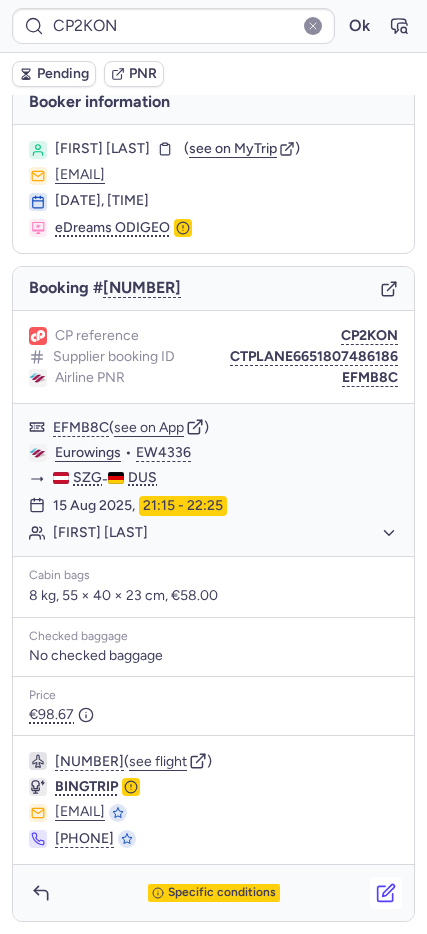 click 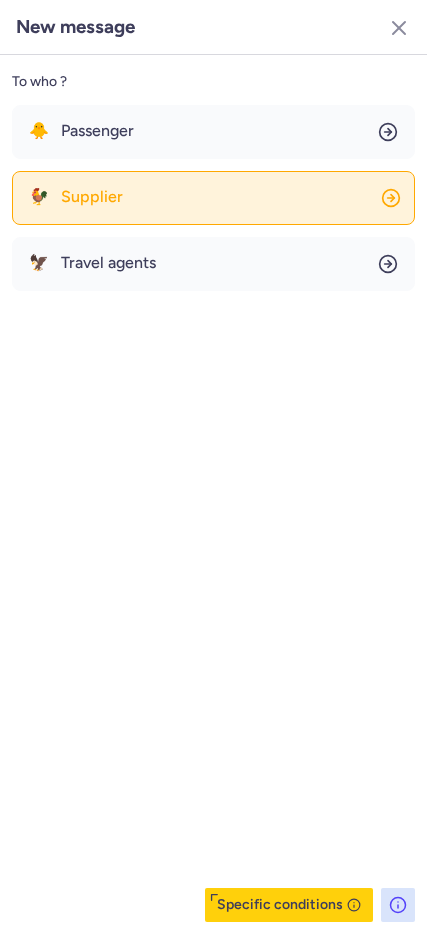 click on "Supplier" at bounding box center (92, 197) 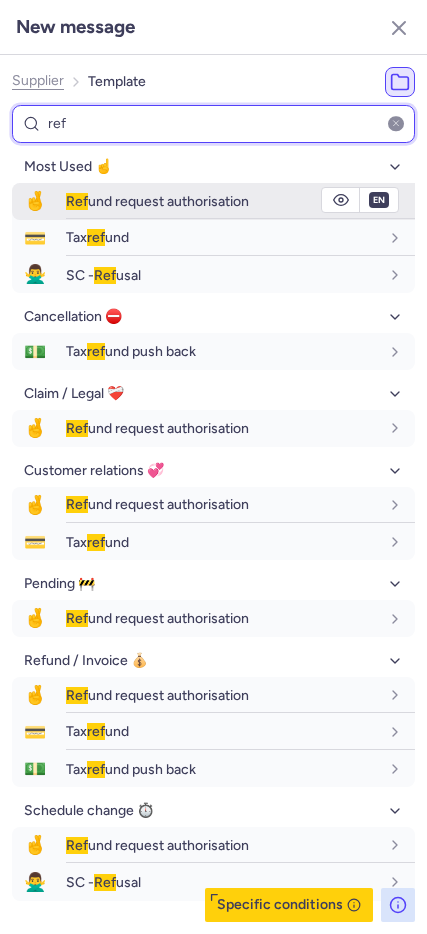 type on "ref" 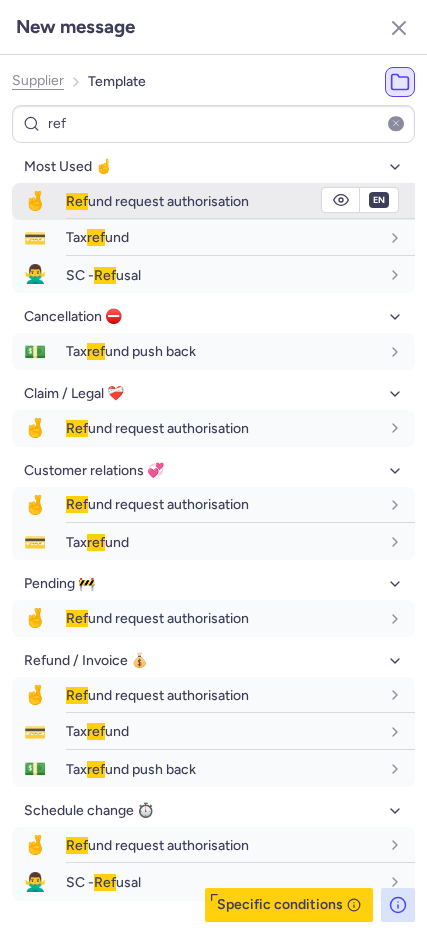 click on "🤞" at bounding box center [35, 201] 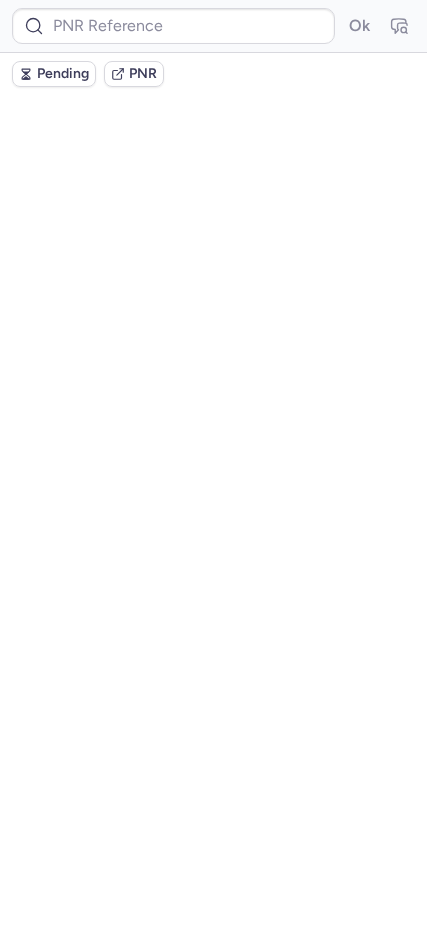 scroll, scrollTop: 0, scrollLeft: 0, axis: both 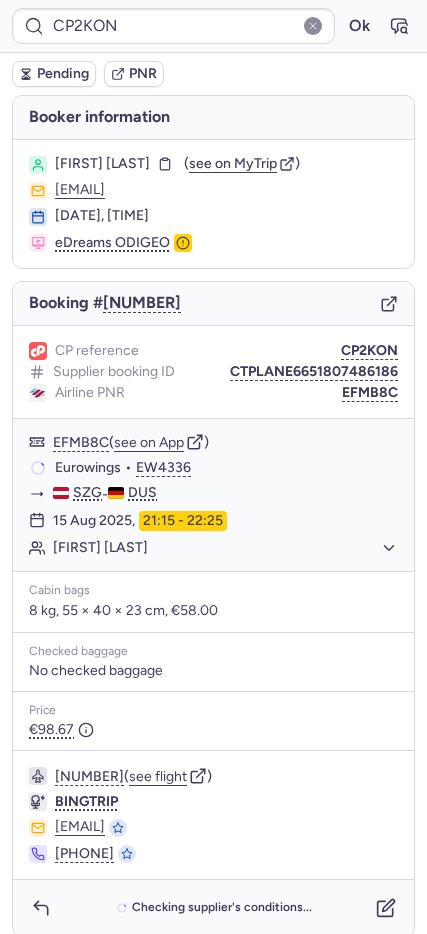 click on "Pending" at bounding box center [63, 74] 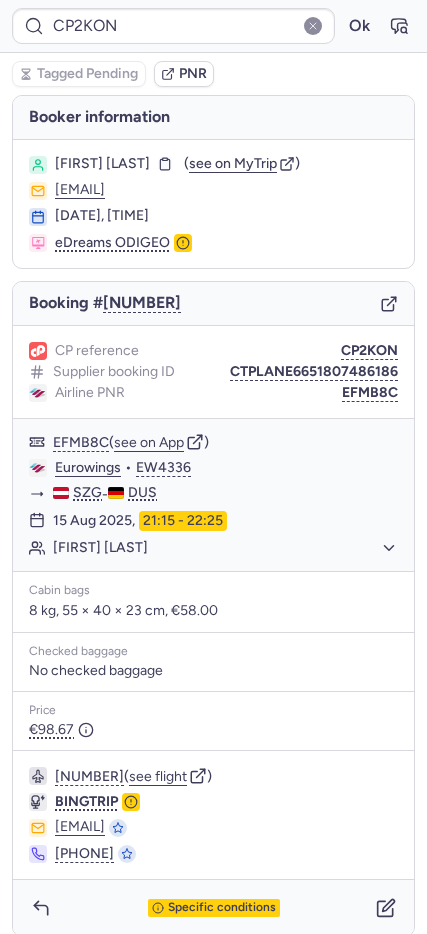 type on "CPPWY8" 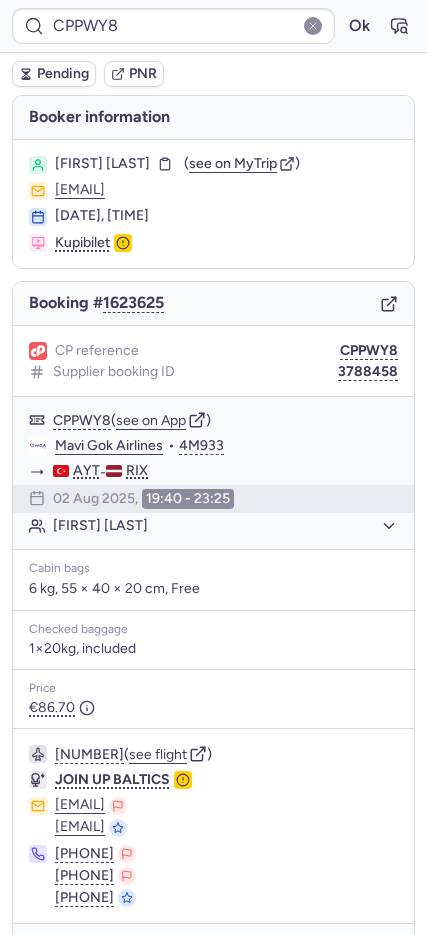 click on "Pending PNR" at bounding box center (213, 74) 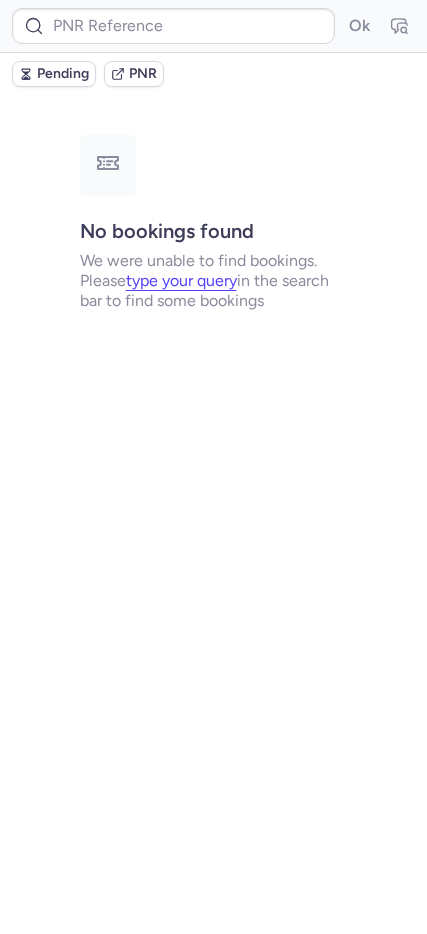 type on "[NUMBER]" 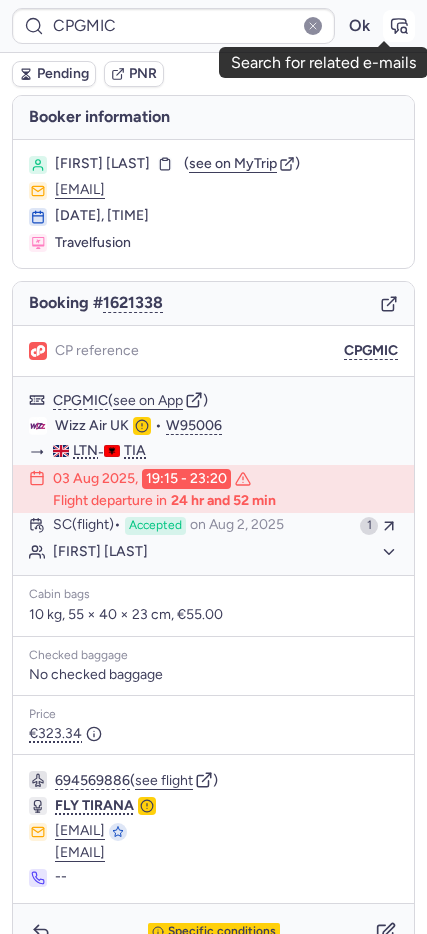 click 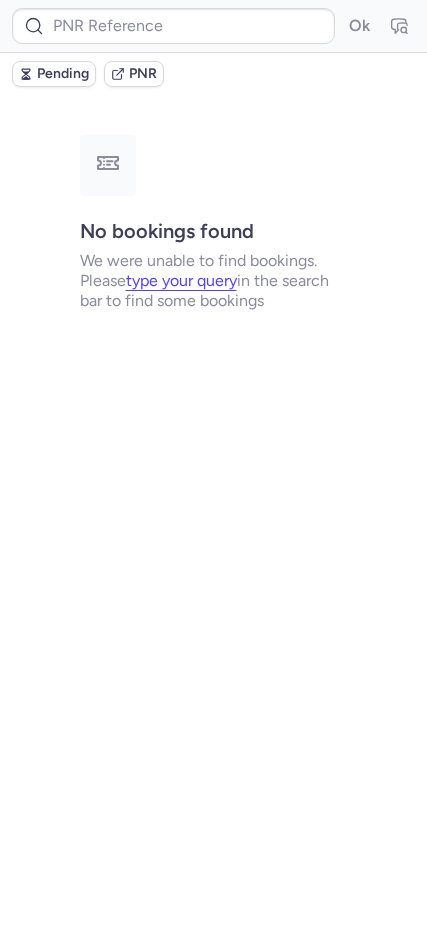 type on "CPGMIC" 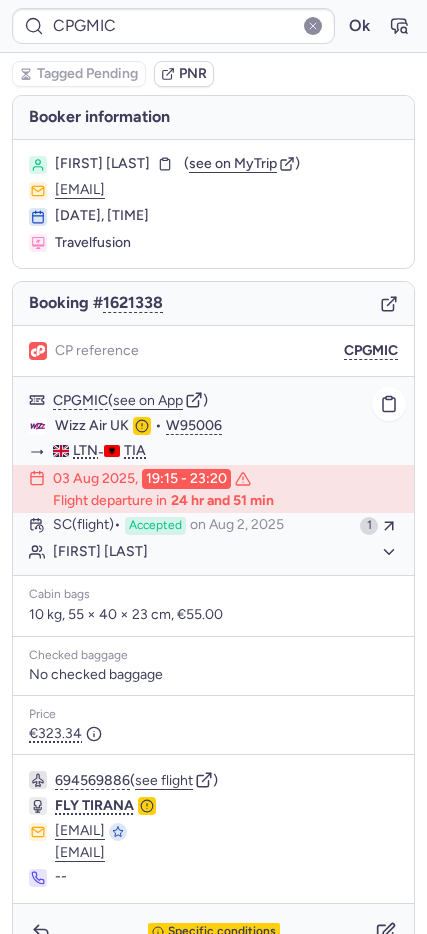 click on "Wizz Air UK" 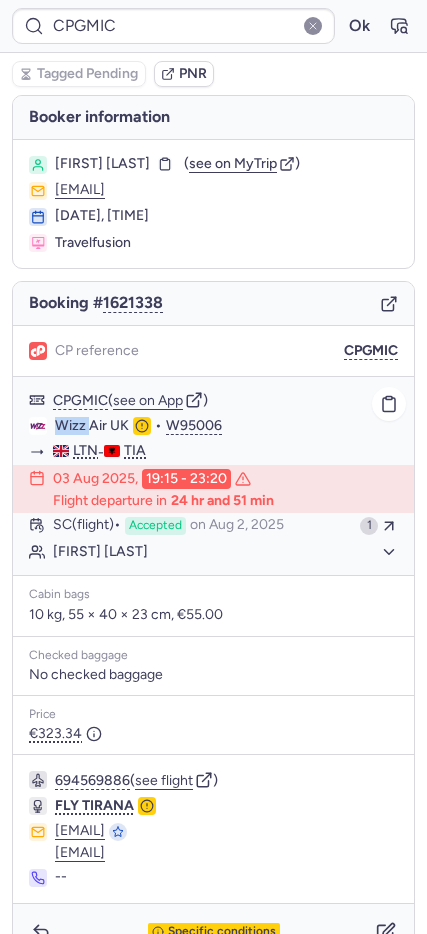 click on "Wizz Air UK" 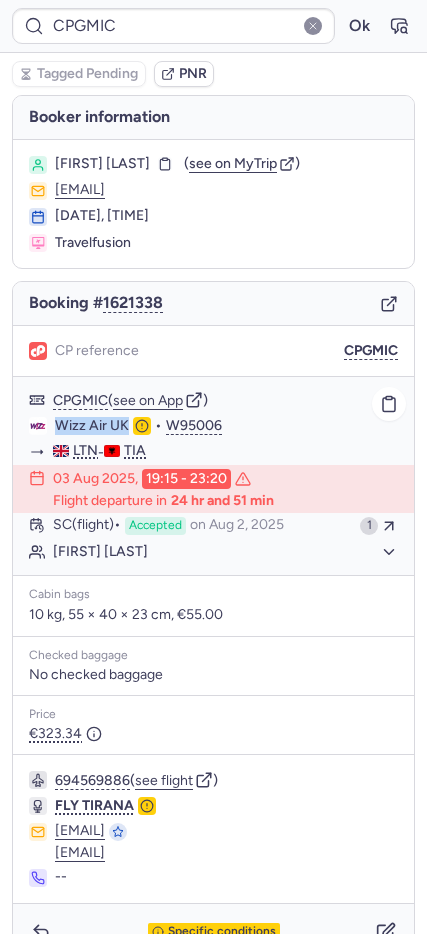 click on "Wizz Air UK" 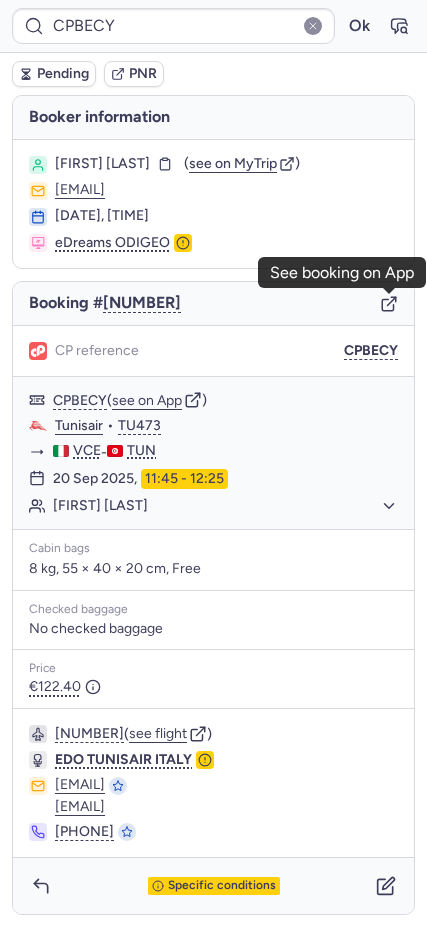 click 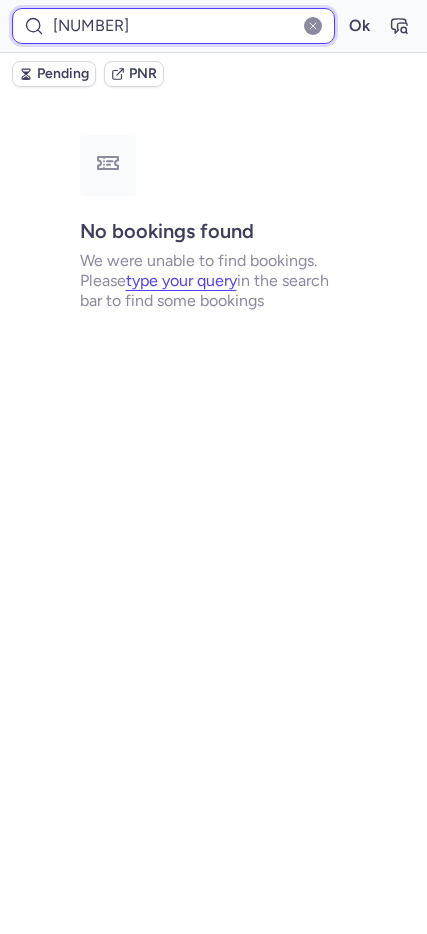click on "[NUMBER]" at bounding box center [173, 26] 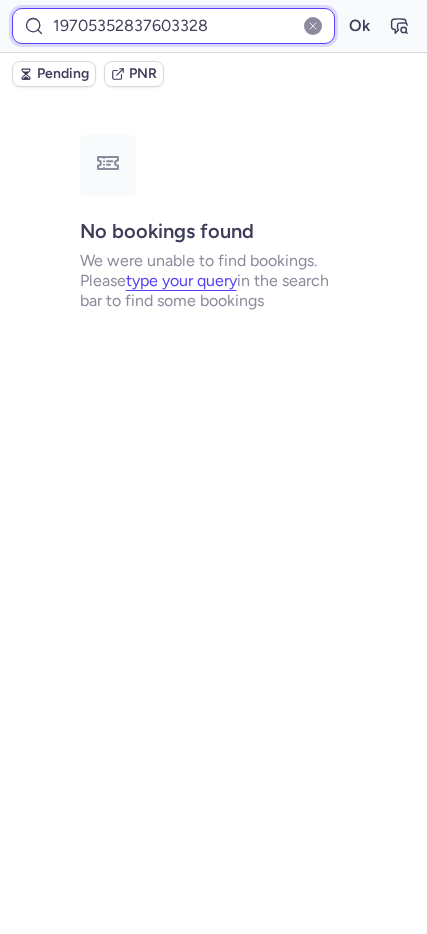 click on "Ok" at bounding box center [359, 26] 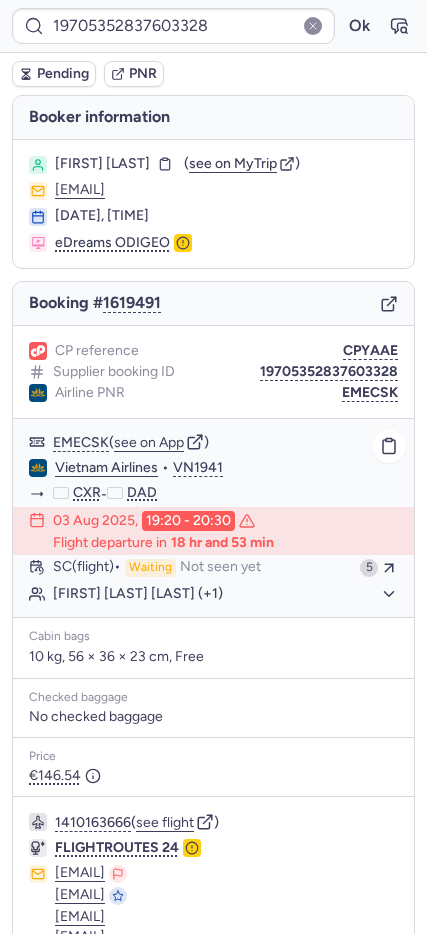 click on "[FIRST] [LAST] [LAST] (+1)" 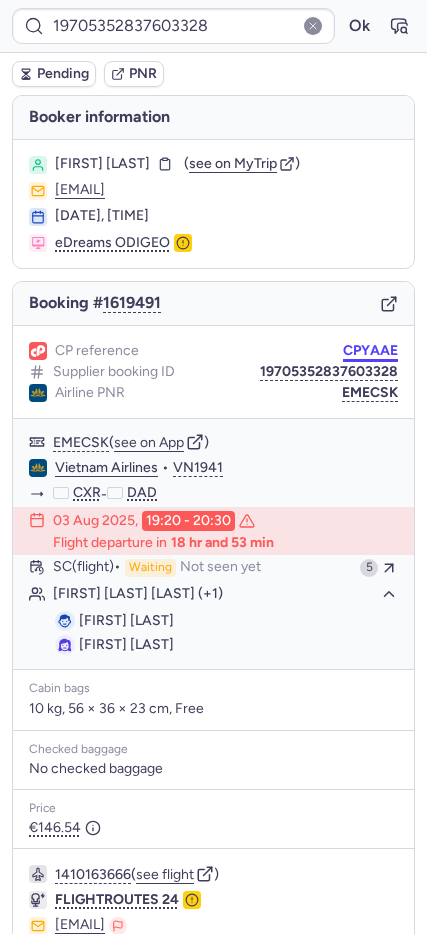 click on "CPYAAE" at bounding box center (370, 351) 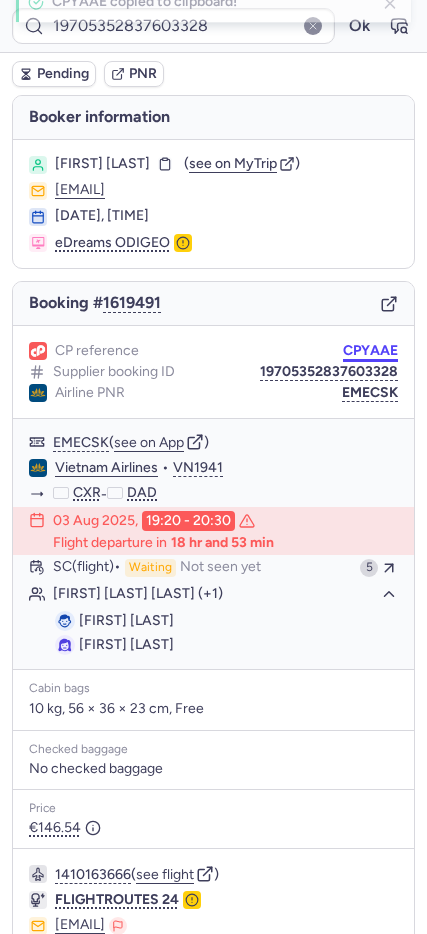 click on "CPYAAE" at bounding box center [370, 351] 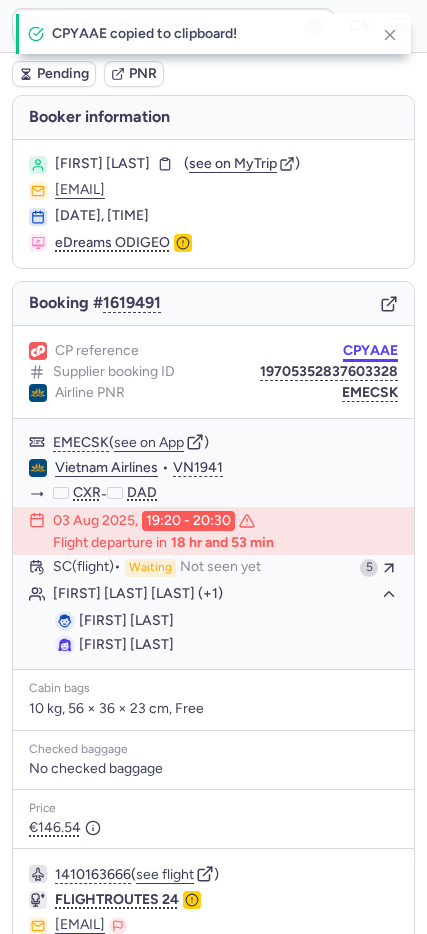 click on "CPYAAE" at bounding box center (370, 351) 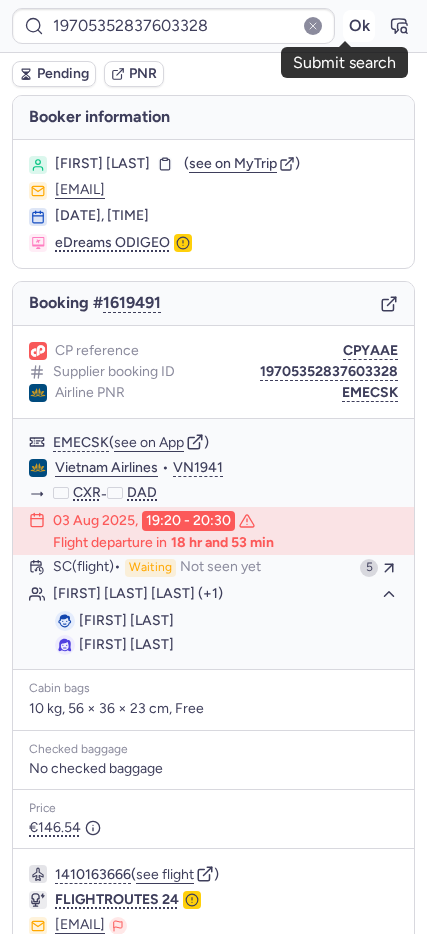 click on "Ok" at bounding box center [359, 26] 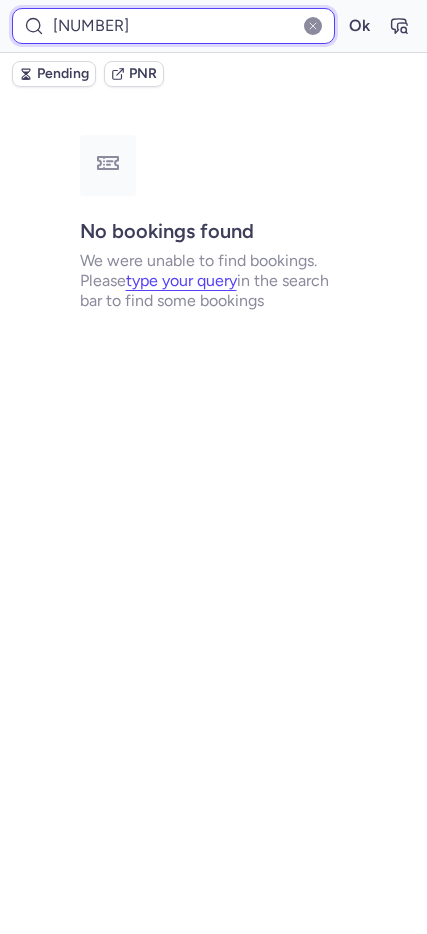 click on "[NUMBER]" at bounding box center [173, 26] 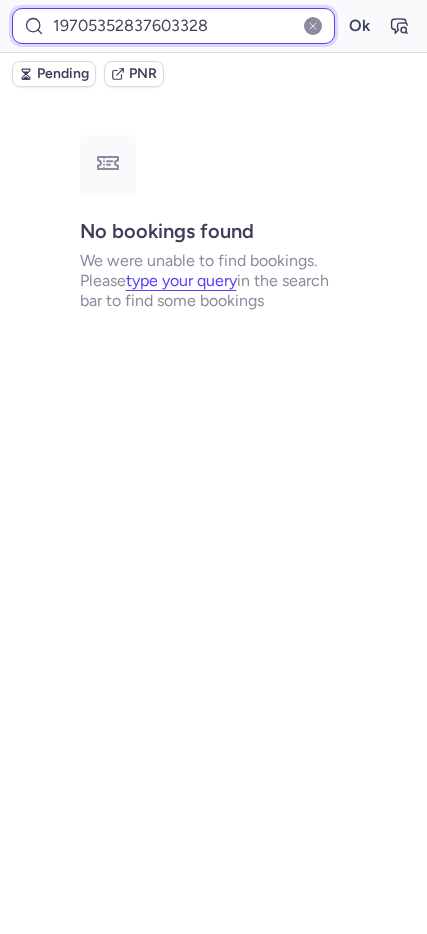 click on "Ok" at bounding box center [359, 26] 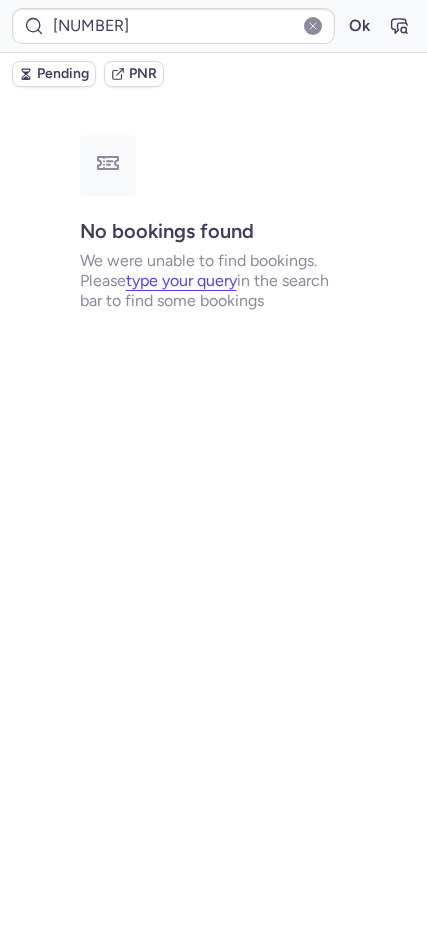 type on "CPPWY8" 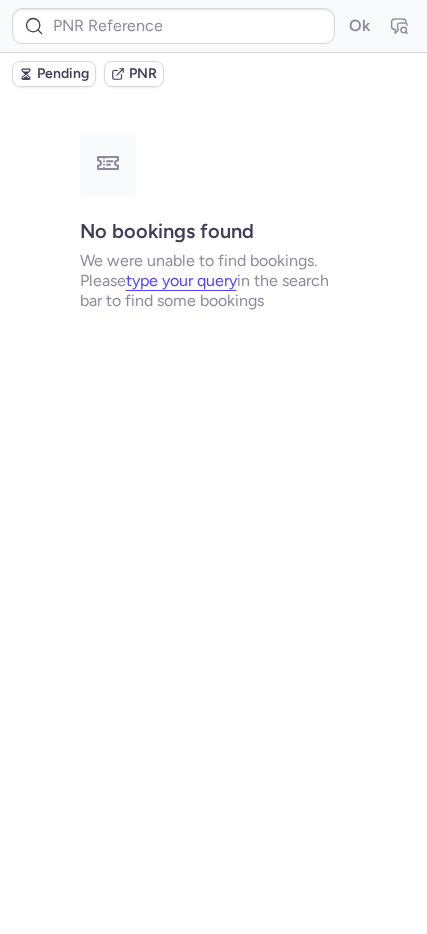 type on "CPPWY8" 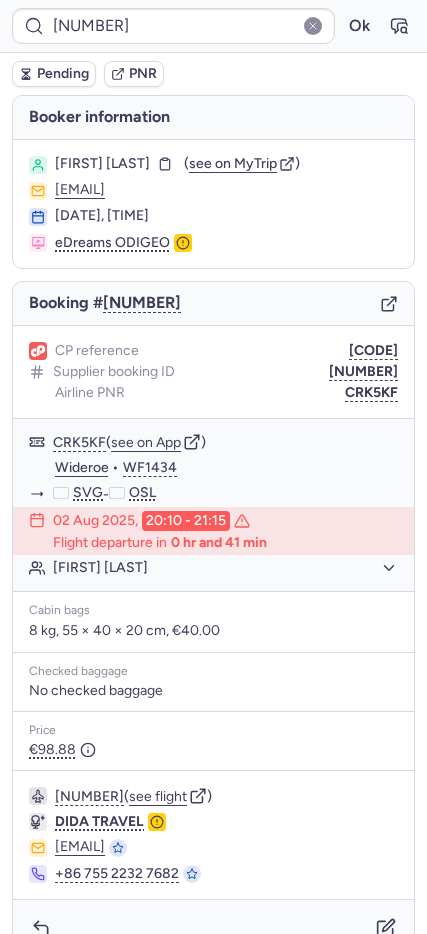 scroll, scrollTop: 35, scrollLeft: 0, axis: vertical 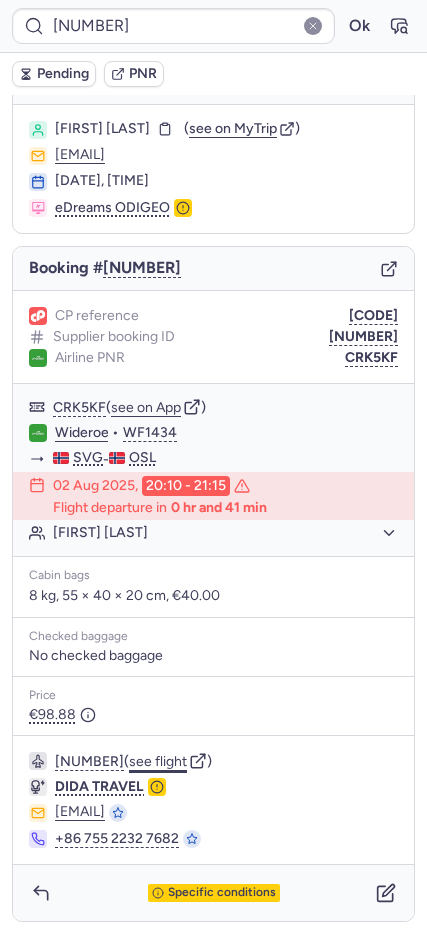 click on "see flight" 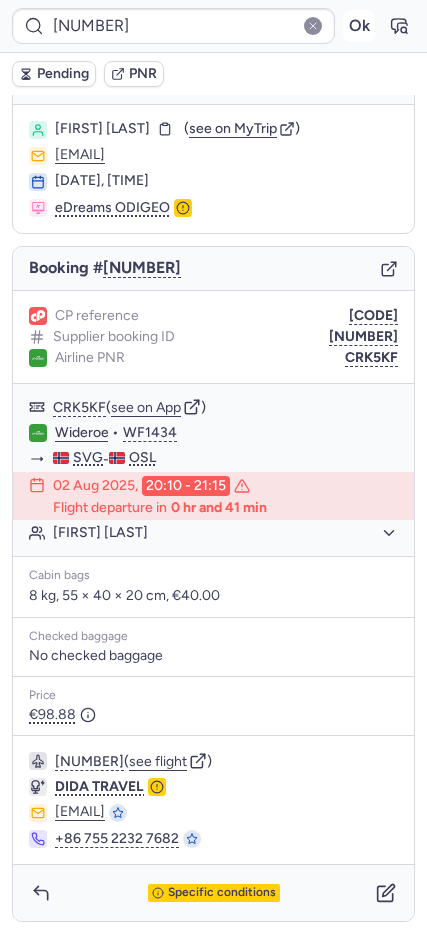 click on "Ok" at bounding box center (359, 26) 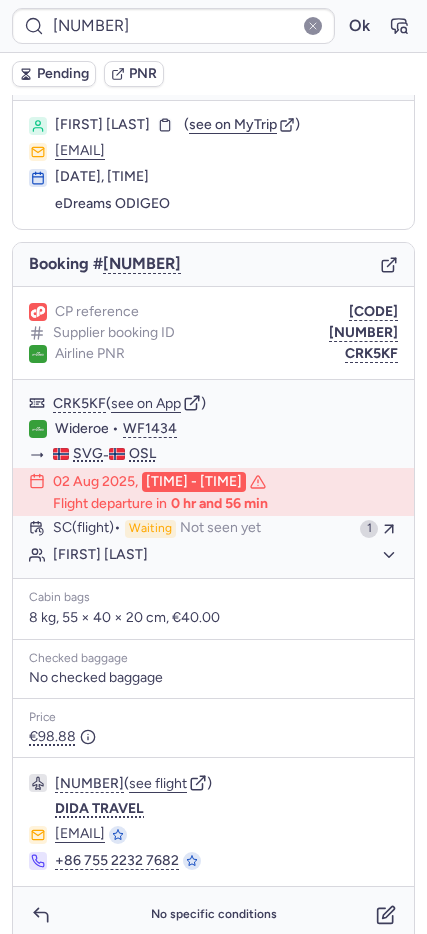 scroll, scrollTop: 35, scrollLeft: 0, axis: vertical 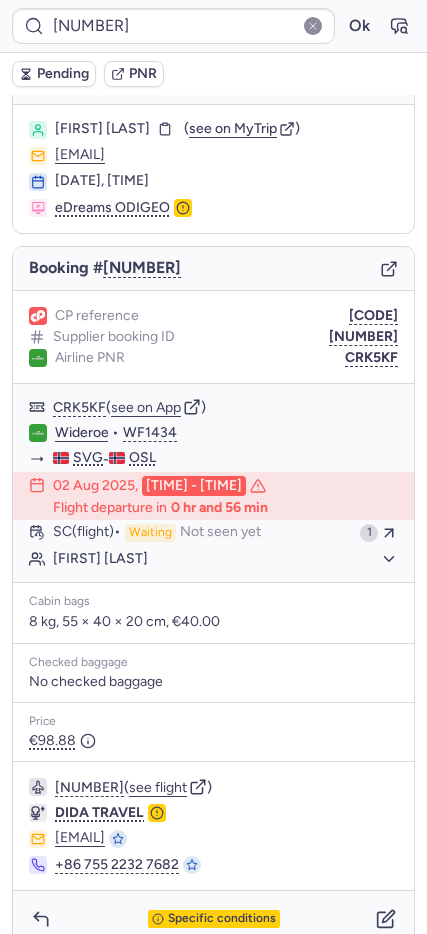 type on "[CODE]" 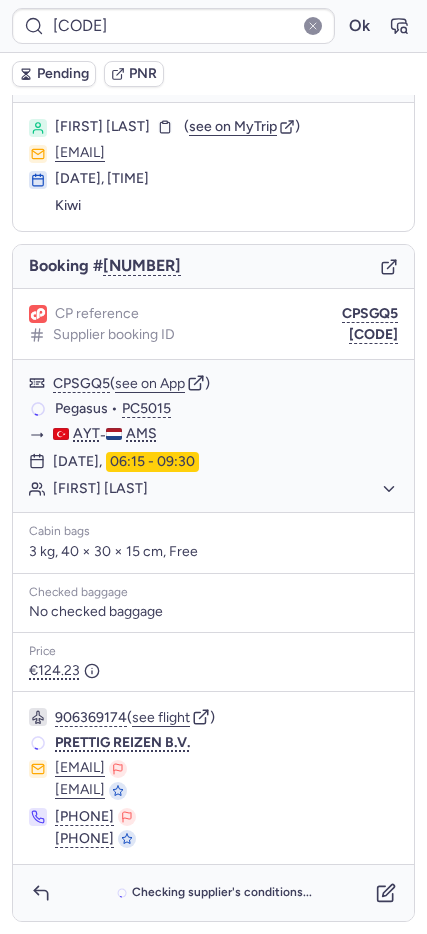 scroll, scrollTop: 36, scrollLeft: 0, axis: vertical 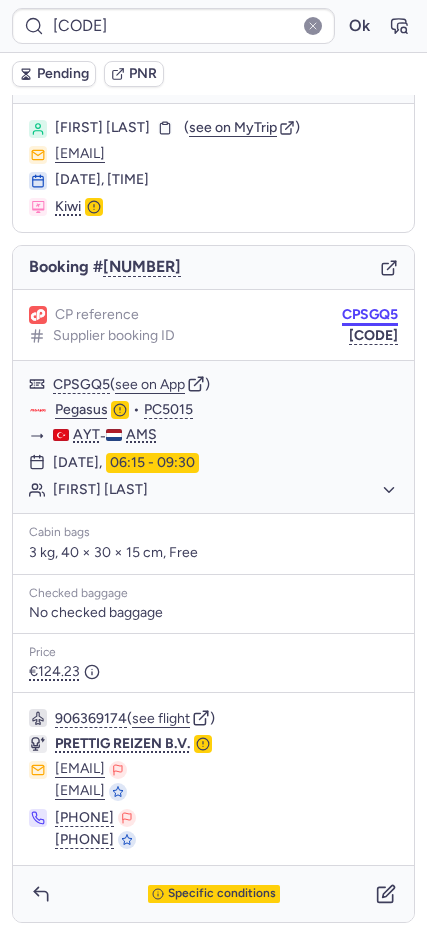 click on "CPSGQ5" at bounding box center (370, 315) 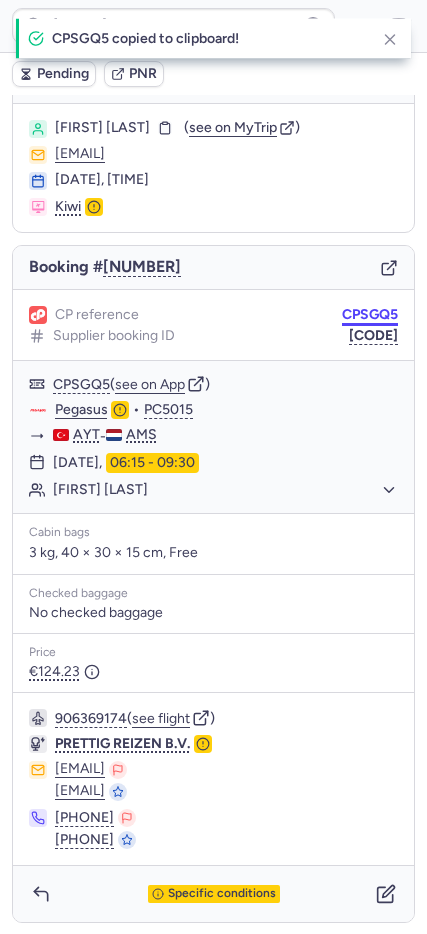 click on "CPSGQ5" at bounding box center (370, 315) 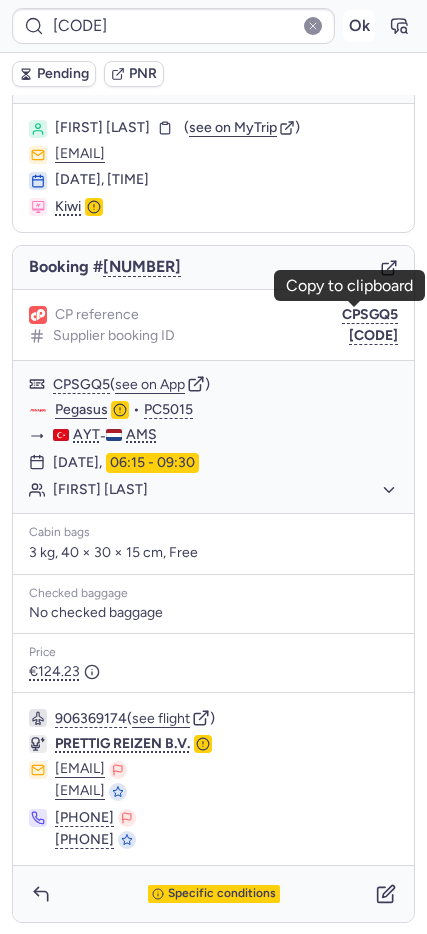 click on "Ok" at bounding box center (359, 26) 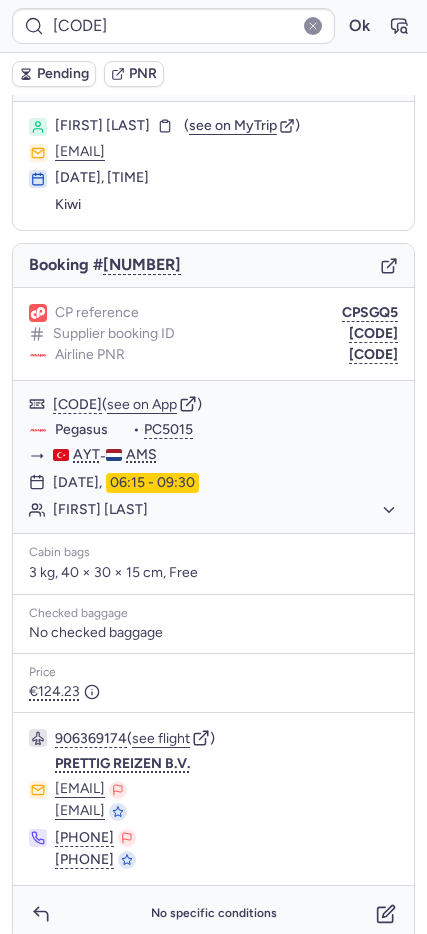 scroll, scrollTop: 36, scrollLeft: 0, axis: vertical 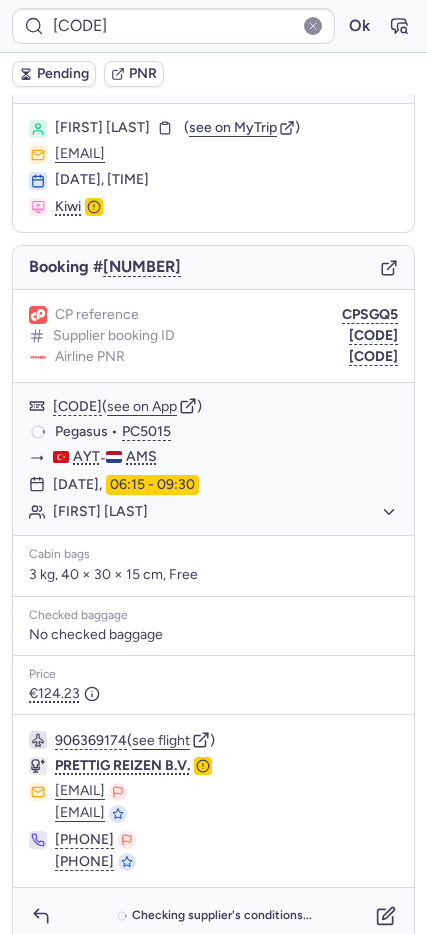 type 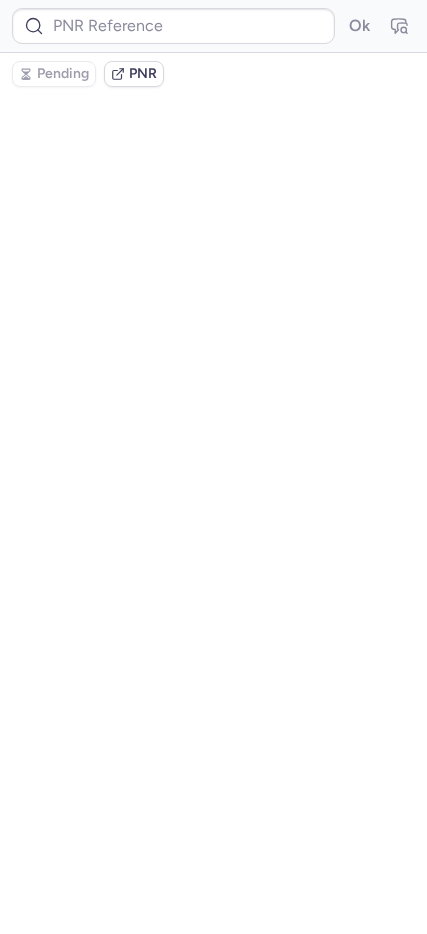 scroll, scrollTop: 0, scrollLeft: 0, axis: both 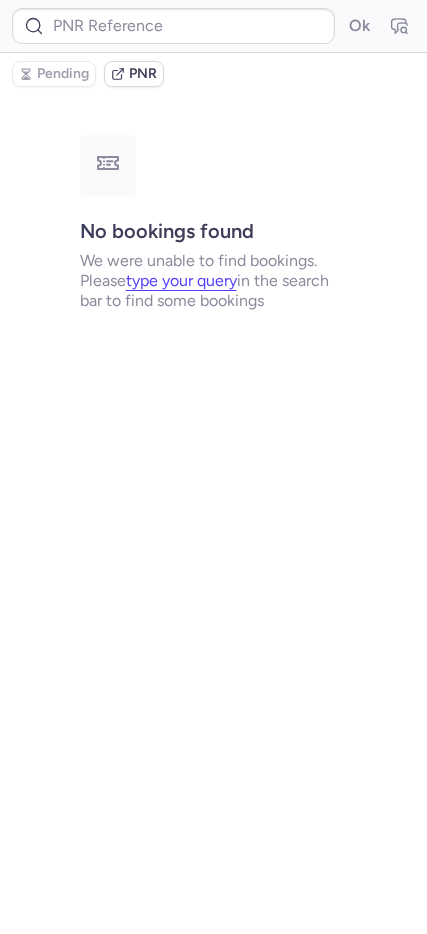 type on "CPZHPC" 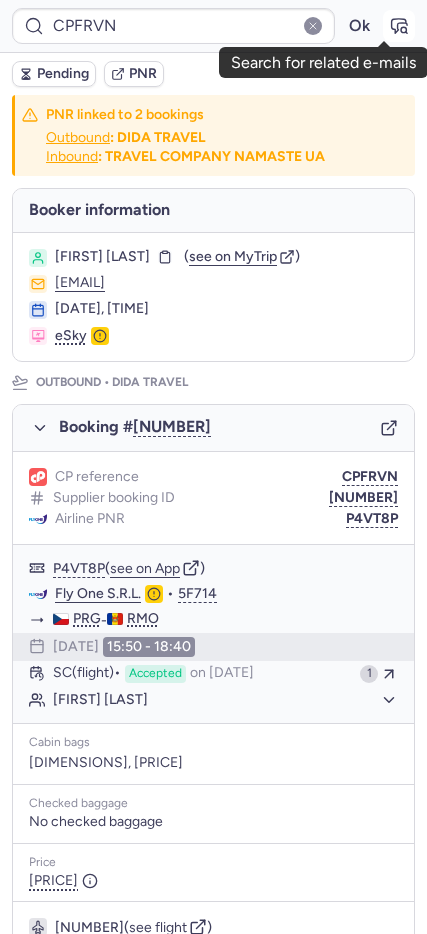 click at bounding box center (399, 26) 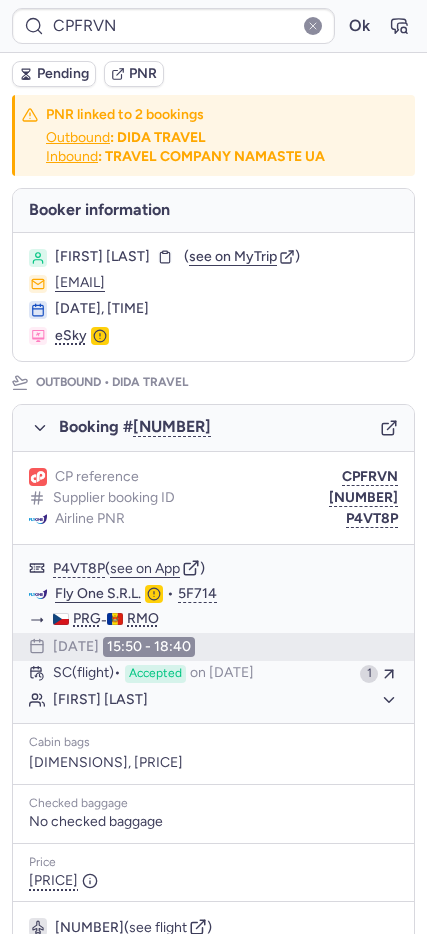type on "CPT39Y" 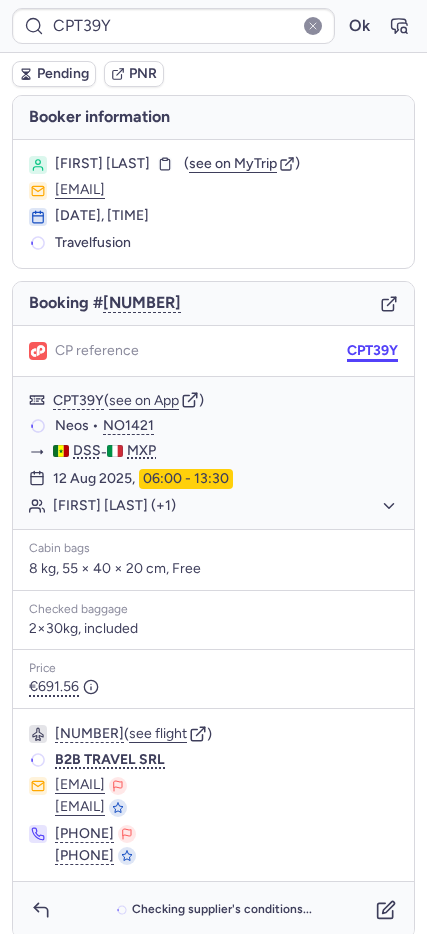 click on "CPT39Y" at bounding box center (372, 351) 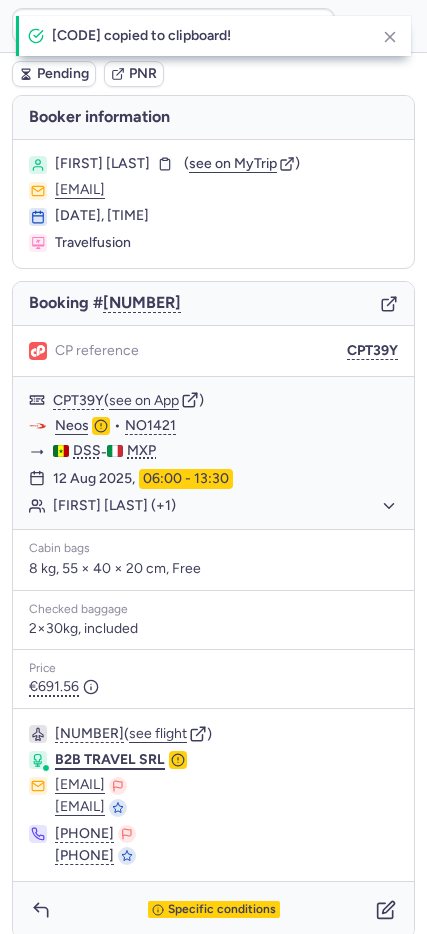 scroll, scrollTop: 17, scrollLeft: 0, axis: vertical 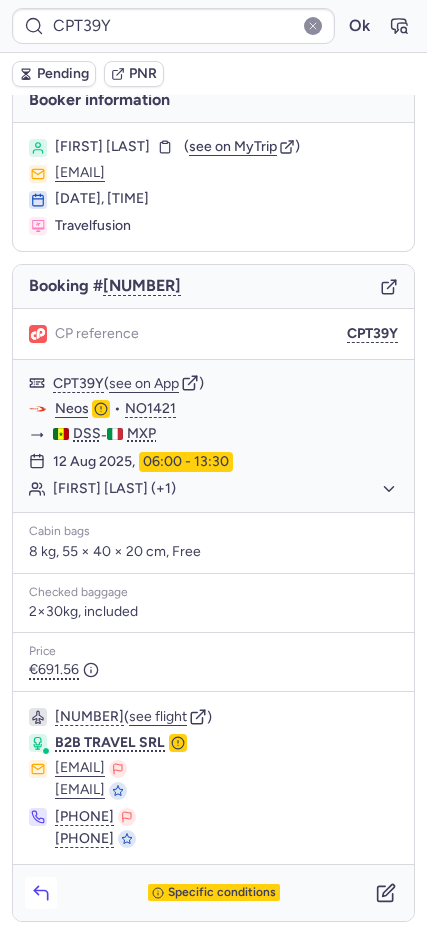 click 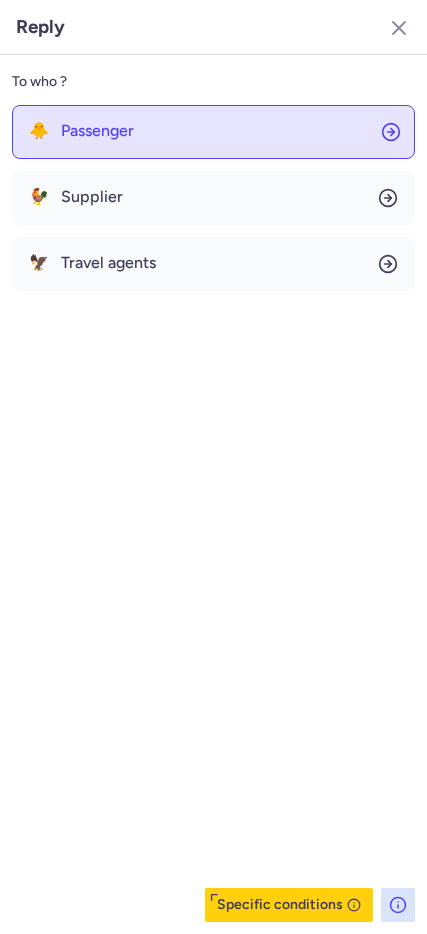 click on "Passenger" at bounding box center [97, 131] 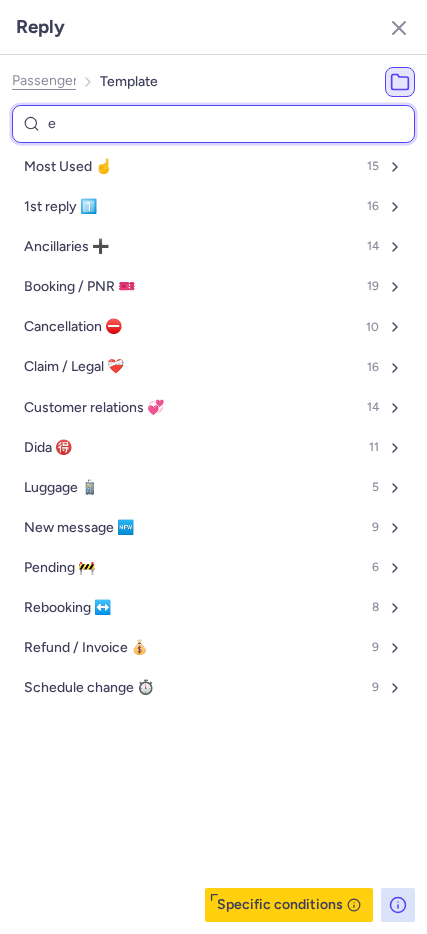 type on "en" 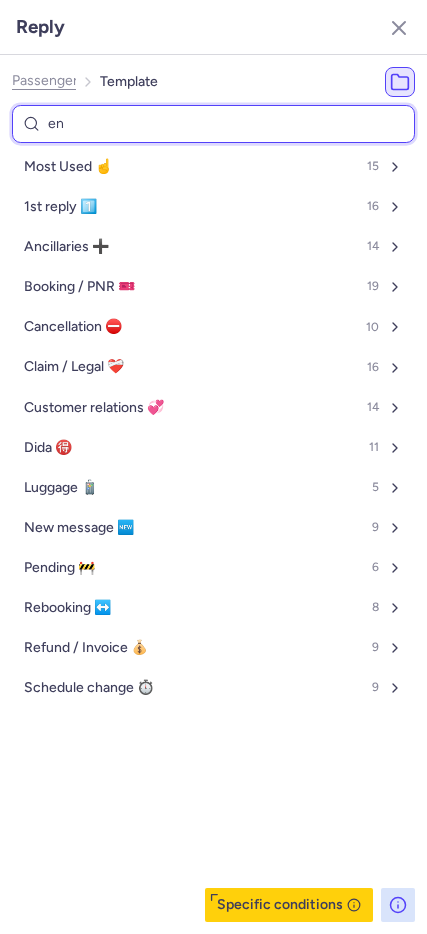 select on "en" 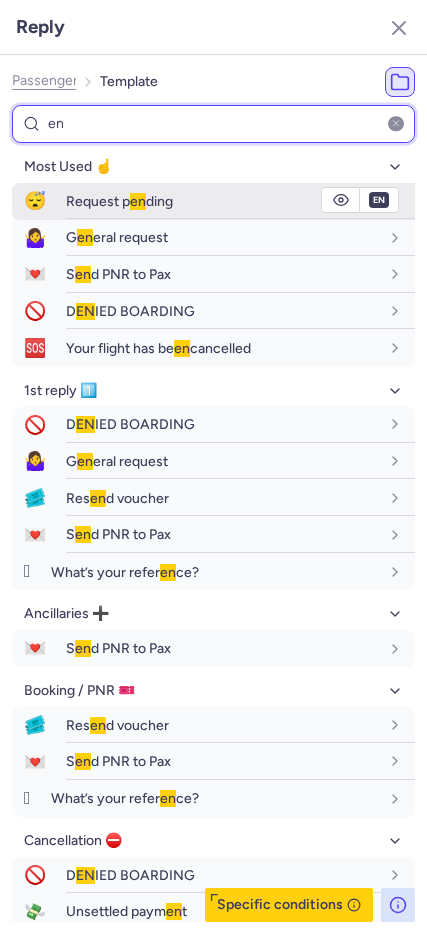 type on "en" 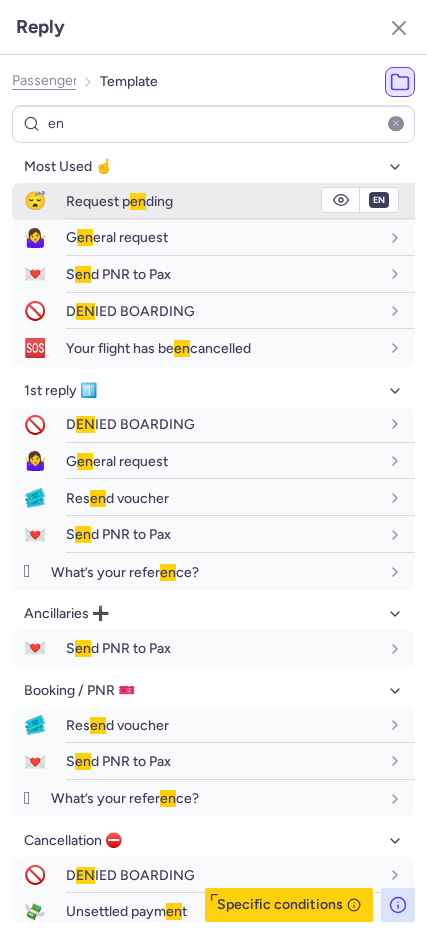 click on "😴" at bounding box center [35, 201] 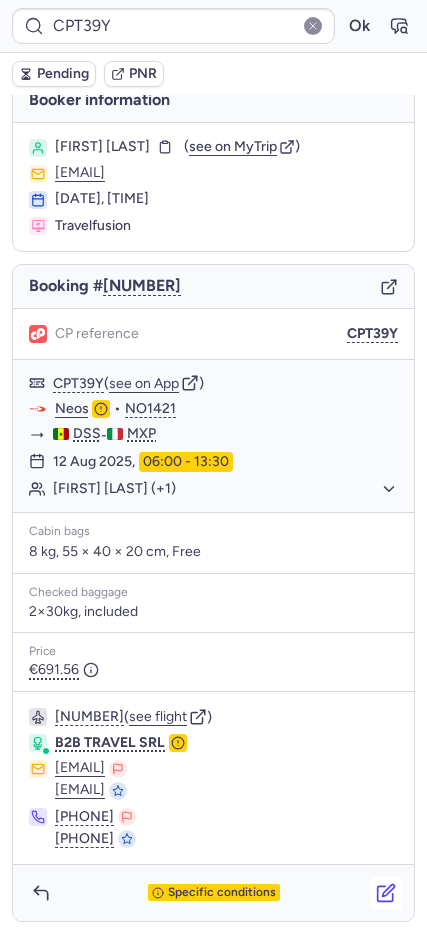 click 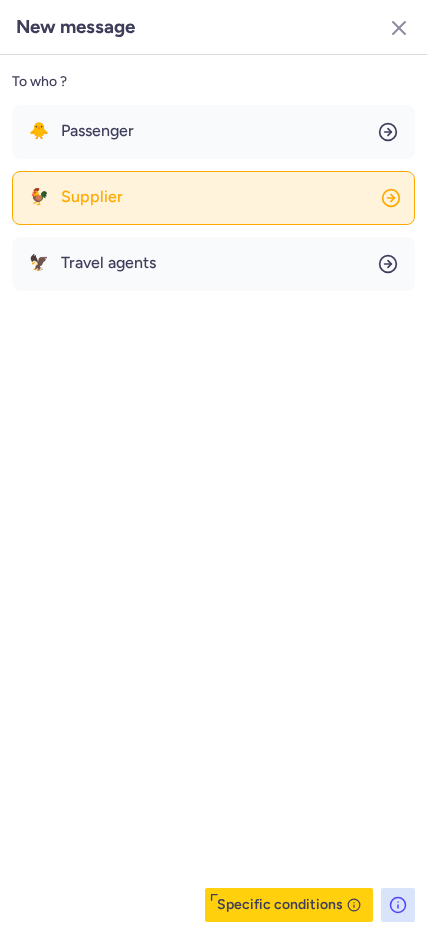 click on "🐓 Supplier" 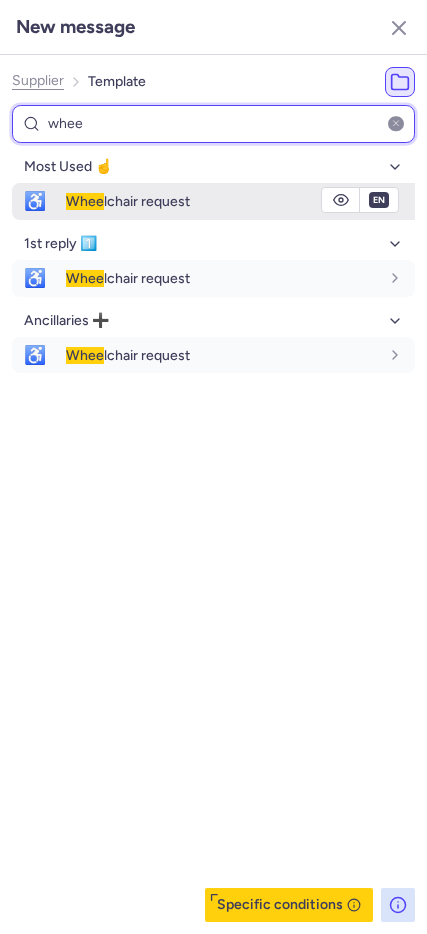 type on "whee" 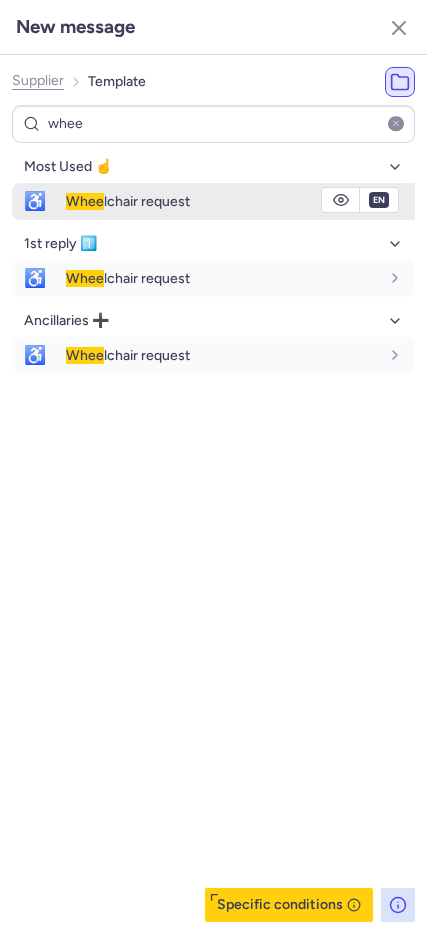 click on "♿" at bounding box center (35, 201) 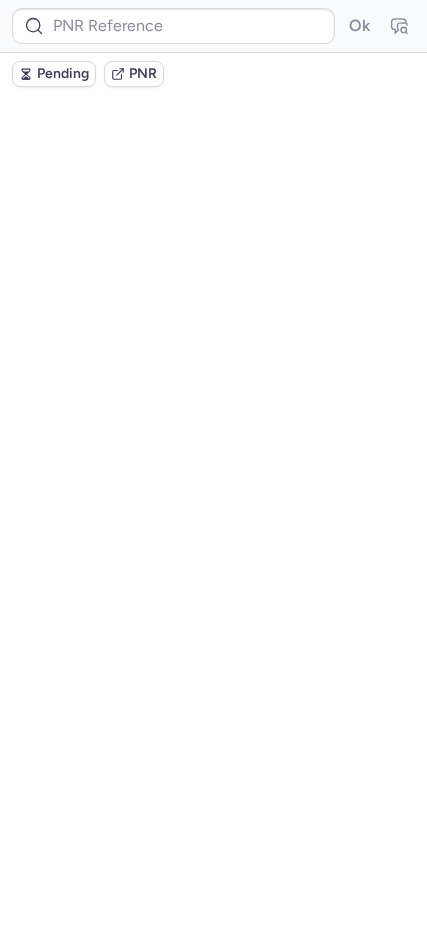 scroll, scrollTop: 0, scrollLeft: 0, axis: both 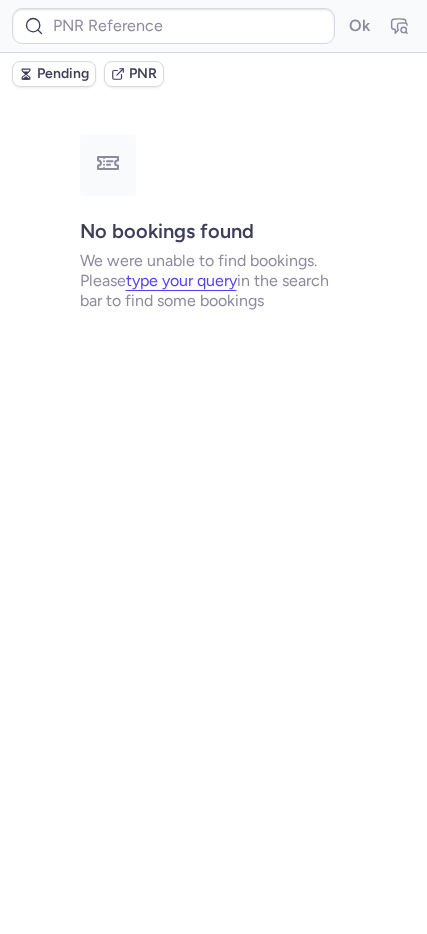 type on "CPT39Y" 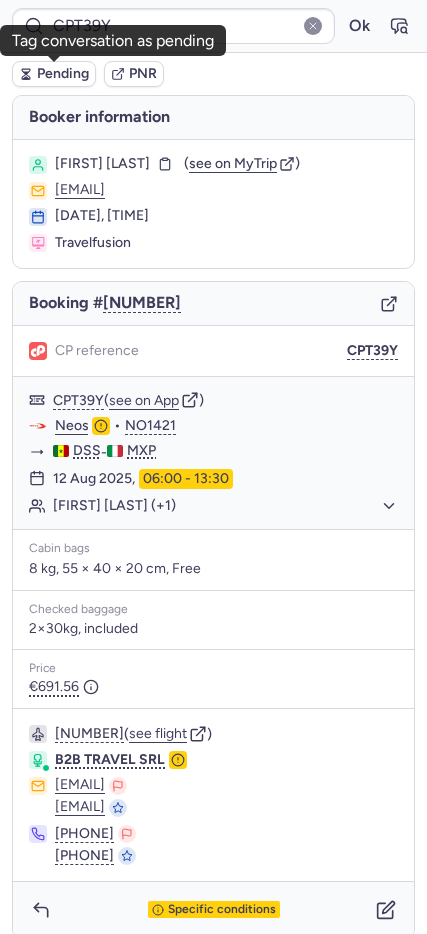 click on "Pending" at bounding box center [54, 74] 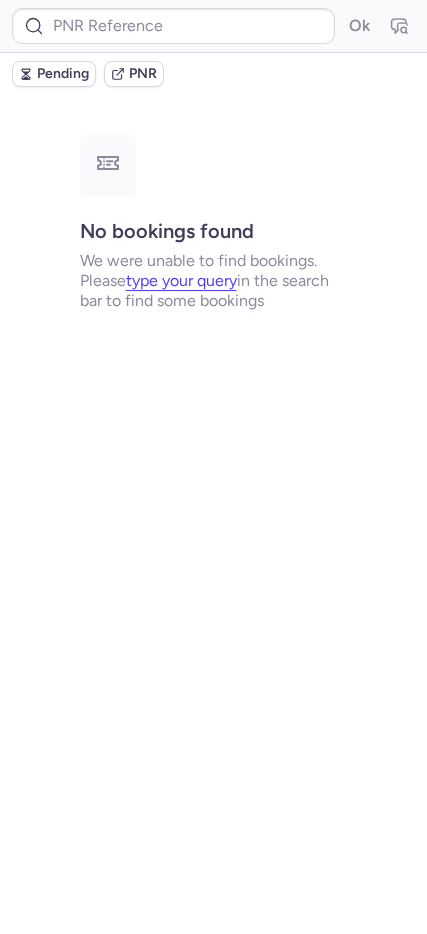 type on "CPUSIZ" 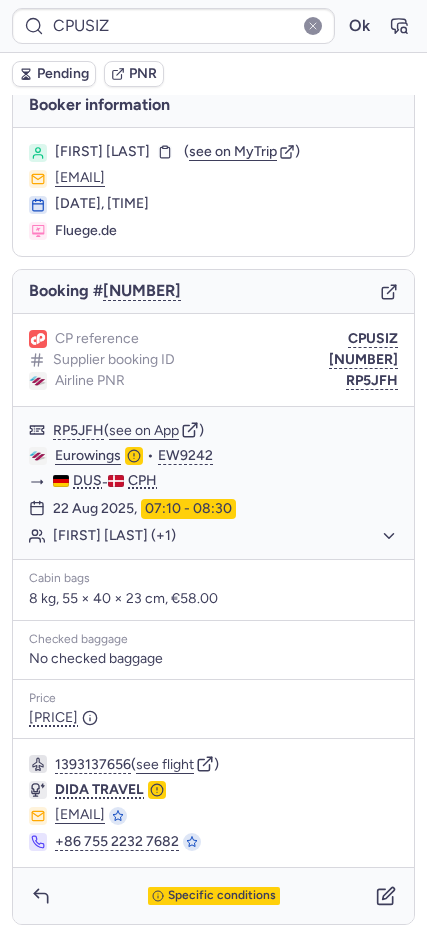 scroll, scrollTop: 15, scrollLeft: 0, axis: vertical 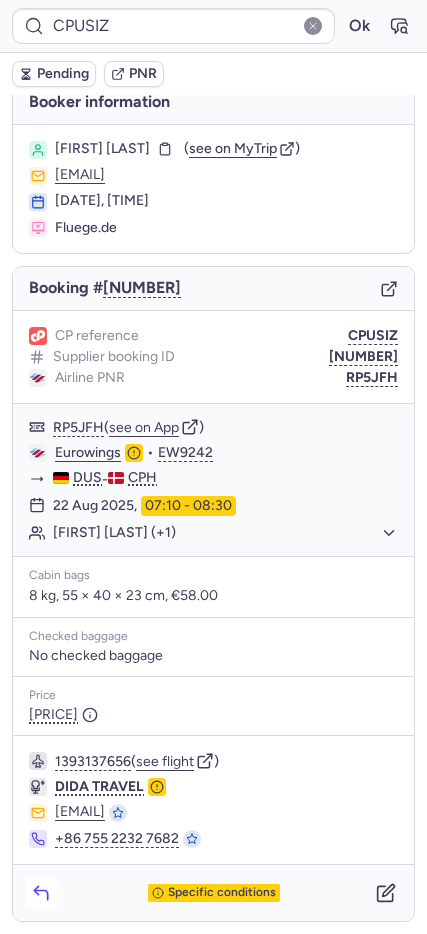 click at bounding box center [41, 893] 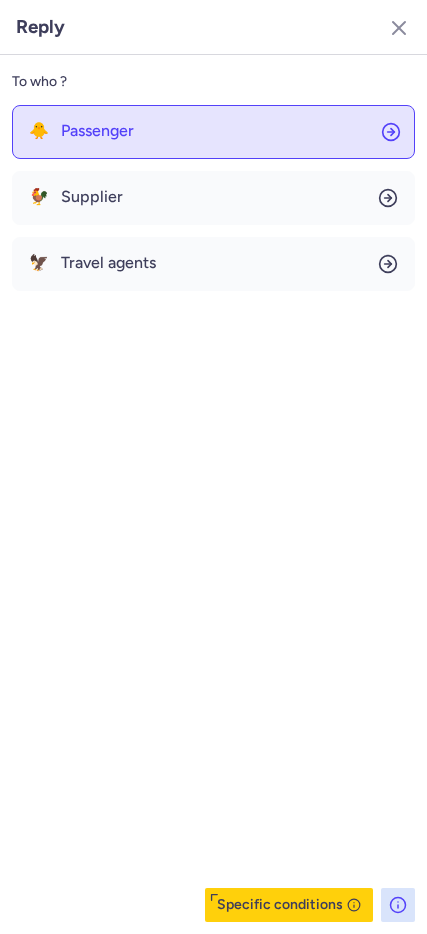 click on "🐥 Passenger" 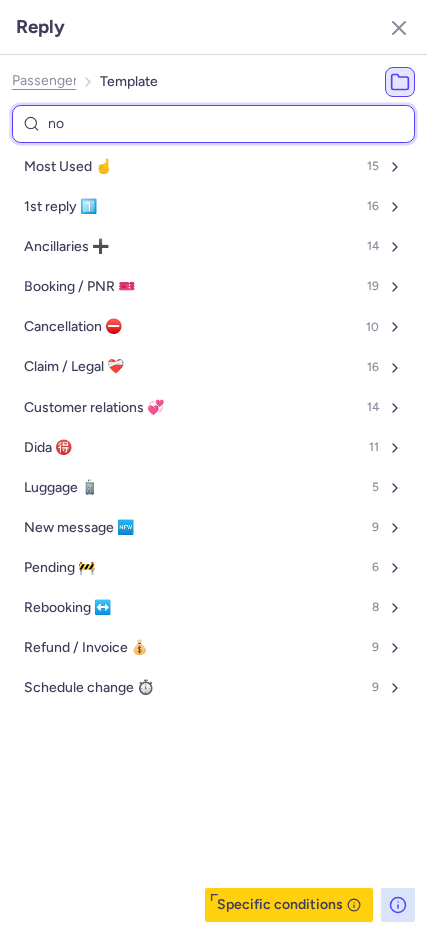 type on "non" 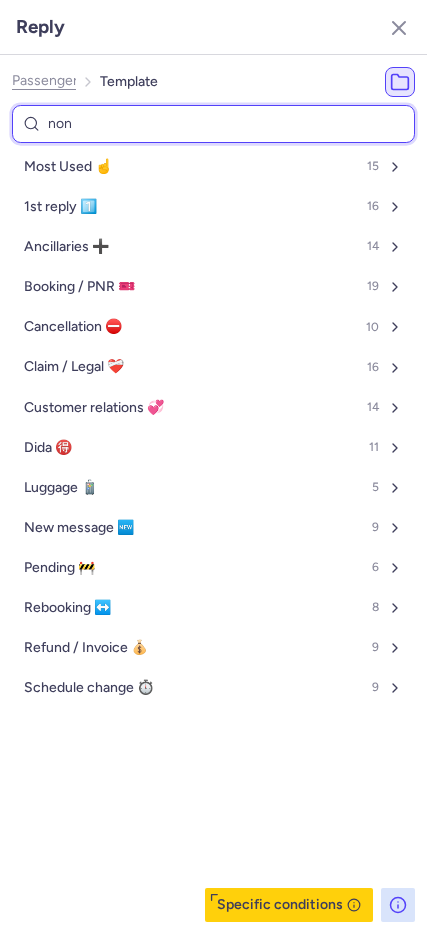 select on "en" 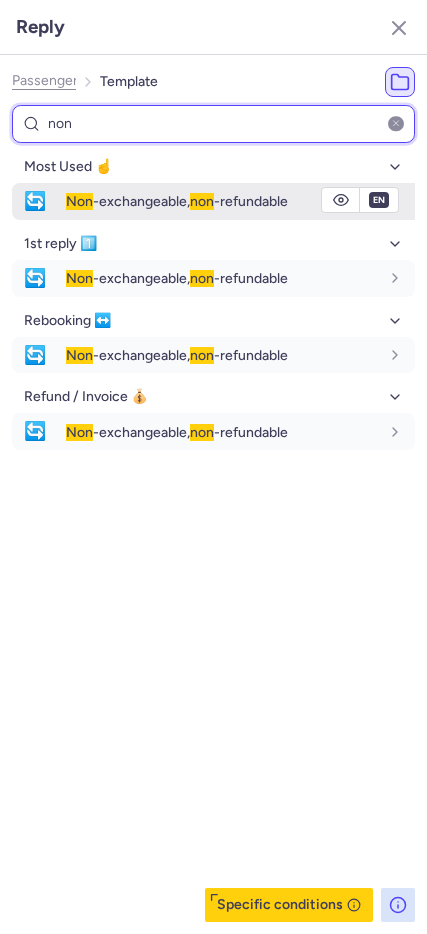 type on "non" 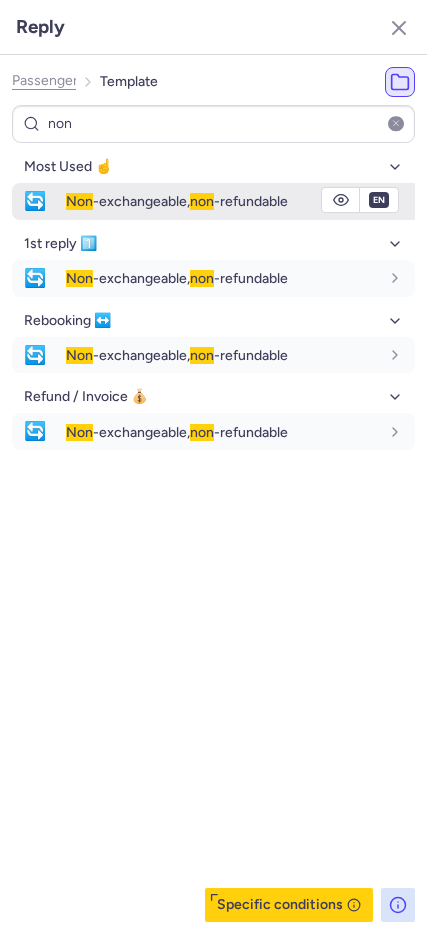 click on "🔄" at bounding box center [35, 201] 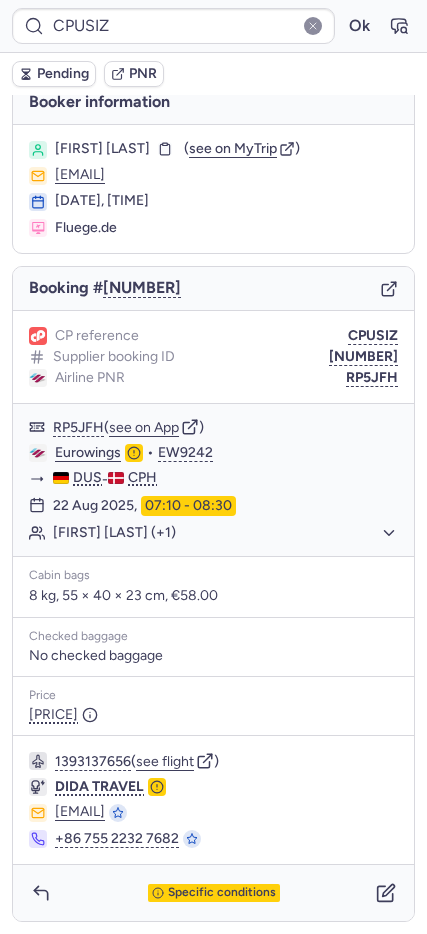 type on "[NUMBER]" 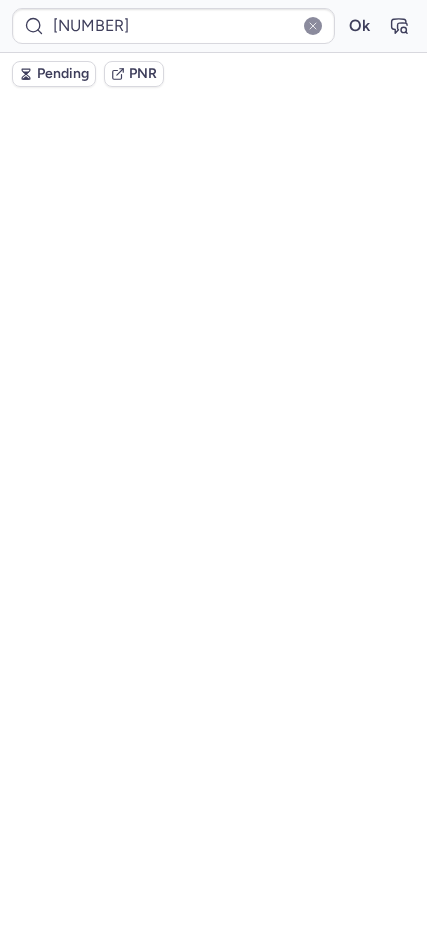 scroll, scrollTop: 55, scrollLeft: 0, axis: vertical 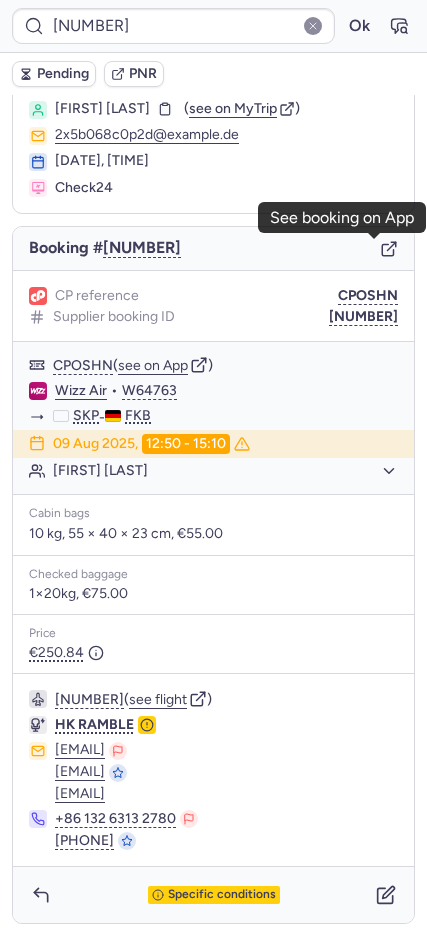 click 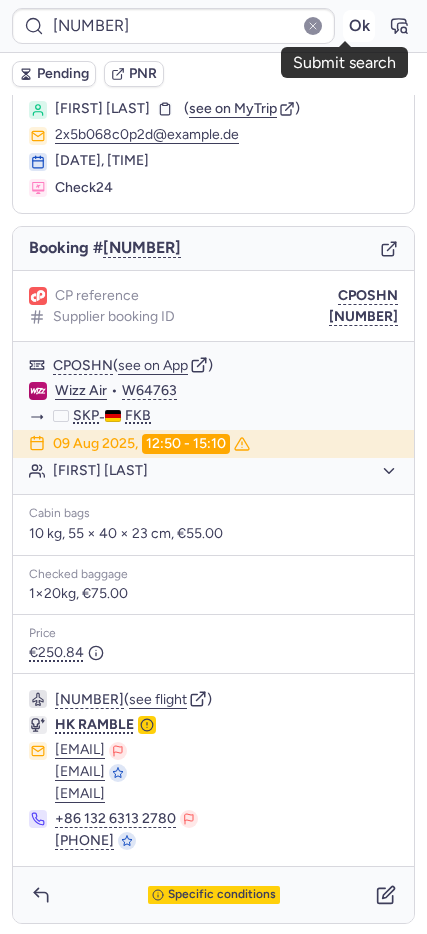 click on "Ok" at bounding box center [359, 26] 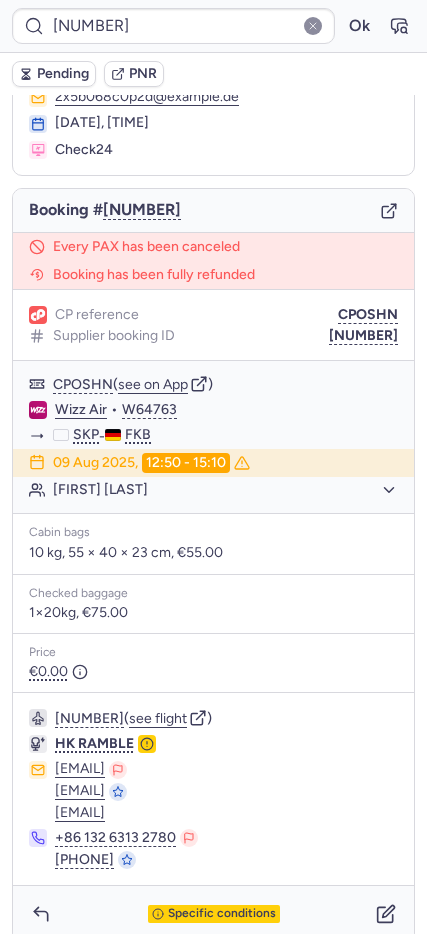 scroll, scrollTop: 114, scrollLeft: 0, axis: vertical 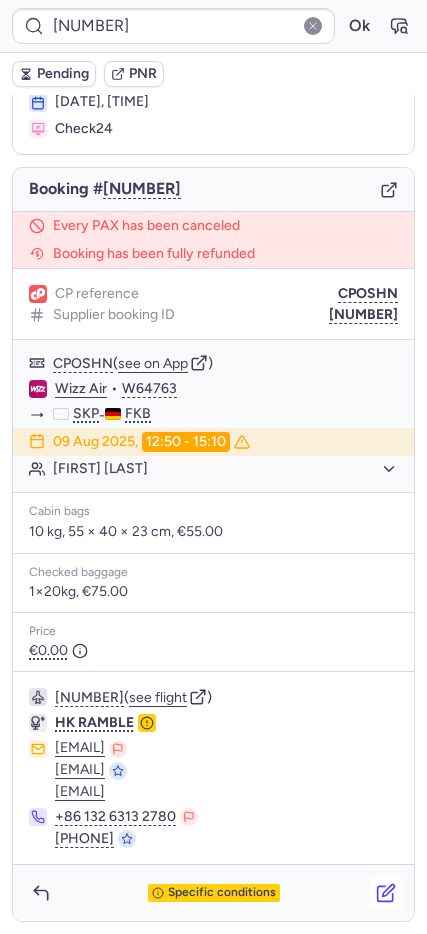 click 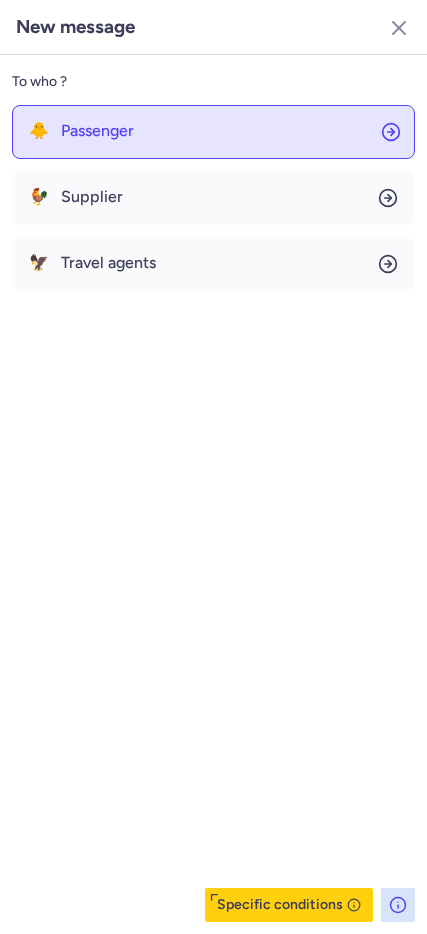 click on "🐥 Passenger" 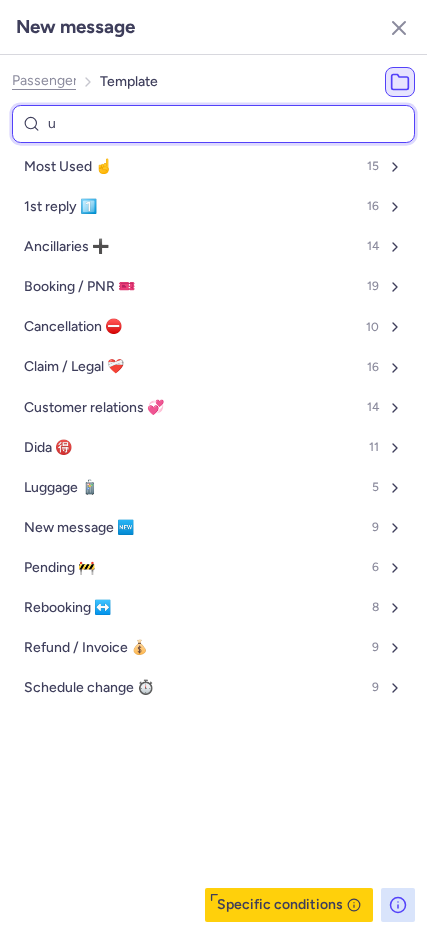 type on "un" 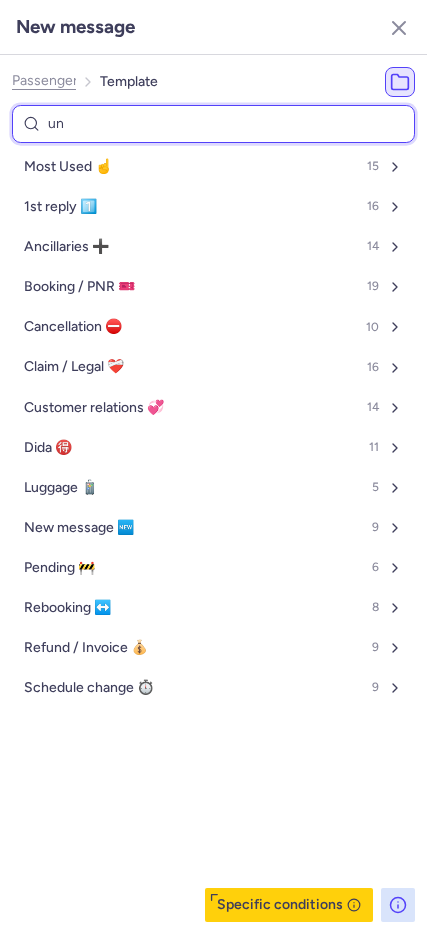select on "en" 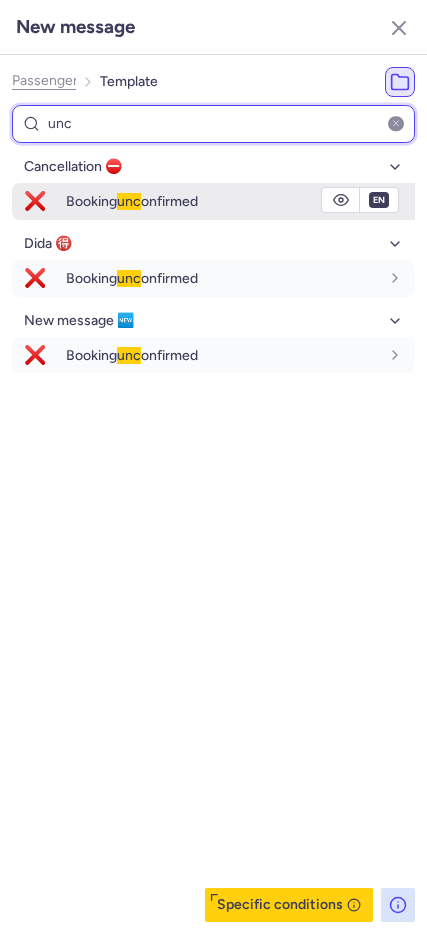 type on "unc" 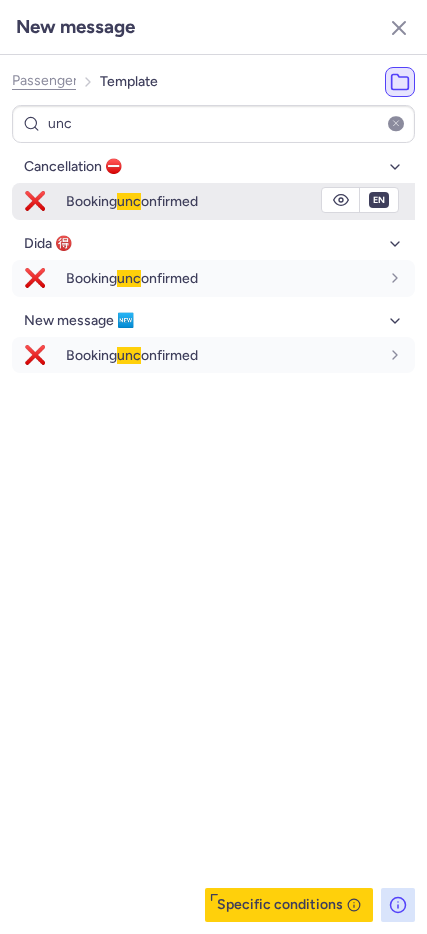 click on "❌" at bounding box center [35, 201] 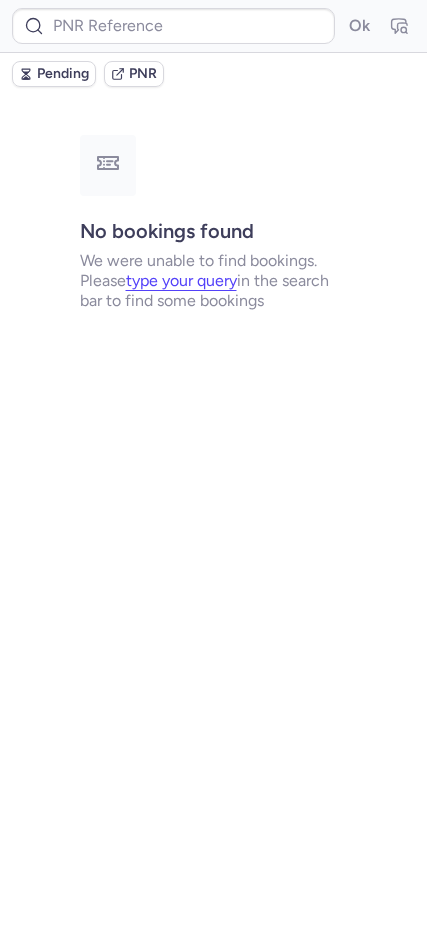 scroll, scrollTop: 0, scrollLeft: 0, axis: both 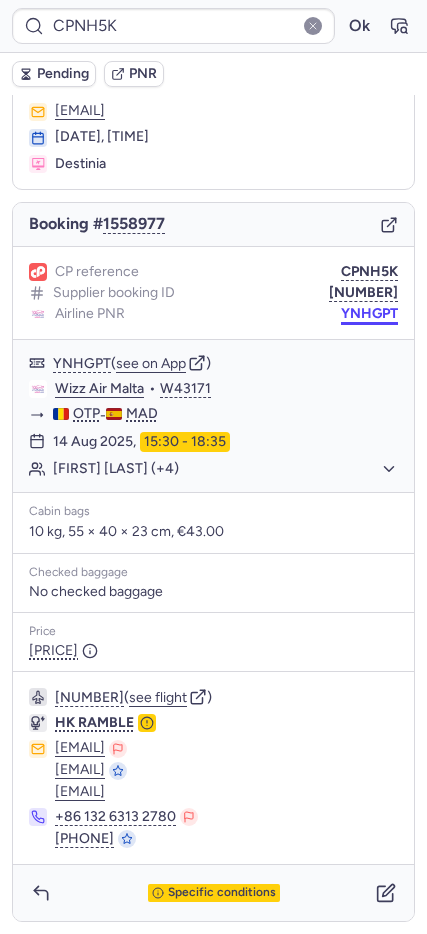 click on "YNHGPT" at bounding box center (369, 314) 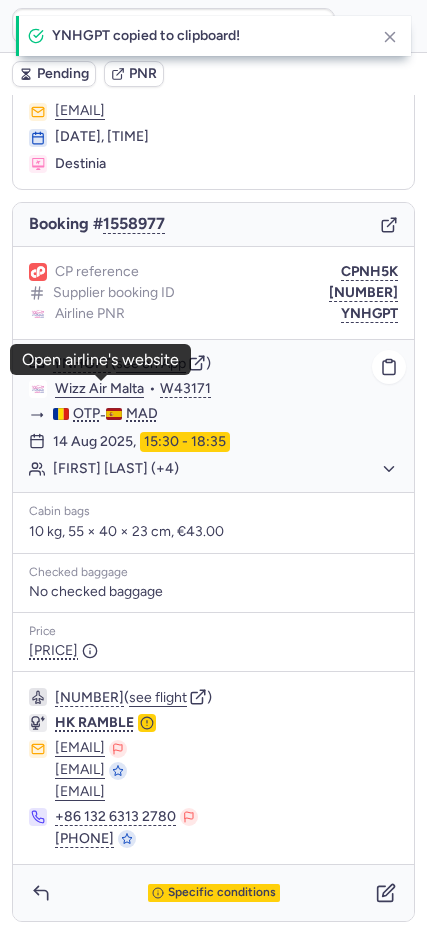 drag, startPoint x: 92, startPoint y: 386, endPoint x: 52, endPoint y: 429, distance: 58.728188 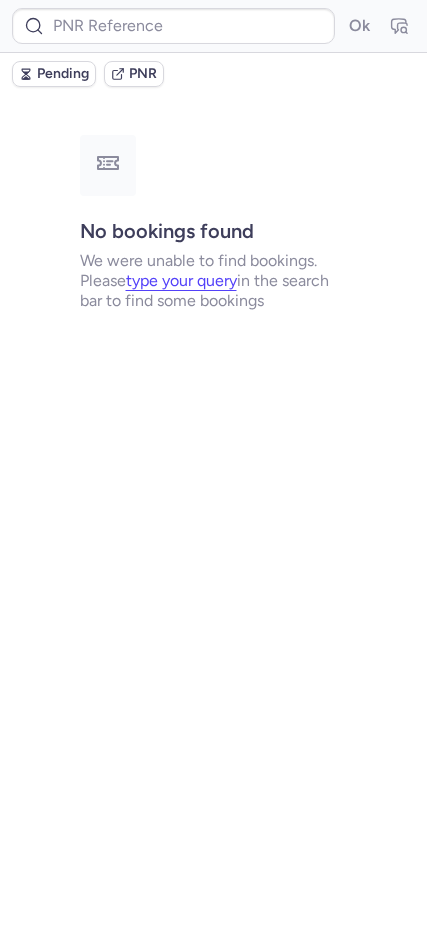 scroll, scrollTop: 0, scrollLeft: 0, axis: both 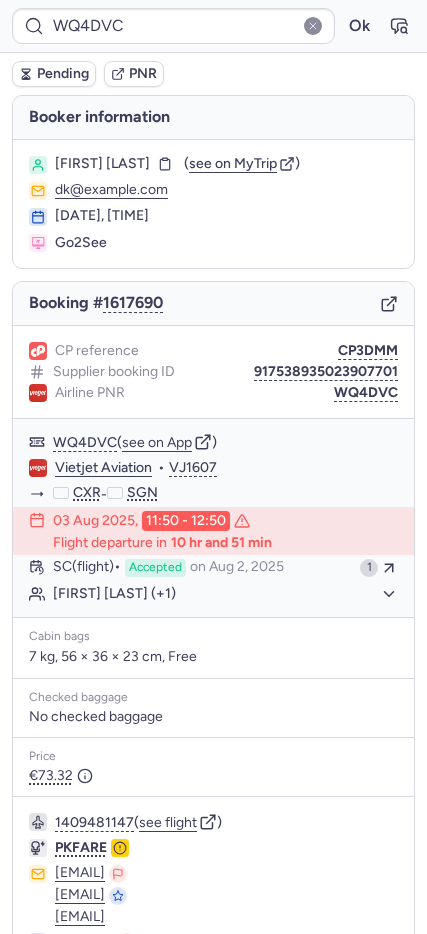 type on "CPUSIZ" 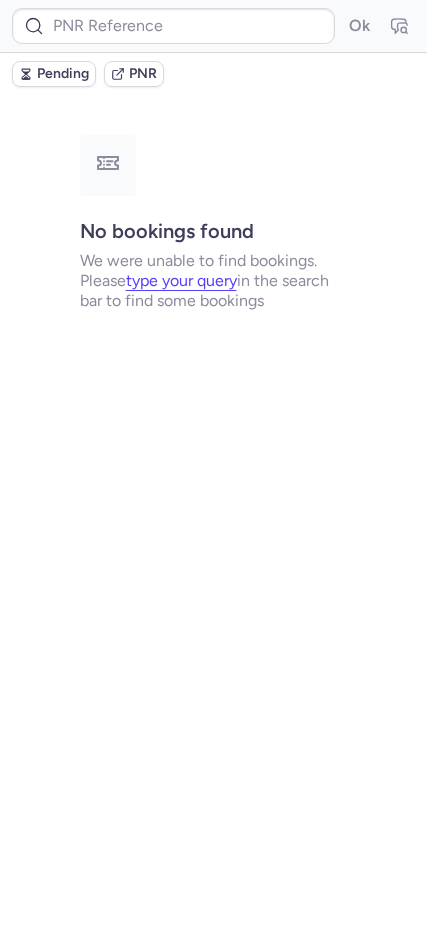 type on "CPJDCZ" 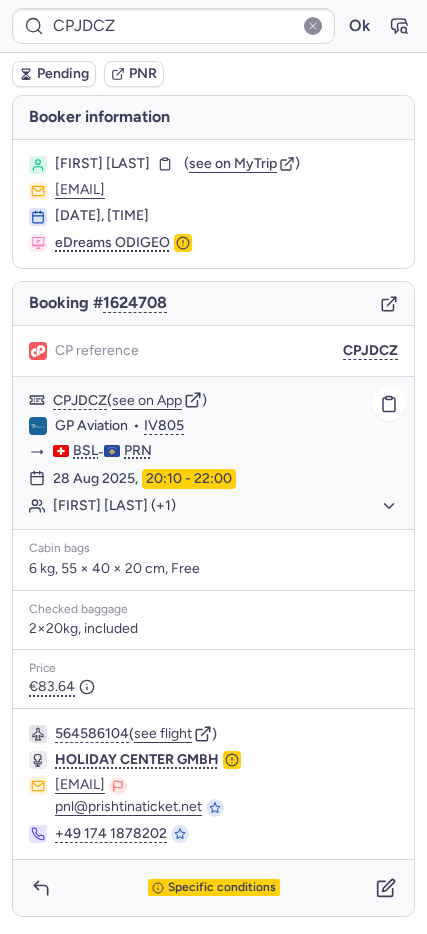 click on "[FIRST] [LAST] (+1)" 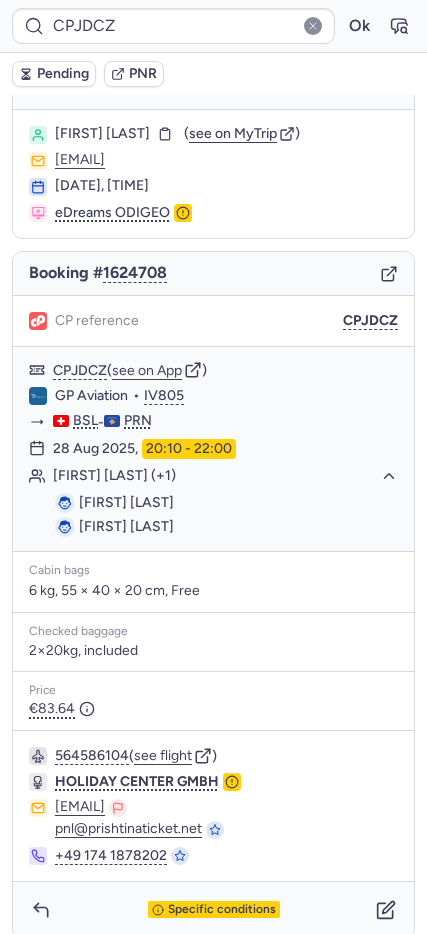 scroll, scrollTop: 47, scrollLeft: 0, axis: vertical 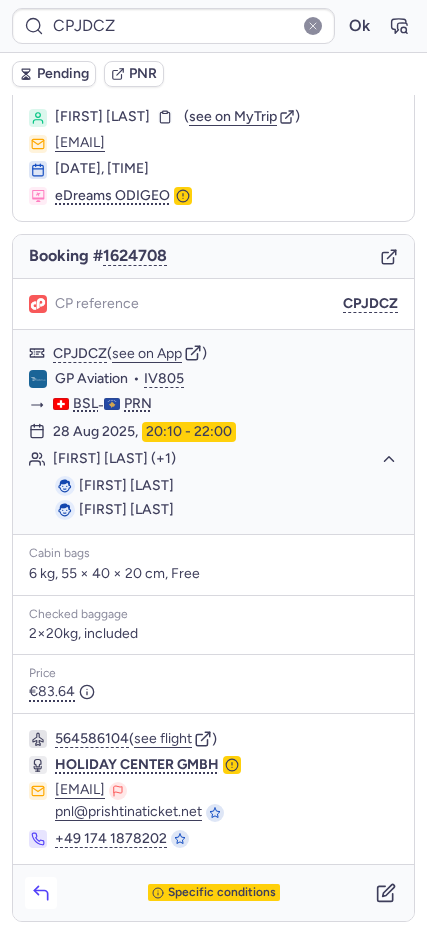click 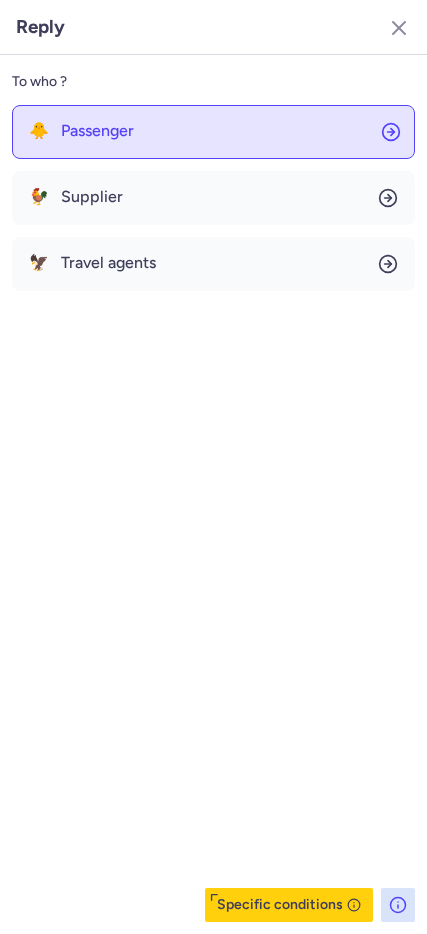 click on "🐥 Passenger" 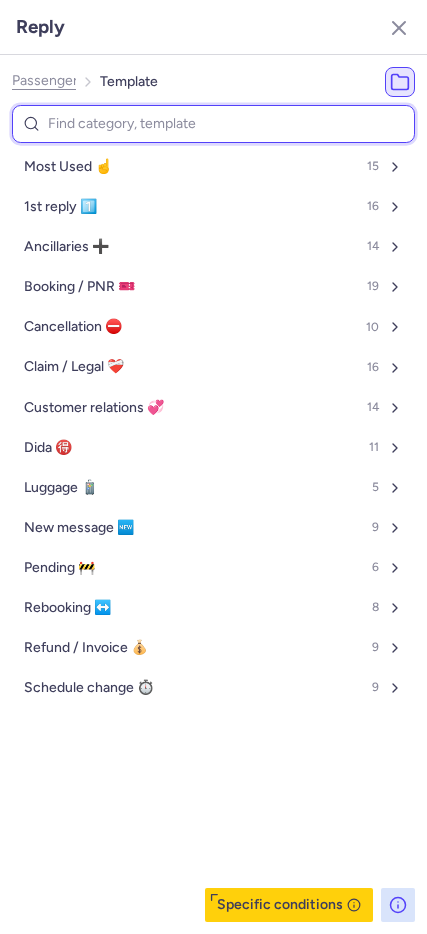 type on "p" 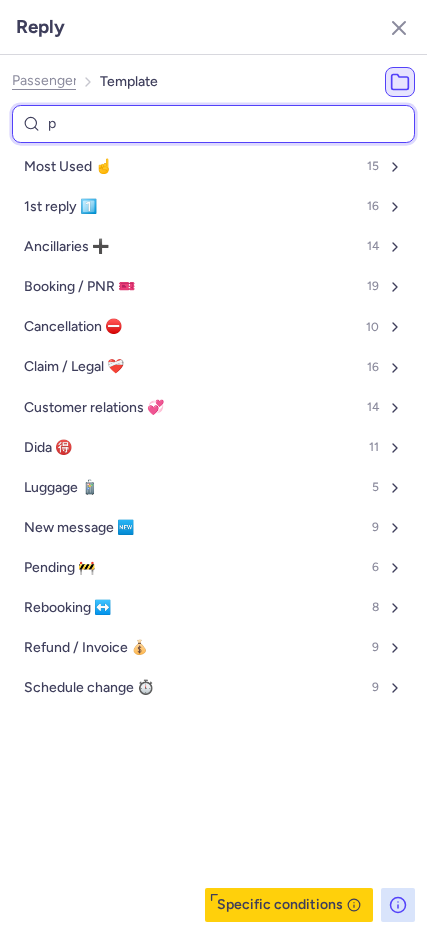 select on "en" 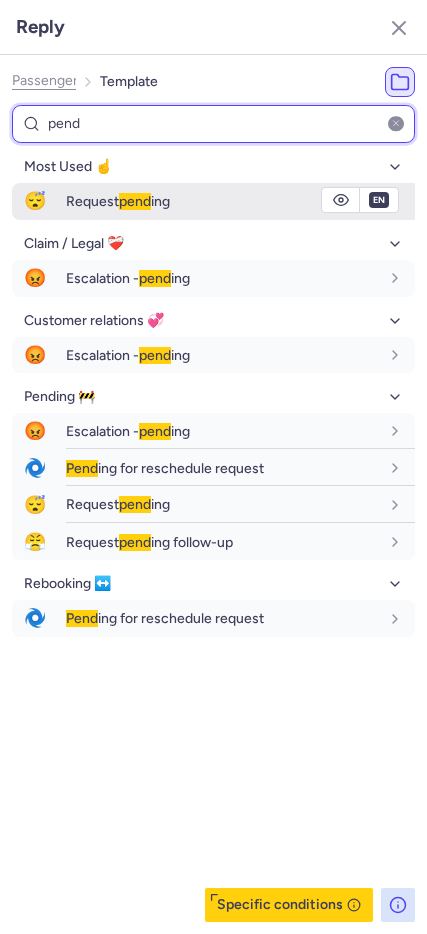 type on "pend" 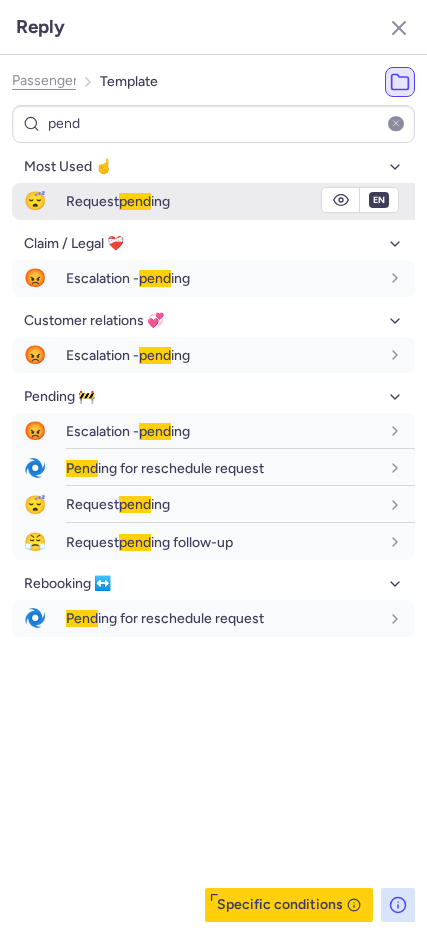 click on "😴" at bounding box center (35, 201) 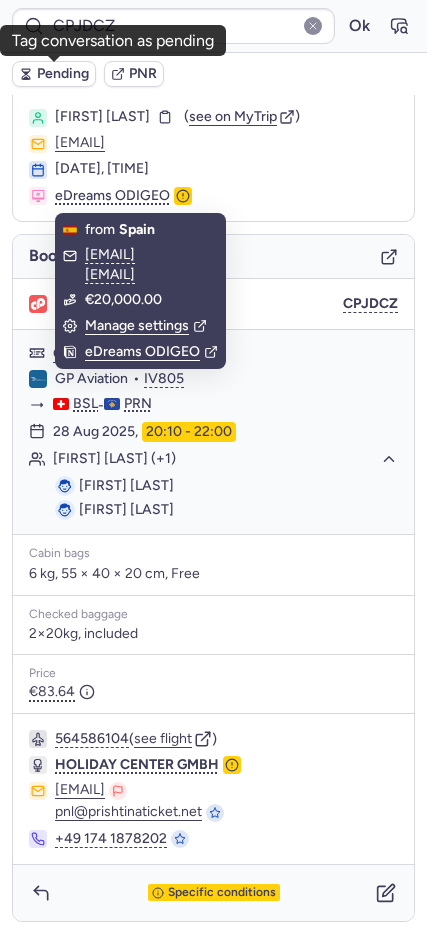click on "Pending" at bounding box center [63, 74] 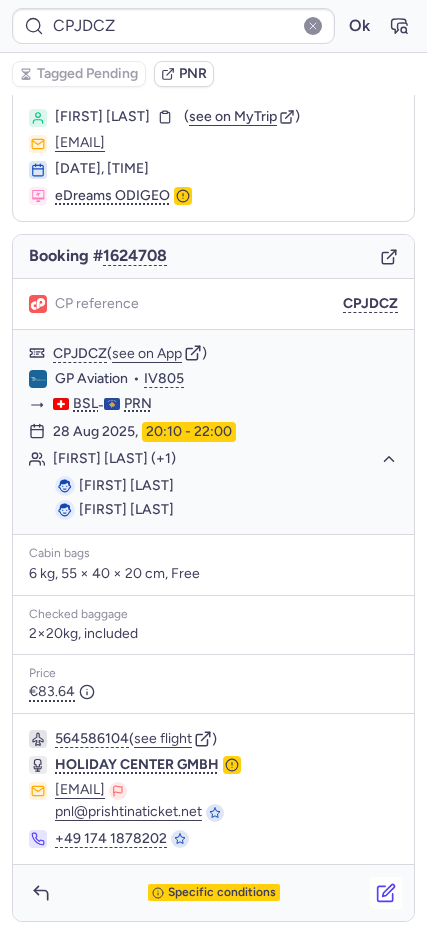 click 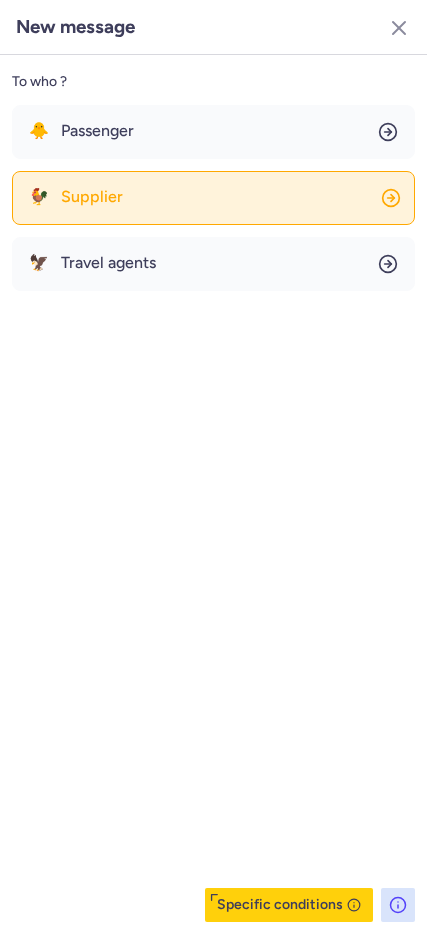 click on "🐓 Supplier" 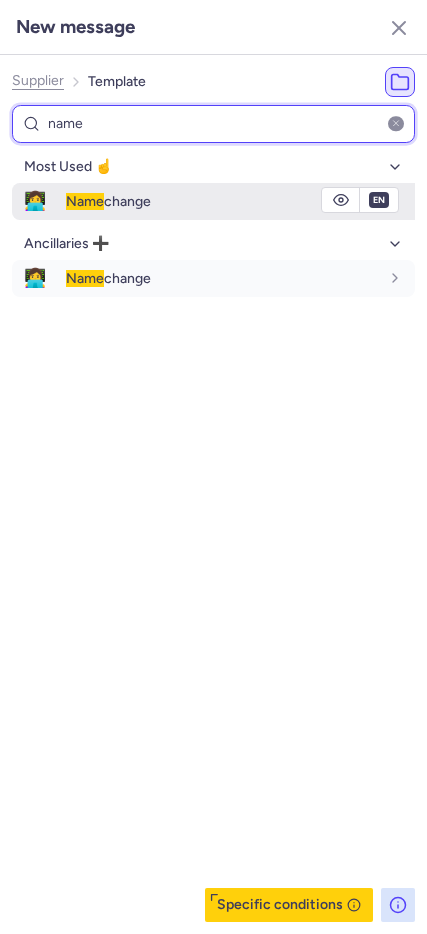 type on "name" 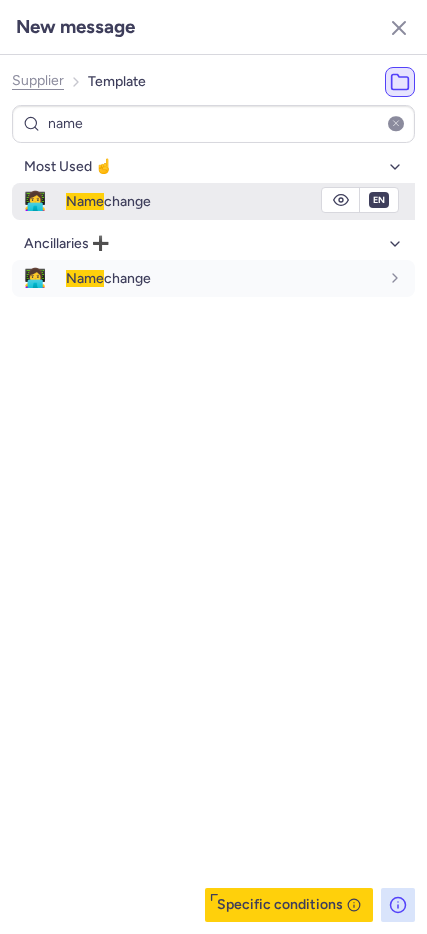 click on "Name  change" at bounding box center [108, 201] 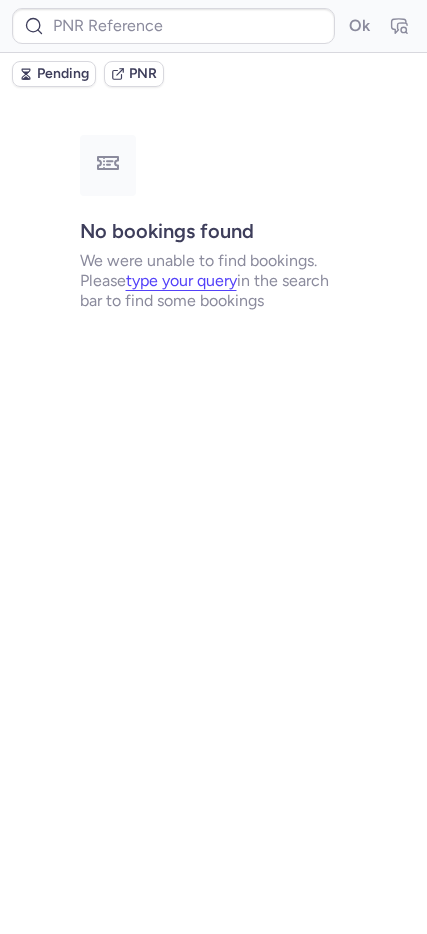 scroll, scrollTop: 0, scrollLeft: 0, axis: both 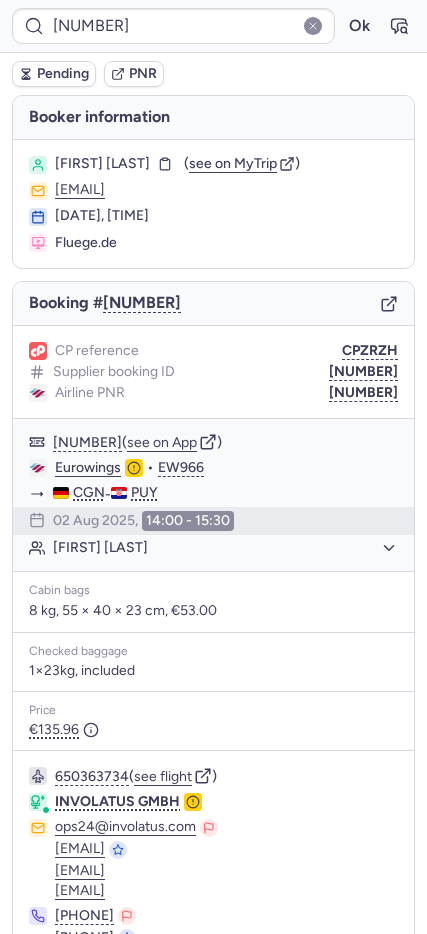 type on "0BRQ75" 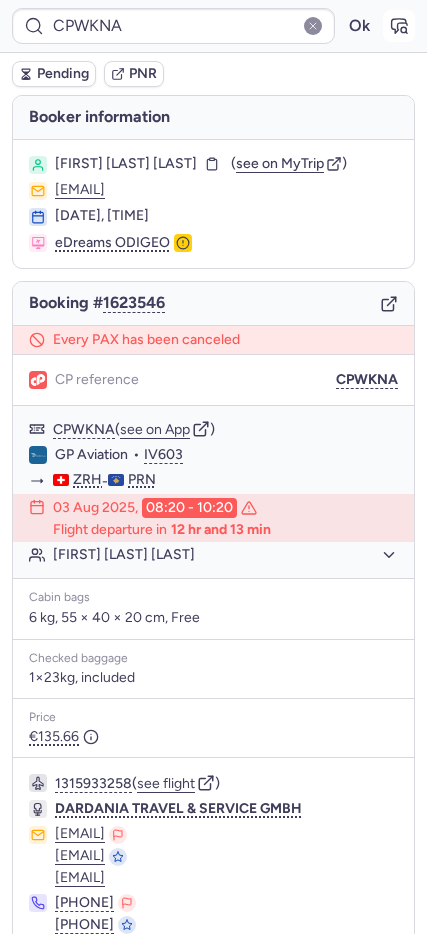 click at bounding box center (399, 26) 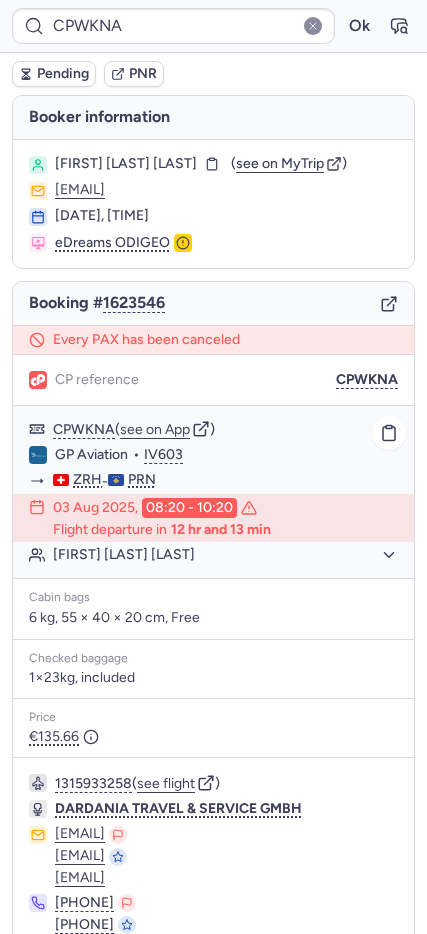 scroll, scrollTop: 108, scrollLeft: 0, axis: vertical 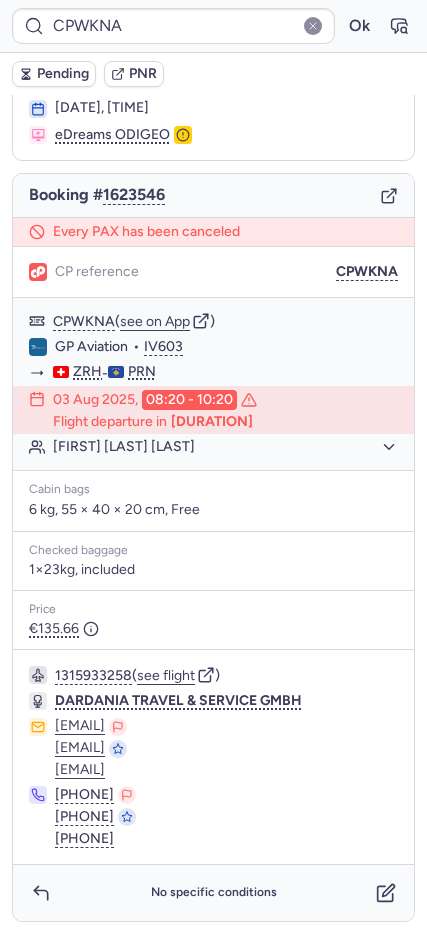 type on "CPJDCZ" 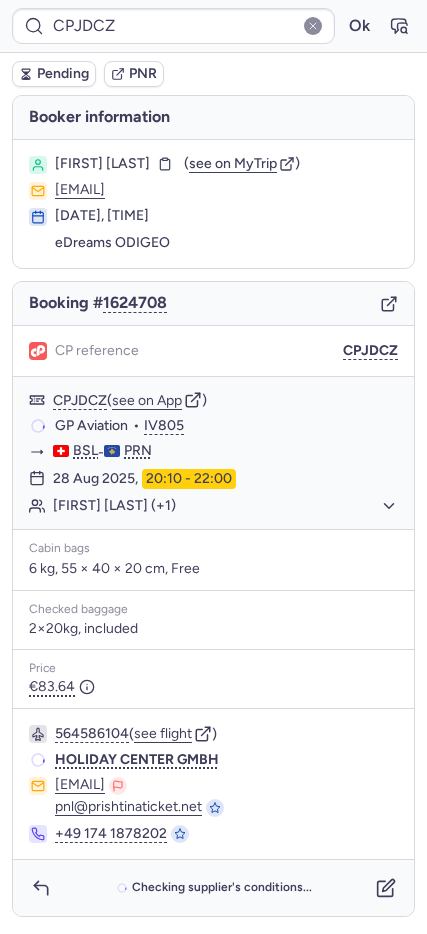 scroll, scrollTop: 0, scrollLeft: 0, axis: both 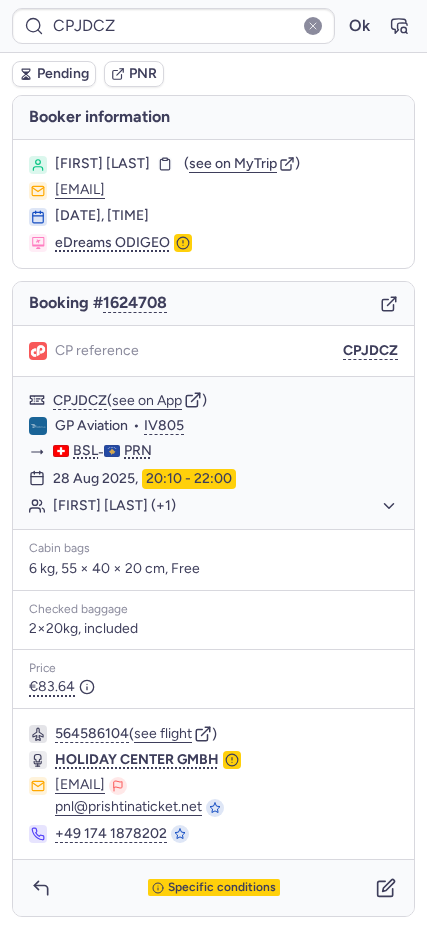 click 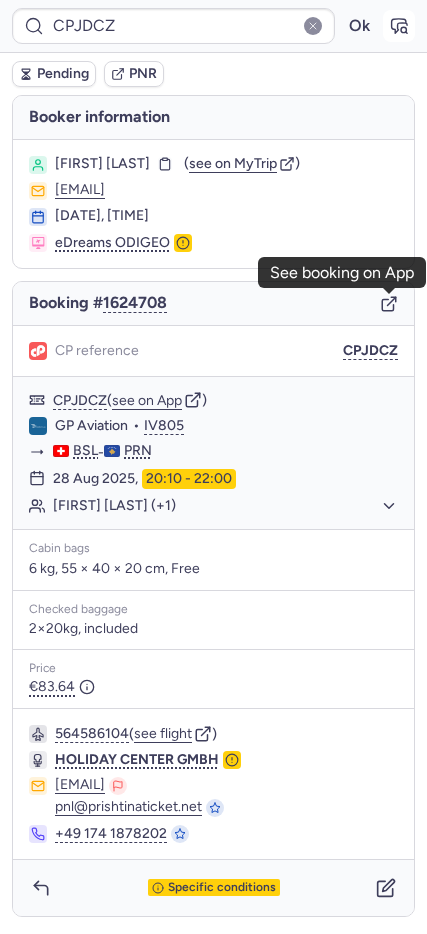 click 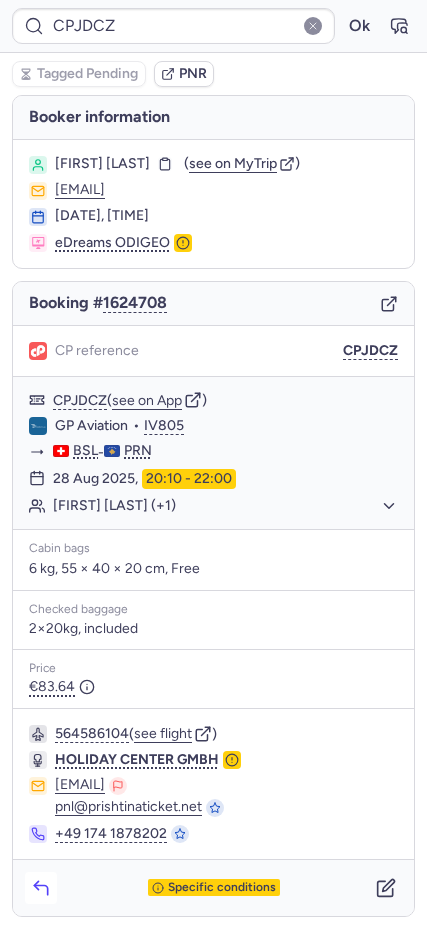 click 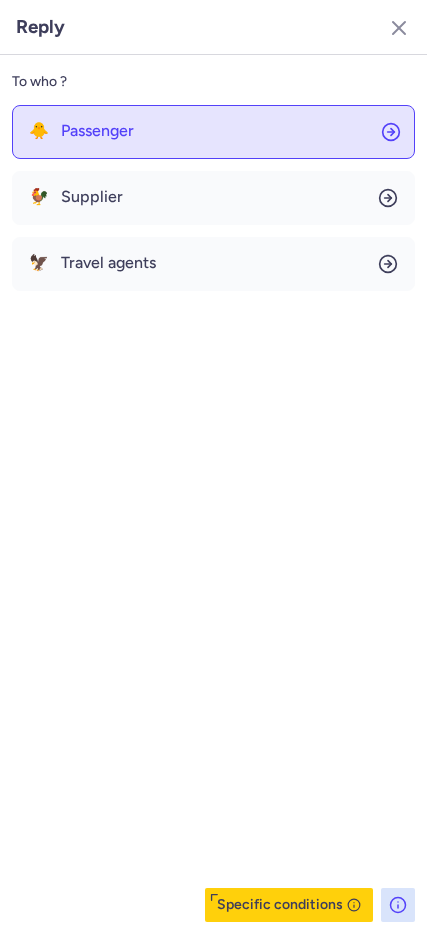 click on "🐥 Passenger" 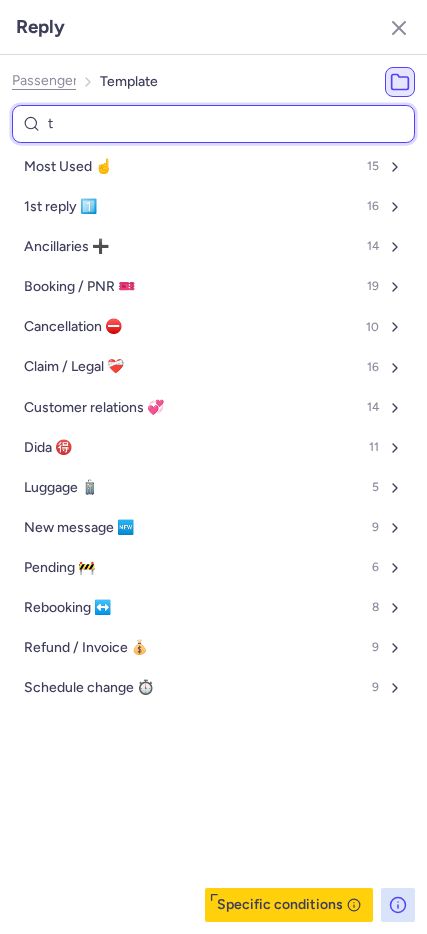type on "tp" 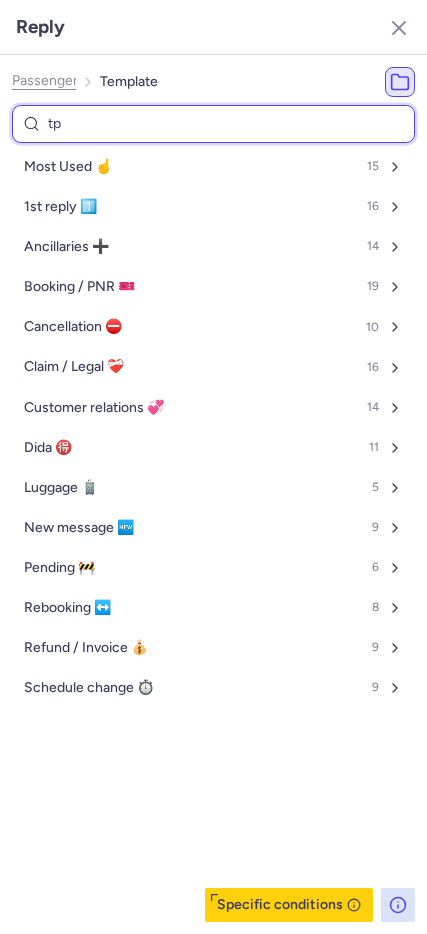 select on "en" 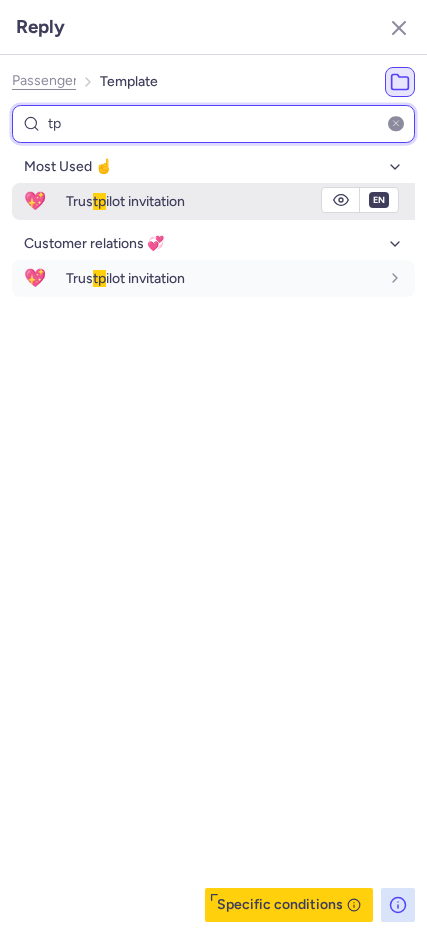 type on "tp" 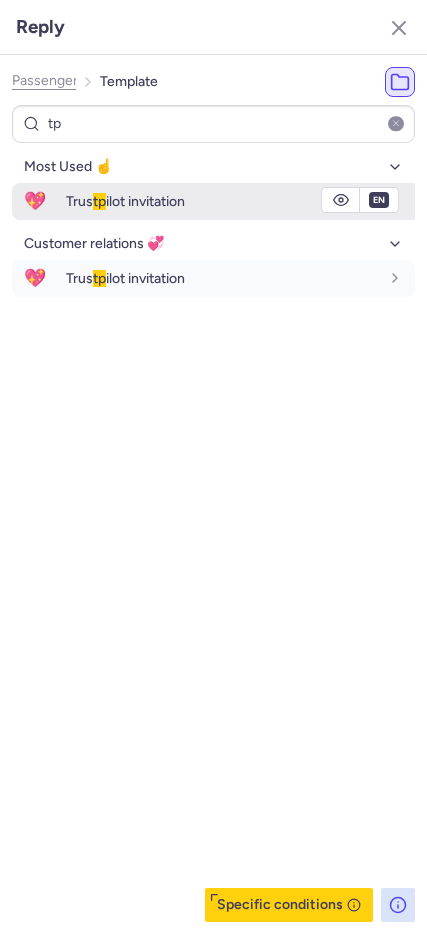 click on "💖" at bounding box center [35, 201] 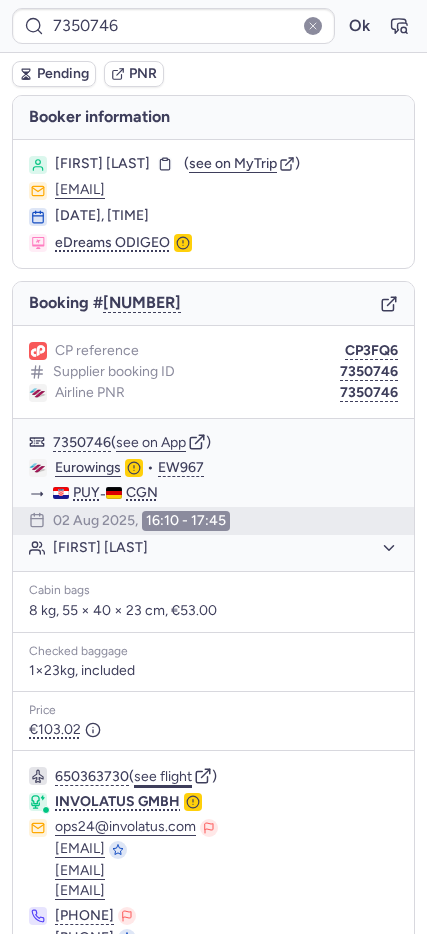 click on "see flight" 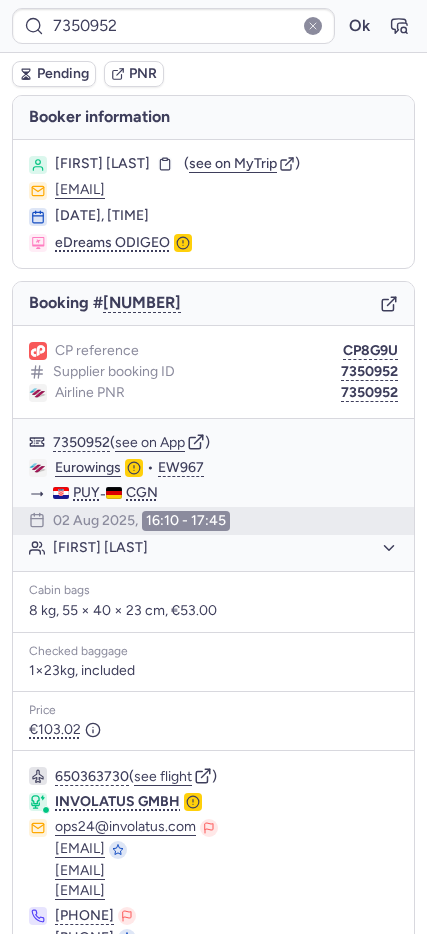 type on "7351464" 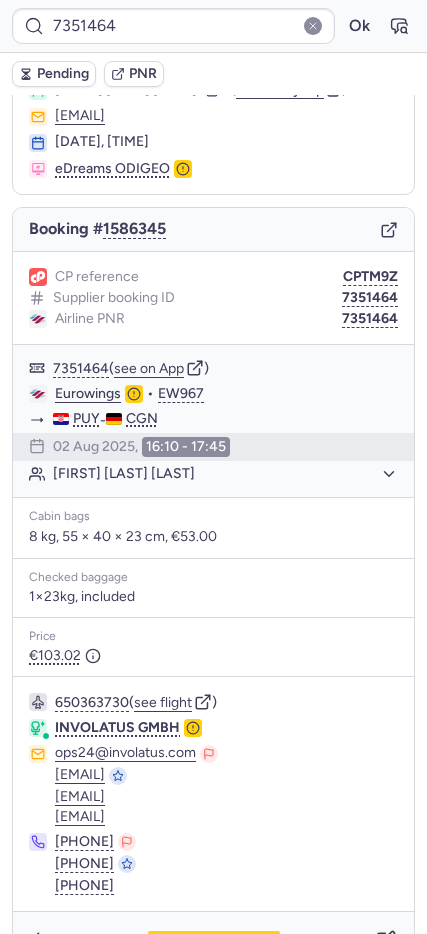 scroll, scrollTop: 135, scrollLeft: 0, axis: vertical 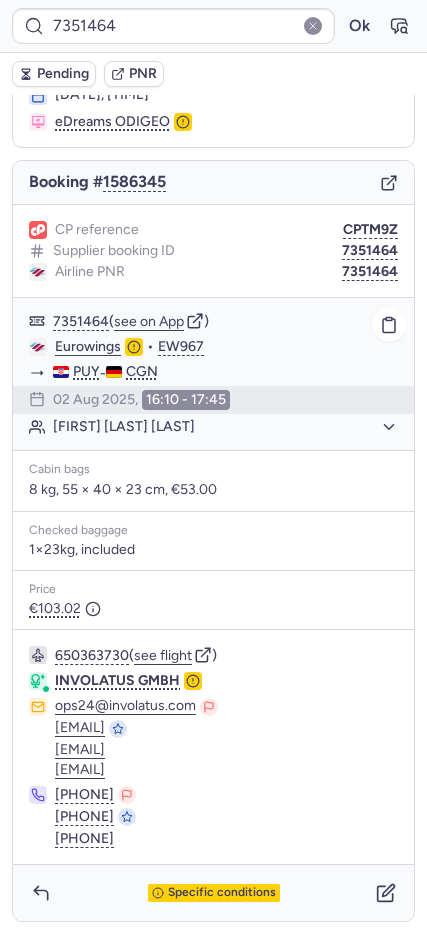 click on "[FIRST] [LAST] [LAST]" 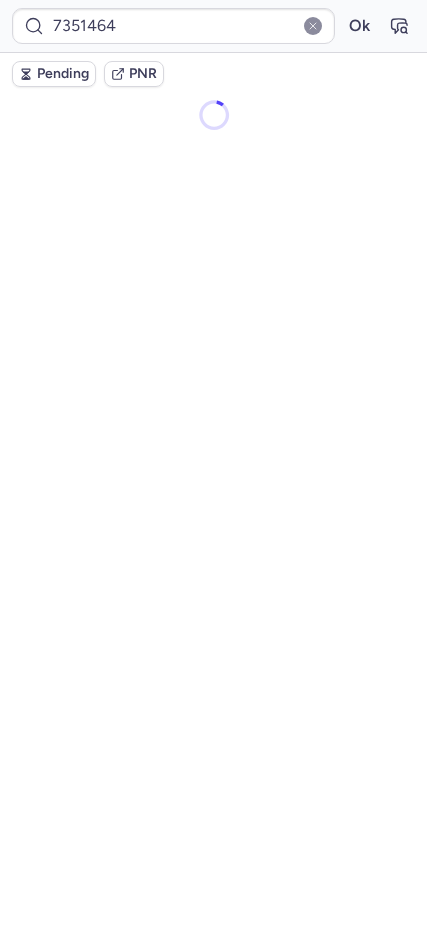 scroll, scrollTop: 0, scrollLeft: 0, axis: both 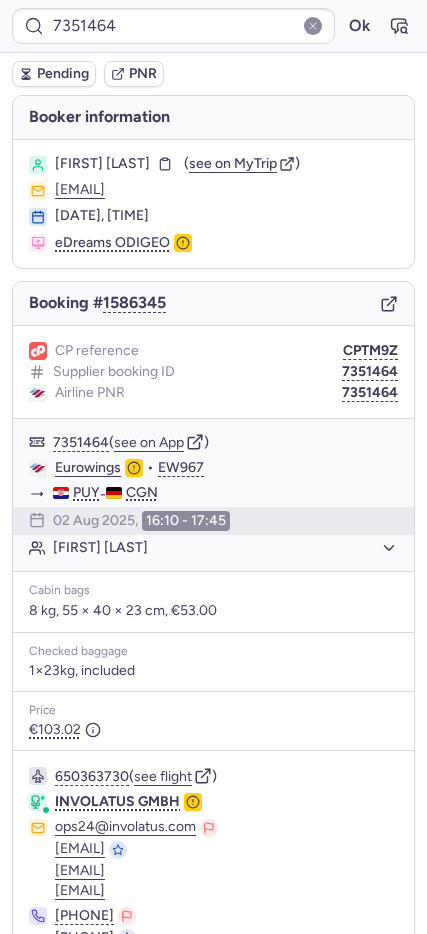 type on "CPFOND" 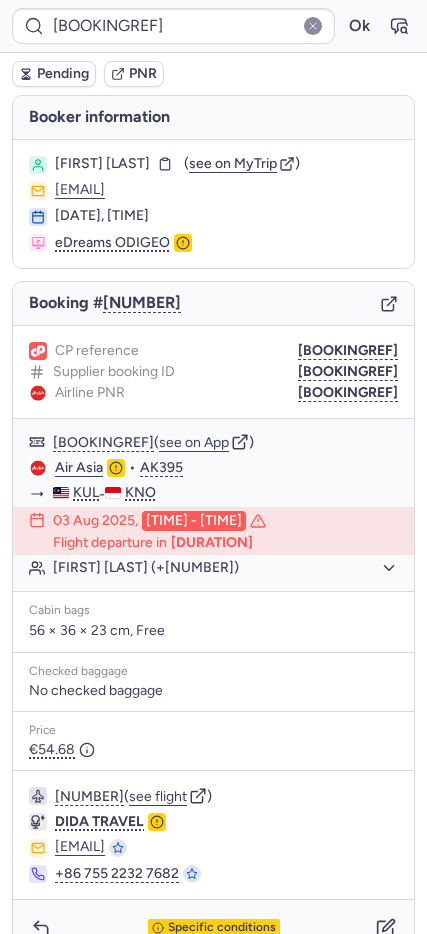 scroll, scrollTop: 35, scrollLeft: 0, axis: vertical 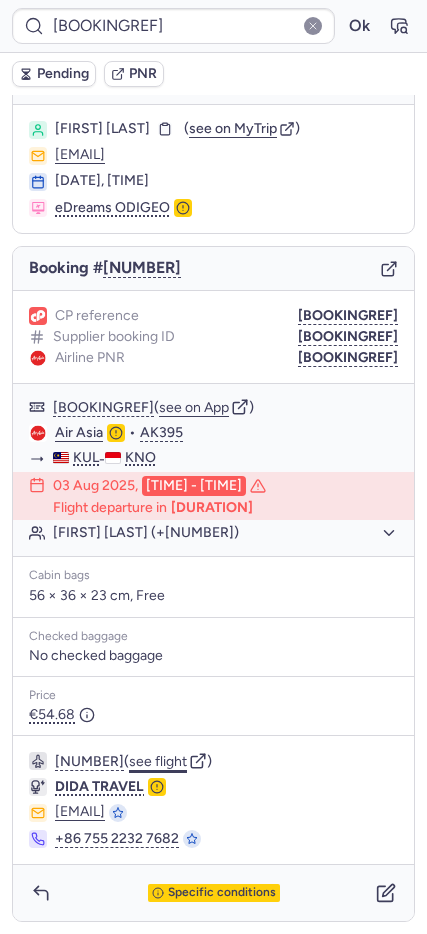 click on "see flight" 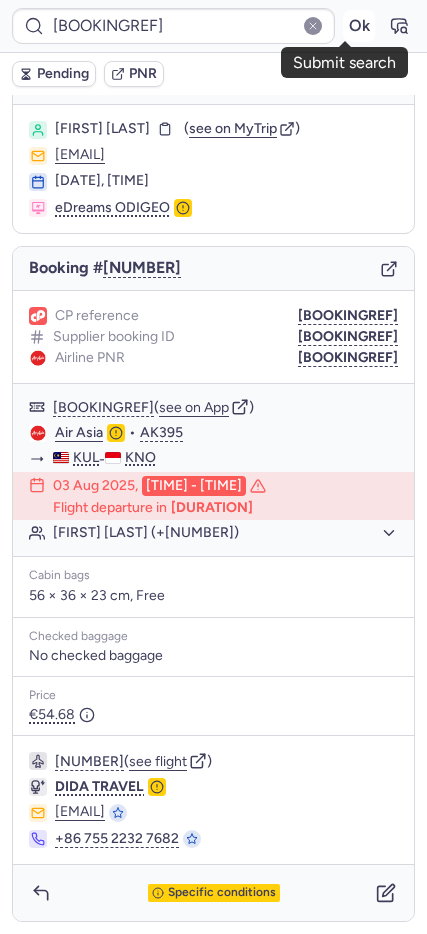 click on "Ok" at bounding box center [359, 26] 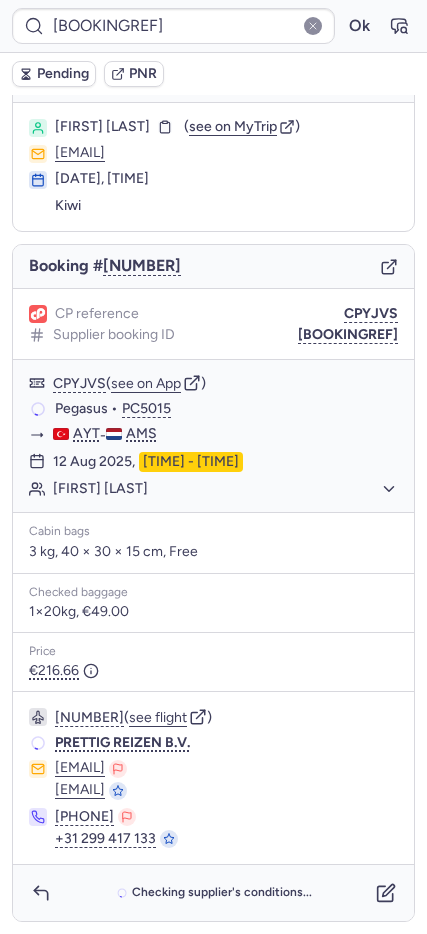 scroll, scrollTop: 36, scrollLeft: 0, axis: vertical 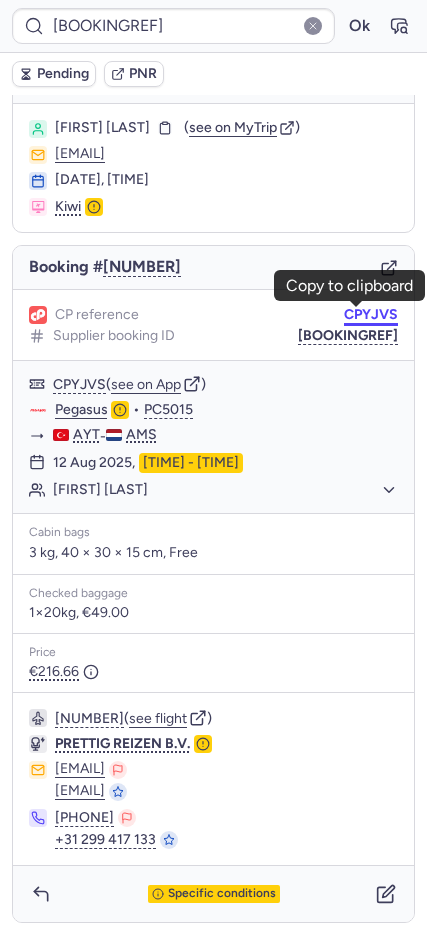 click on "CPYJVS" at bounding box center (371, 315) 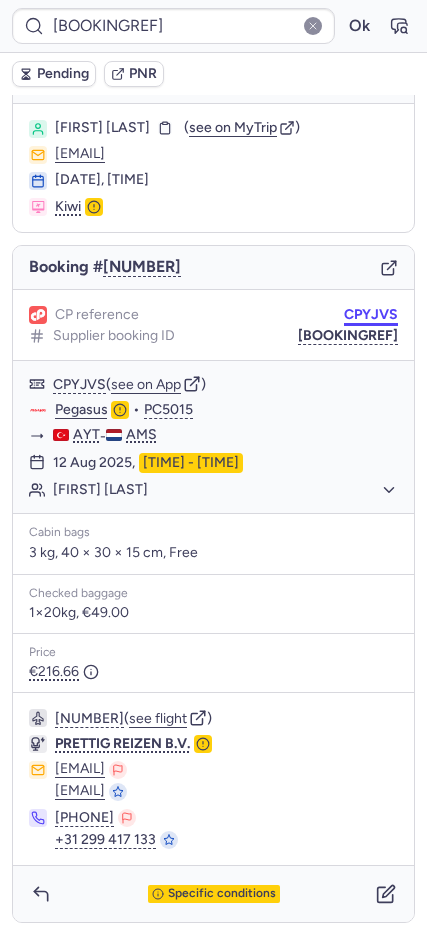 click on "CPYJVS" at bounding box center [371, 315] 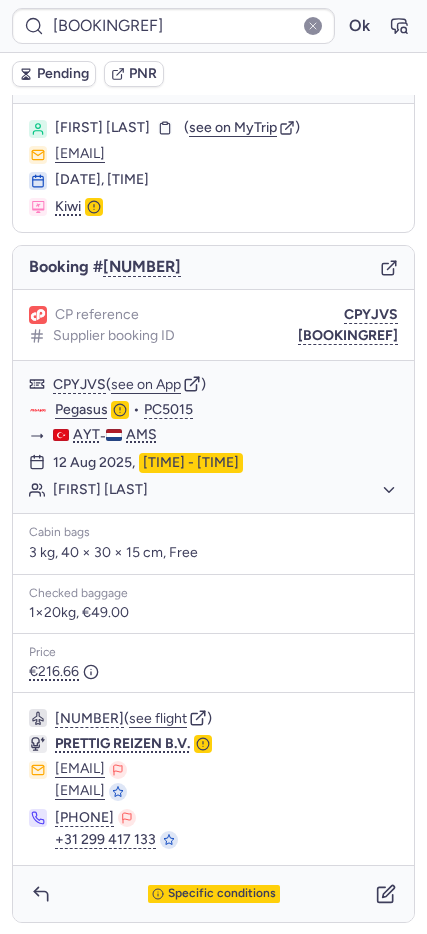 type on "[NUMBER]" 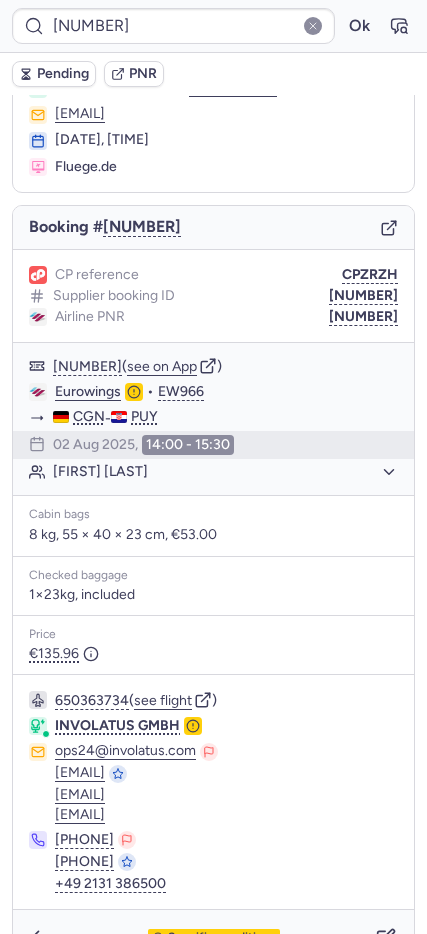 scroll, scrollTop: 121, scrollLeft: 0, axis: vertical 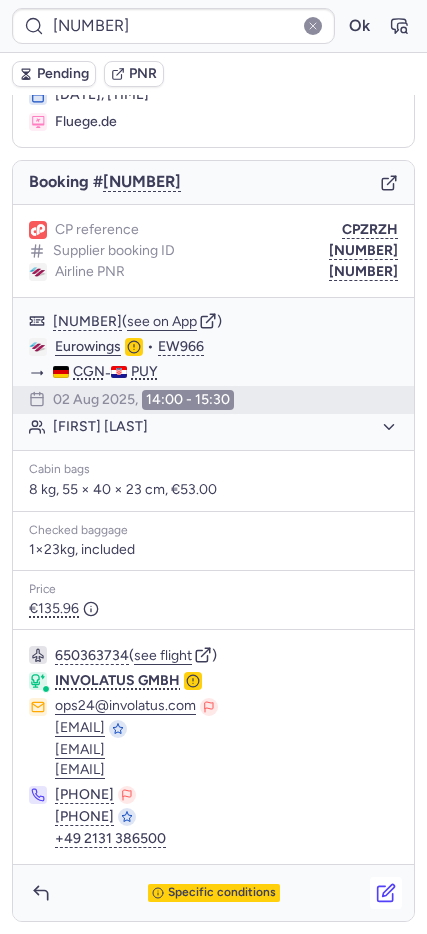 click 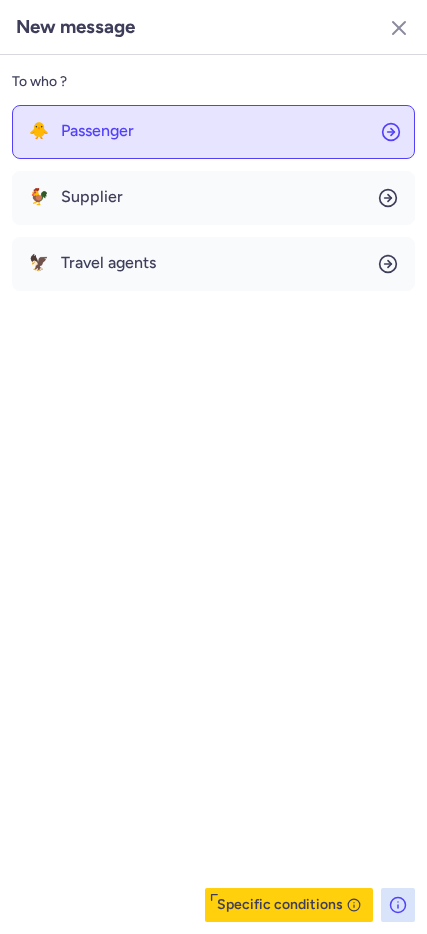 click on "🐥 Passenger" 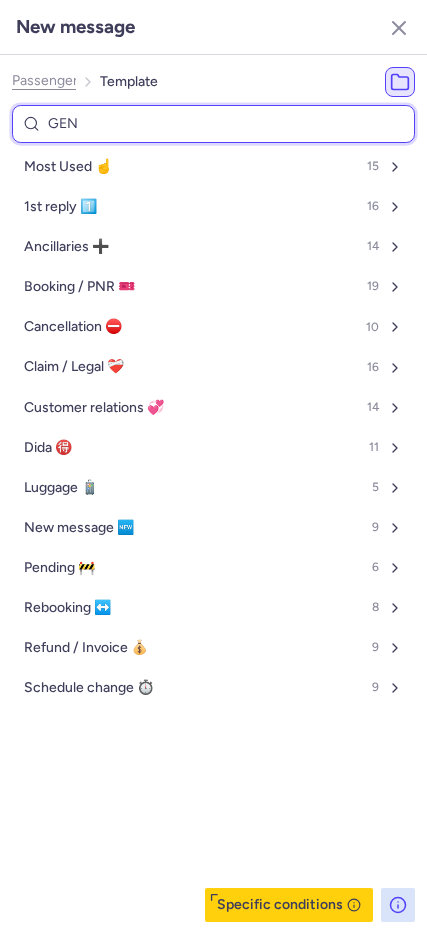 type on "GENE" 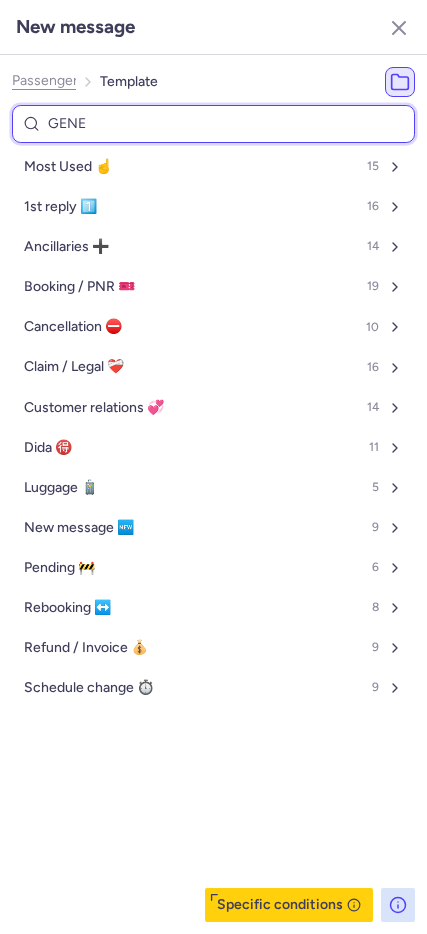 select on "de" 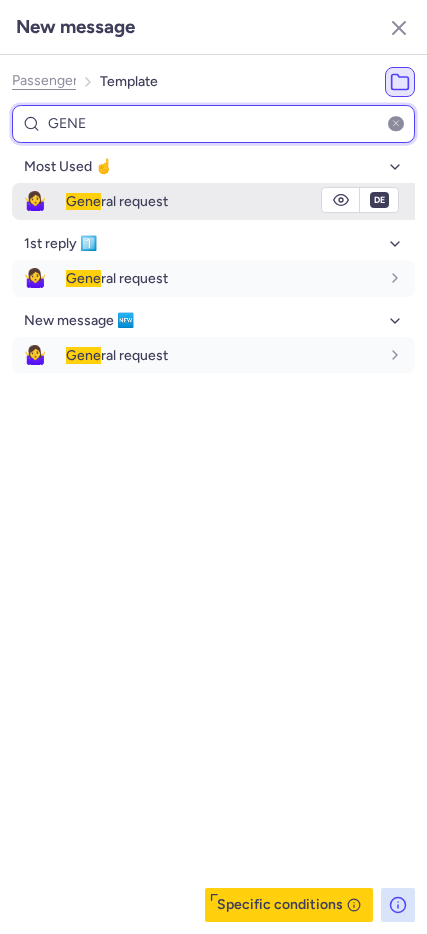 type on "GENE" 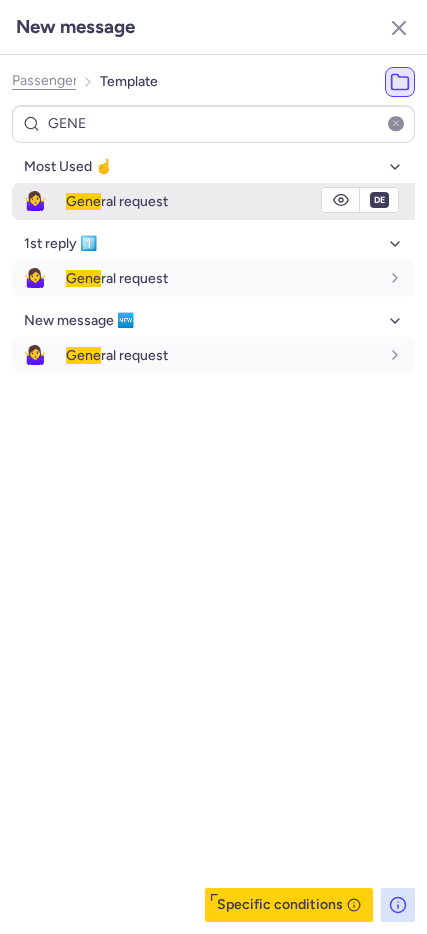 click on "🤷‍♀️" at bounding box center (35, 201) 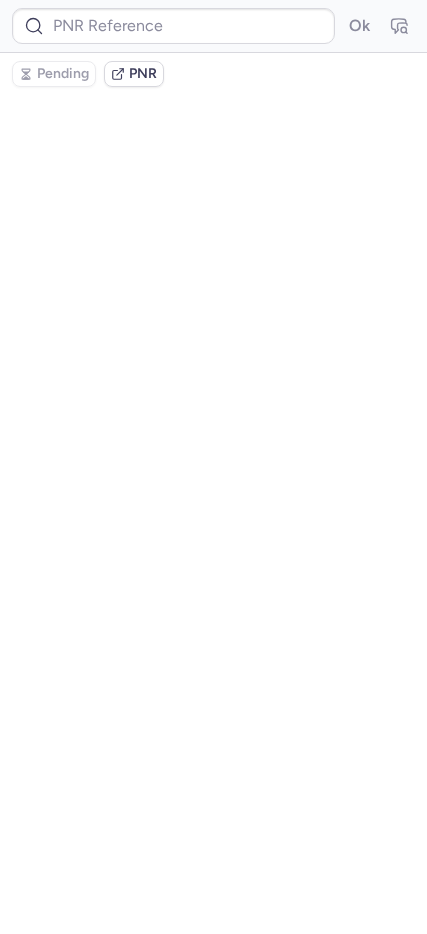 scroll, scrollTop: 0, scrollLeft: 0, axis: both 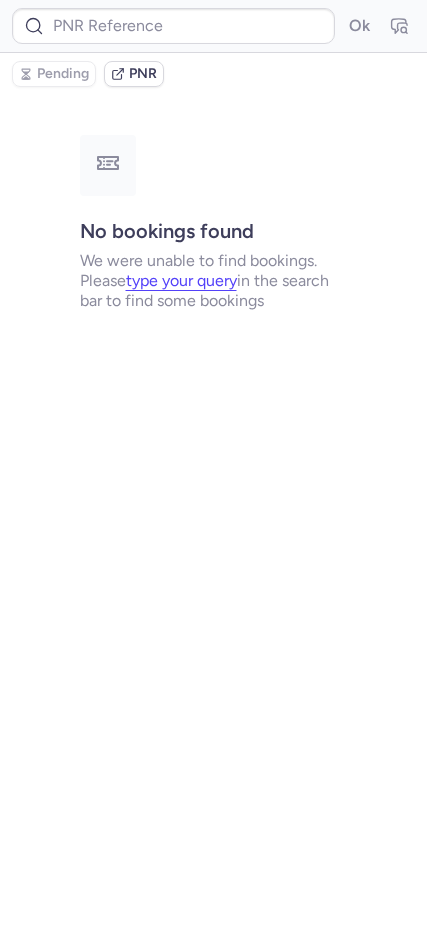 type on "CPZRZH" 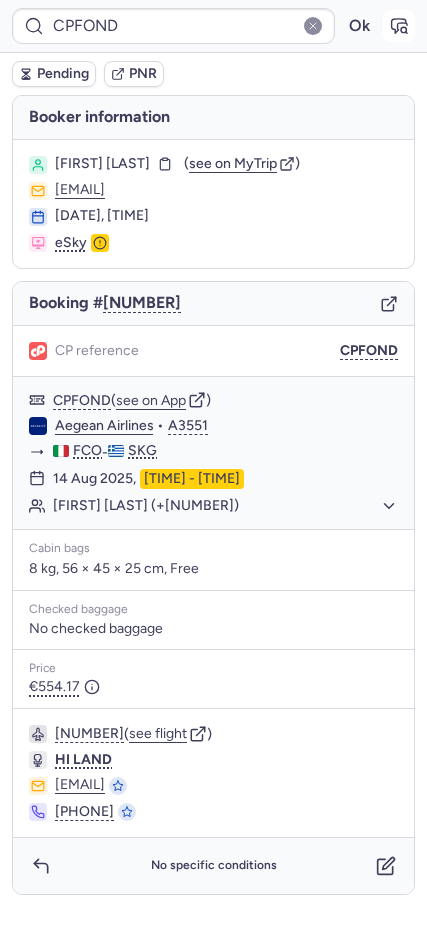 click 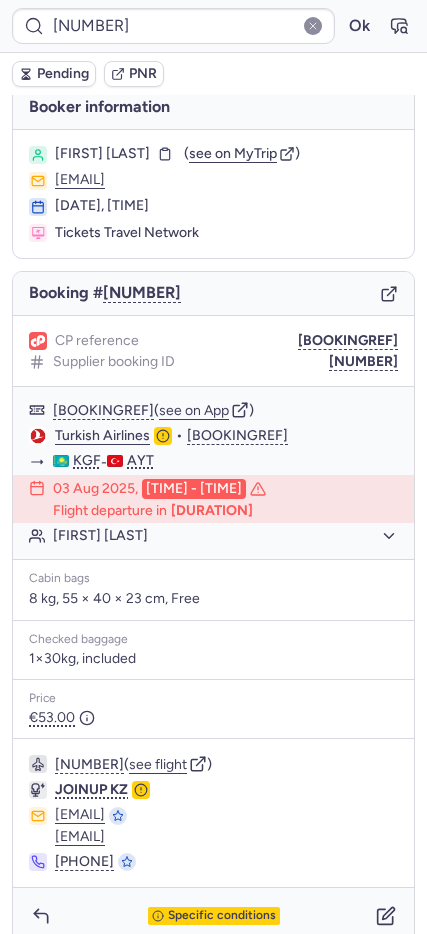 scroll, scrollTop: 0, scrollLeft: 0, axis: both 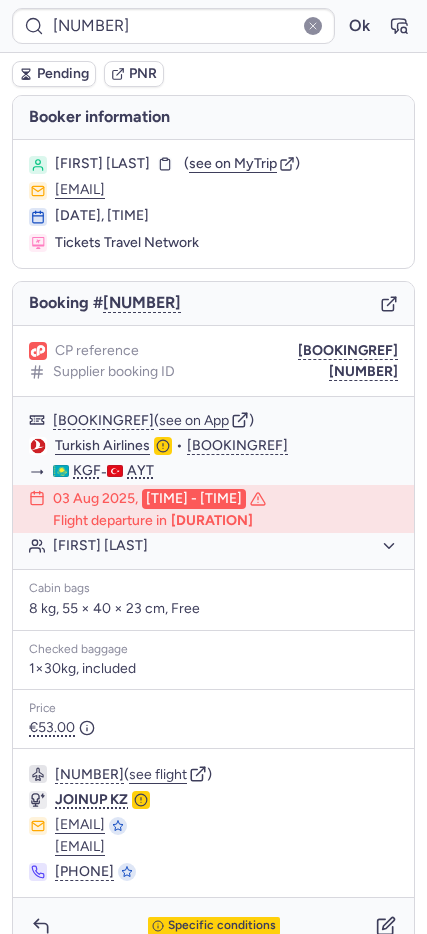 click 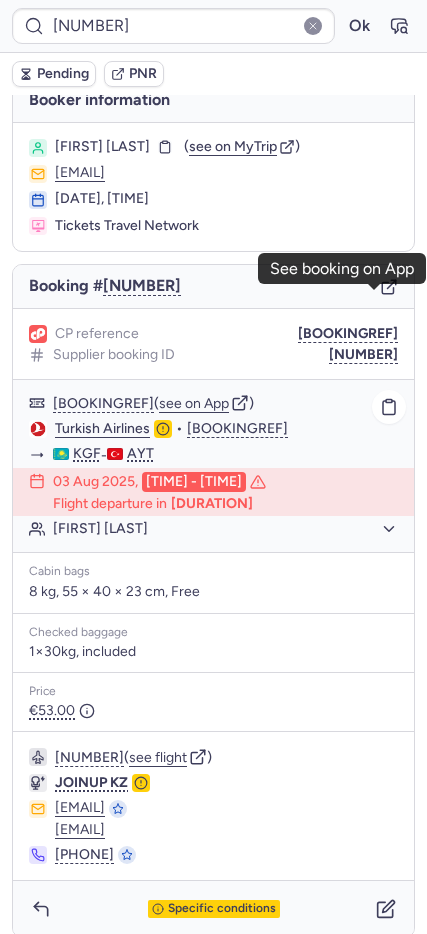 scroll, scrollTop: 33, scrollLeft: 0, axis: vertical 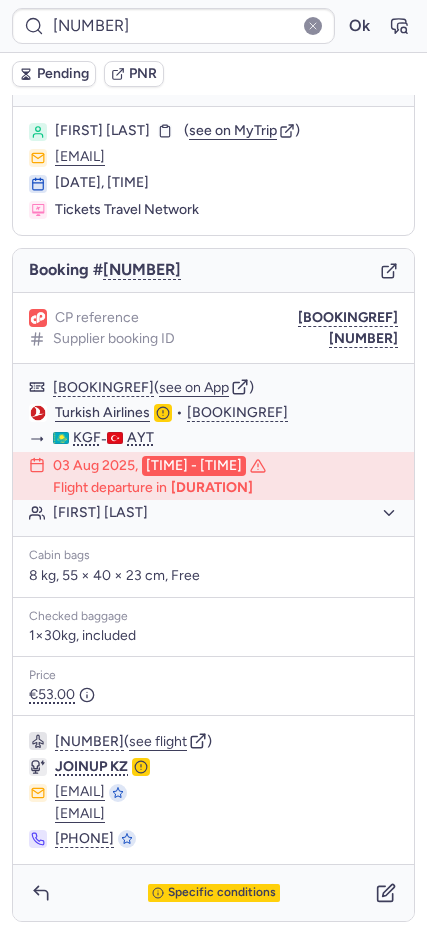 click 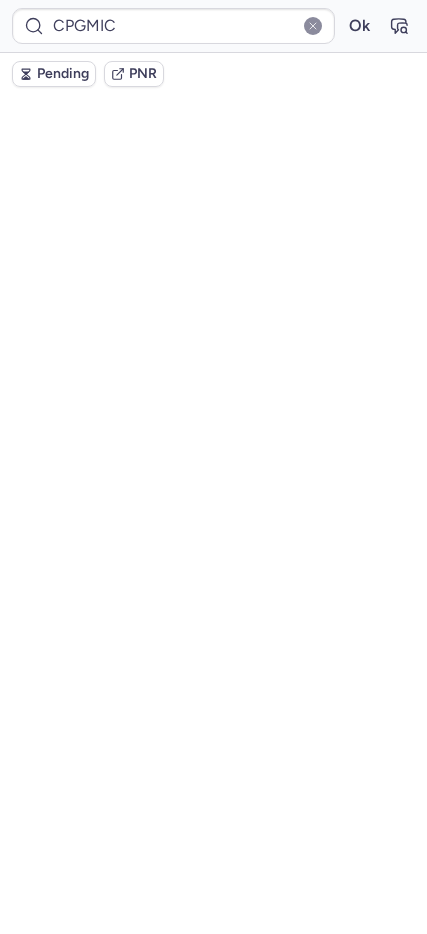 scroll, scrollTop: 73, scrollLeft: 0, axis: vertical 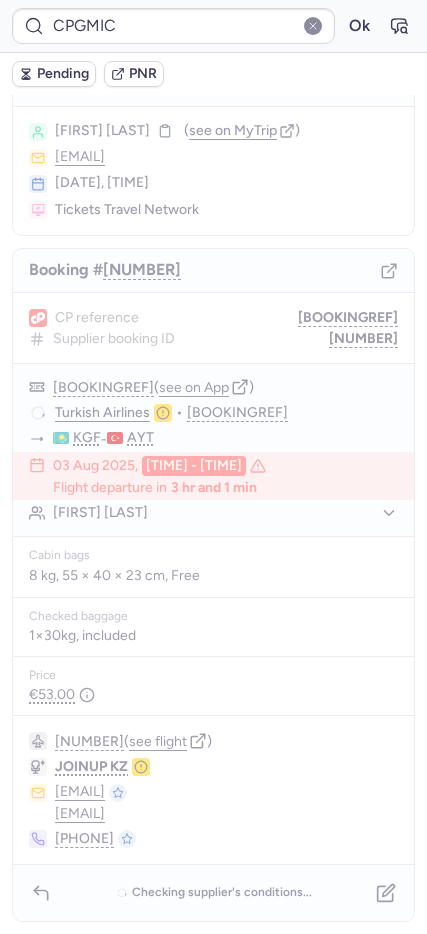type on "[BOOKINGREF]" 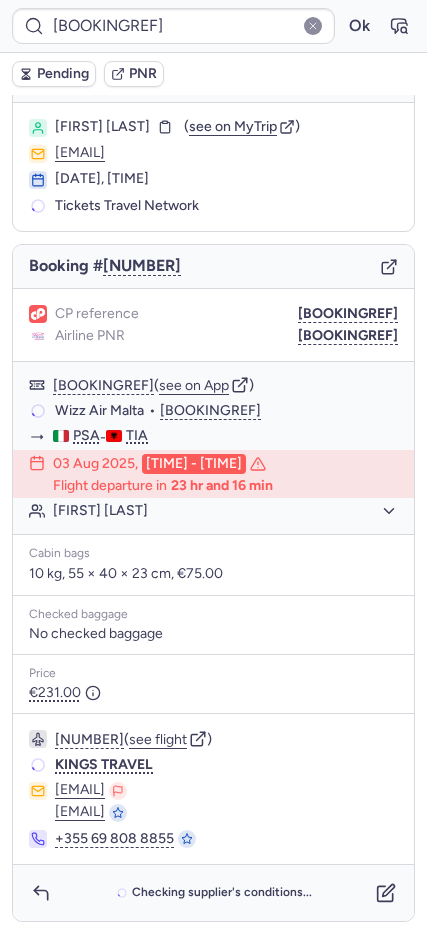 scroll, scrollTop: 37, scrollLeft: 0, axis: vertical 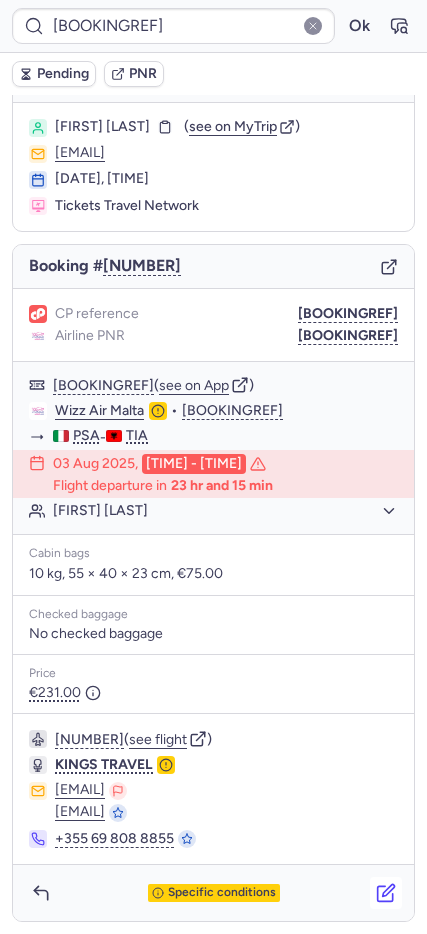 click 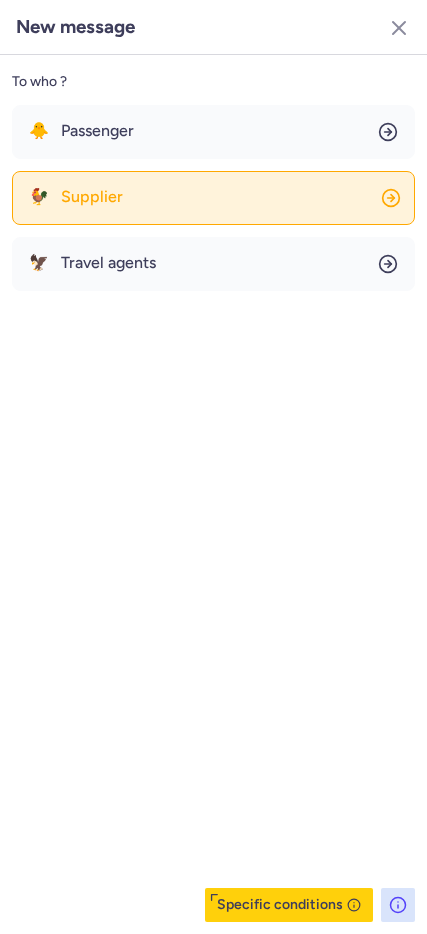 click on "🐓 Supplier" 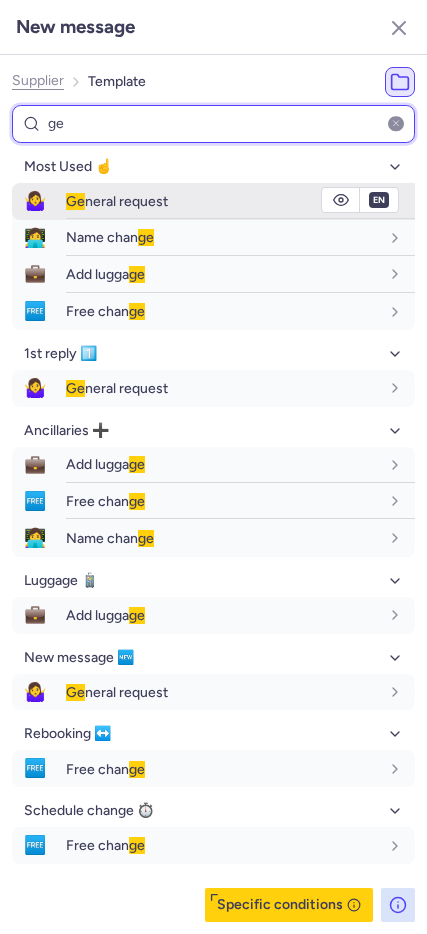 type on "ge" 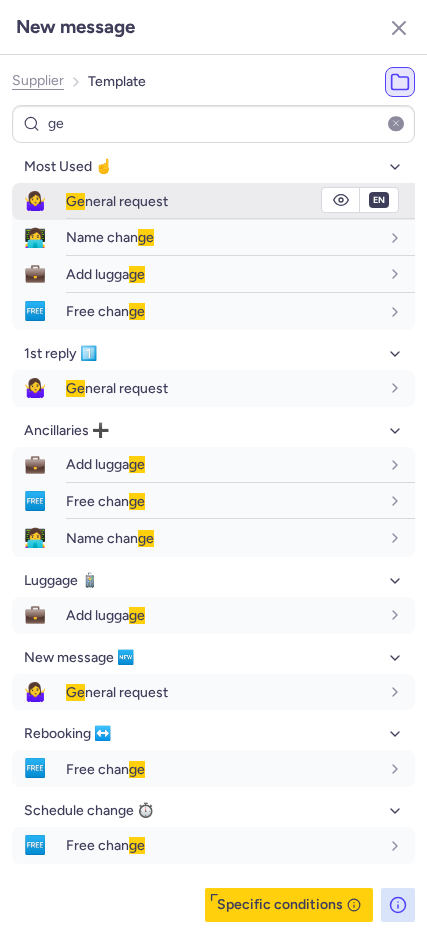 click on "🤷‍♀️" at bounding box center (35, 201) 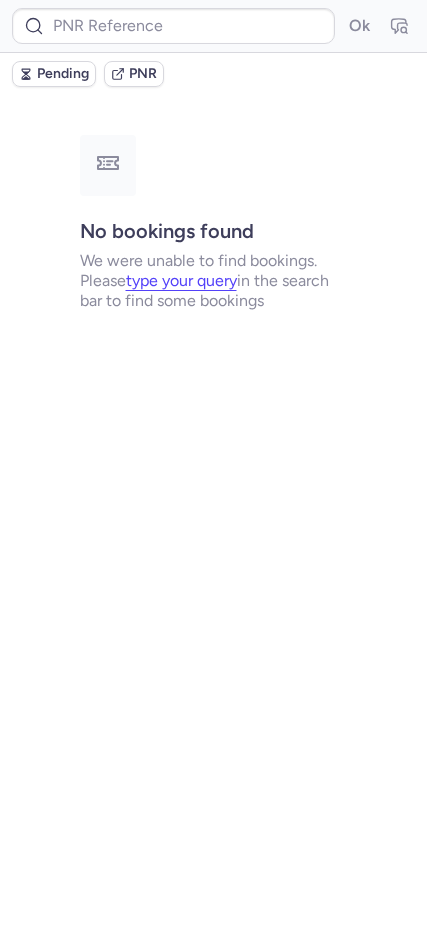 scroll, scrollTop: 0, scrollLeft: 0, axis: both 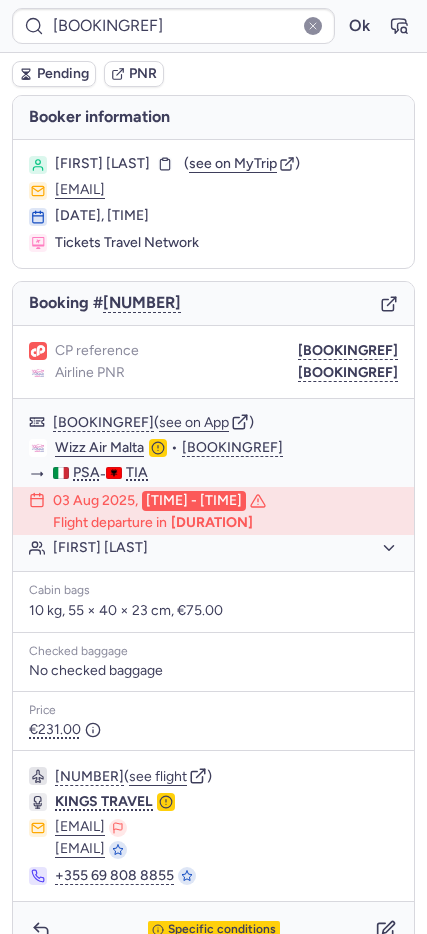 click 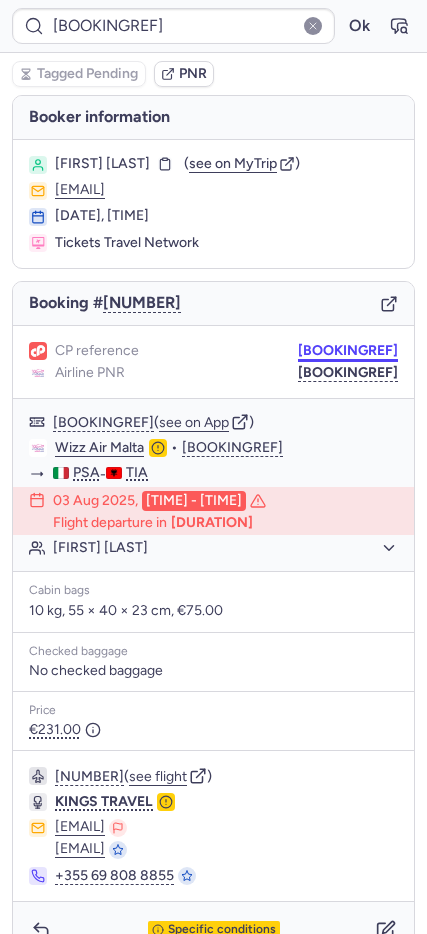 click on "[BOOKINGREF]" at bounding box center (348, 351) 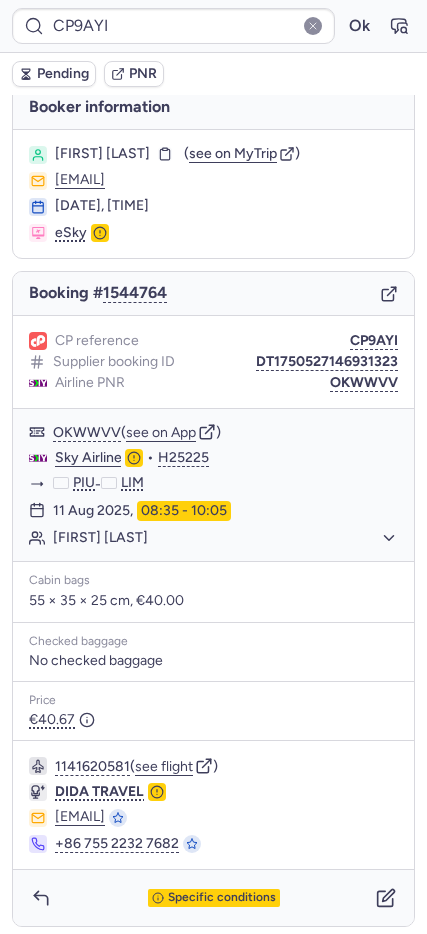 scroll, scrollTop: 15, scrollLeft: 0, axis: vertical 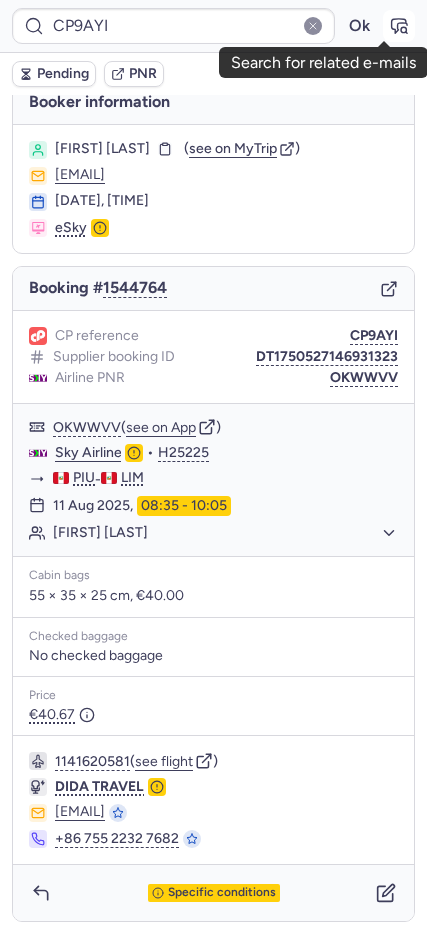 click 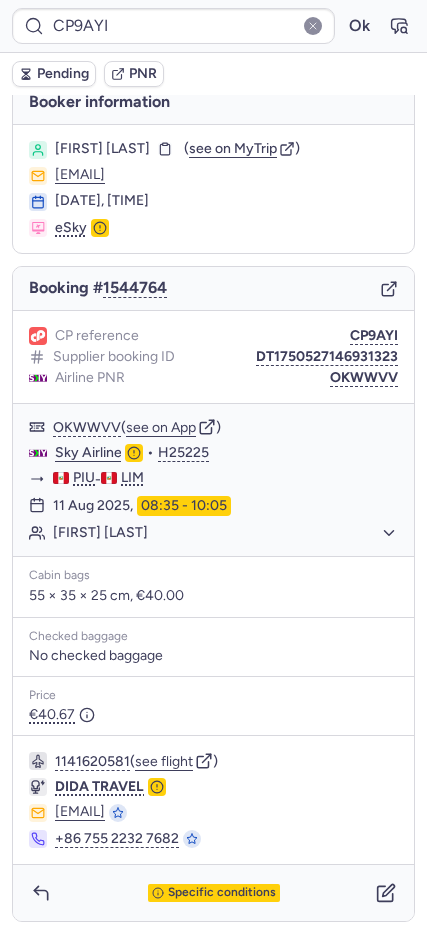 type on "[NUMBER]" 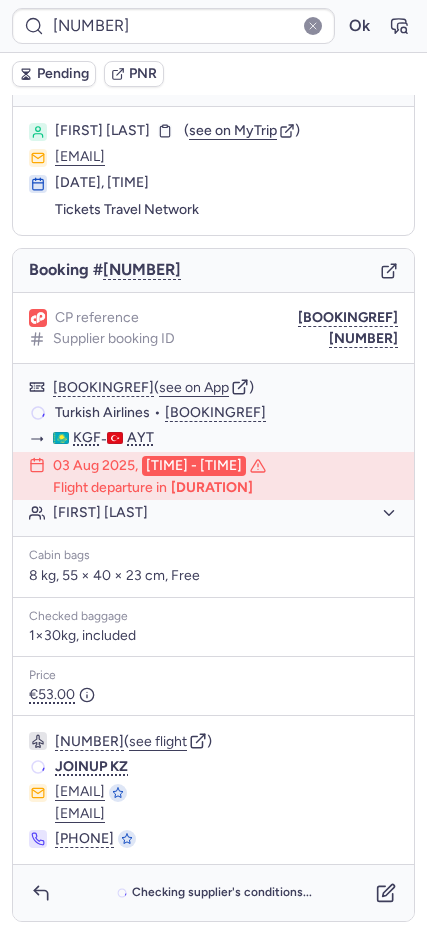 scroll, scrollTop: 32, scrollLeft: 0, axis: vertical 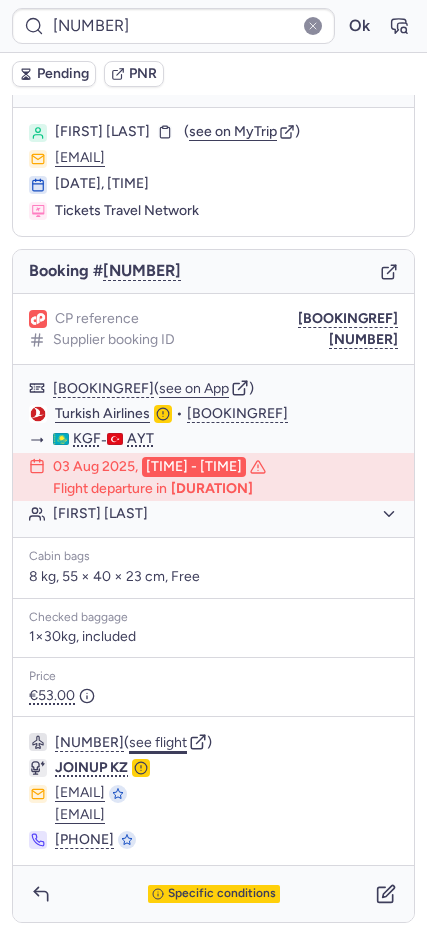 click on "see flight" 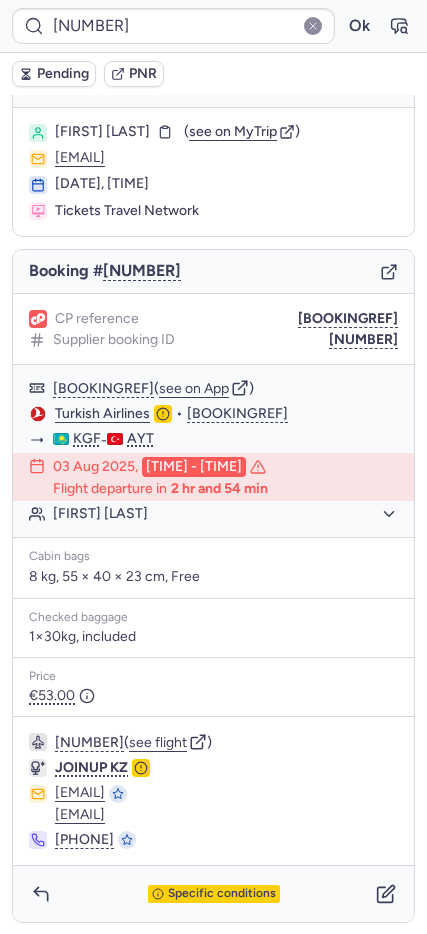 click 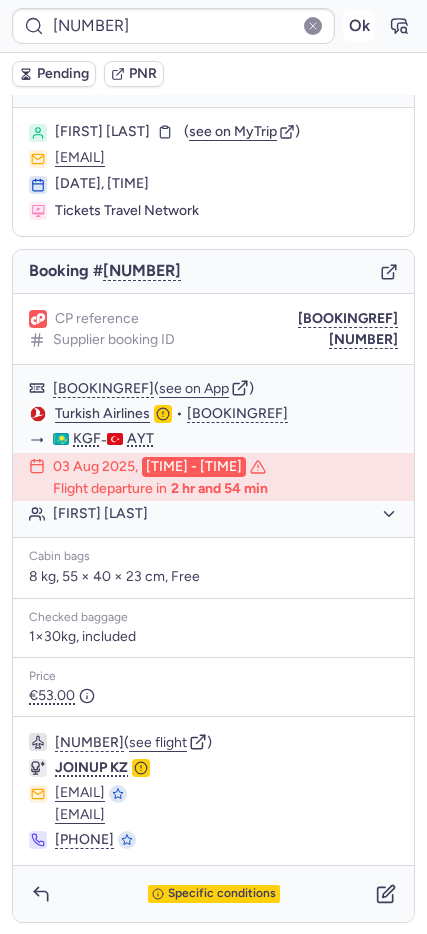 click on "Ok" at bounding box center (359, 26) 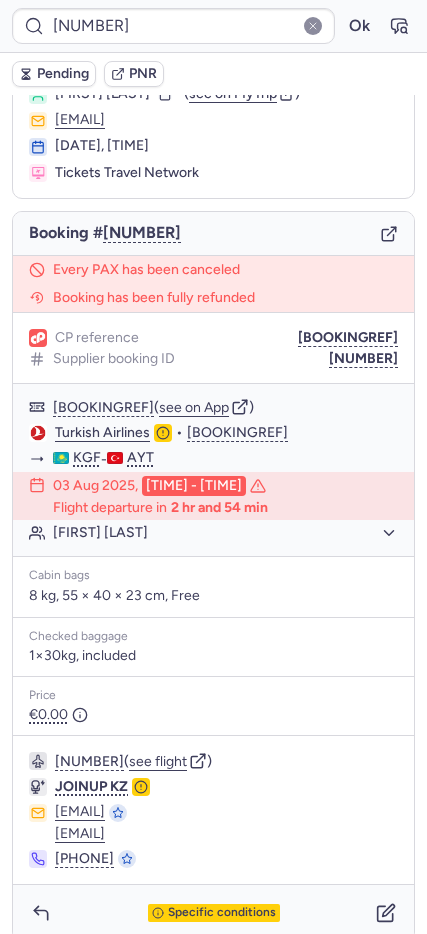 scroll, scrollTop: 90, scrollLeft: 0, axis: vertical 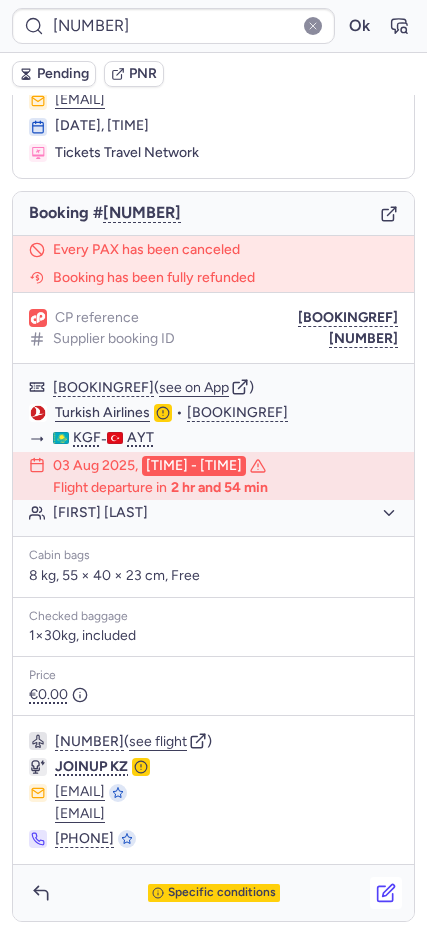 click 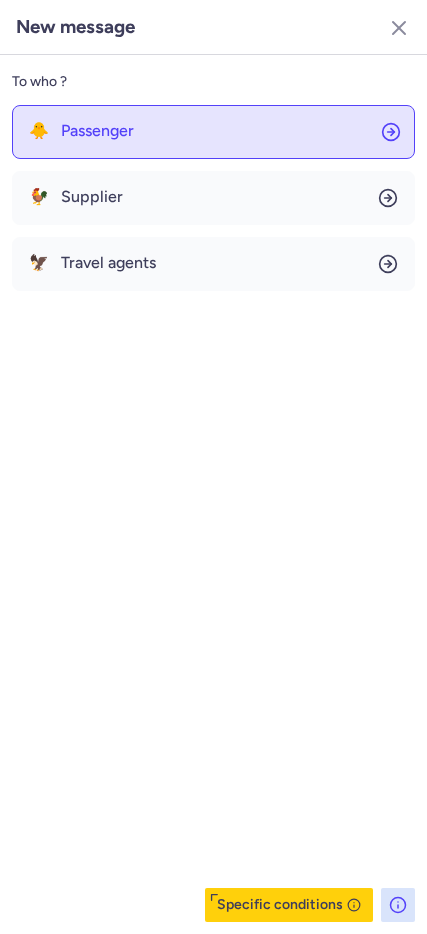 click on "🐥 Passenger" 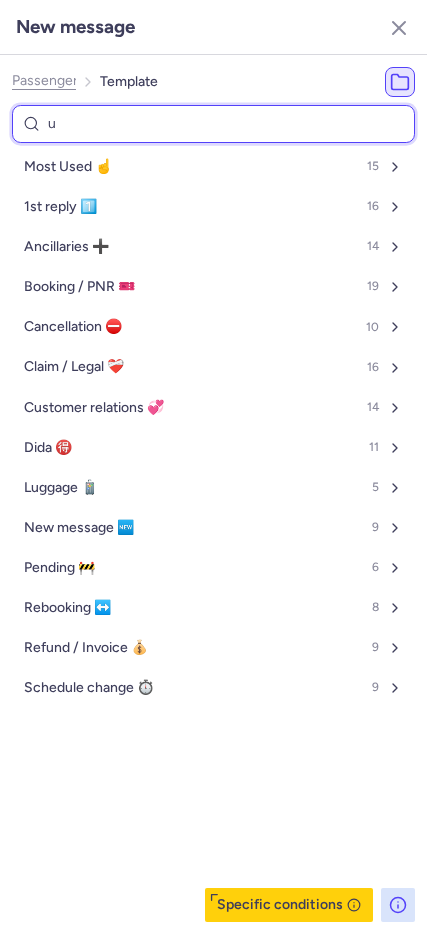 type on "un" 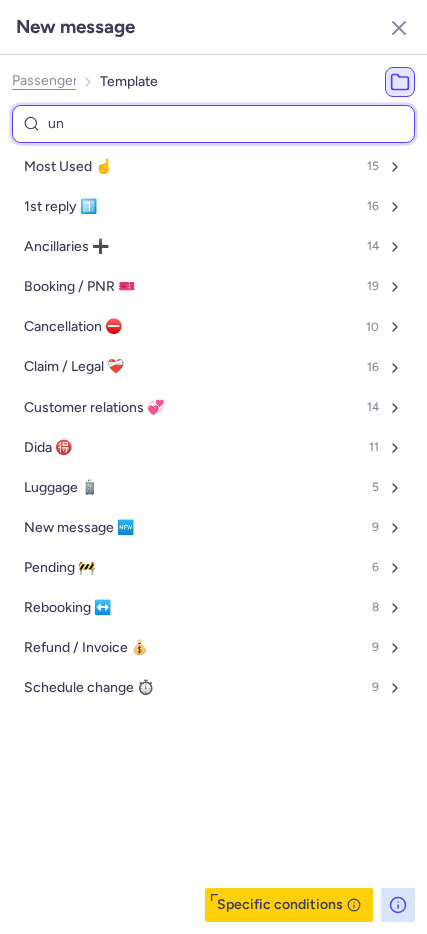 select on "en" 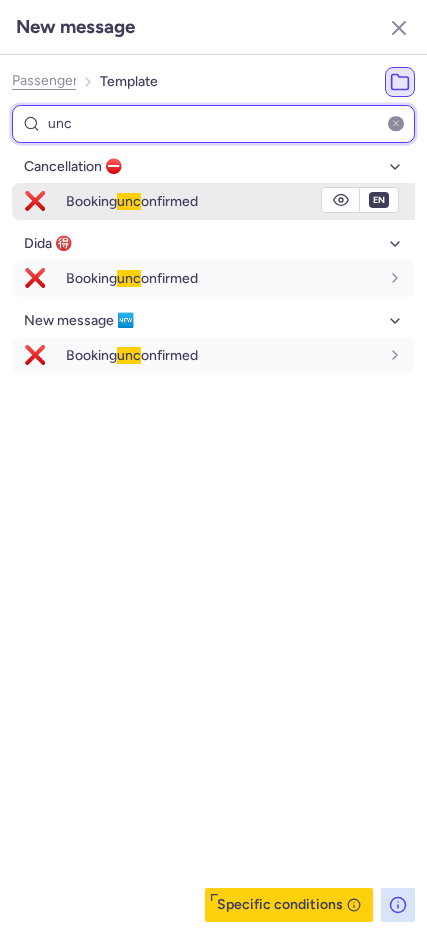 type on "unc" 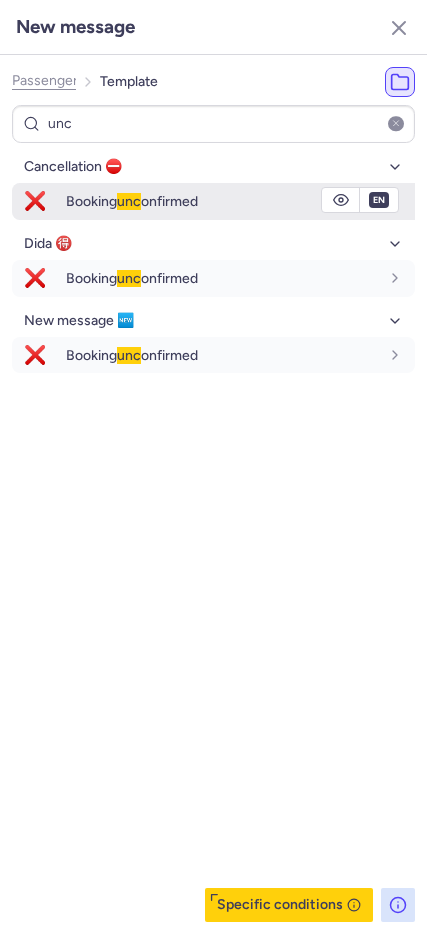 click on "❌" at bounding box center [35, 201] 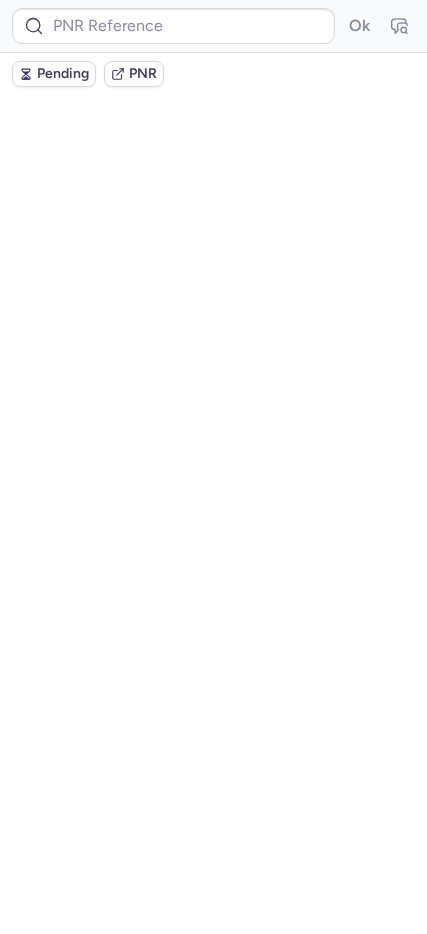 scroll, scrollTop: 0, scrollLeft: 0, axis: both 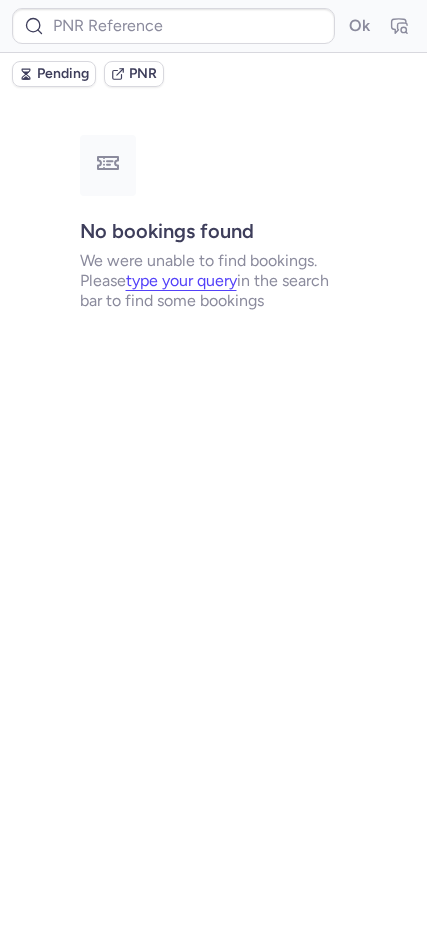 type on "[NUMBER]" 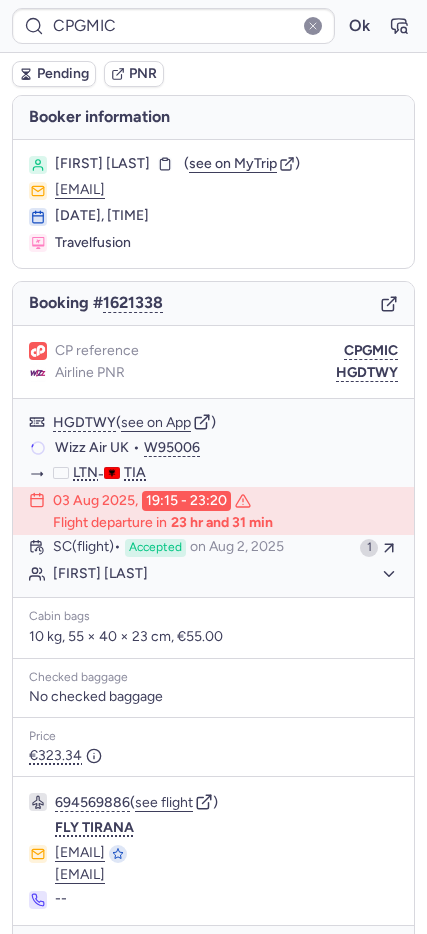 scroll, scrollTop: 61, scrollLeft: 0, axis: vertical 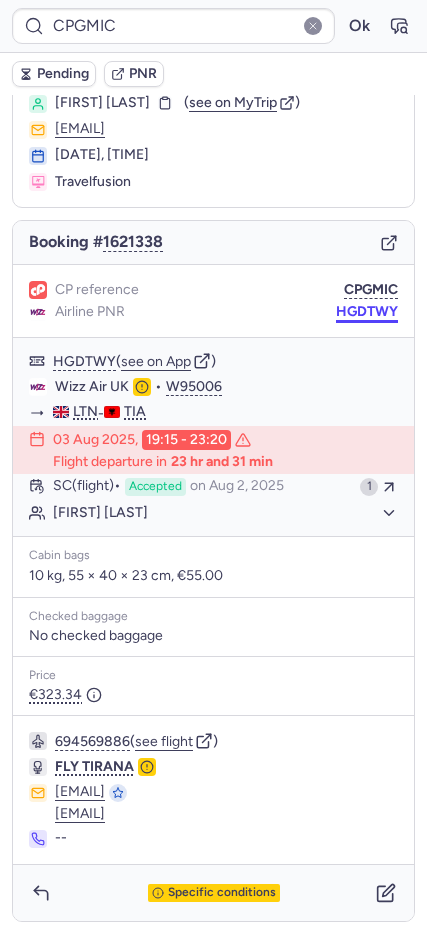 click on "HGDTWY" at bounding box center [367, 312] 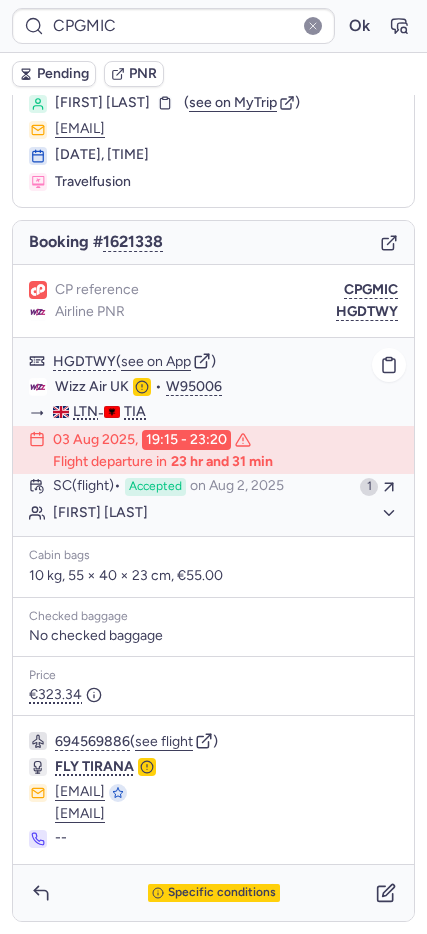click on "Wizz Air UK" 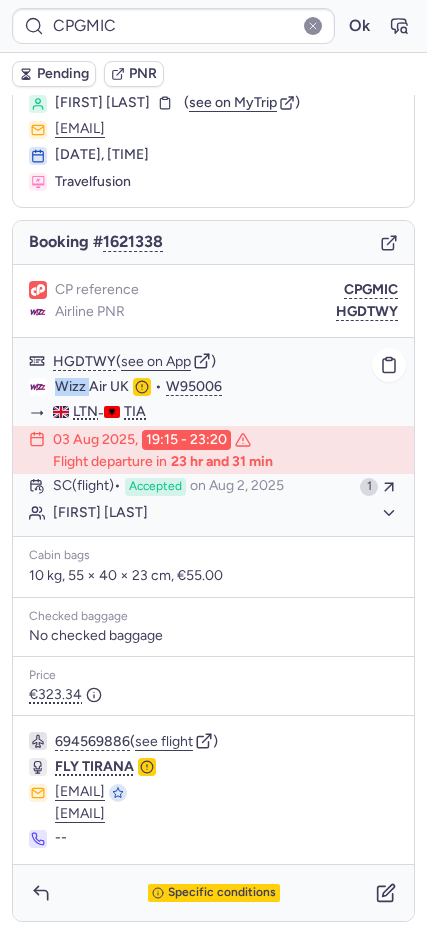 click on "Wizz Air UK" 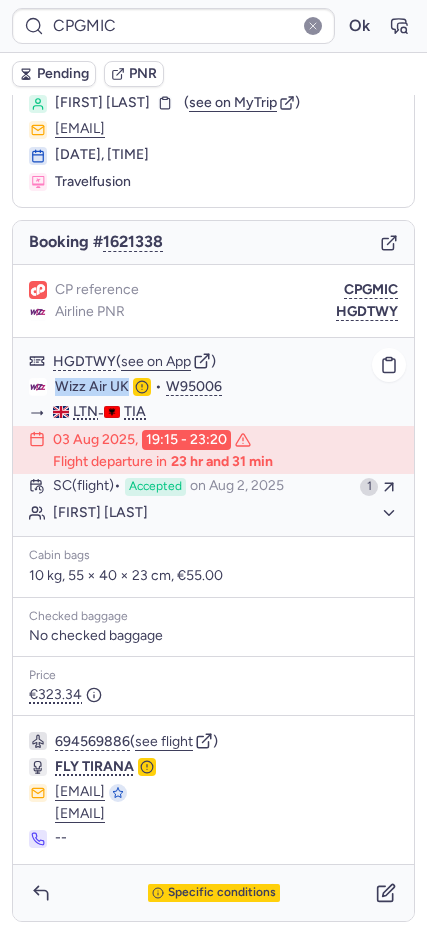click on "Wizz Air UK" 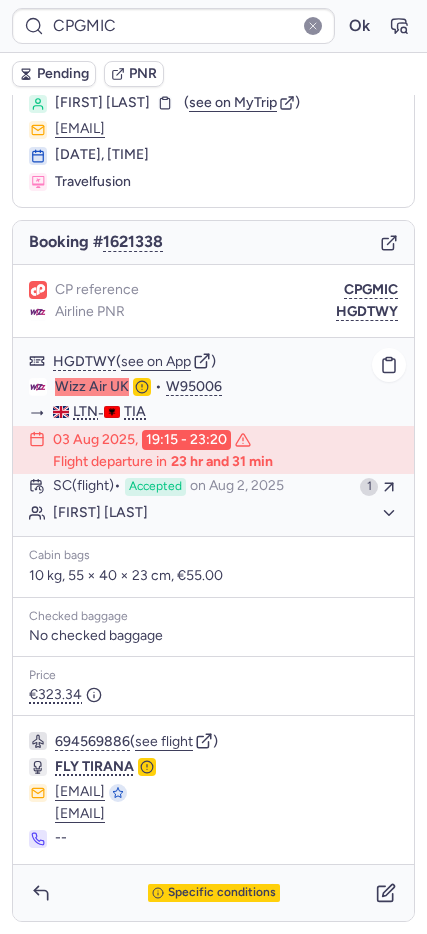 type on "[BOOKINGREF]" 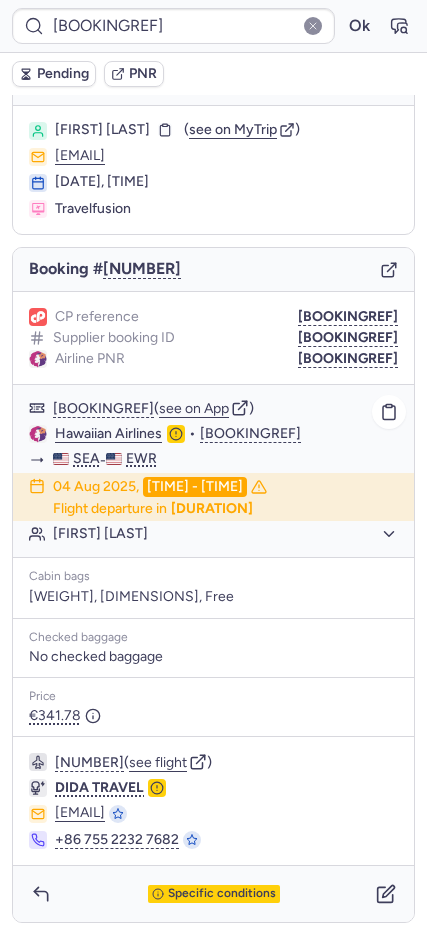 scroll, scrollTop: 35, scrollLeft: 0, axis: vertical 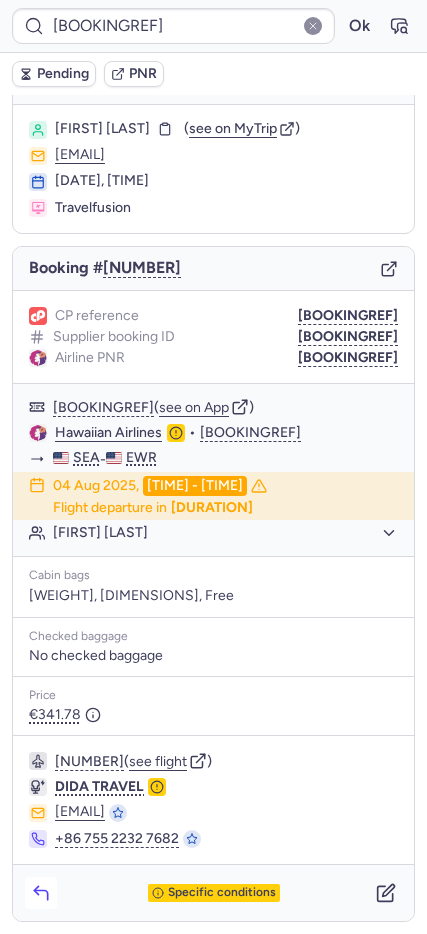 click 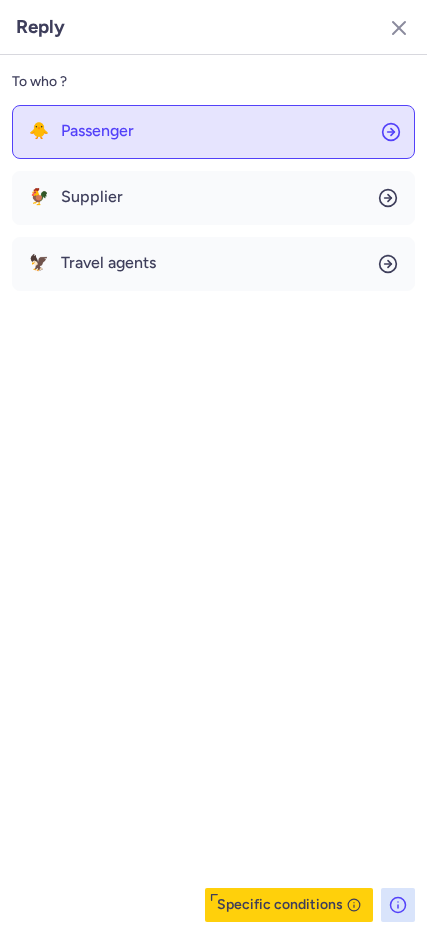 click on "🐥 Passenger" 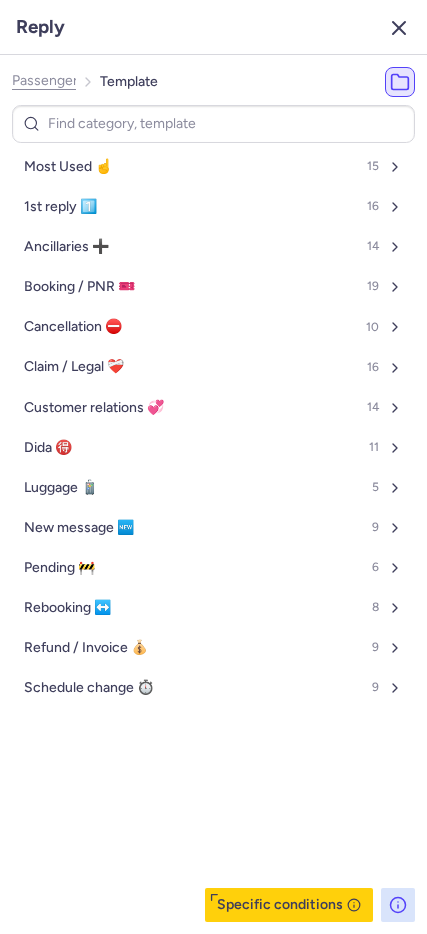 click 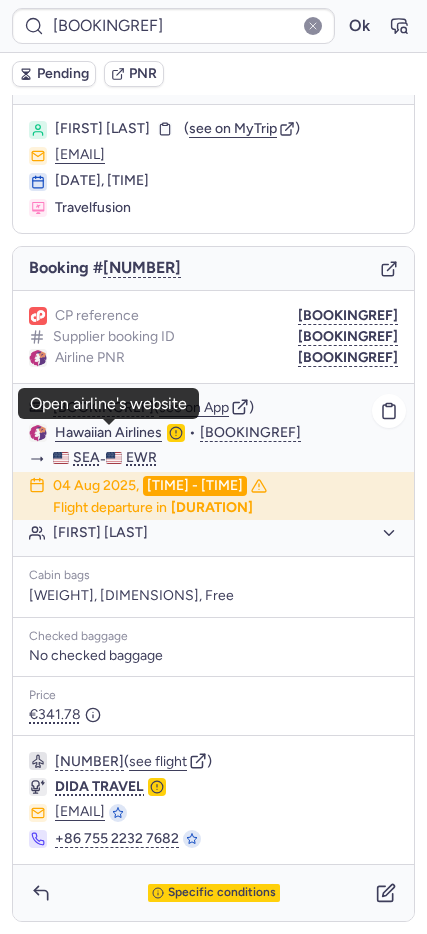 click on "Hawaiian Airlines" 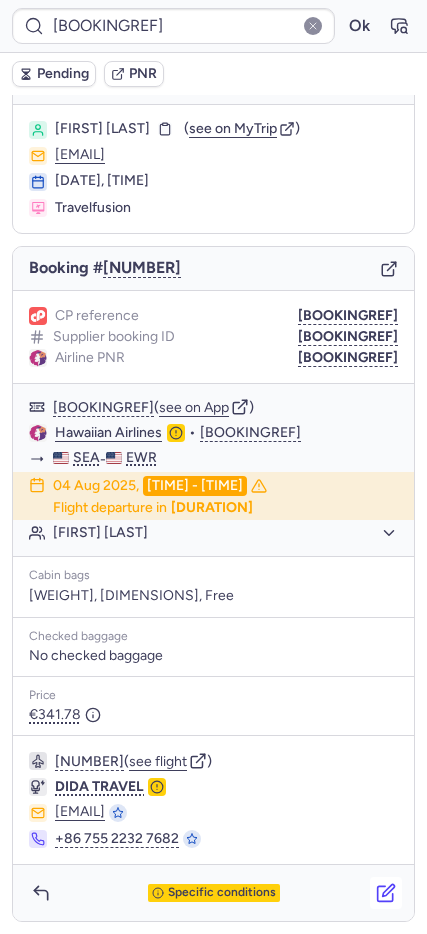 click 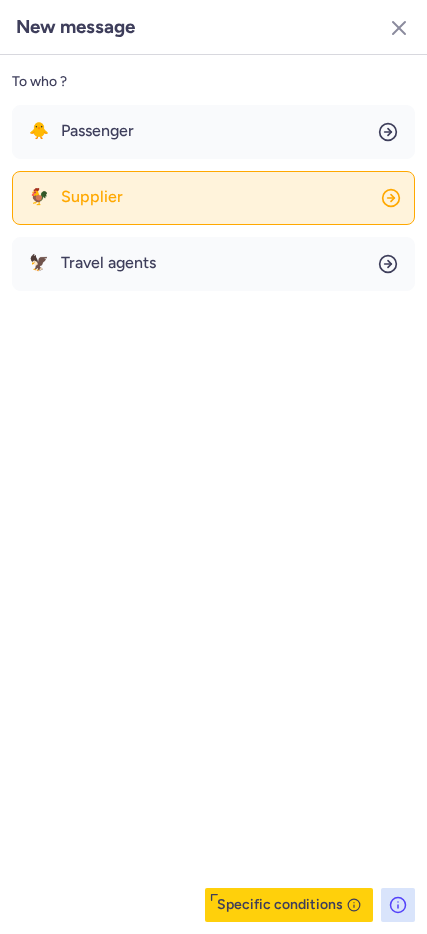 click on "🐓 Supplier" 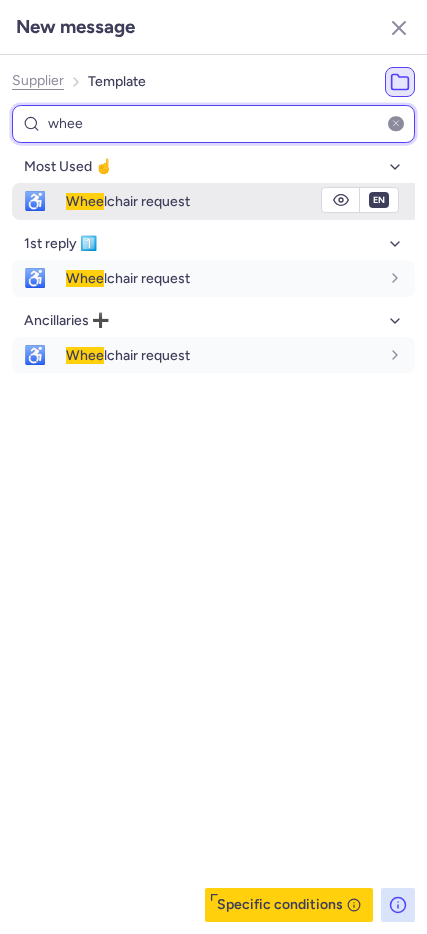 type on "whee" 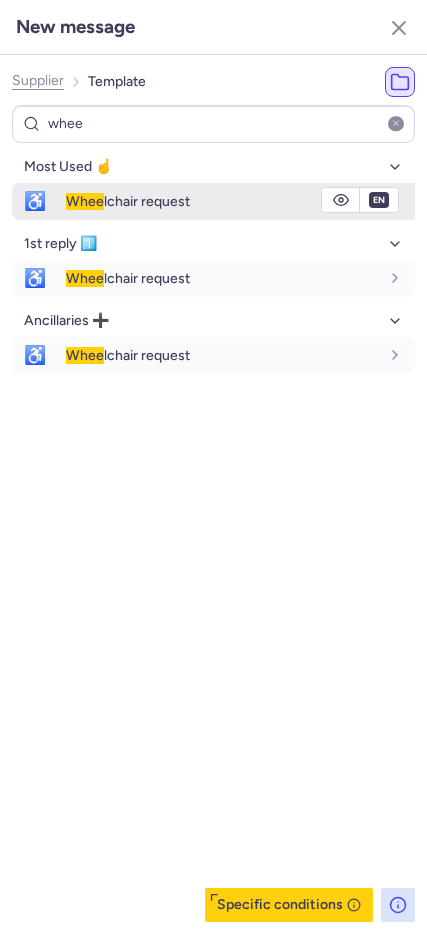 click on "♿" at bounding box center (35, 201) 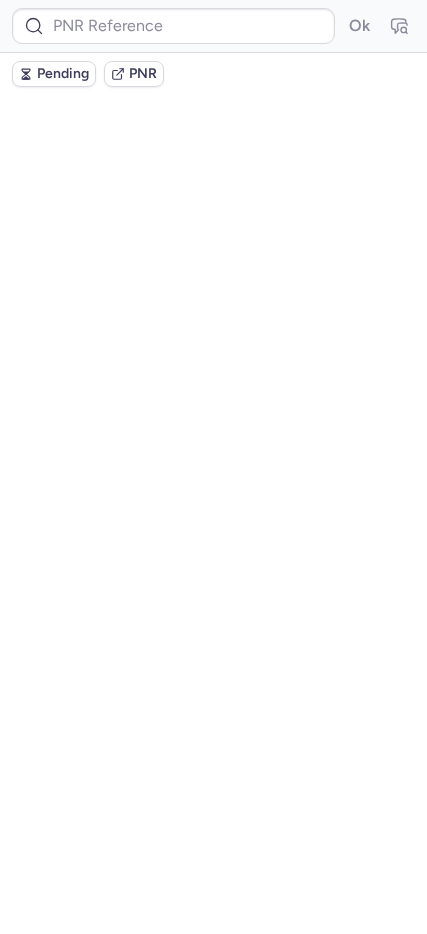 scroll, scrollTop: 0, scrollLeft: 0, axis: both 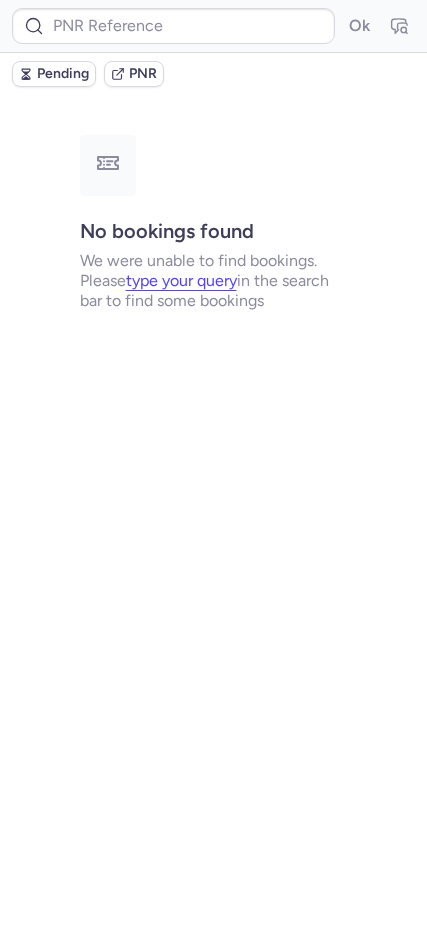 type on "[BOOKINGREF]" 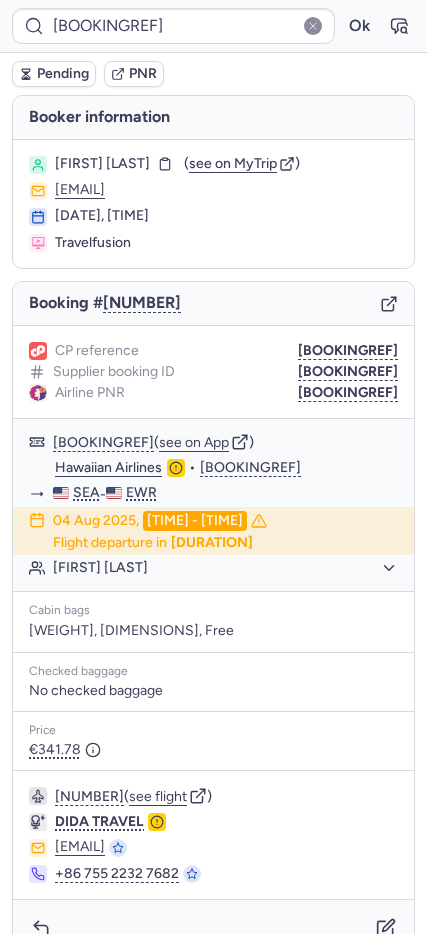 click on "Pending" at bounding box center [54, 74] 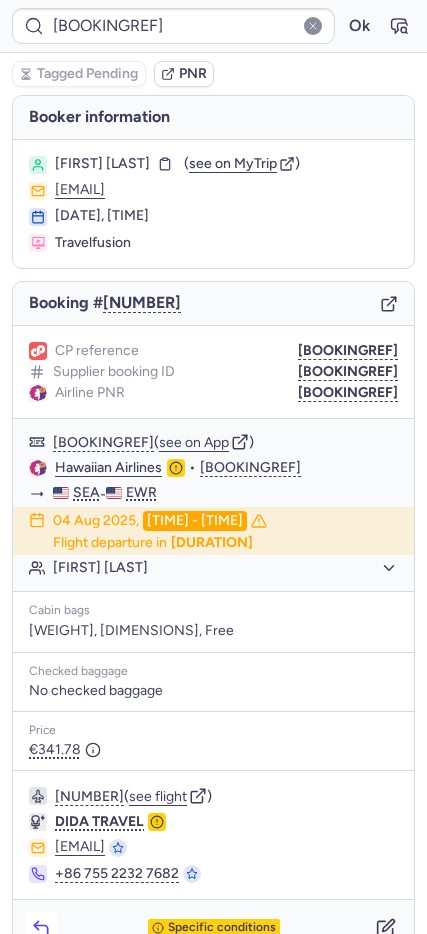 click 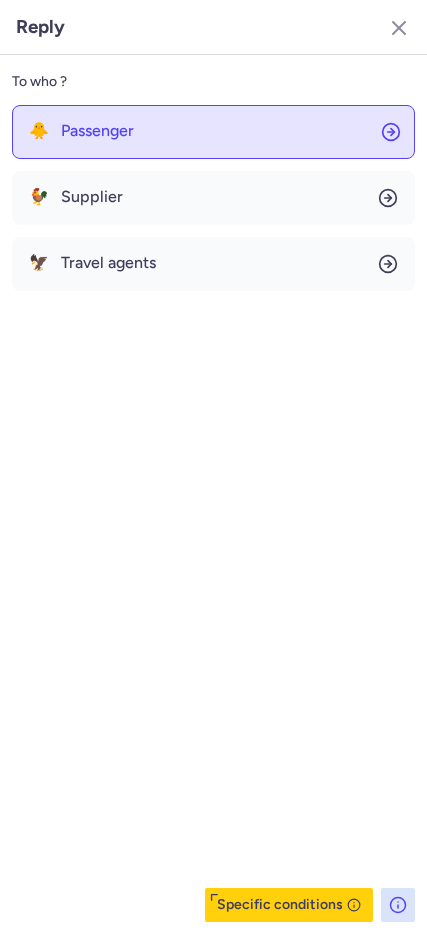 click on "🐥 Passenger" 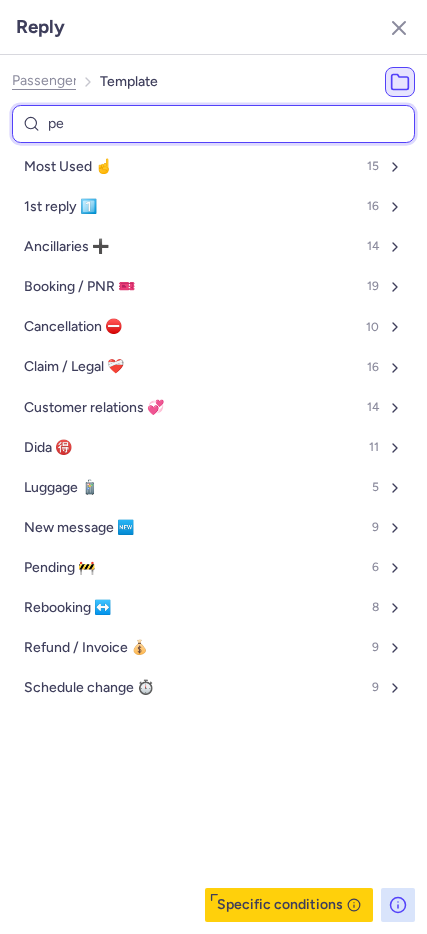 type on "pen" 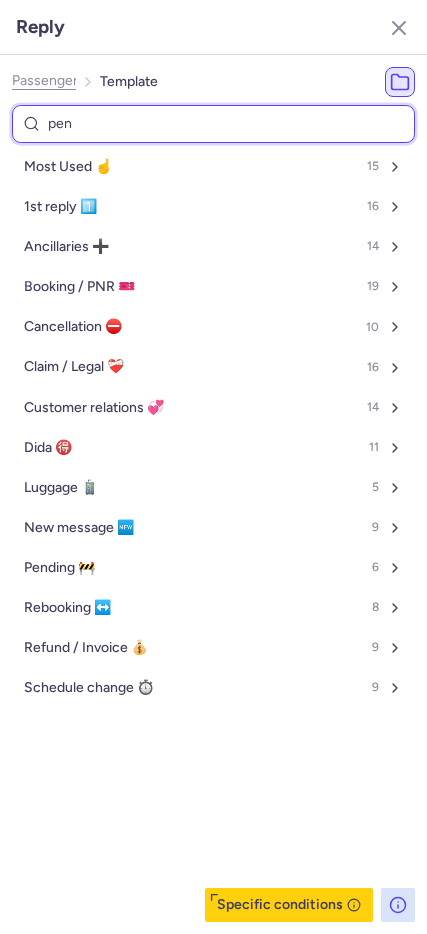 select on "en" 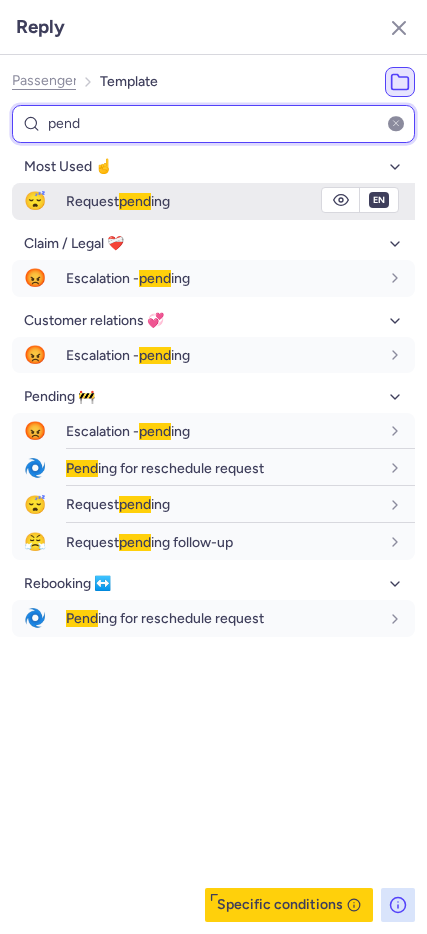 type on "pend" 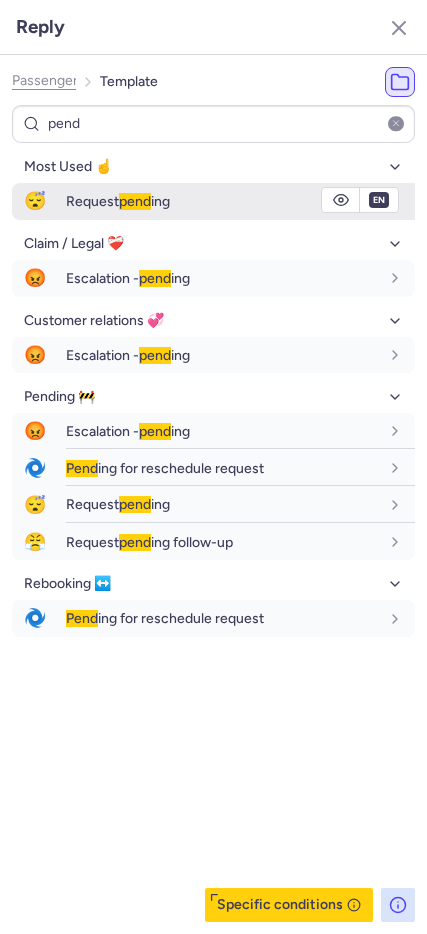 click on "😴" at bounding box center [35, 201] 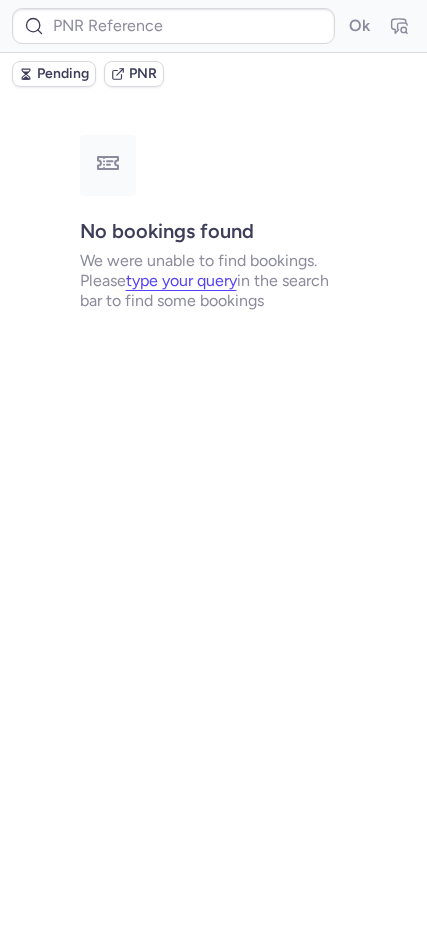 type on "[BOOKINGREF]" 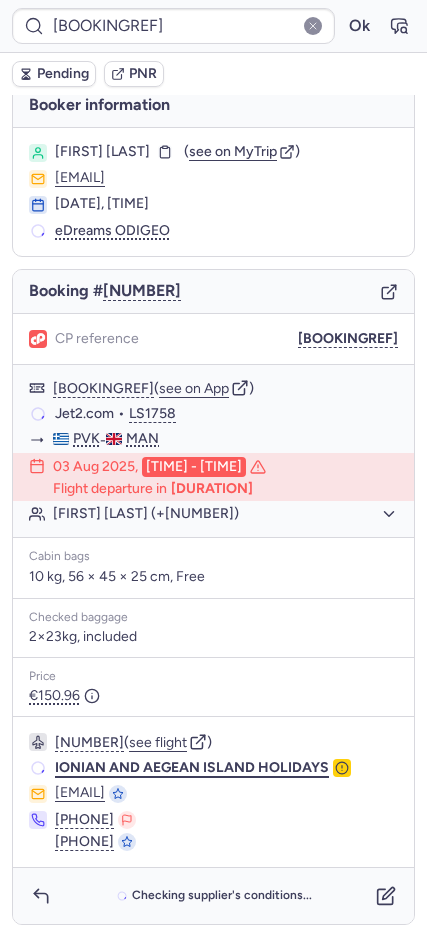 scroll, scrollTop: 15, scrollLeft: 0, axis: vertical 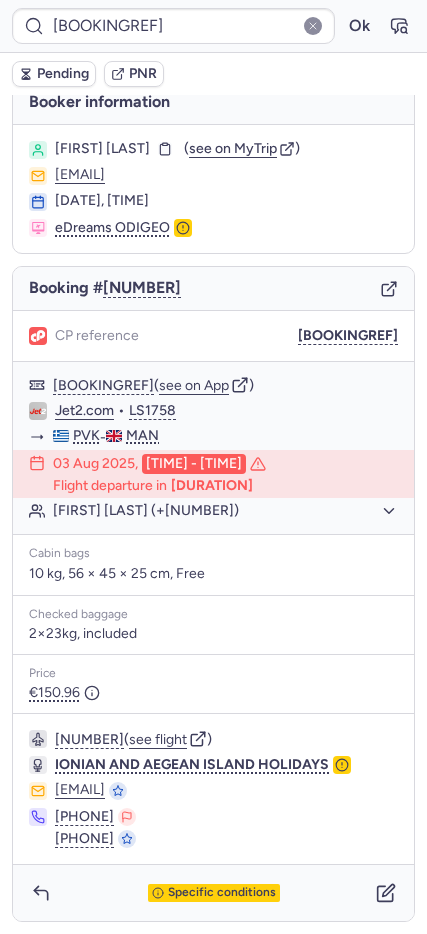 click on "Specific conditions" at bounding box center [213, 893] 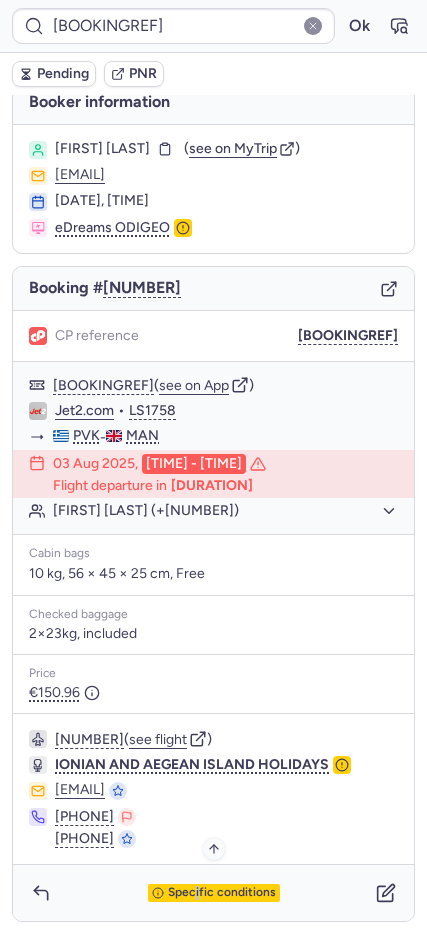 click on "Specific conditions" at bounding box center (222, 893) 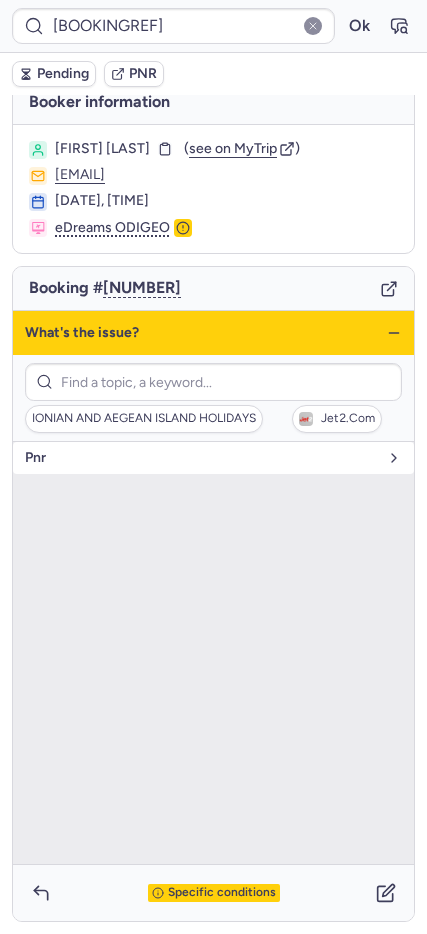drag, startPoint x: 75, startPoint y: 456, endPoint x: 315, endPoint y: 468, distance: 240.29982 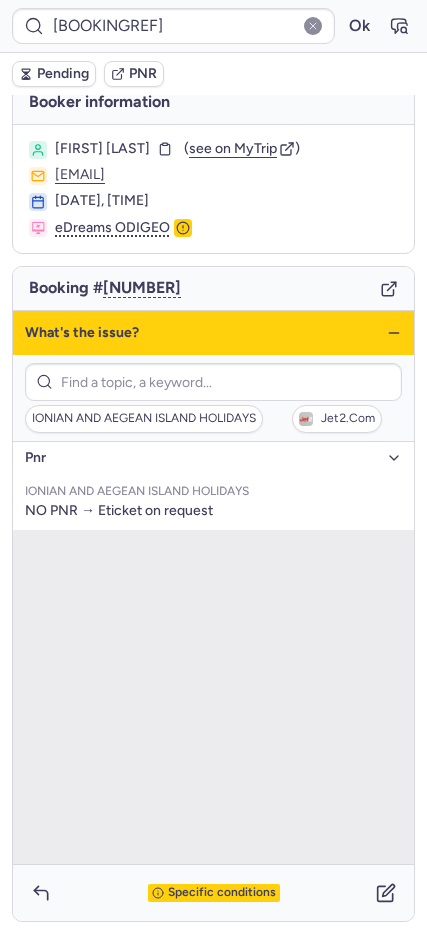 click on "What's the issue?" at bounding box center [213, 333] 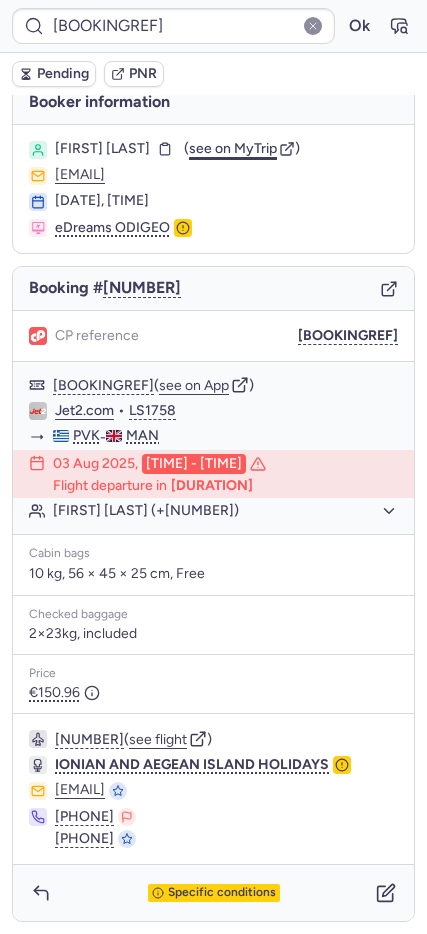click on "see on MyTrip" at bounding box center (233, 148) 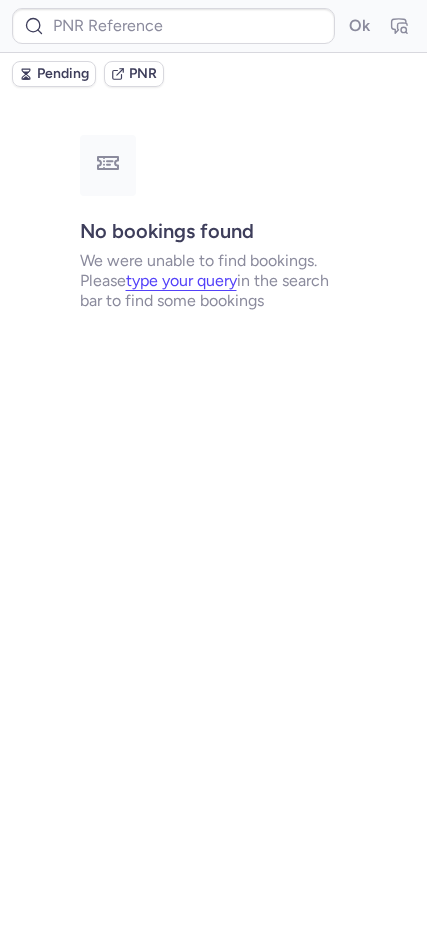 scroll, scrollTop: 0, scrollLeft: 0, axis: both 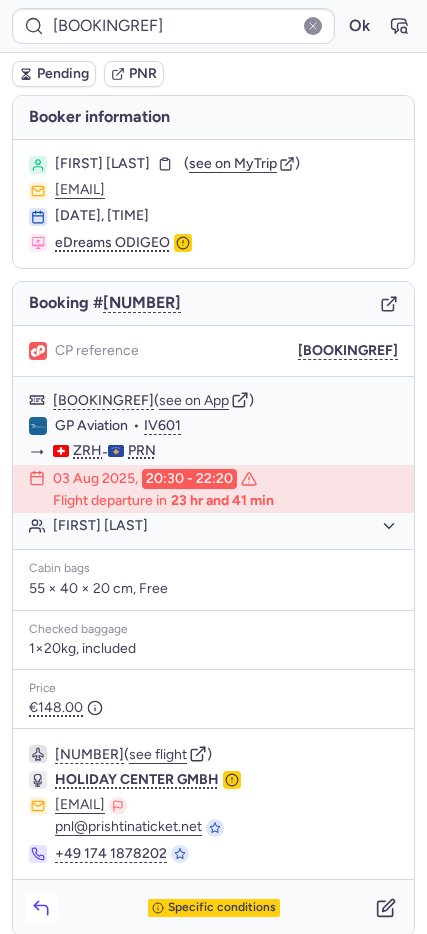 click 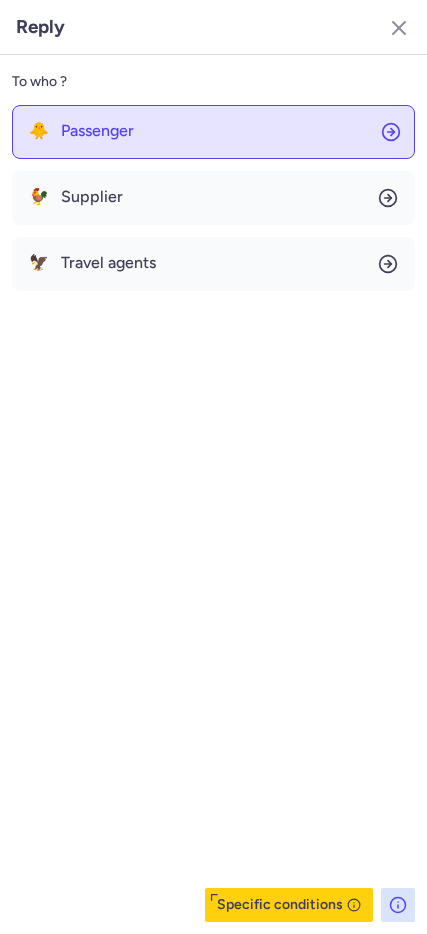 click on "Passenger" at bounding box center (97, 131) 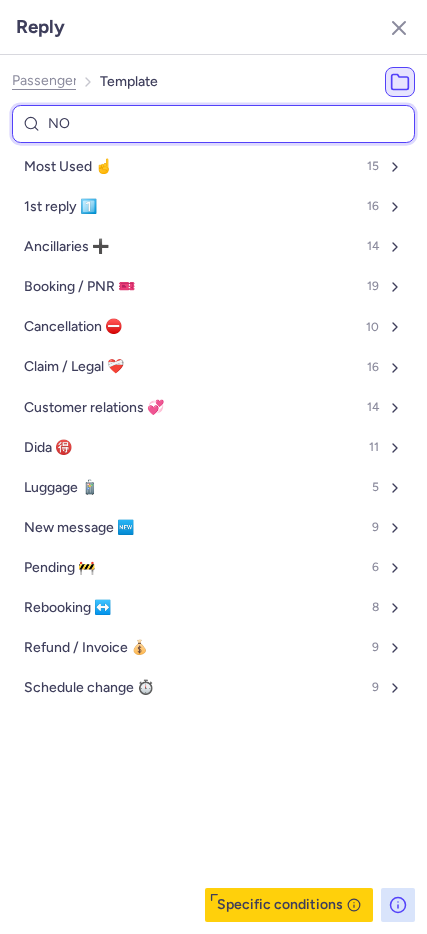 type on "NON" 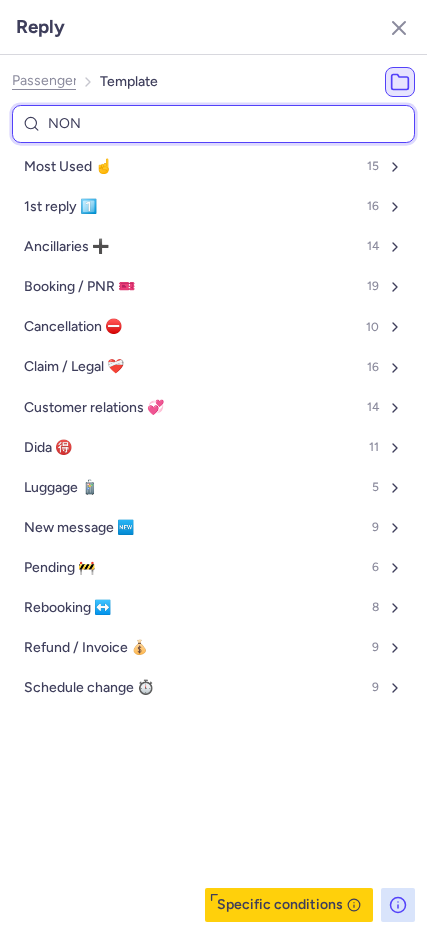 select on "en" 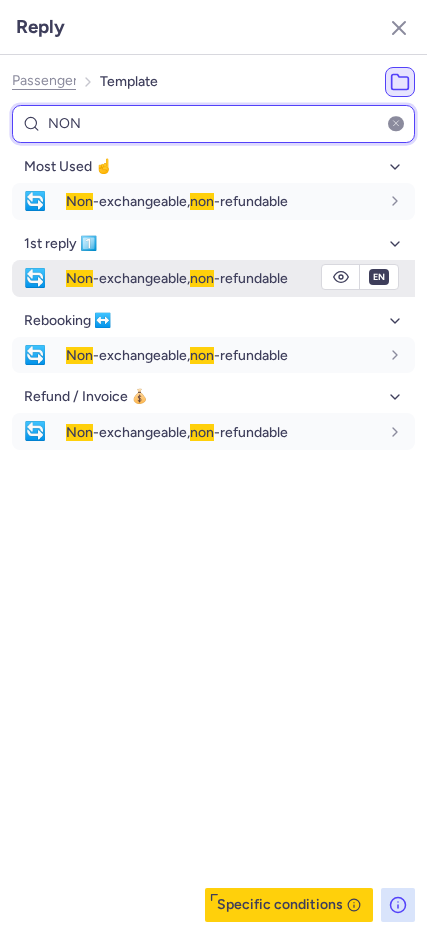 type on "NON" 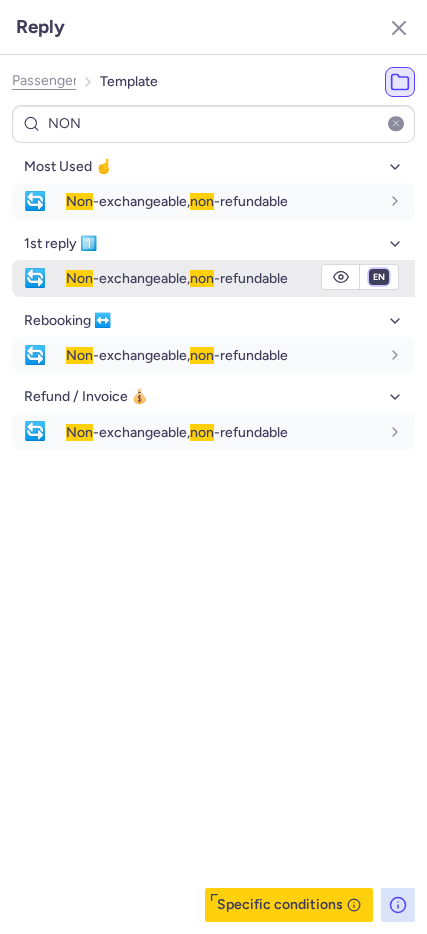 click on "fr en de nl pt es it ru" at bounding box center (379, 277) 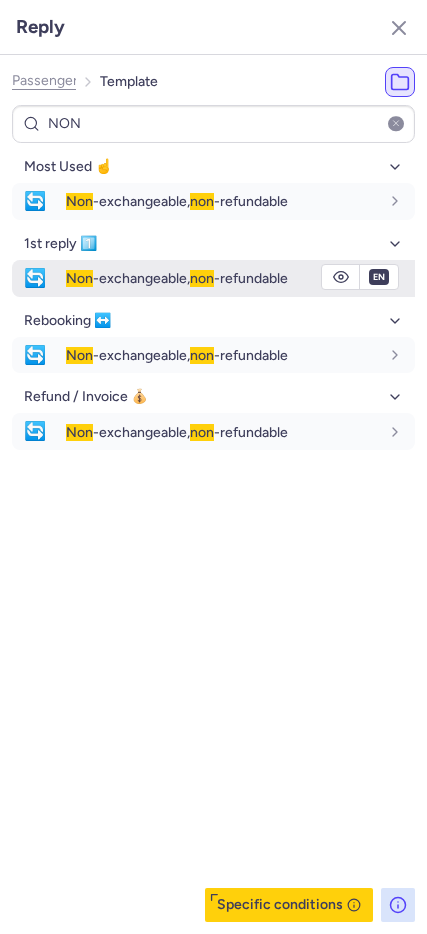 click on "fr en de nl pt es it ru" at bounding box center (379, 277) 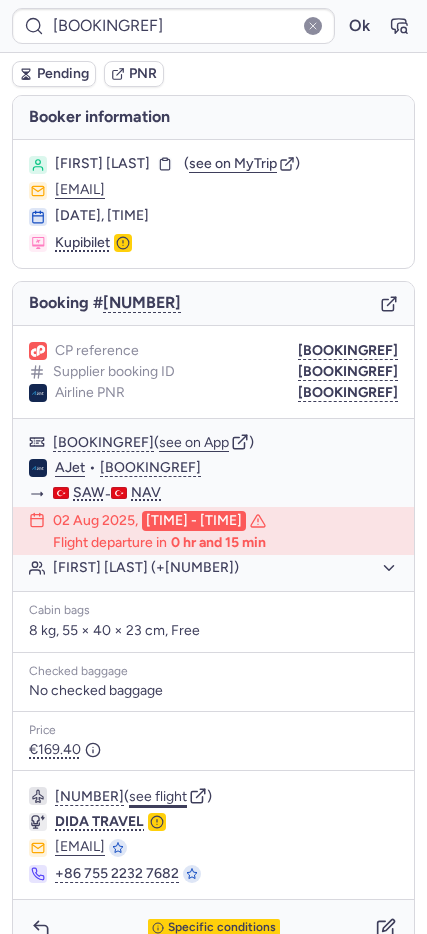 click on "see flight" 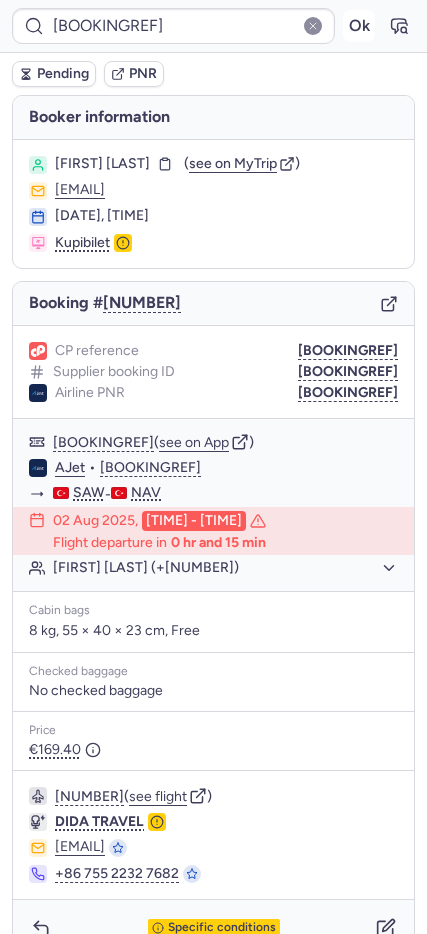 click on "Ok" at bounding box center [359, 26] 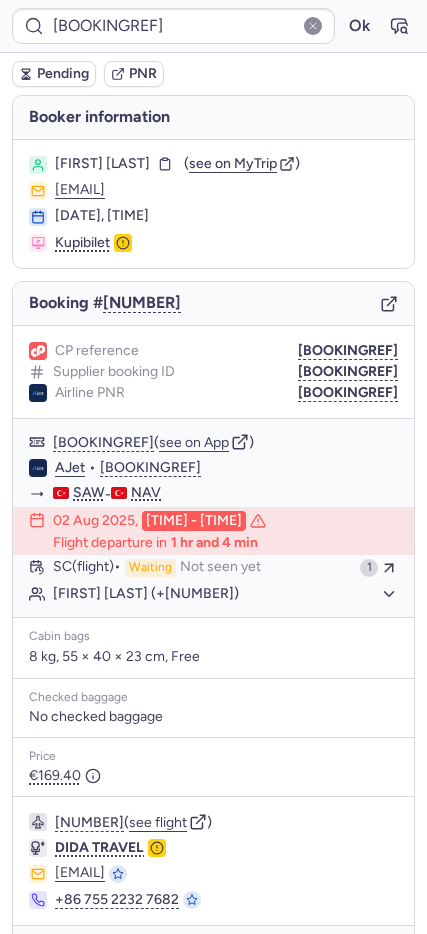 type on "CPUL2R" 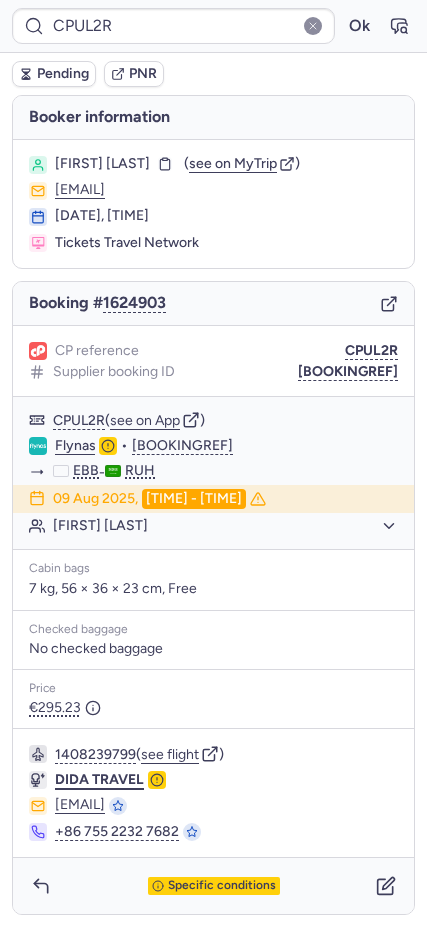 scroll, scrollTop: 7, scrollLeft: 0, axis: vertical 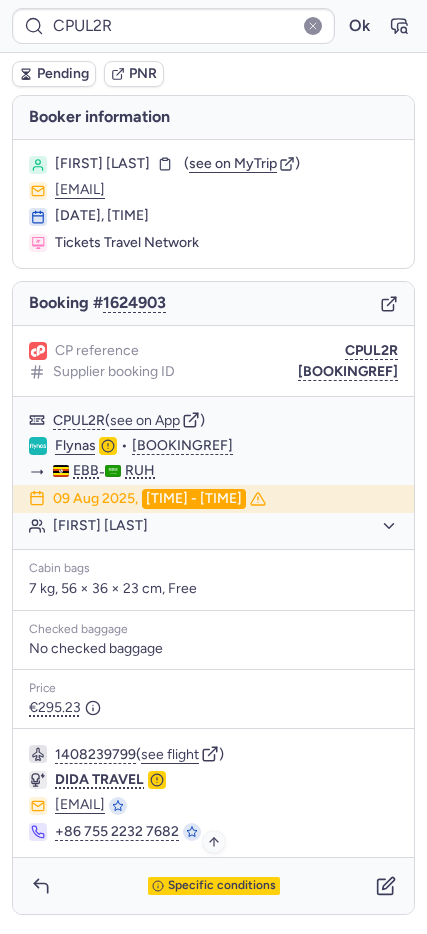click on "Specific conditions" at bounding box center [214, 886] 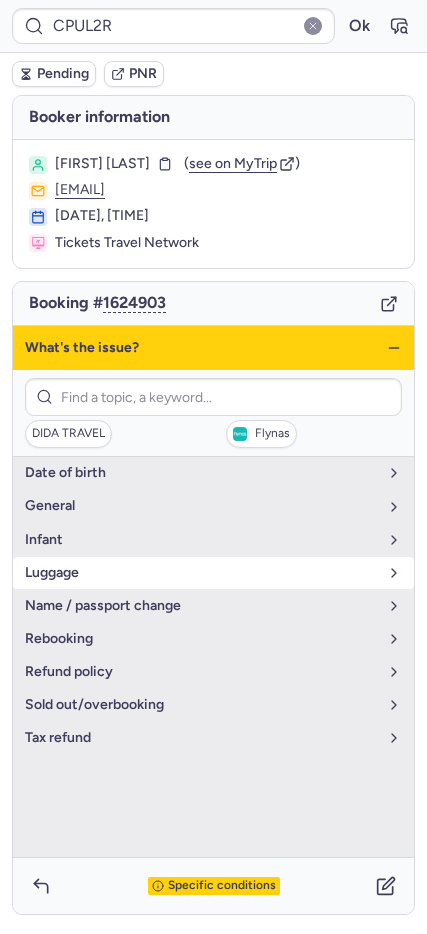 click on "luggage" at bounding box center [201, 573] 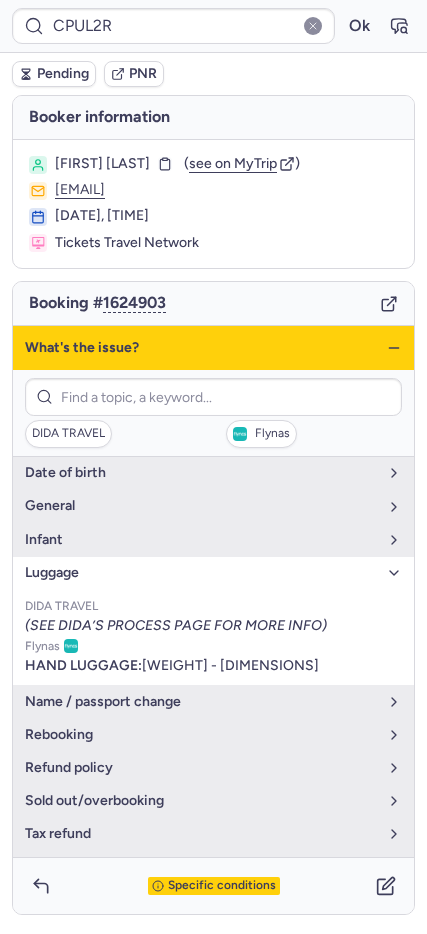 click on "luggage" at bounding box center (201, 573) 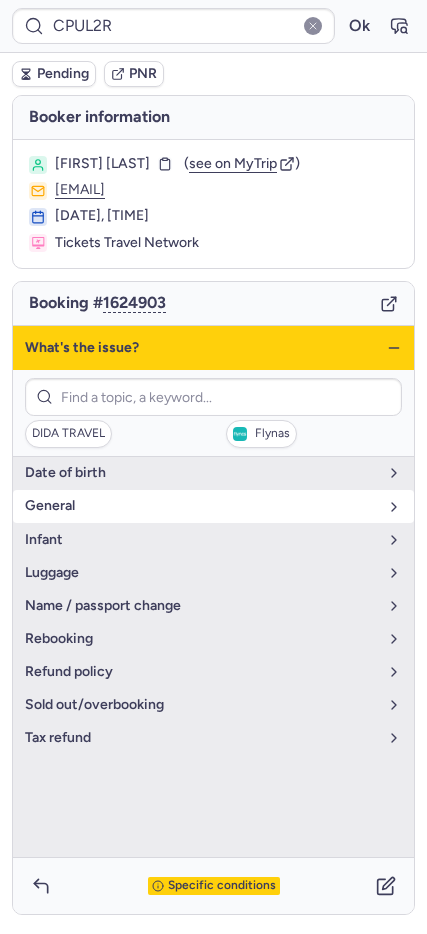 click on "general" at bounding box center (201, 506) 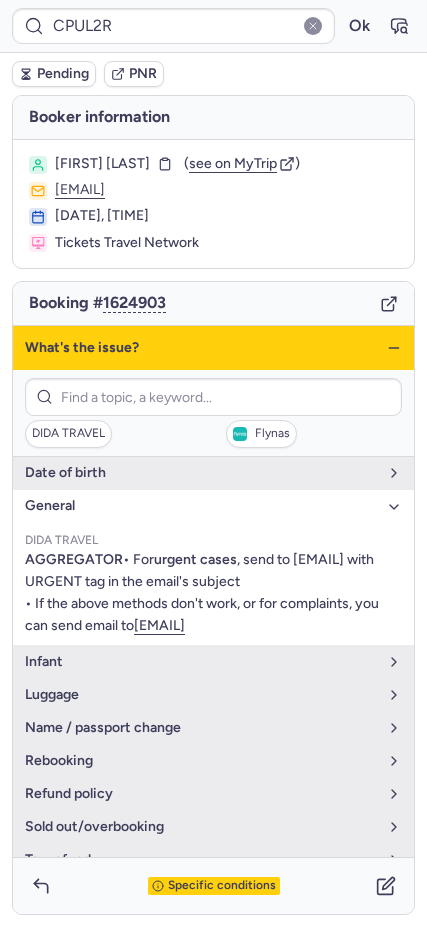 click on "general" at bounding box center (201, 506) 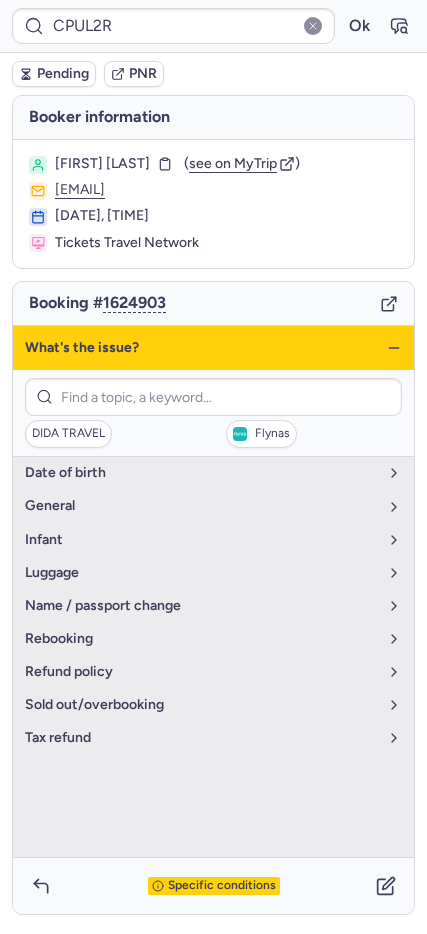 click 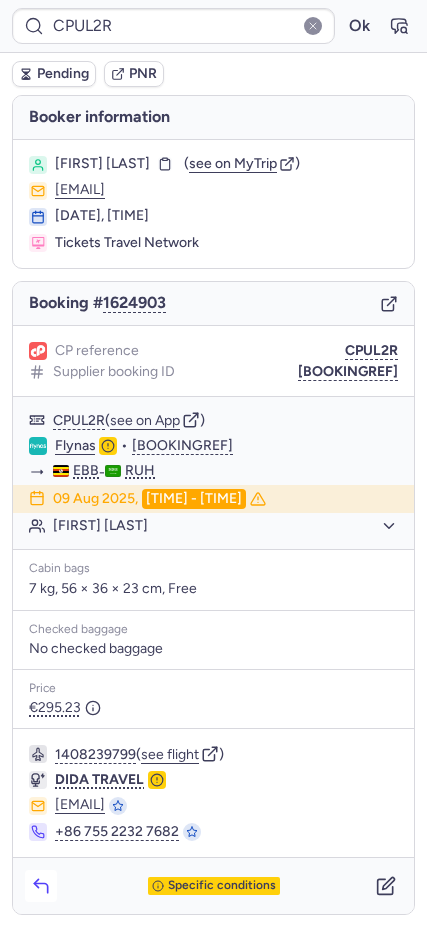 click 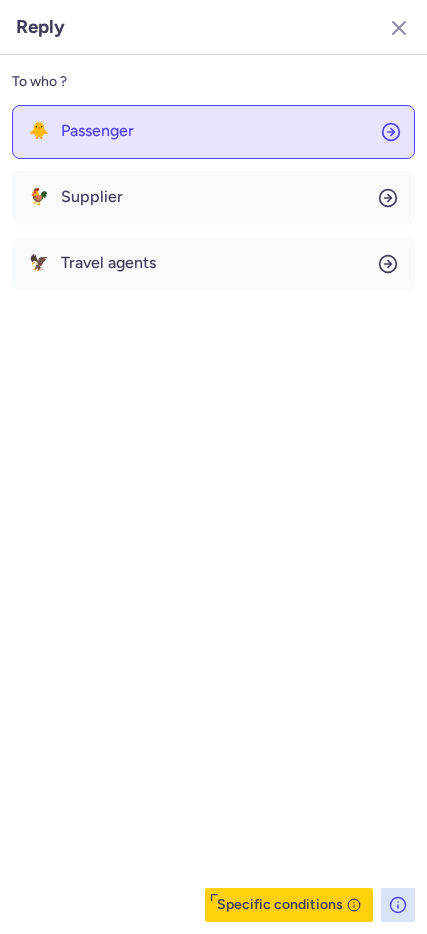 click on "Passenger" at bounding box center [97, 131] 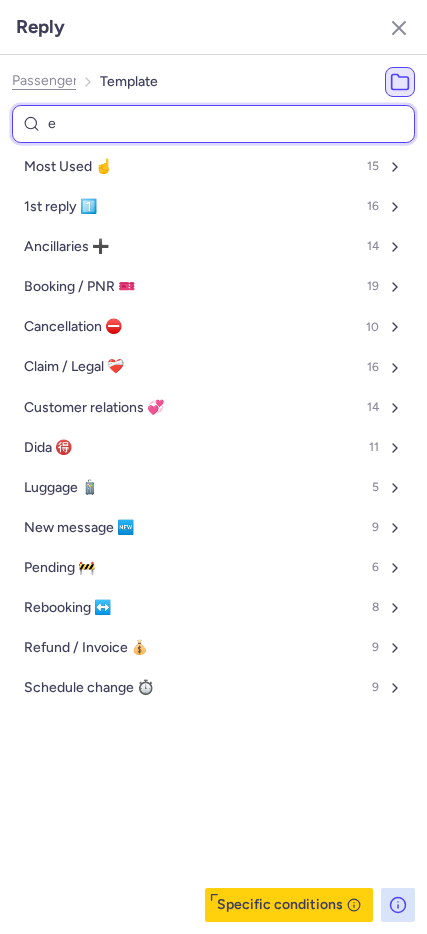 type on "en" 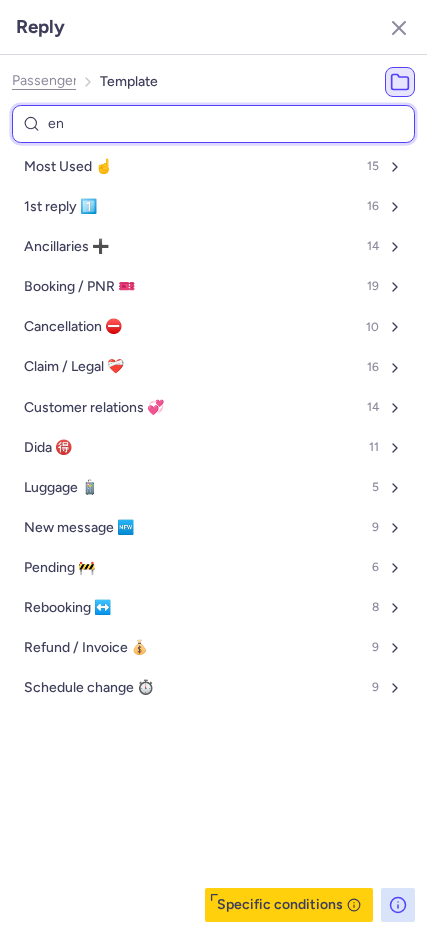 select on "en" 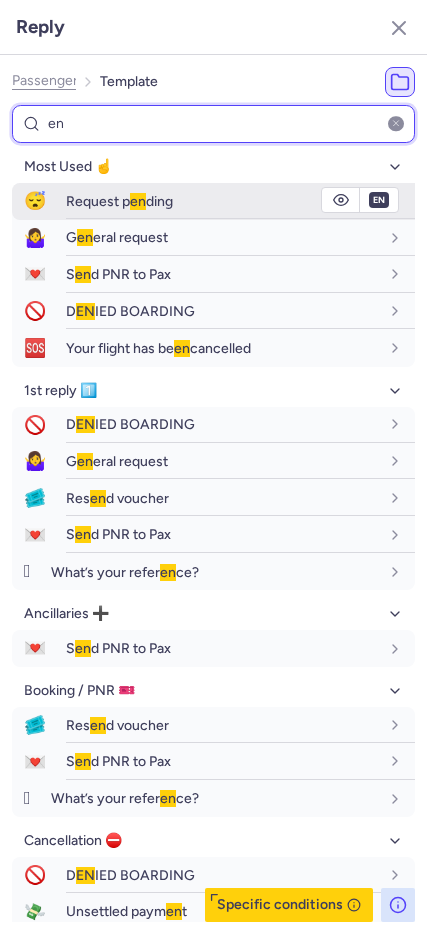 type on "en" 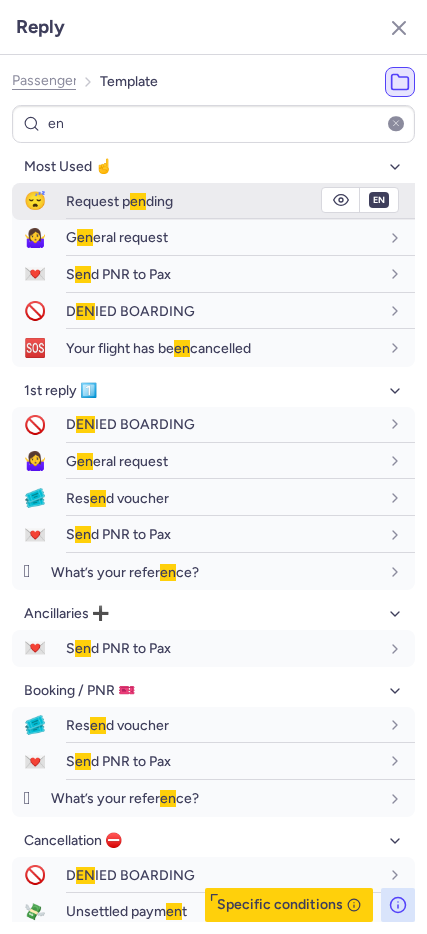 click on "😴" at bounding box center [35, 201] 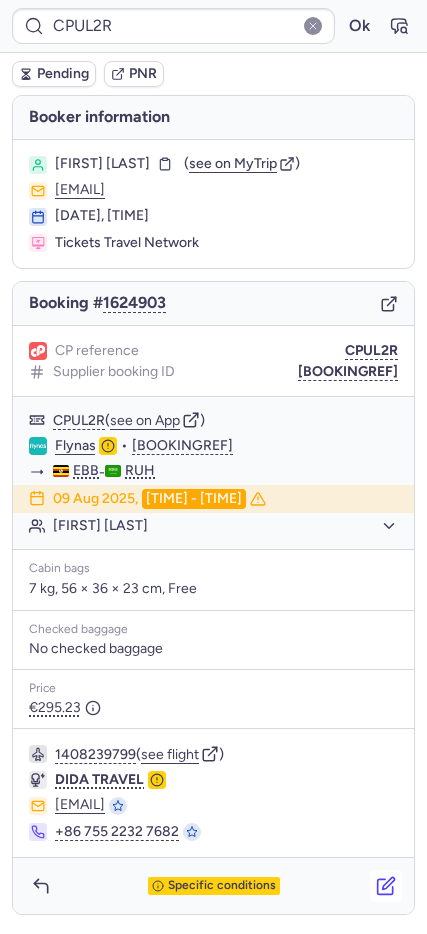 click 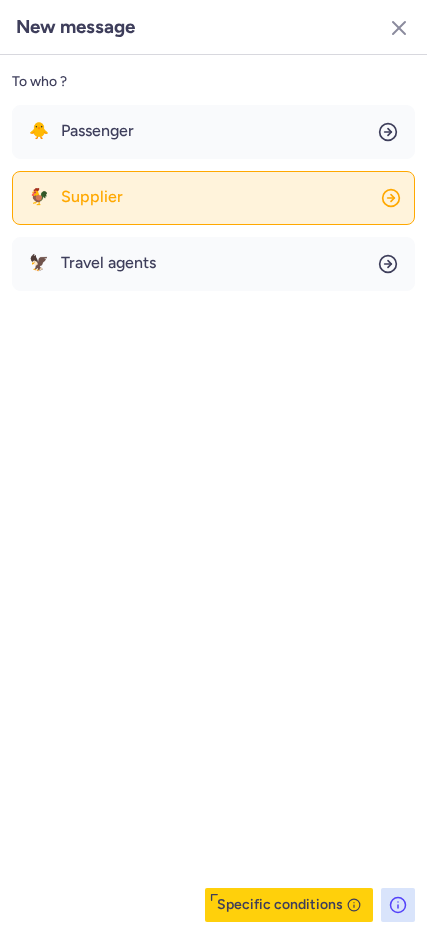 click on "Supplier" at bounding box center [92, 197] 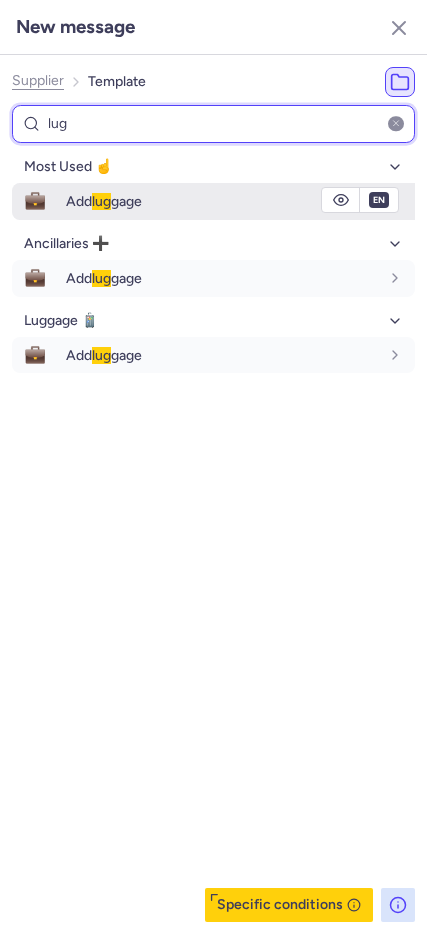 type on "lug" 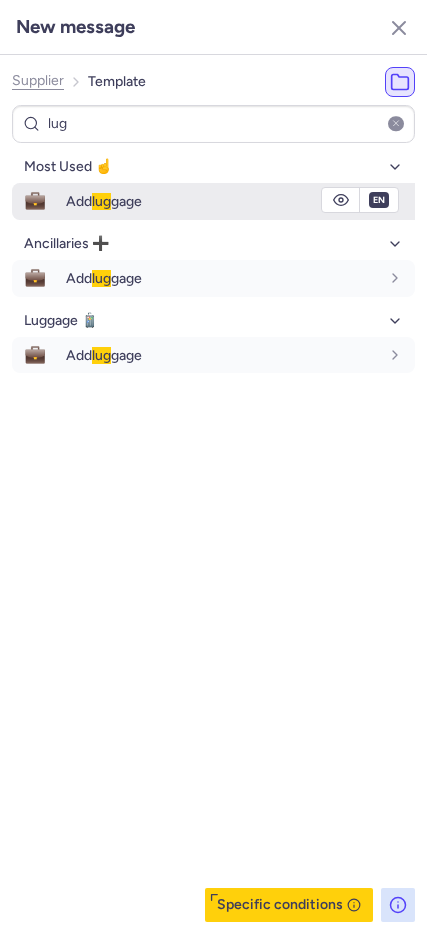 click on "💼" at bounding box center (35, 201) 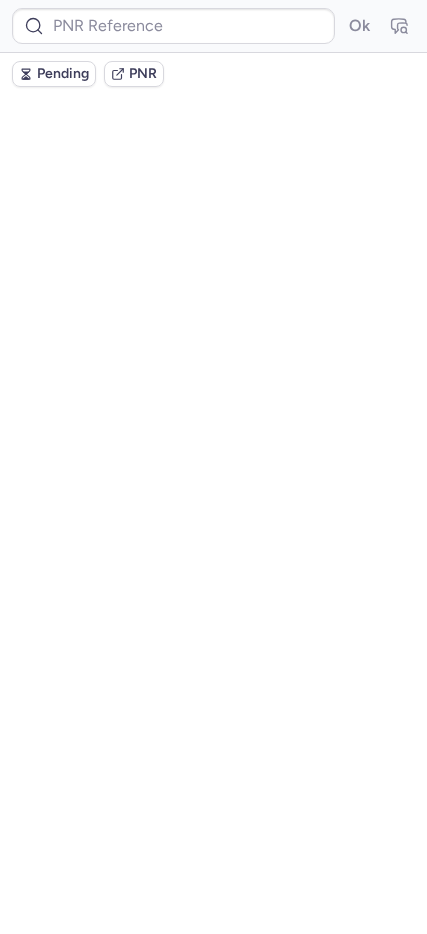 scroll, scrollTop: 0, scrollLeft: 0, axis: both 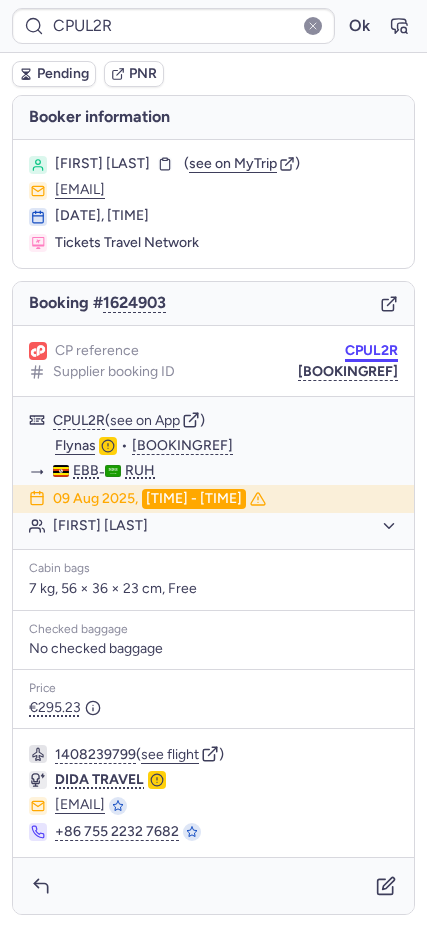 click on "CPUL2R" at bounding box center [371, 351] 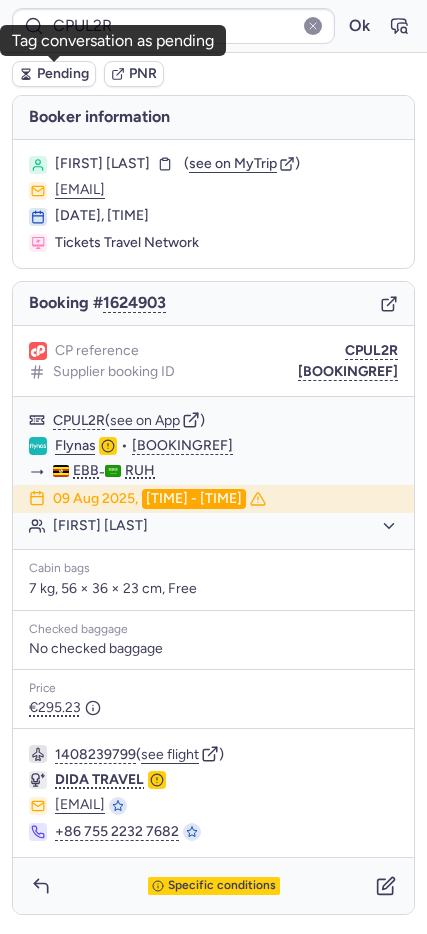 click on "Pending" at bounding box center [63, 74] 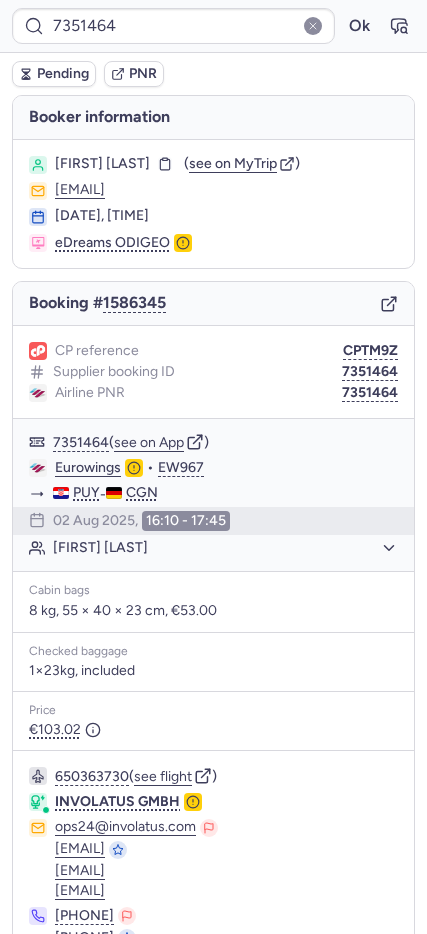 click on "[NUMBER]  Ok" at bounding box center (213, 26) 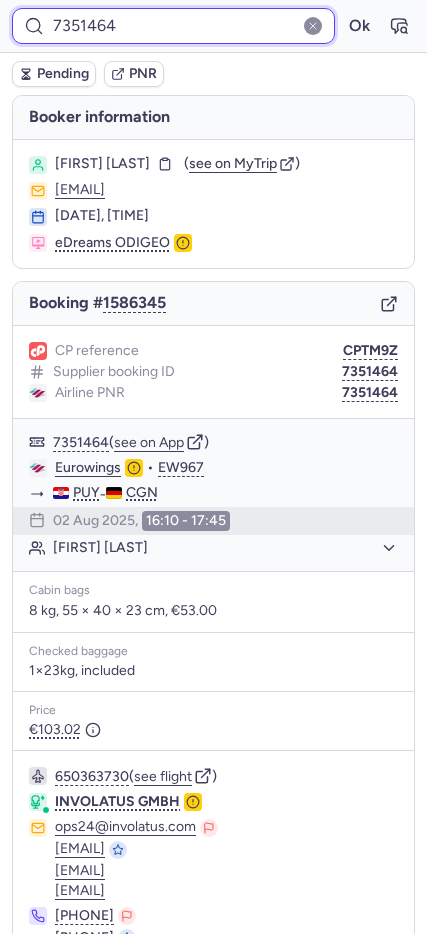 click on "7351464" at bounding box center (173, 26) 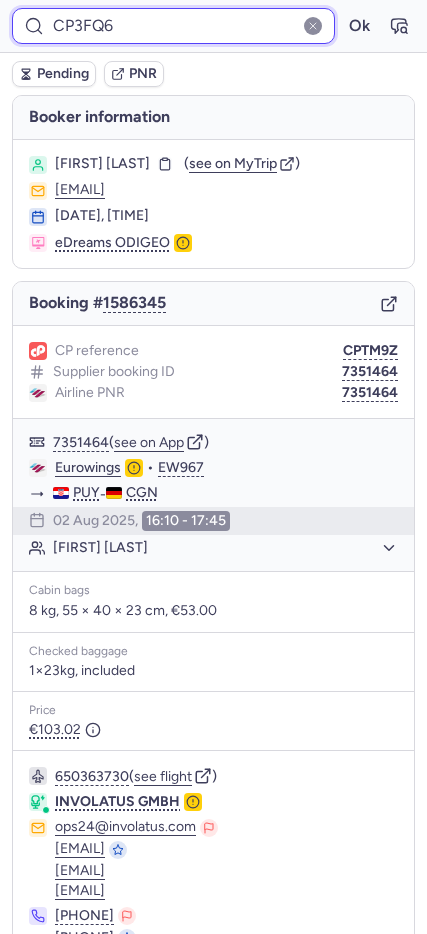 type on "CP3FQ6" 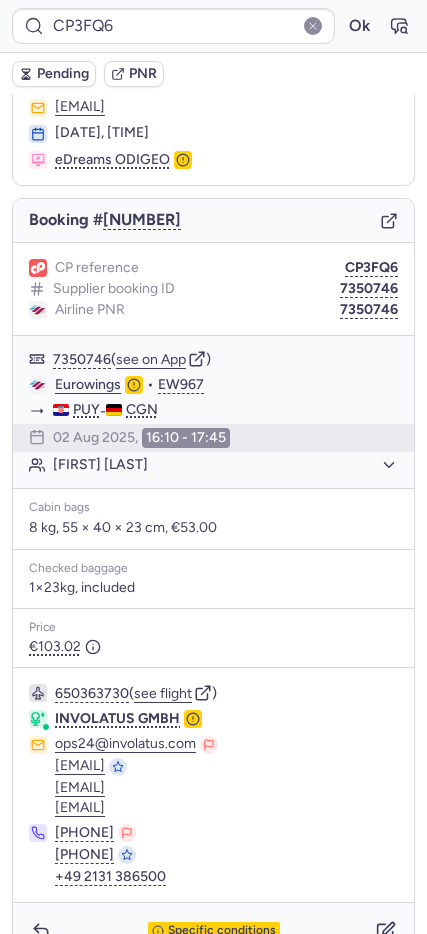 scroll, scrollTop: 121, scrollLeft: 0, axis: vertical 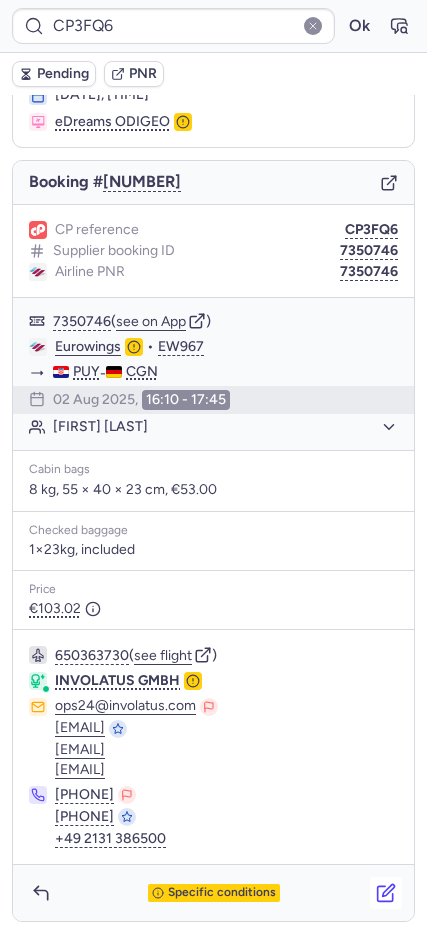 click 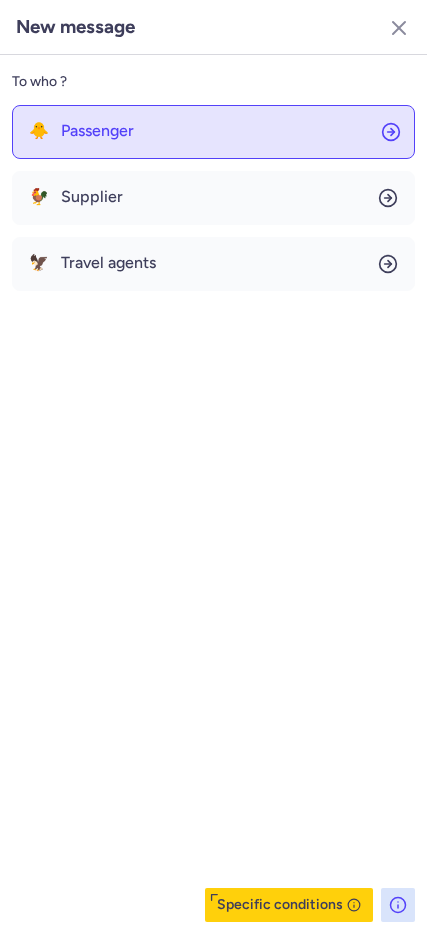 click on "🐥 Passenger" 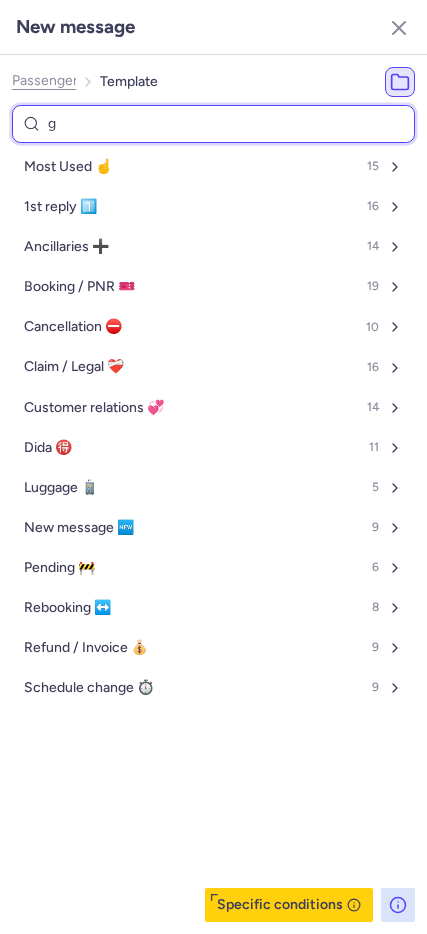 type on "ge" 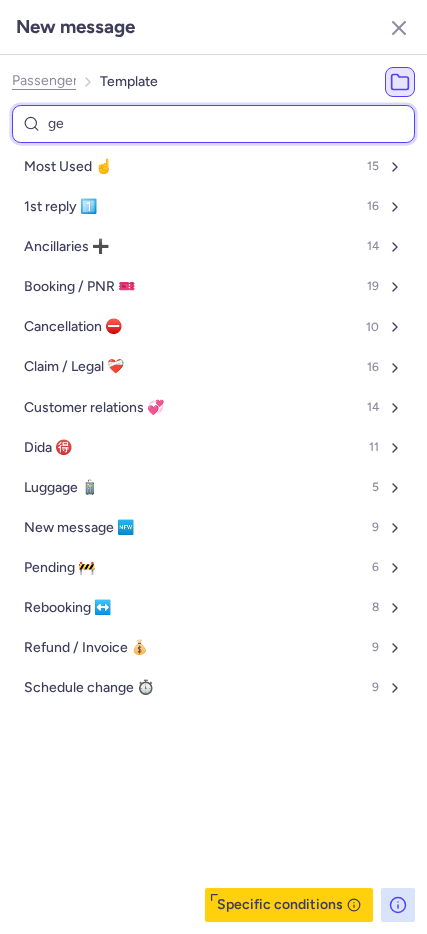 select on "de" 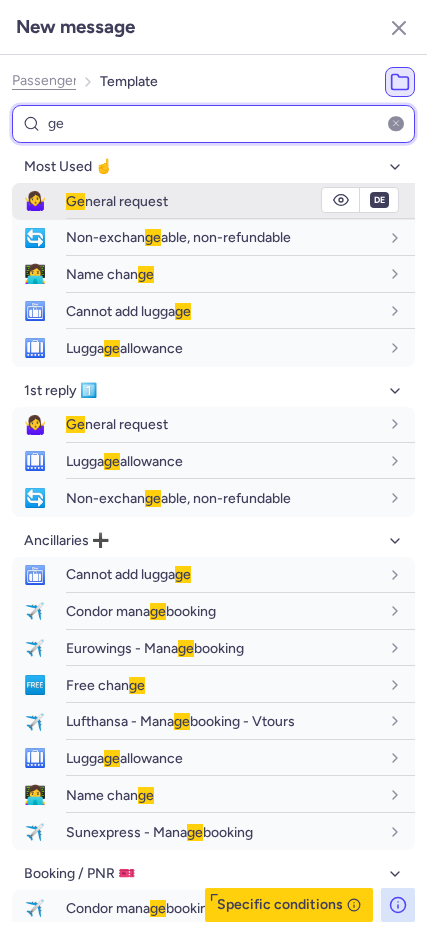 type on "ge" 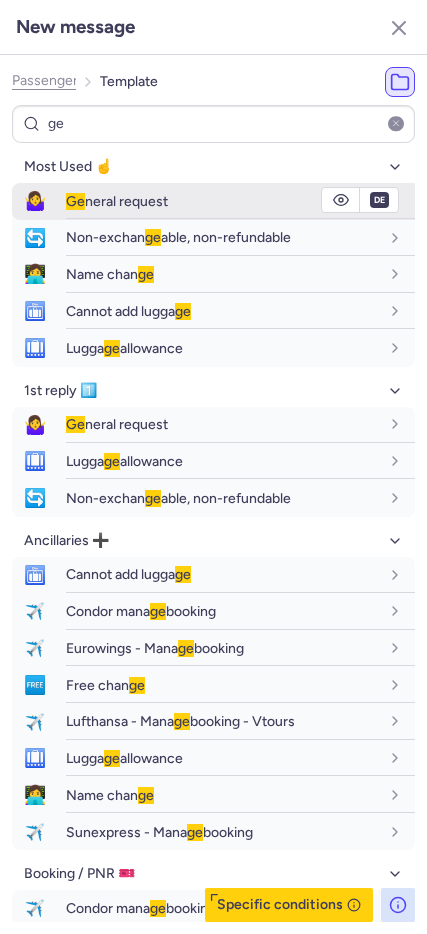 click on "🤷‍♀️" at bounding box center (35, 201) 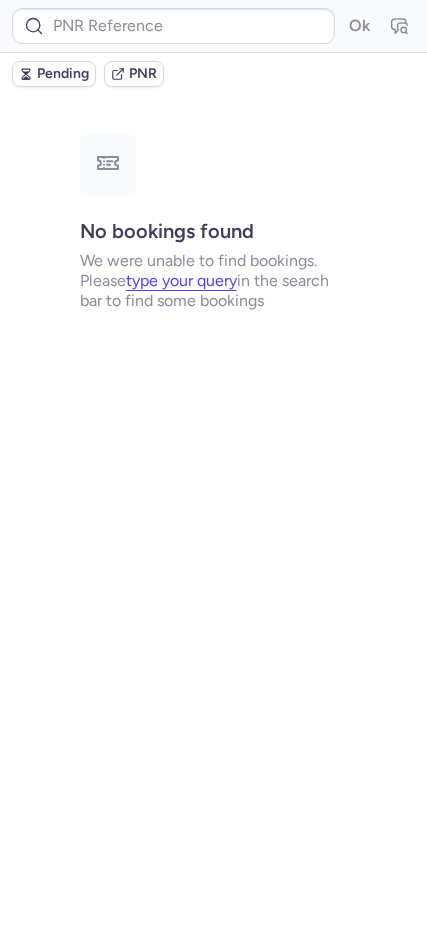 scroll, scrollTop: 0, scrollLeft: 0, axis: both 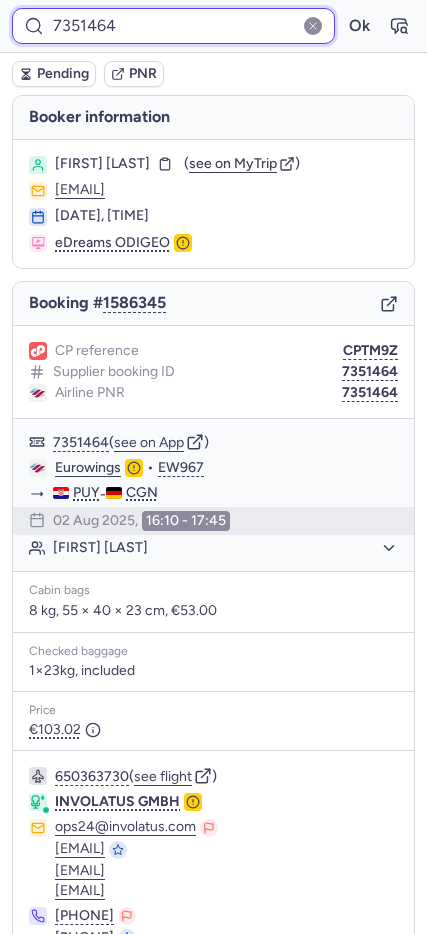 click on "7351464" at bounding box center [173, 26] 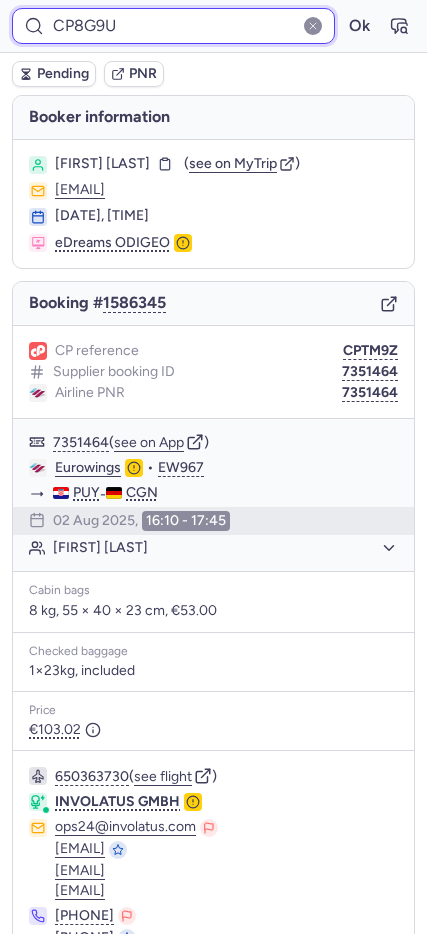 type on "CP8G9U" 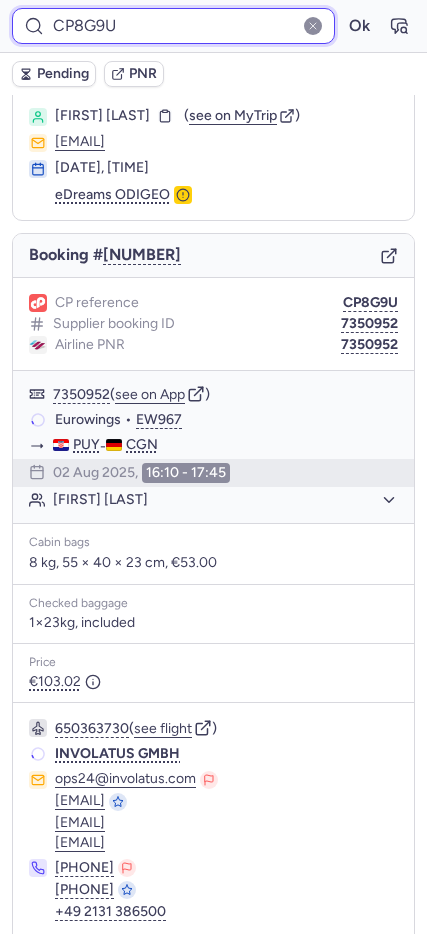 scroll, scrollTop: 121, scrollLeft: 0, axis: vertical 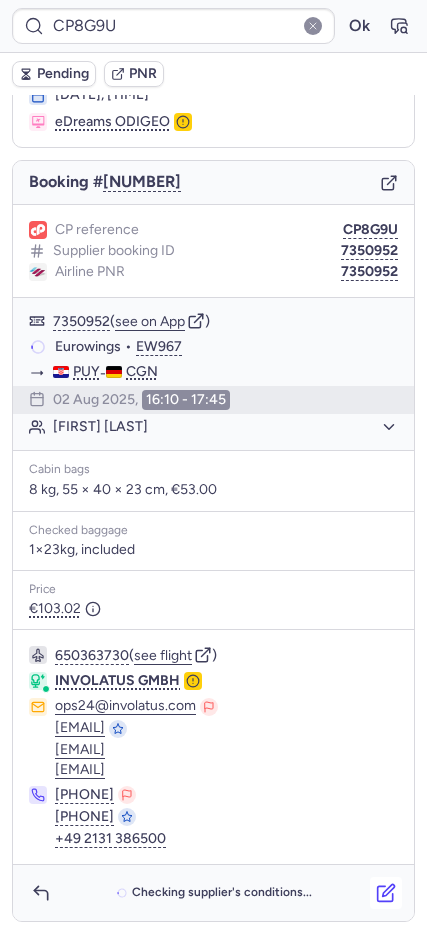 click 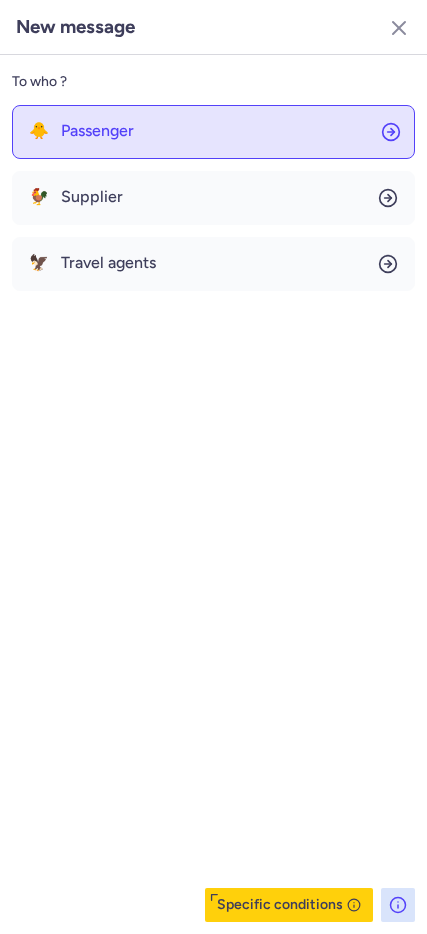 click on "Passenger" at bounding box center [97, 131] 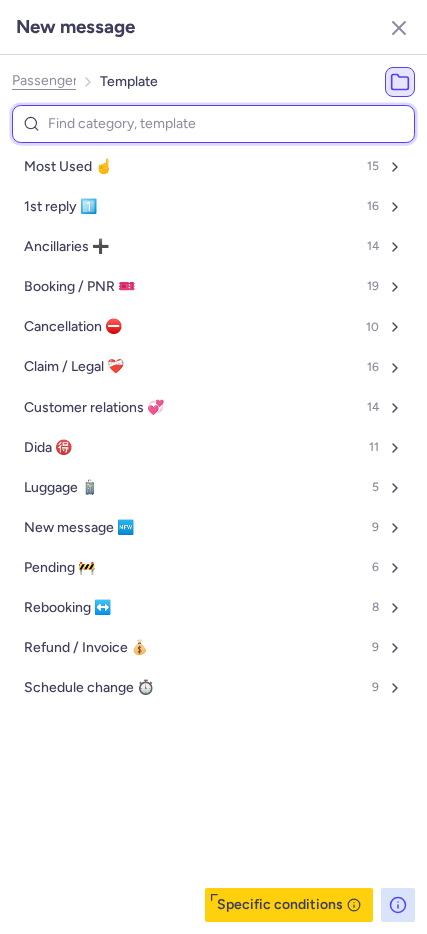 type on "G" 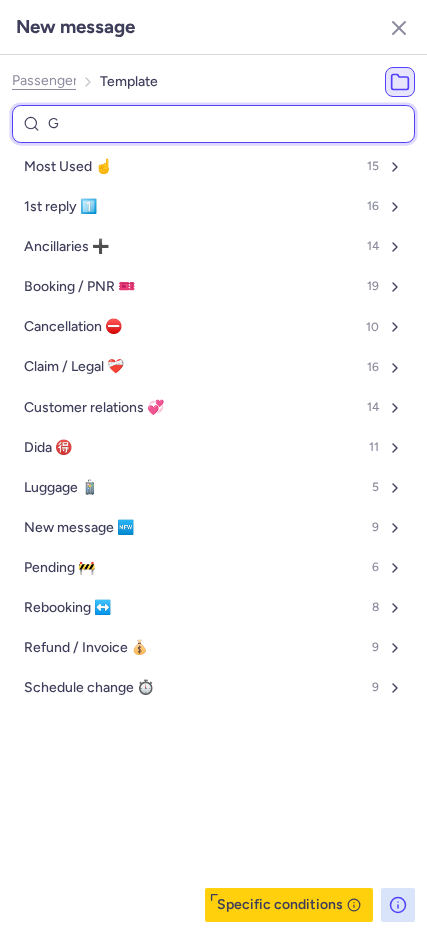 select on "de" 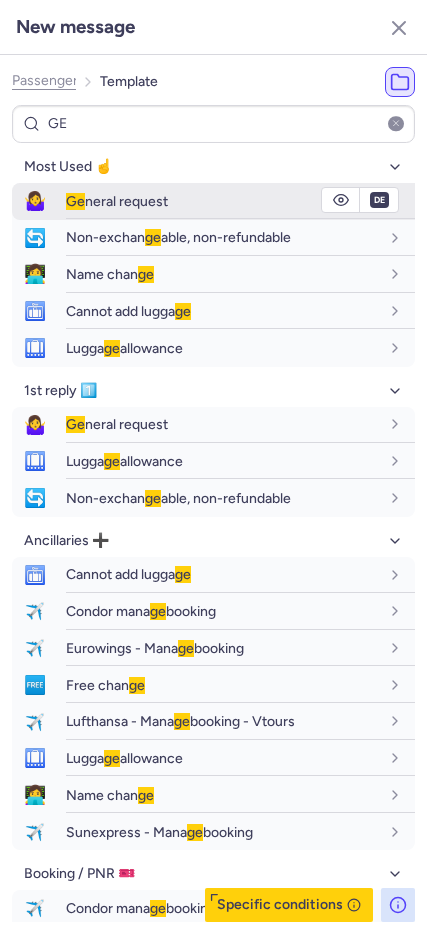 click on "🤷‍♀️" at bounding box center [35, 201] 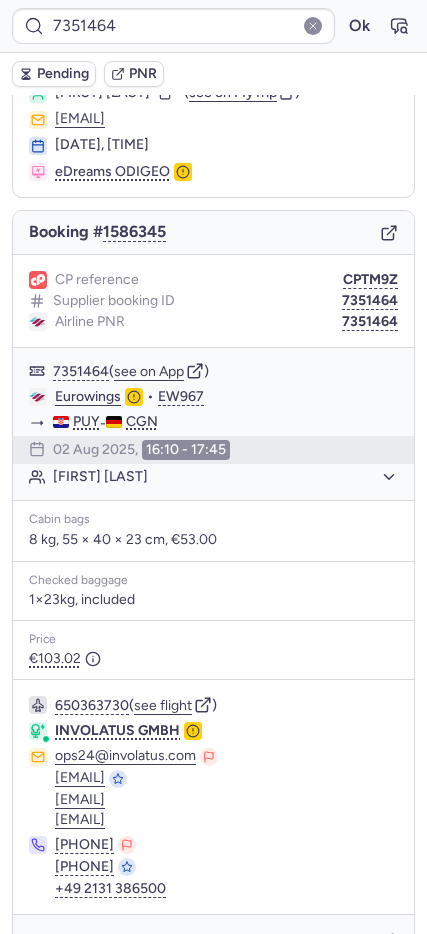 scroll, scrollTop: 135, scrollLeft: 0, axis: vertical 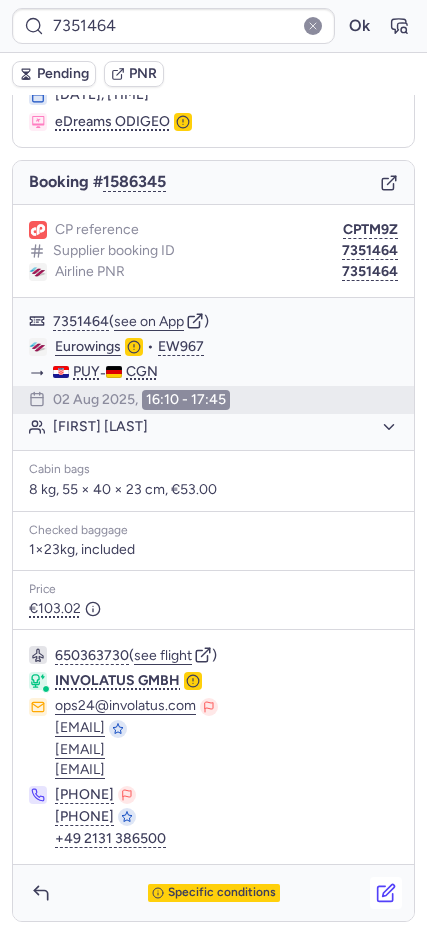 click 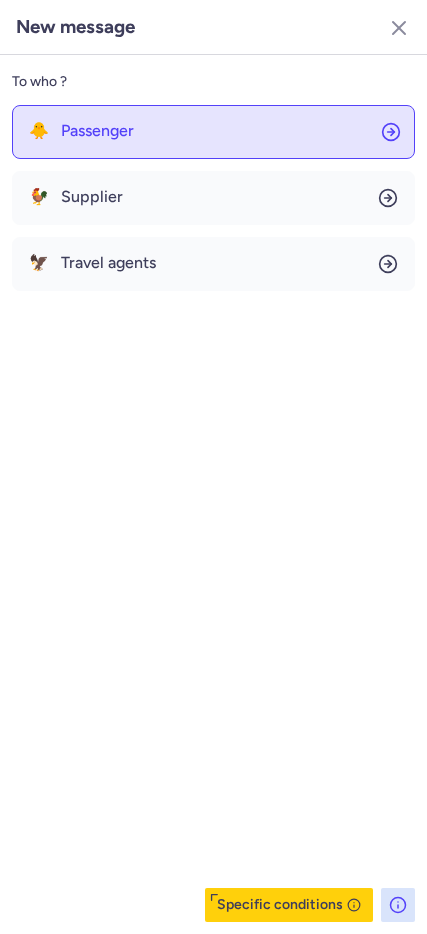 click on "🐥" at bounding box center [39, 131] 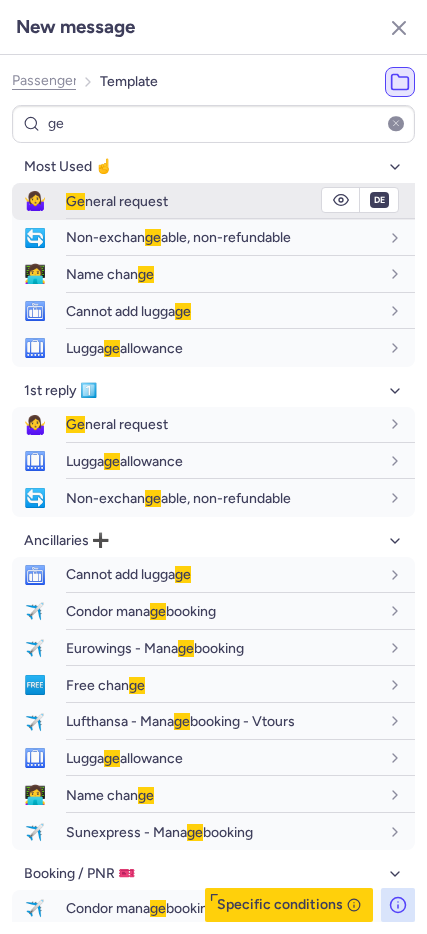 click on "🤷‍♀️" at bounding box center [35, 201] 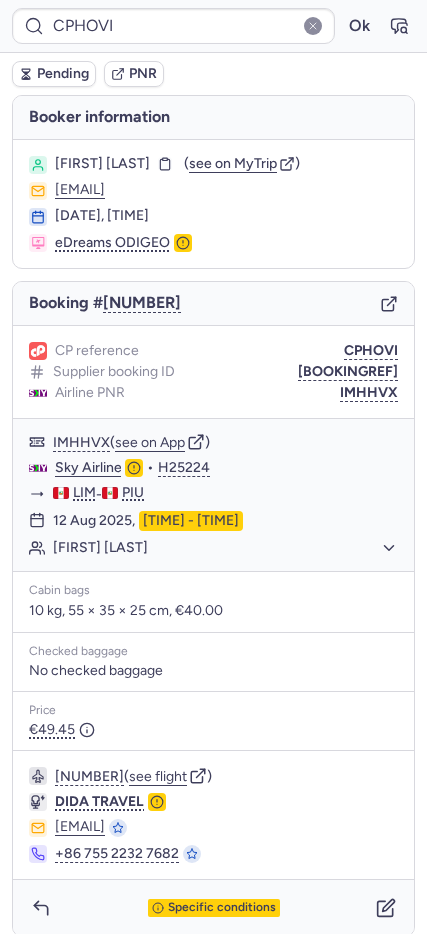 scroll, scrollTop: 29, scrollLeft: 0, axis: vertical 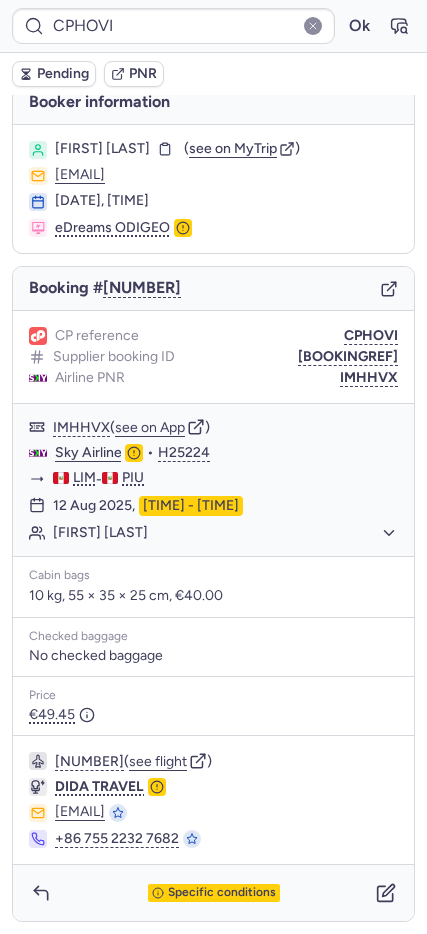 click on "Booking # [NUMBER]" at bounding box center (213, 289) 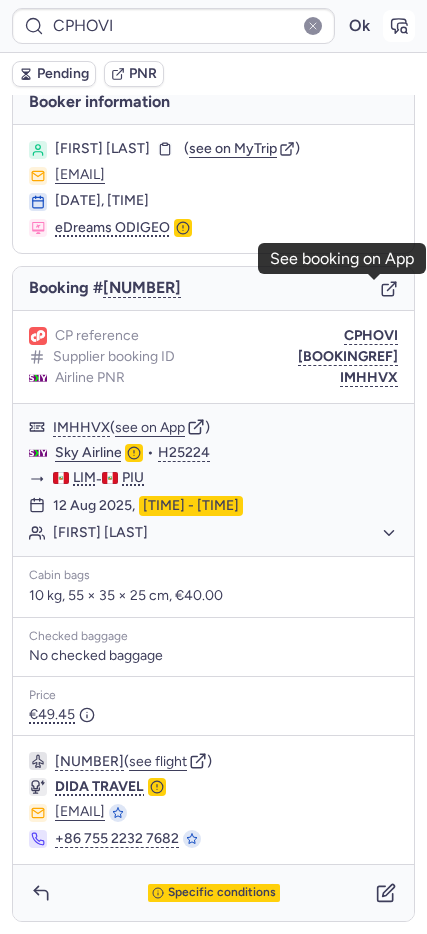 click 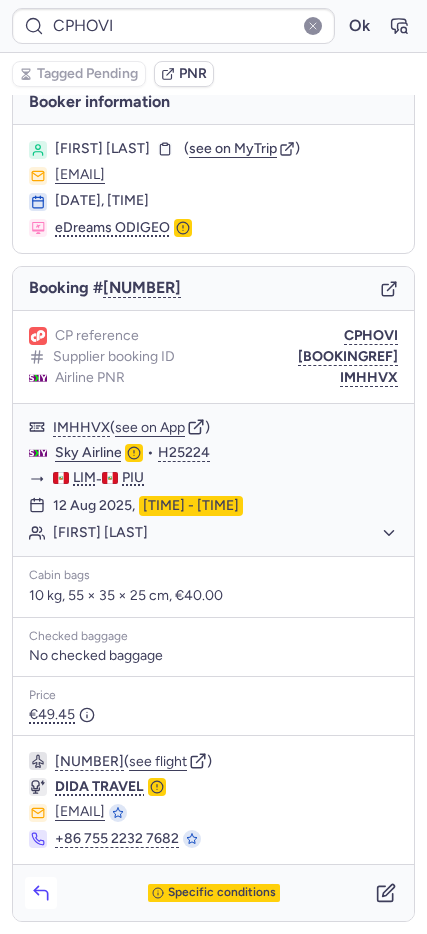 click 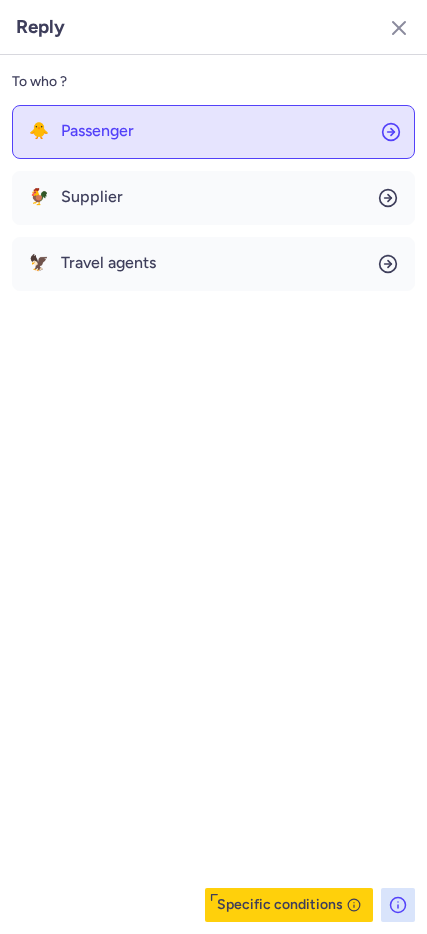 click on "Passenger" at bounding box center (97, 131) 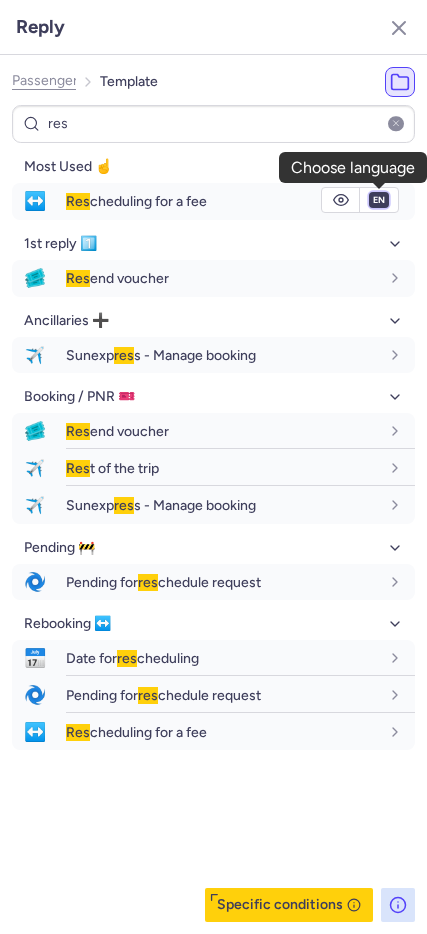 drag, startPoint x: 375, startPoint y: 199, endPoint x: 338, endPoint y: 223, distance: 44.102154 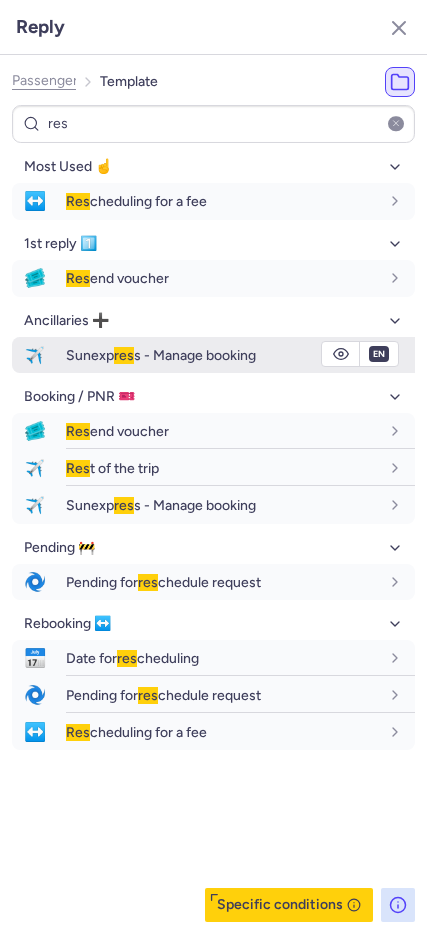 click on "fr en de nl pt es it ru" at bounding box center [379, 200] 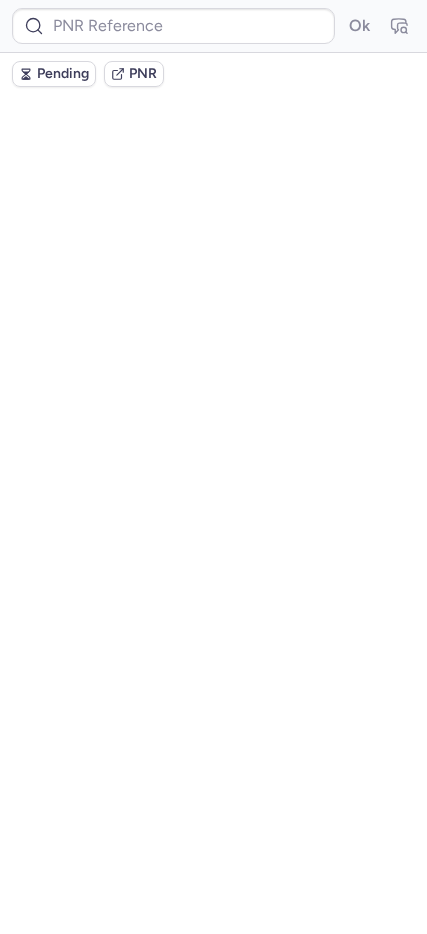 scroll, scrollTop: 0, scrollLeft: 0, axis: both 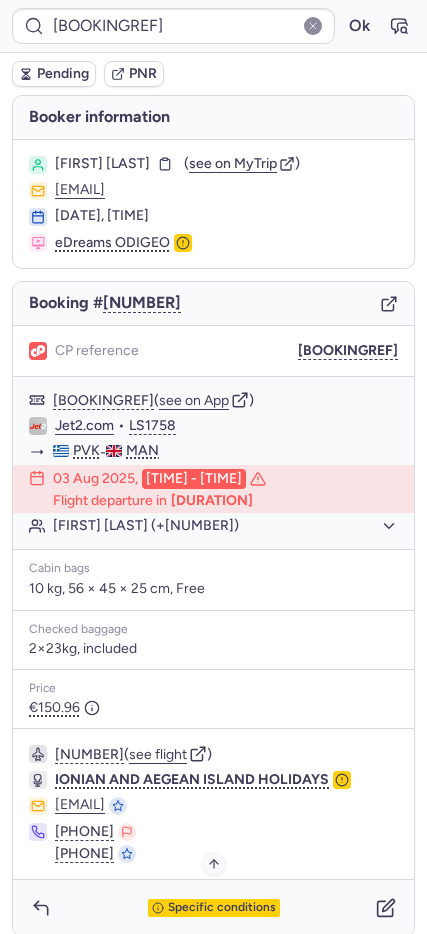 click on "Specific conditions" at bounding box center [222, 908] 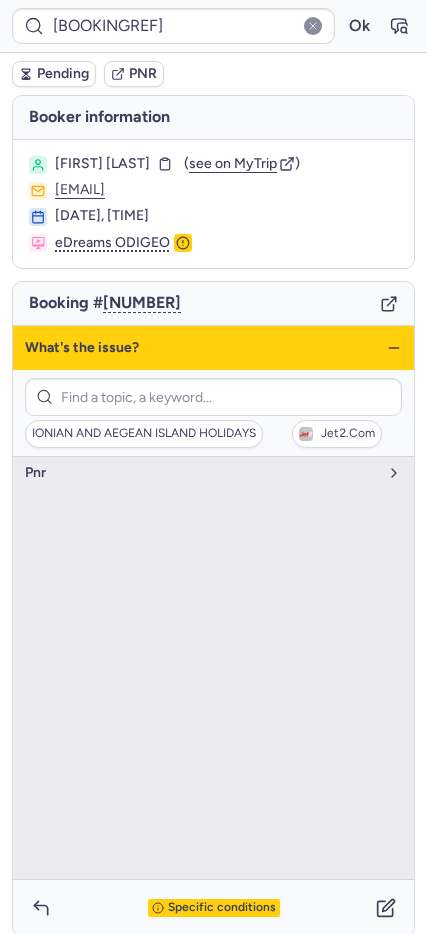 click 